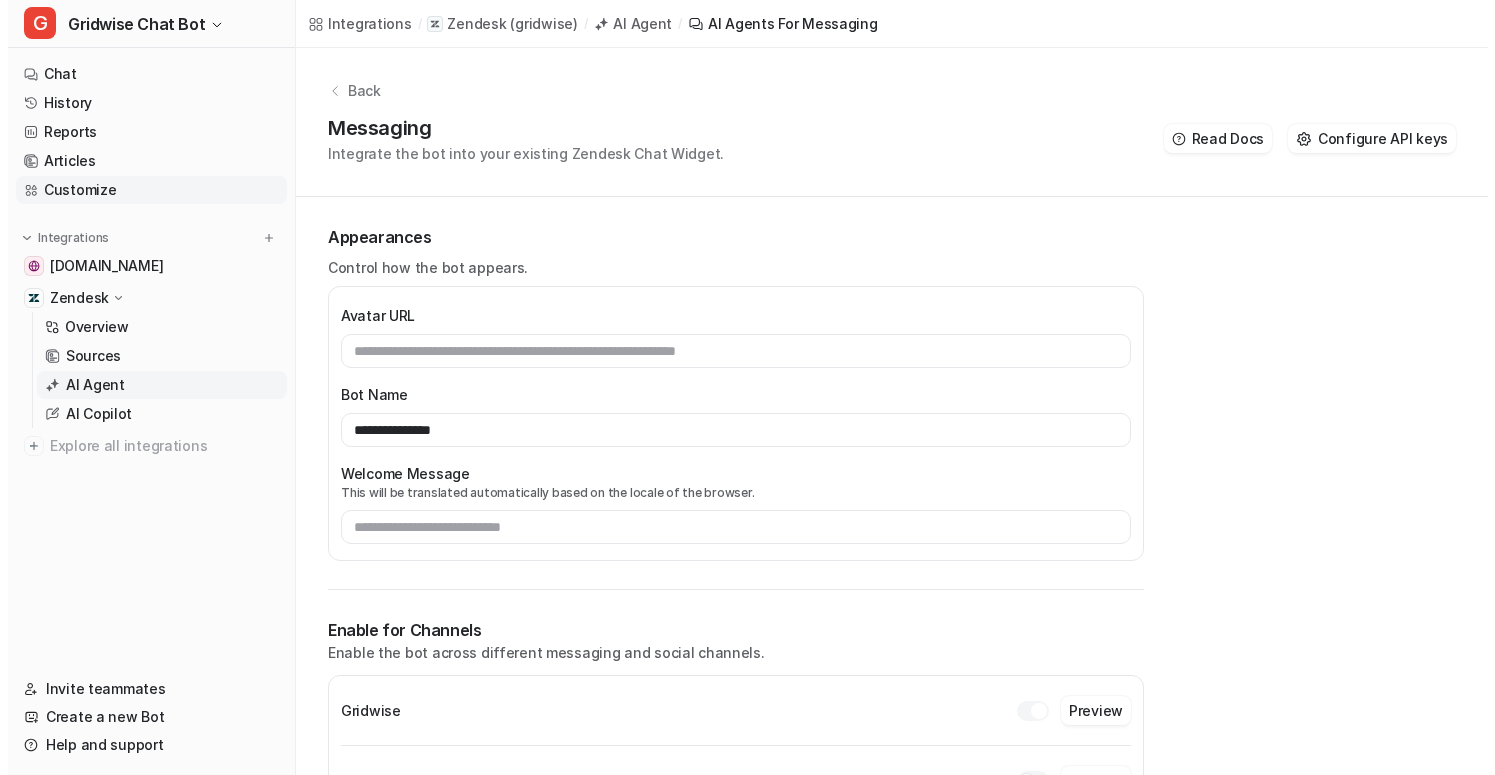 scroll, scrollTop: 0, scrollLeft: 0, axis: both 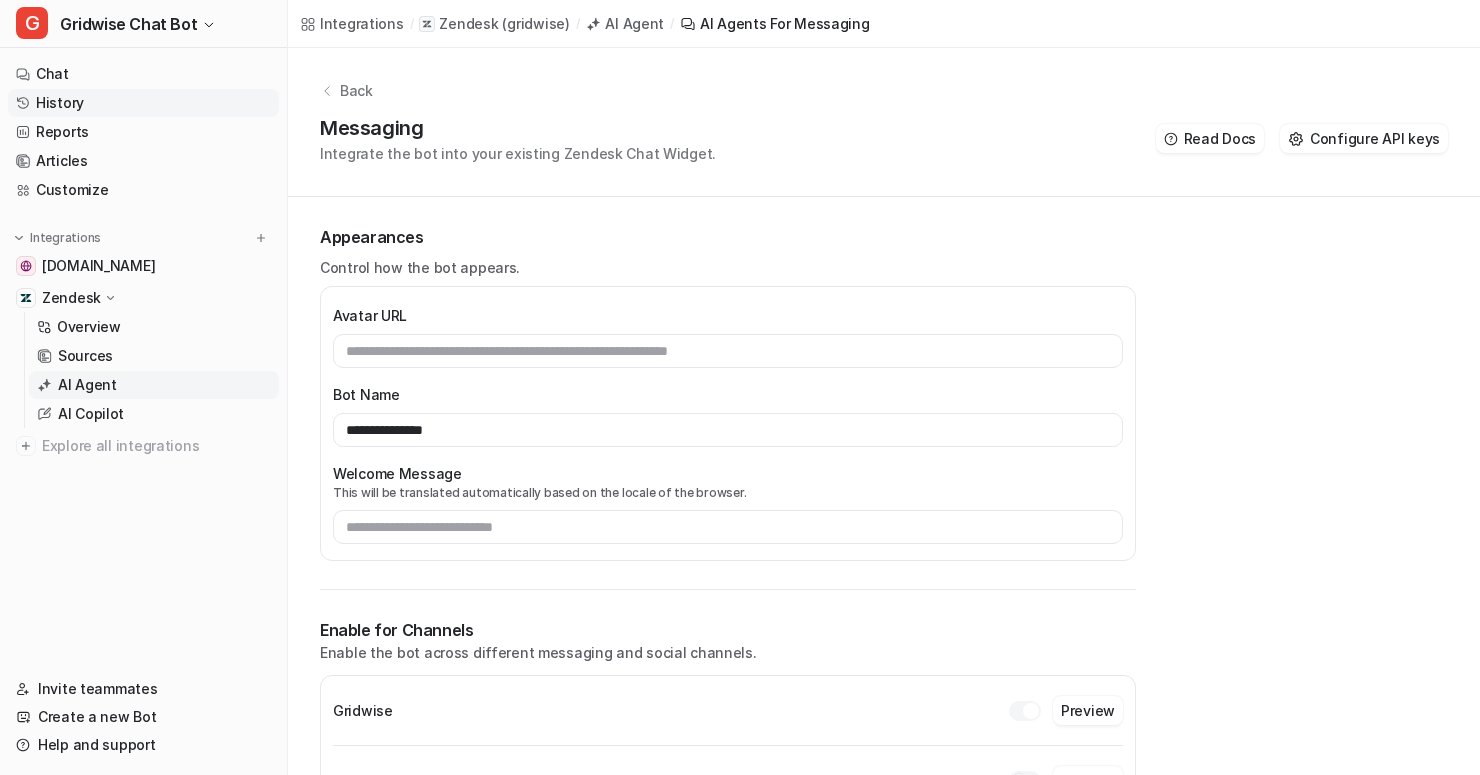 click on "History" at bounding box center [143, 103] 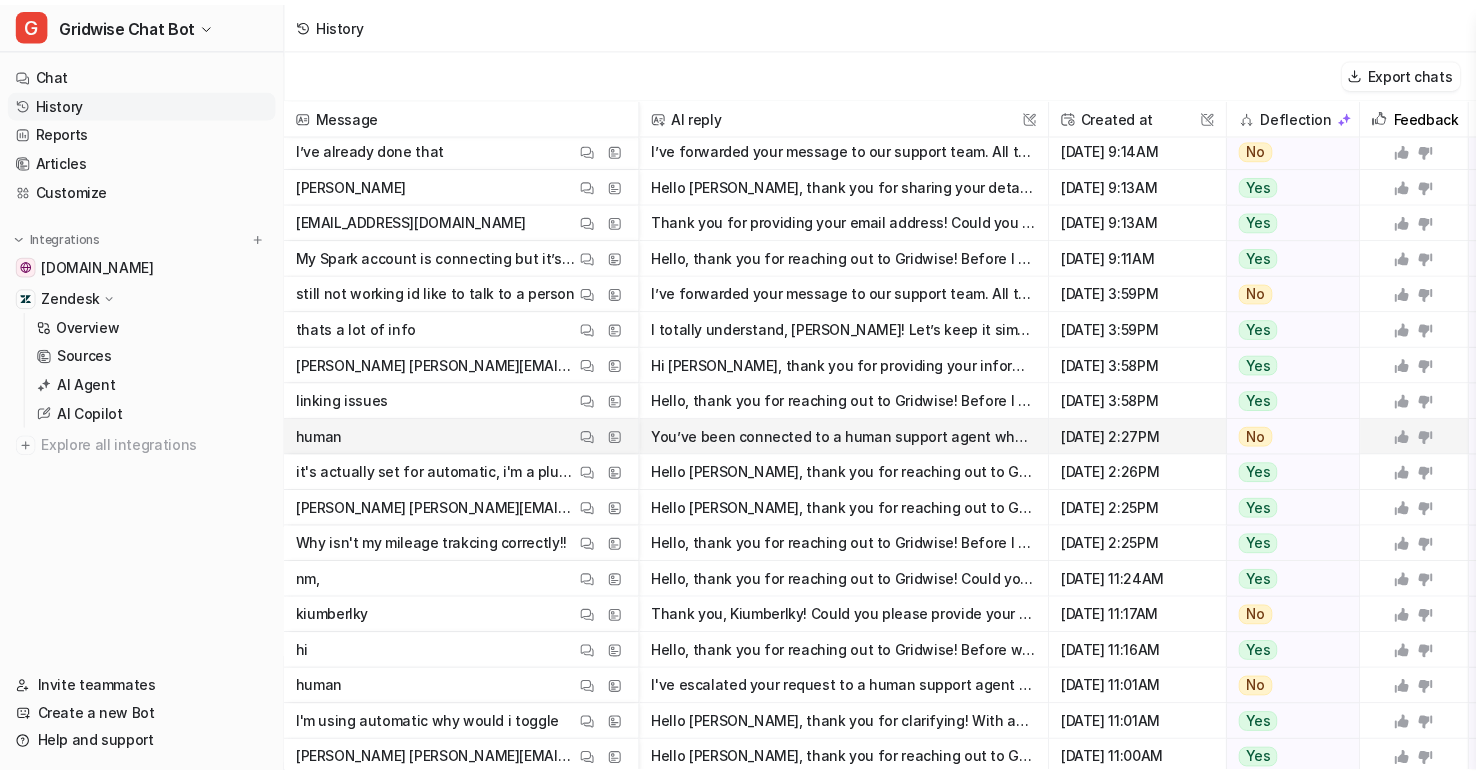 scroll, scrollTop: 0, scrollLeft: 0, axis: both 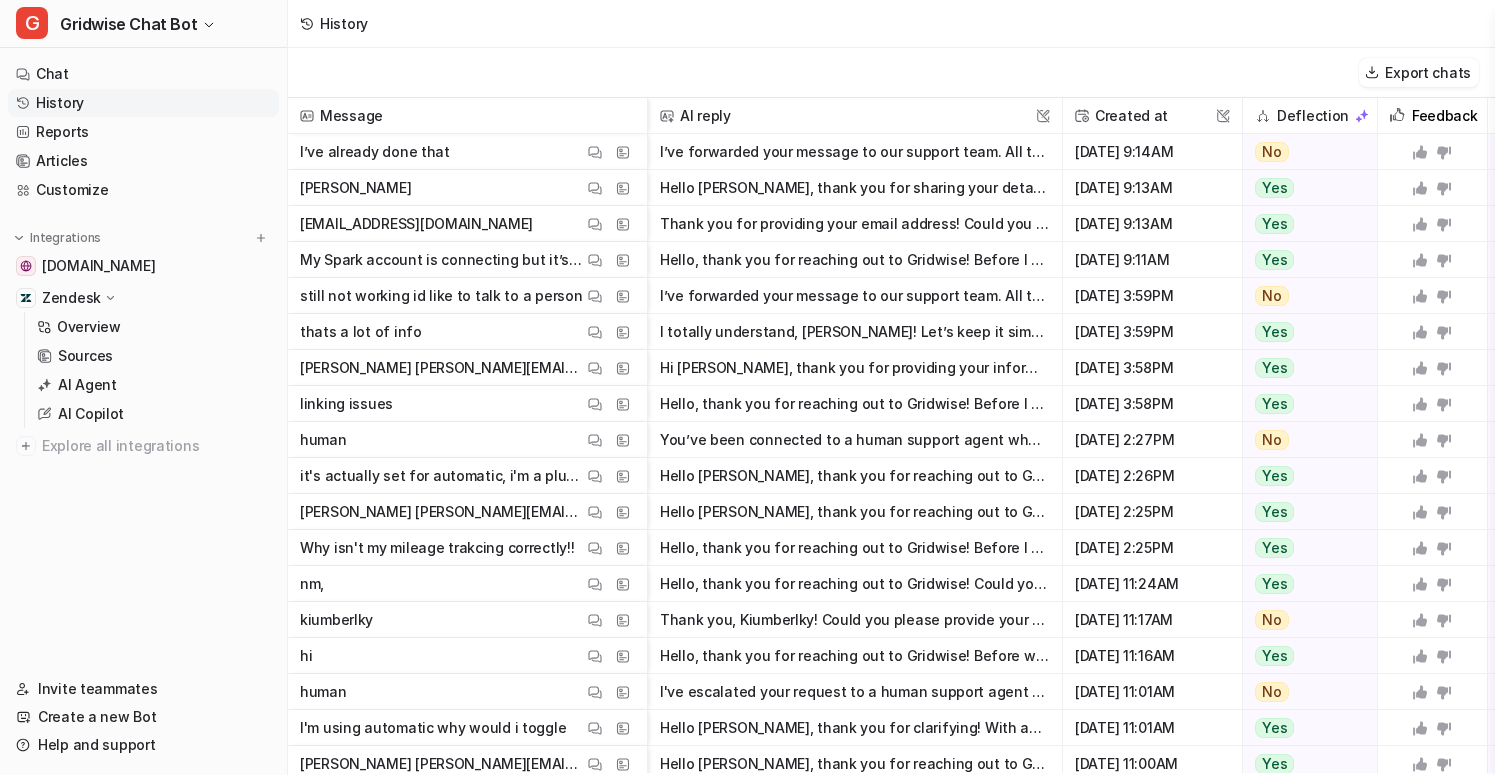 click on "History" at bounding box center (891, 24) 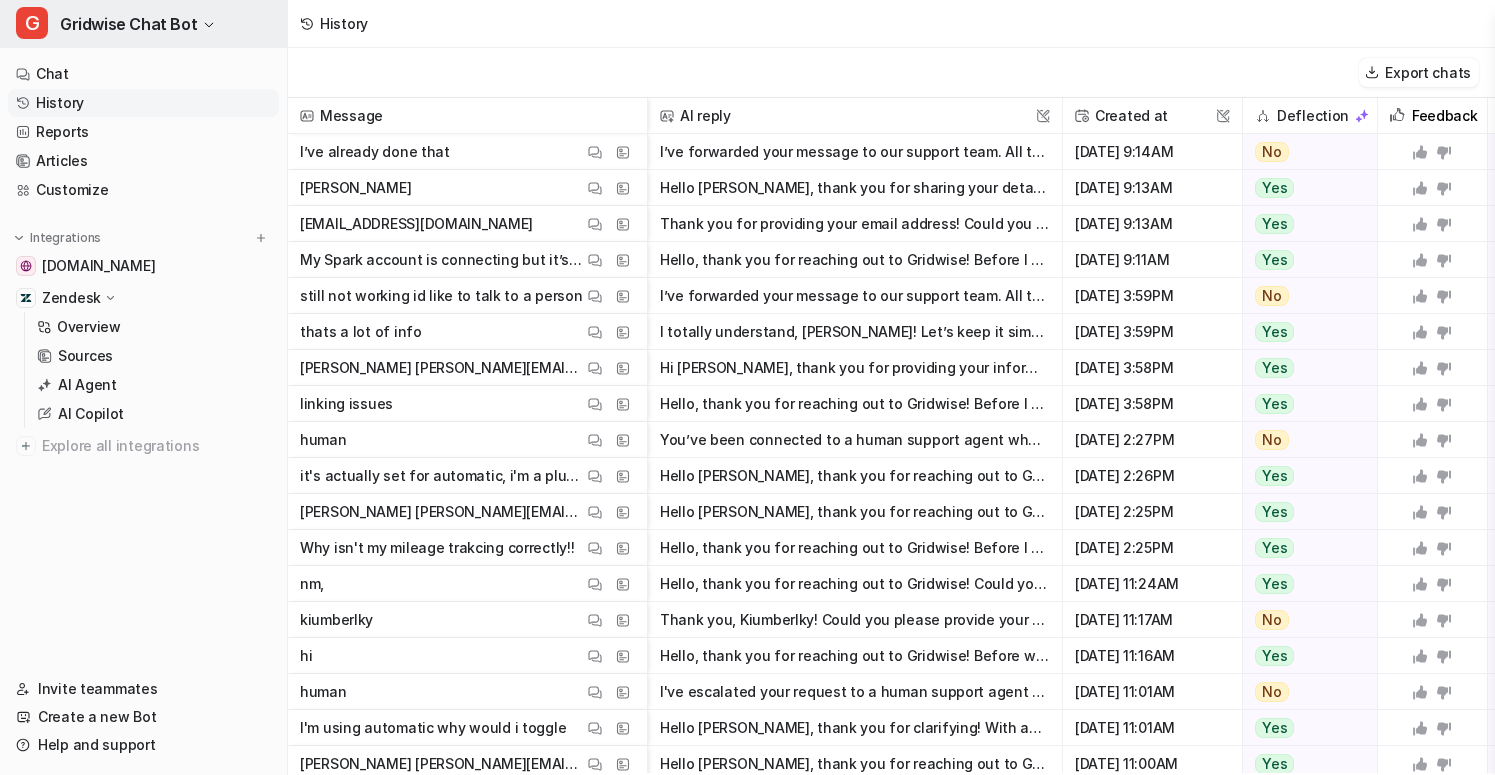 click on "G Gridwise Chat Bot" at bounding box center [143, 24] 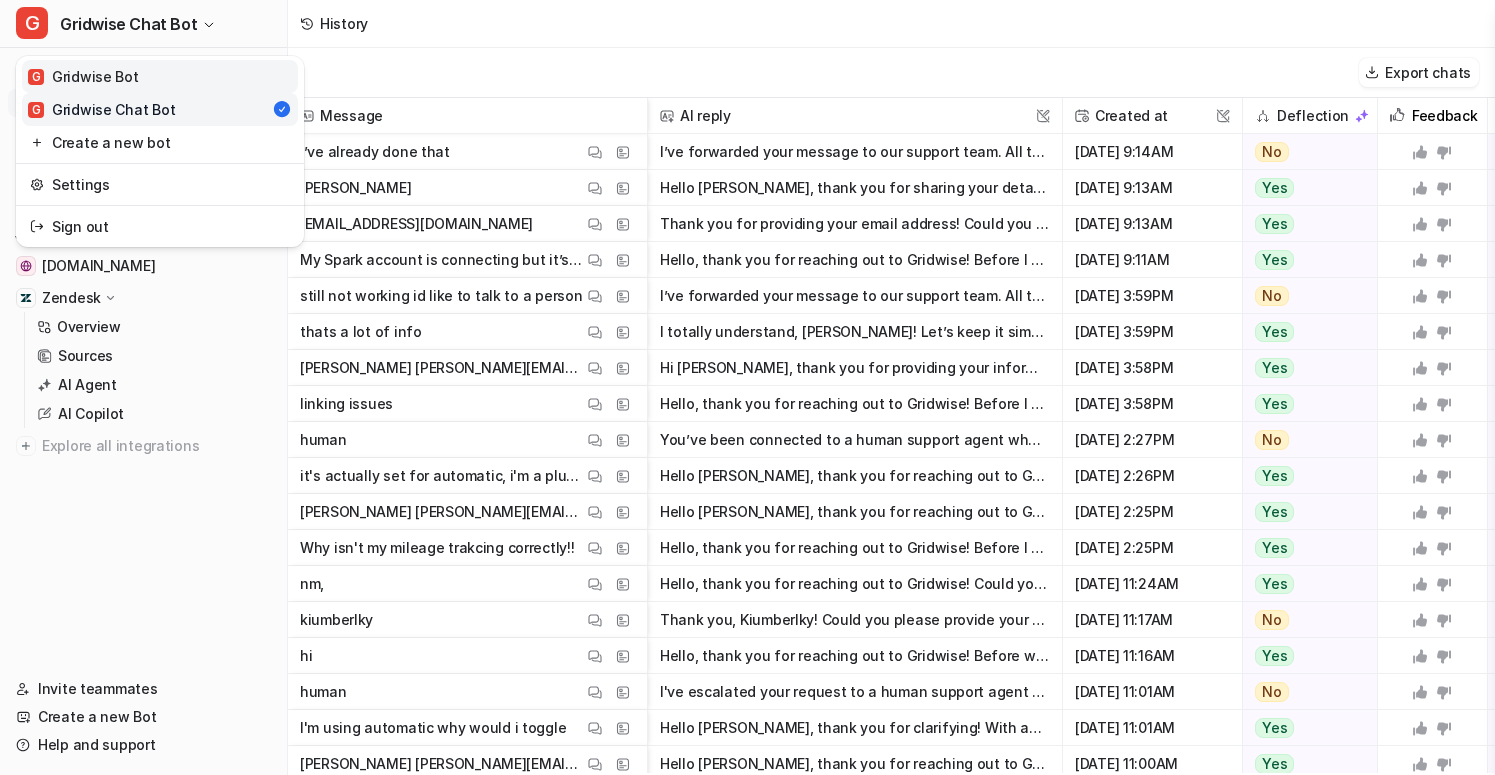 click on "G   Gridwise Bot" at bounding box center [83, 76] 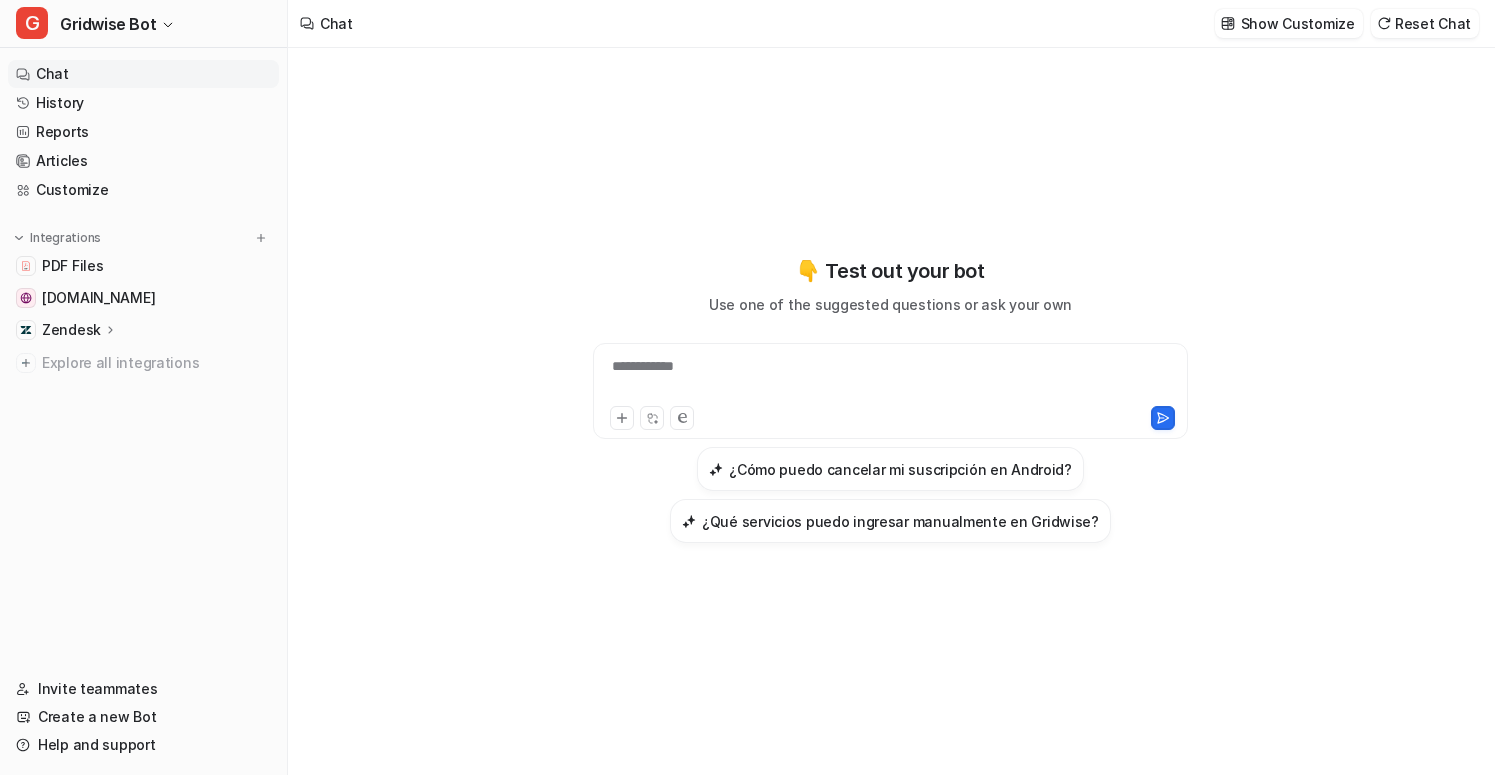 click on "**********" at bounding box center [891, 399] 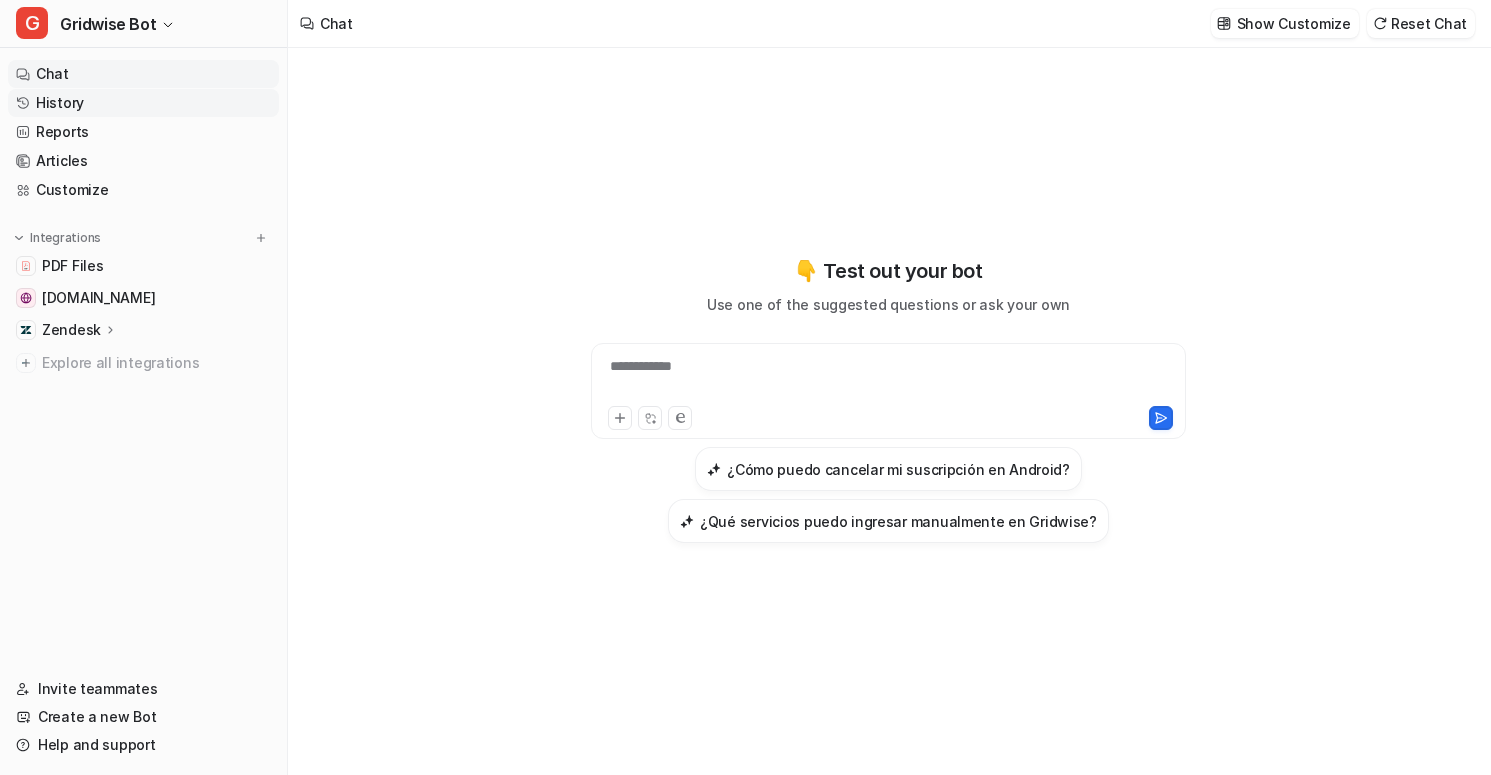 click on "History" at bounding box center [143, 103] 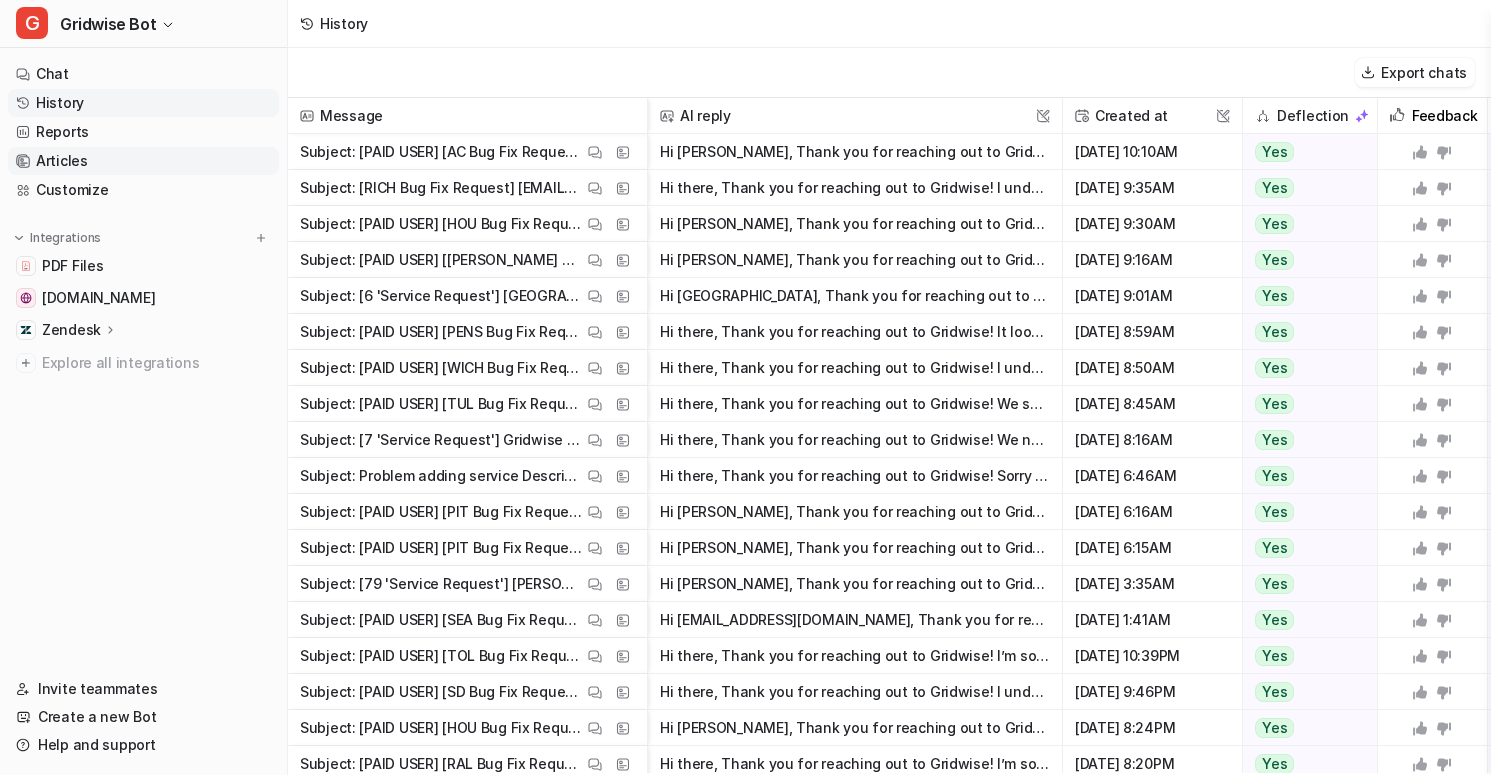 click on "Articles" at bounding box center [143, 161] 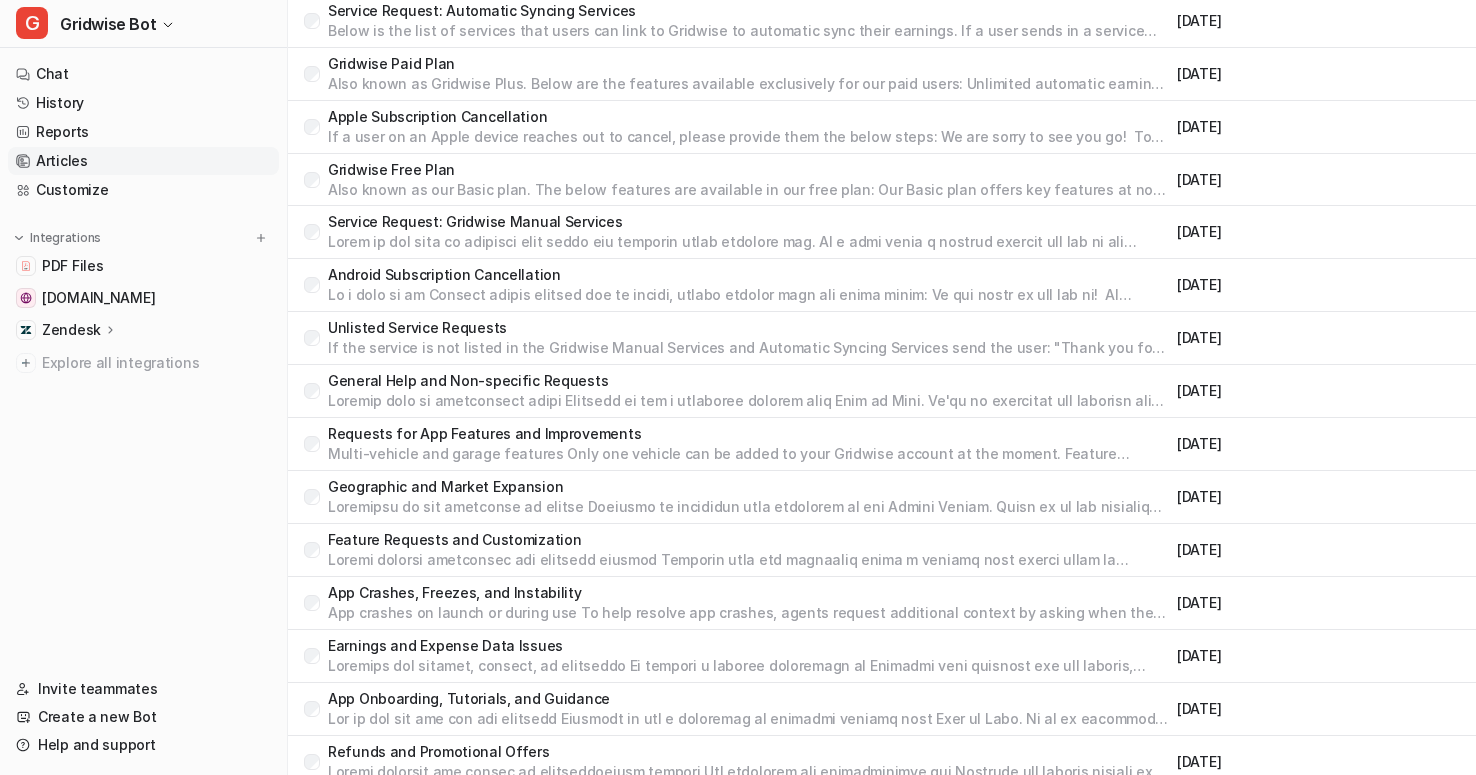 scroll, scrollTop: 841, scrollLeft: 0, axis: vertical 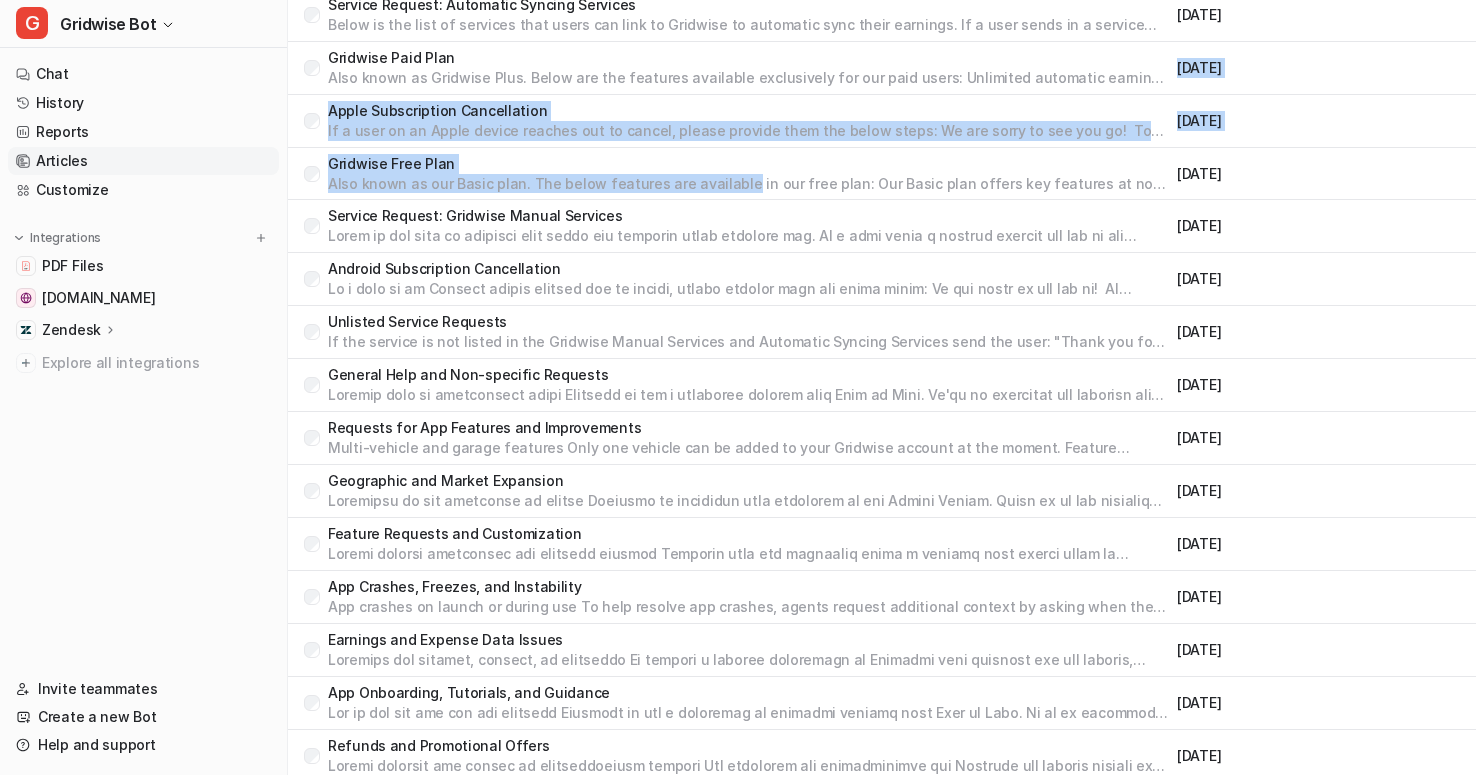 click on "Articles Created at draft 12 Other Gig App Integrations (DoorDash, Uber, Lyft, Instacart, etc.) June 15, 2025 Login and Verification Issues June 15, 2025 Spark Driver and Gridwise Integration June 15, 2025 Automatic Mileage Tracking Issues June 15, 2025 Password Reset and Recovery June 15, 2025 Account Information and Management June 15, 2025 Custom and Unlisted Service Tracking June 15, 2025 Requests for New Gig Service Integrations June 15, 2025 Subscription Management and Cancellation June 15, 2025 Bugs and Data Corruption June 15, 2025 App Interface, Navigation, and Notifications June 15, 2025 App Update and Compatibility Issues June 15, 2025 live 15 Service Request: Automatic Syncing Services June 06, 2025 Gridwise Paid Plan June 06, 2025 Apple Subscription Cancellation June 06, 2025 Gridwise Free Plan June 06, 2025 Service Request: Gridwise Manual Services June 06, 2025 Android Subscription Cancellation June 06, 2025 Unlisted Service Requests June 16, 2025 General Help and Non-specific Requests" at bounding box center [882, 19] 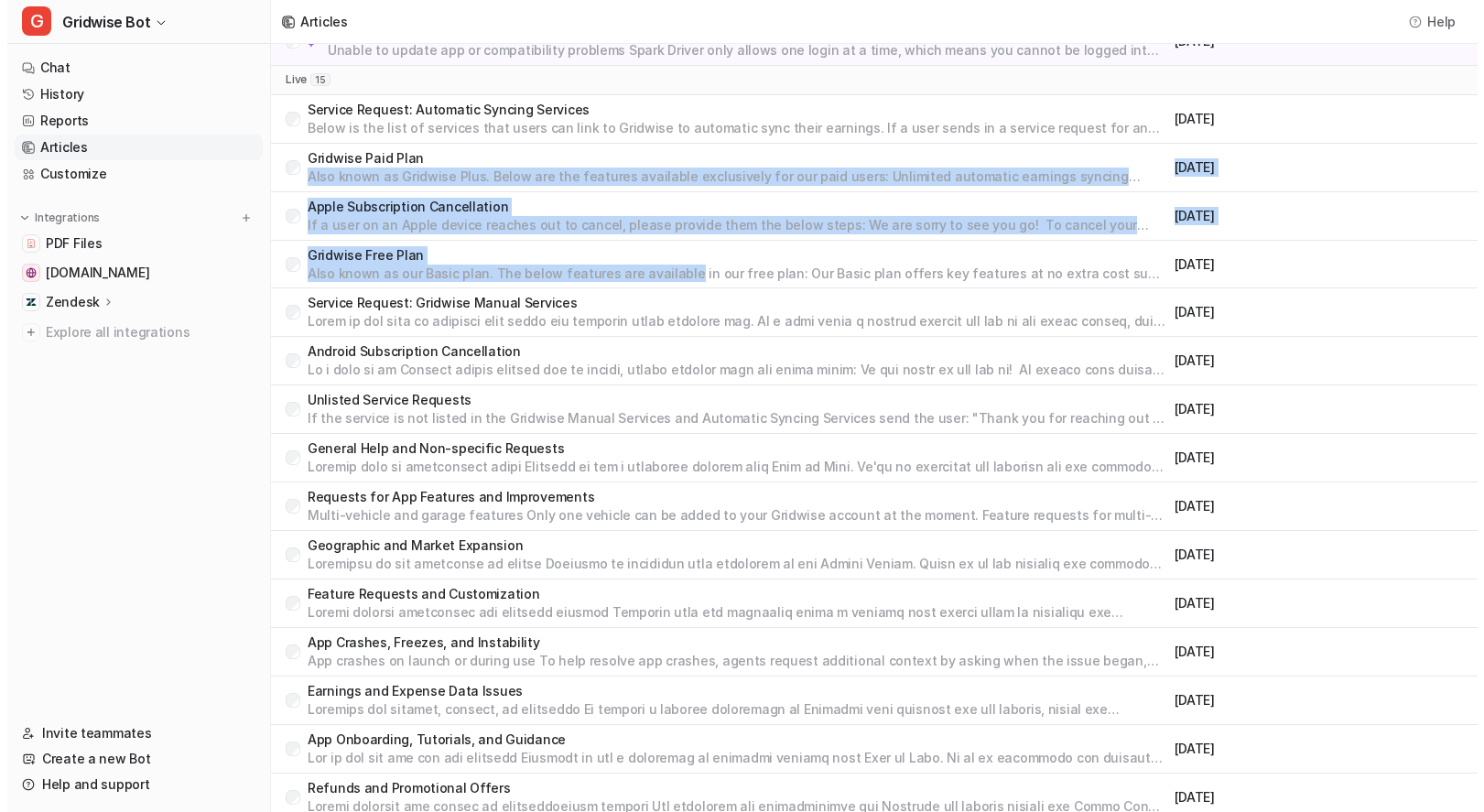 scroll, scrollTop: 675, scrollLeft: 0, axis: vertical 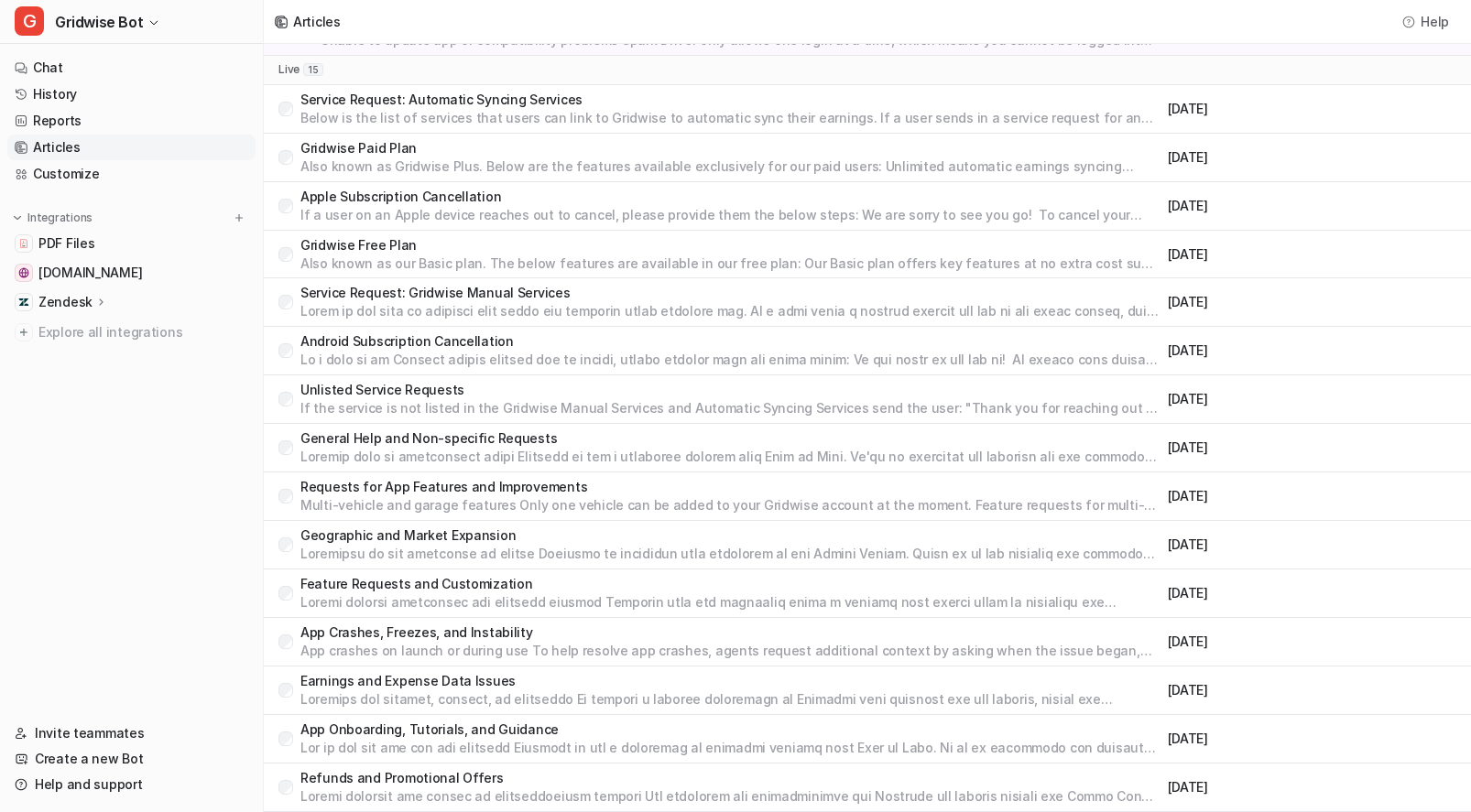 click on "Chat History Reports Articles Customize Integrations PDF Files gridwise.io Zendesk Overview Sources AI Agent AI Copilot Explore all integrations" at bounding box center (131, 376) 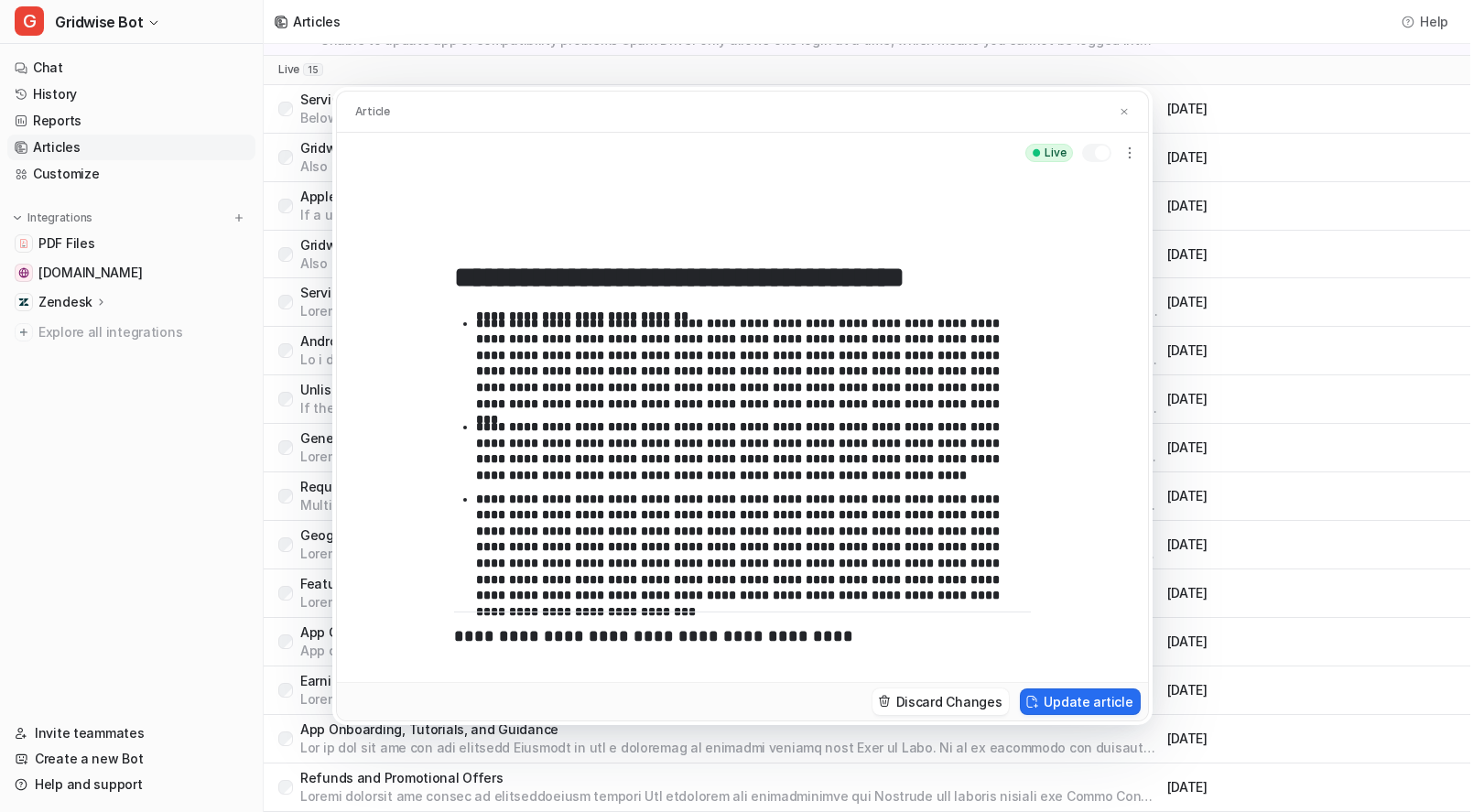 scroll, scrollTop: 123, scrollLeft: 0, axis: vertical 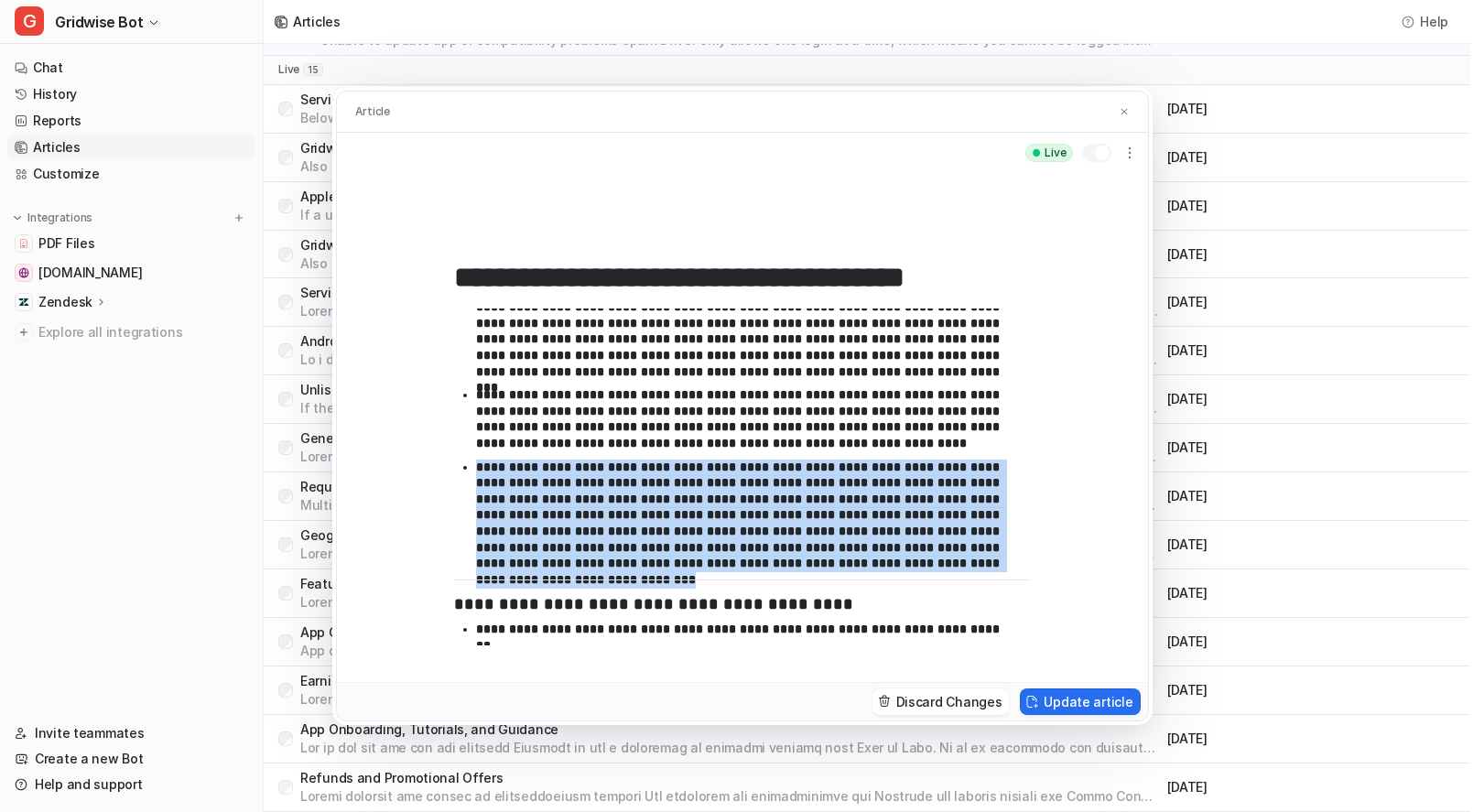 drag, startPoint x: 901, startPoint y: 570, endPoint x: 446, endPoint y: 461, distance: 467.87391 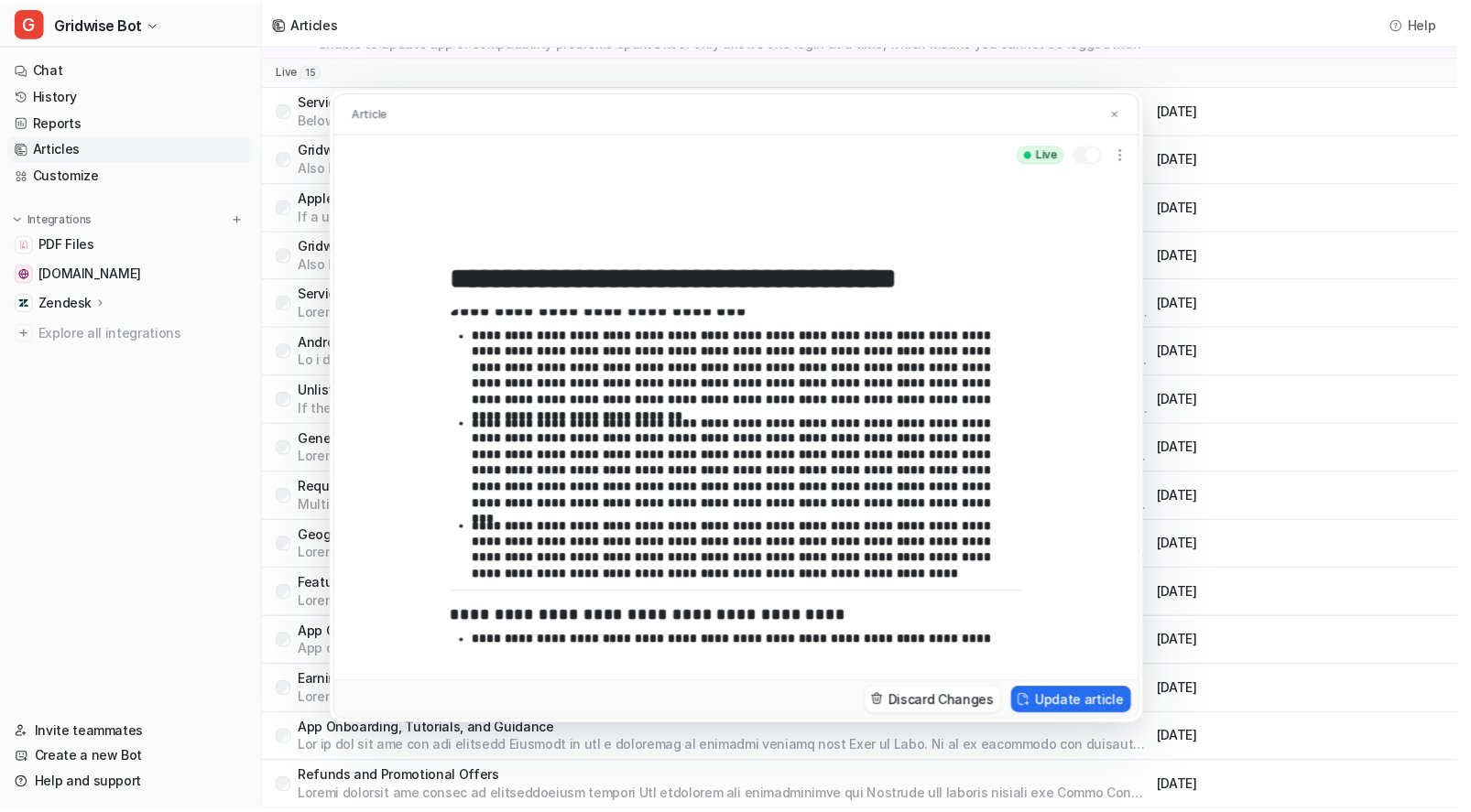 scroll, scrollTop: 35, scrollLeft: 0, axis: vertical 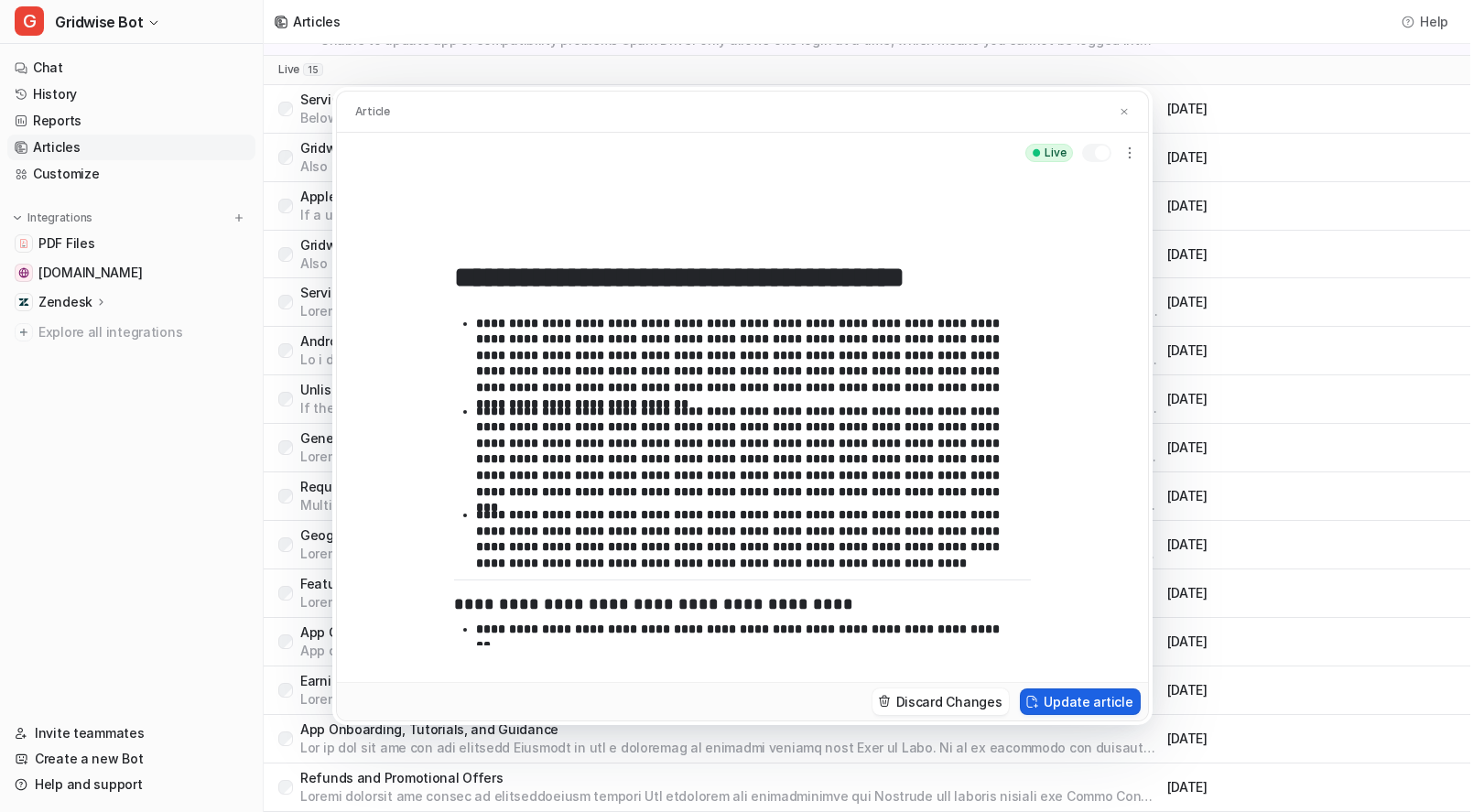 click on "Update article" at bounding box center [1079, 701] 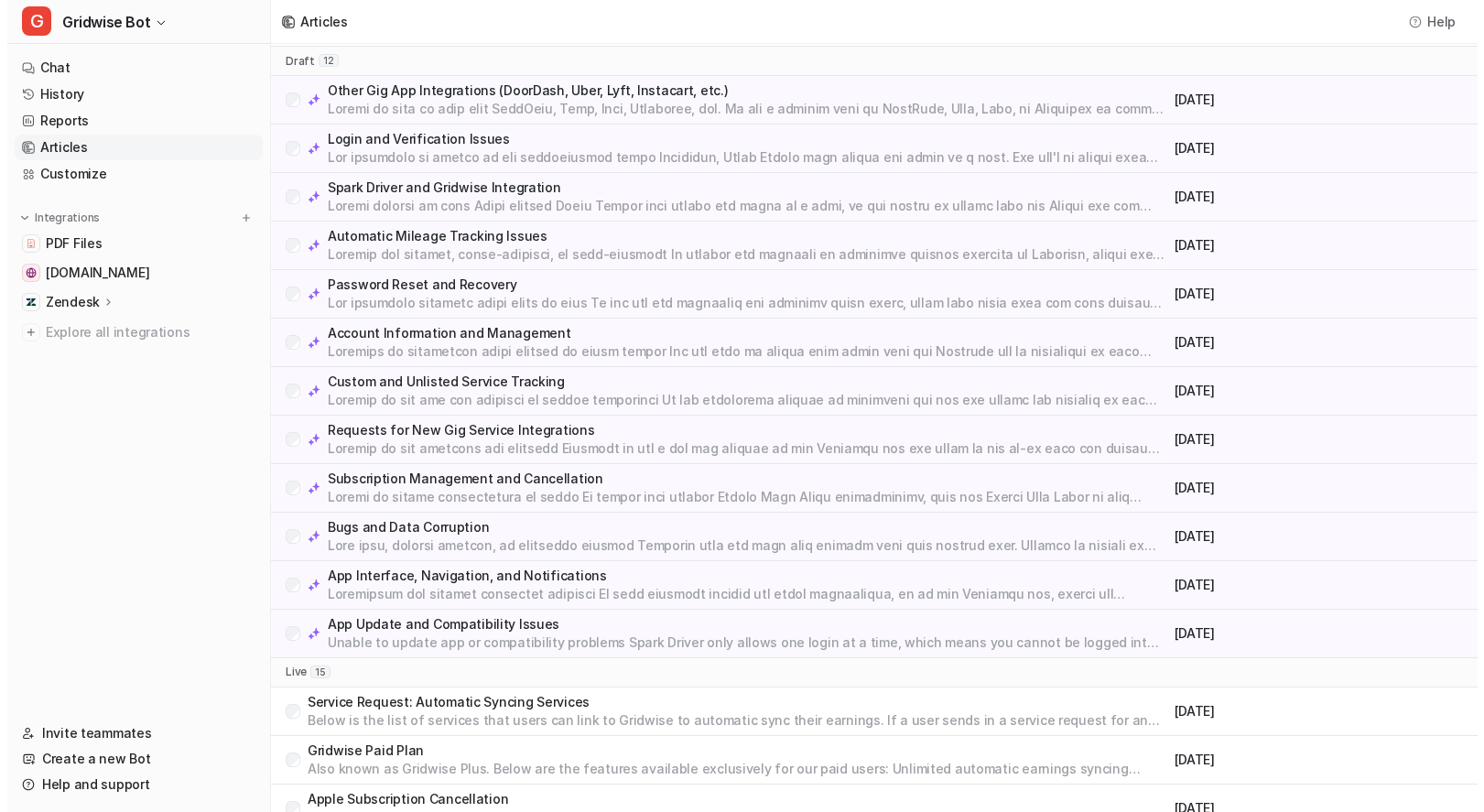 scroll, scrollTop: 0, scrollLeft: 0, axis: both 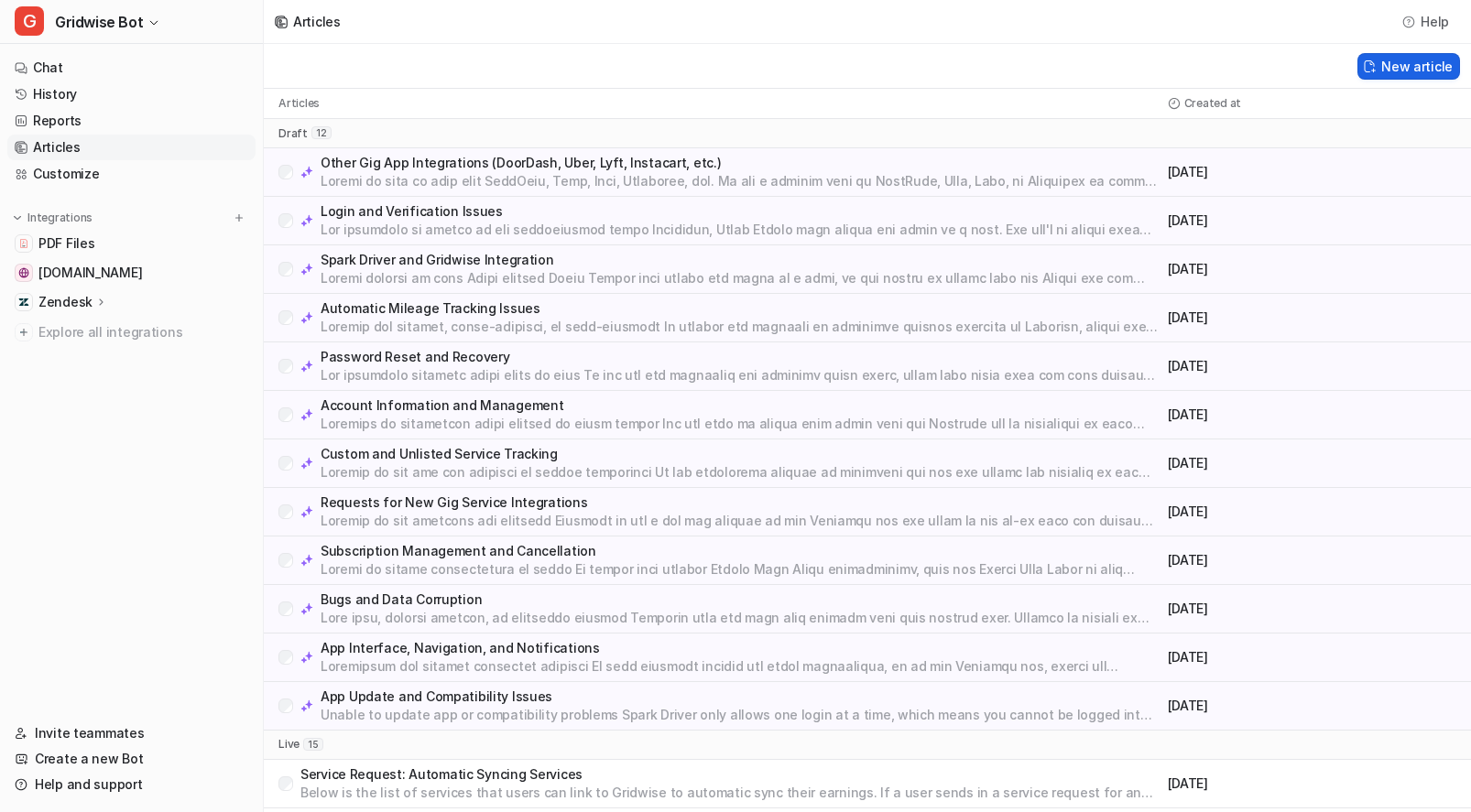 click on "New article" at bounding box center (1409, 66) 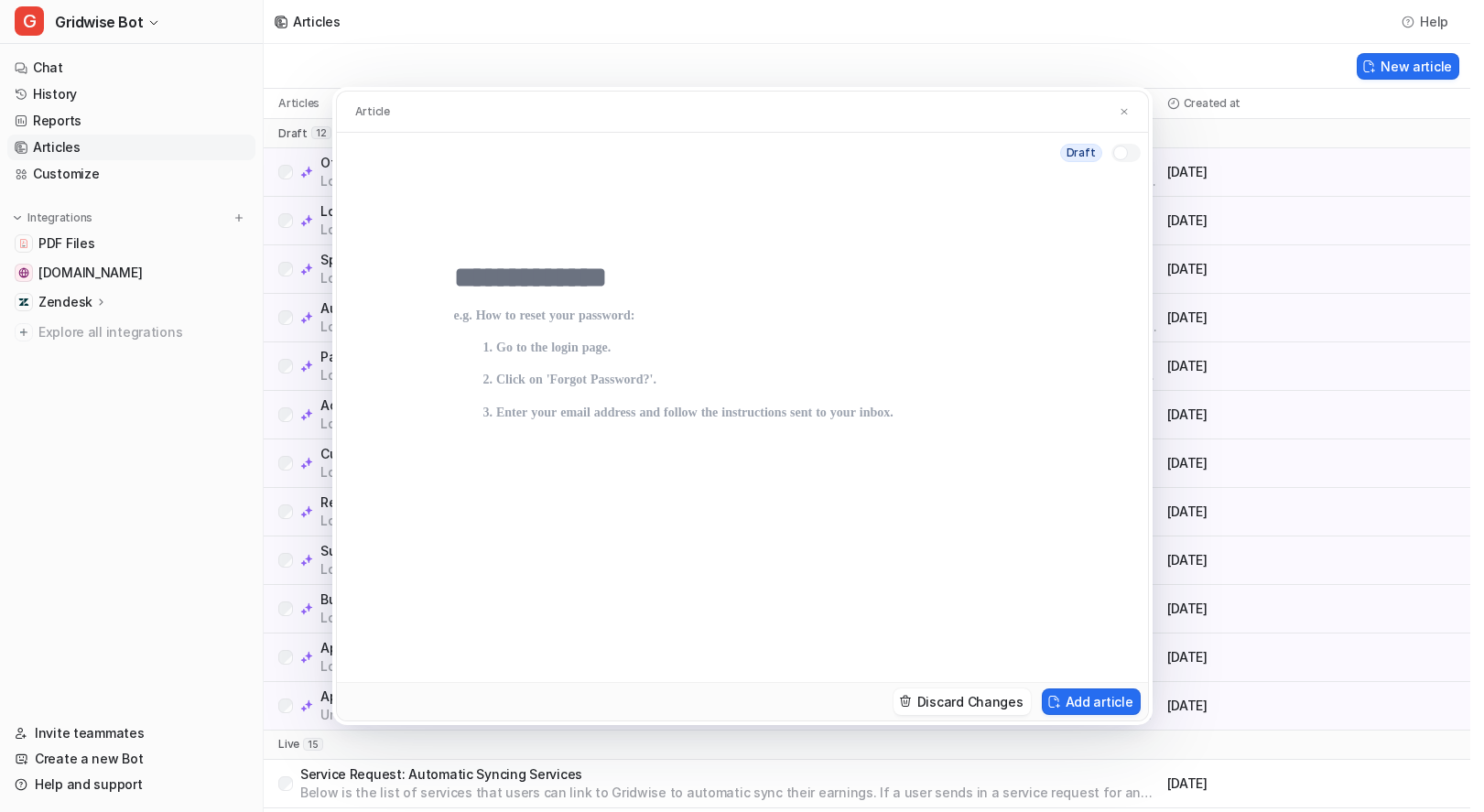 click at bounding box center [742, 277] 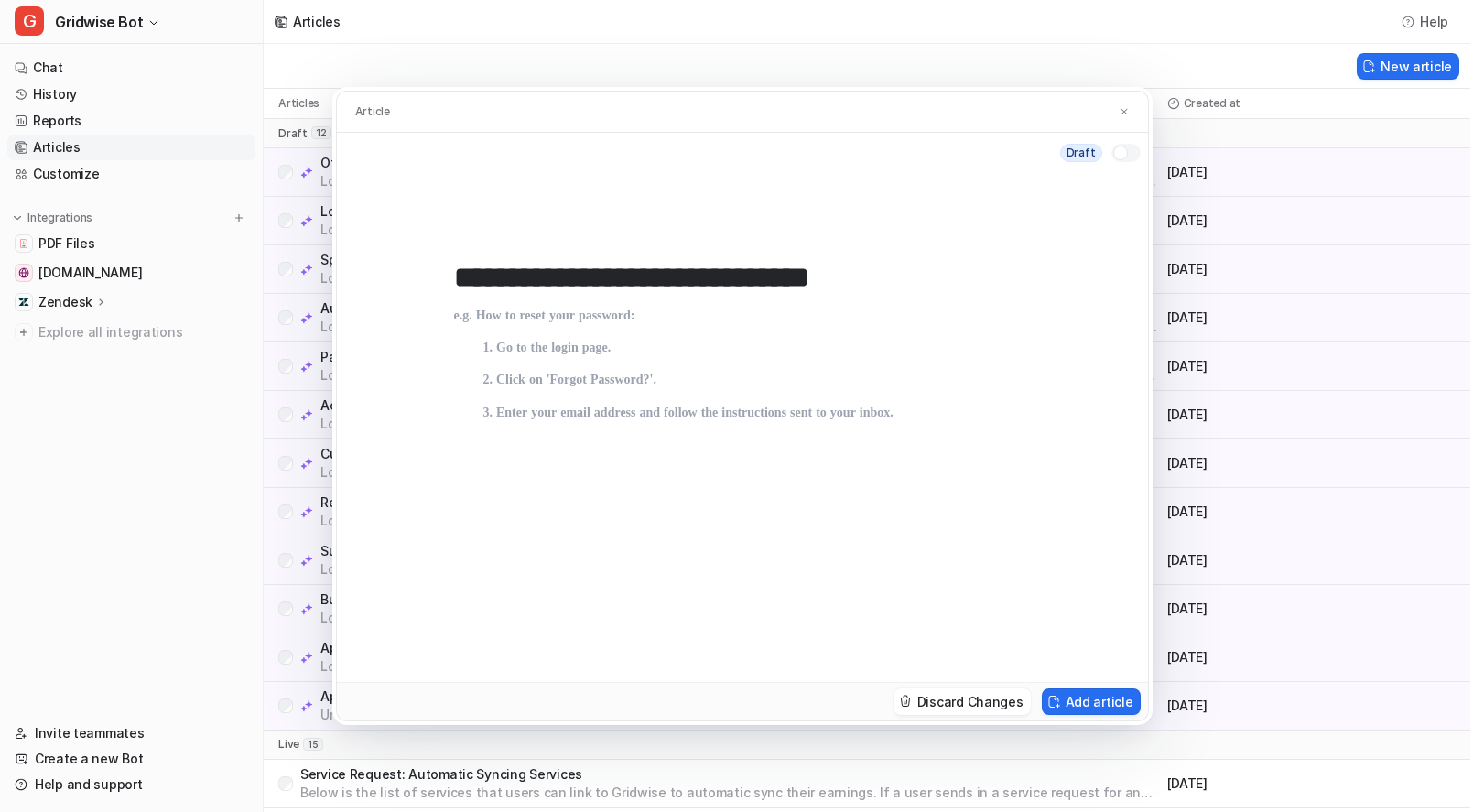 type on "**********" 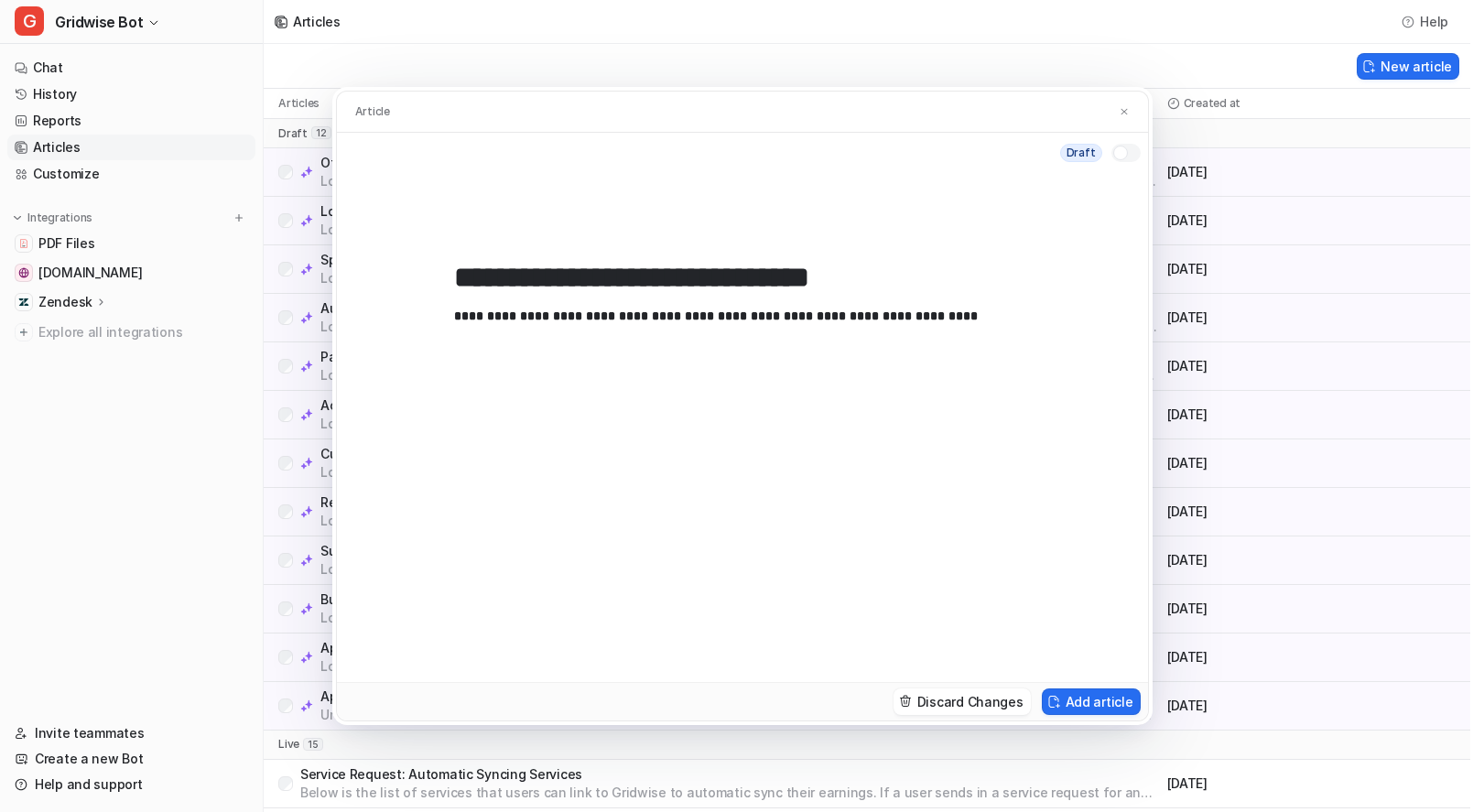 click on "**********" at bounding box center [742, 470] 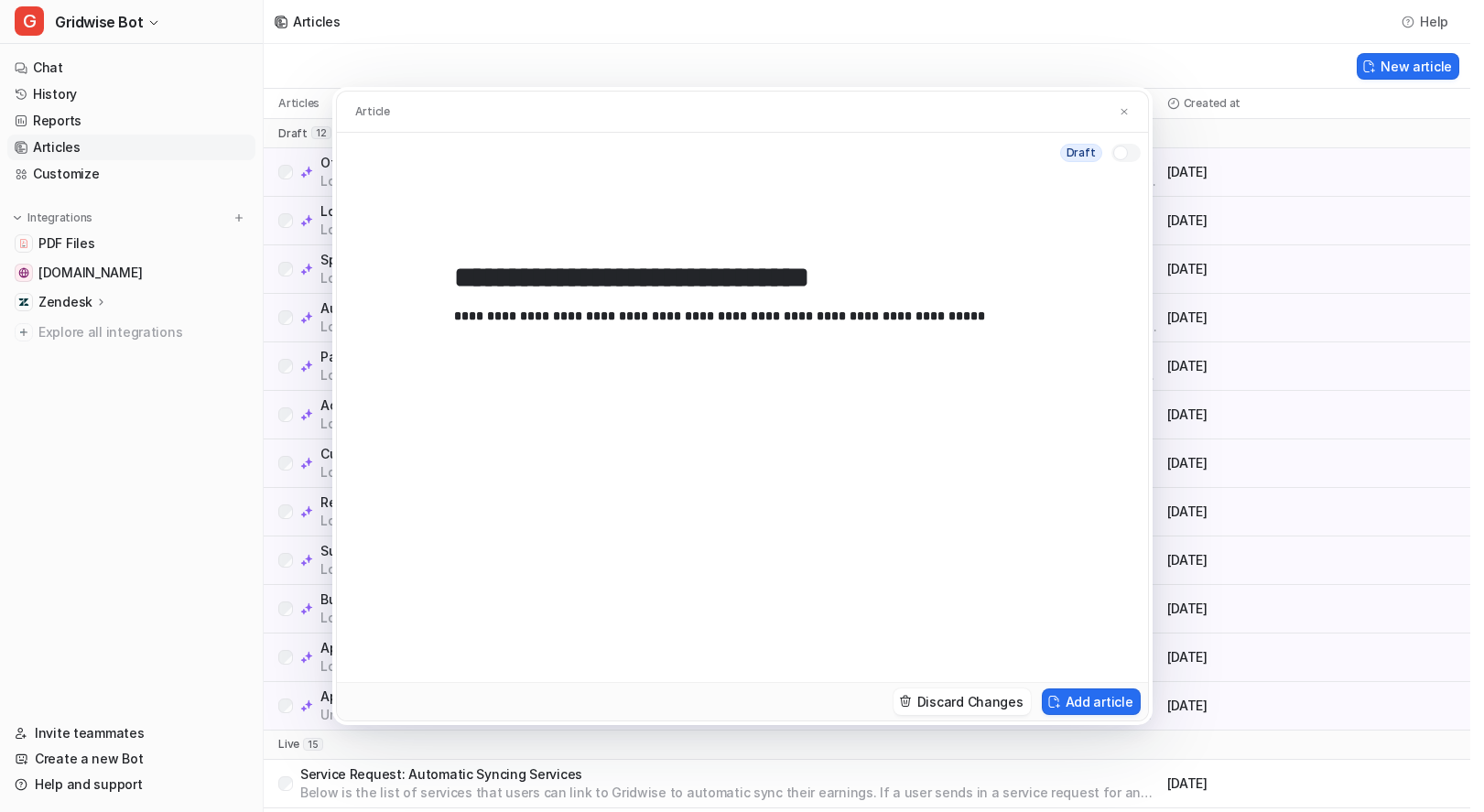 click on "**********" at bounding box center [742, 477] 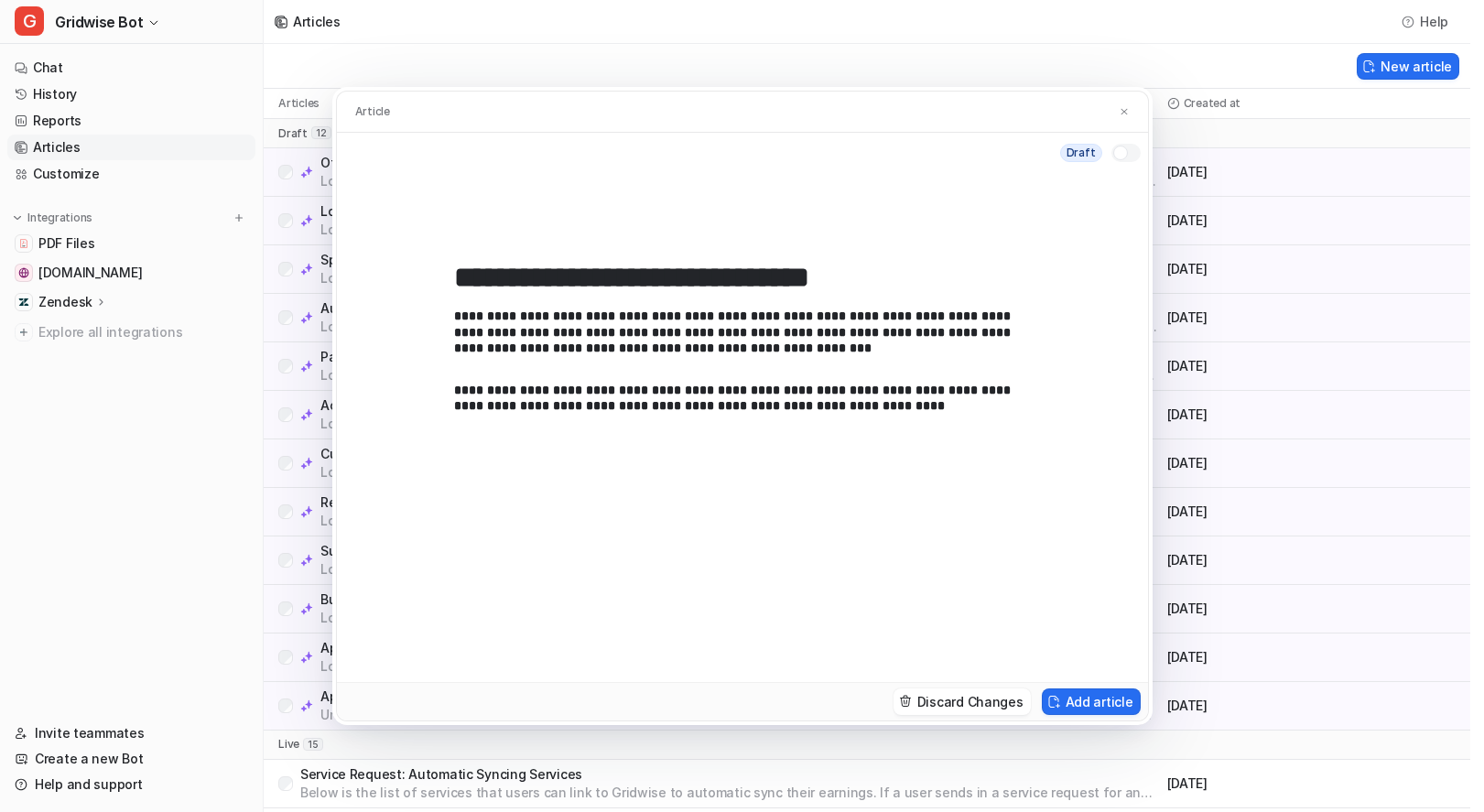 click on "**********" at bounding box center (742, 332) 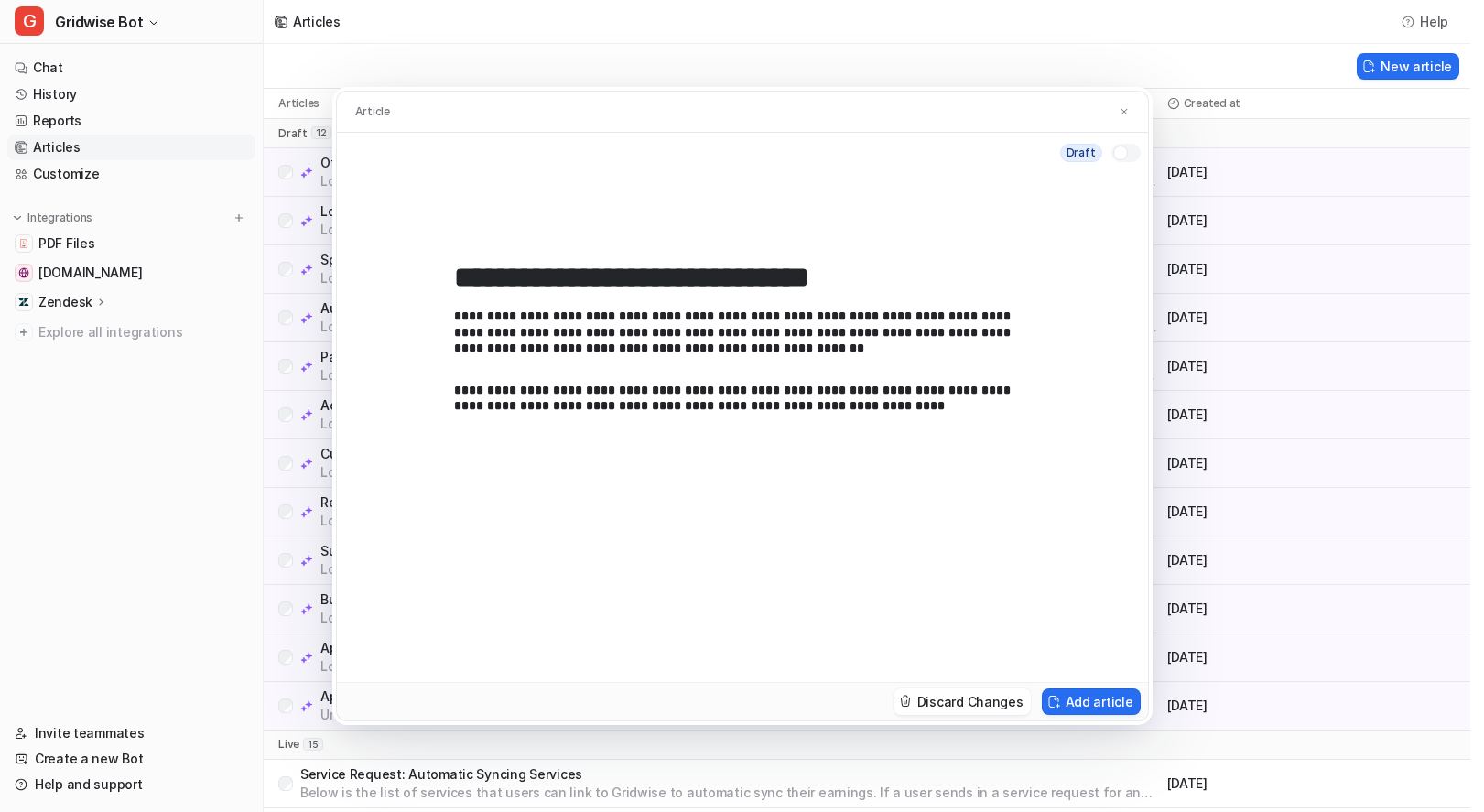 click on "**********" at bounding box center (742, 332) 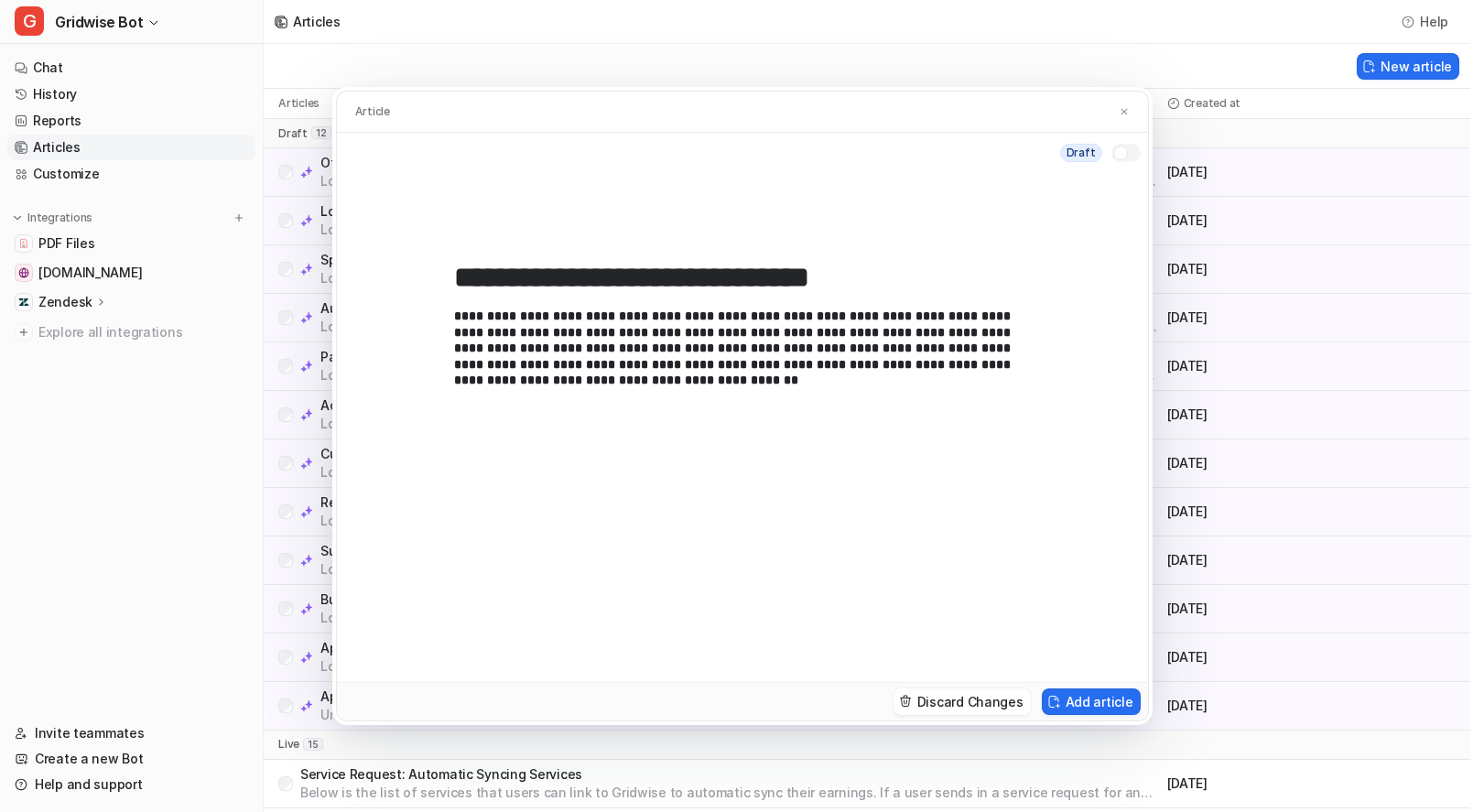 click on "**********" at bounding box center (742, 477) 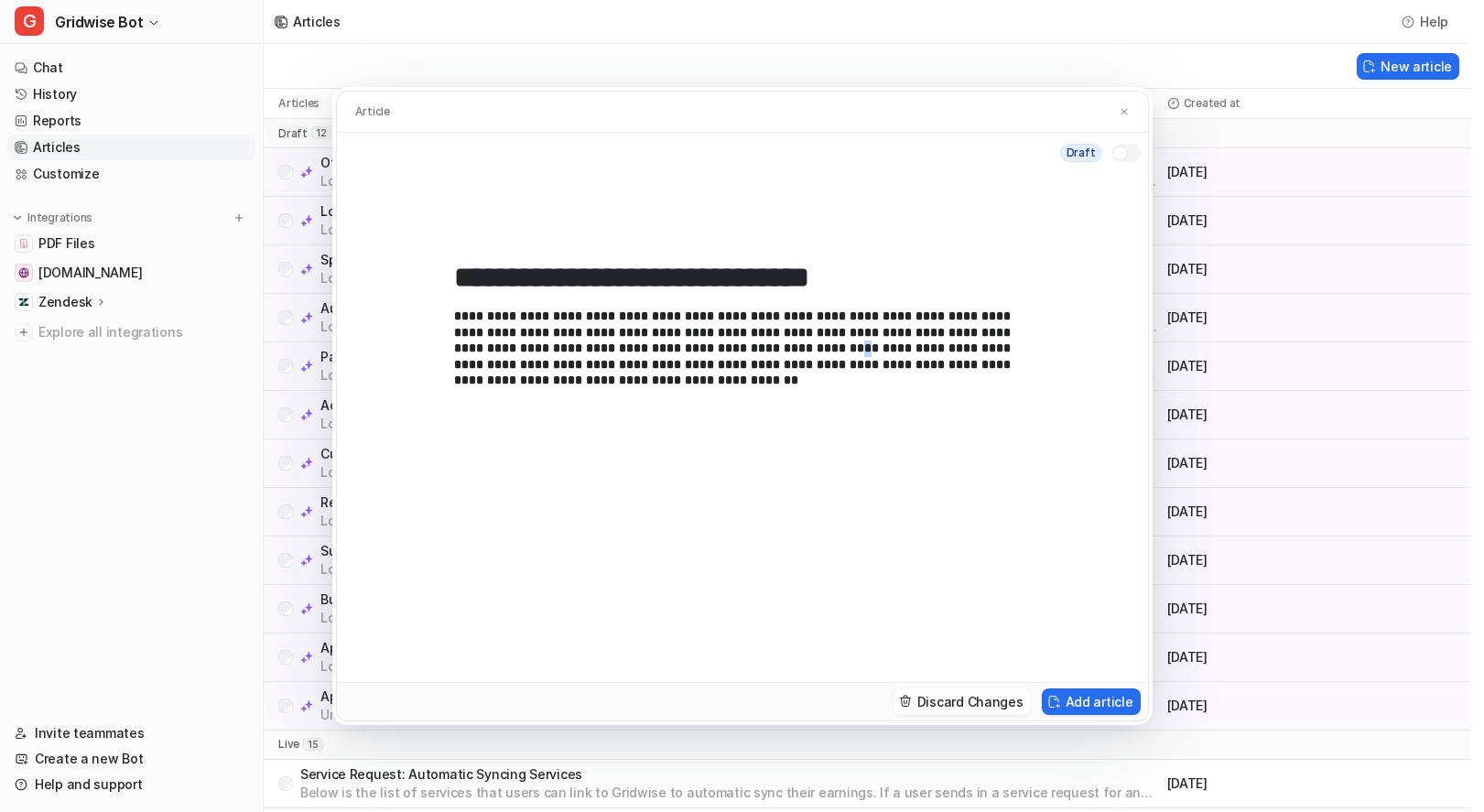 click on "**********" at bounding box center [742, 477] 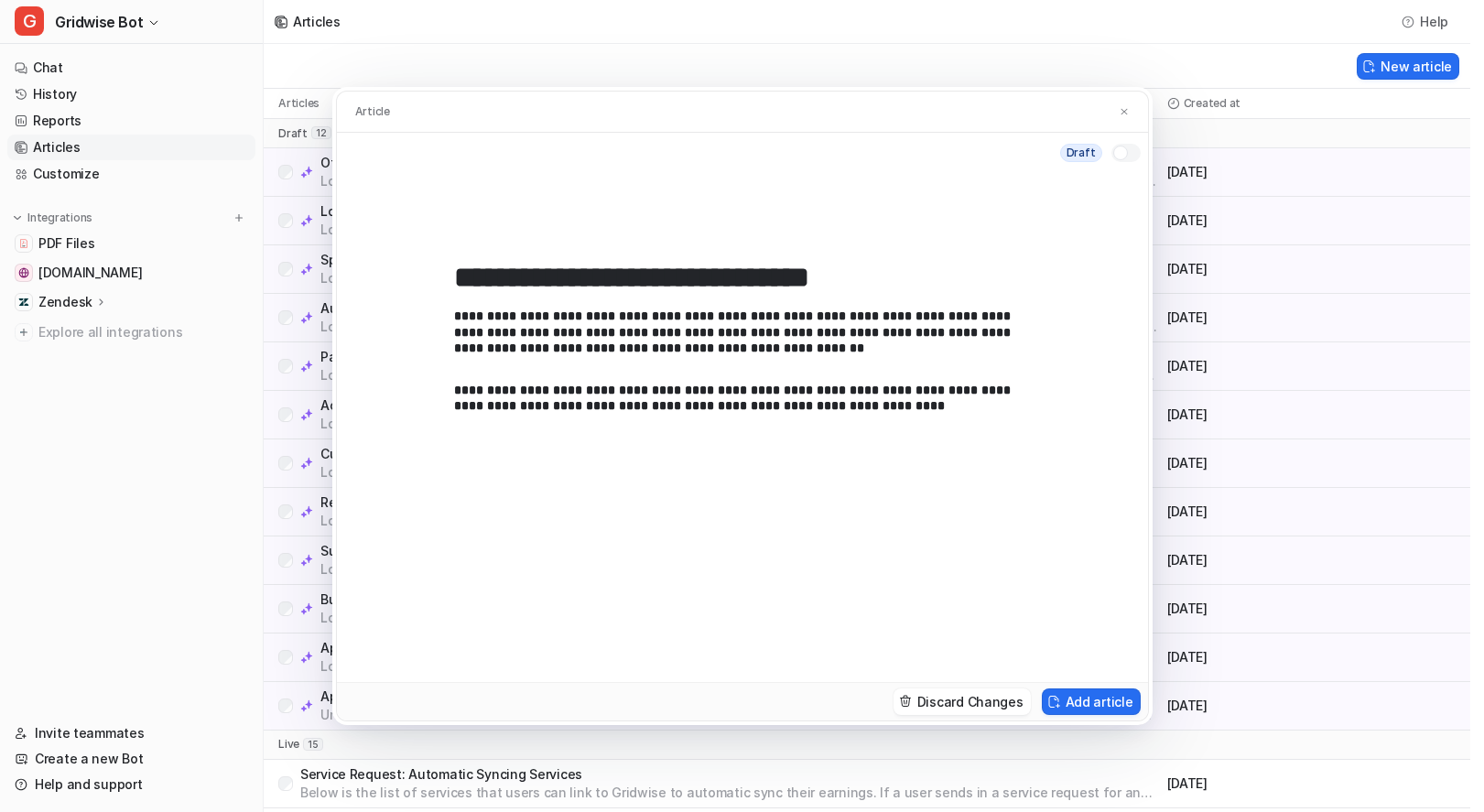 click on "**********" at bounding box center [742, 477] 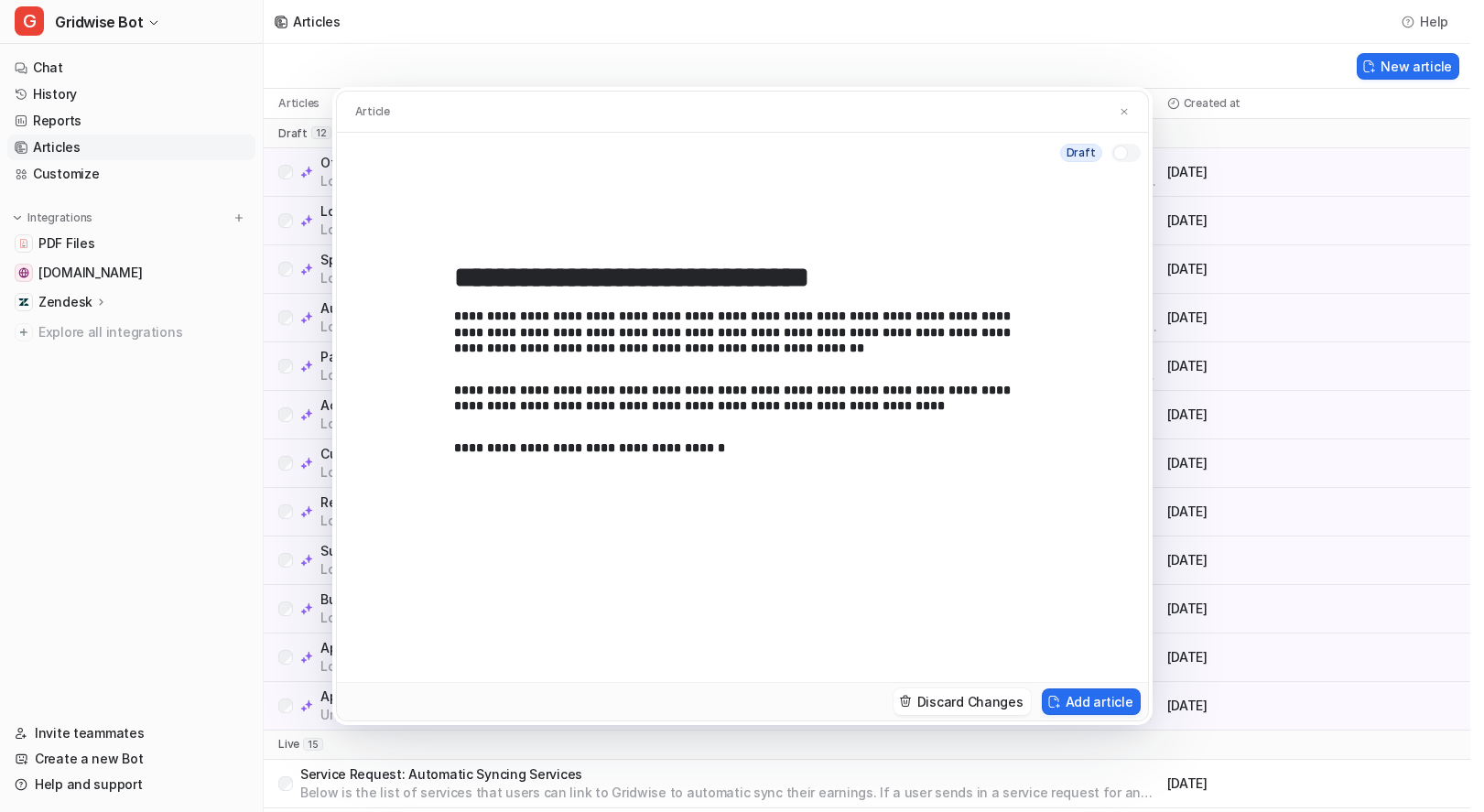 click on "**********" at bounding box center [742, 477] 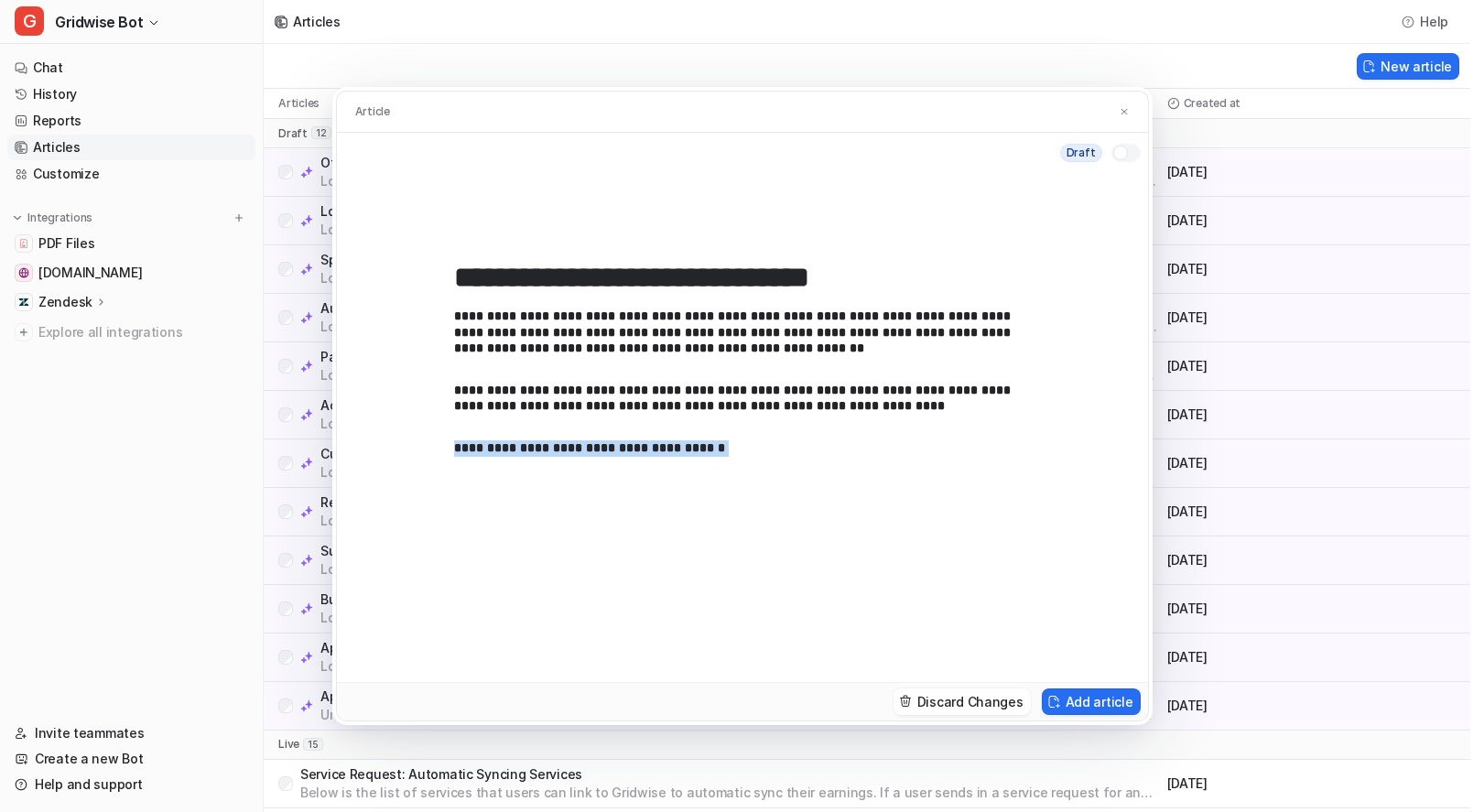 click on "**********" at bounding box center [742, 477] 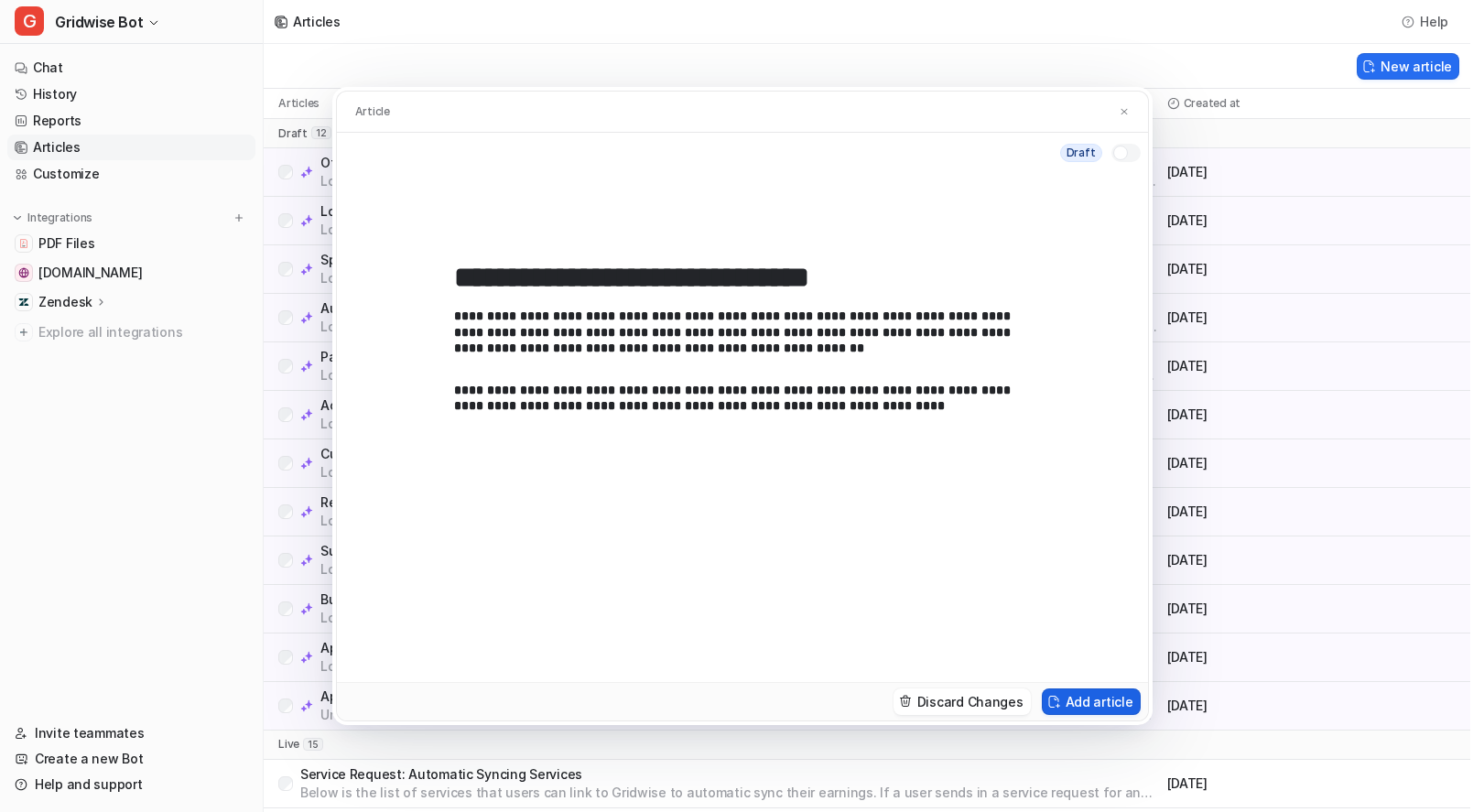 click on "Add article" at bounding box center [1091, 701] 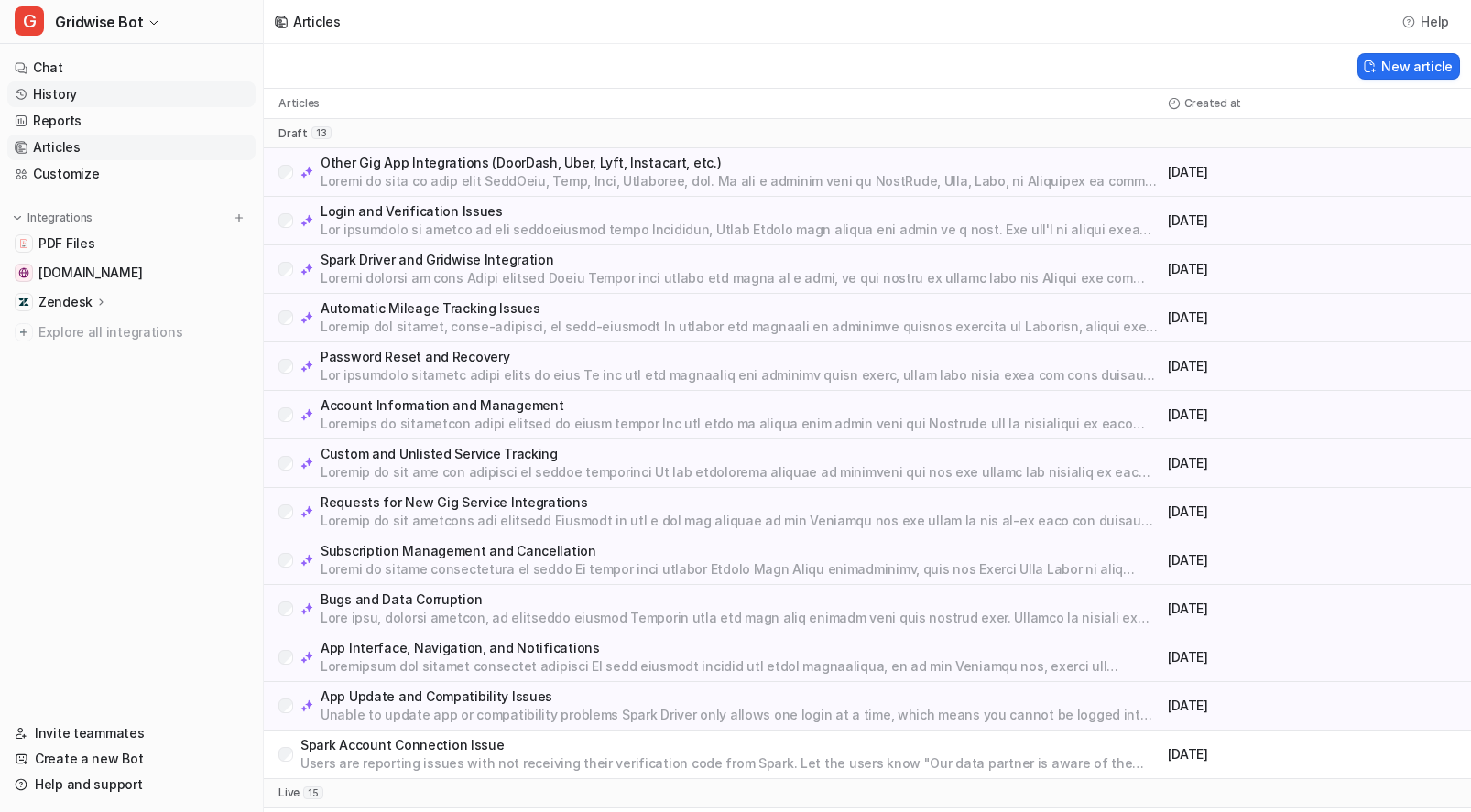 click on "History" at bounding box center [131, 94] 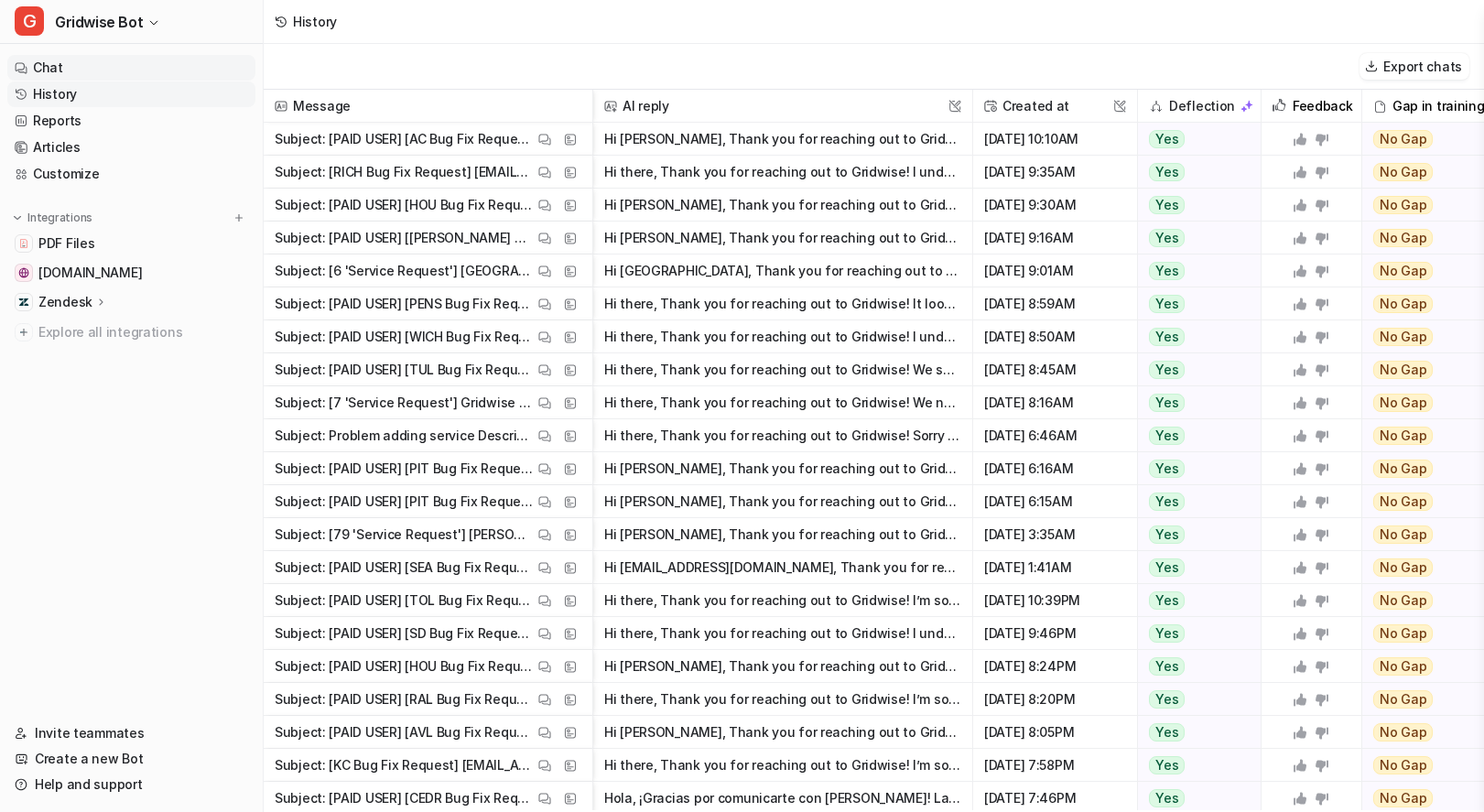 click on "Chat" at bounding box center (131, 68) 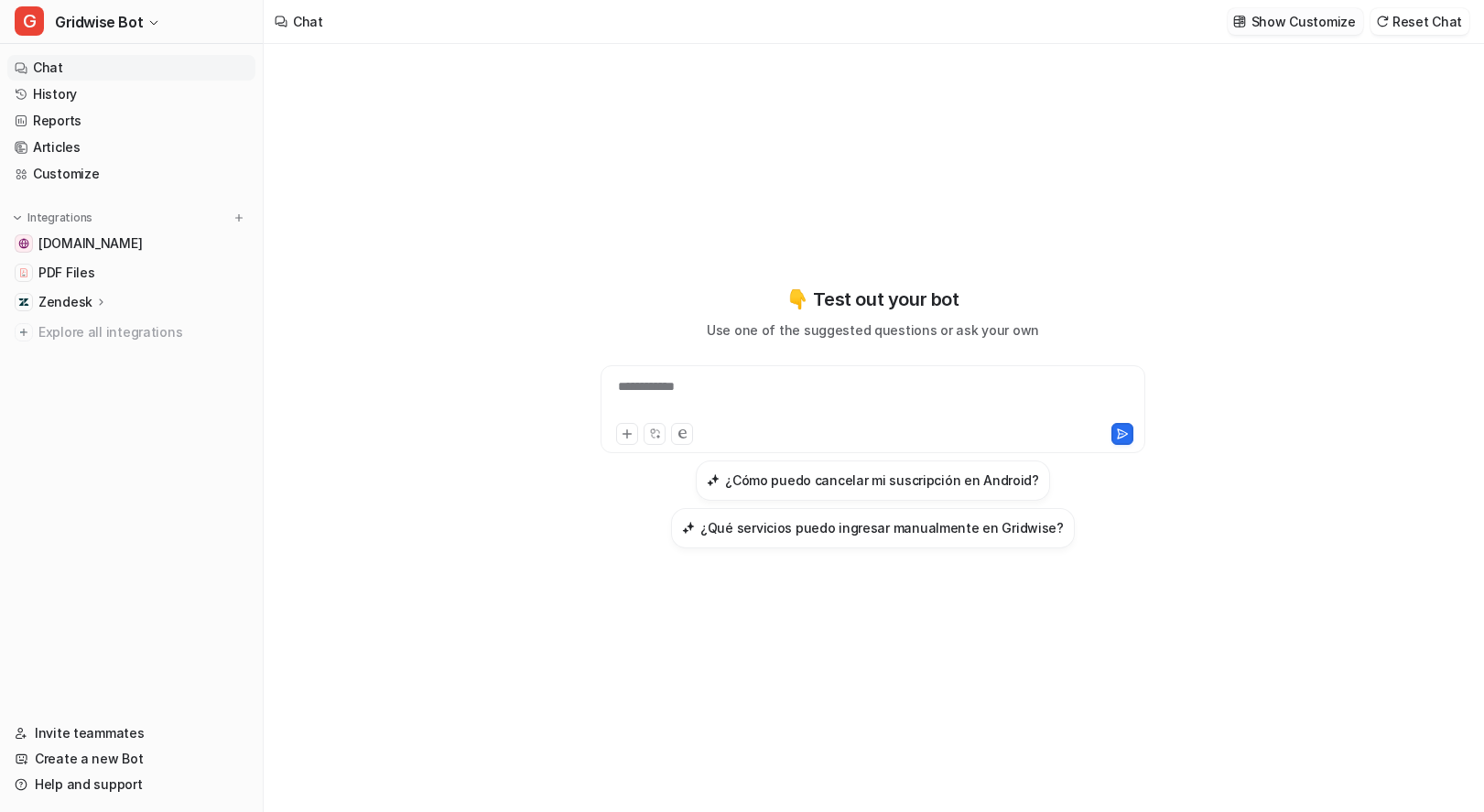 click on "Show Customize" at bounding box center (1304, 21) 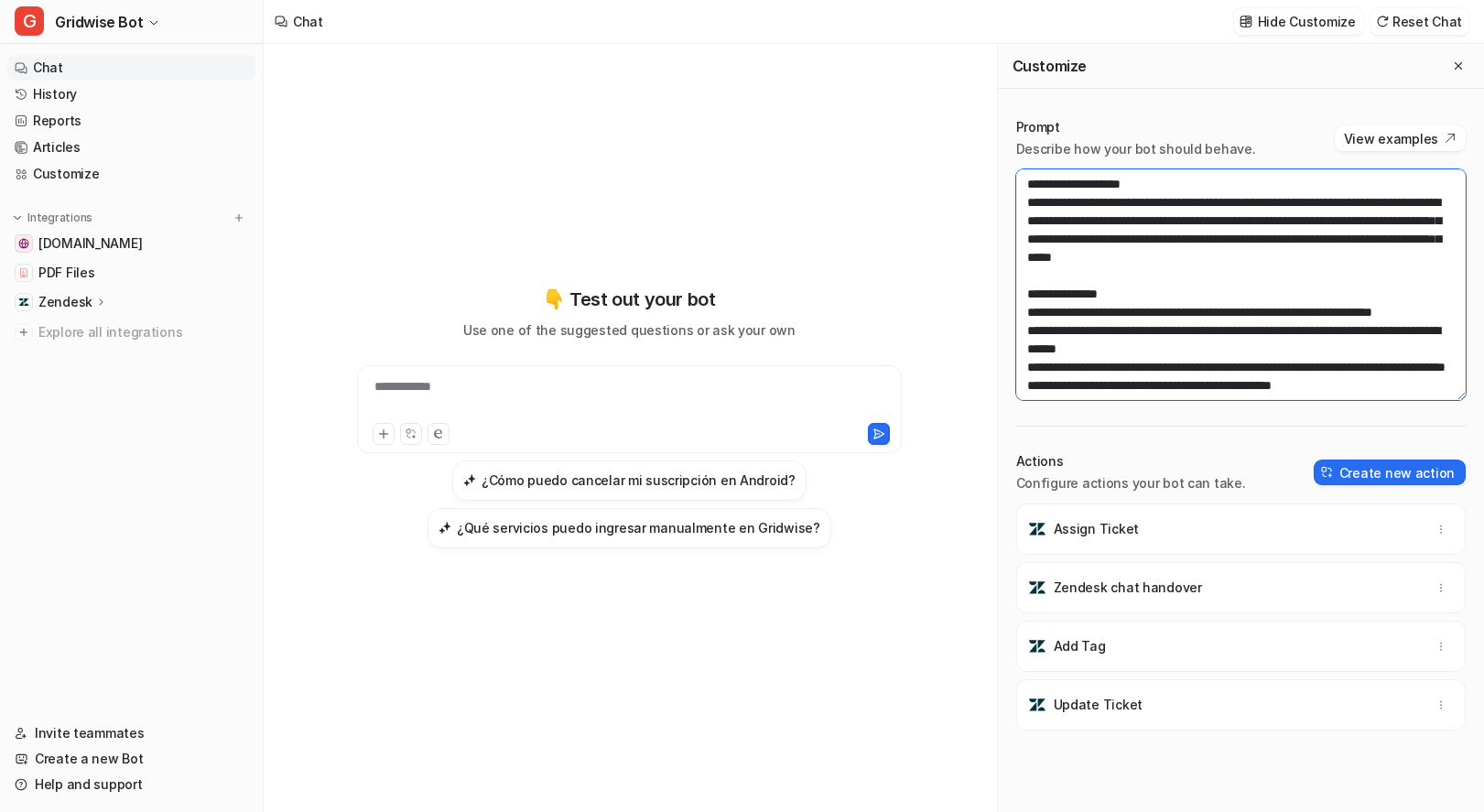 click at bounding box center [1240, 285] 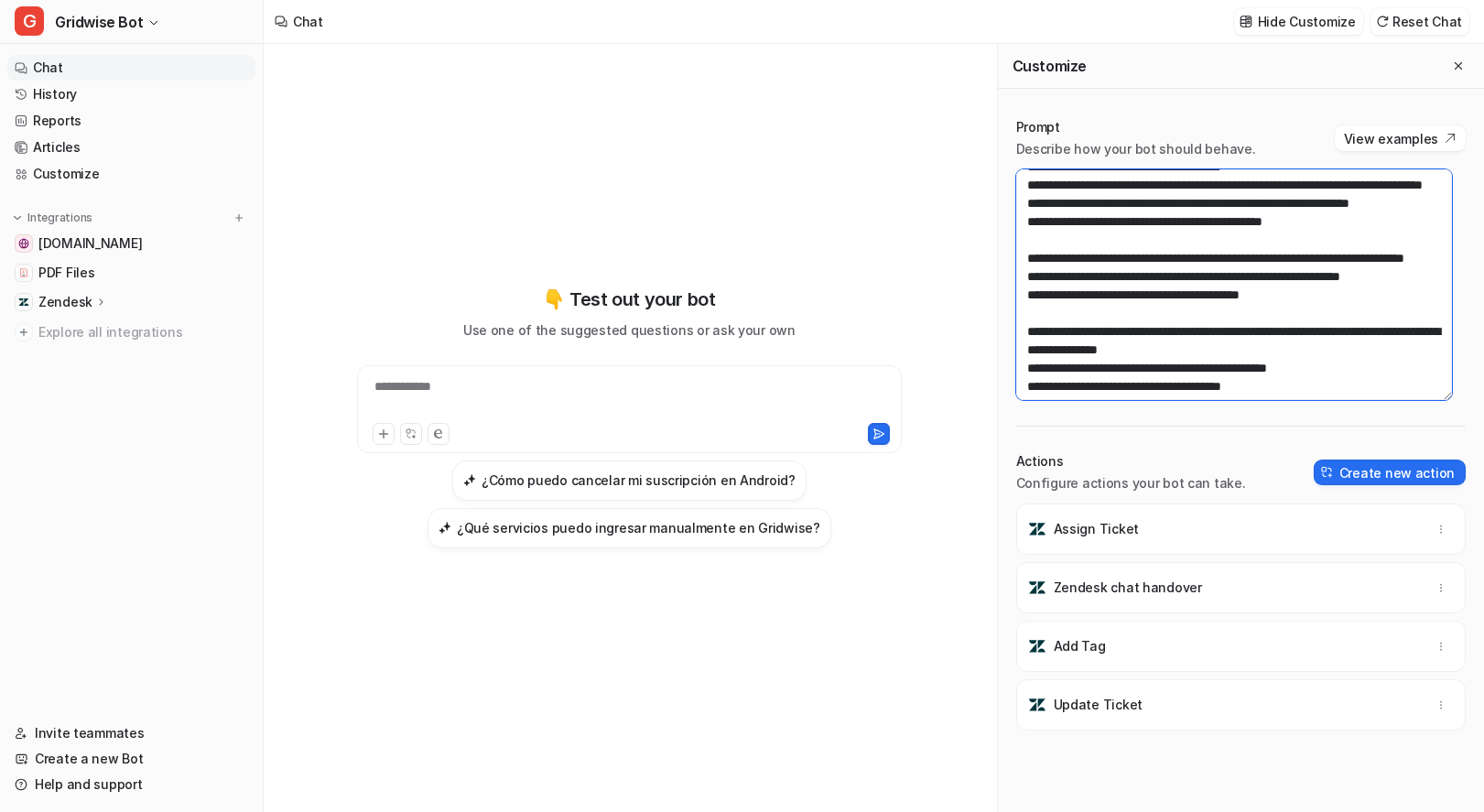 scroll, scrollTop: 2966, scrollLeft: 0, axis: vertical 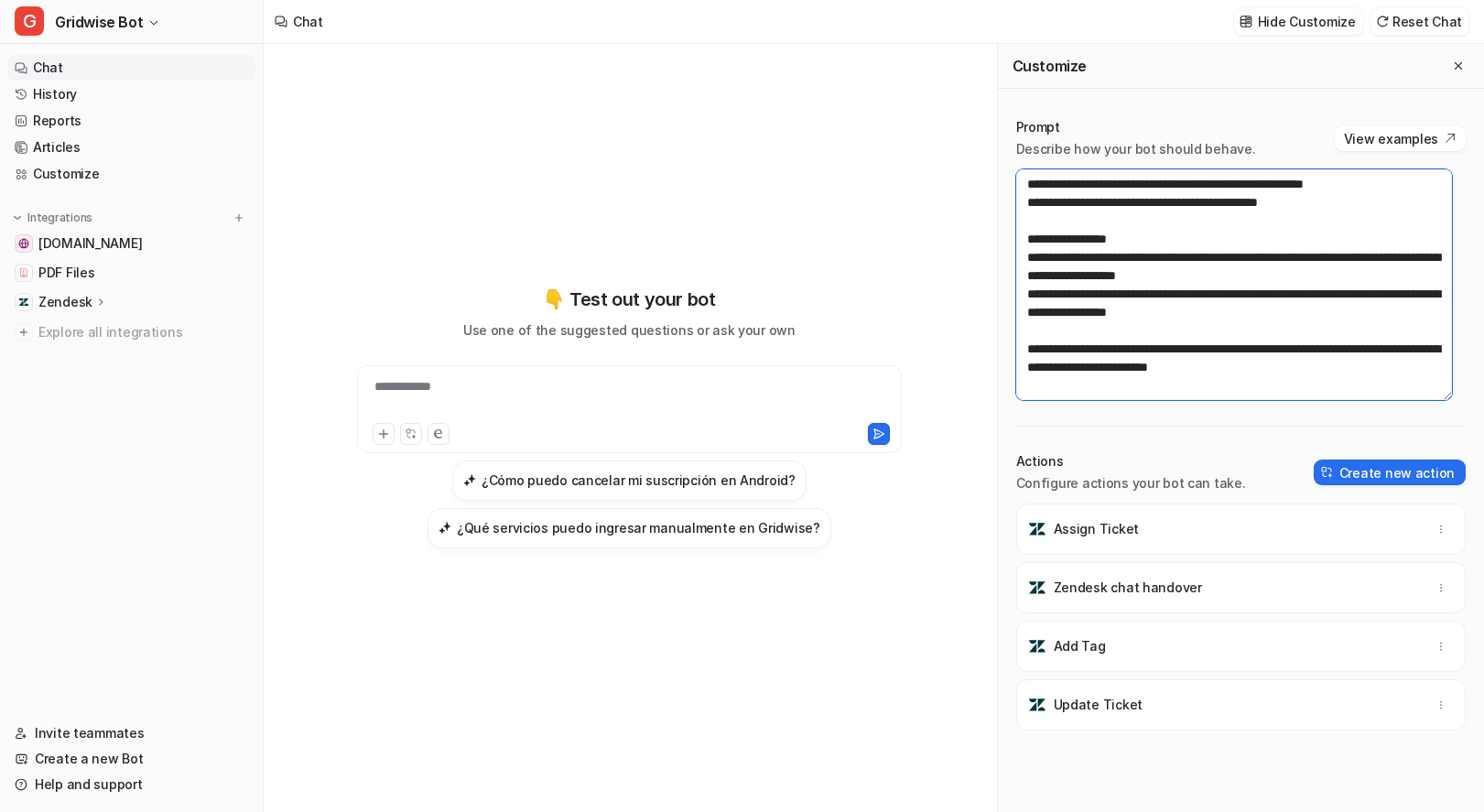 drag, startPoint x: 1024, startPoint y: 182, endPoint x: 1286, endPoint y: 567, distance: 465.69196 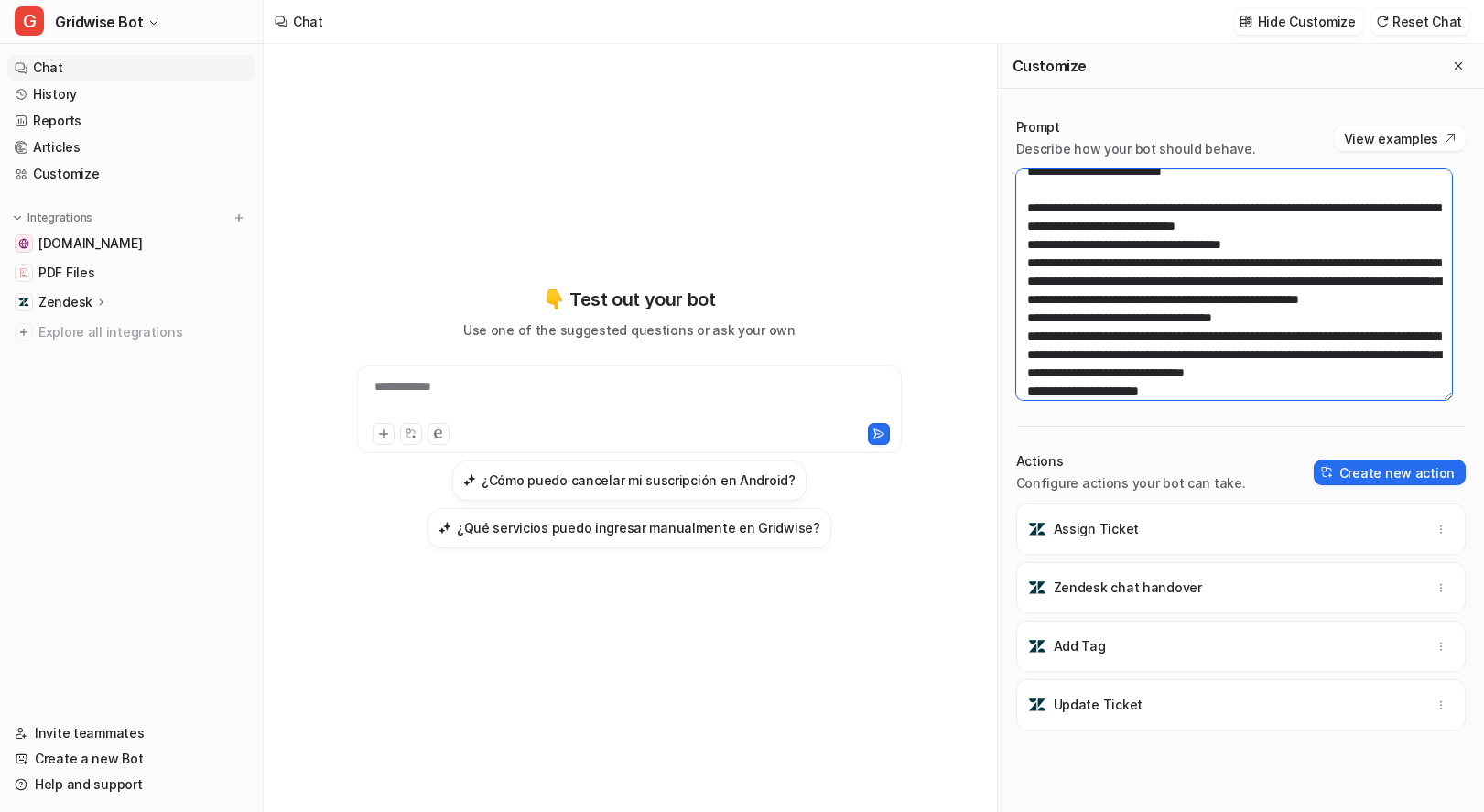 scroll, scrollTop: 1913, scrollLeft: 0, axis: vertical 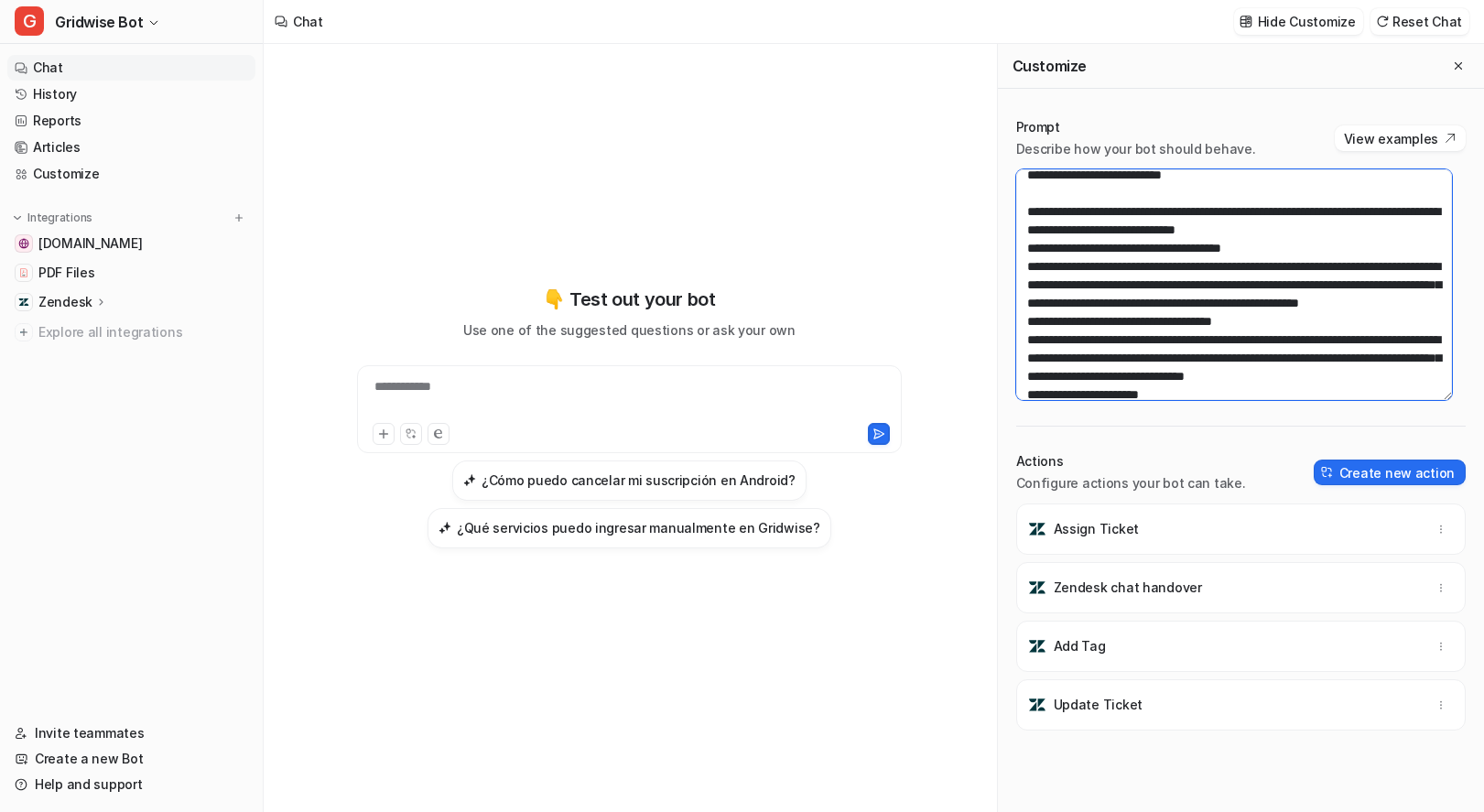 drag, startPoint x: 1236, startPoint y: 359, endPoint x: 945, endPoint y: 333, distance: 292.1592 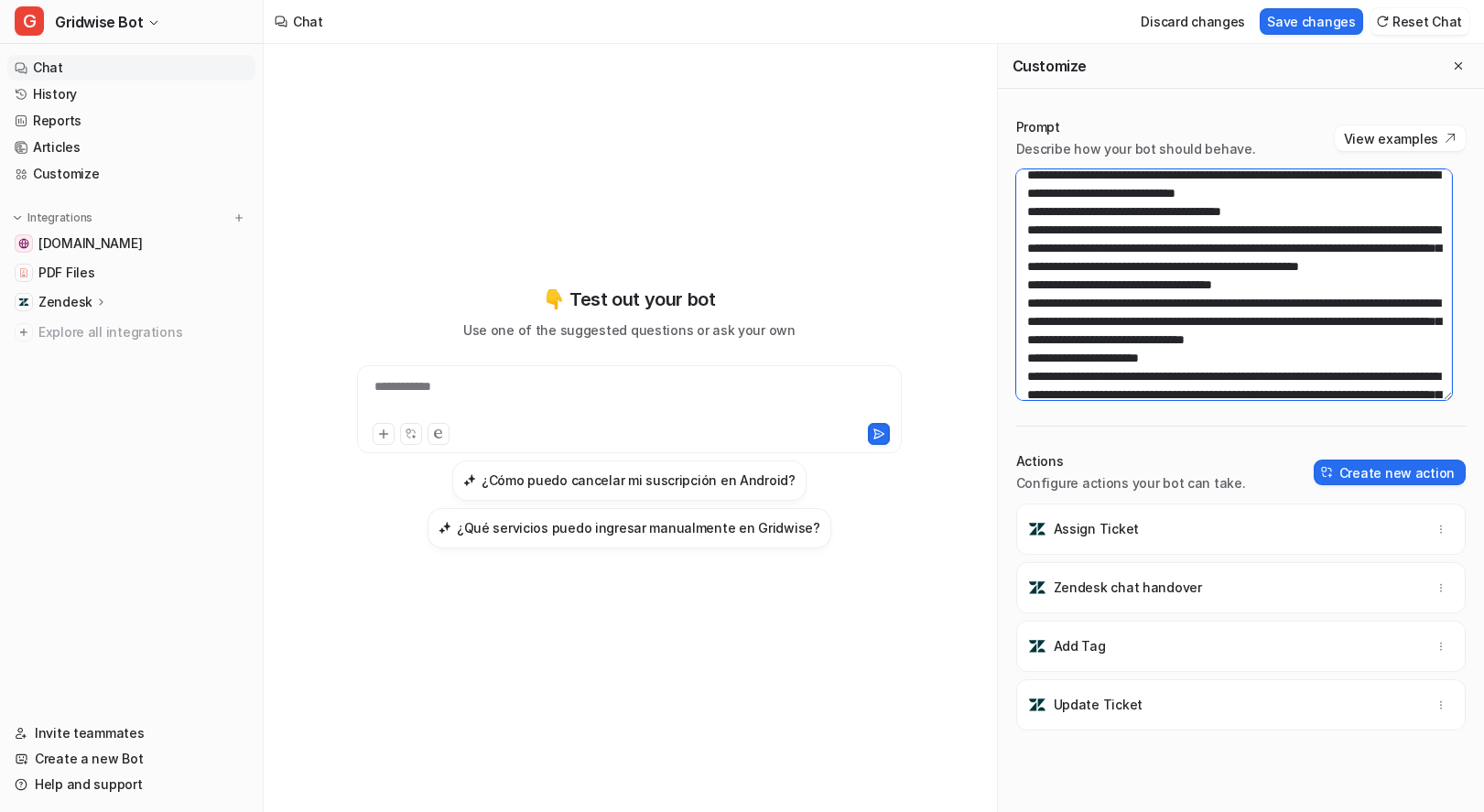 drag, startPoint x: 1356, startPoint y: 308, endPoint x: 1001, endPoint y: 267, distance: 357.35976 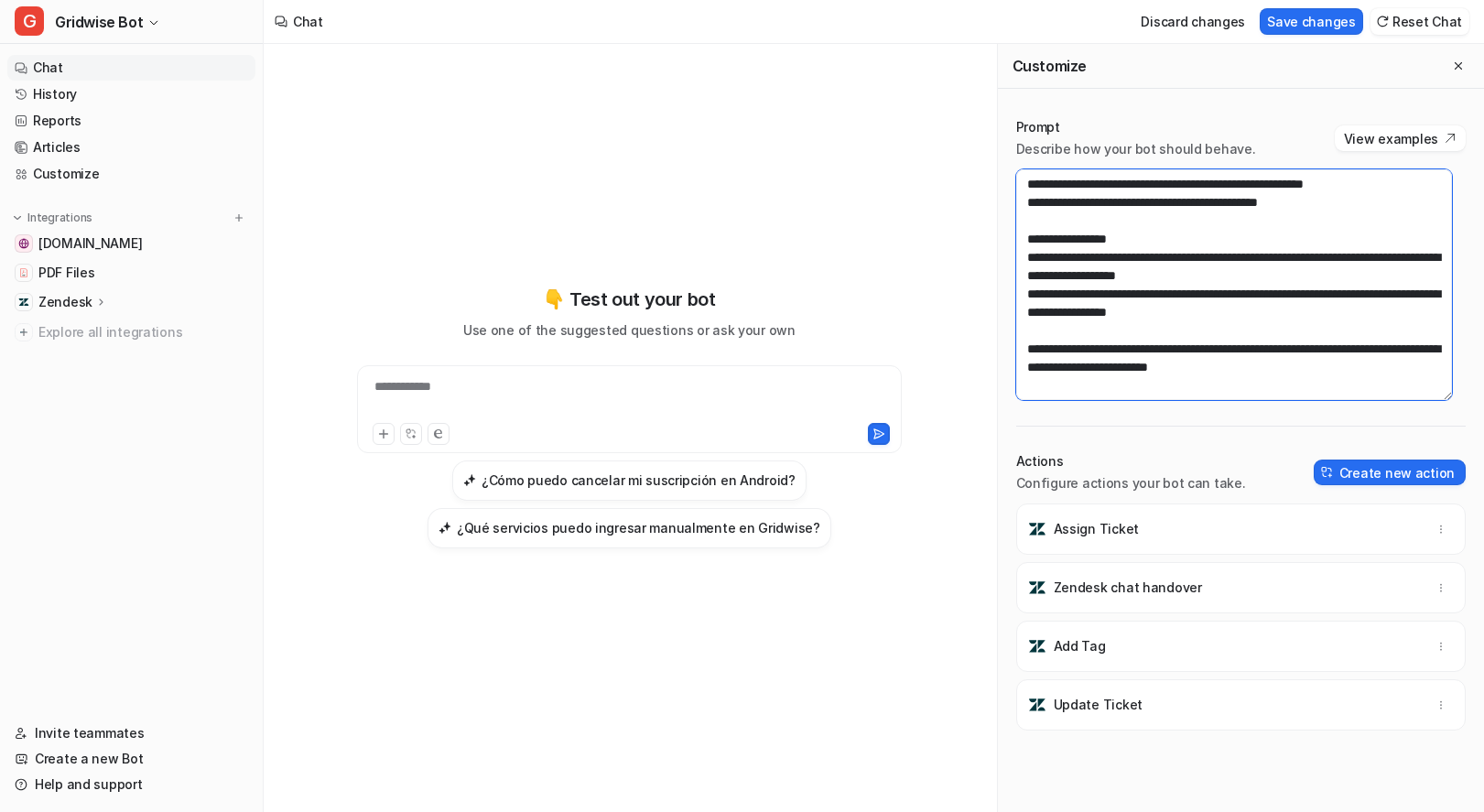 scroll, scrollTop: 2874, scrollLeft: 0, axis: vertical 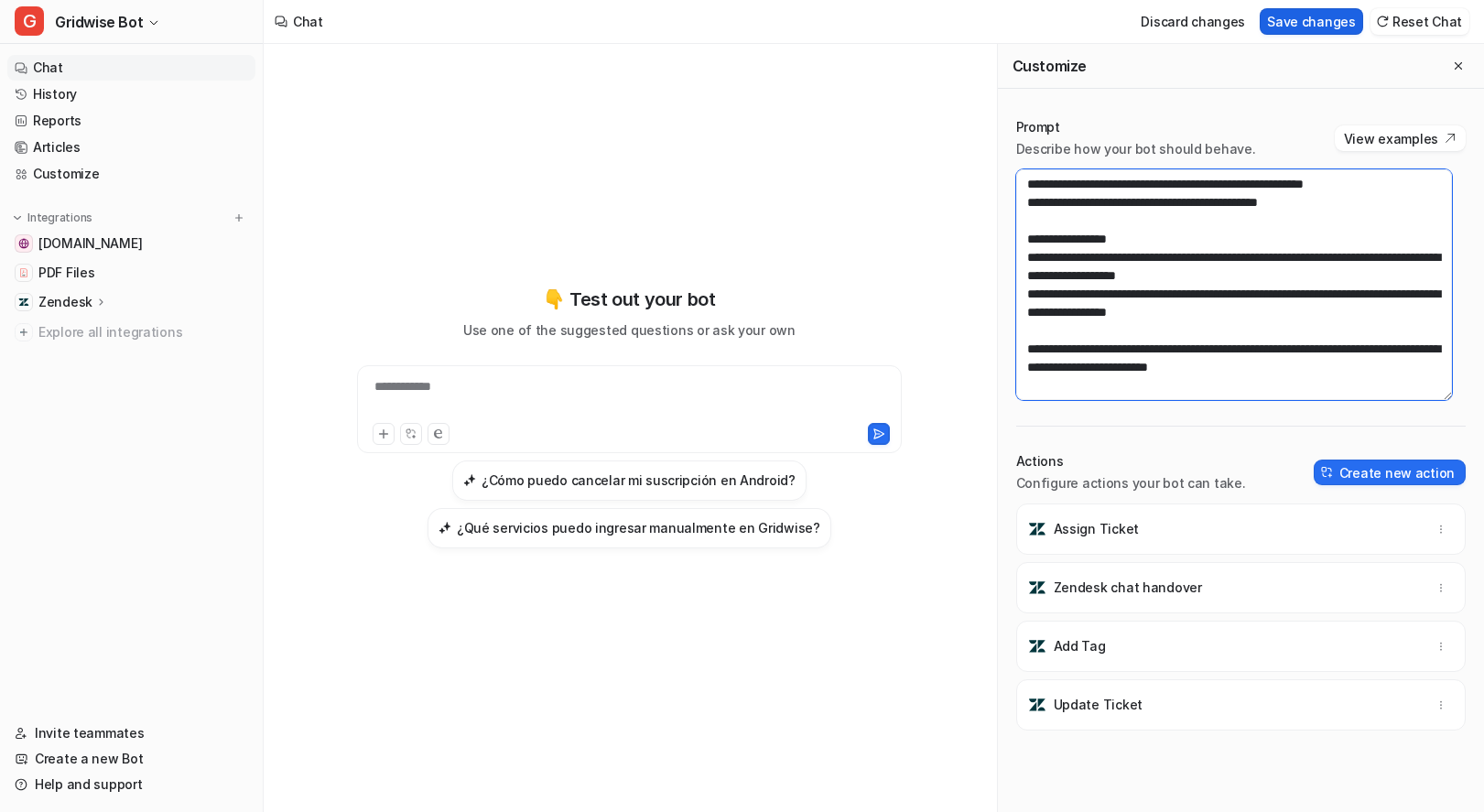 type on "**********" 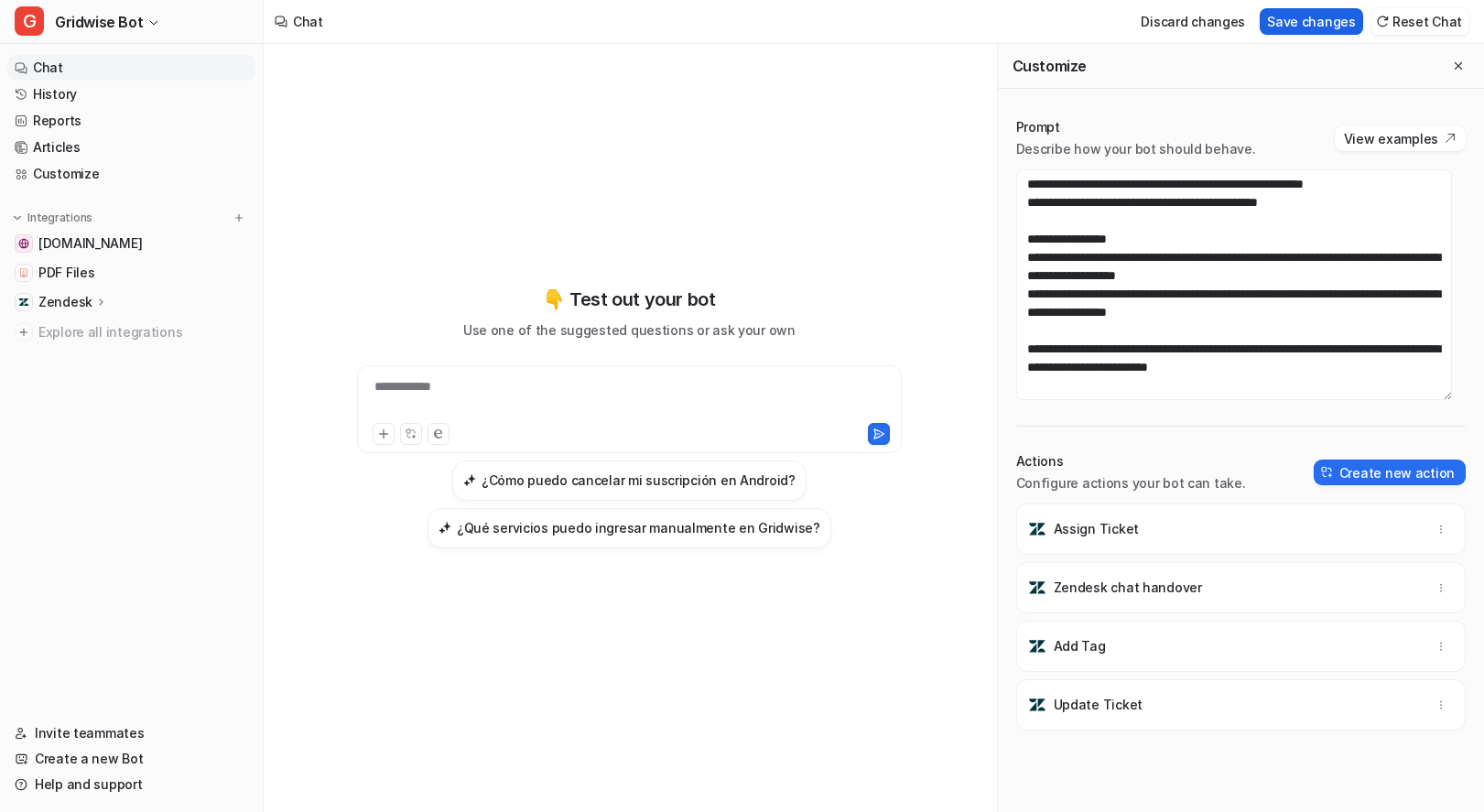 click on "Save changes" at bounding box center [1311, 21] 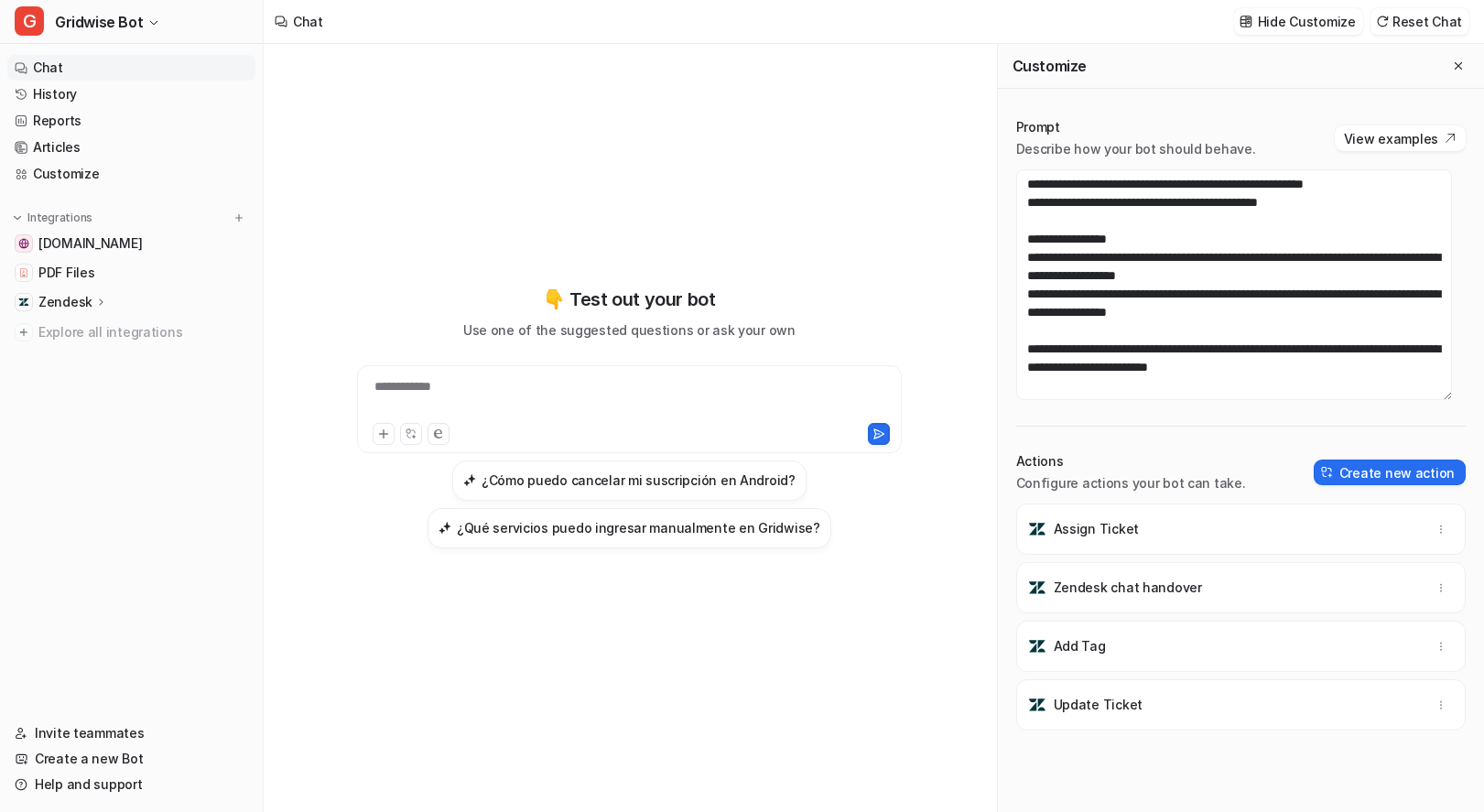 click at bounding box center (439, 434) 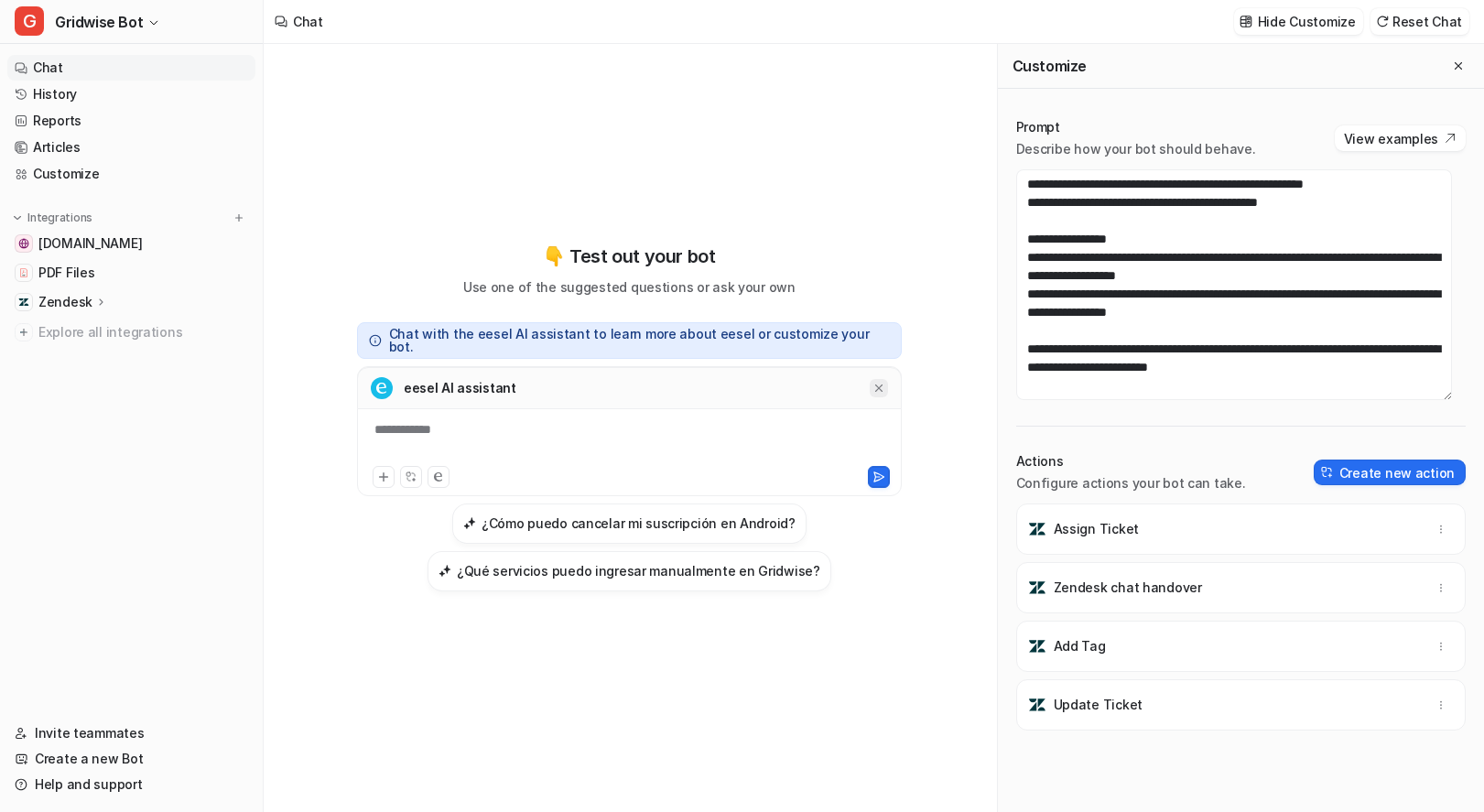 click 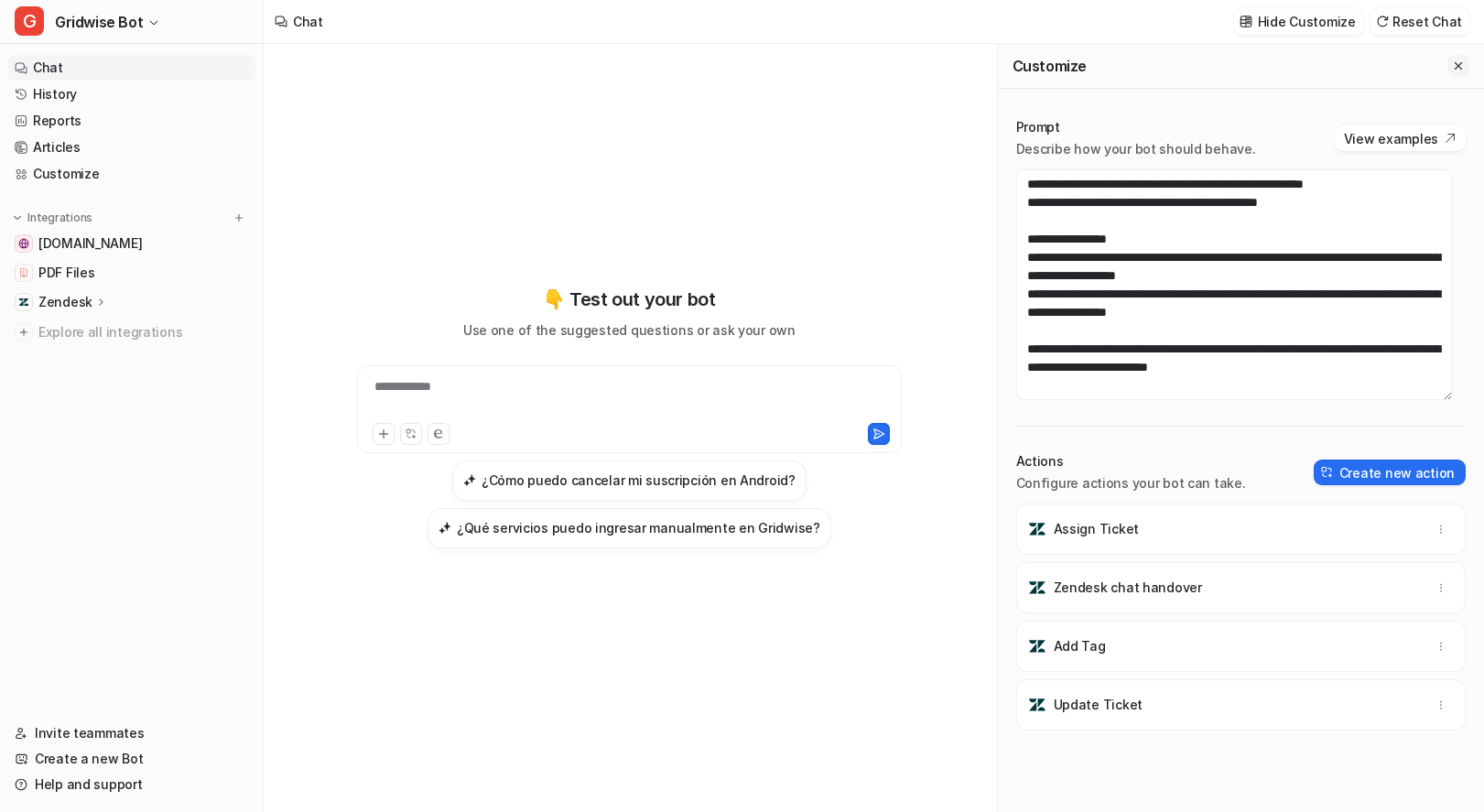 click at bounding box center [1458, 66] 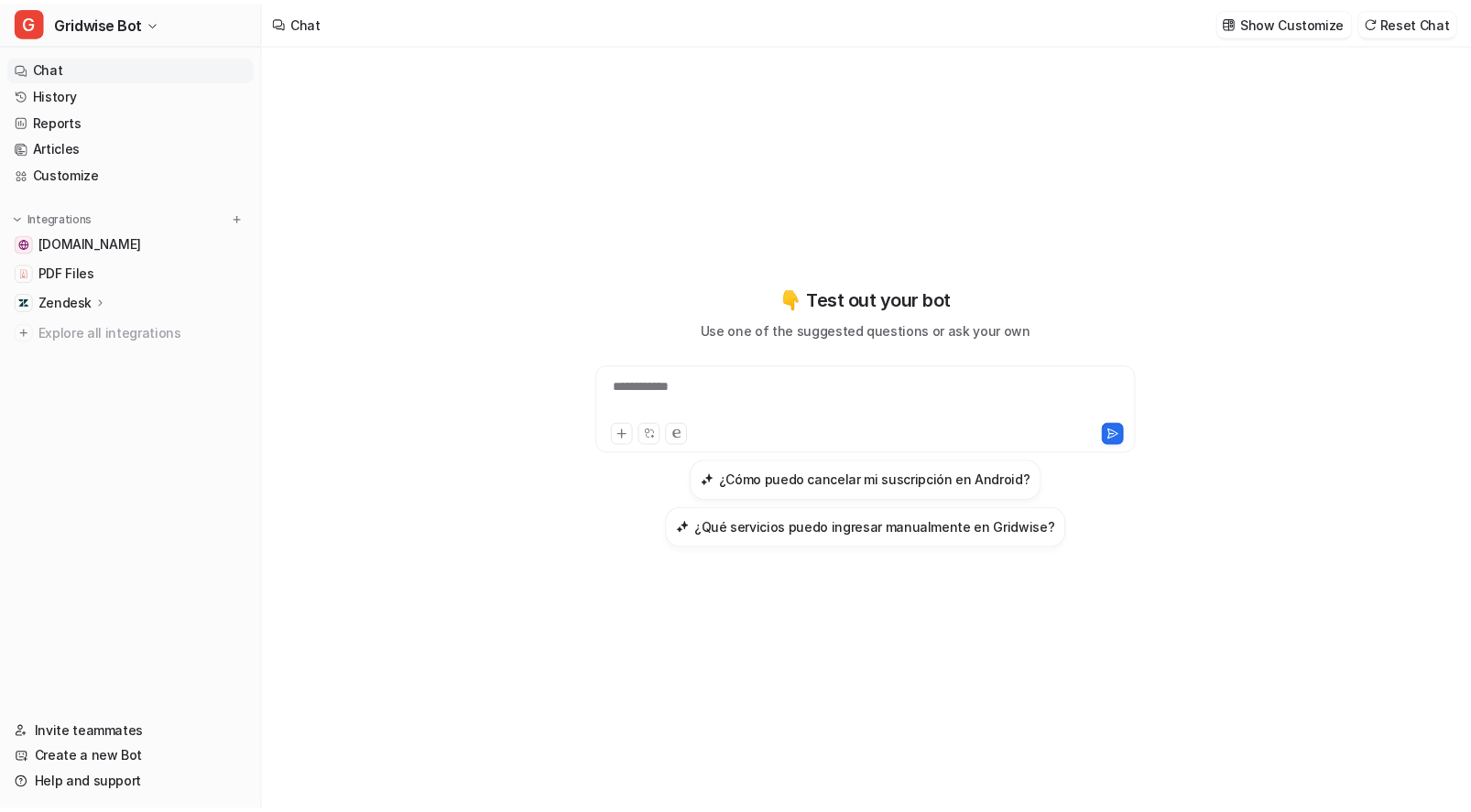 scroll, scrollTop: 104086, scrollLeft: 0, axis: vertical 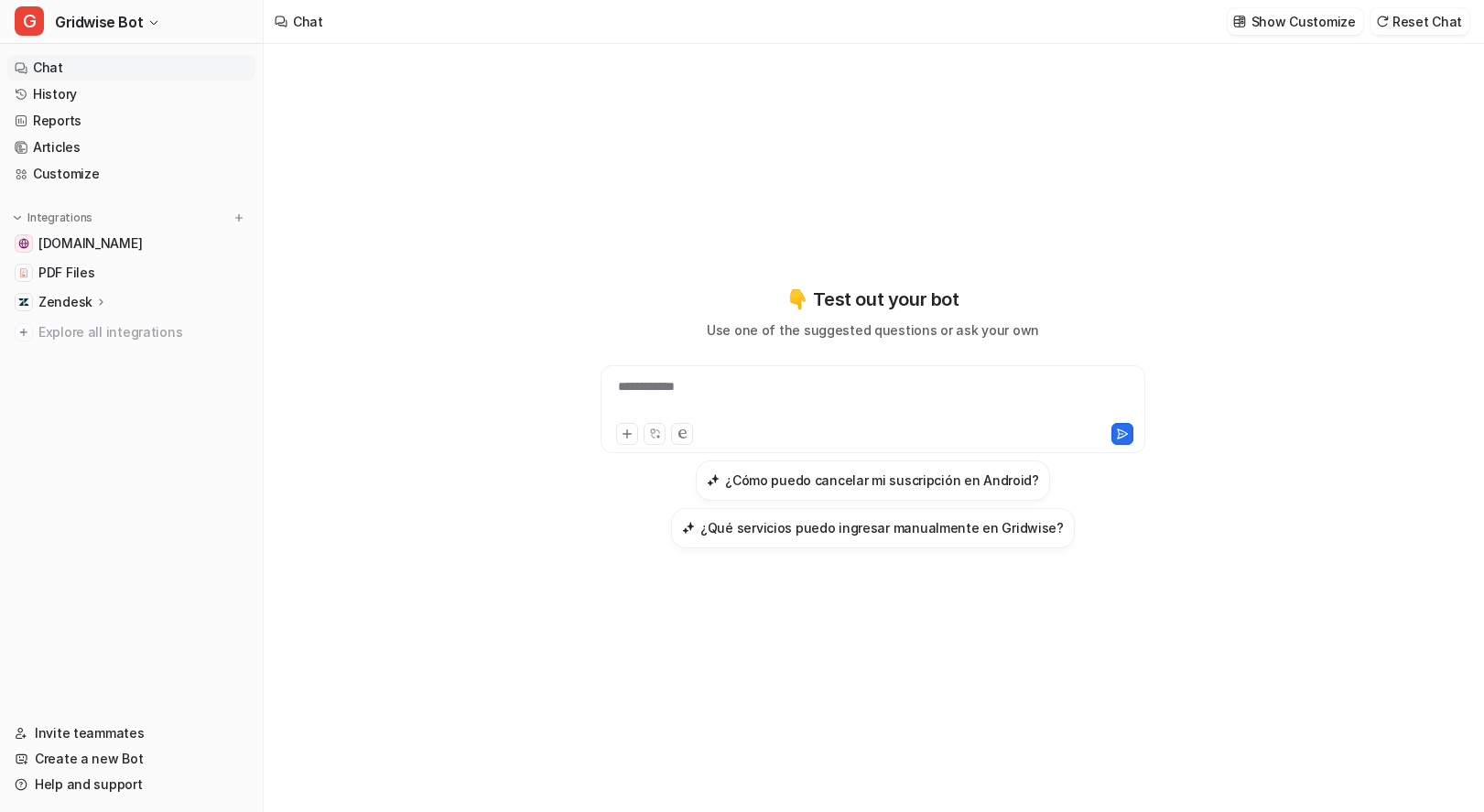 drag, startPoint x: 807, startPoint y: 358, endPoint x: 785, endPoint y: 393, distance: 41.340053 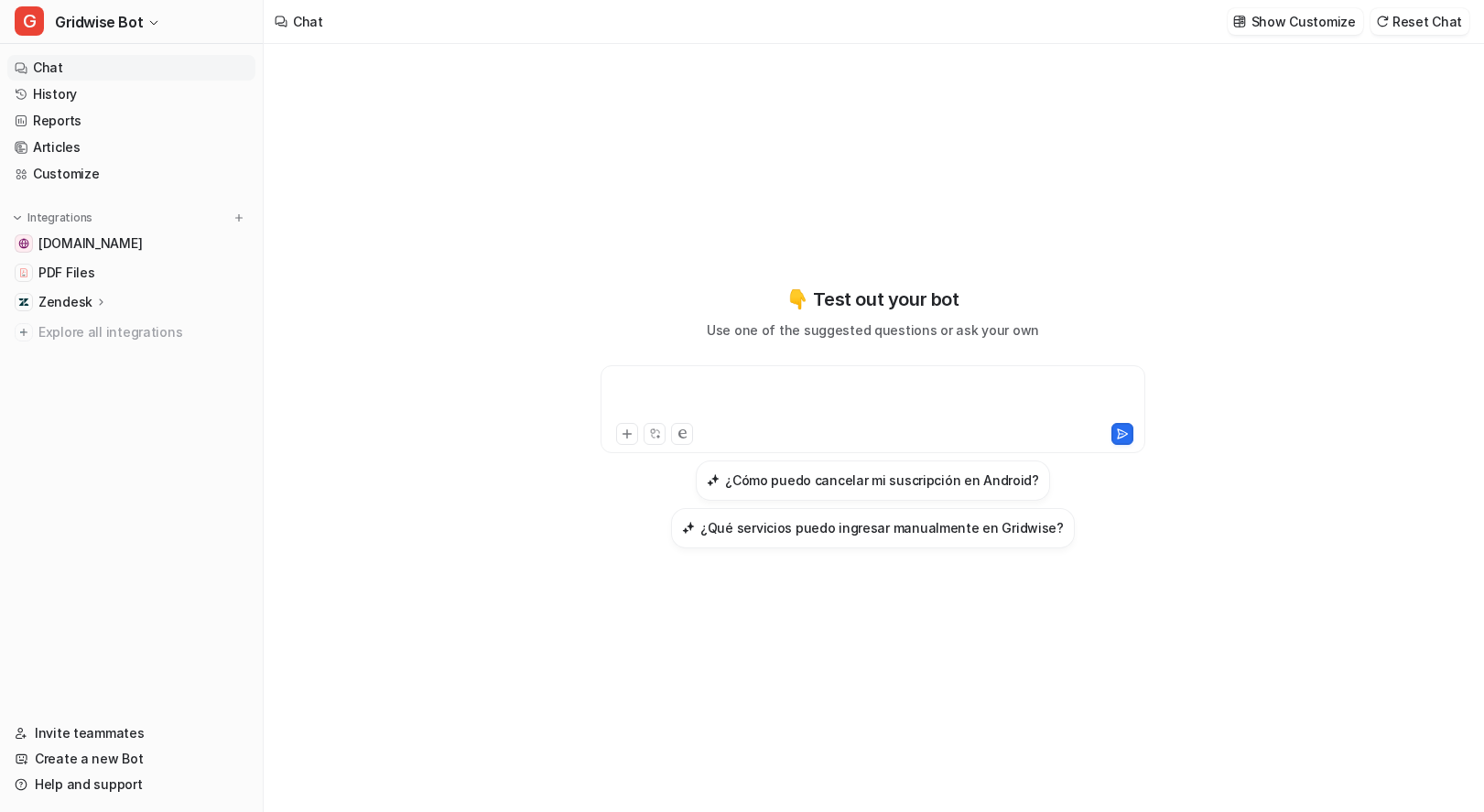 click at bounding box center [872, 398] 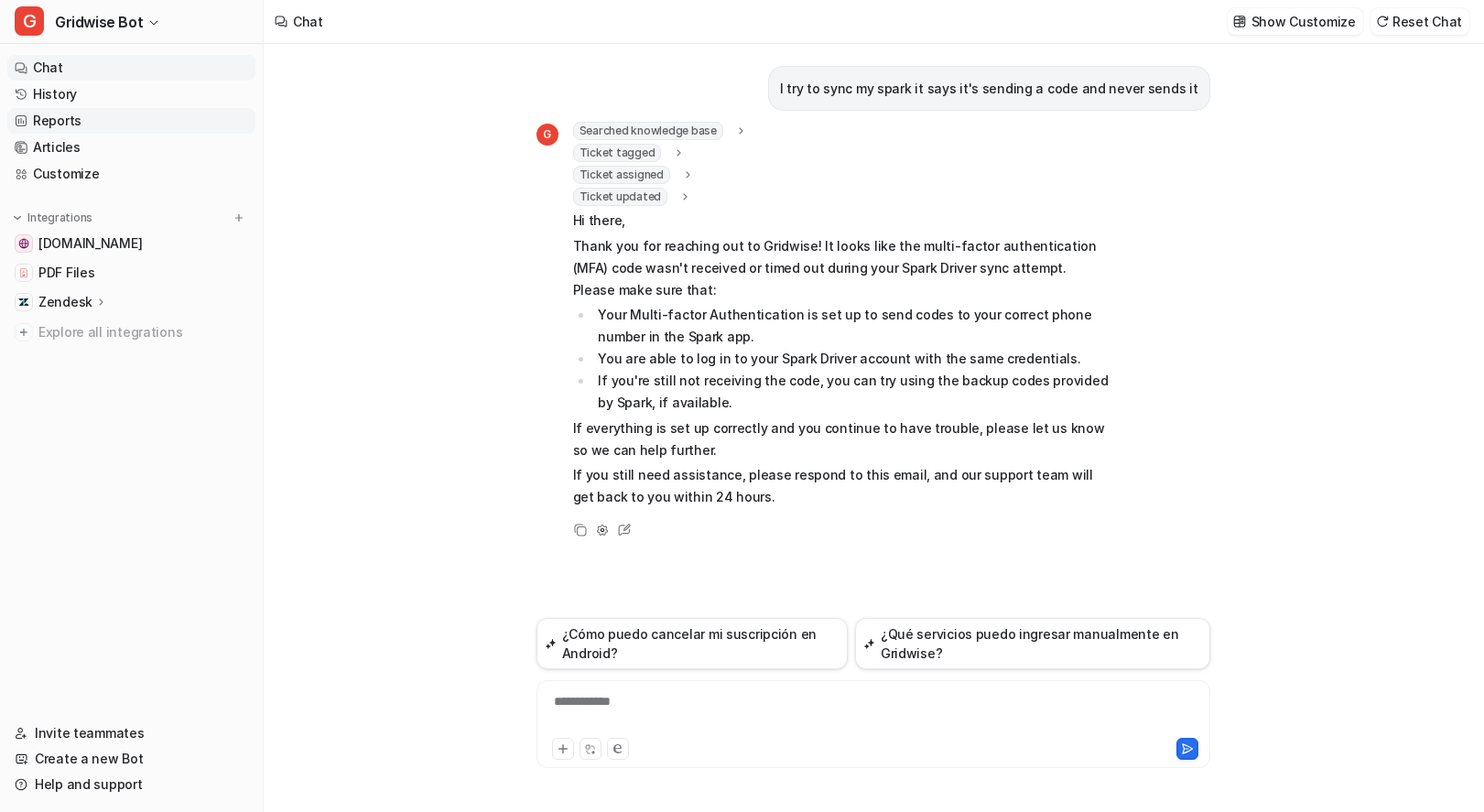 click on "Reports" at bounding box center [131, 121] 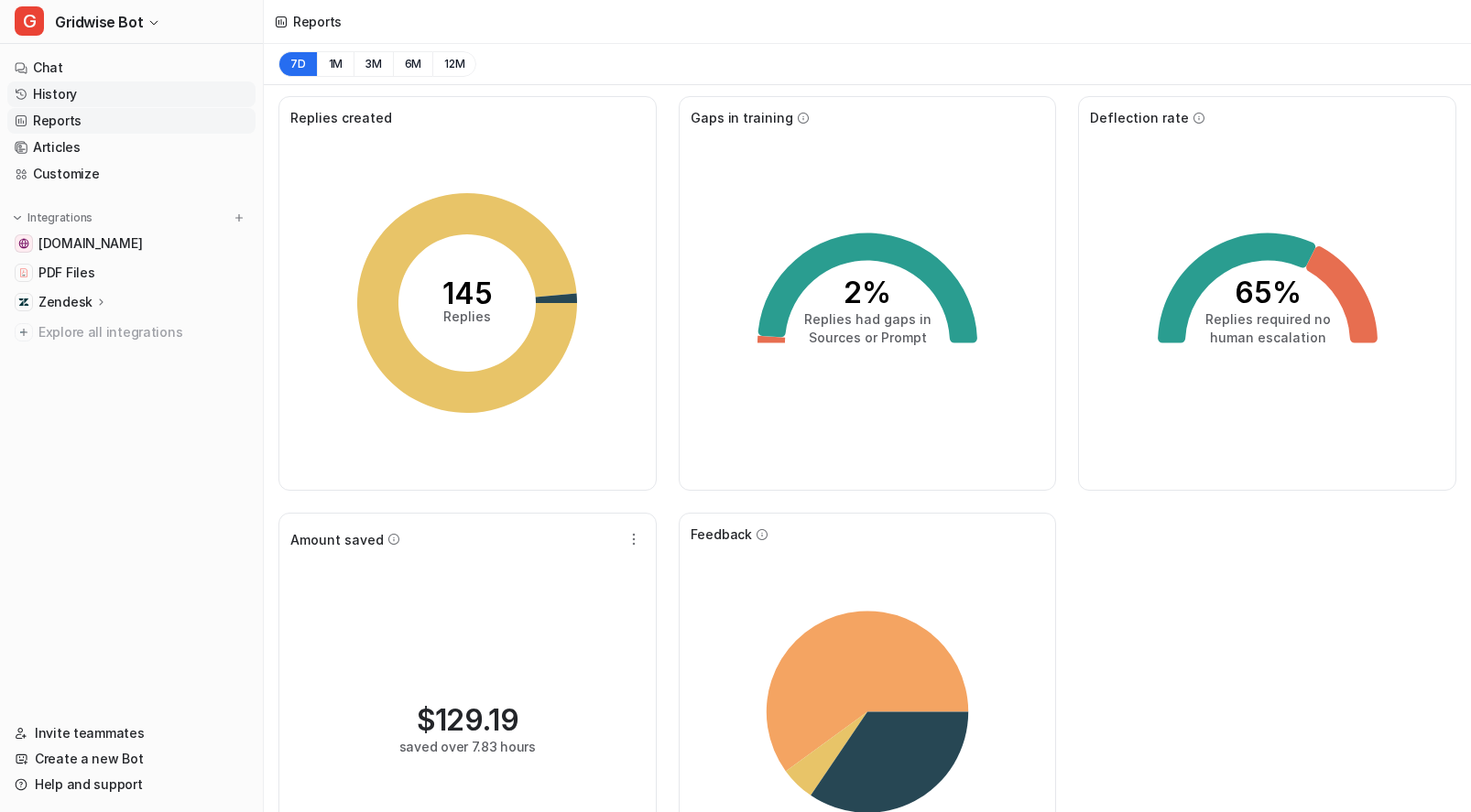 click on "History" at bounding box center (131, 94) 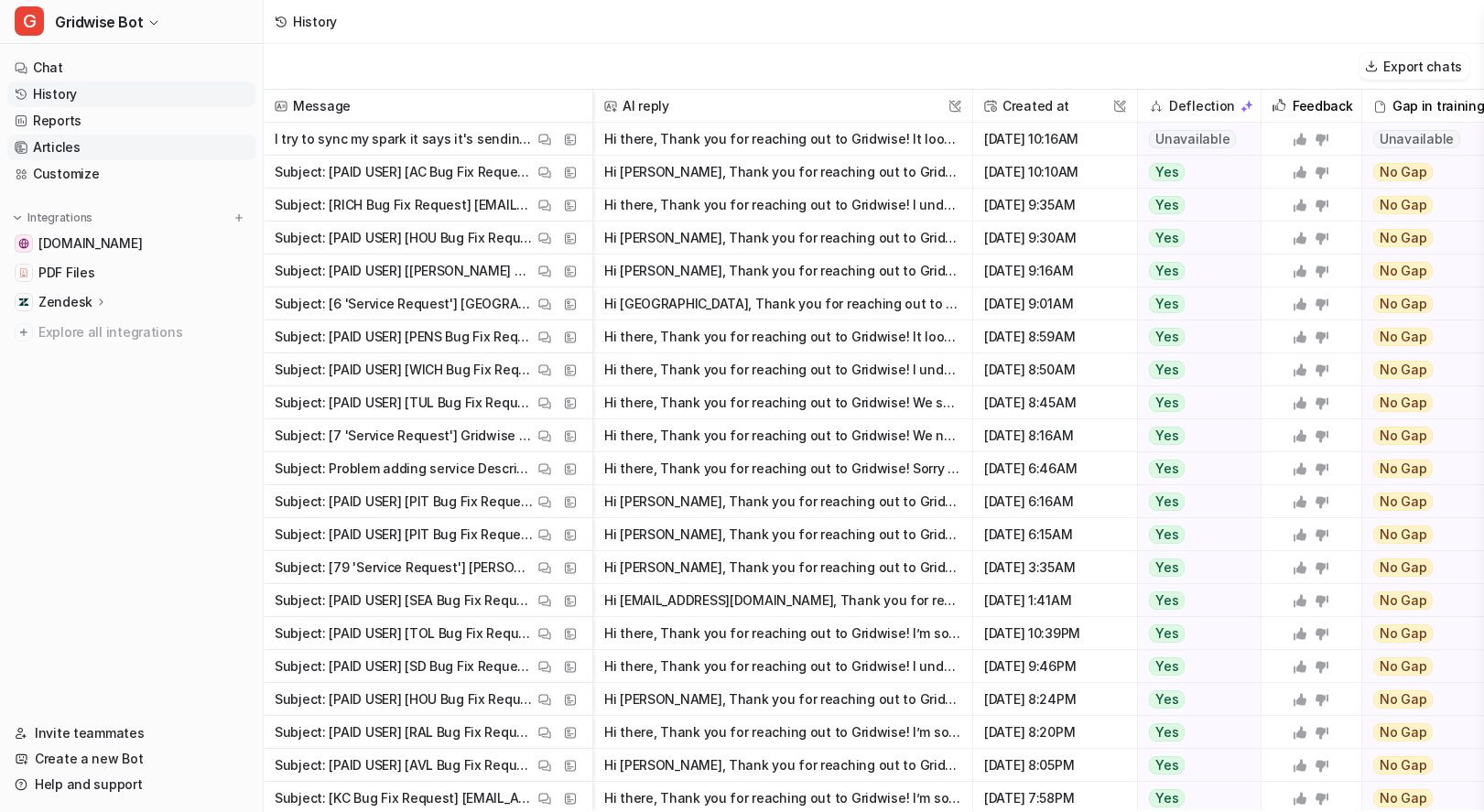 click on "Articles" at bounding box center (131, 147) 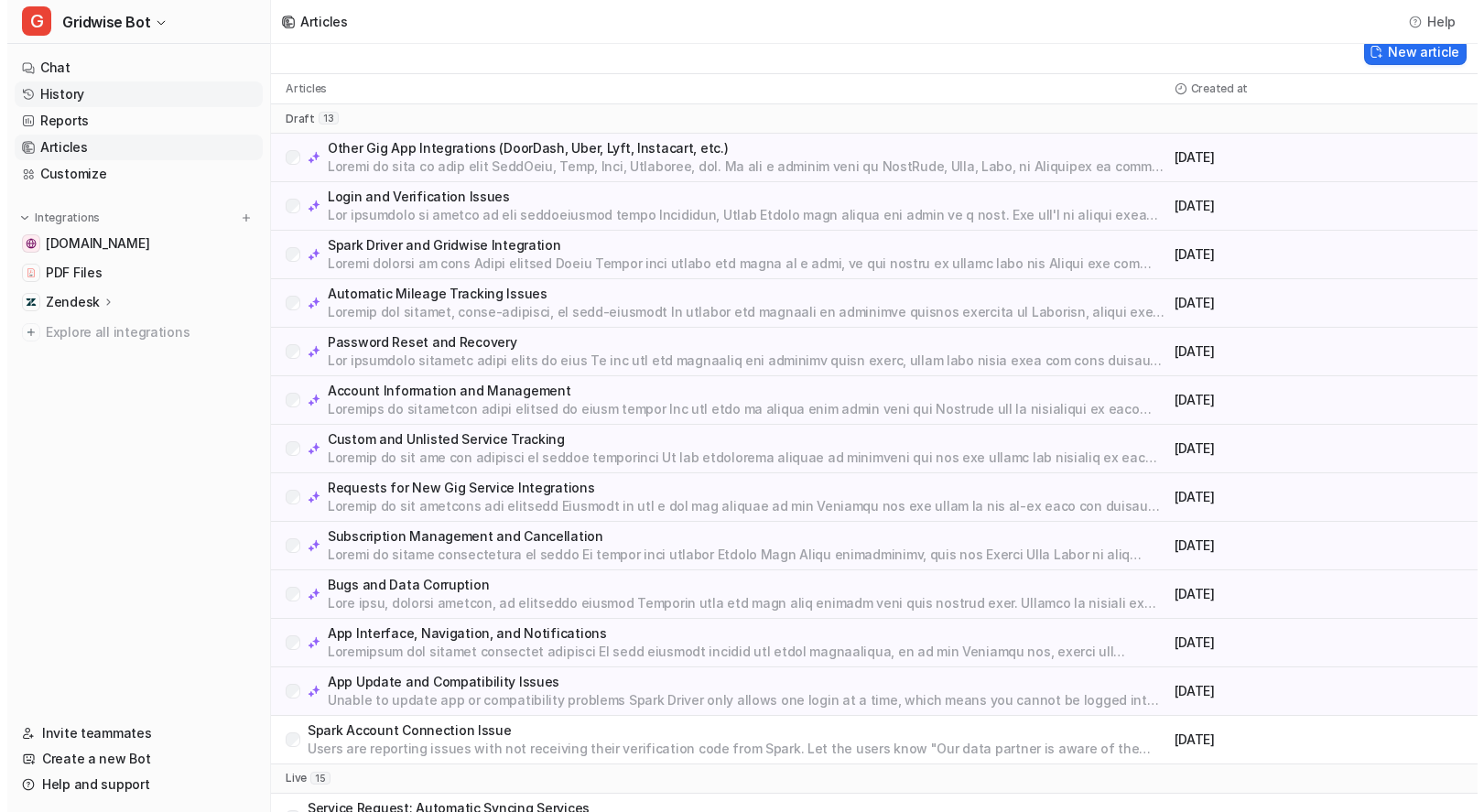 scroll, scrollTop: 0, scrollLeft: 0, axis: both 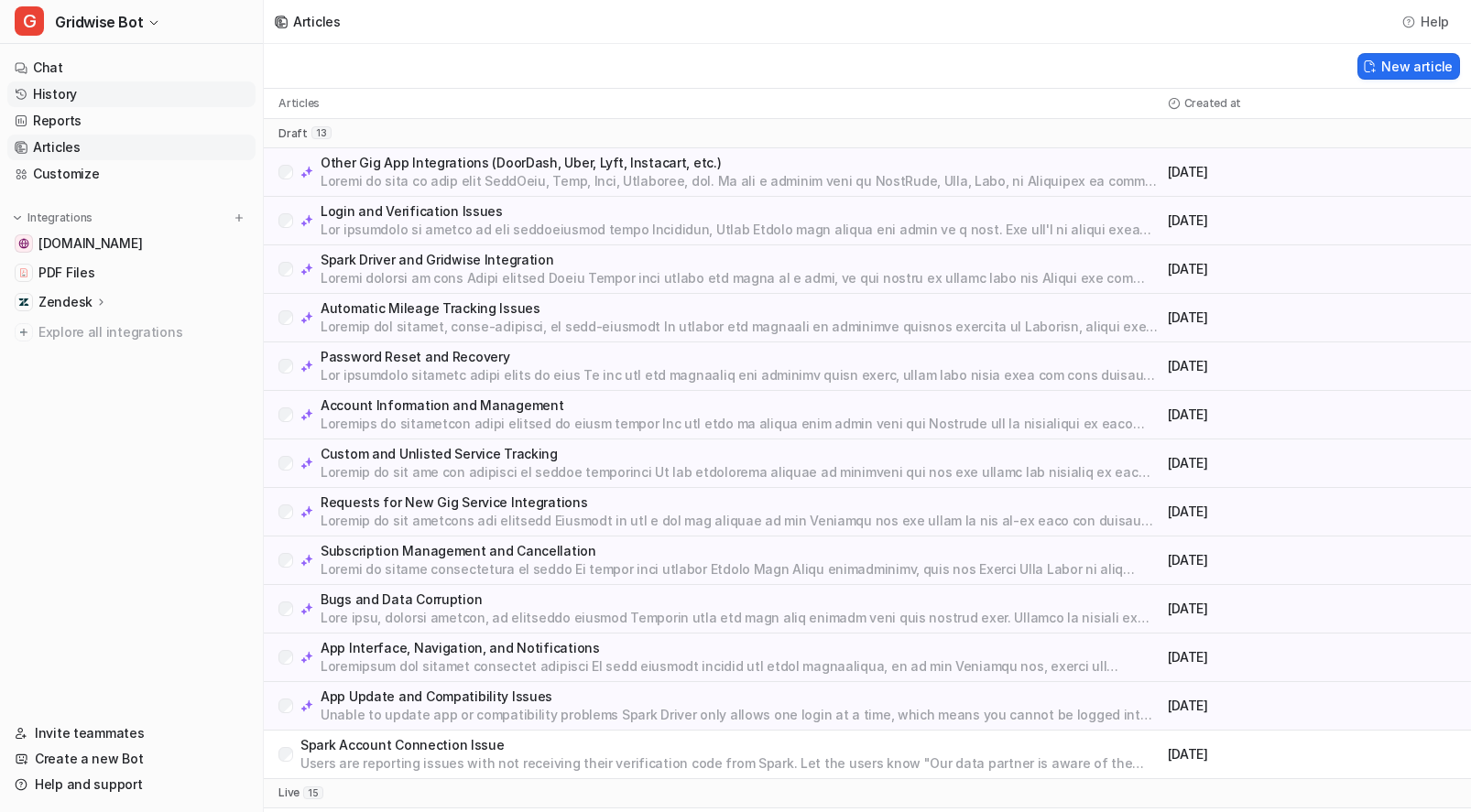 click on "History" at bounding box center (131, 94) 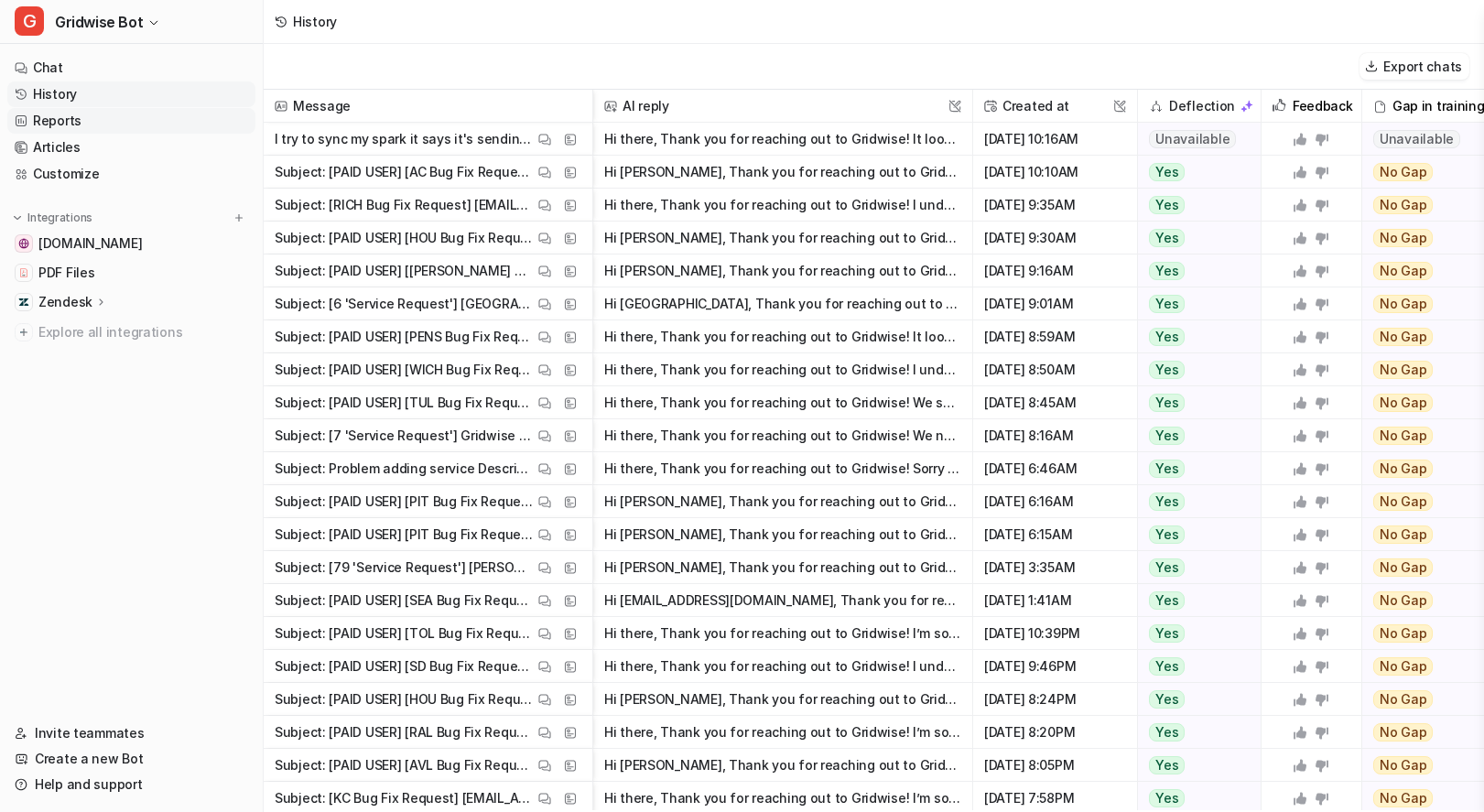 click on "Reports" at bounding box center [131, 121] 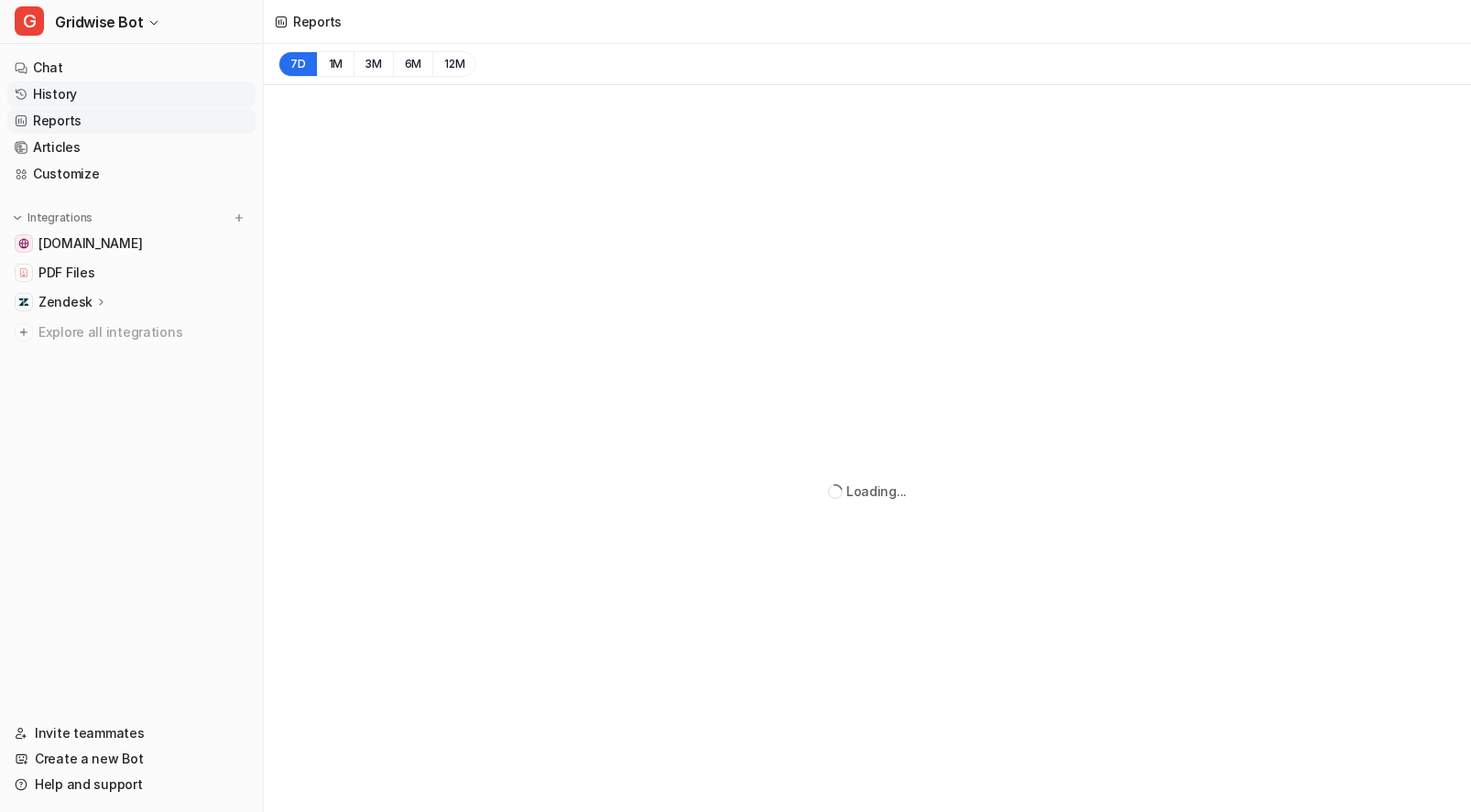 click on "History" at bounding box center (131, 94) 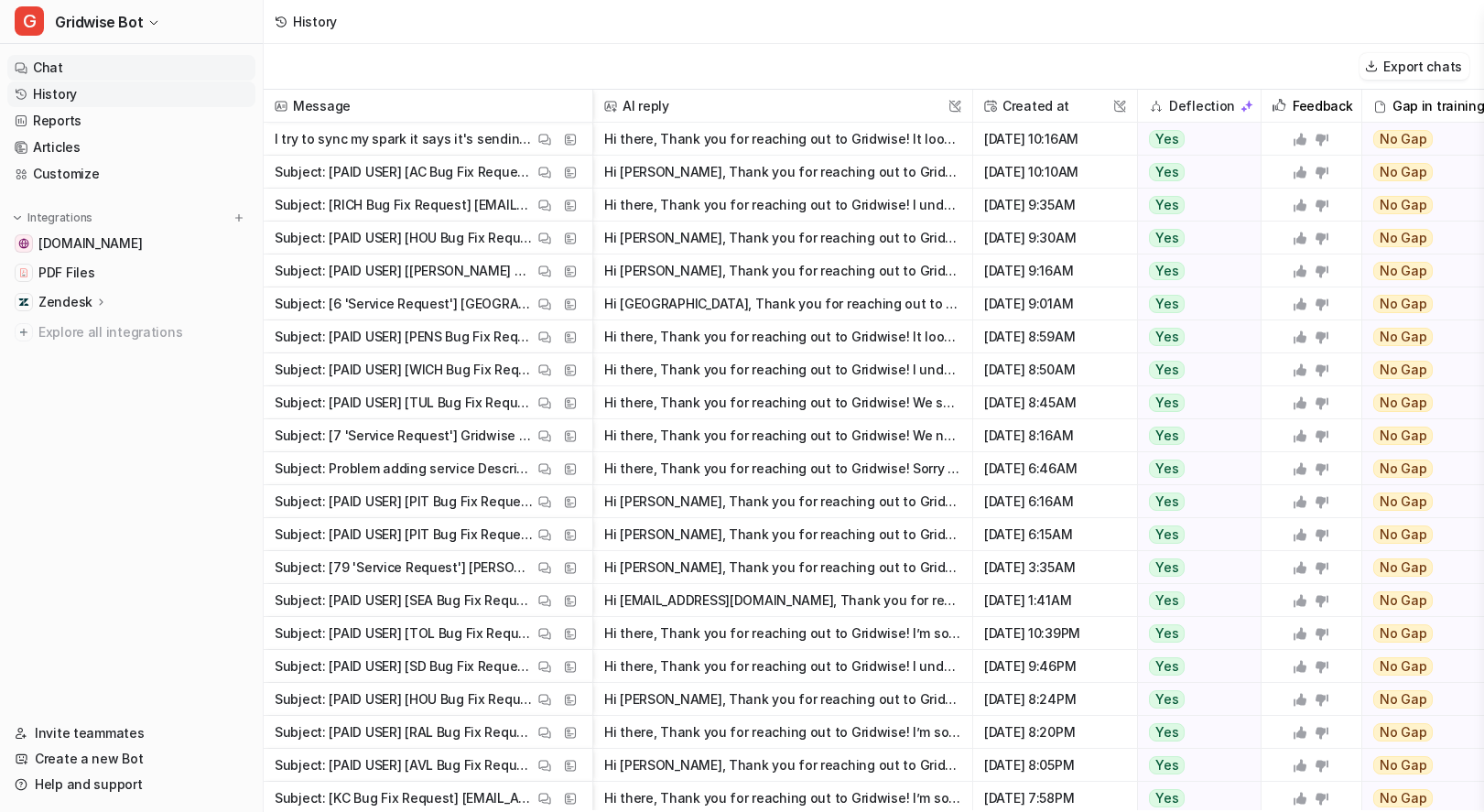 click on "Chat" at bounding box center (131, 68) 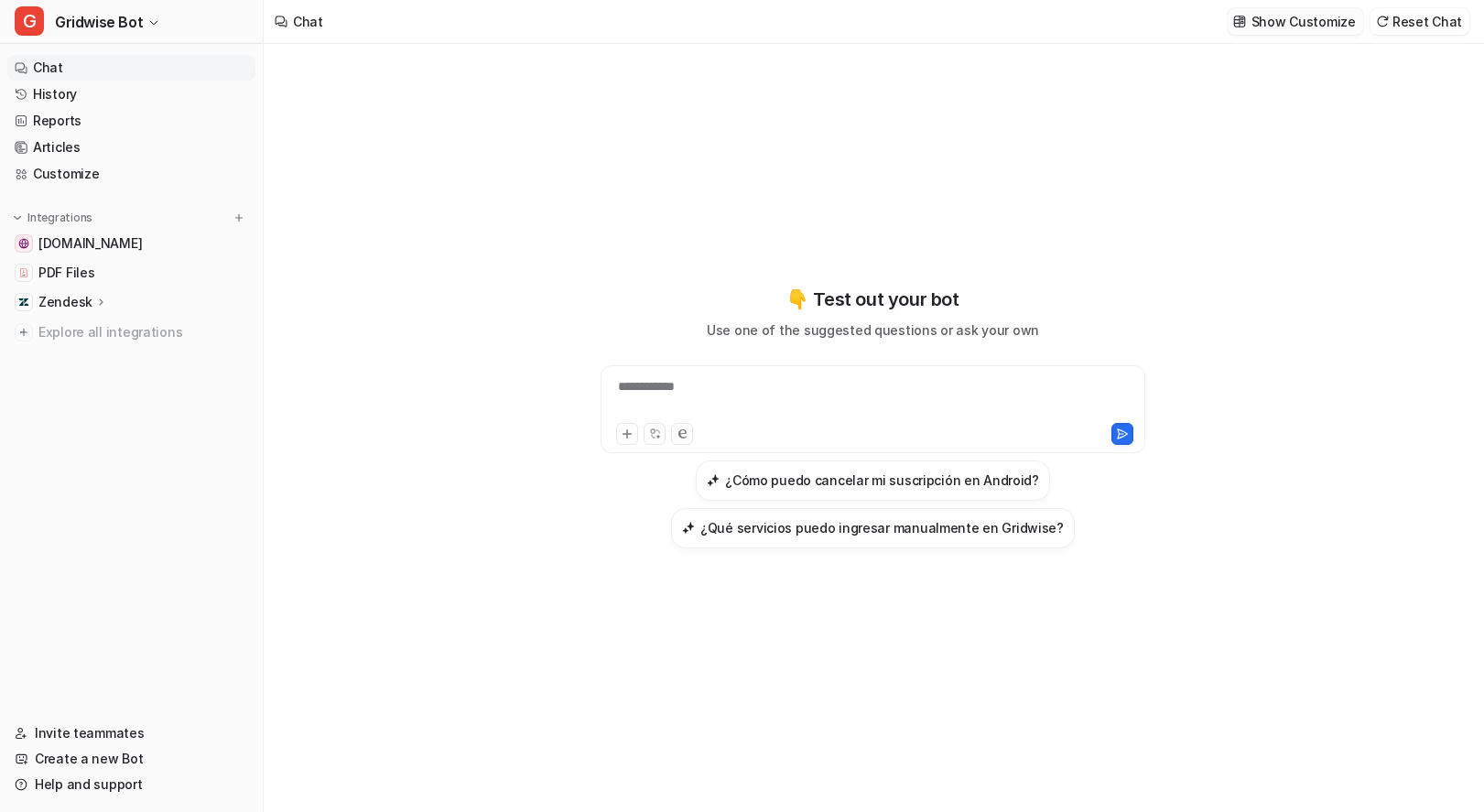 click on "Show Customize" at bounding box center [1304, 21] 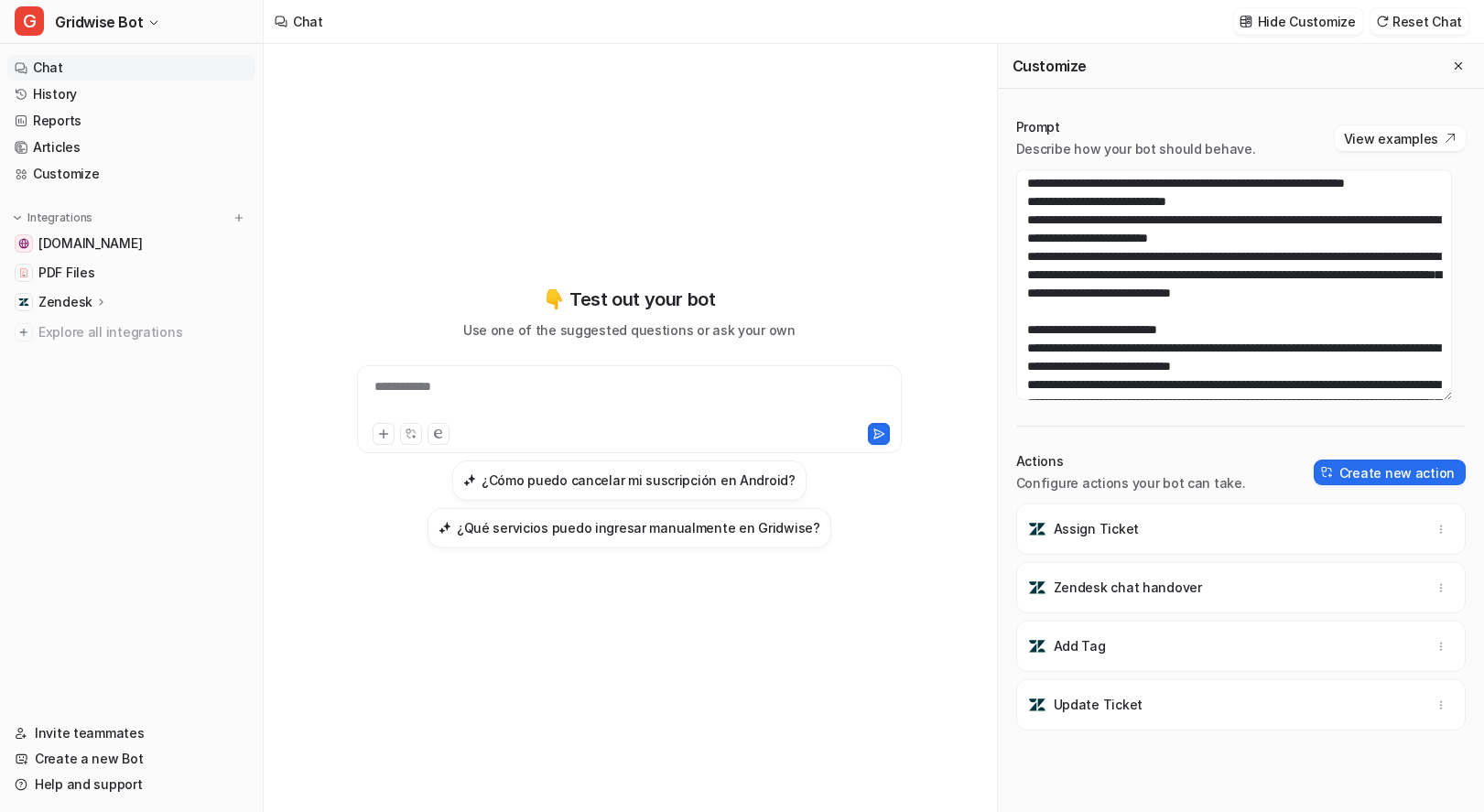 scroll, scrollTop: 410, scrollLeft: 0, axis: vertical 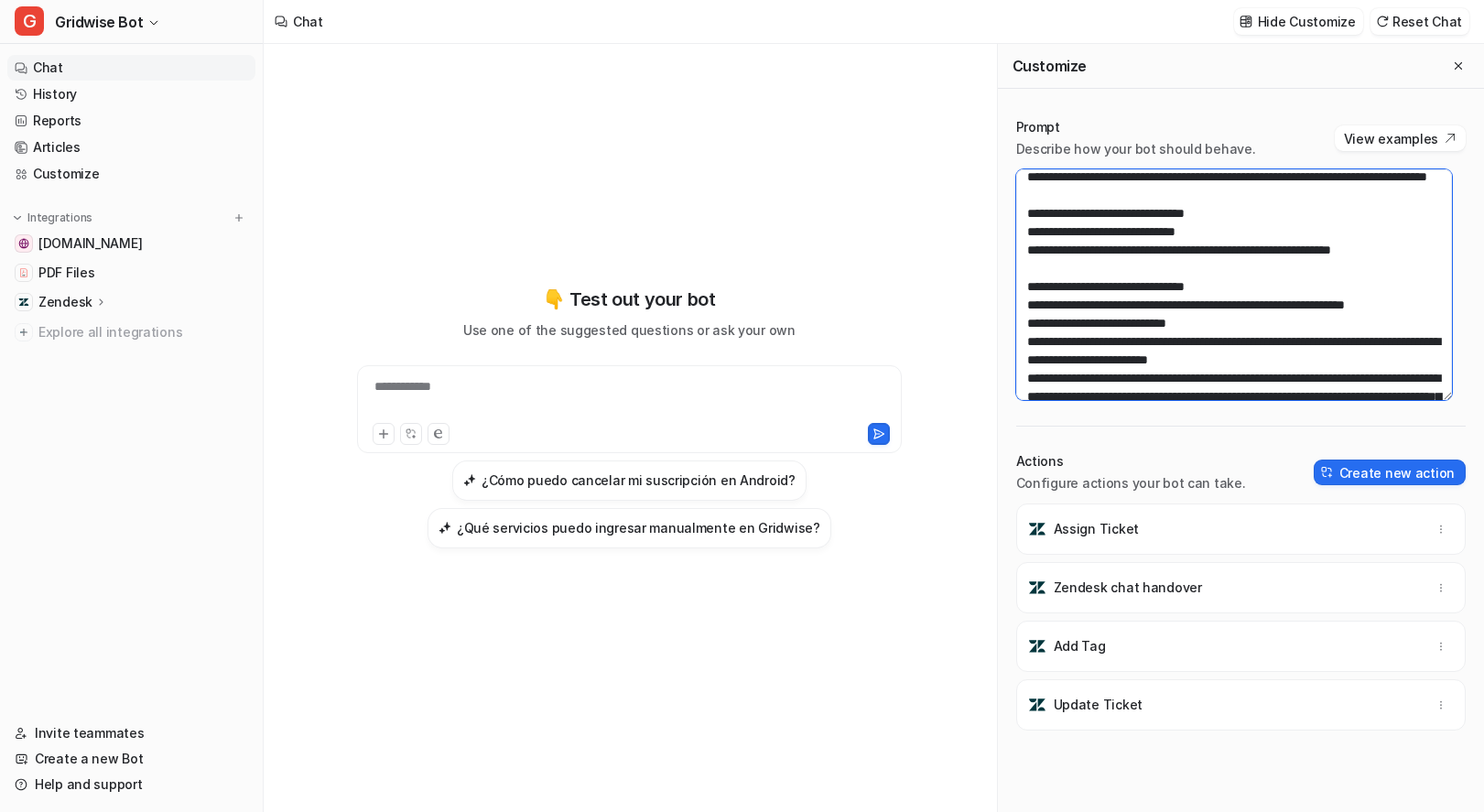 drag, startPoint x: 1428, startPoint y: 301, endPoint x: 1020, endPoint y: 287, distance: 408.24013 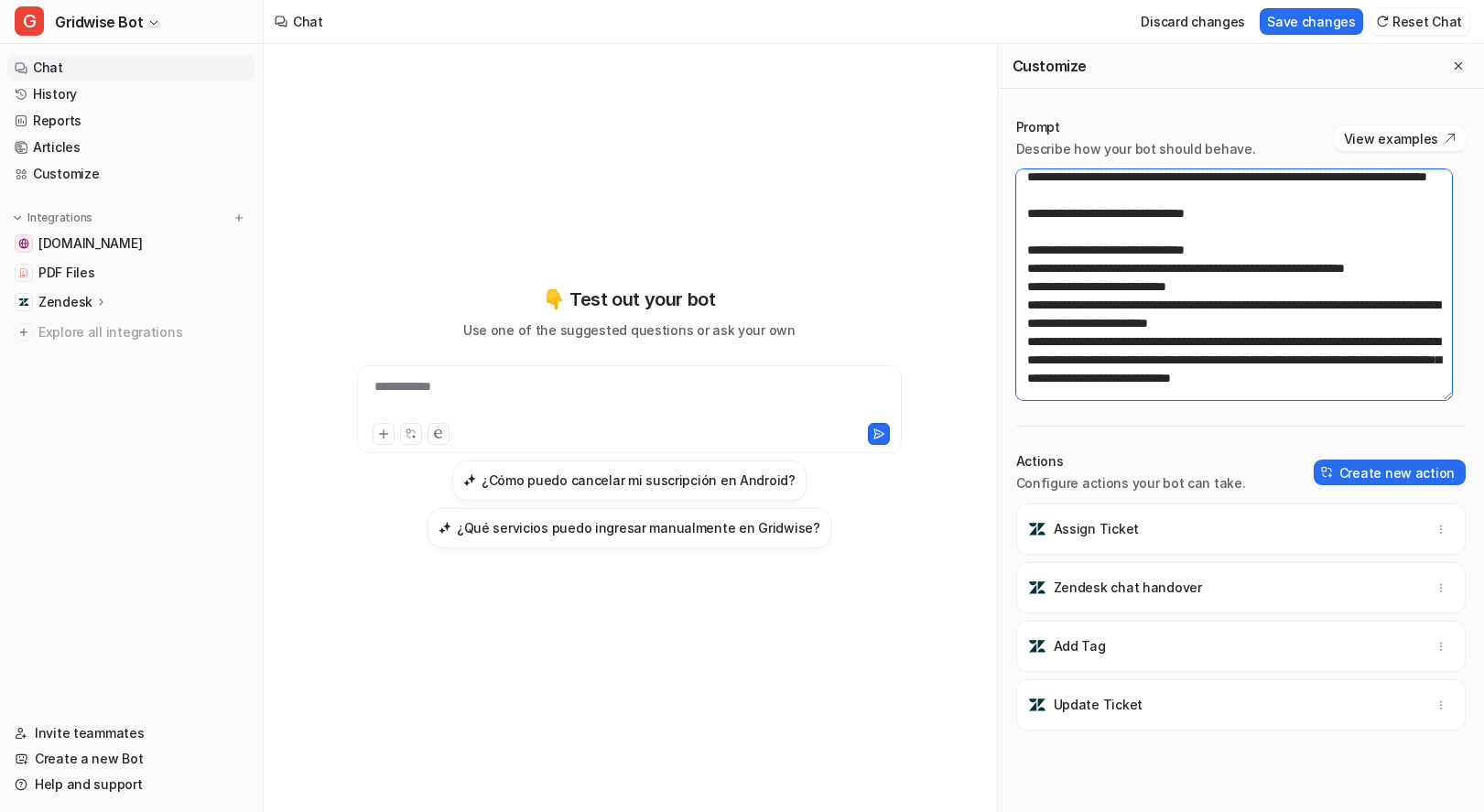 click at bounding box center (1234, 285) 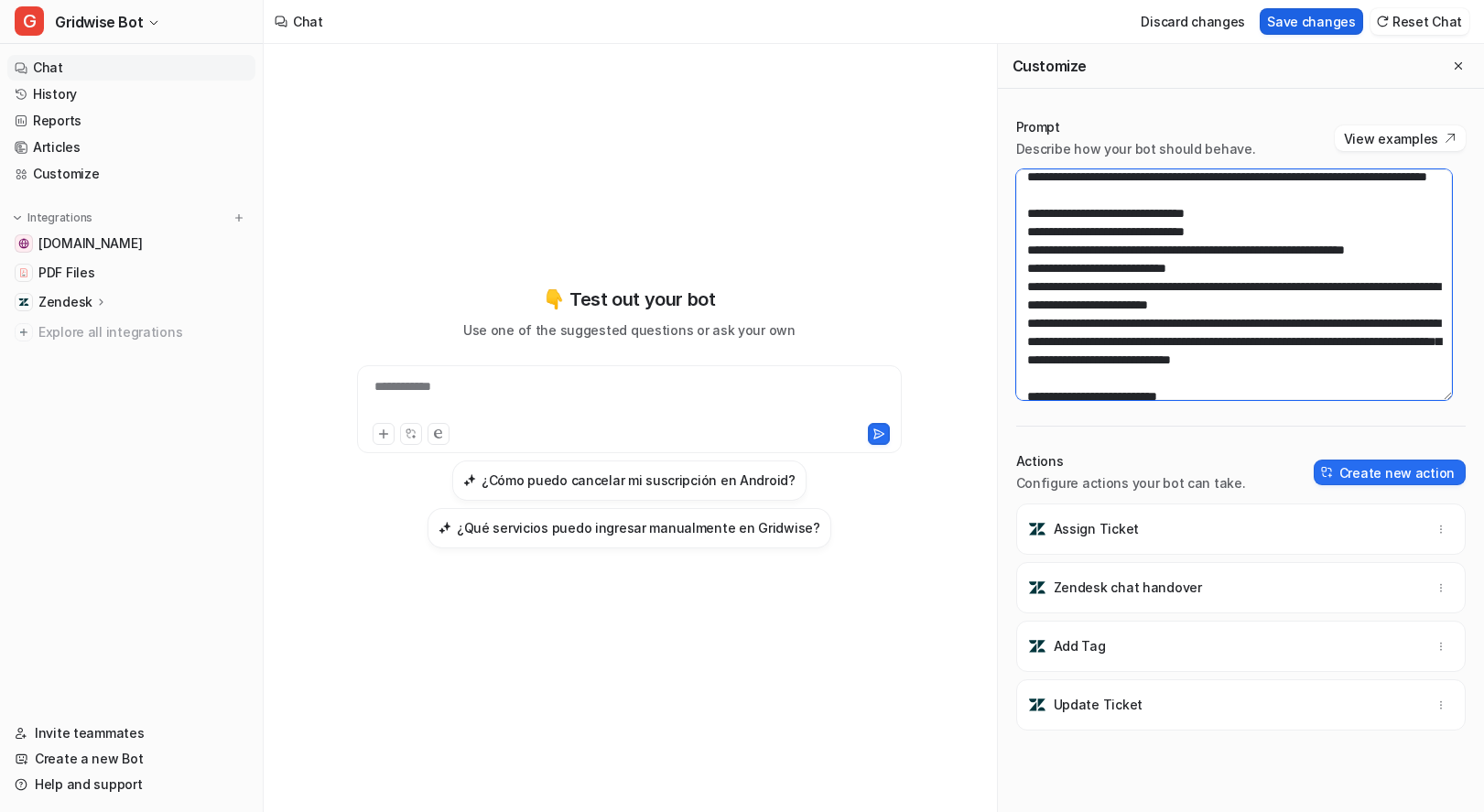 type on "**********" 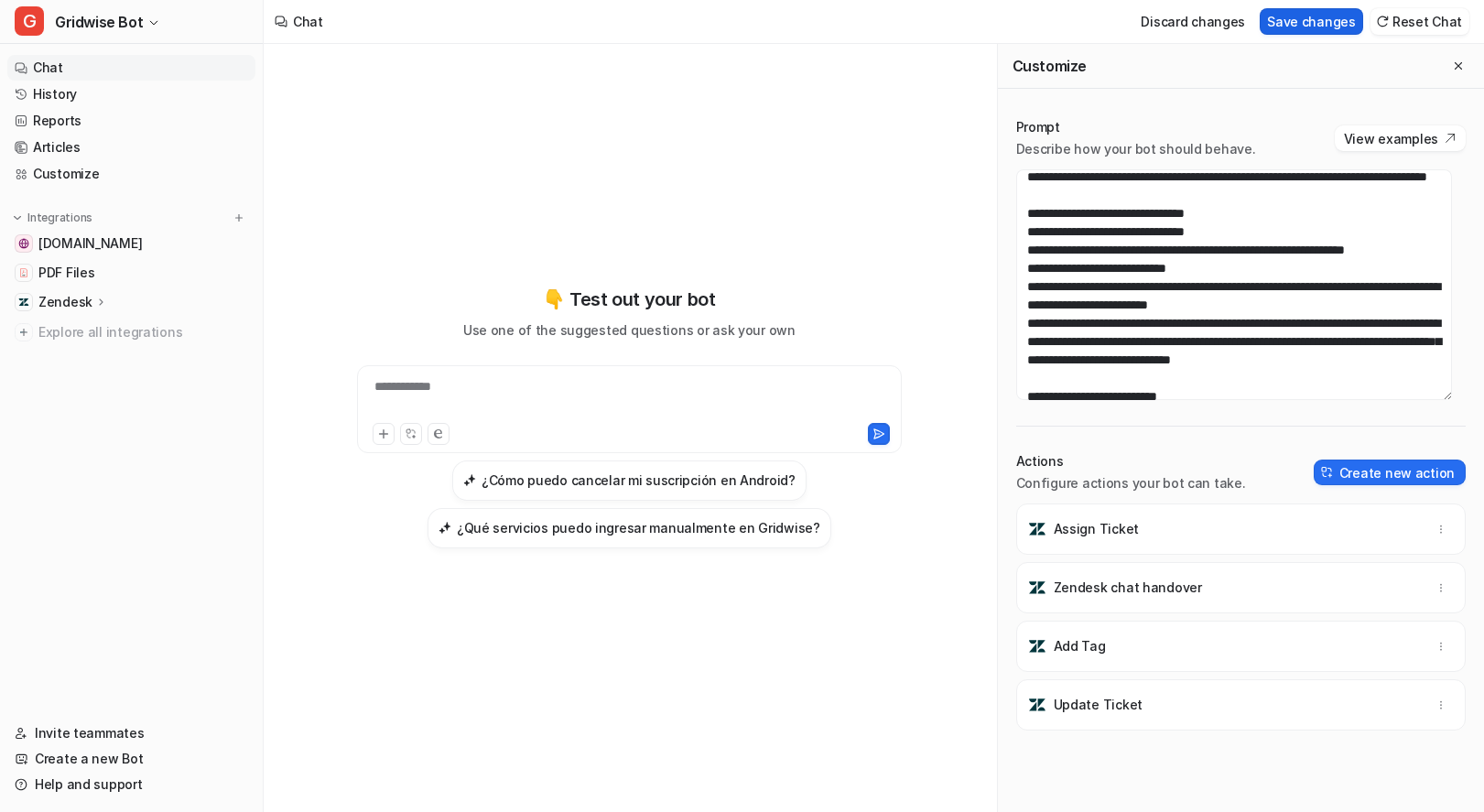 click on "Save changes" at bounding box center (1311, 21) 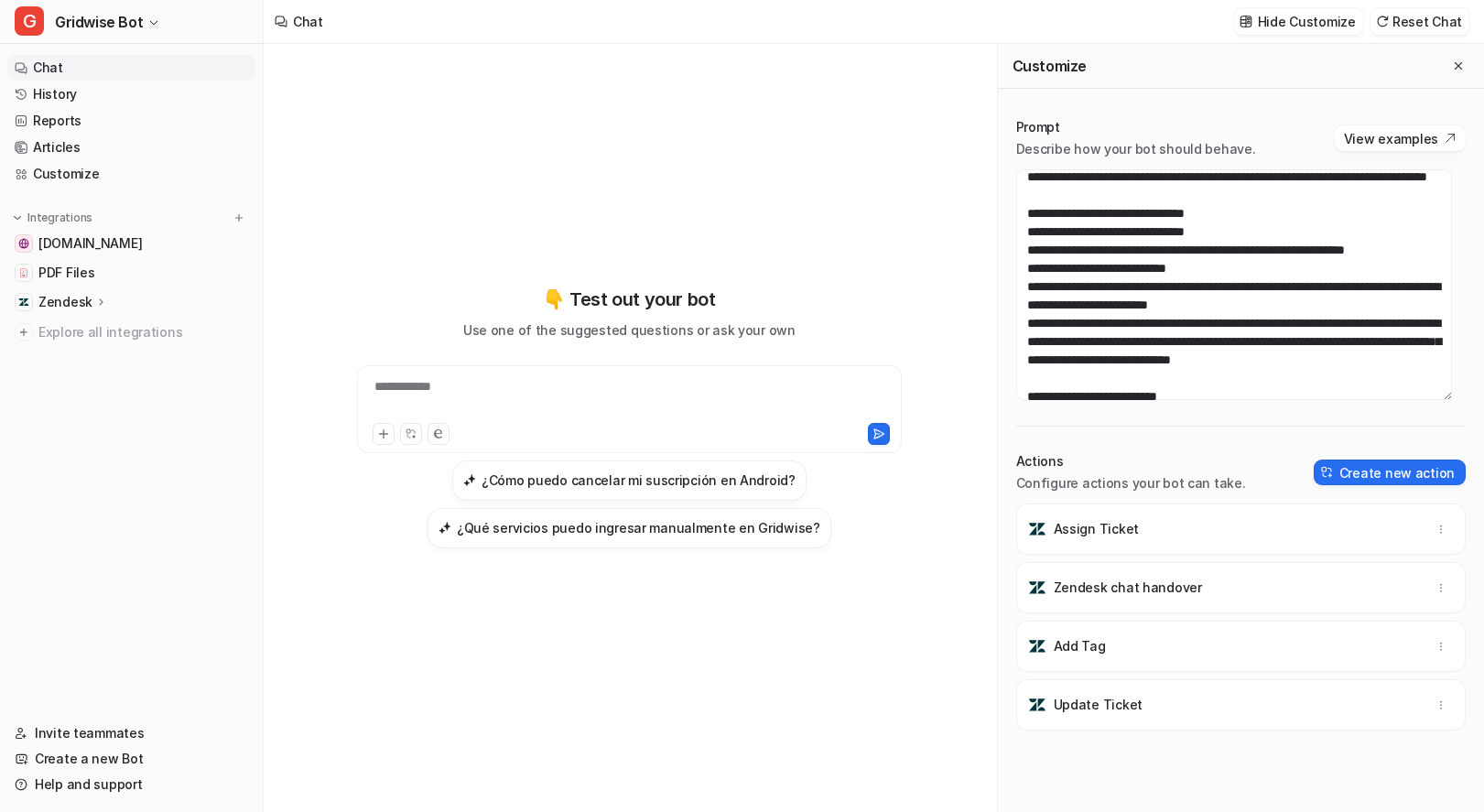 click on "**********" at bounding box center (629, 428) 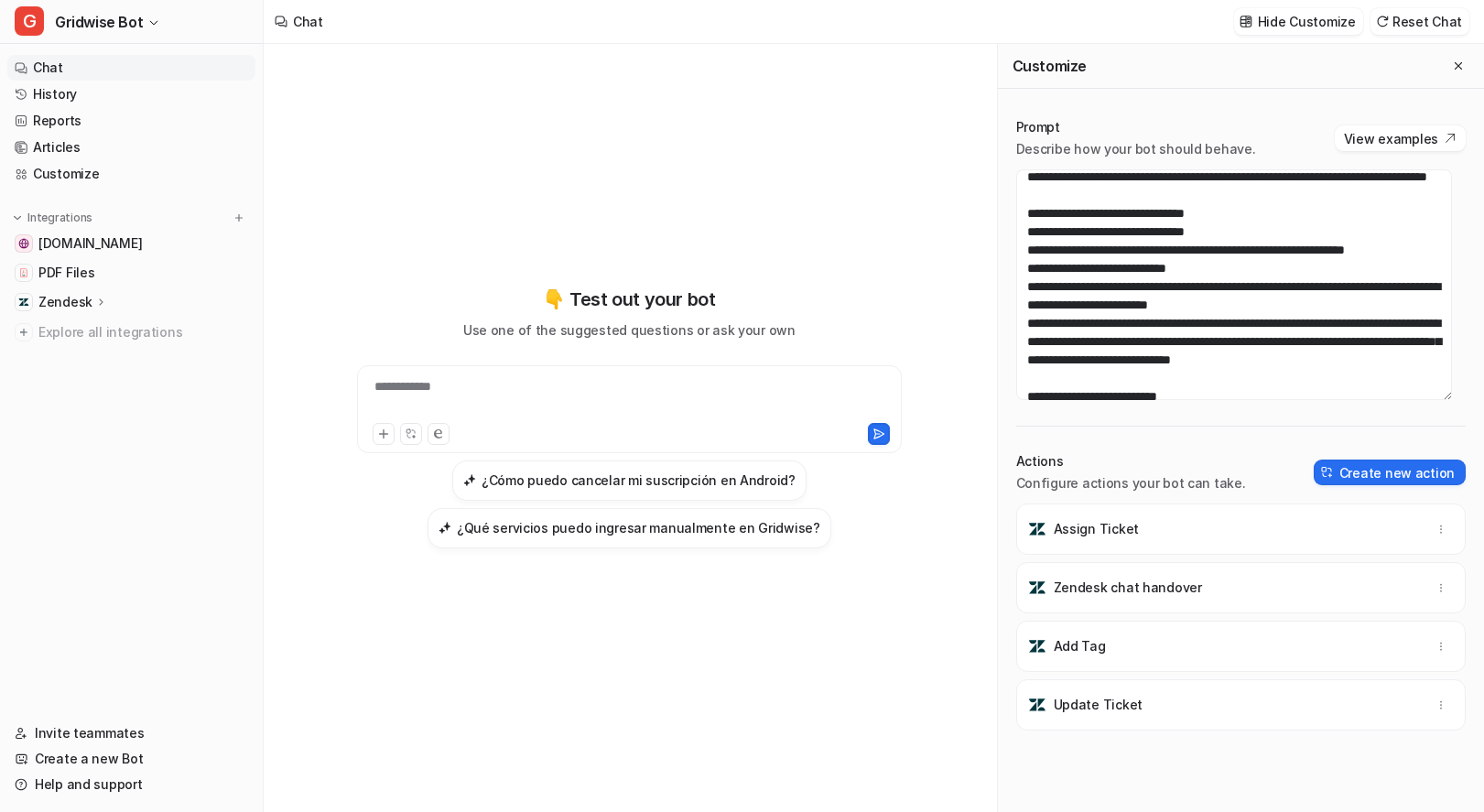 drag, startPoint x: 534, startPoint y: 360, endPoint x: 525, endPoint y: 363, distance: 9.486833 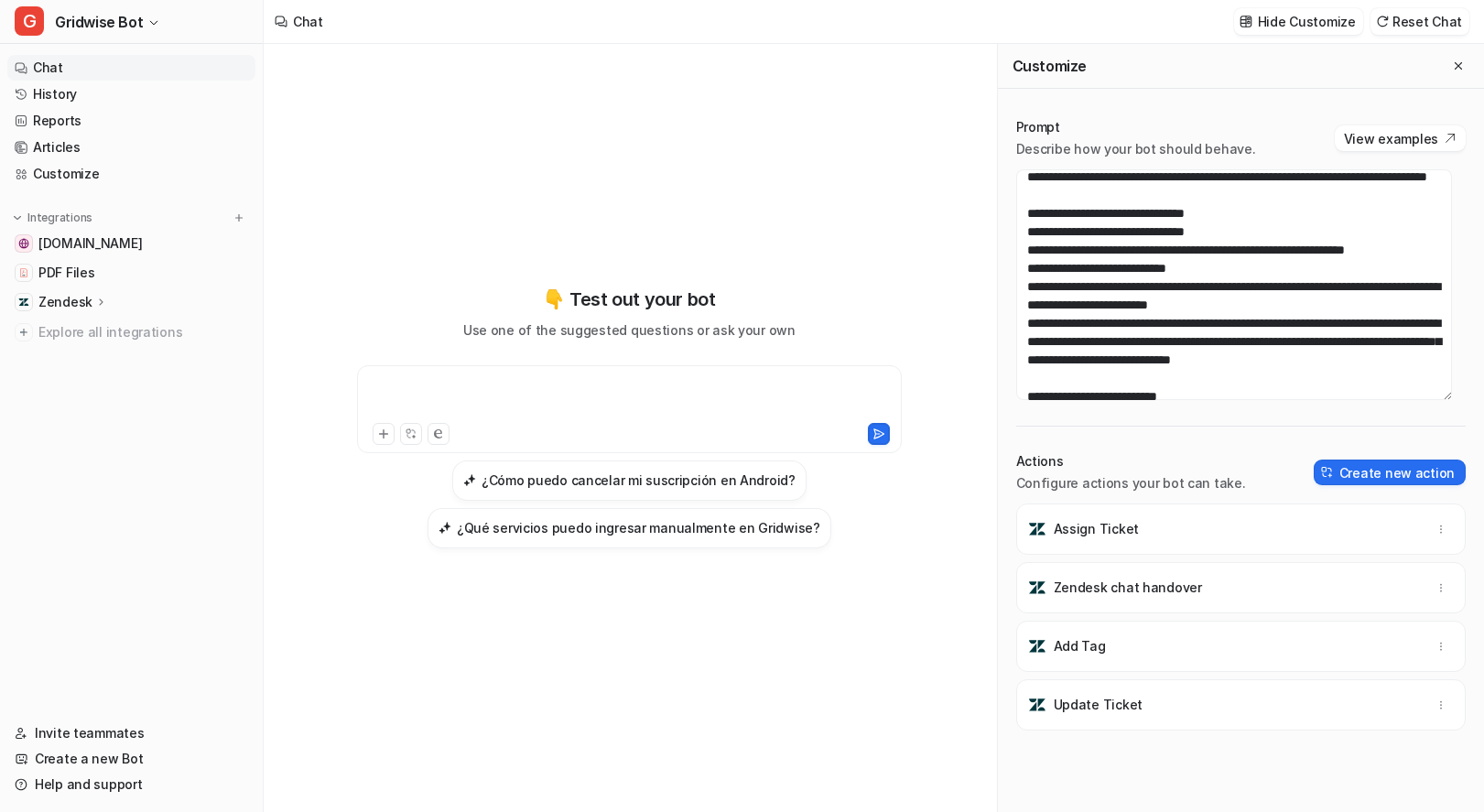 paste 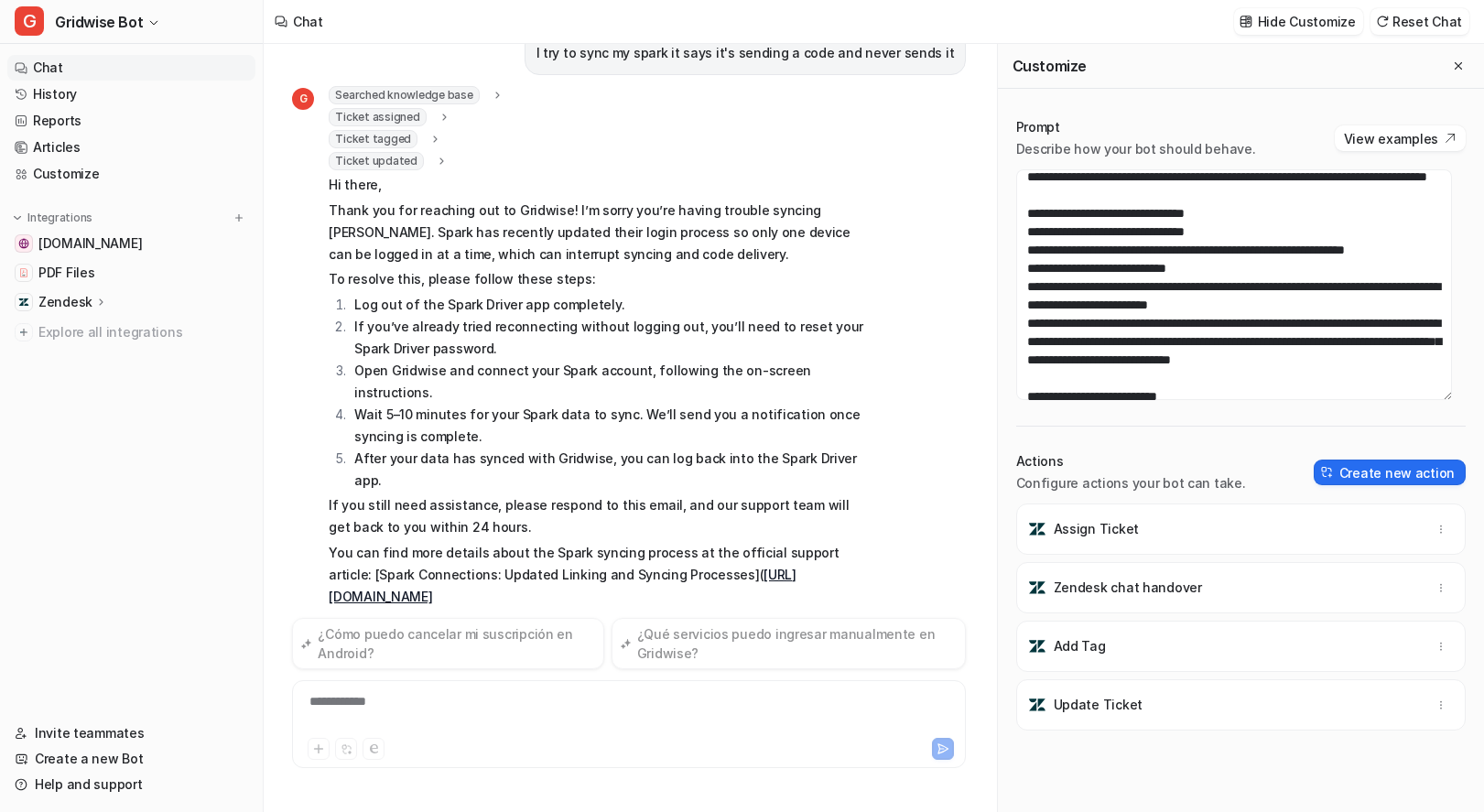 scroll, scrollTop: 14, scrollLeft: 0, axis: vertical 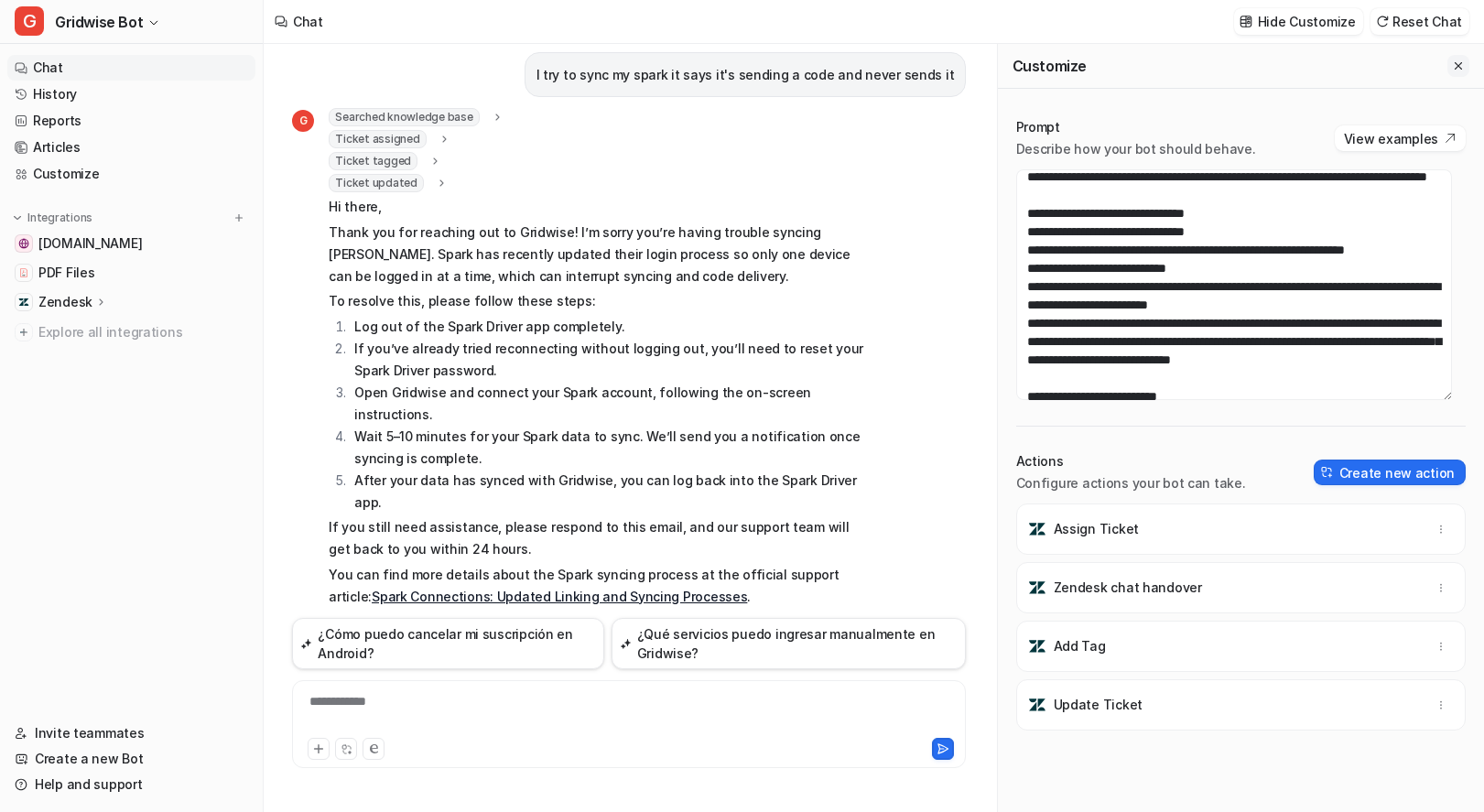 click 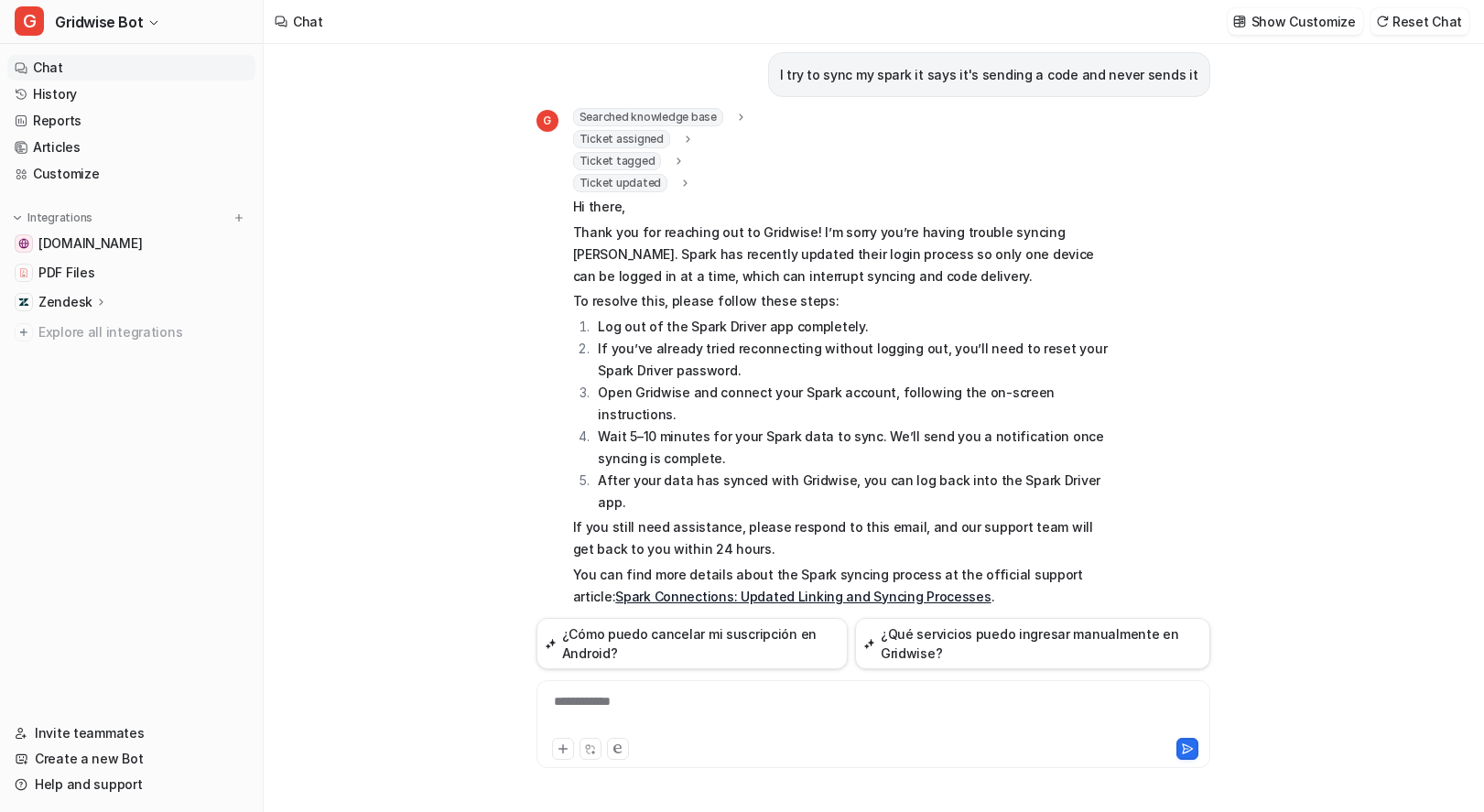 scroll, scrollTop: 13812, scrollLeft: 0, axis: vertical 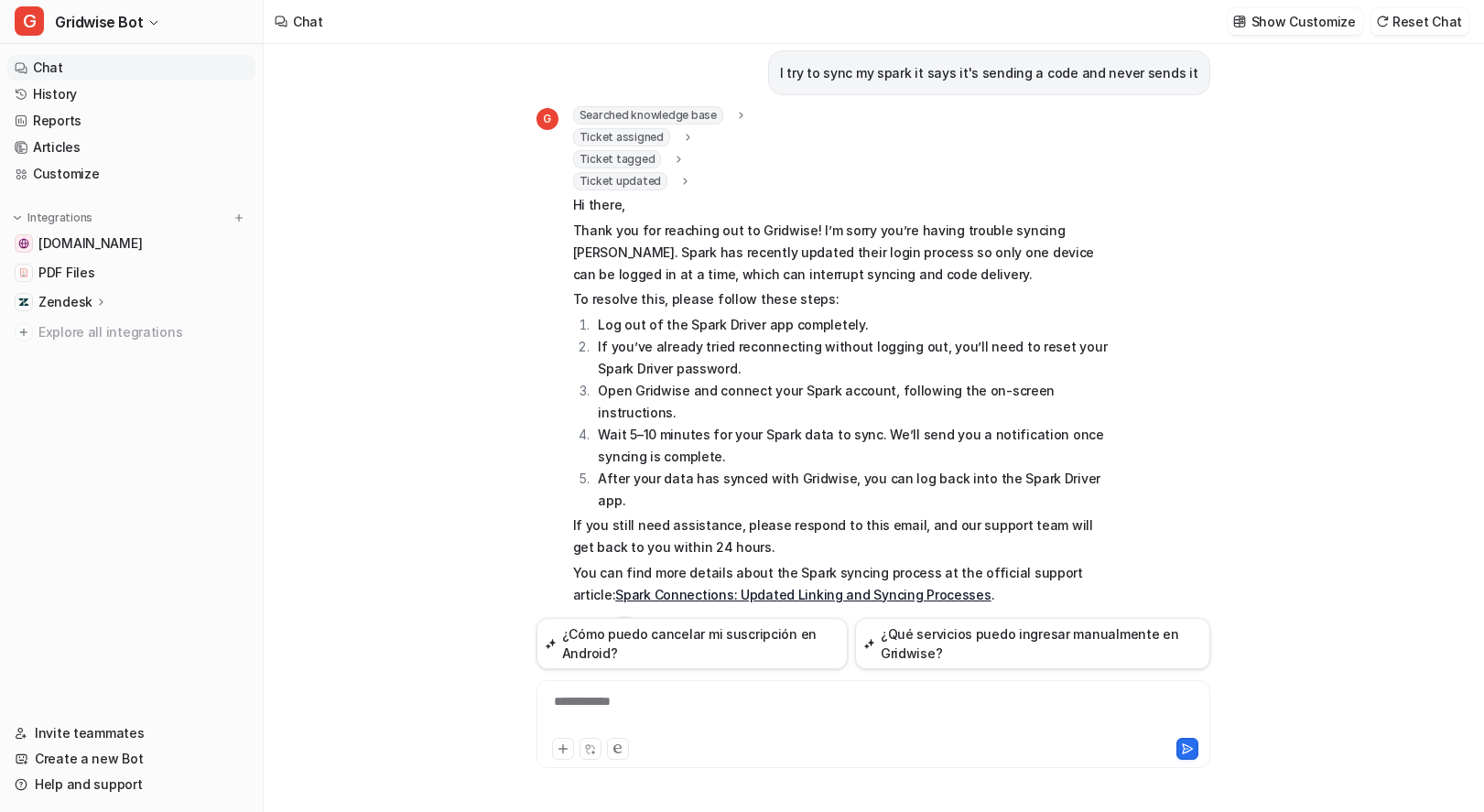 click on "Edit" at bounding box center [623, 650] 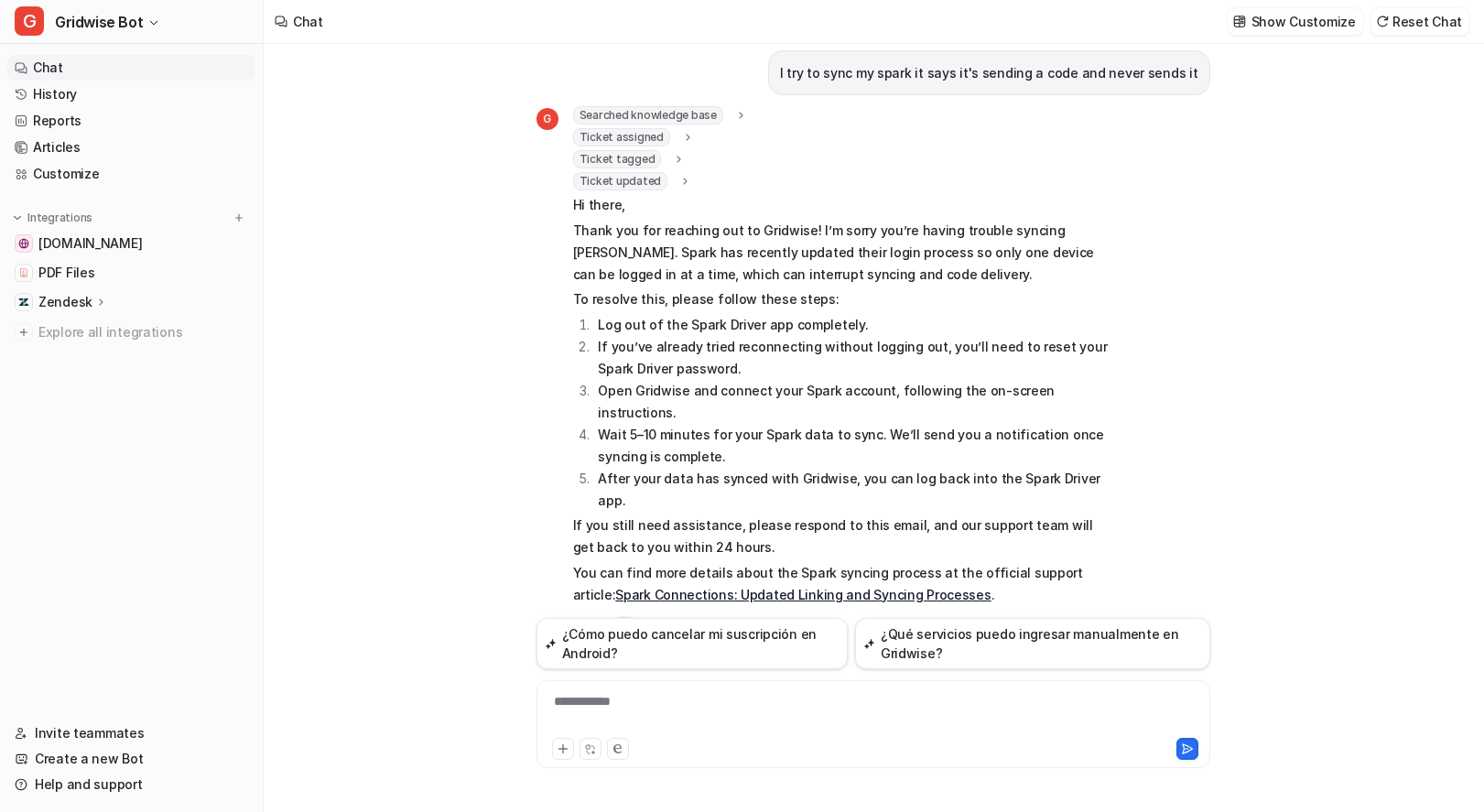 click 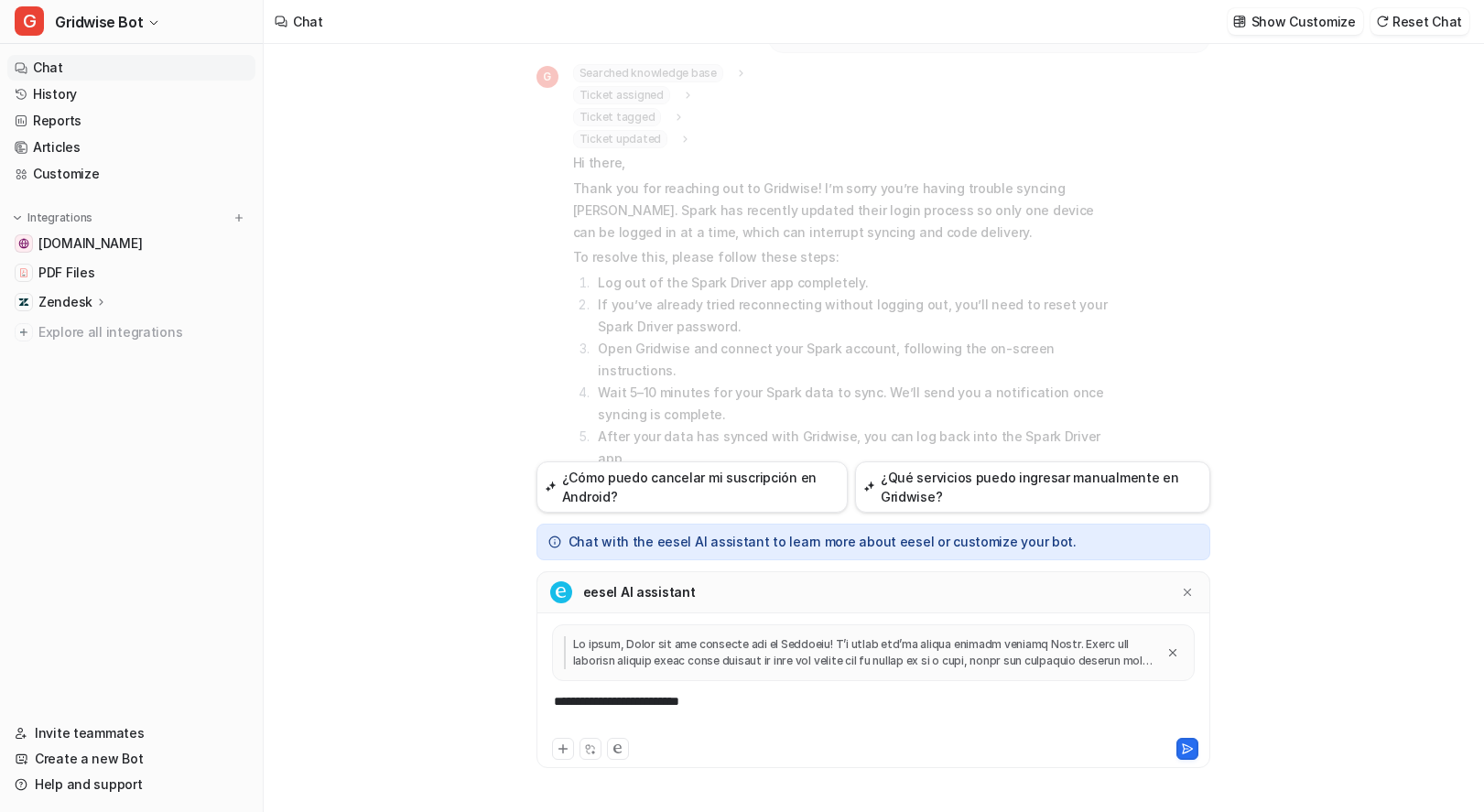 click on "**********" at bounding box center (873, 713) 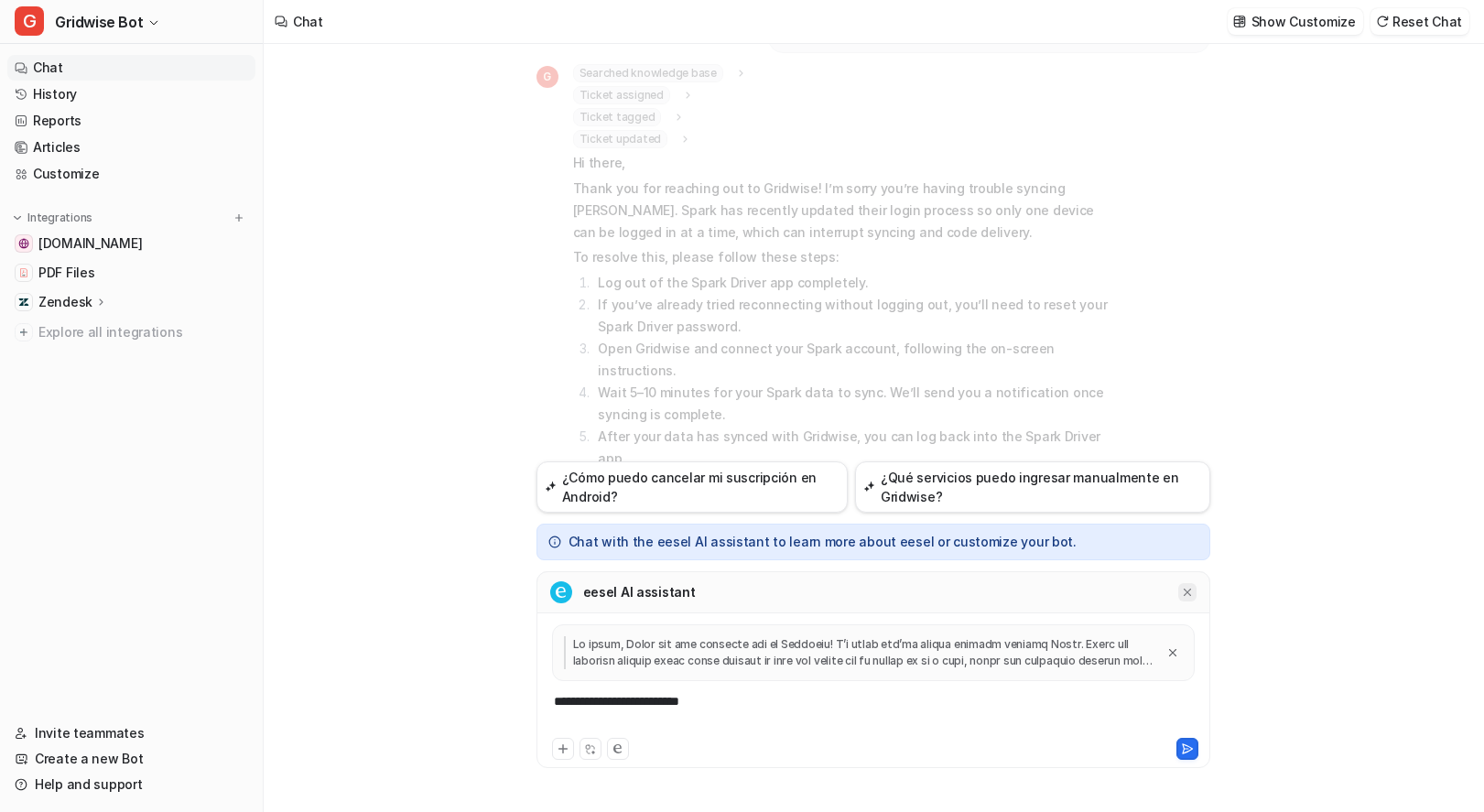 click 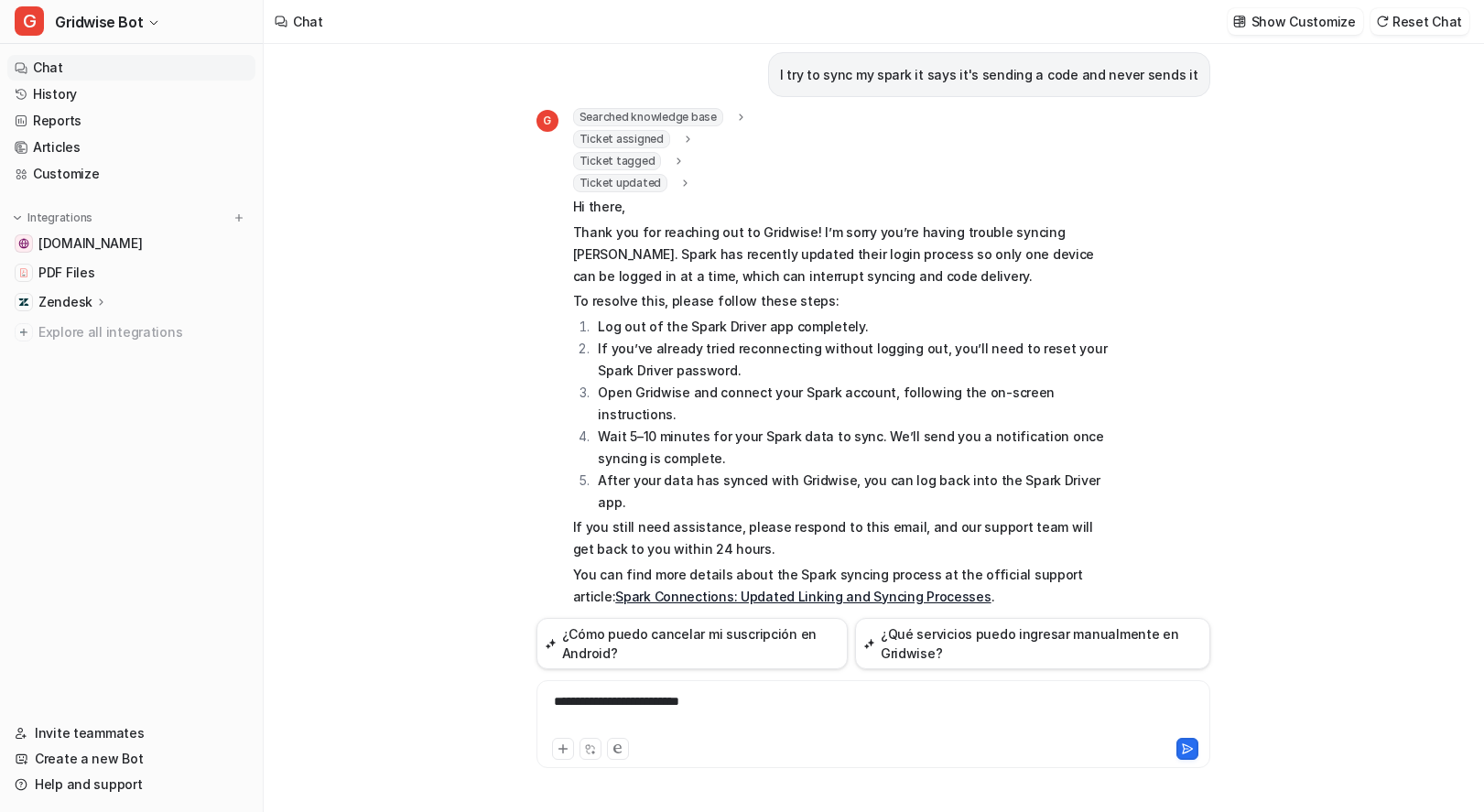 click on "Log out of the Spark Driver app completely." at bounding box center (850, 327) 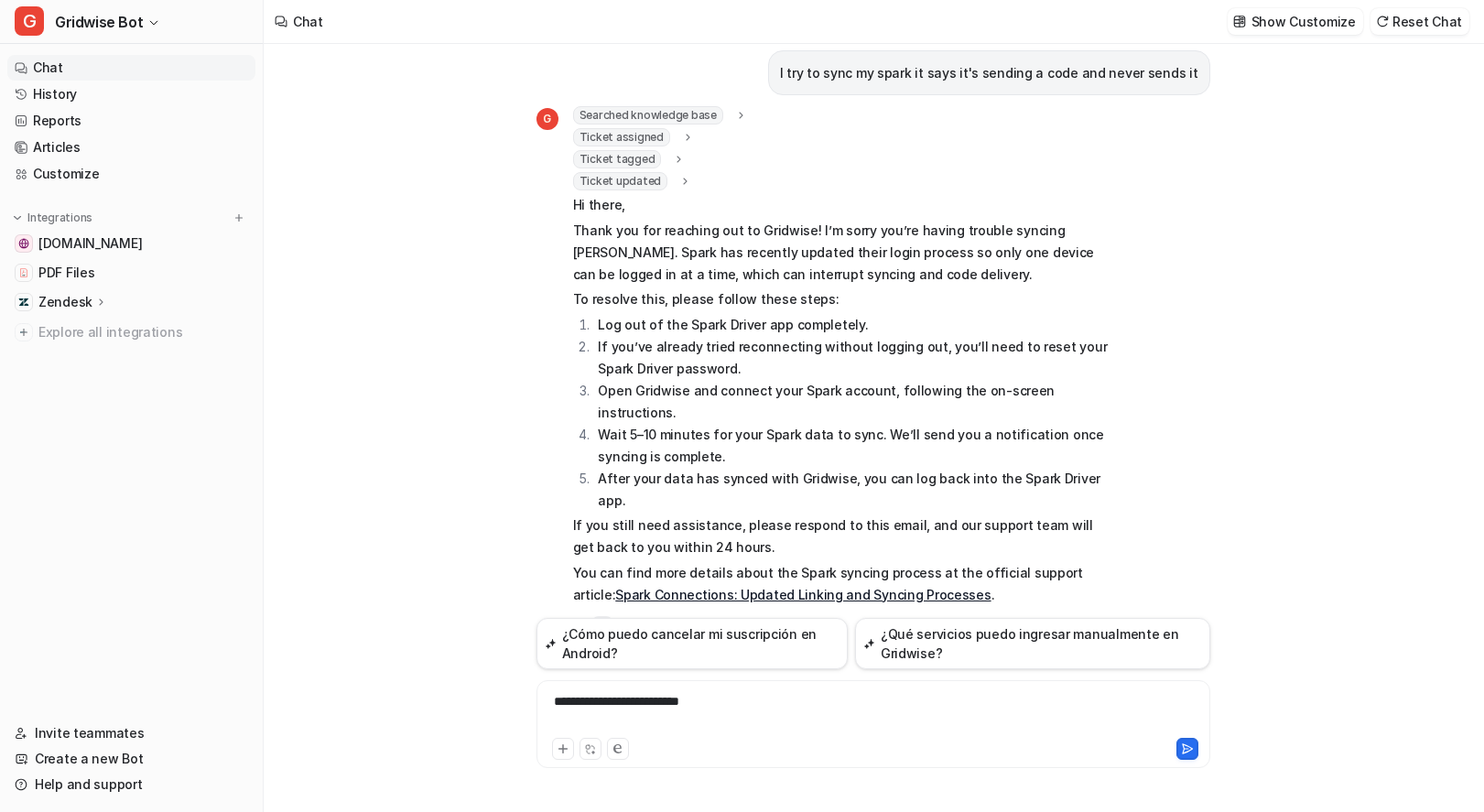 click on "Adjust Tone" at bounding box center [602, 627] 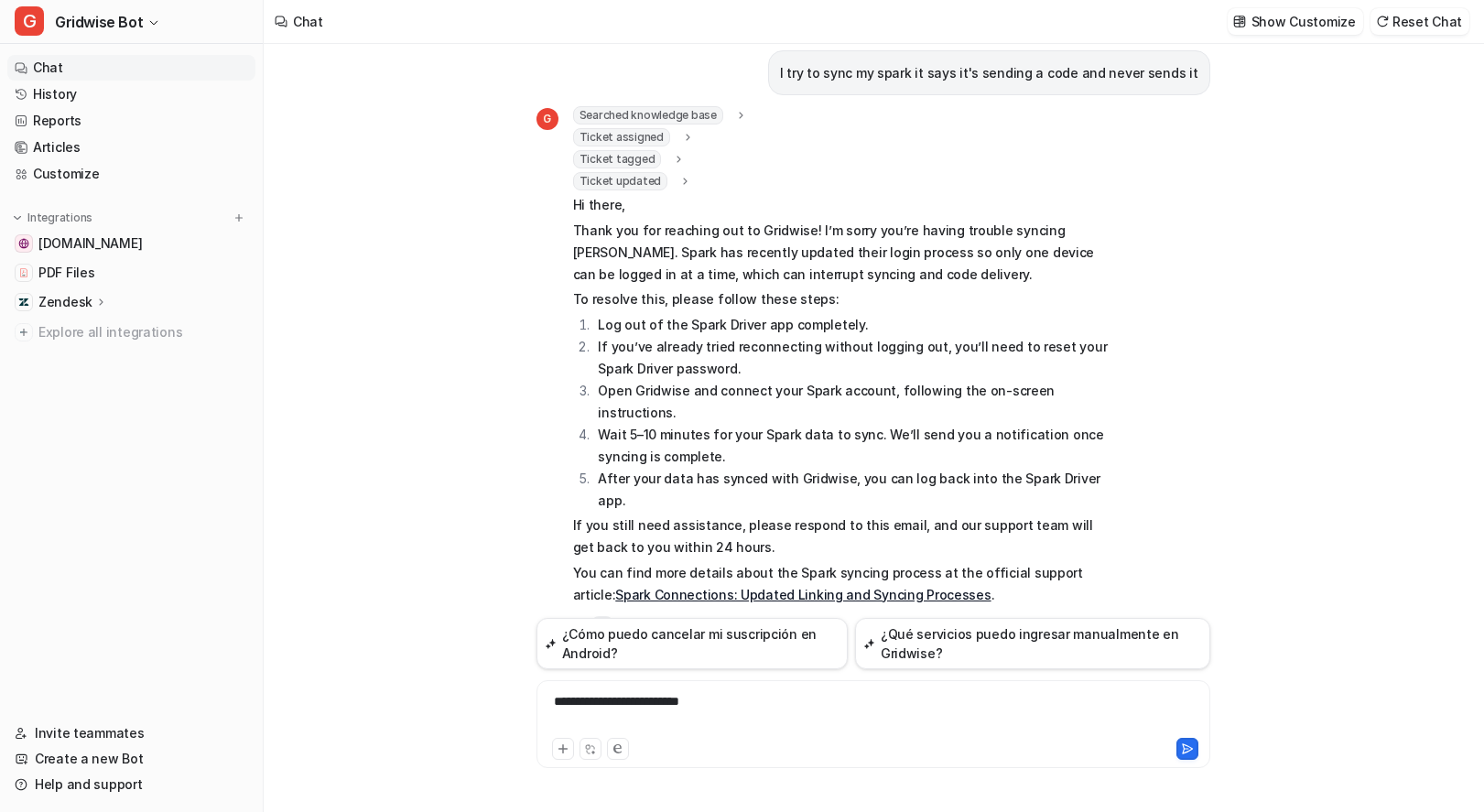 click 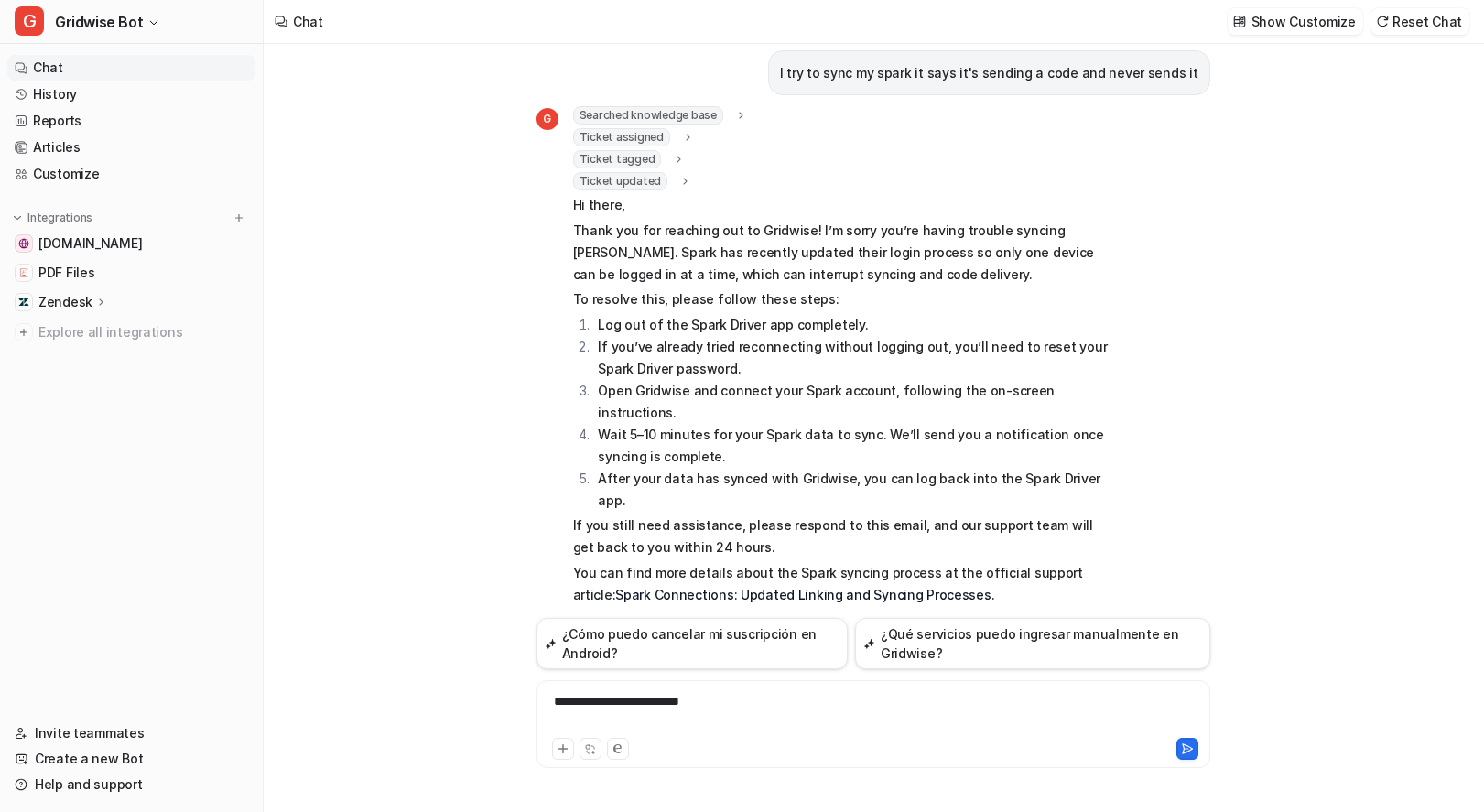 scroll, scrollTop: 2396, scrollLeft: 0, axis: vertical 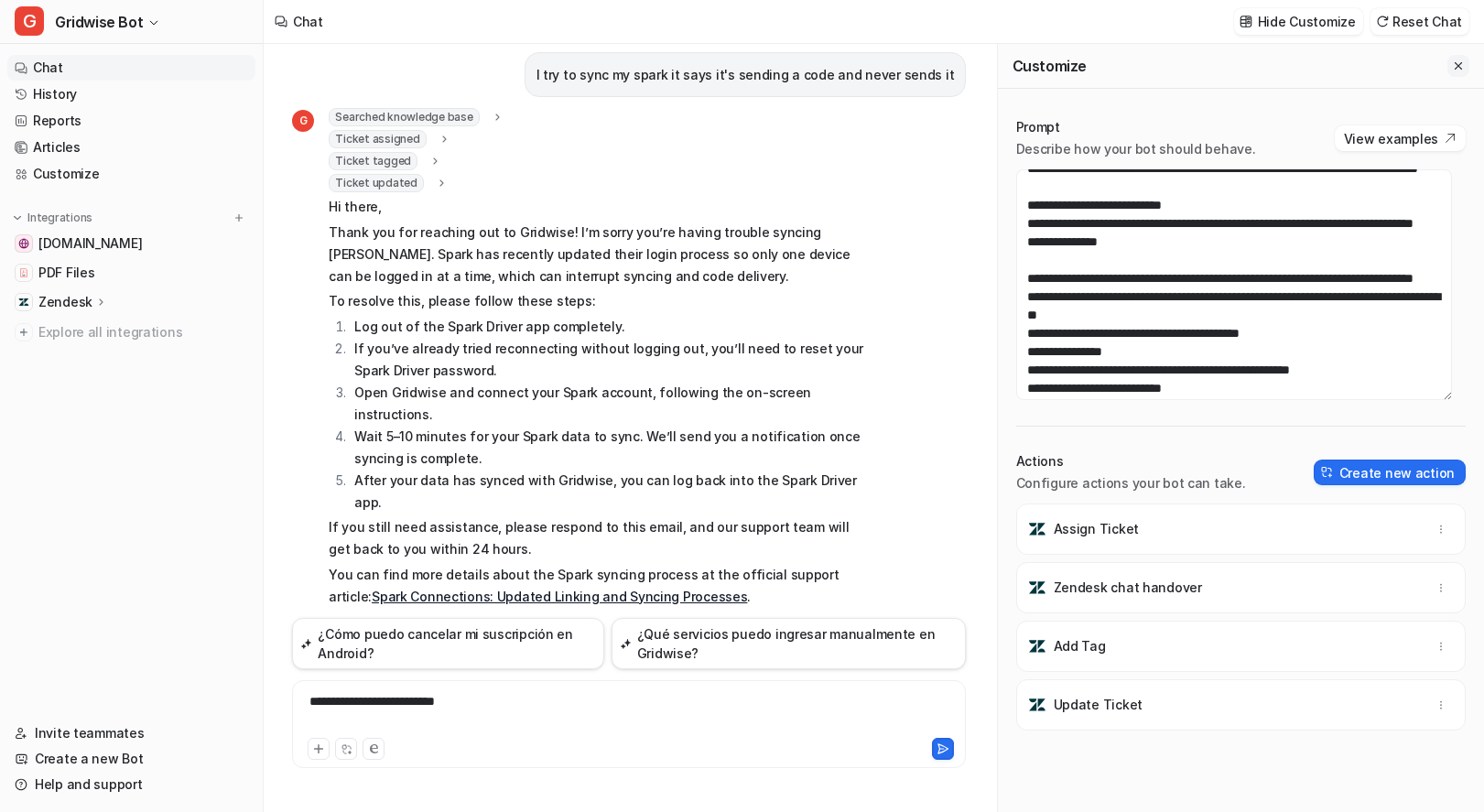 click 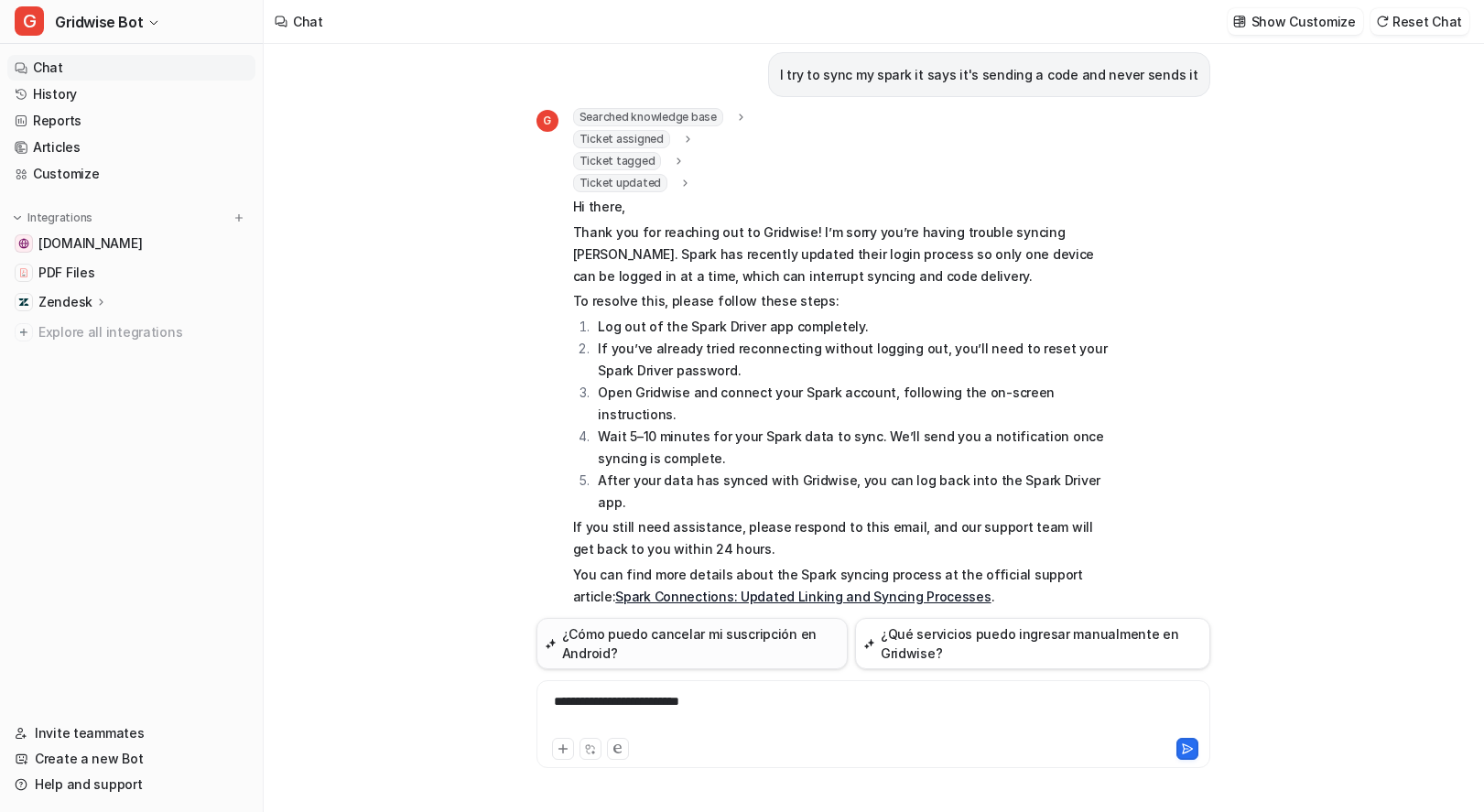 scroll, scrollTop: 59135, scrollLeft: 0, axis: vertical 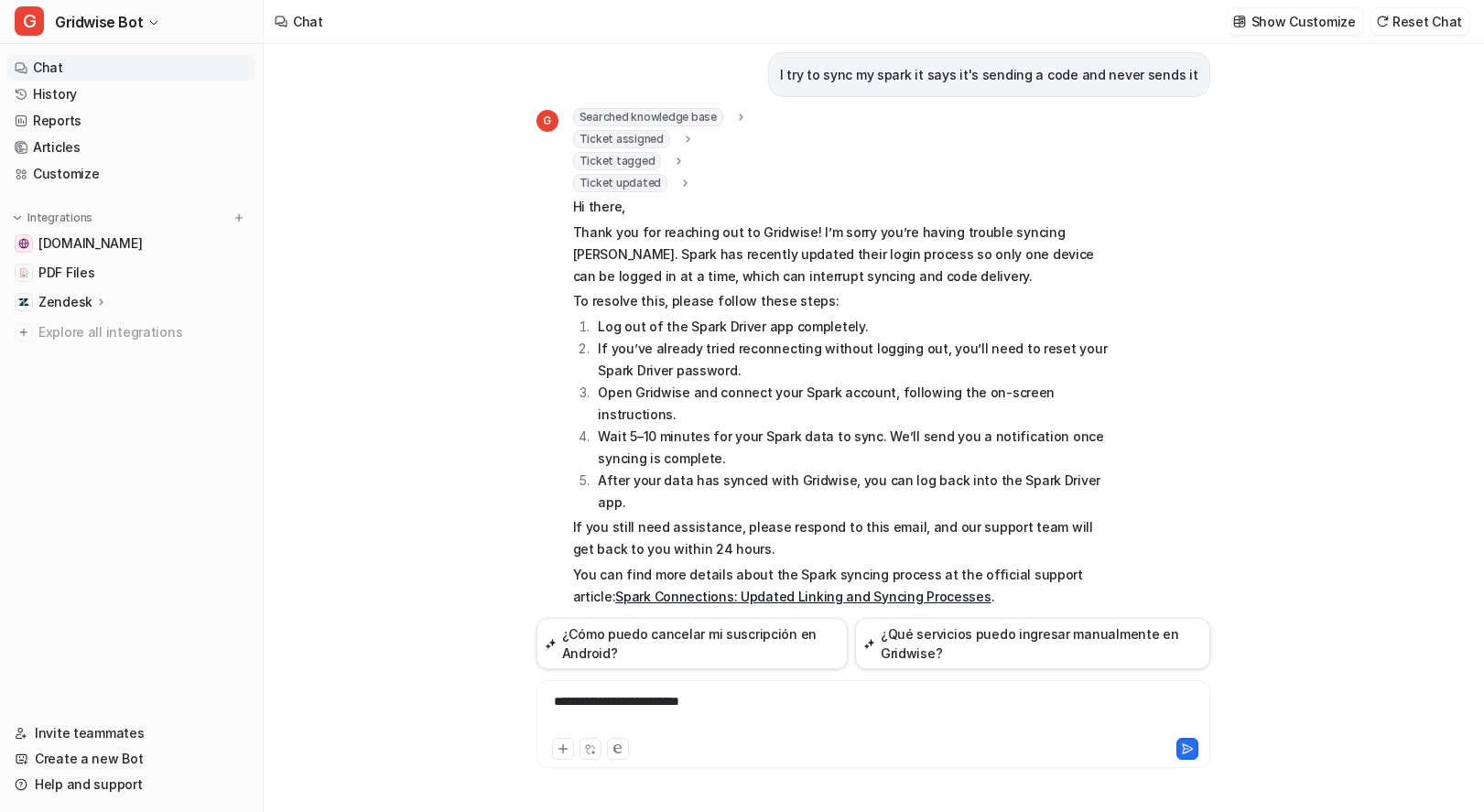 click on "Zendesk" at bounding box center (65, 302) 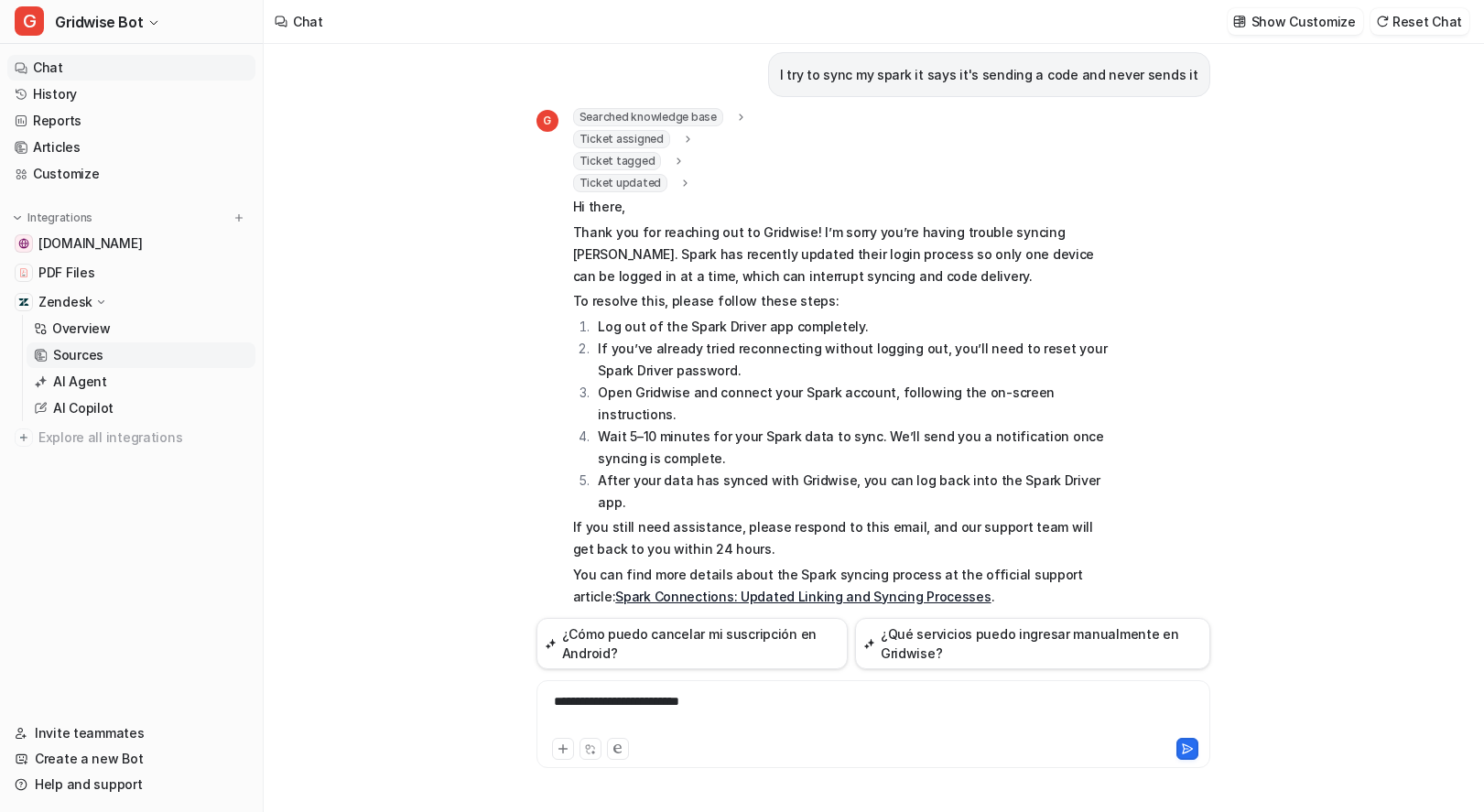 click on "Sources" at bounding box center (141, 355) 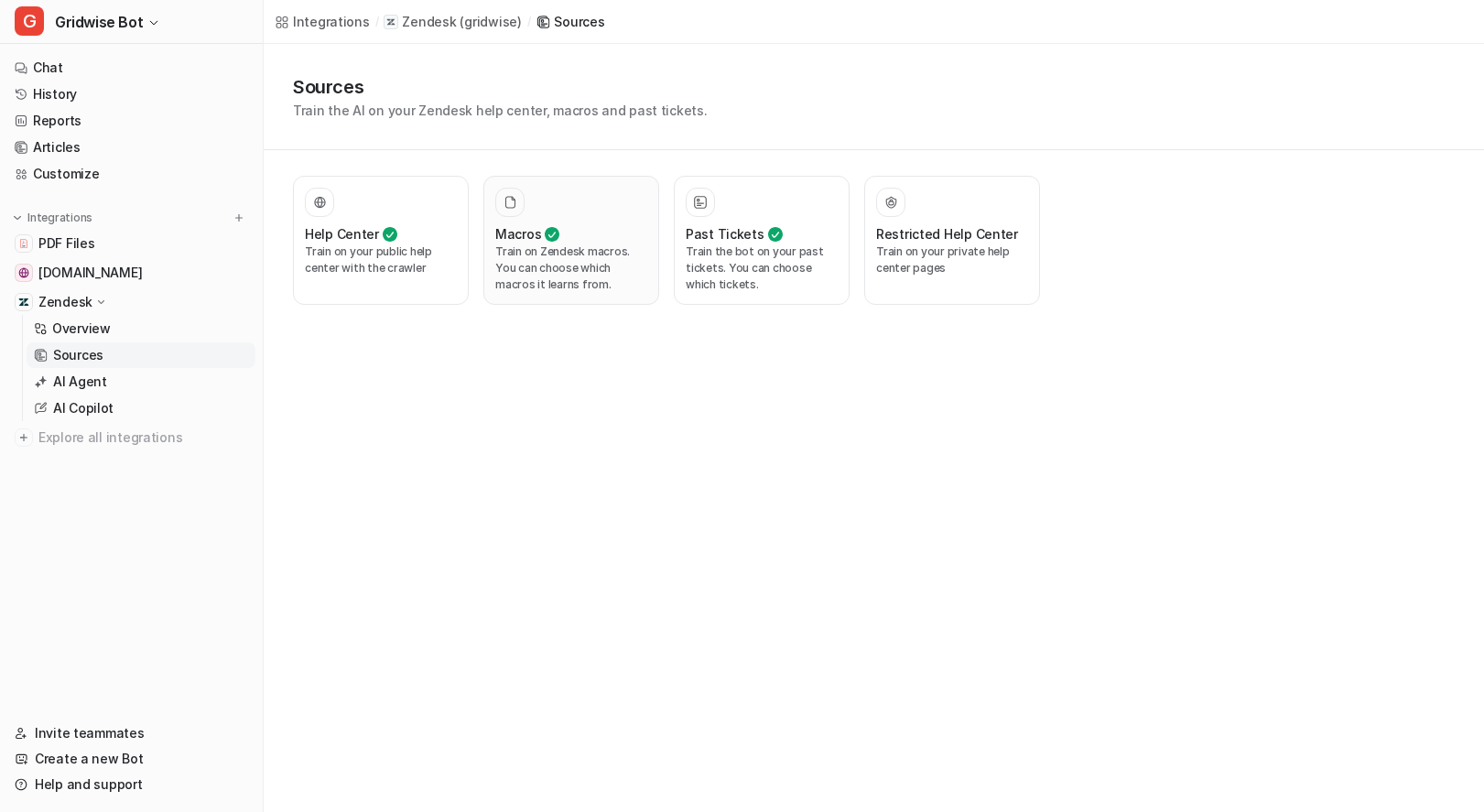 click on "Train on Zendesk macros. You can choose which macros it learns from." at bounding box center [571, 268] 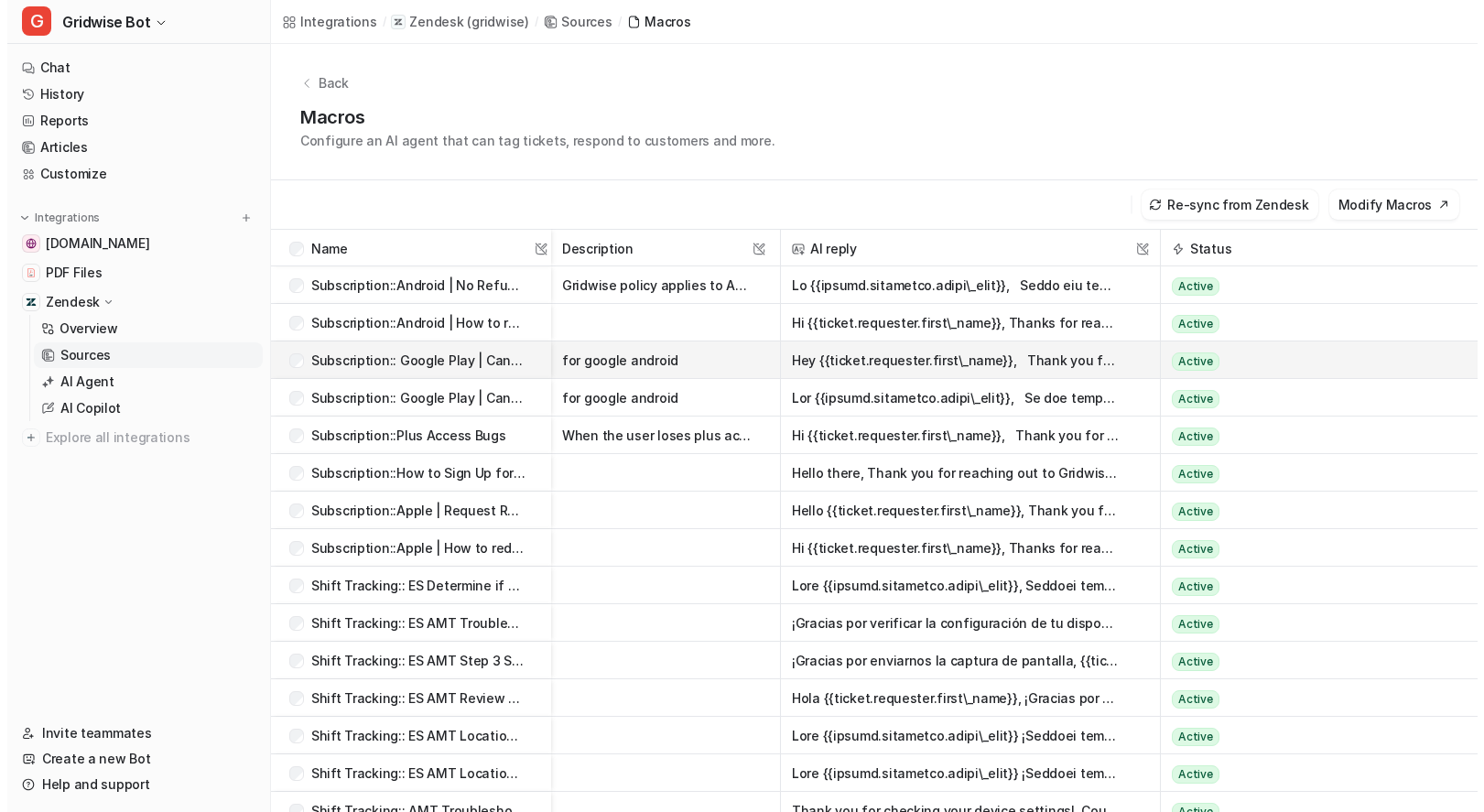 scroll, scrollTop: 0, scrollLeft: 0, axis: both 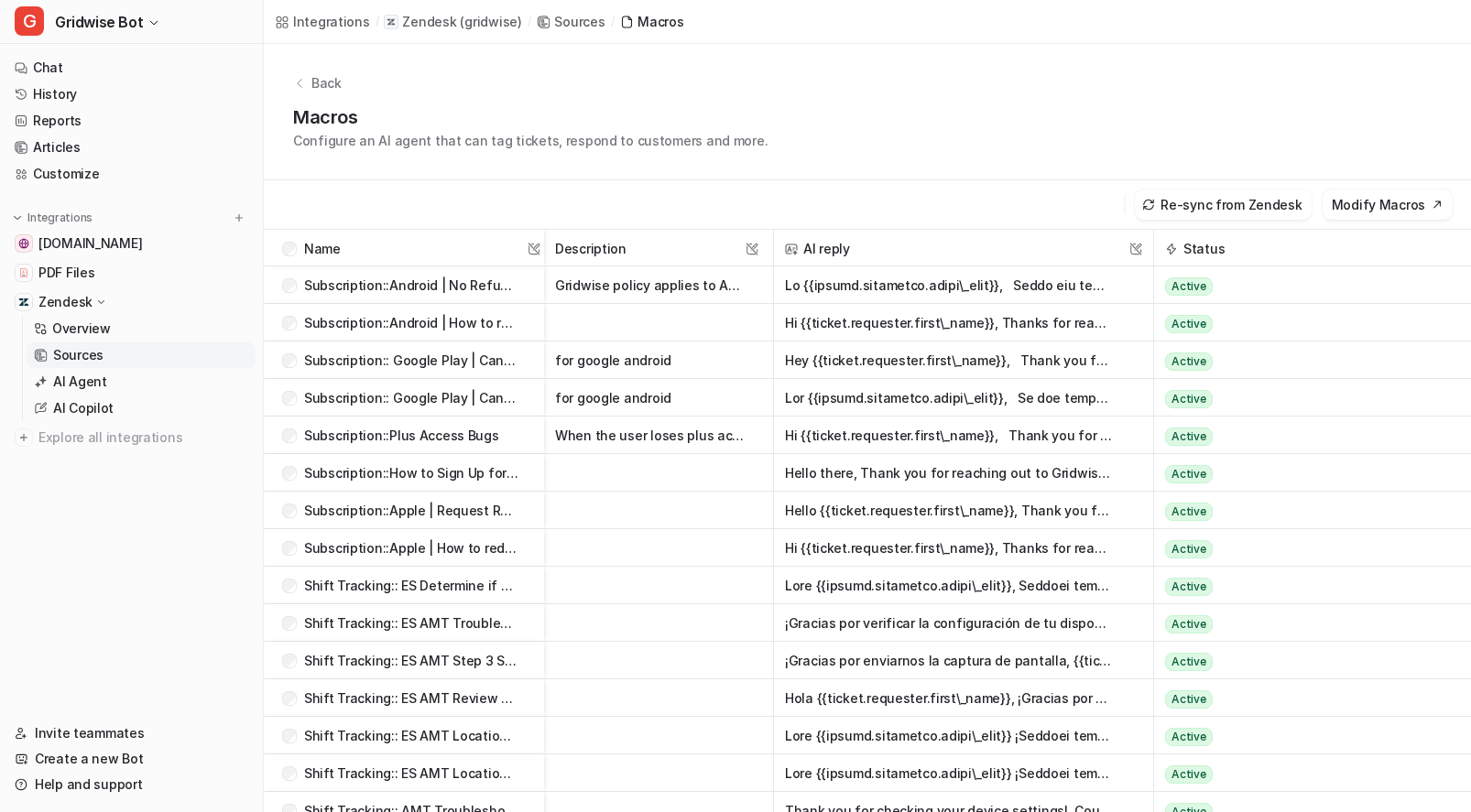 click on "Back Macros Configure an AI agent that can tag tickets, respond to customers and more." at bounding box center (867, 112) 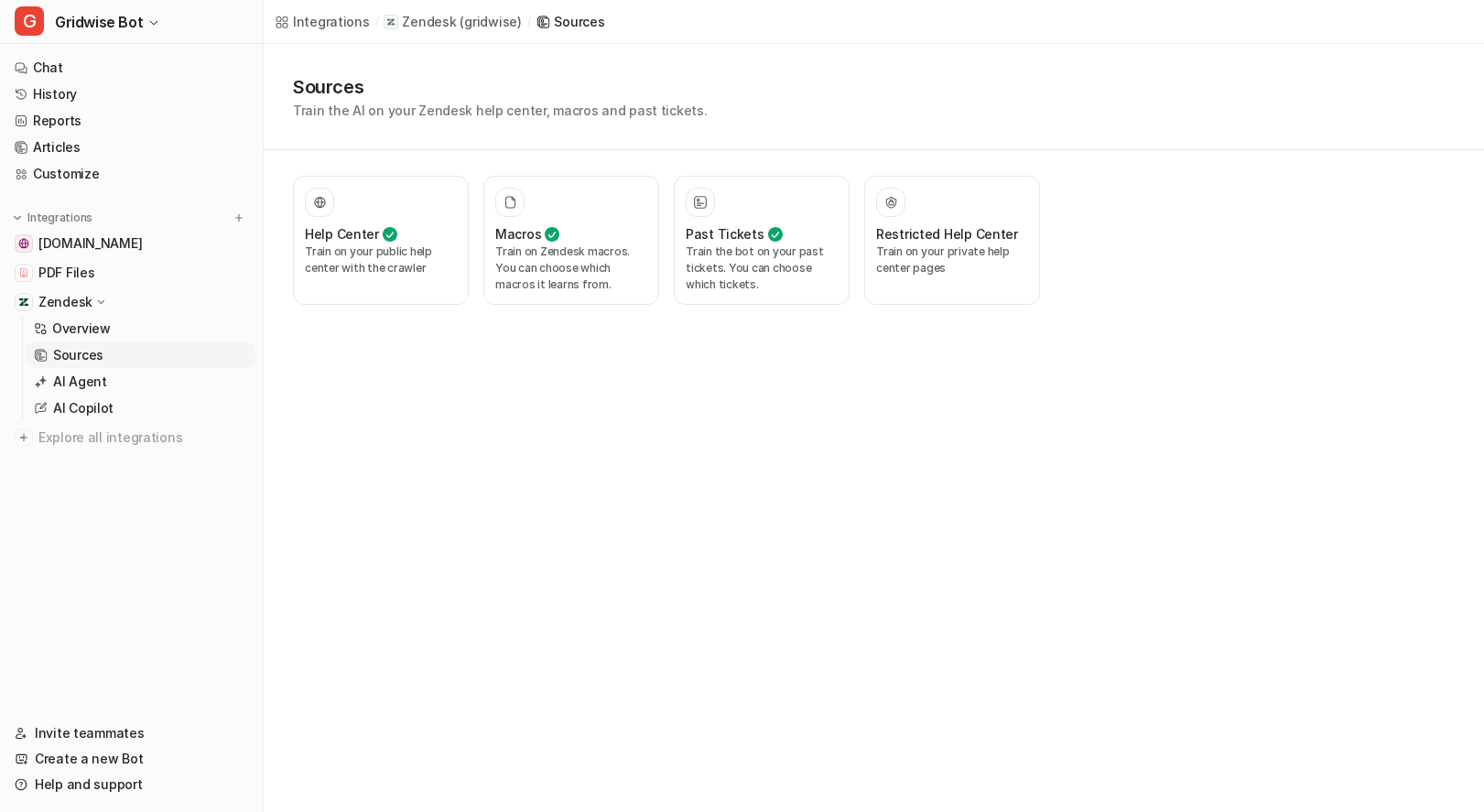 click on "Integrations / Zendesk ( gridwise ) / Sources Sources Train the AI on your Zendesk help center, macros and past tickets.  Help Center Train on your public help center with the crawler Macros Train on Zendesk macros. You can choose which macros it learns from. Past Tickets Train the bot on your past tickets. You can choose which tickets. Restricted Help Center Train on your private help center pages" at bounding box center (742, 406) 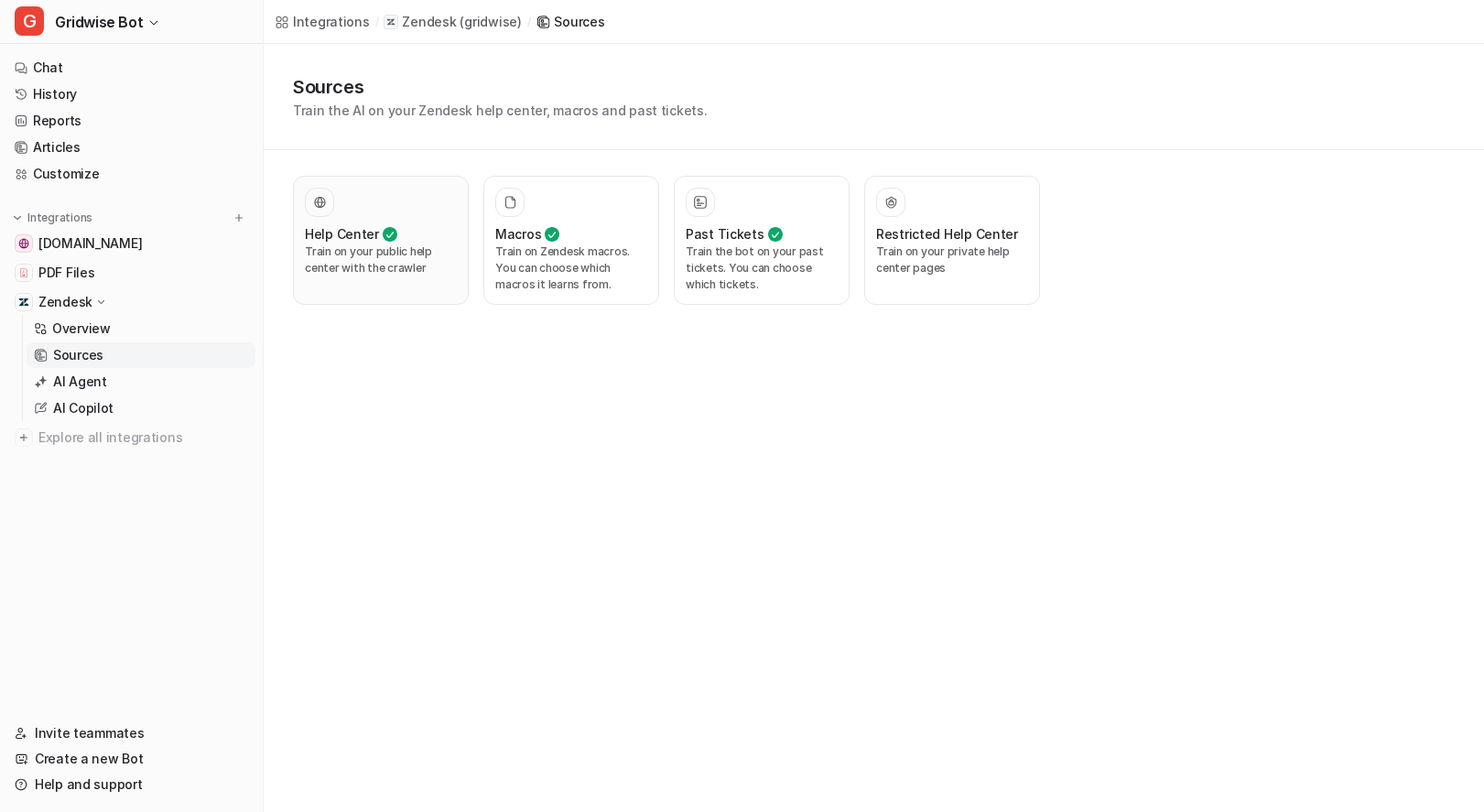 click on "Help Center Train on your public help center with the crawler" at bounding box center (381, 240) 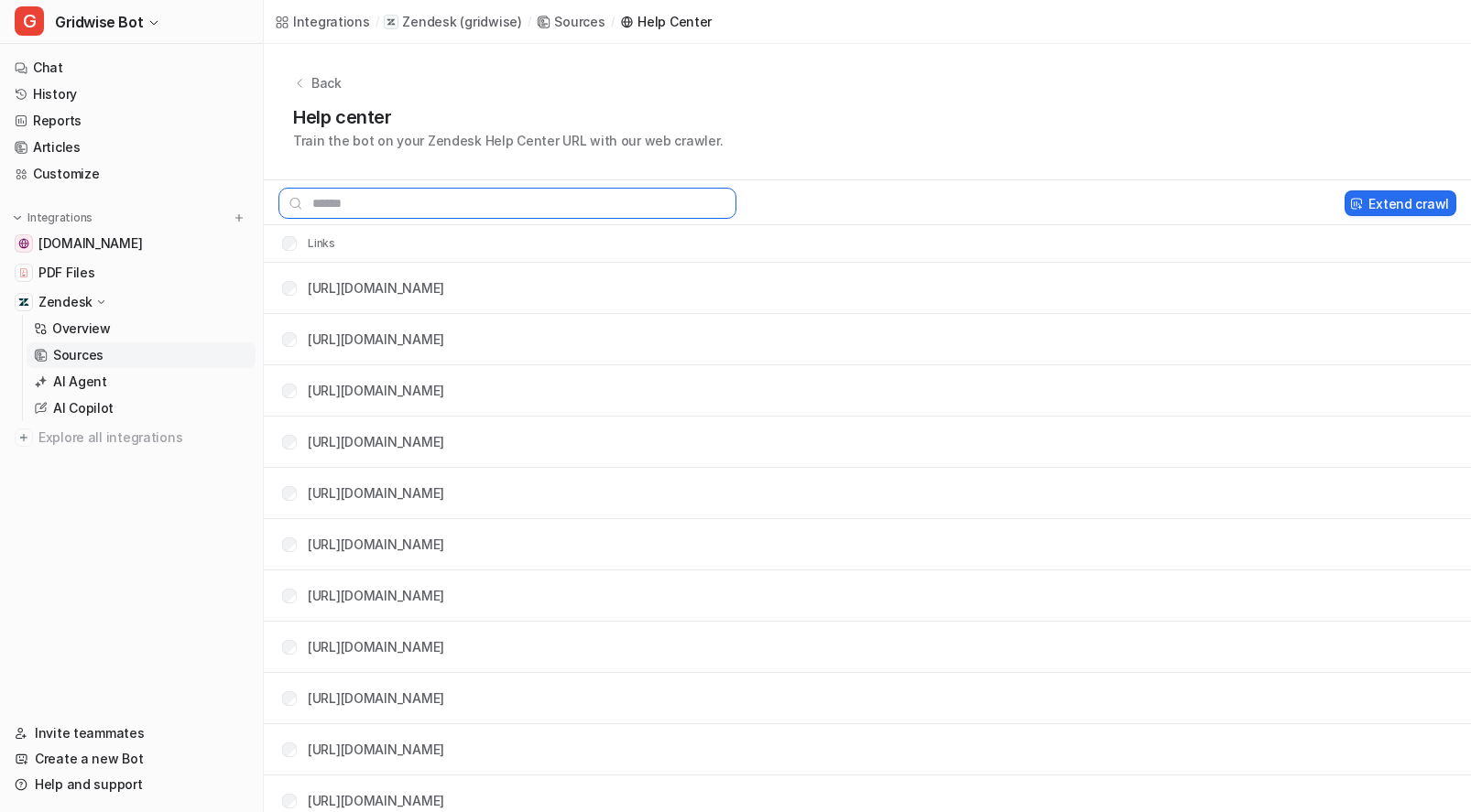 click at bounding box center [507, 203] 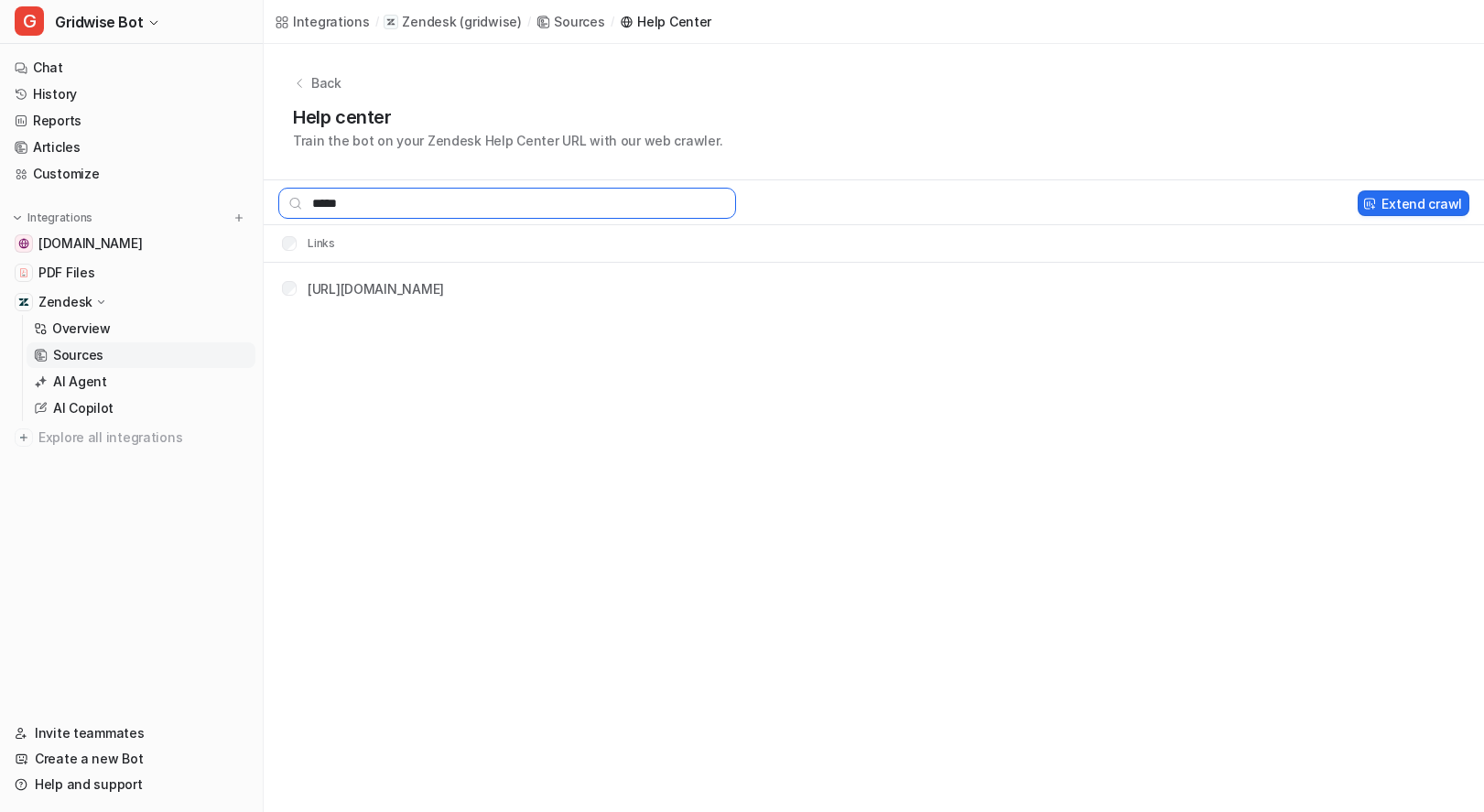 type on "*****" 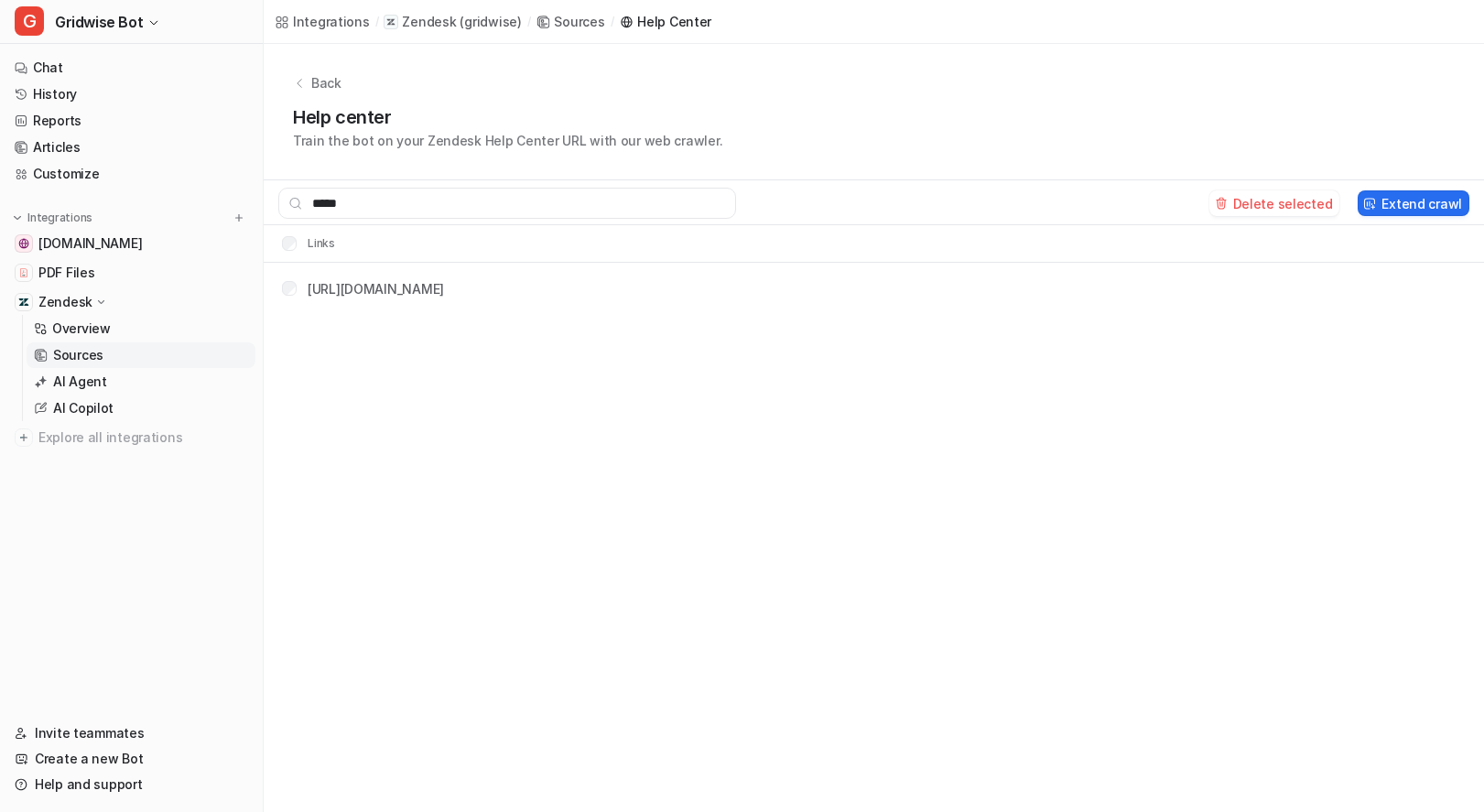 click on "***** Delete selected Extend crawl" at bounding box center [873, 202] 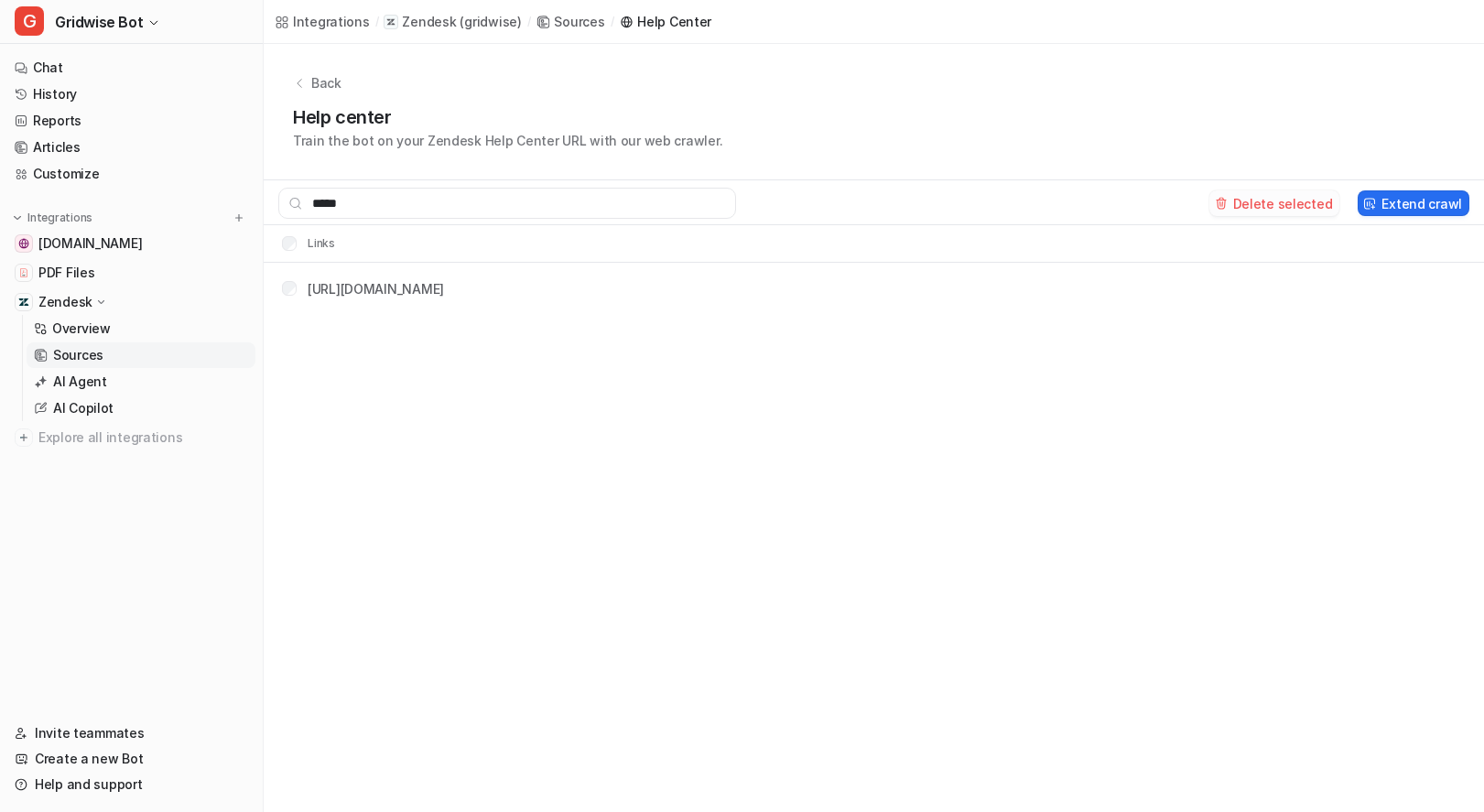 click on "Delete selected" at bounding box center [1274, 203] 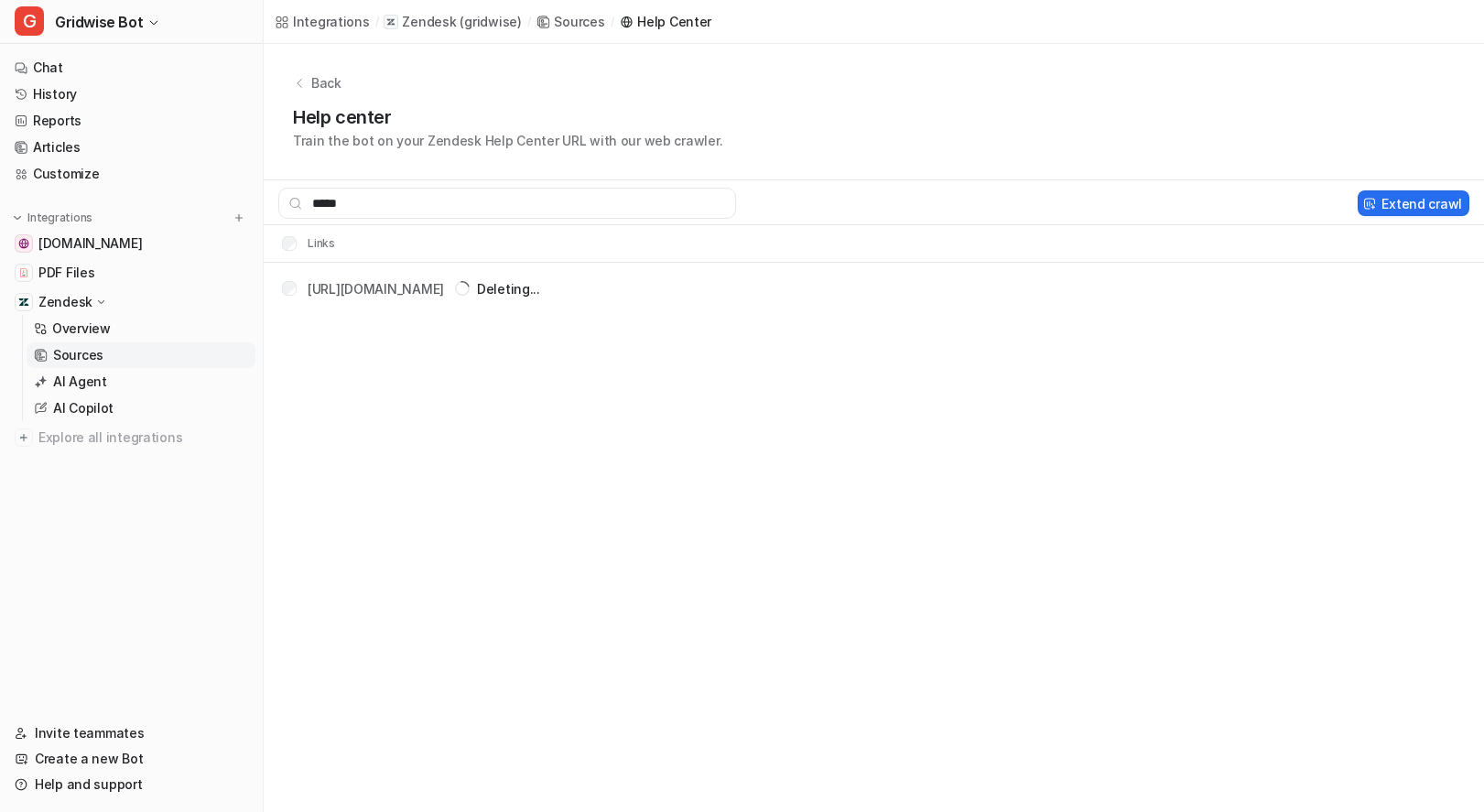 click on "Integrations / Zendesk ( gridwise ) / Sources / Help Center Back Help center Train the bot on your Zendesk Help Center URL with our web crawler. ***** Extend crawl Links https://help.gridwise.io/.../27601967904535-Spark-Connections-Updated-Linking-and-Syncing-Processes Deleting..." at bounding box center [742, 406] 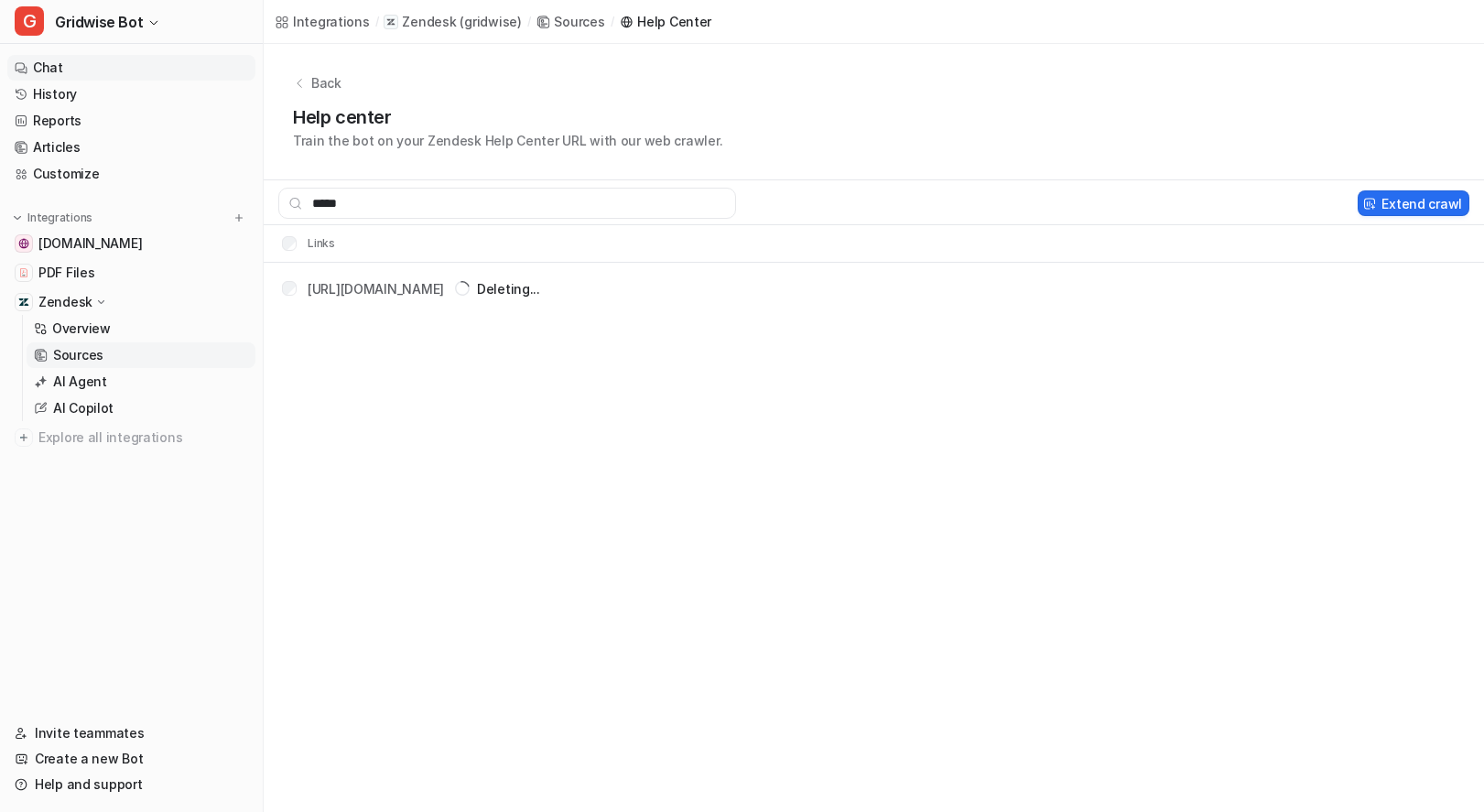 click on "Chat" at bounding box center (131, 68) 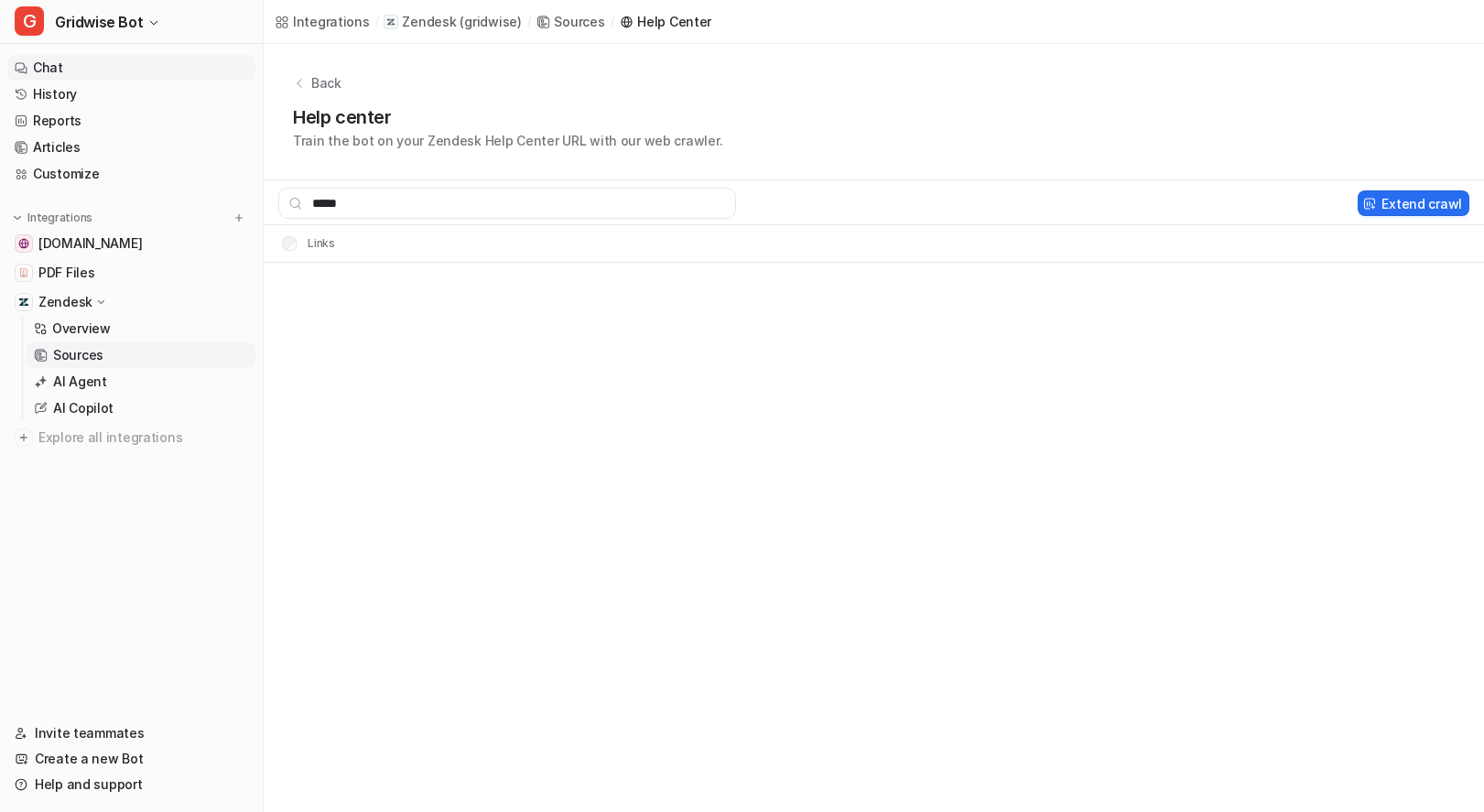 click on "Chat" at bounding box center [131, 68] 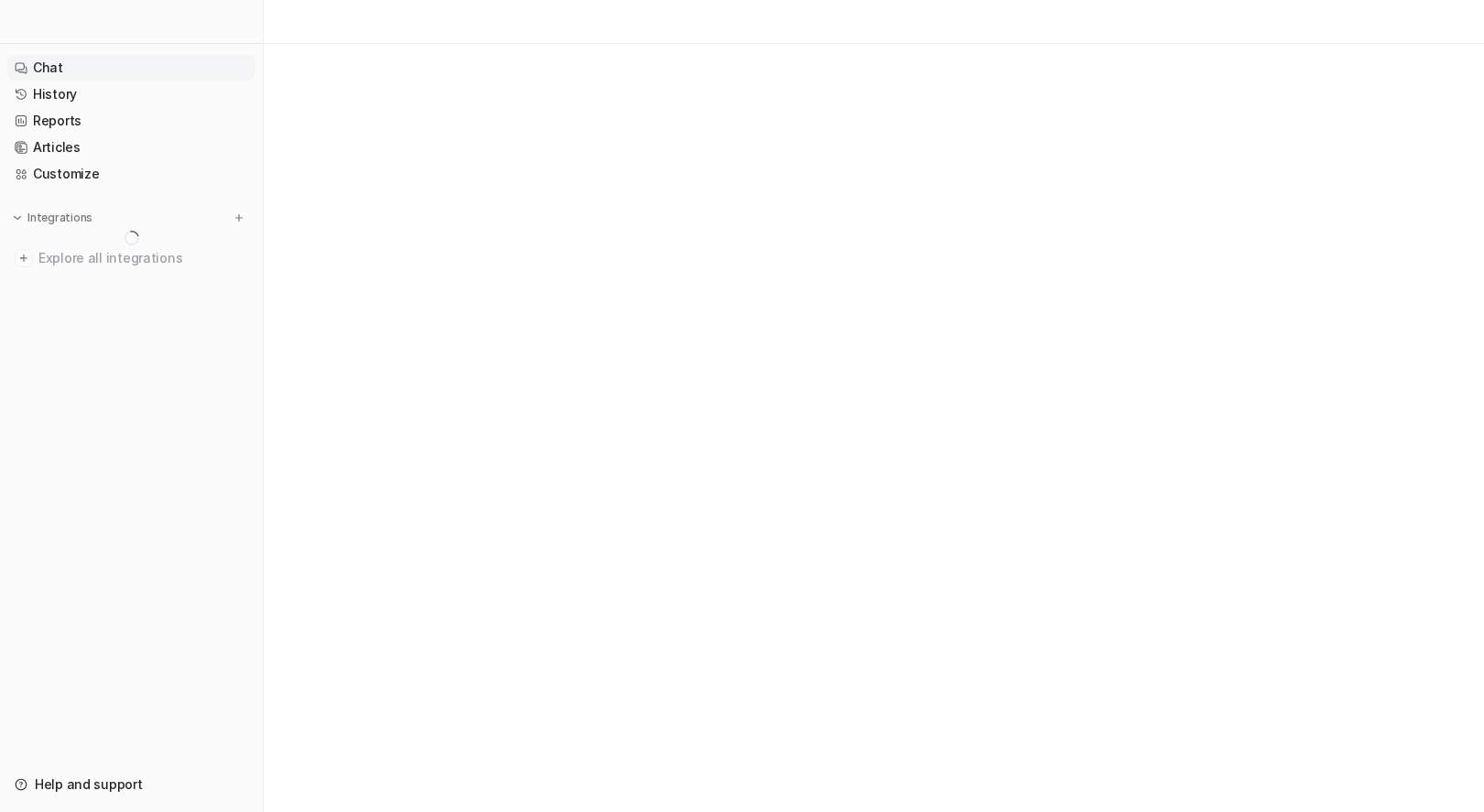 scroll, scrollTop: 0, scrollLeft: 0, axis: both 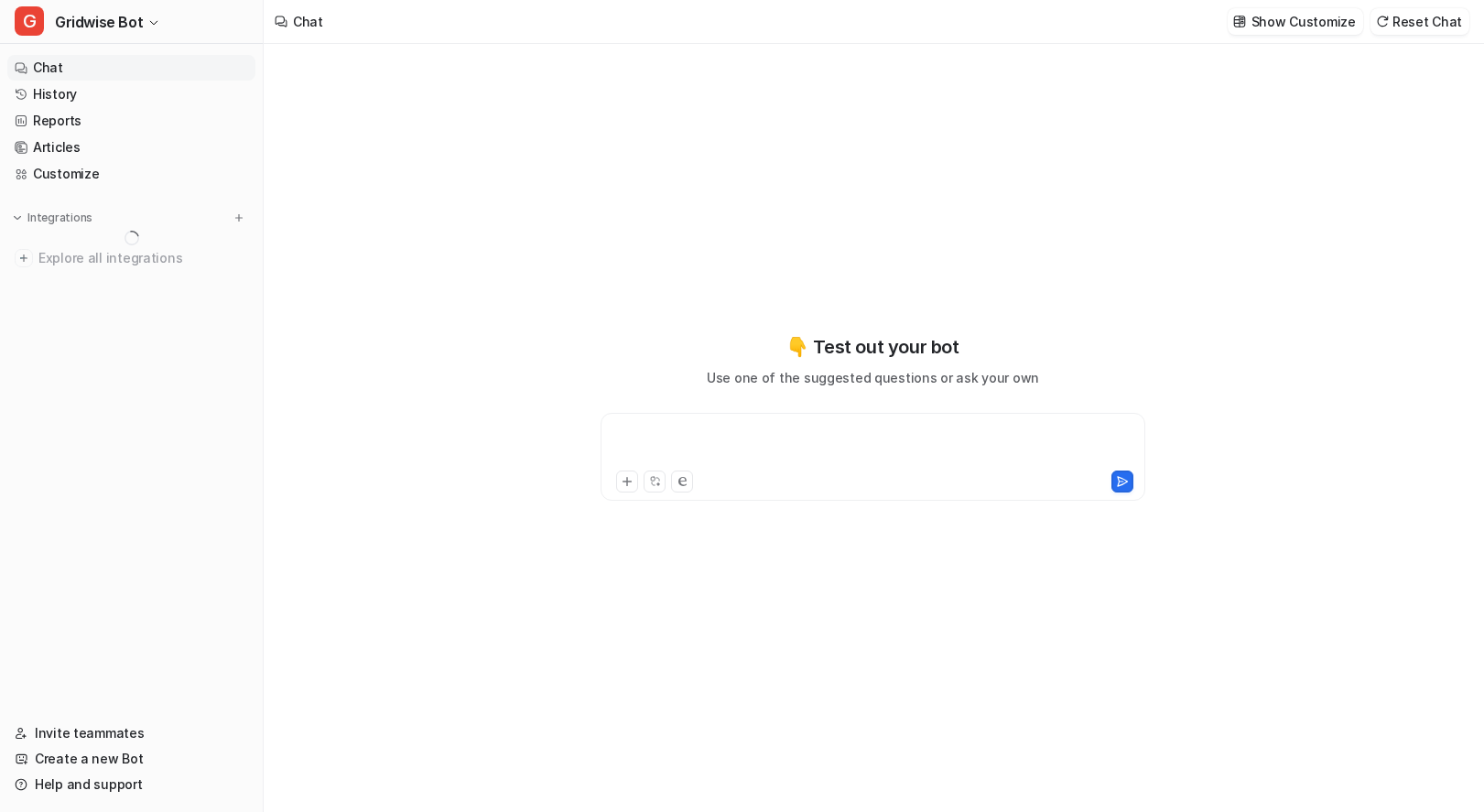 click at bounding box center (872, 446) 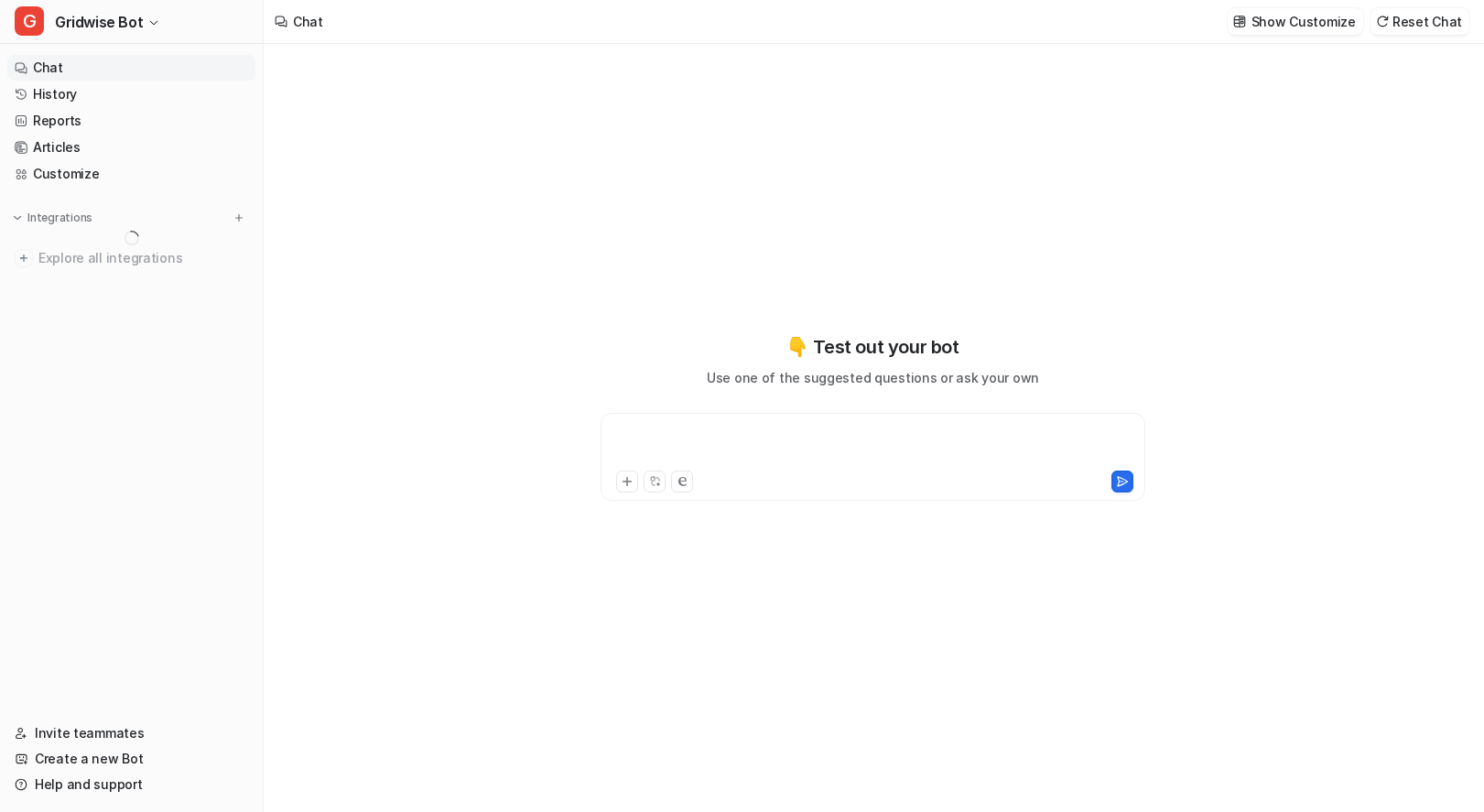 paste 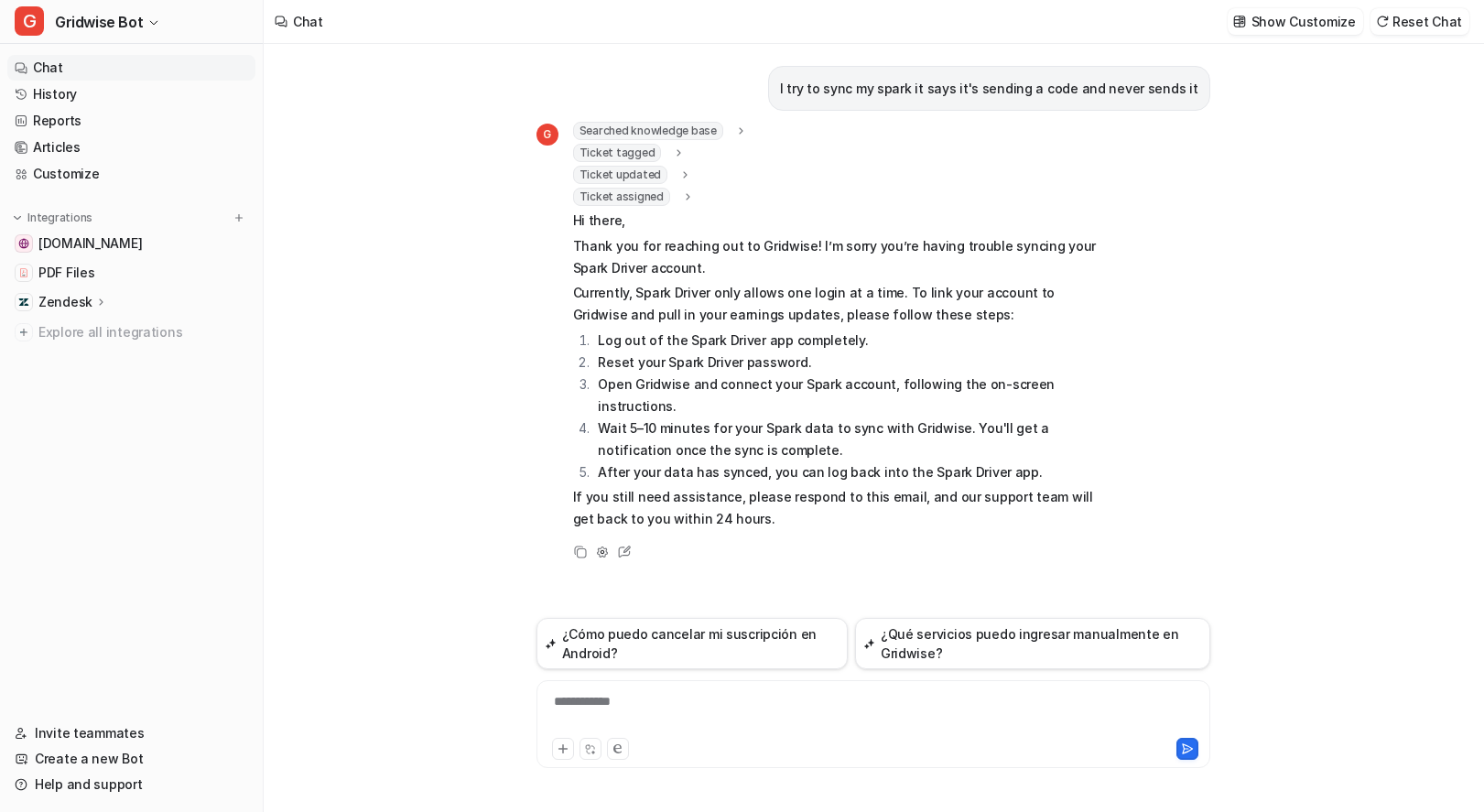 click on "Searched knowledge base" at bounding box center (660, 131) 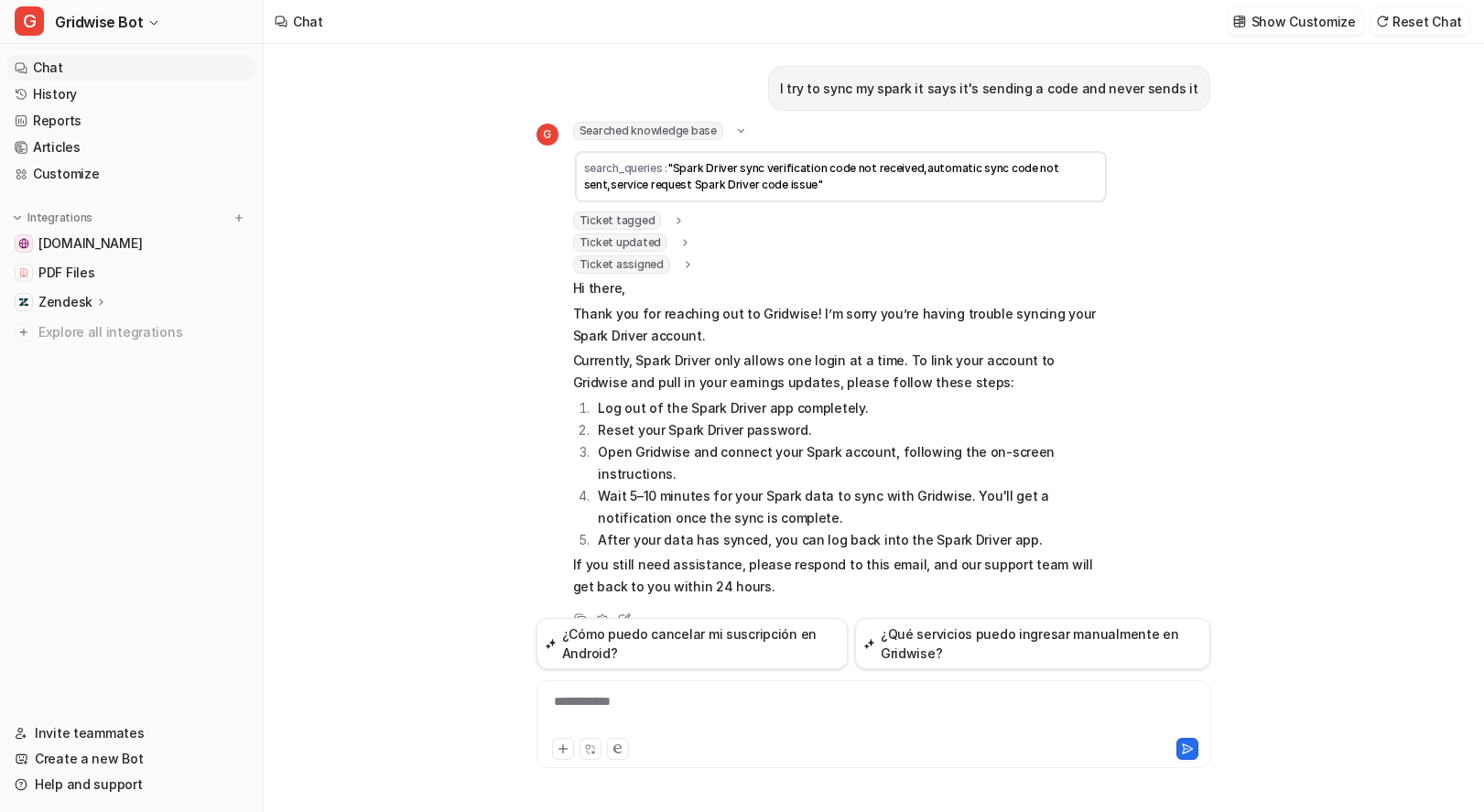 drag, startPoint x: 768, startPoint y: 175, endPoint x: 924, endPoint y: 176, distance: 156.00321 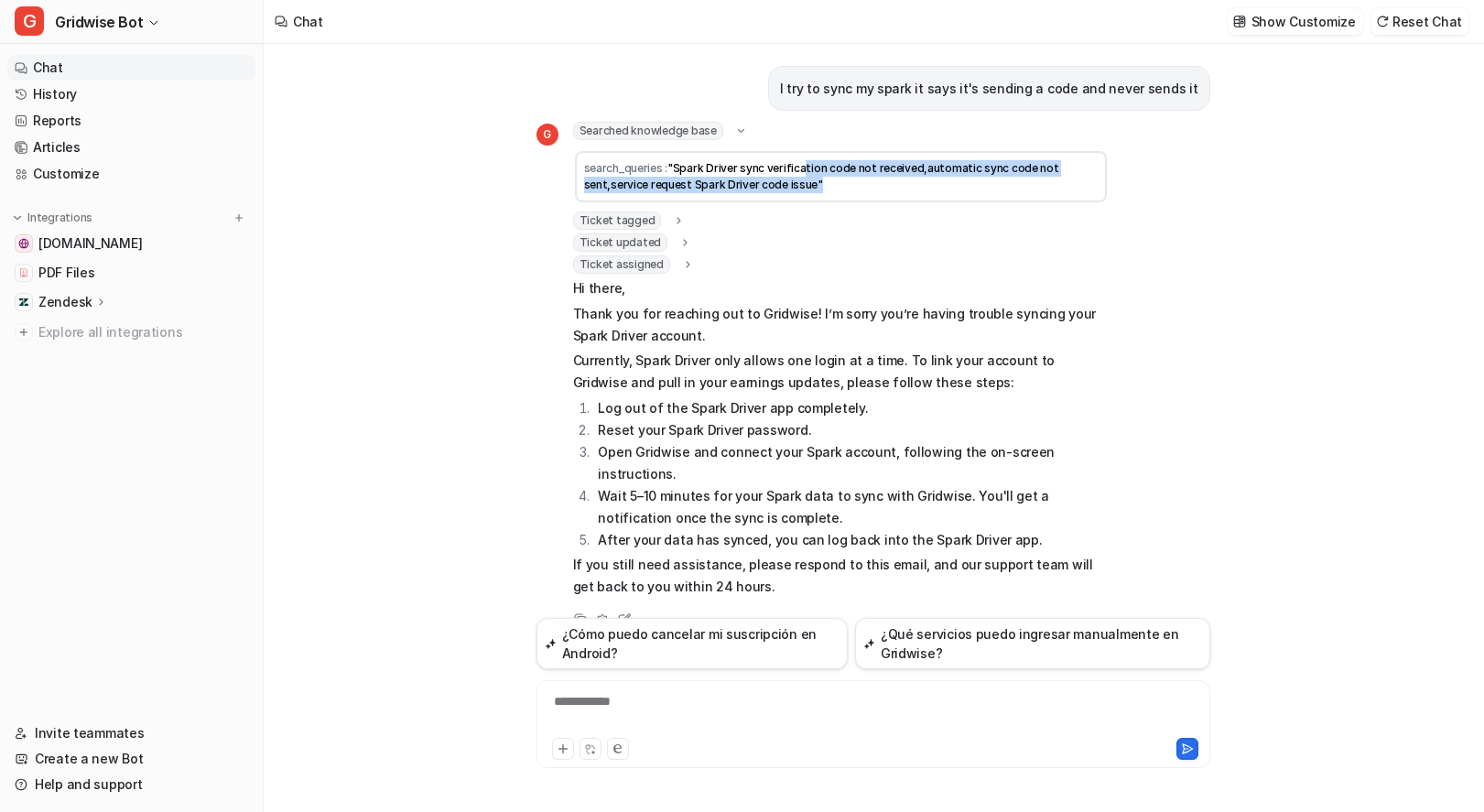 drag, startPoint x: 927, startPoint y: 181, endPoint x: 804, endPoint y: 161, distance: 124.61541 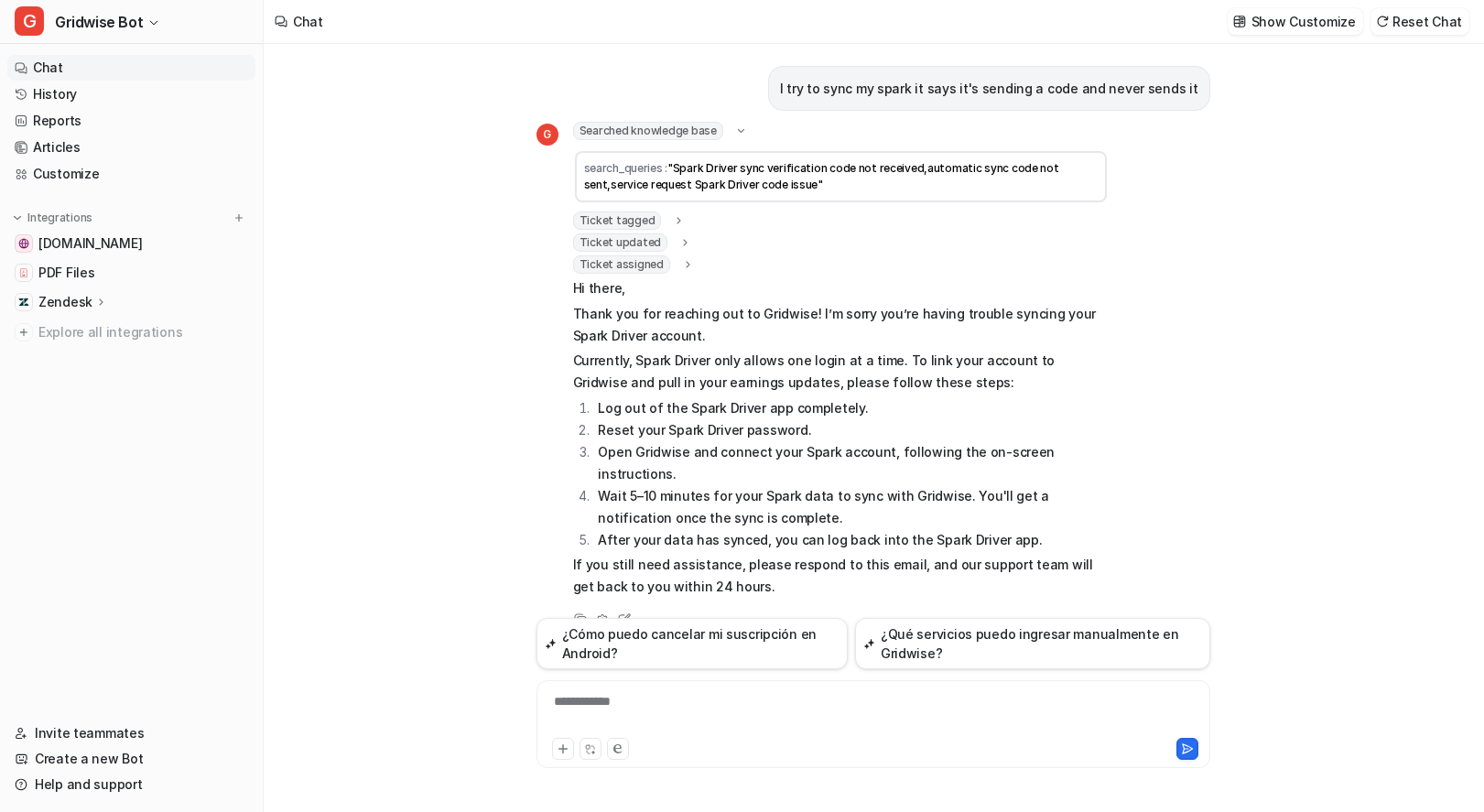 click on "Hi there," at bounding box center (840, 288) 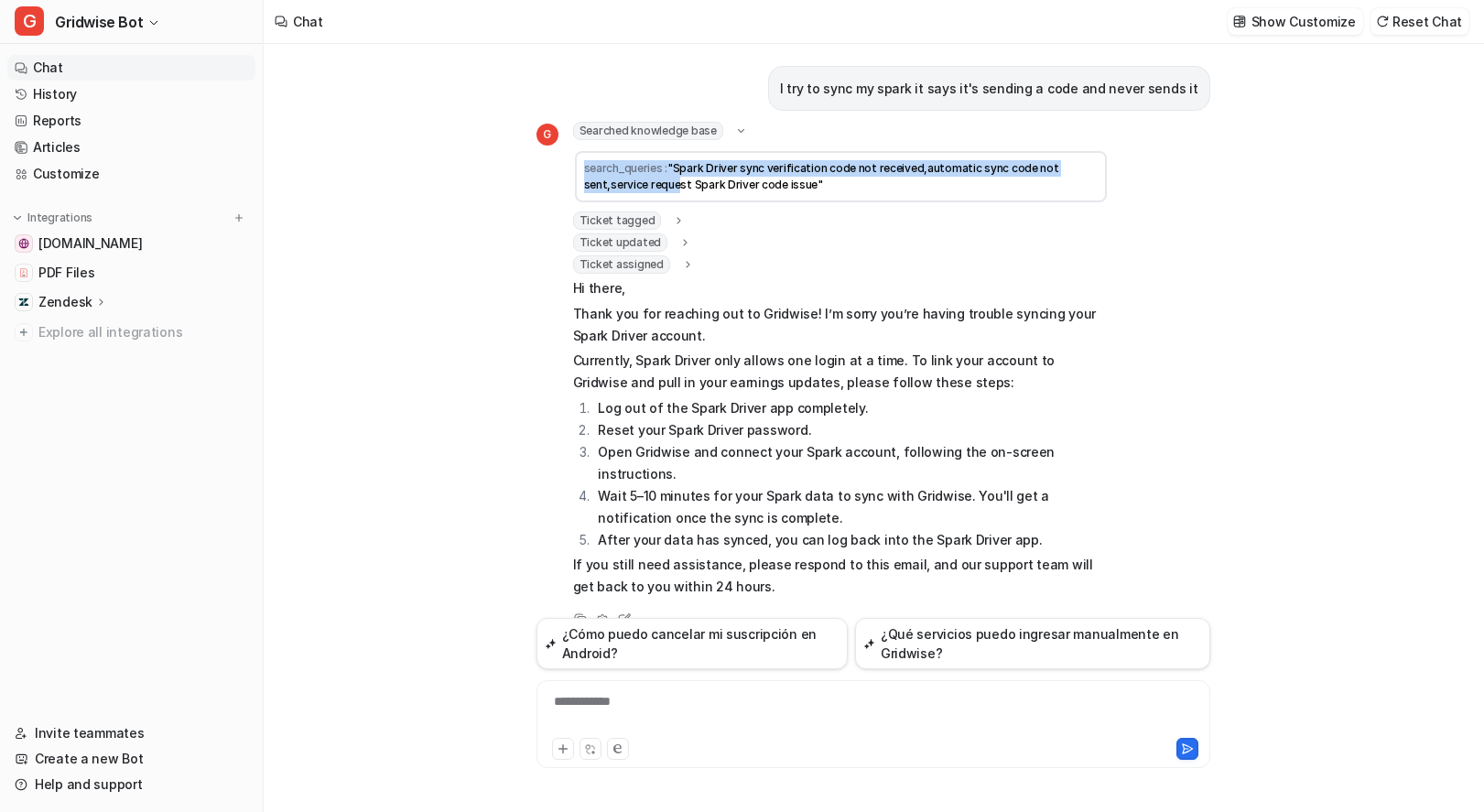 drag, startPoint x: 674, startPoint y: 177, endPoint x: 958, endPoint y: 157, distance: 284.70335 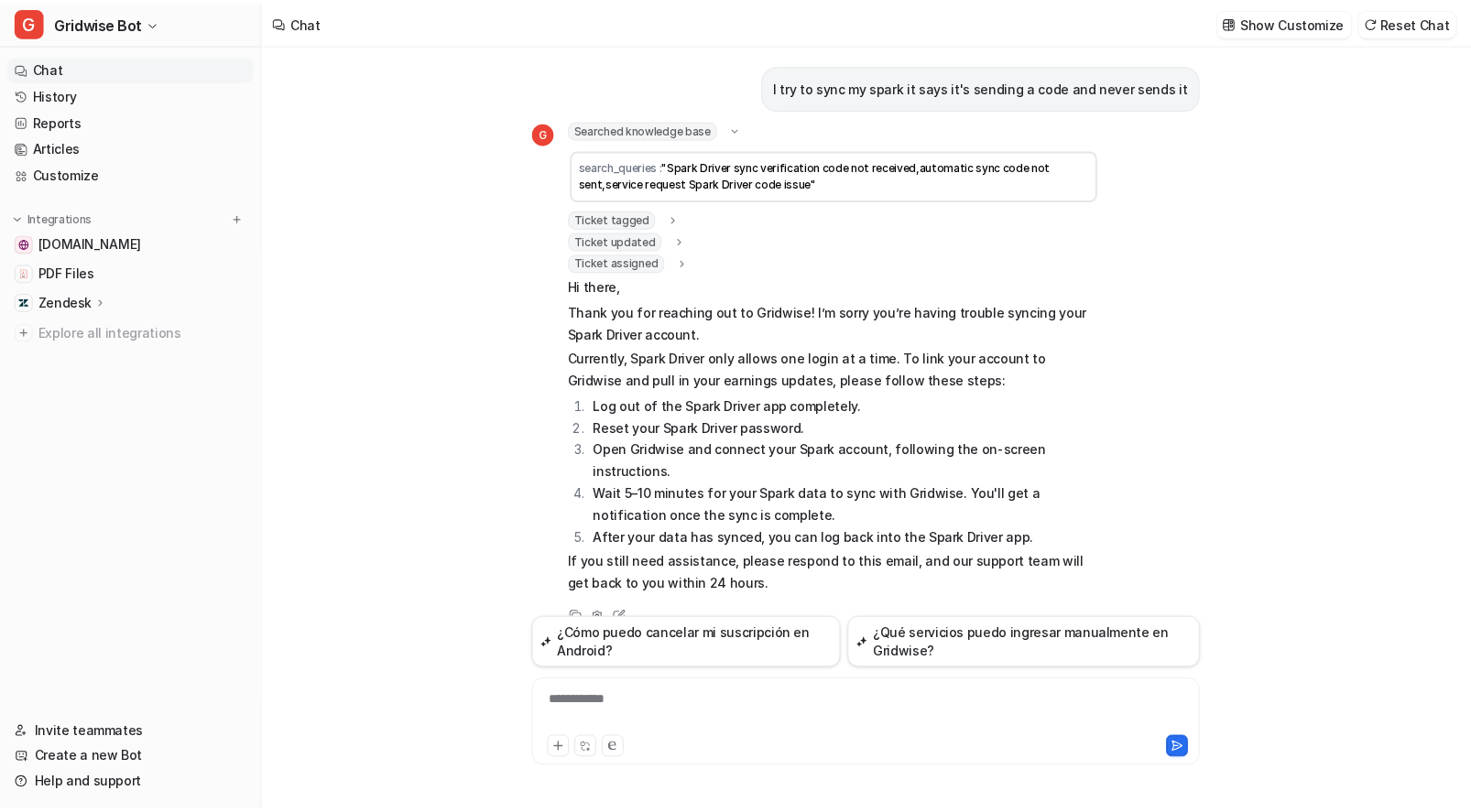 scroll, scrollTop: 0, scrollLeft: 0, axis: both 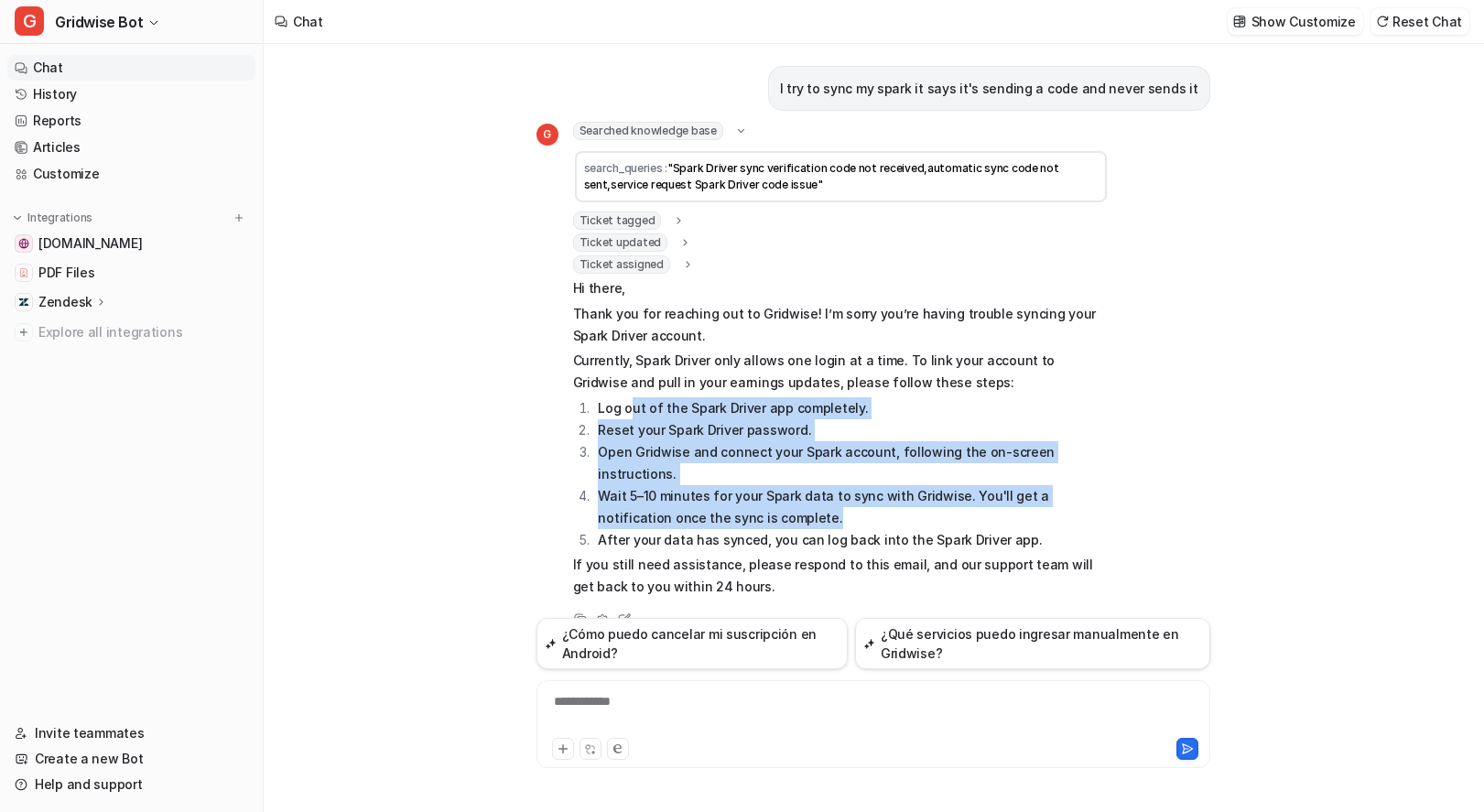 drag, startPoint x: 650, startPoint y: 408, endPoint x: 966, endPoint y: 494, distance: 327.49351 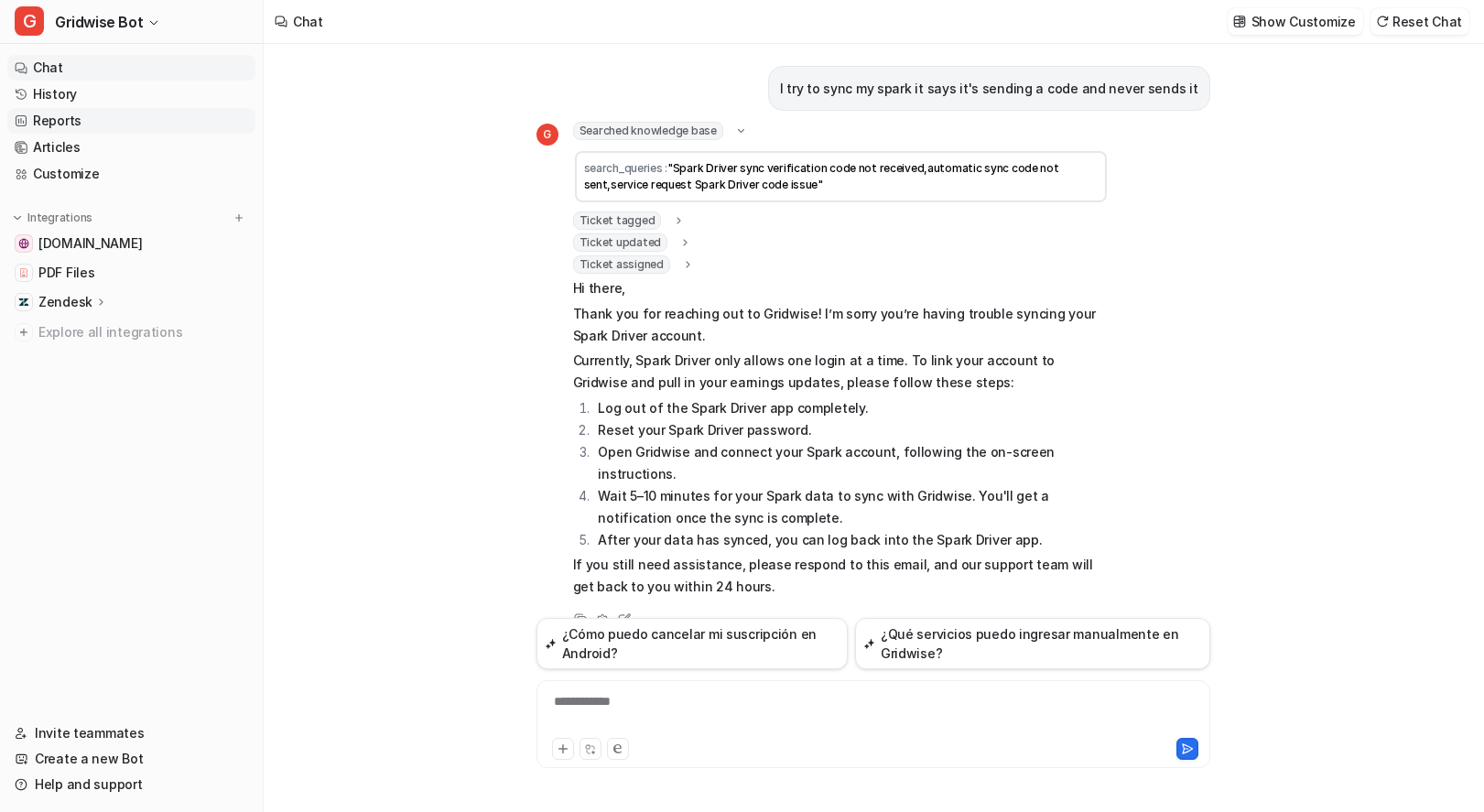 click on "Reports" at bounding box center (131, 121) 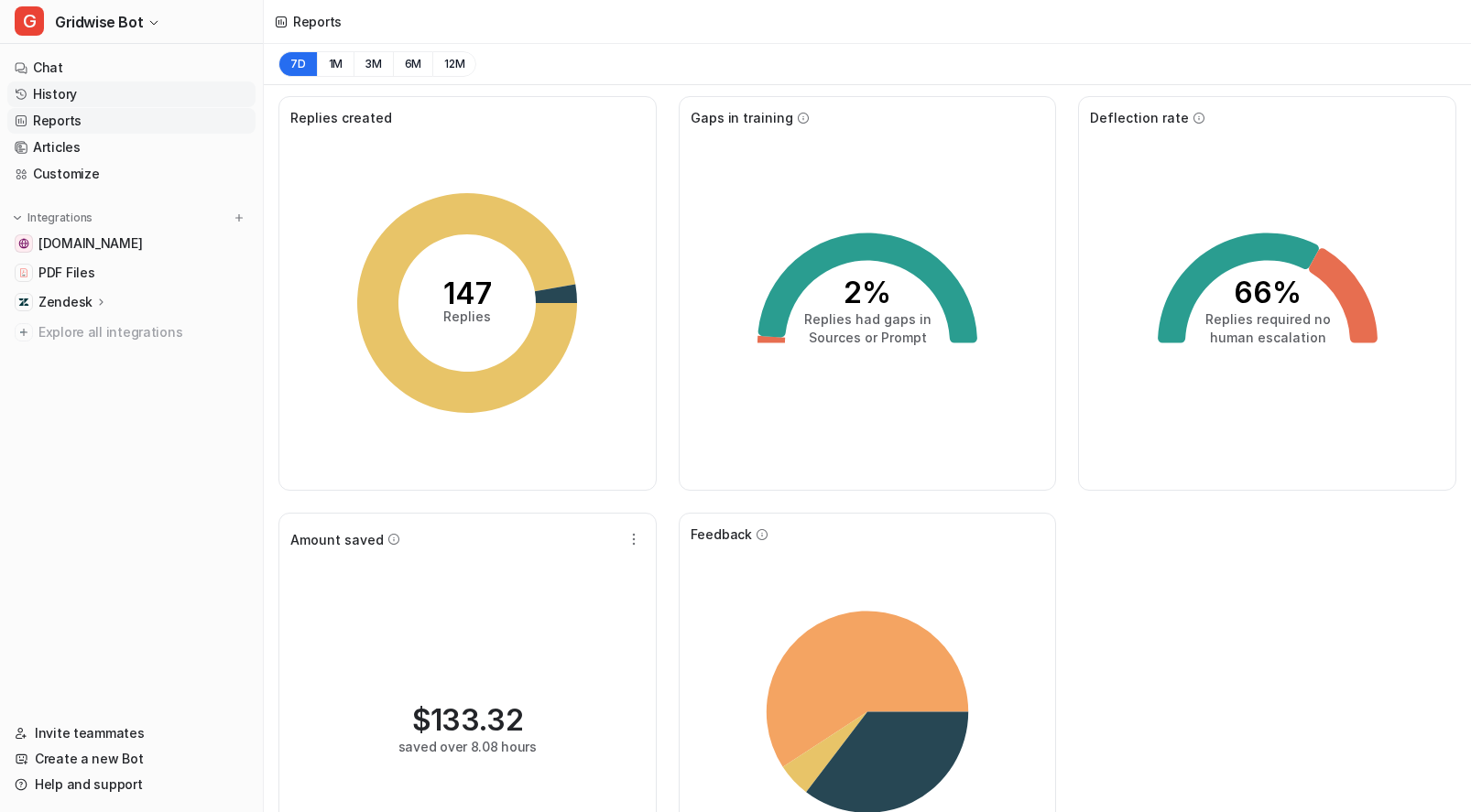 click on "History" at bounding box center (131, 94) 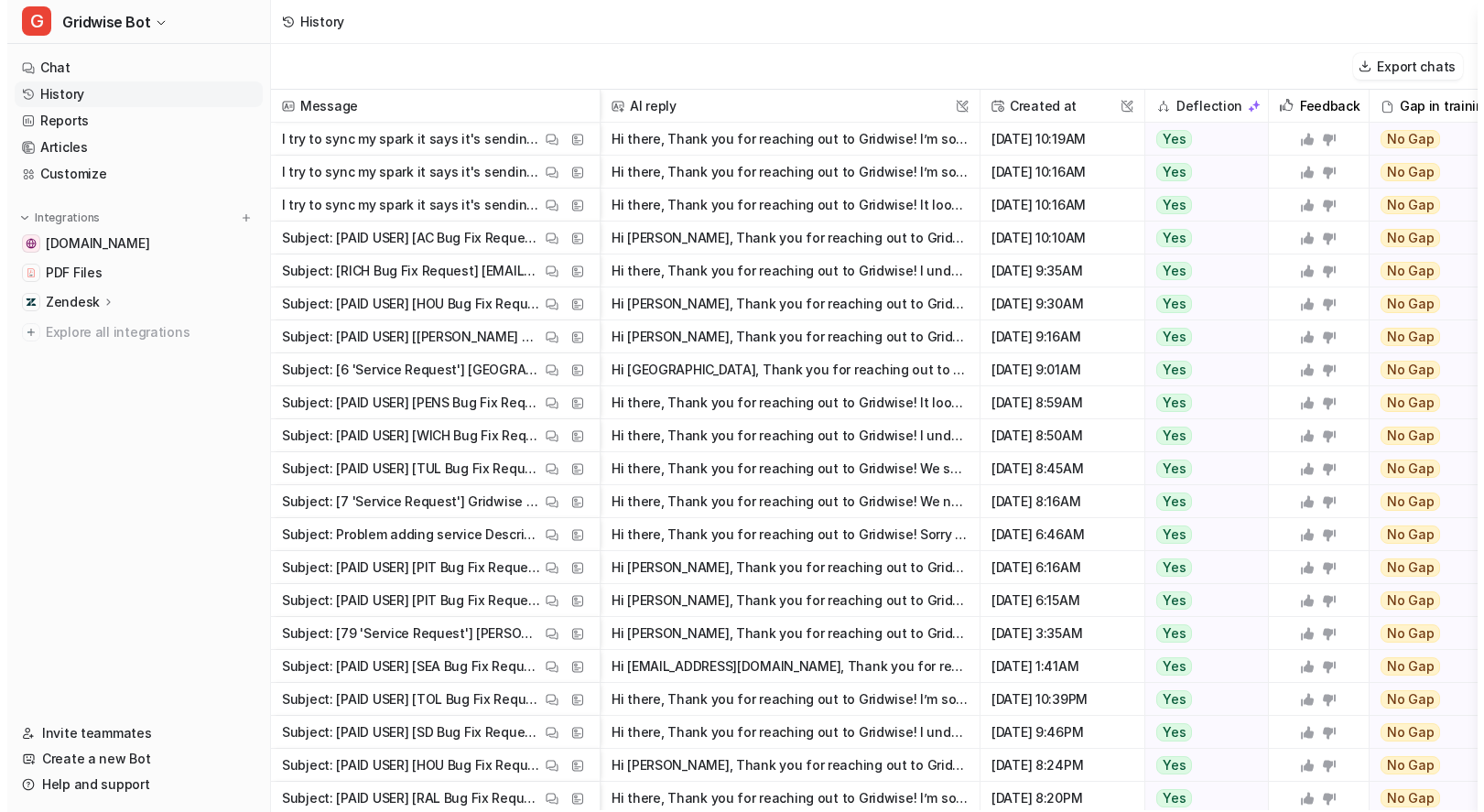 scroll, scrollTop: 0, scrollLeft: 0, axis: both 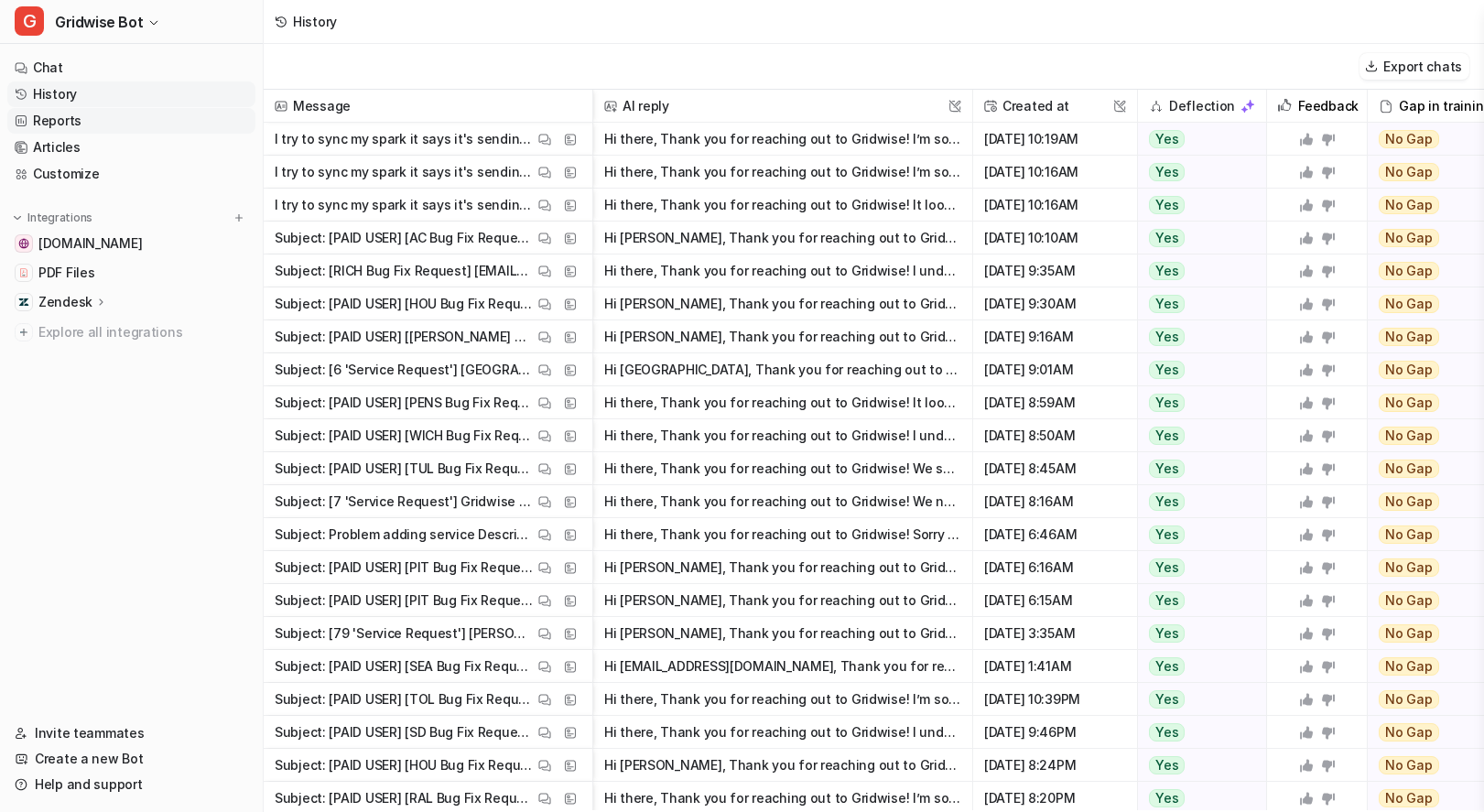 click on "Reports" at bounding box center (131, 121) 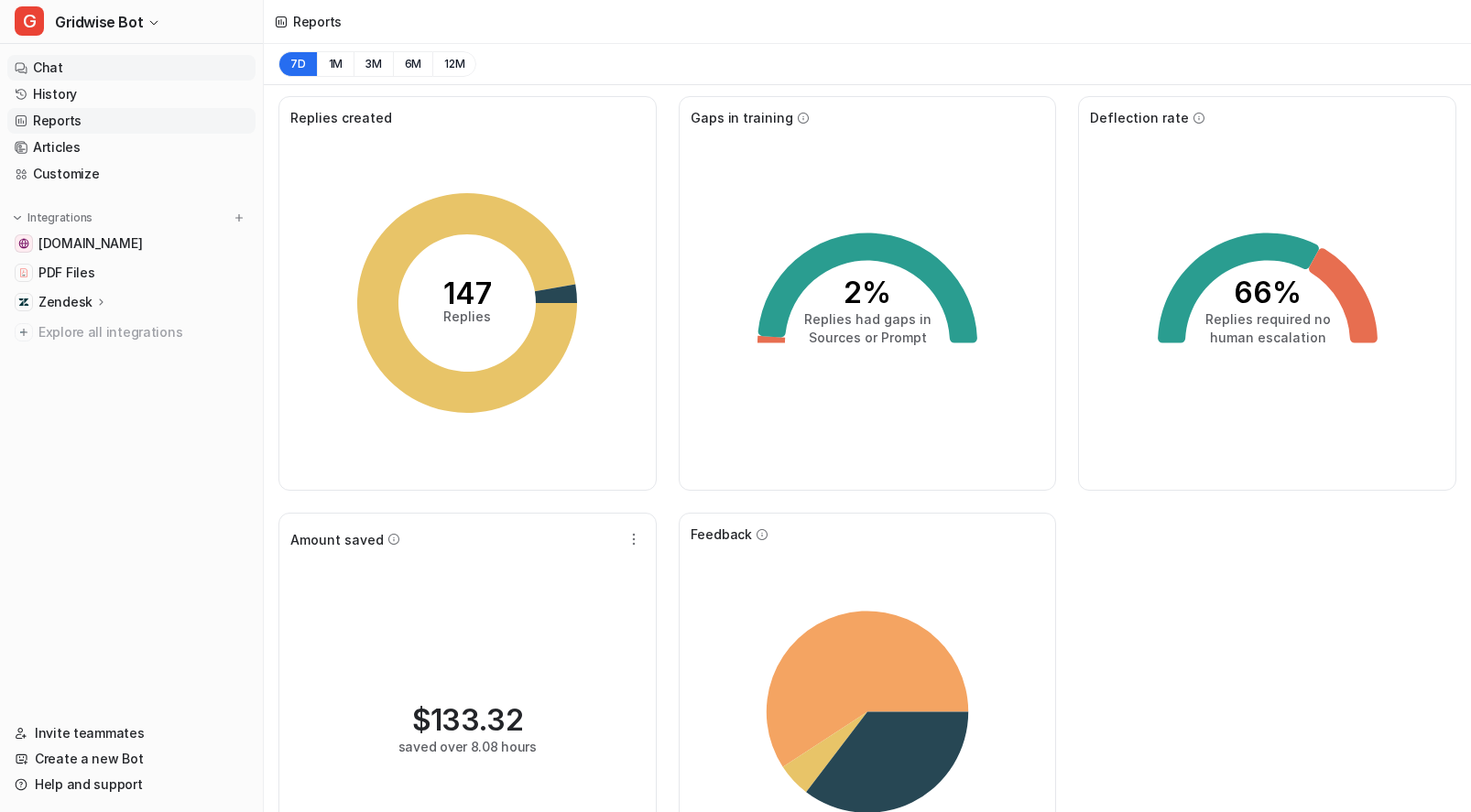 click on "Chat" at bounding box center (131, 68) 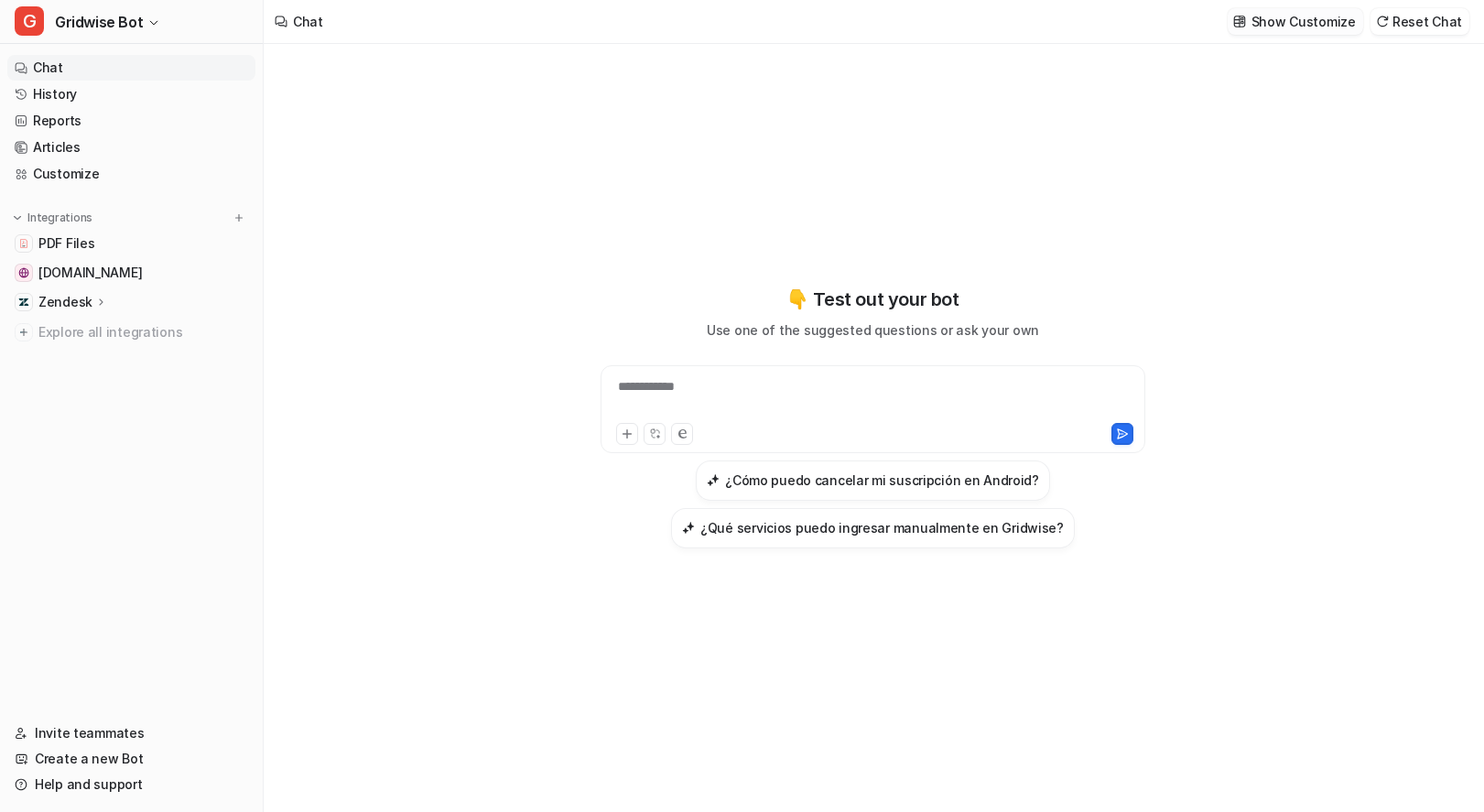 click on "Show Customize" at bounding box center [1304, 21] 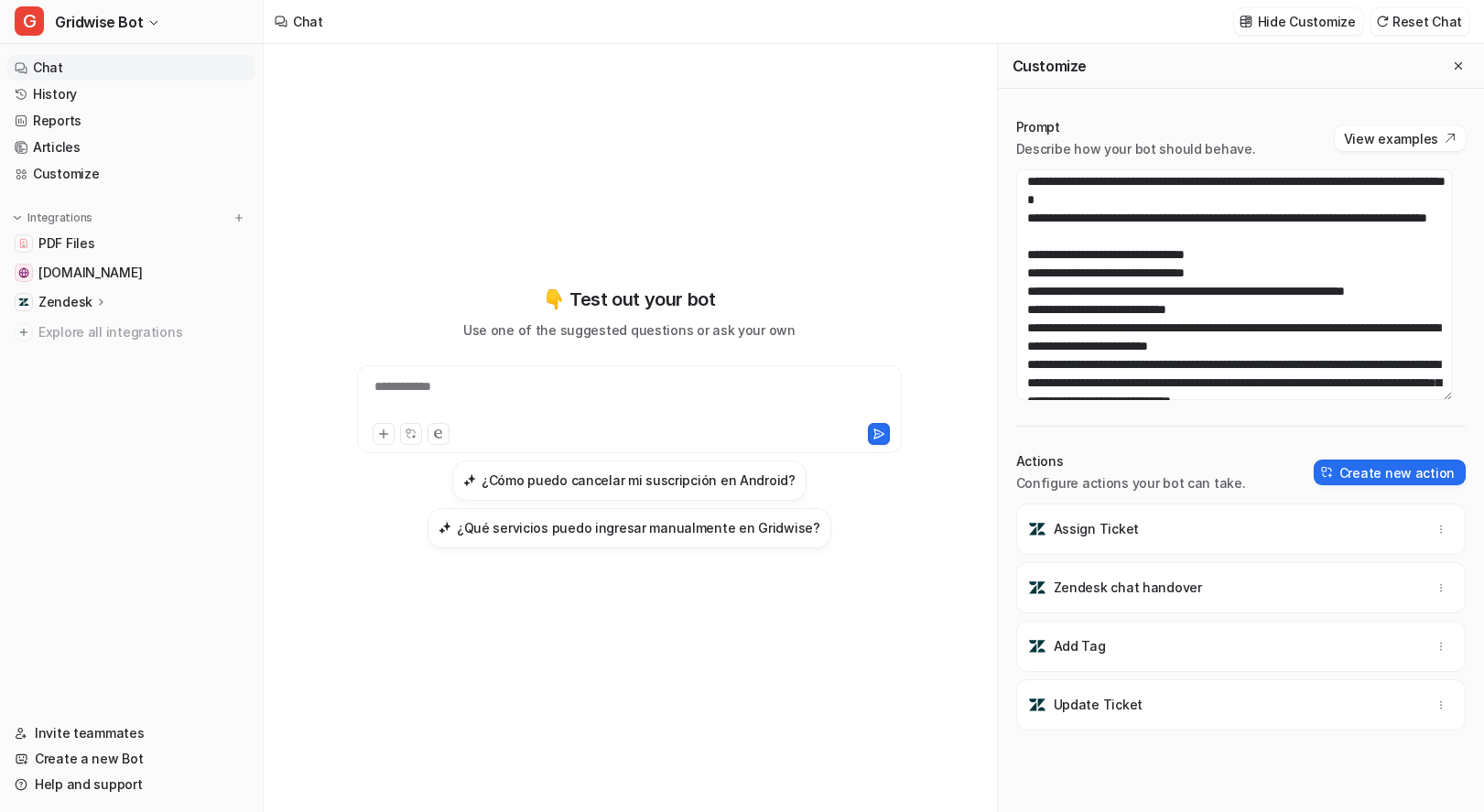 scroll, scrollTop: 392, scrollLeft: 0, axis: vertical 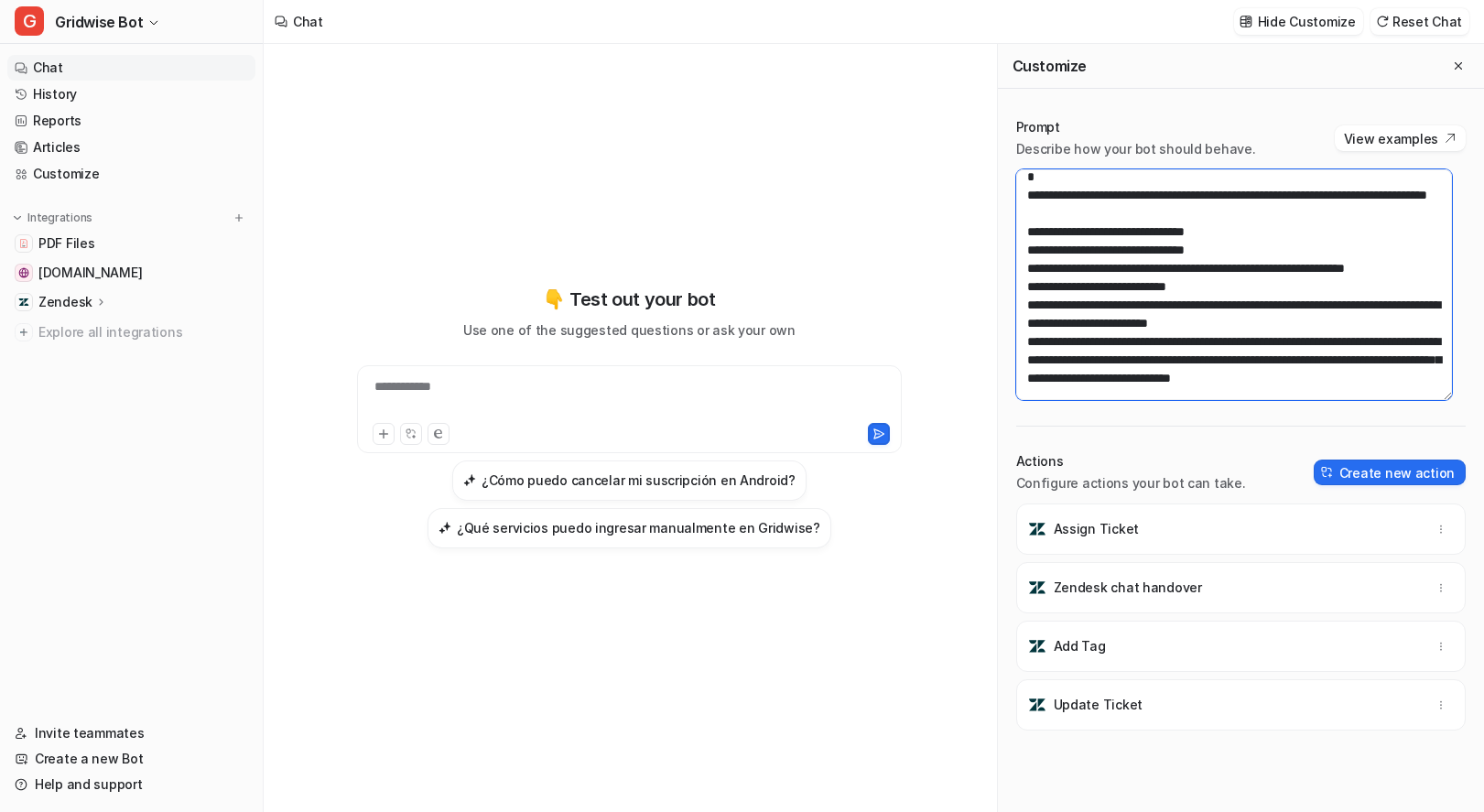 click at bounding box center (1234, 285) 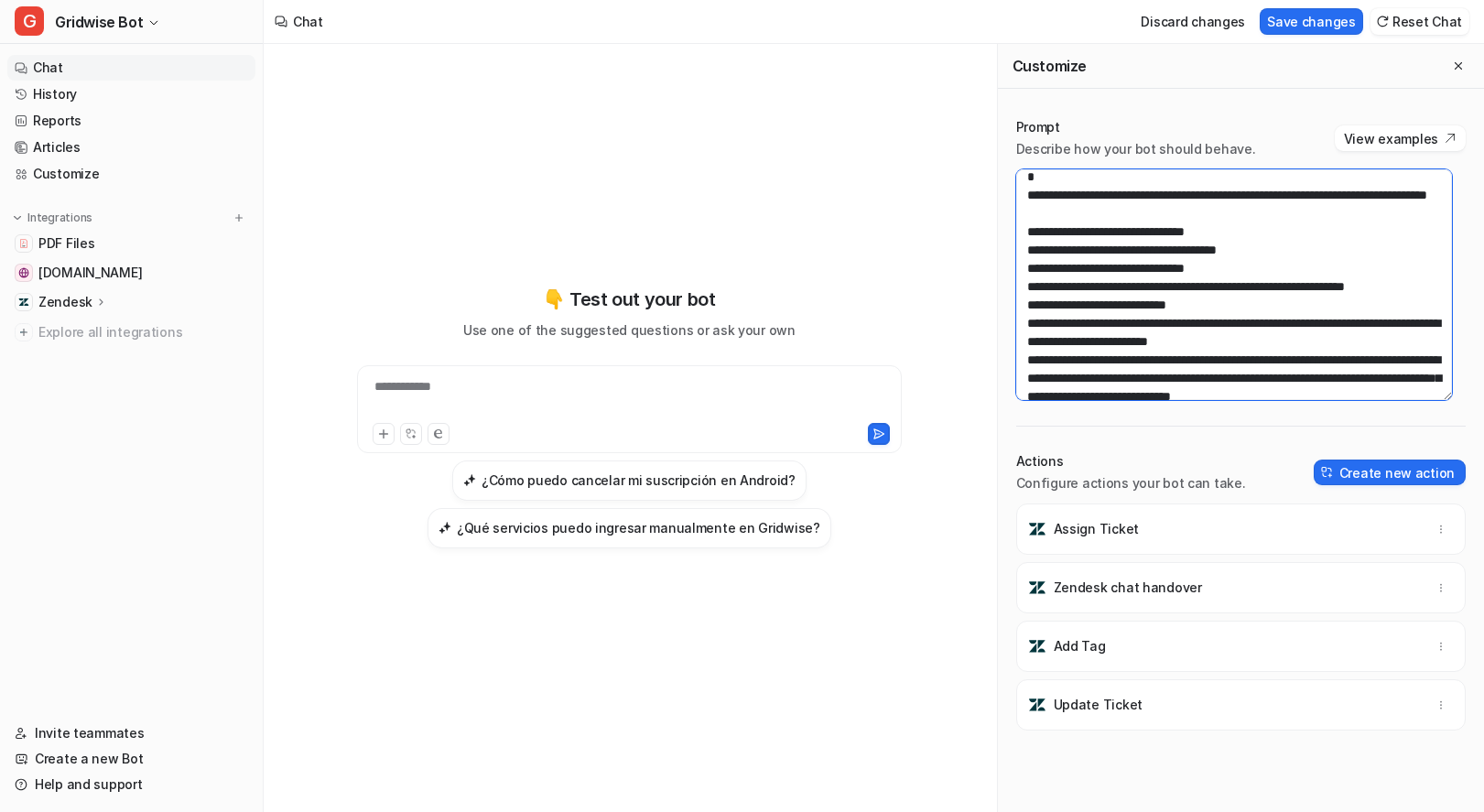 click at bounding box center (1234, 285) 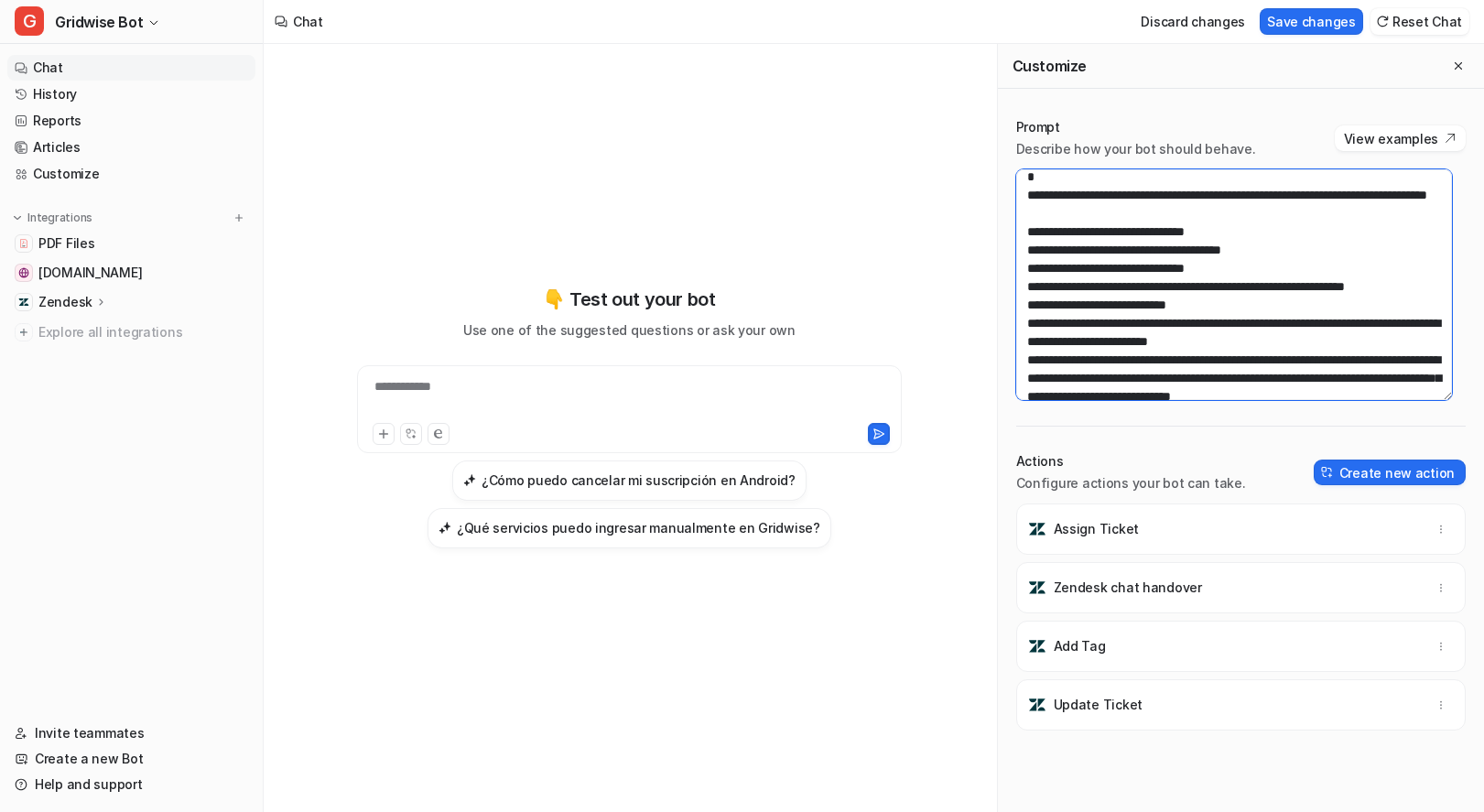 click at bounding box center [1234, 285] 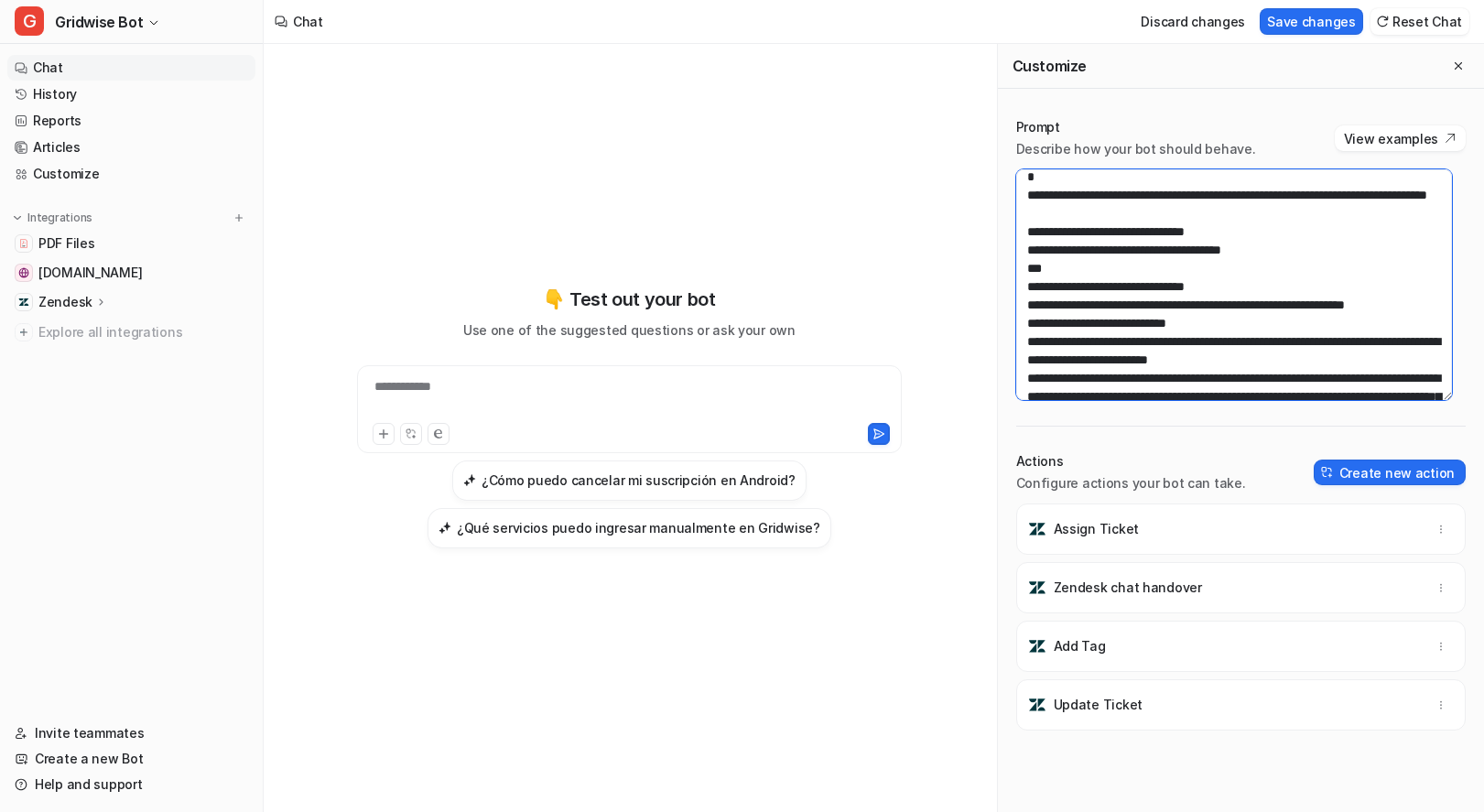 paste on "**********" 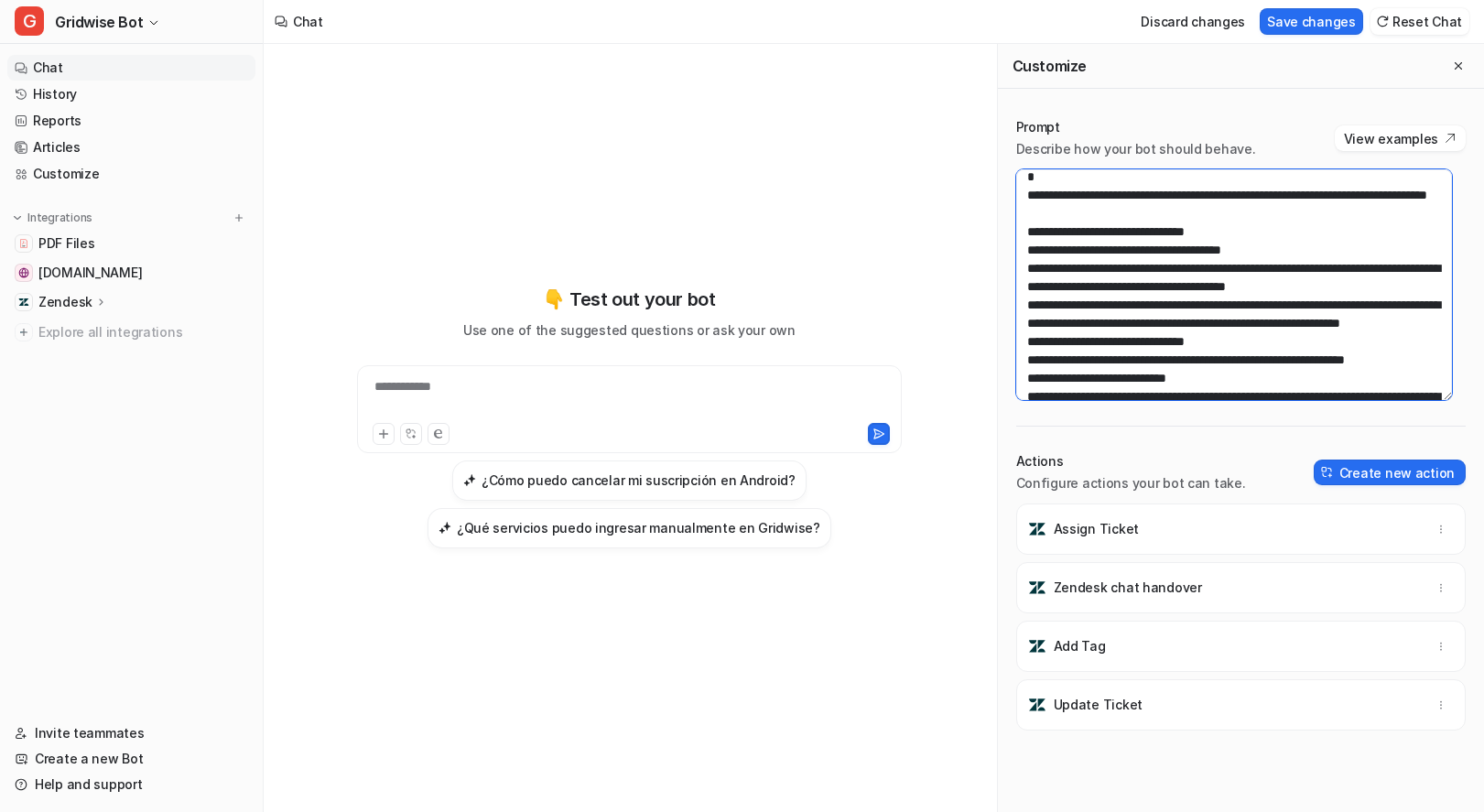 scroll, scrollTop: 414, scrollLeft: 0, axis: vertical 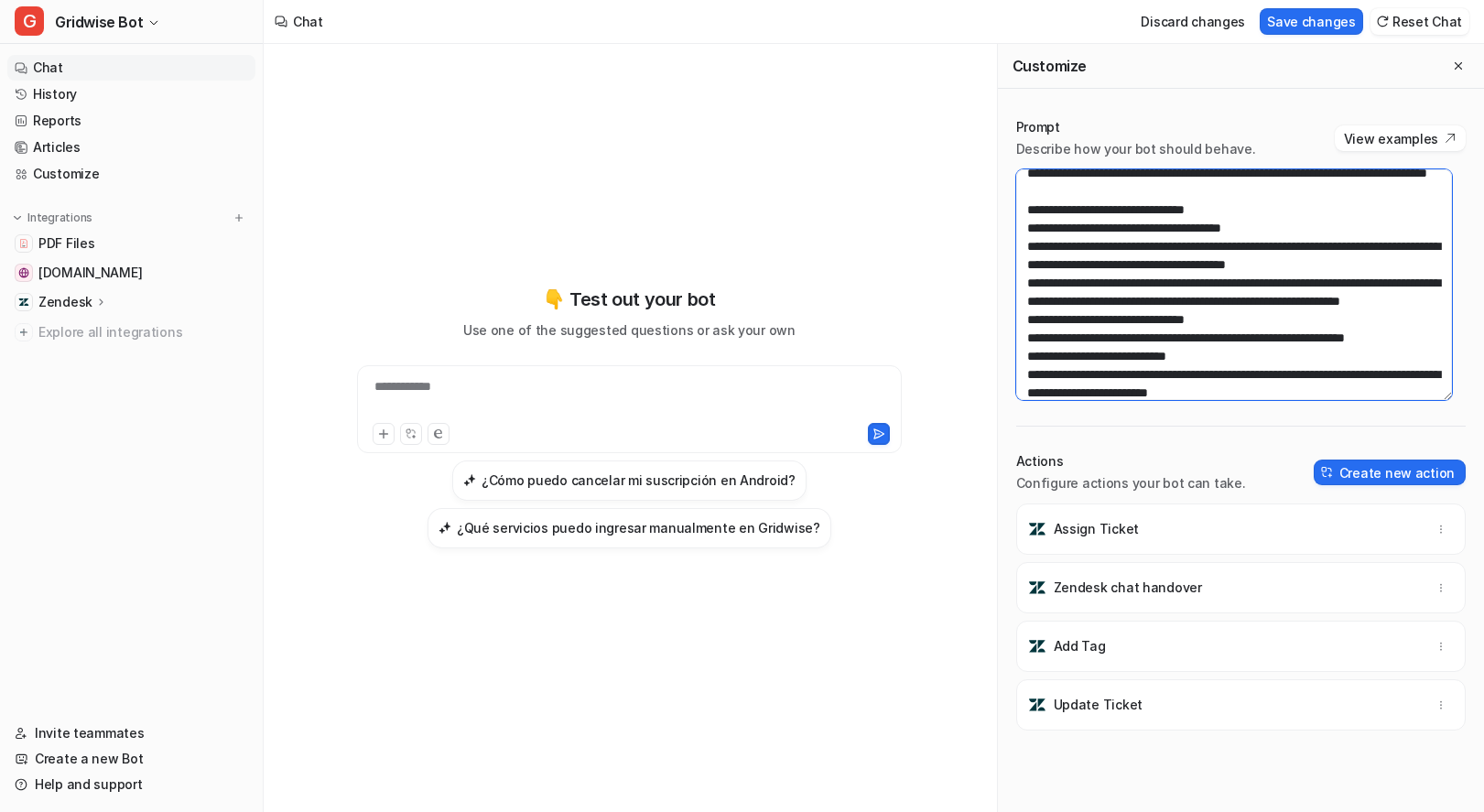 click at bounding box center [1234, 285] 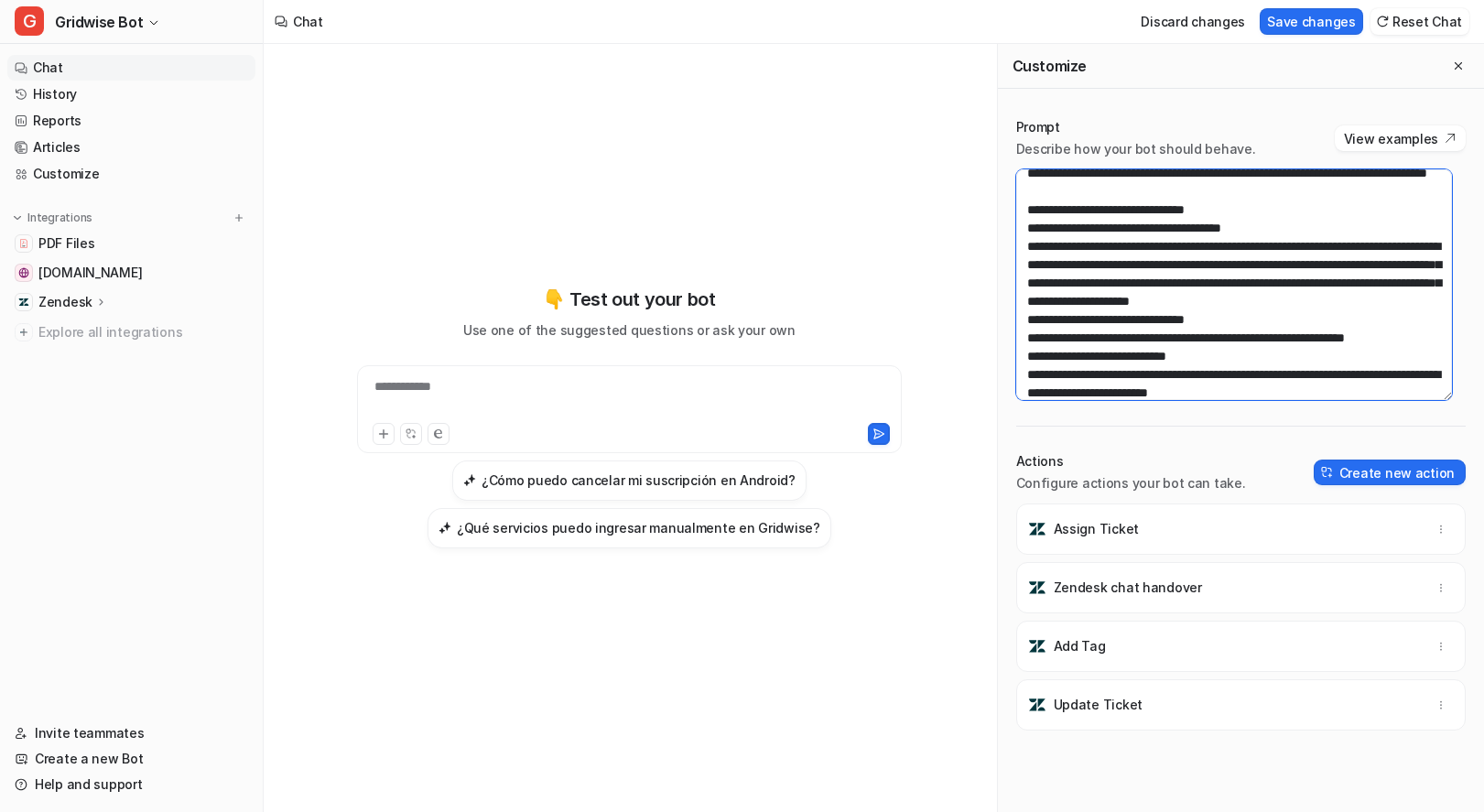 click at bounding box center (1234, 285) 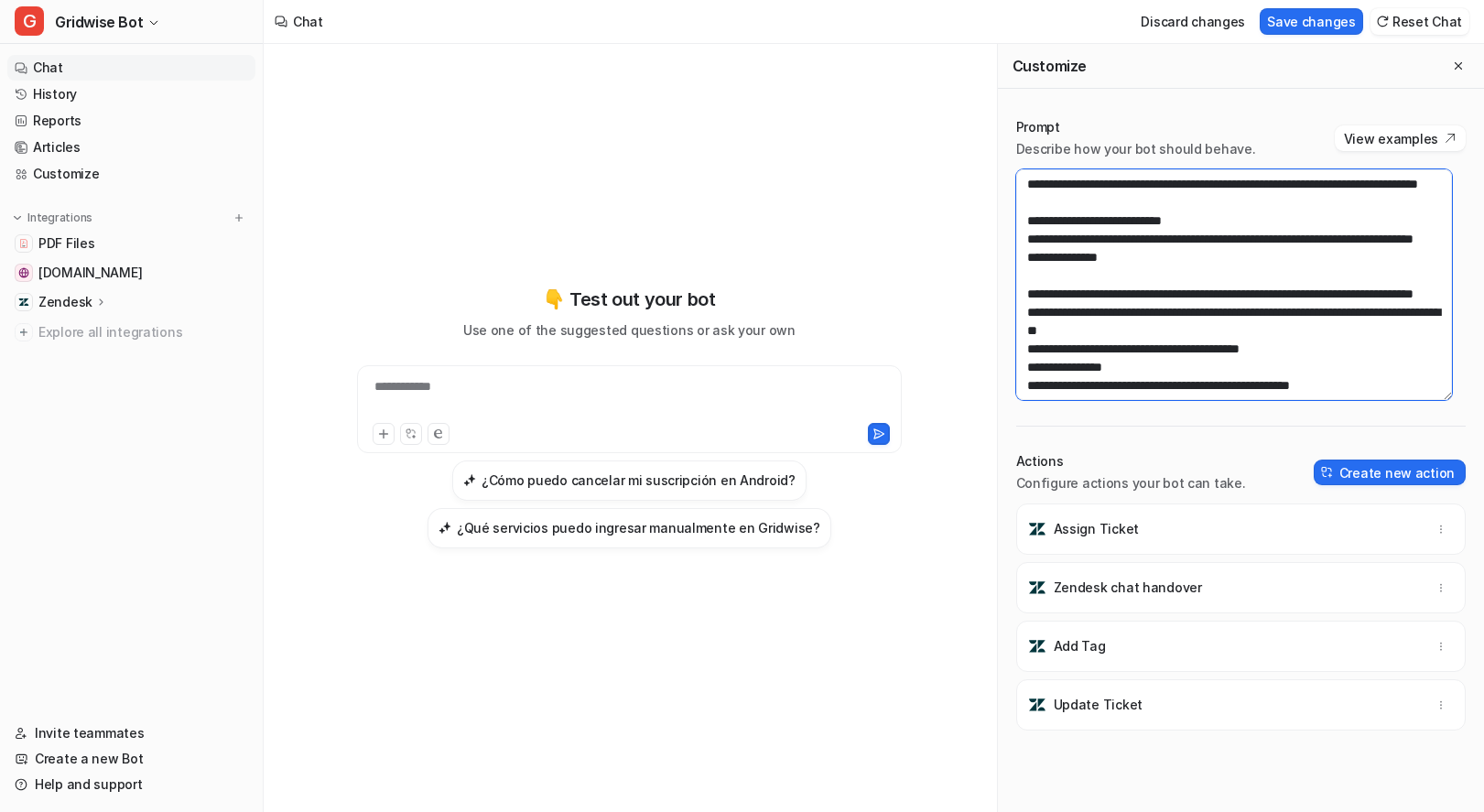 scroll, scrollTop: 2948, scrollLeft: 0, axis: vertical 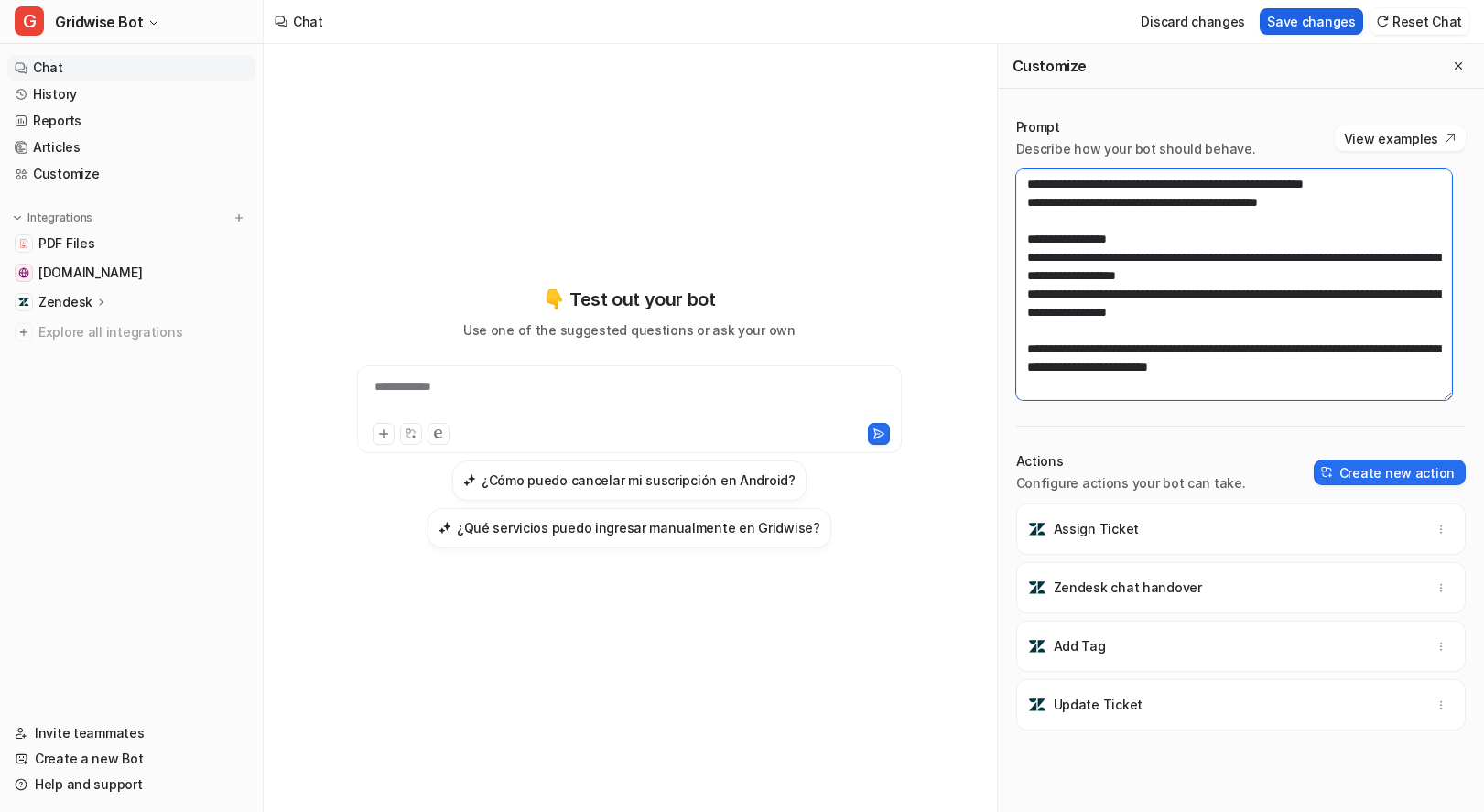 type on "**********" 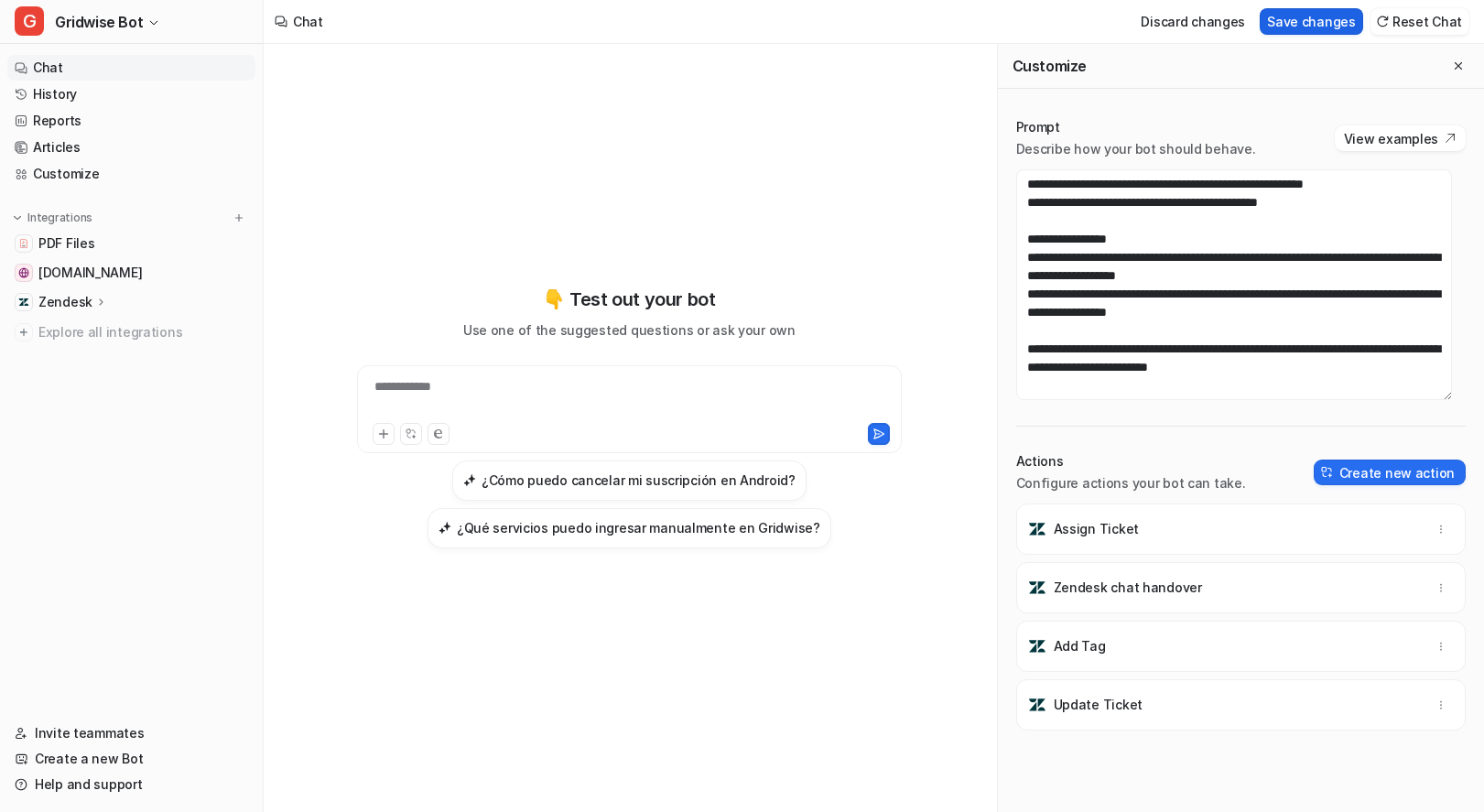 click on "Save changes" at bounding box center [1311, 21] 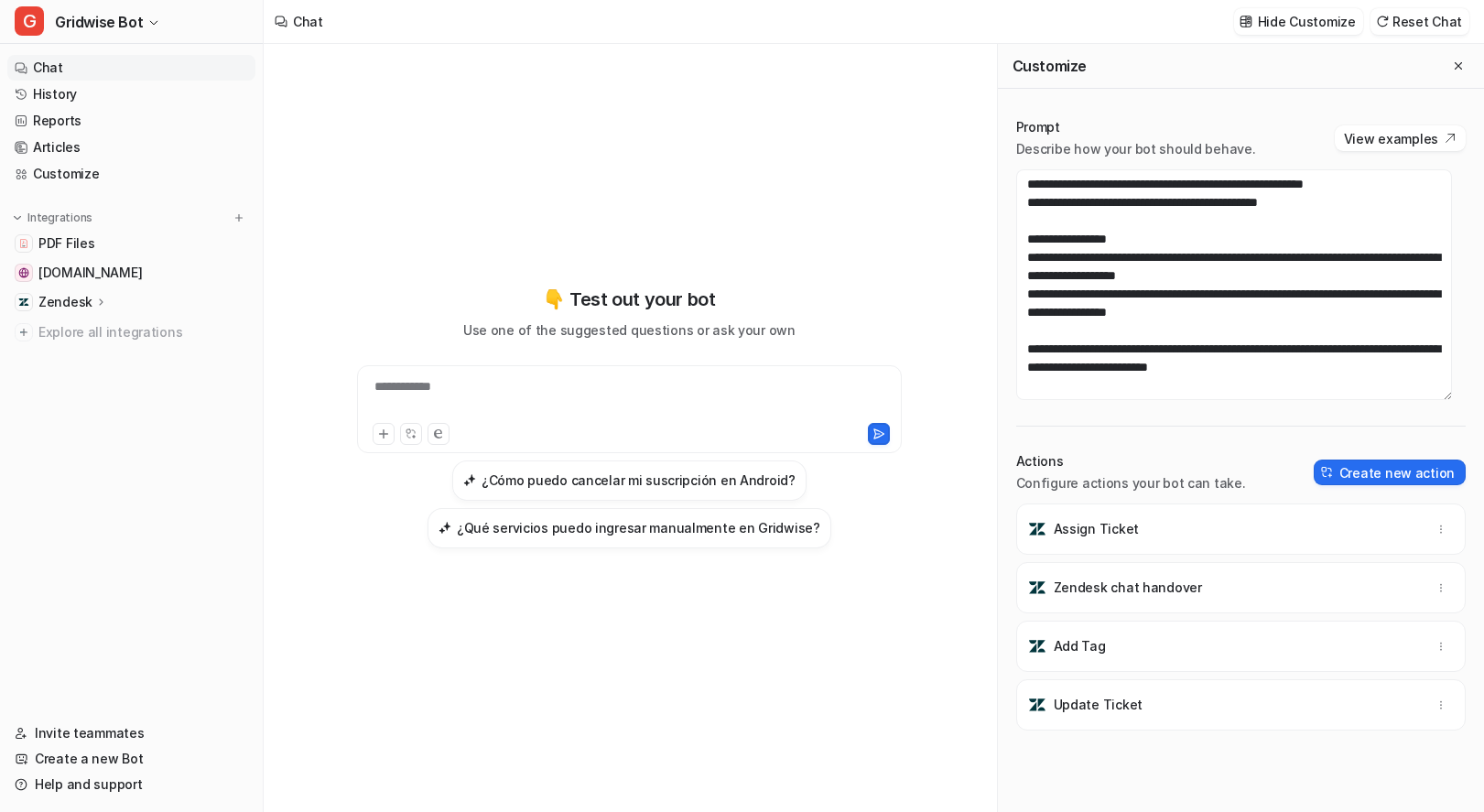 click on "**********" at bounding box center [629, 417] 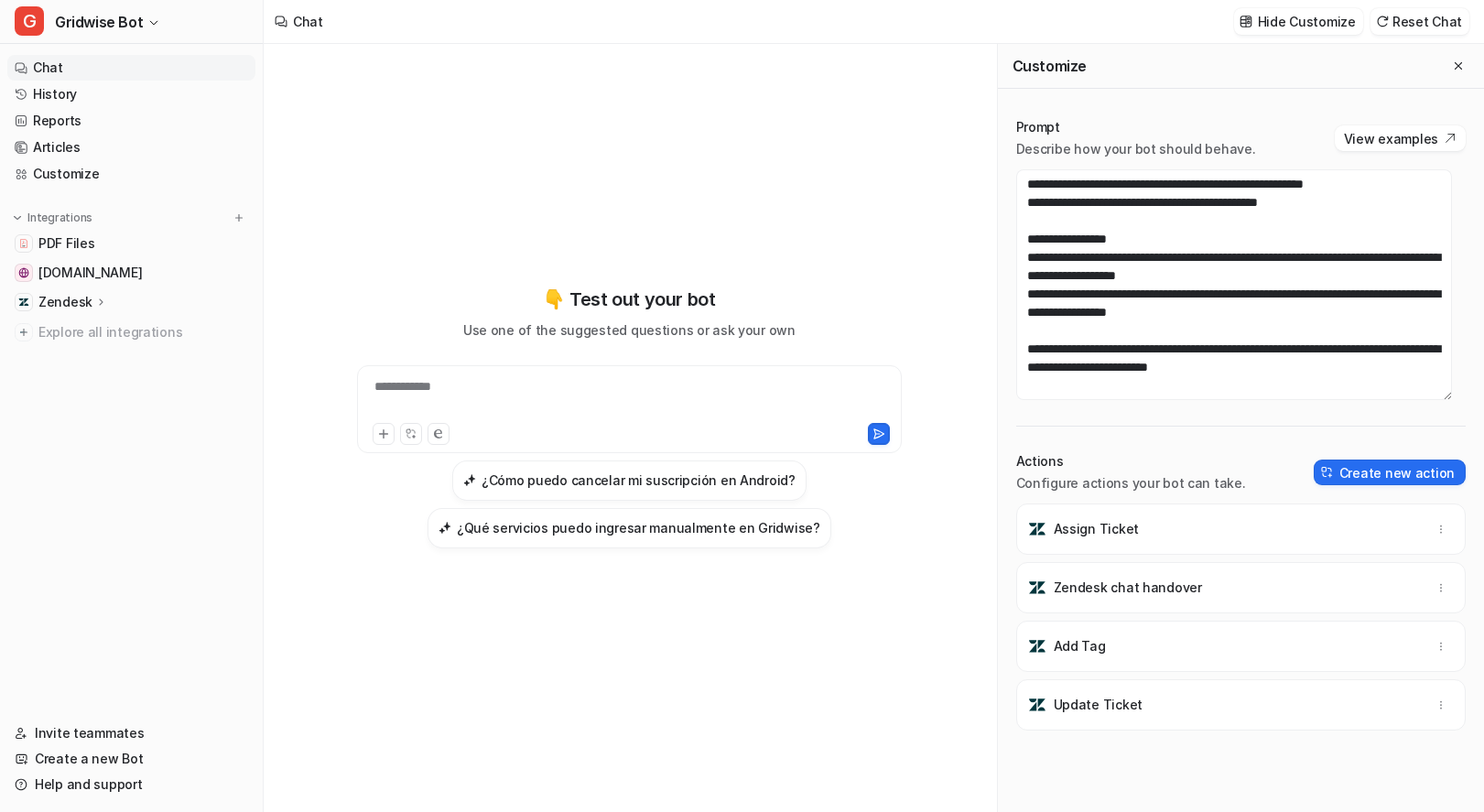 click on "**********" at bounding box center [629, 417] 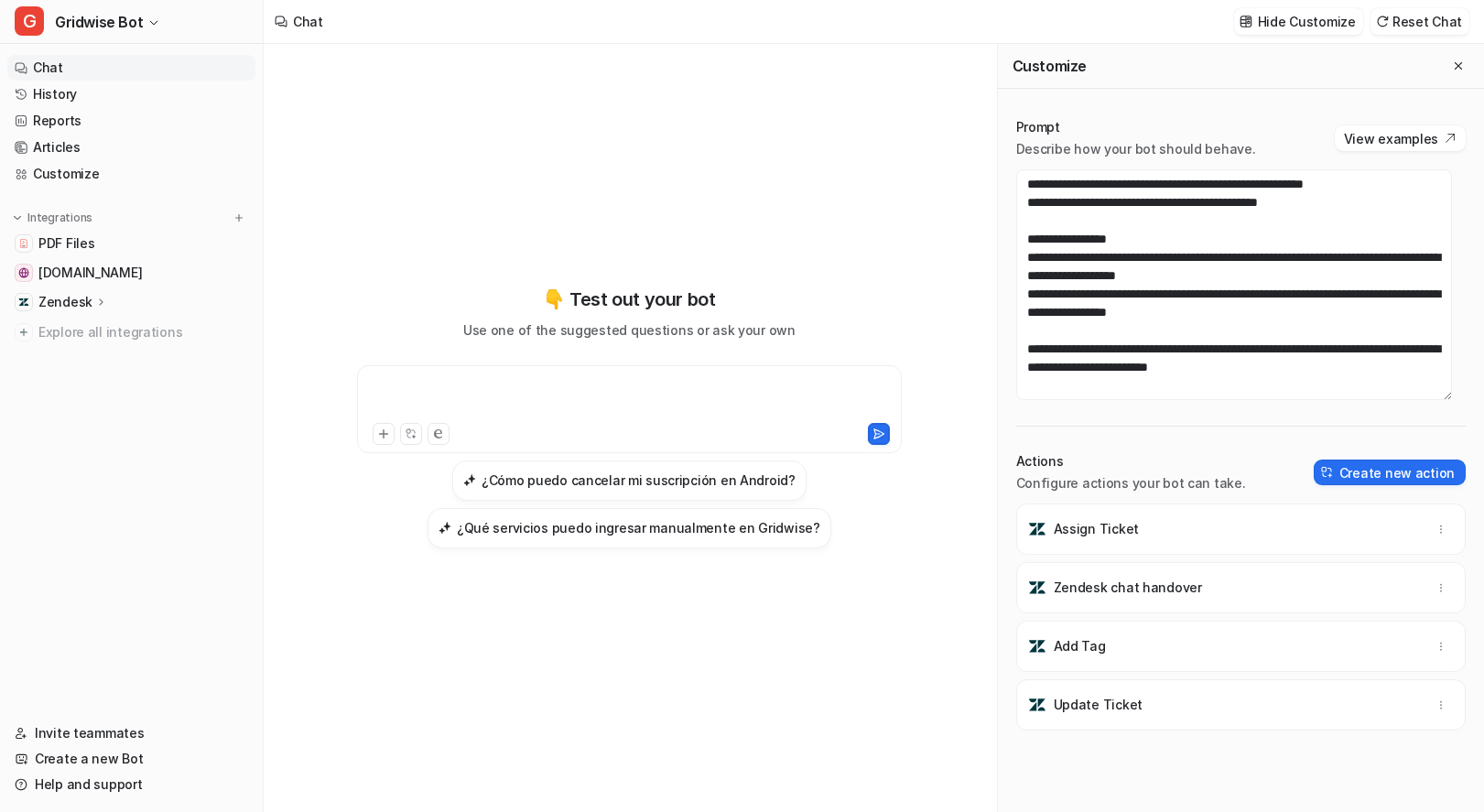 click at bounding box center (629, 398) 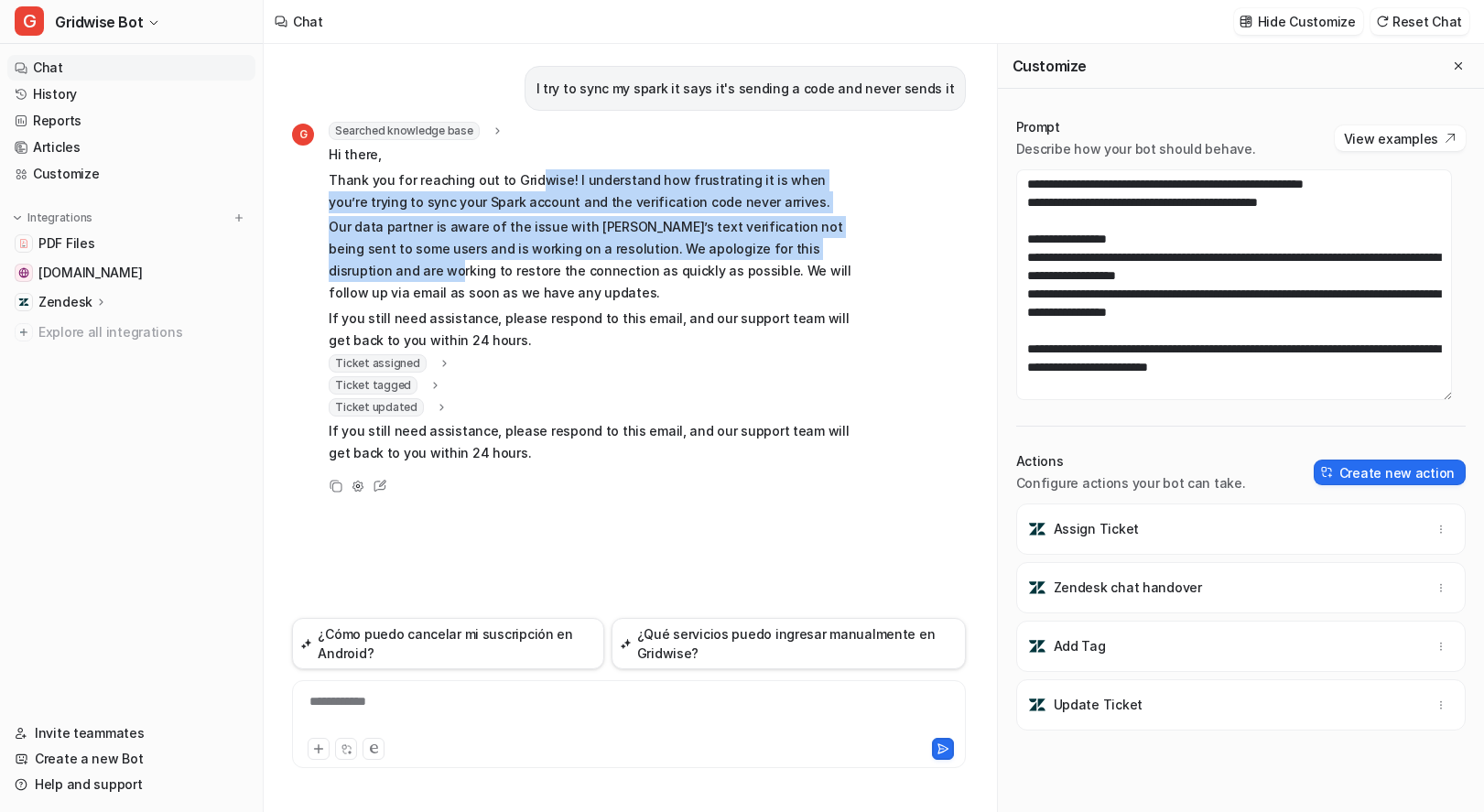 drag, startPoint x: 795, startPoint y: 224, endPoint x: 941, endPoint y: 259, distance: 150.1366 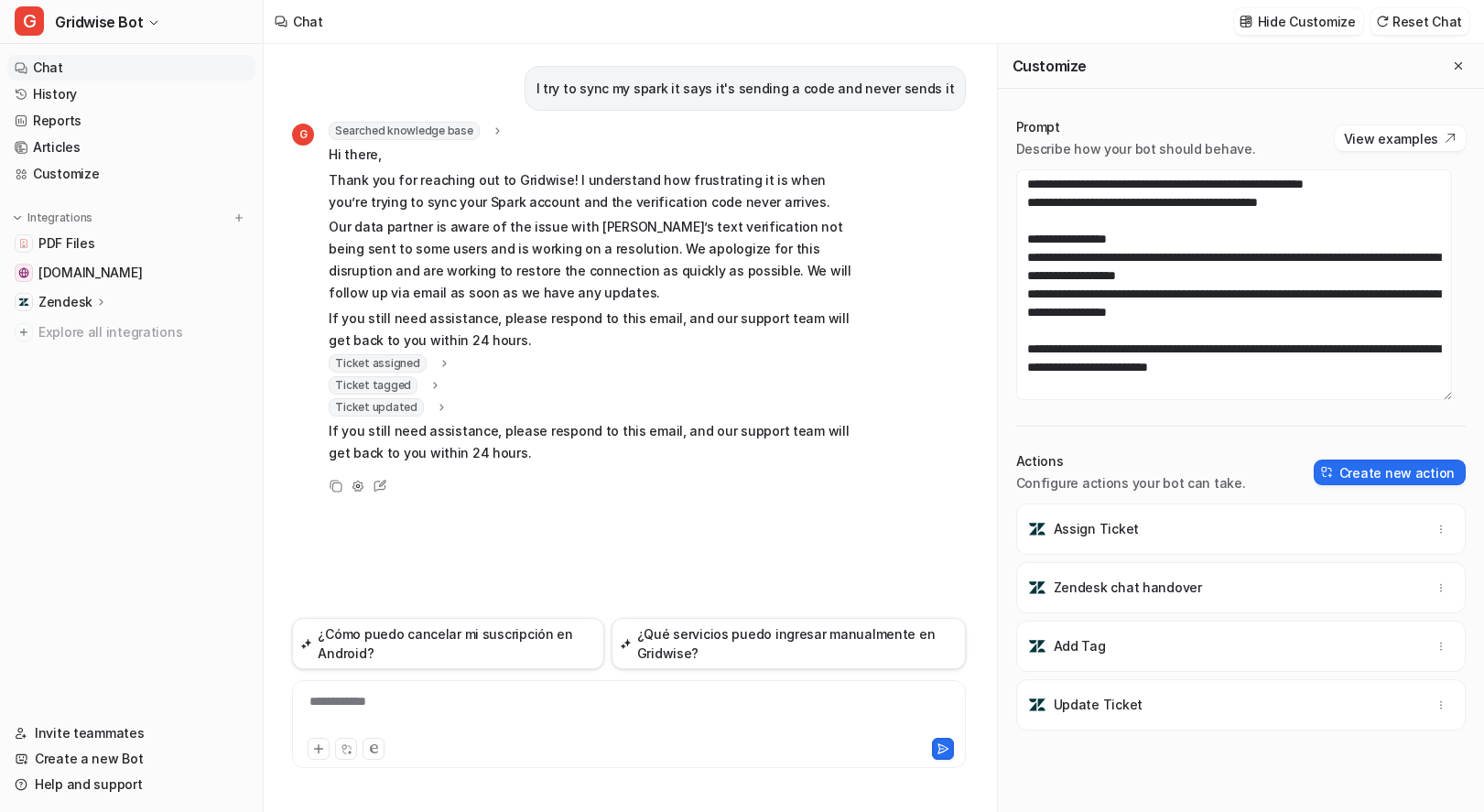 click on "If you still need assistance, please respond to this email, and our support team will get back to you within 24 hours." at bounding box center [596, 330] 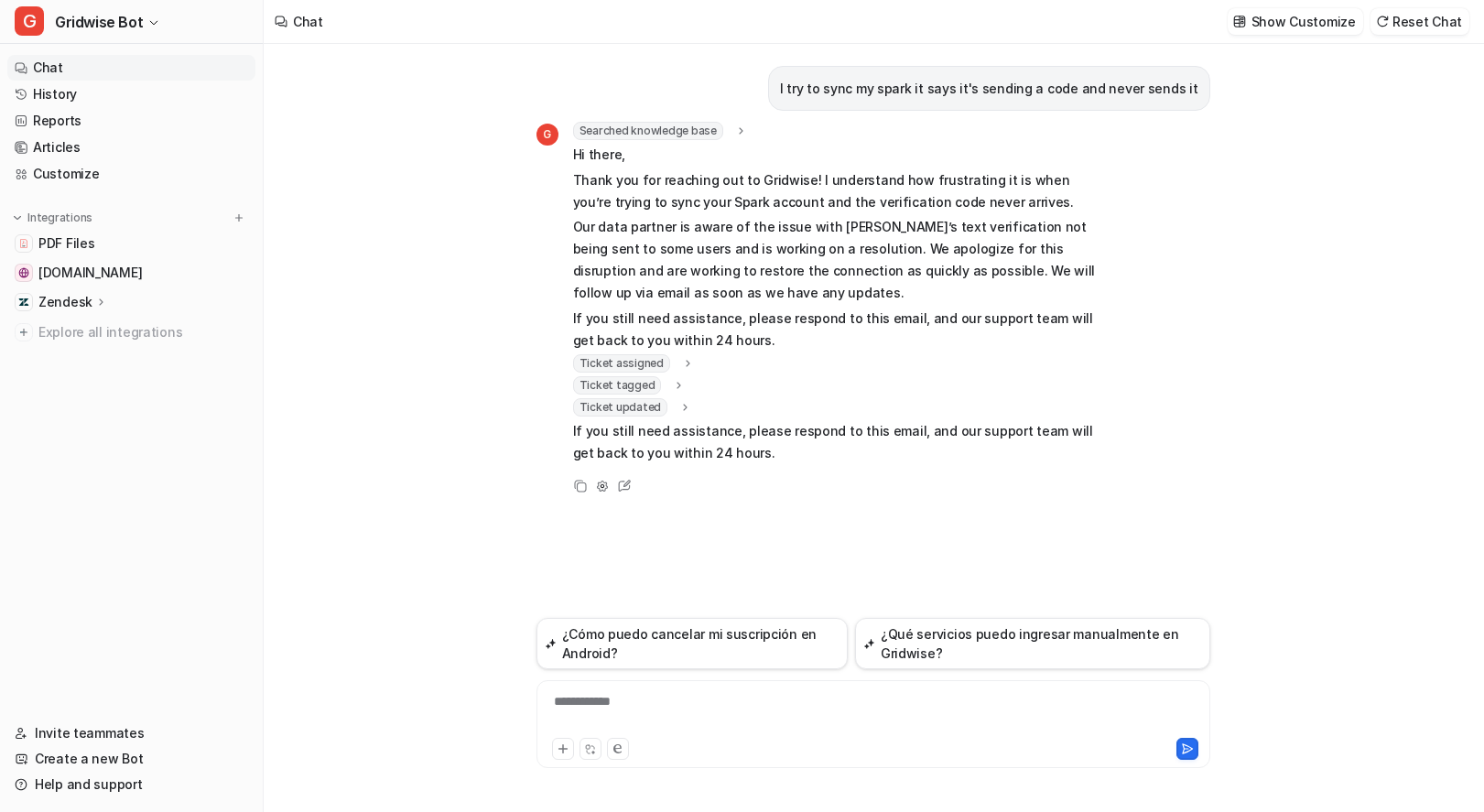 scroll, scrollTop: 107547, scrollLeft: 0, axis: vertical 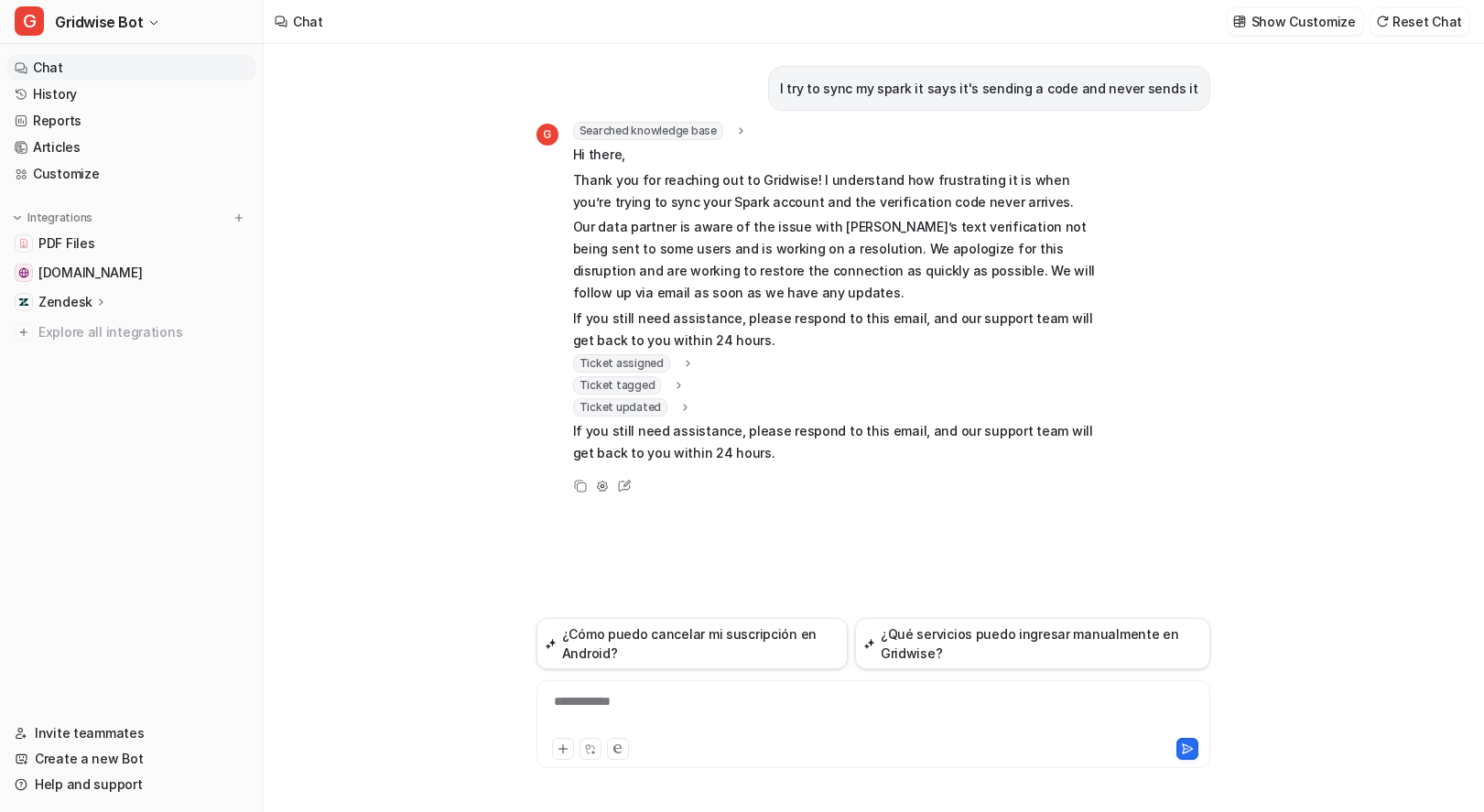 click 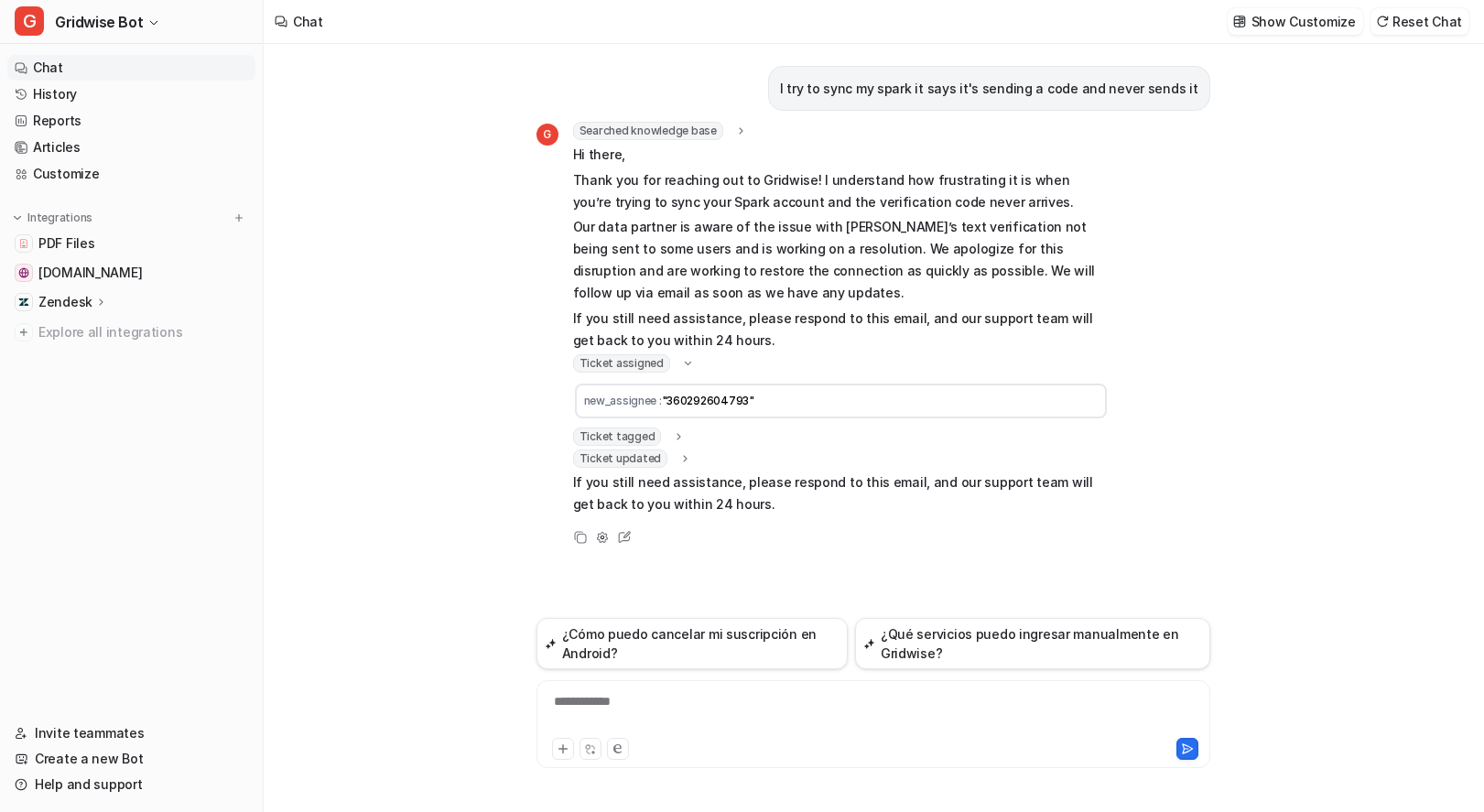 click on ""360292604793"" at bounding box center [708, 400] 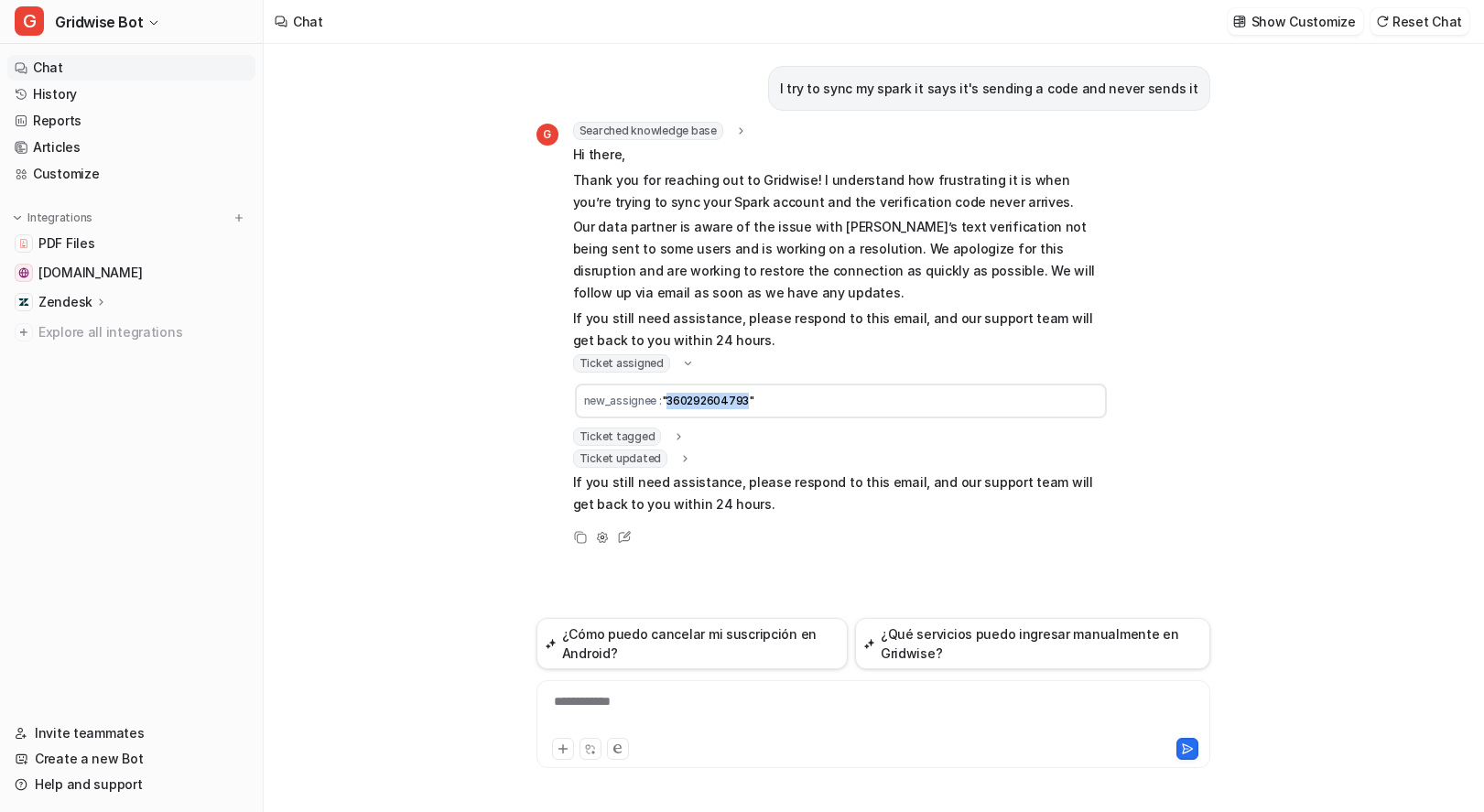 click on ""360292604793"" at bounding box center [708, 400] 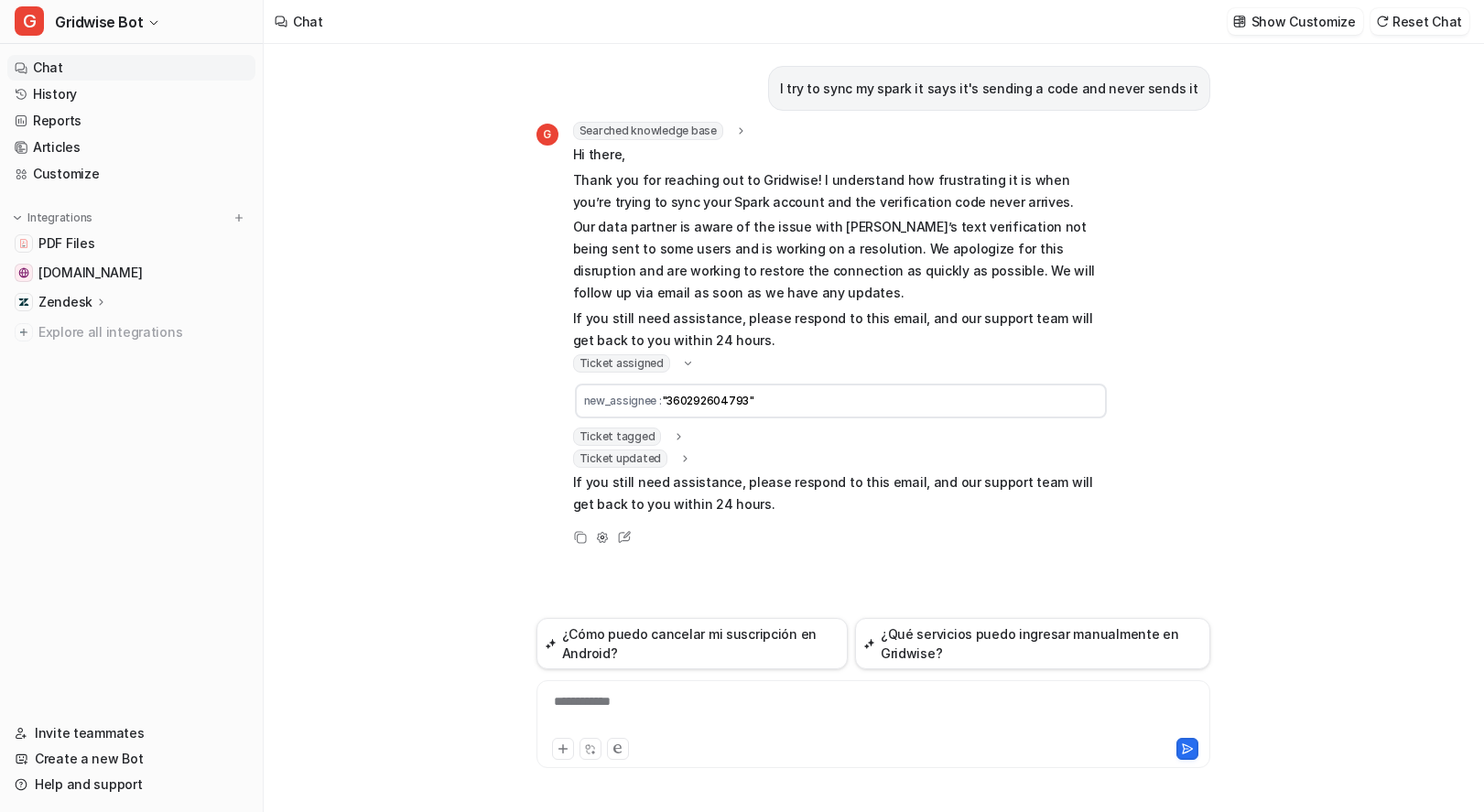drag, startPoint x: 920, startPoint y: 211, endPoint x: 949, endPoint y: 249, distance: 47.801674 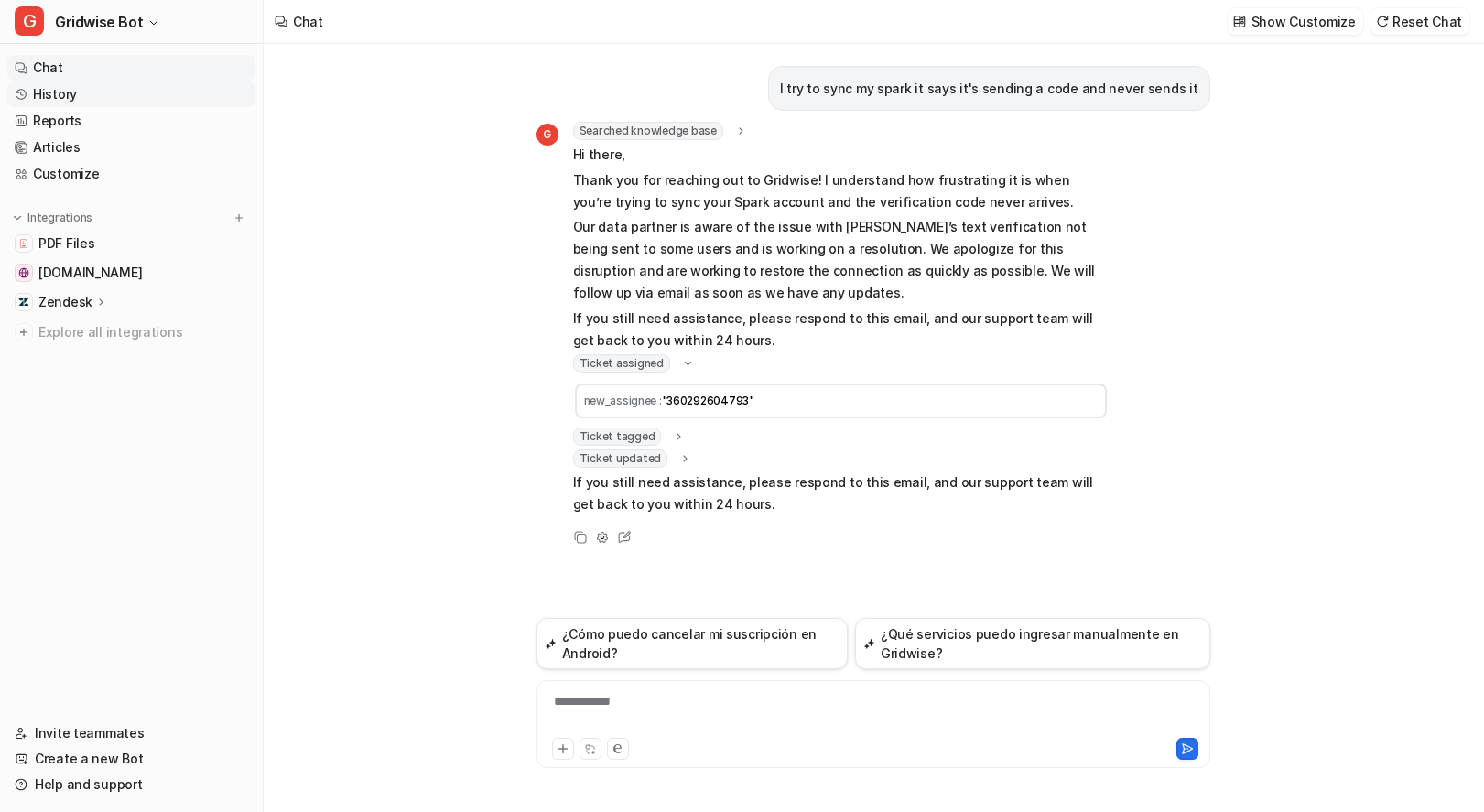 click on "History" at bounding box center (131, 94) 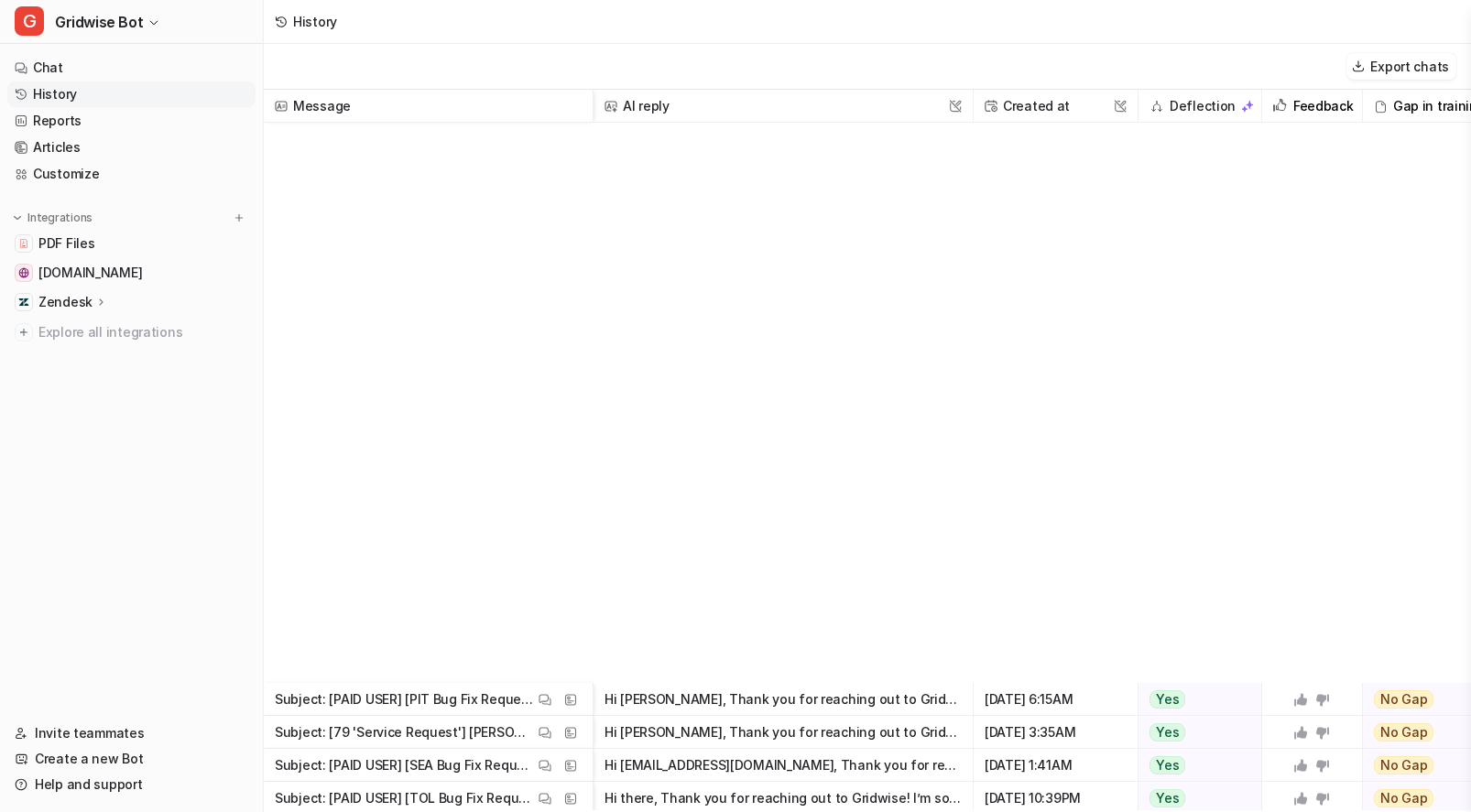 scroll, scrollTop: 710, scrollLeft: 0, axis: vertical 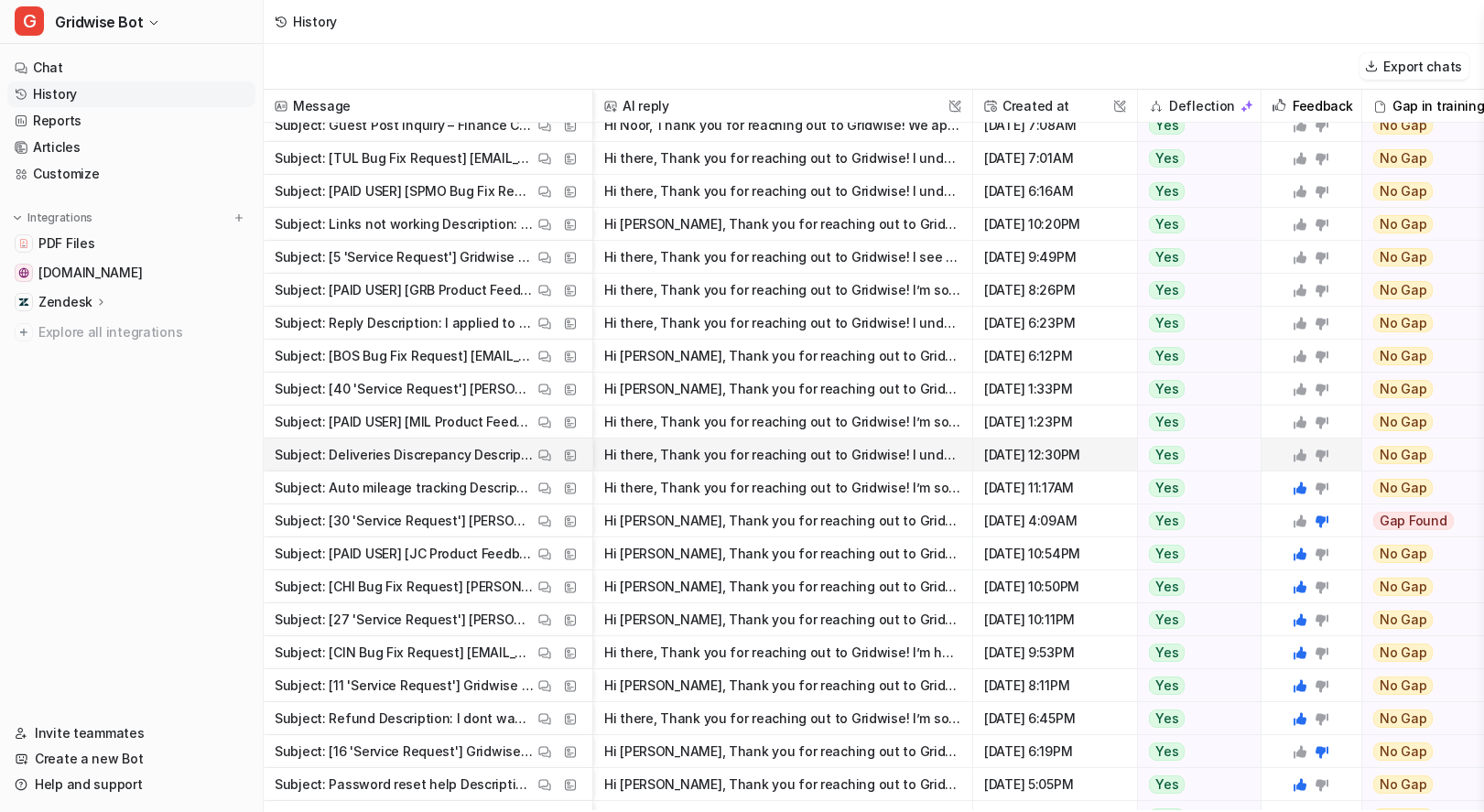click on "Hi there,
Thank you for reaching out to Gridwise! I understand how frustrating it can be when your deliveries aren't recorded accurately.
Since some services require manual entry for earnings and tr" at bounding box center [783, 455] 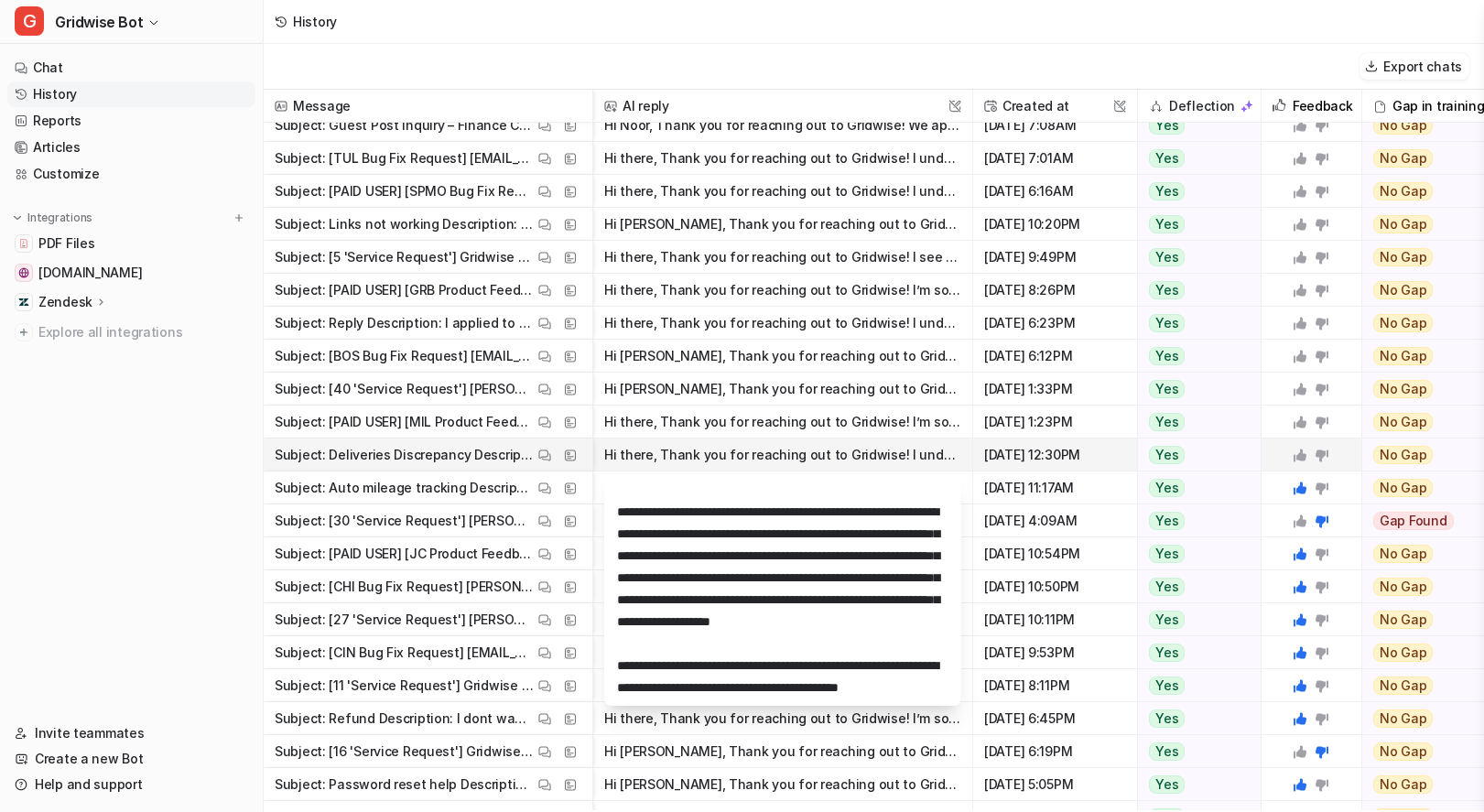 scroll, scrollTop: 176, scrollLeft: 0, axis: vertical 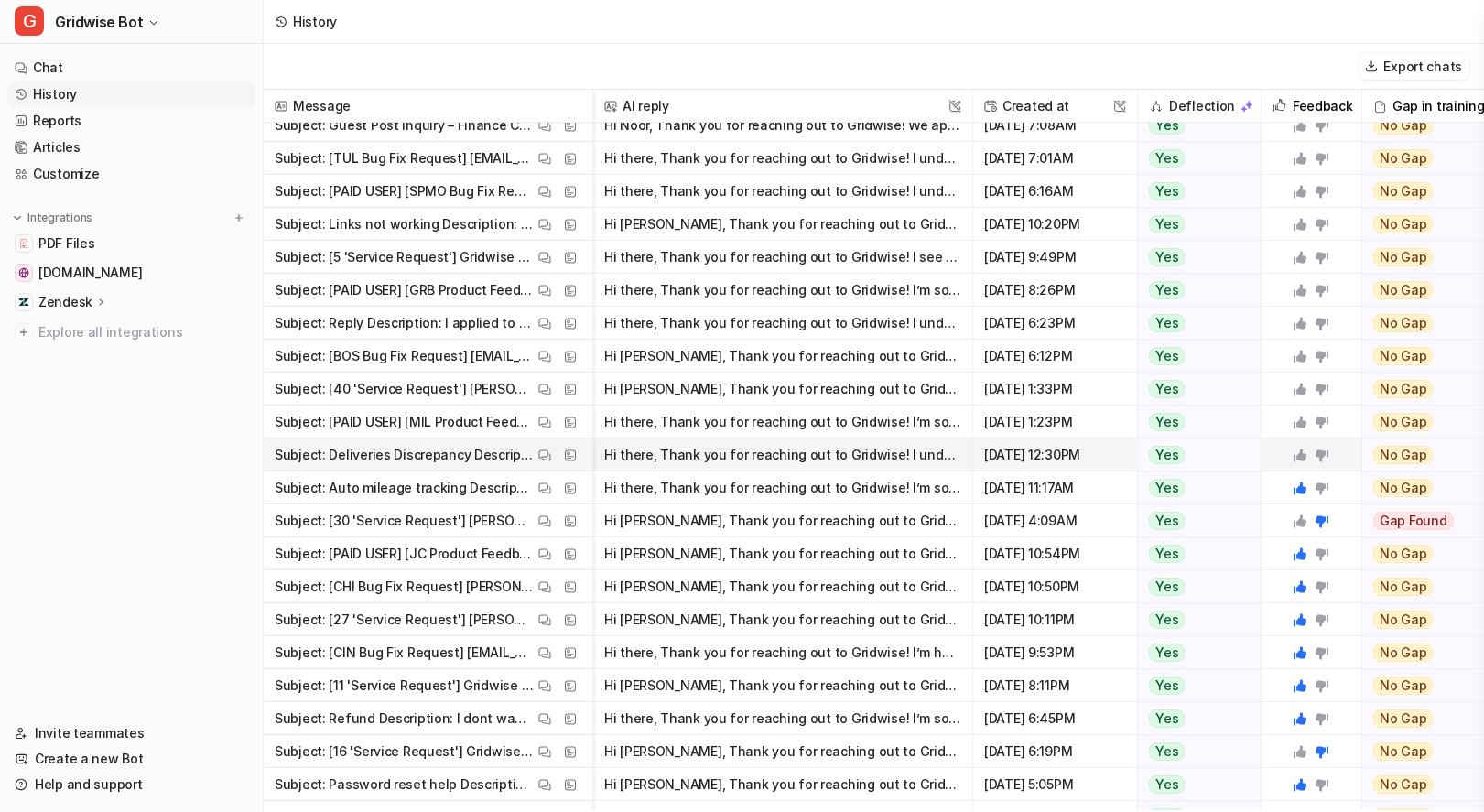 click 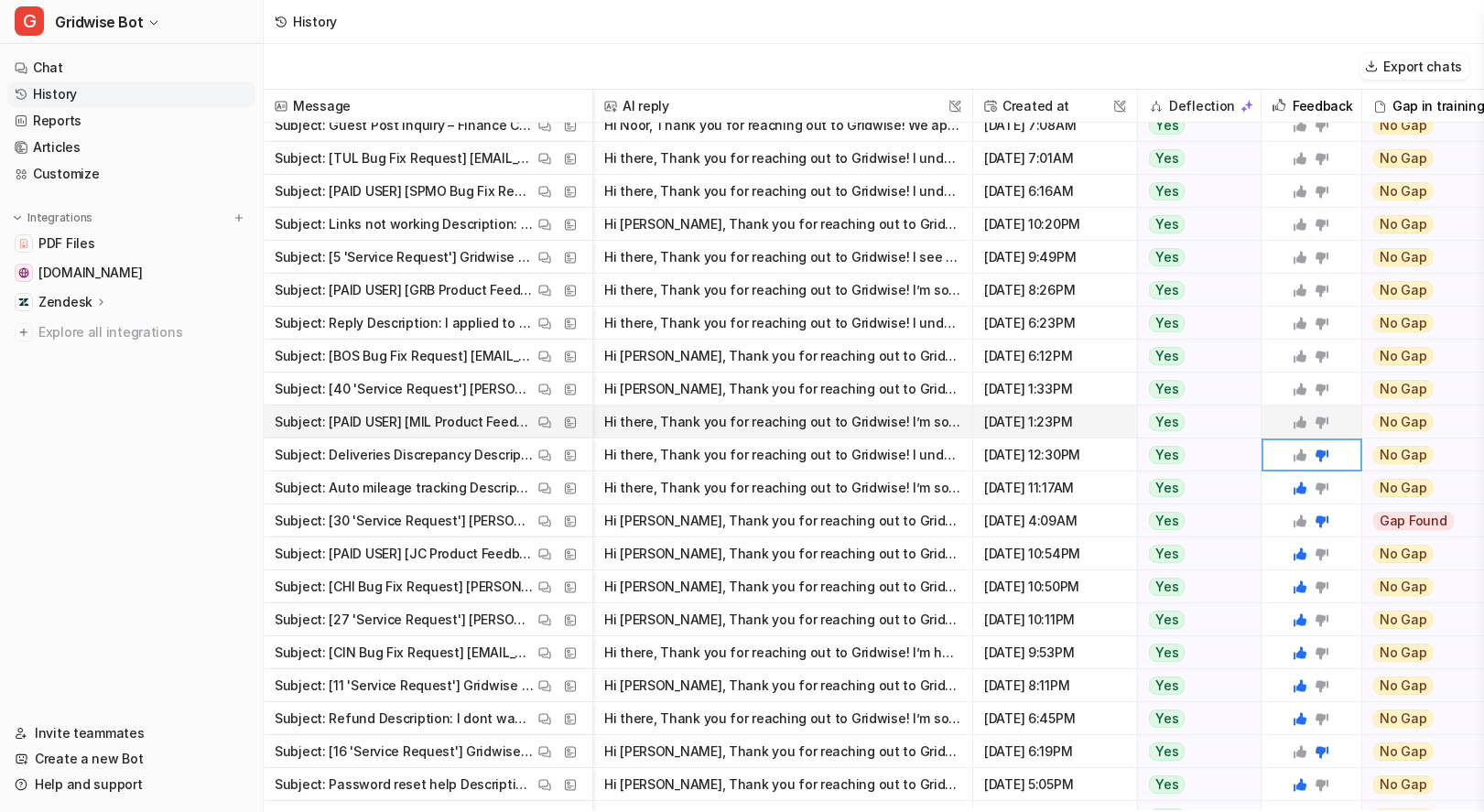 click on "Hi there,
Thank you for reaching out to Gridwise! I’m sorry to hear that you’re not seeing the value you expected from your subscription, and I appreciate your feedback.
Gridwise Plus offers exclusi" at bounding box center [783, 422] 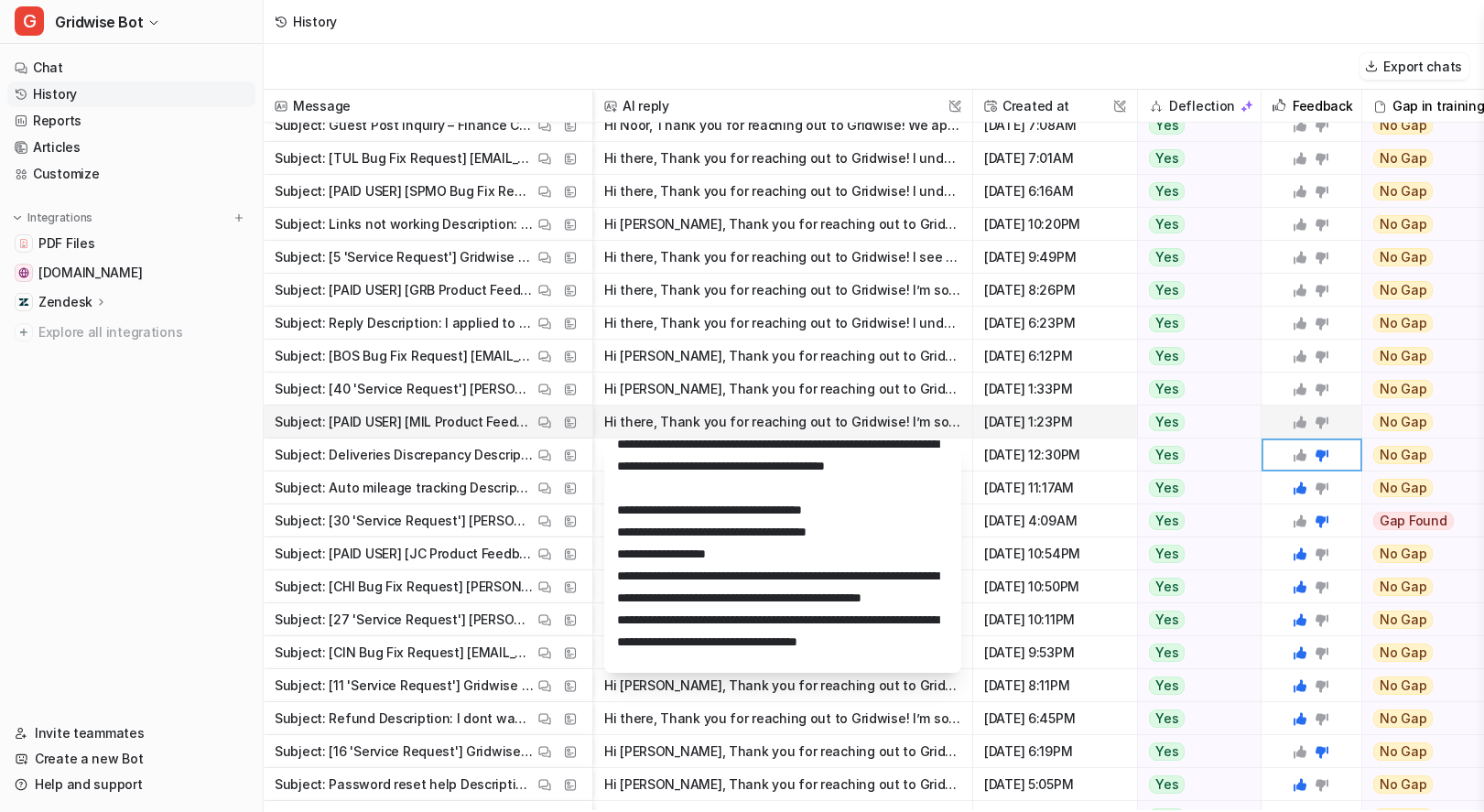 scroll, scrollTop: 391, scrollLeft: 0, axis: vertical 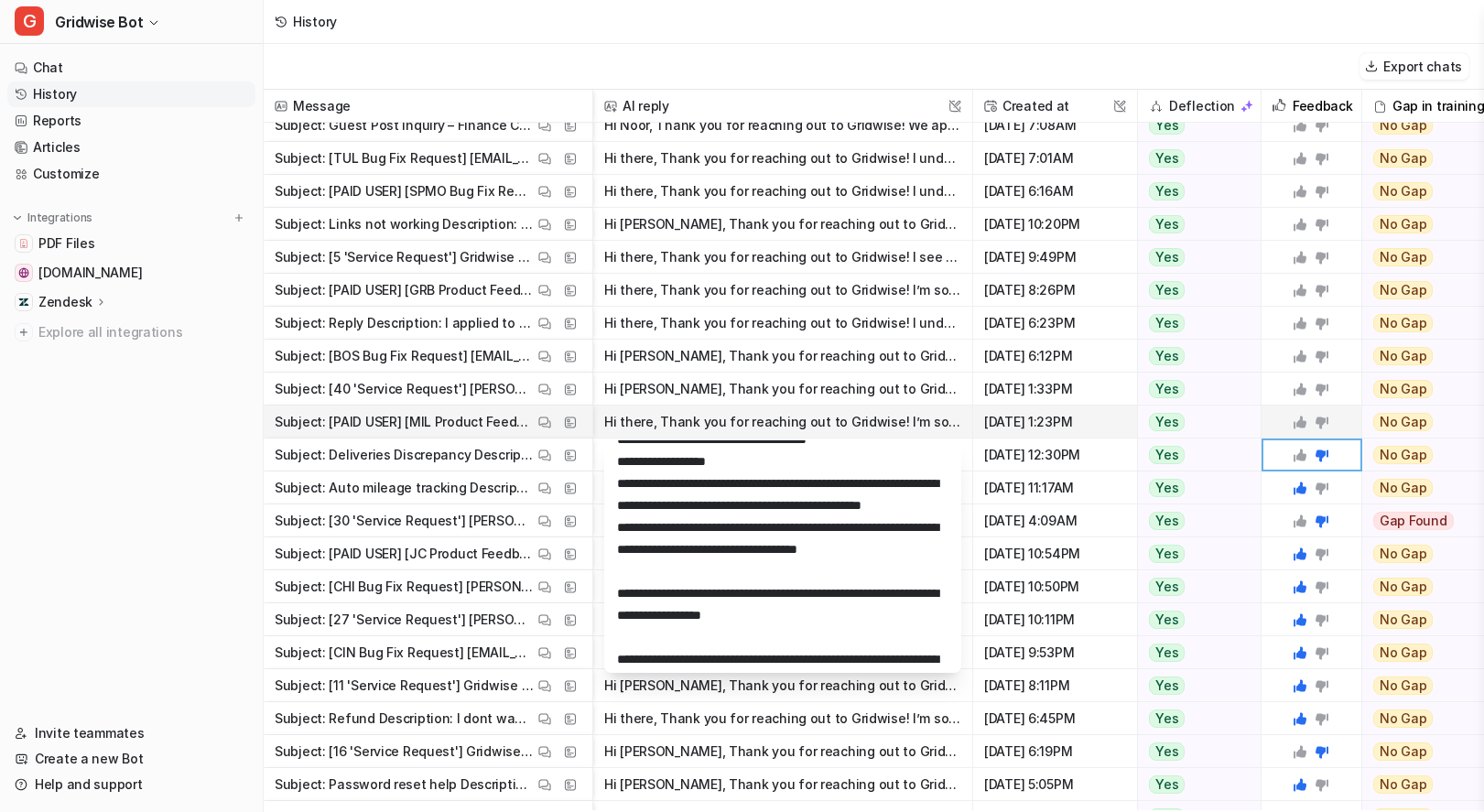 click 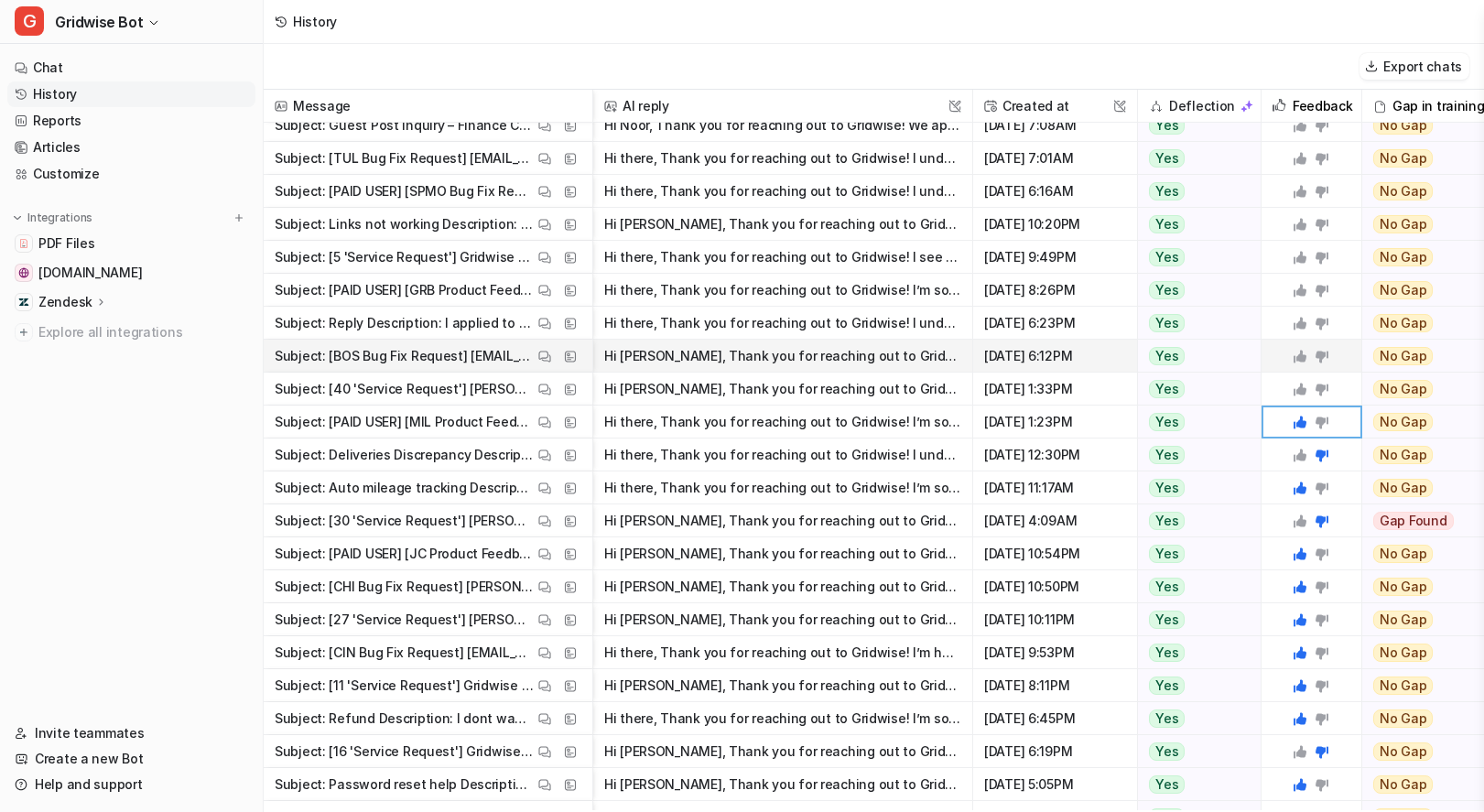 click on "Hi [PERSON_NAME],
Thank you for reaching out to Gridwise! Instacart only allows one login at a time, so when you sign in to the Instacart Shopper app, your connection to Gridwise may disconnect. This is exp" at bounding box center (783, 356) 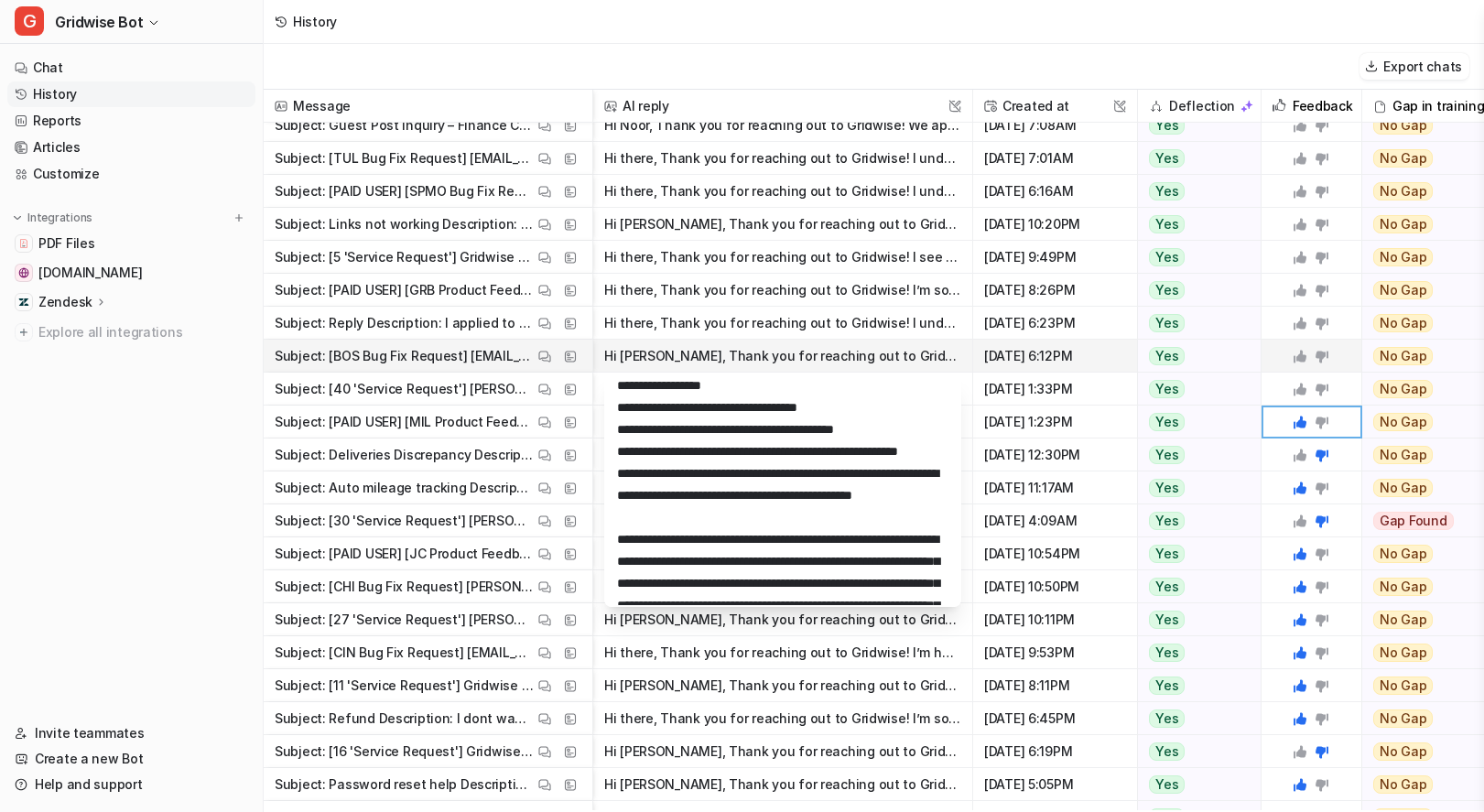 scroll, scrollTop: 306, scrollLeft: 0, axis: vertical 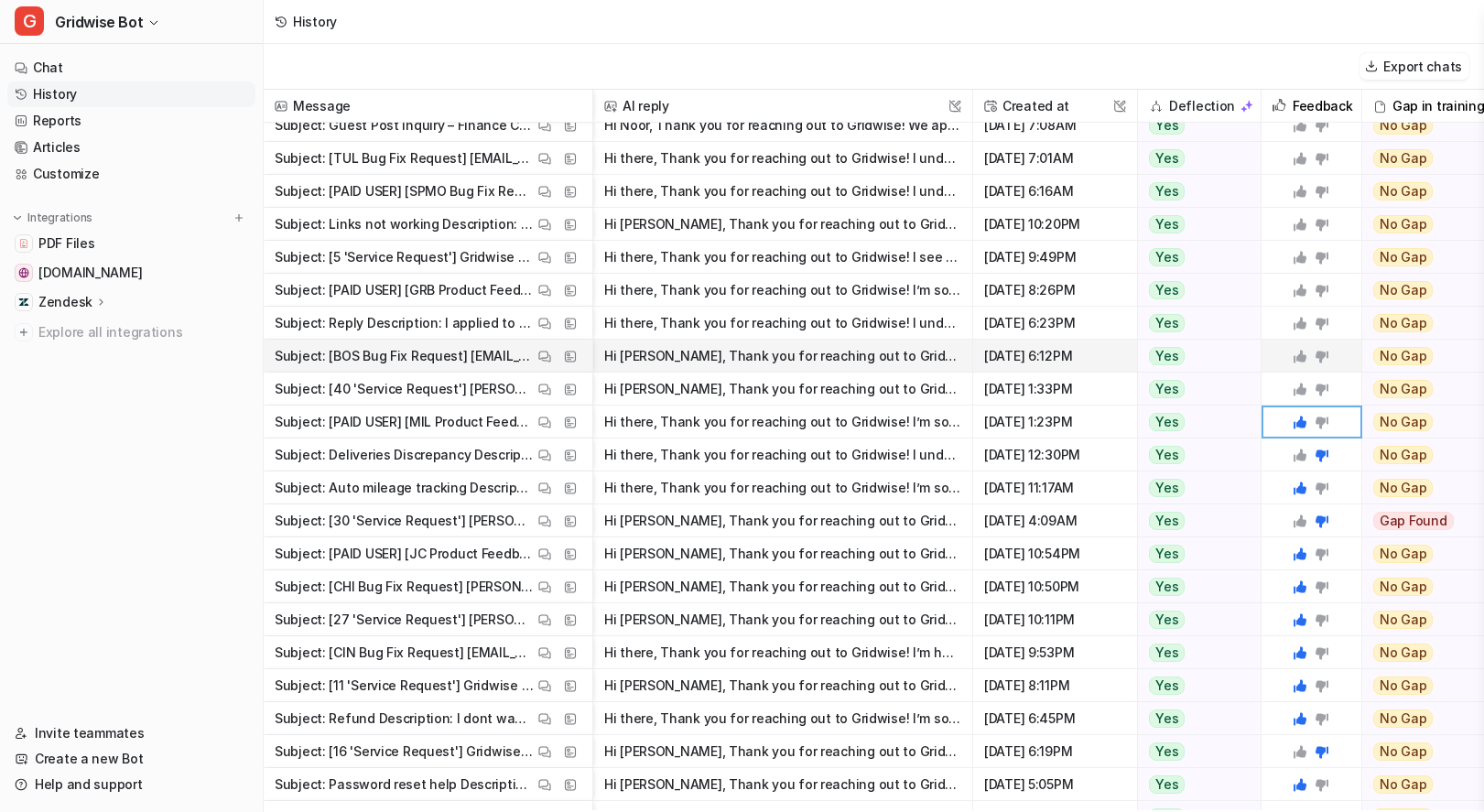 click 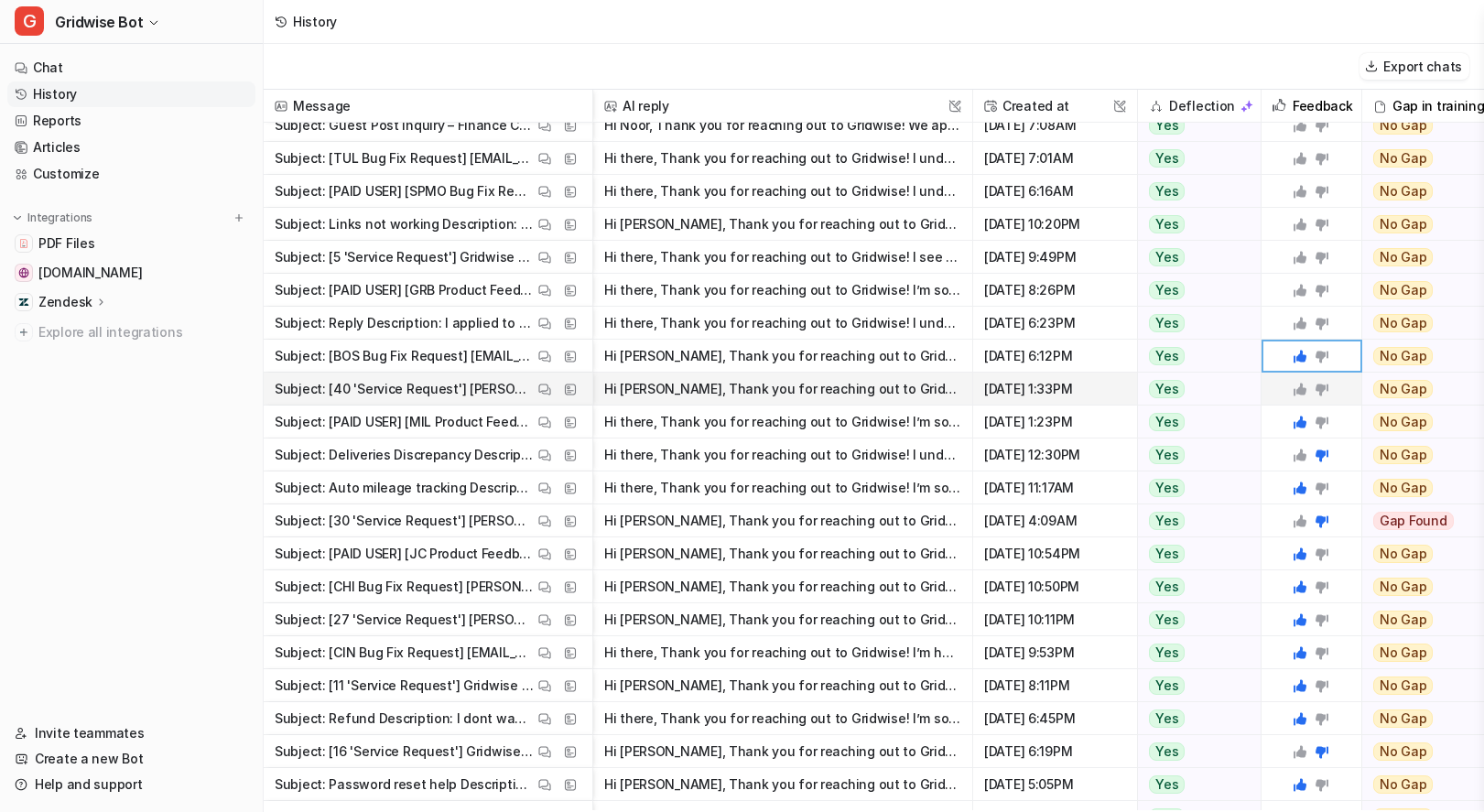 click on "Hi [PERSON_NAME],
Thank you for reaching out to Gridwise! We’ve received your request for a new service to be added to the Gridwise app. Your request has been saved on our to-do list, and we’re always workin" at bounding box center [783, 389] 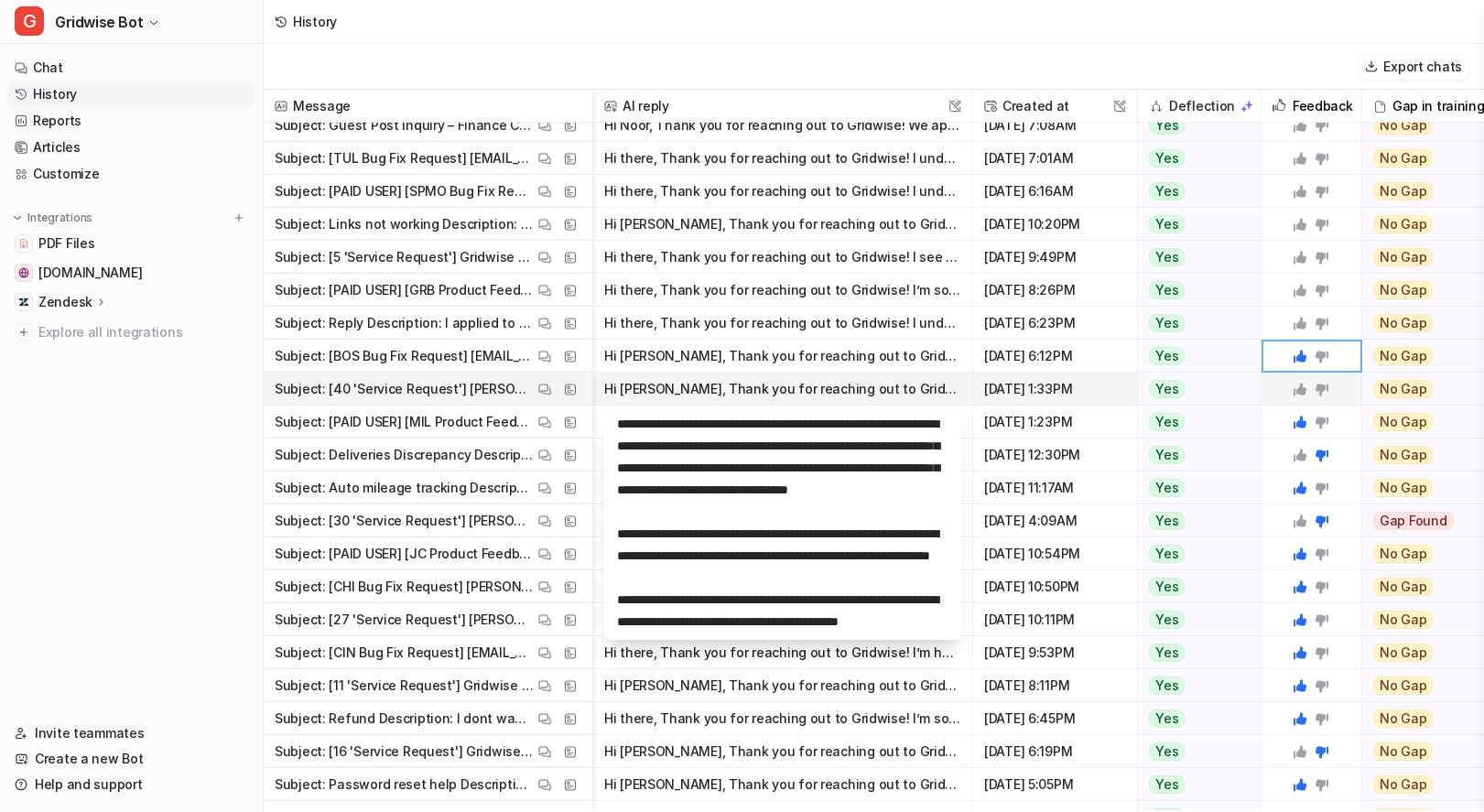 scroll, scrollTop: 64, scrollLeft: 0, axis: vertical 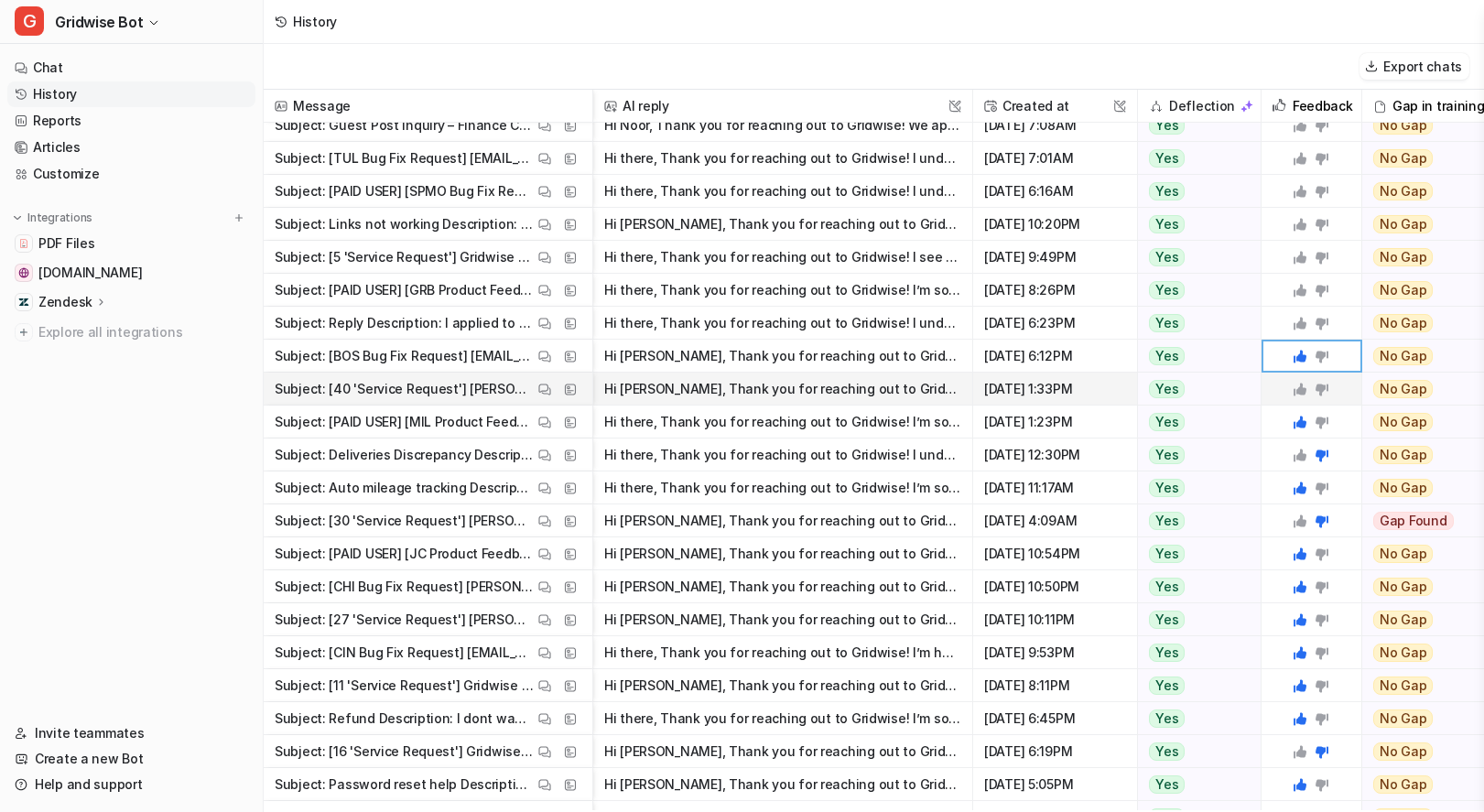 click 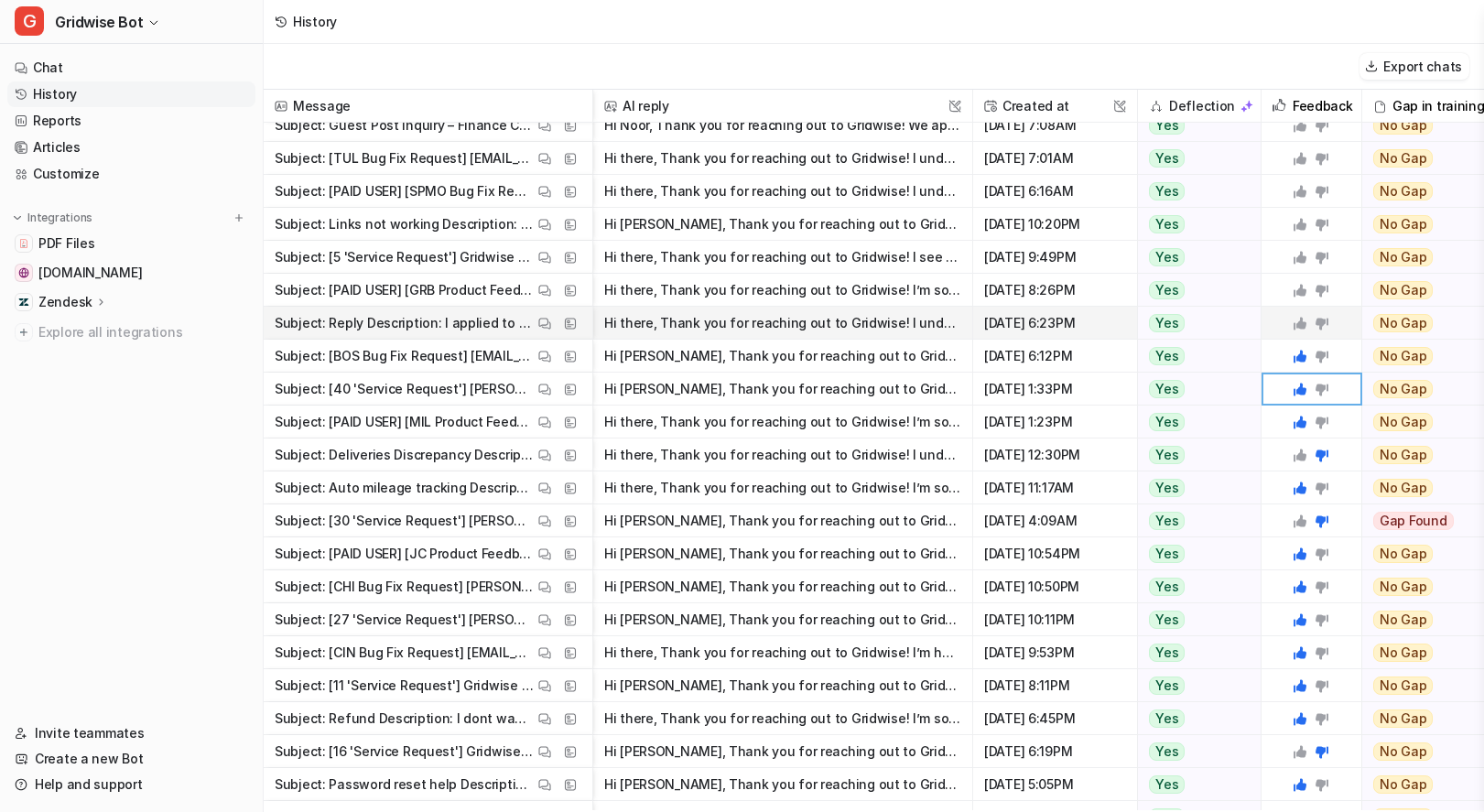 click on "Hi there,
Thank you for reaching out to Gridwise! I understand you’re wondering about the status of your affiliate application with Impact.
Our team generally approves new affiliate applications wit" at bounding box center (783, 323) 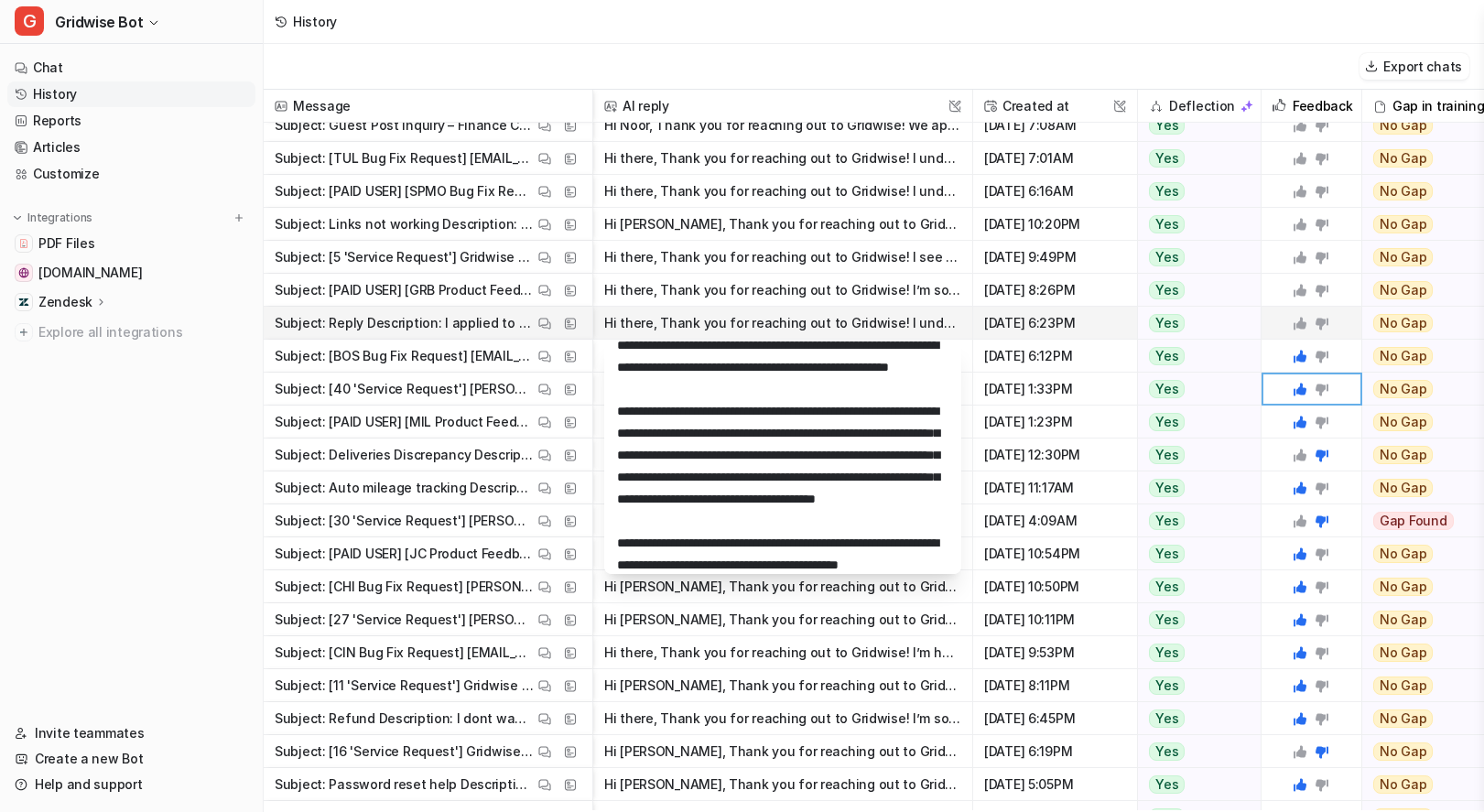 scroll, scrollTop: 74, scrollLeft: 0, axis: vertical 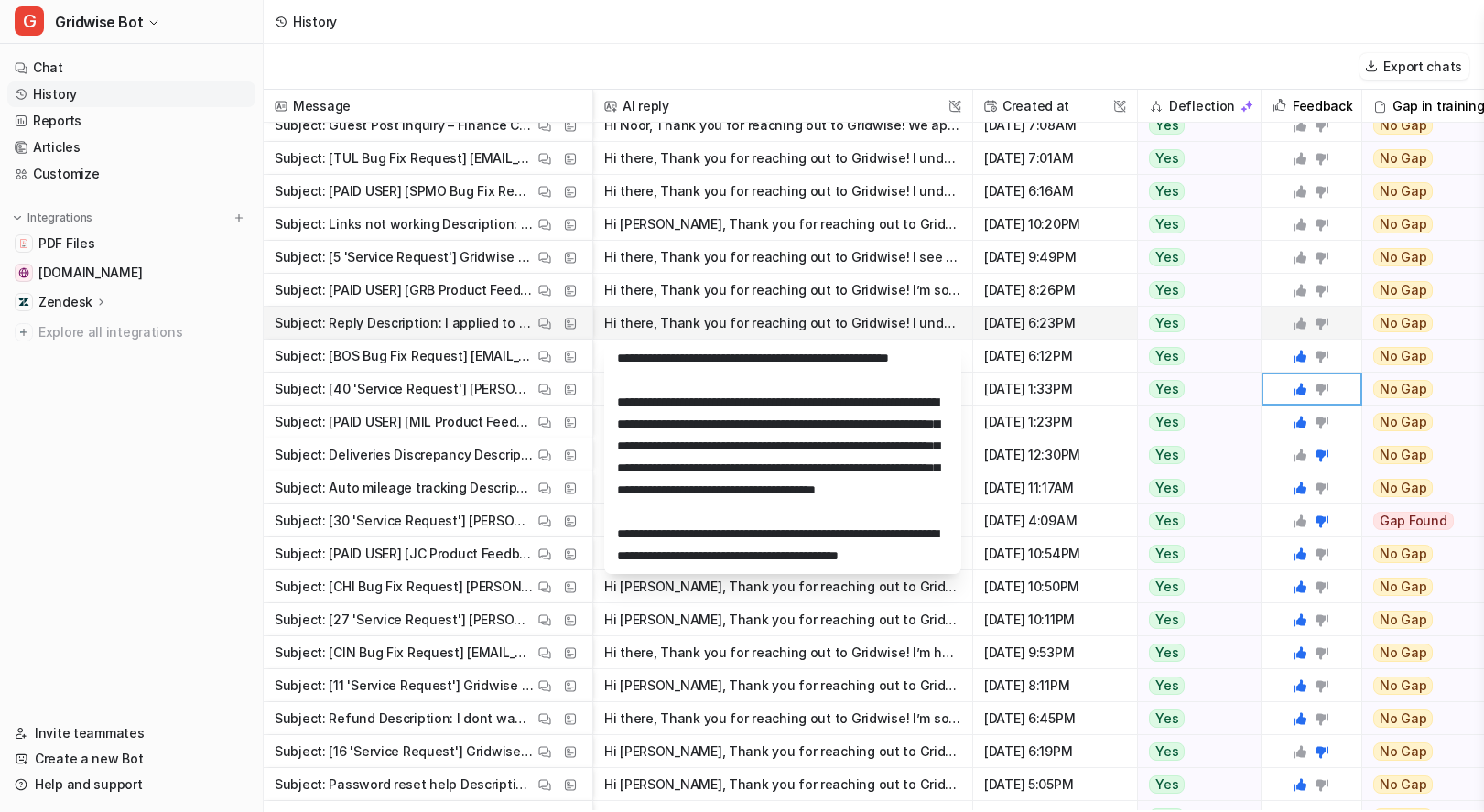 click at bounding box center (1311, 322) 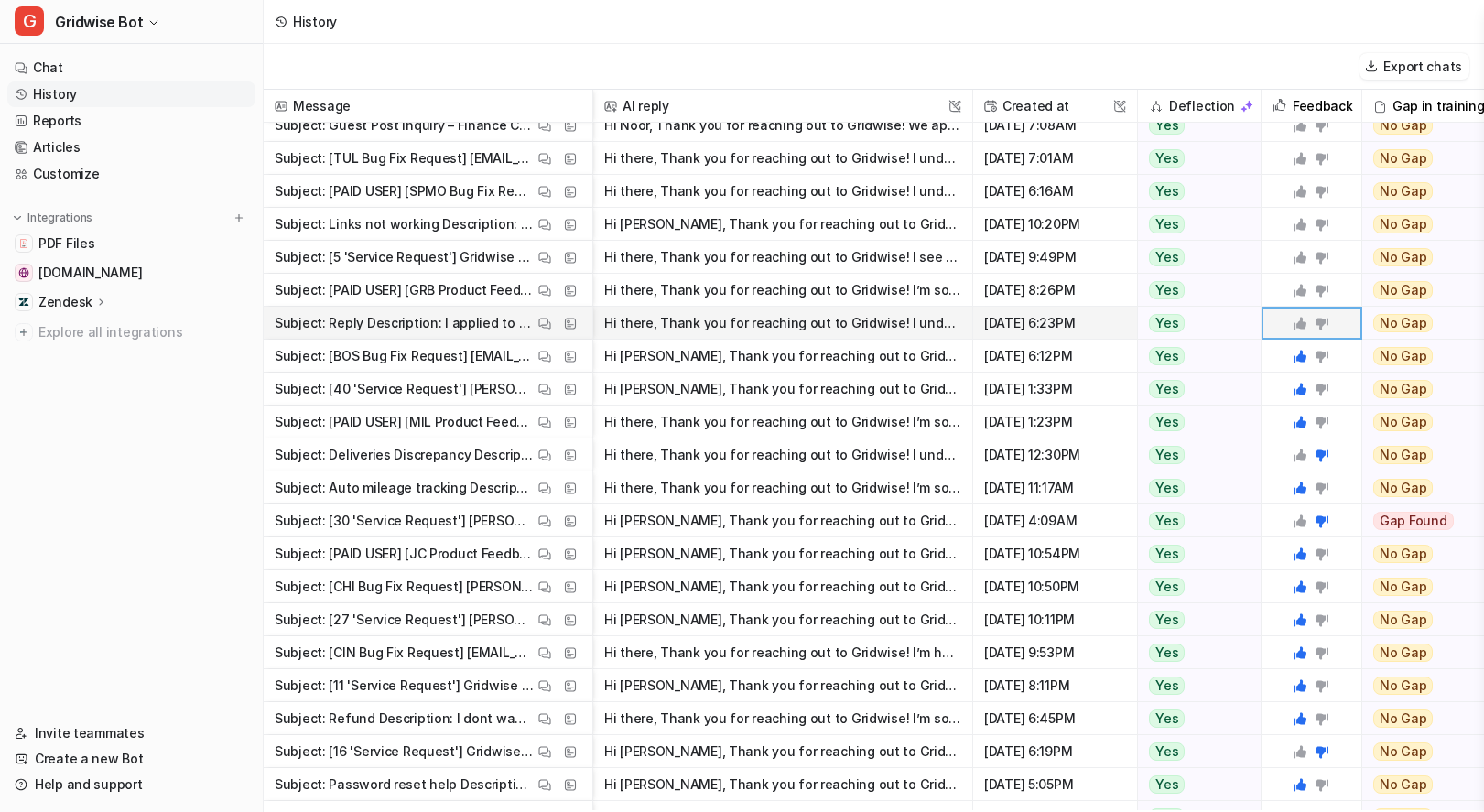 click 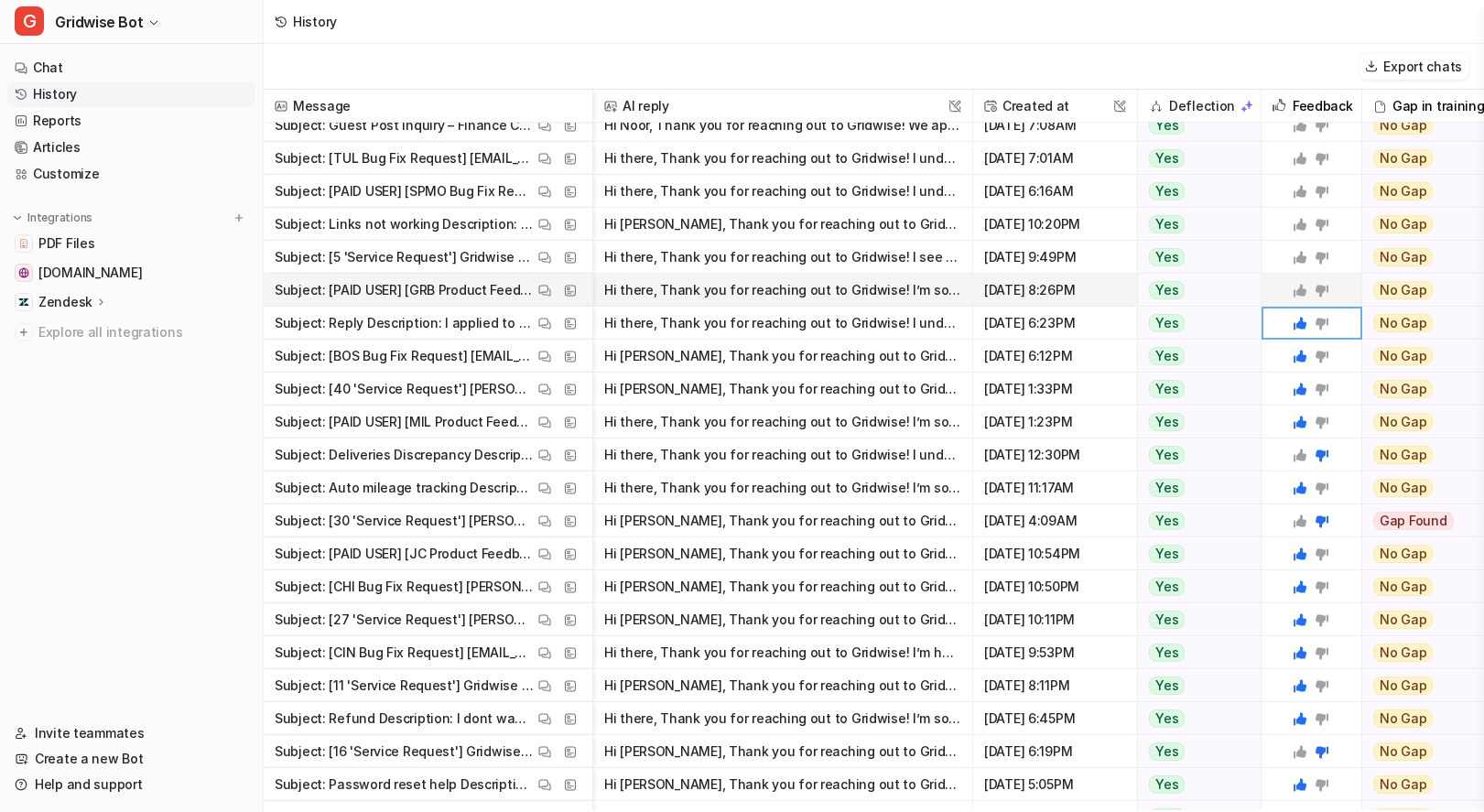 click on "Hi there,
Thank you for reaching out to Gridwise! I’m sorry to hear you’re having trouble tracking your miles on Lyft.
As a Gridwise Plus member, you can use automatic mileage tracking. To make sure" at bounding box center (783, 290) 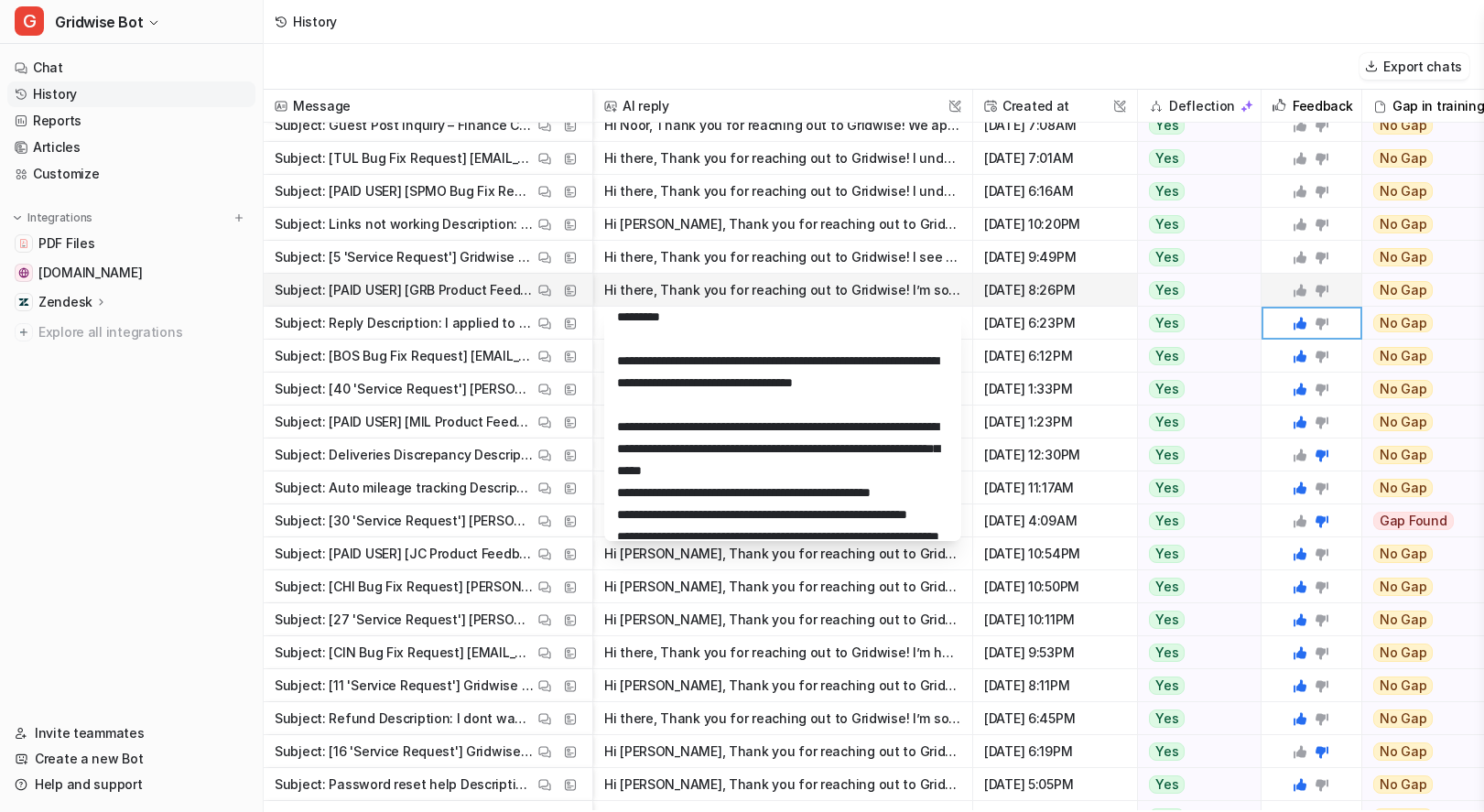 scroll, scrollTop: 0, scrollLeft: 0, axis: both 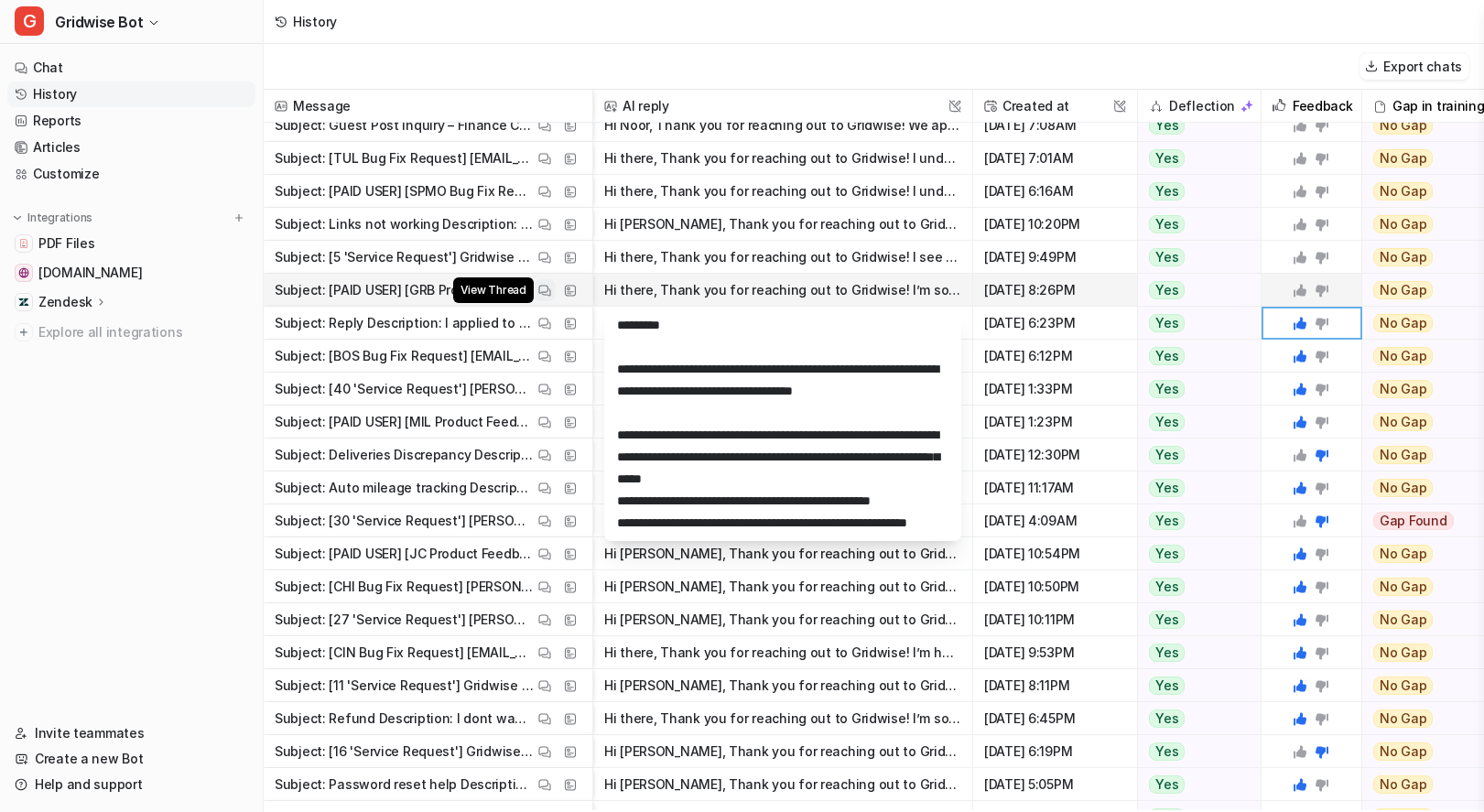 click at bounding box center (545, 290) 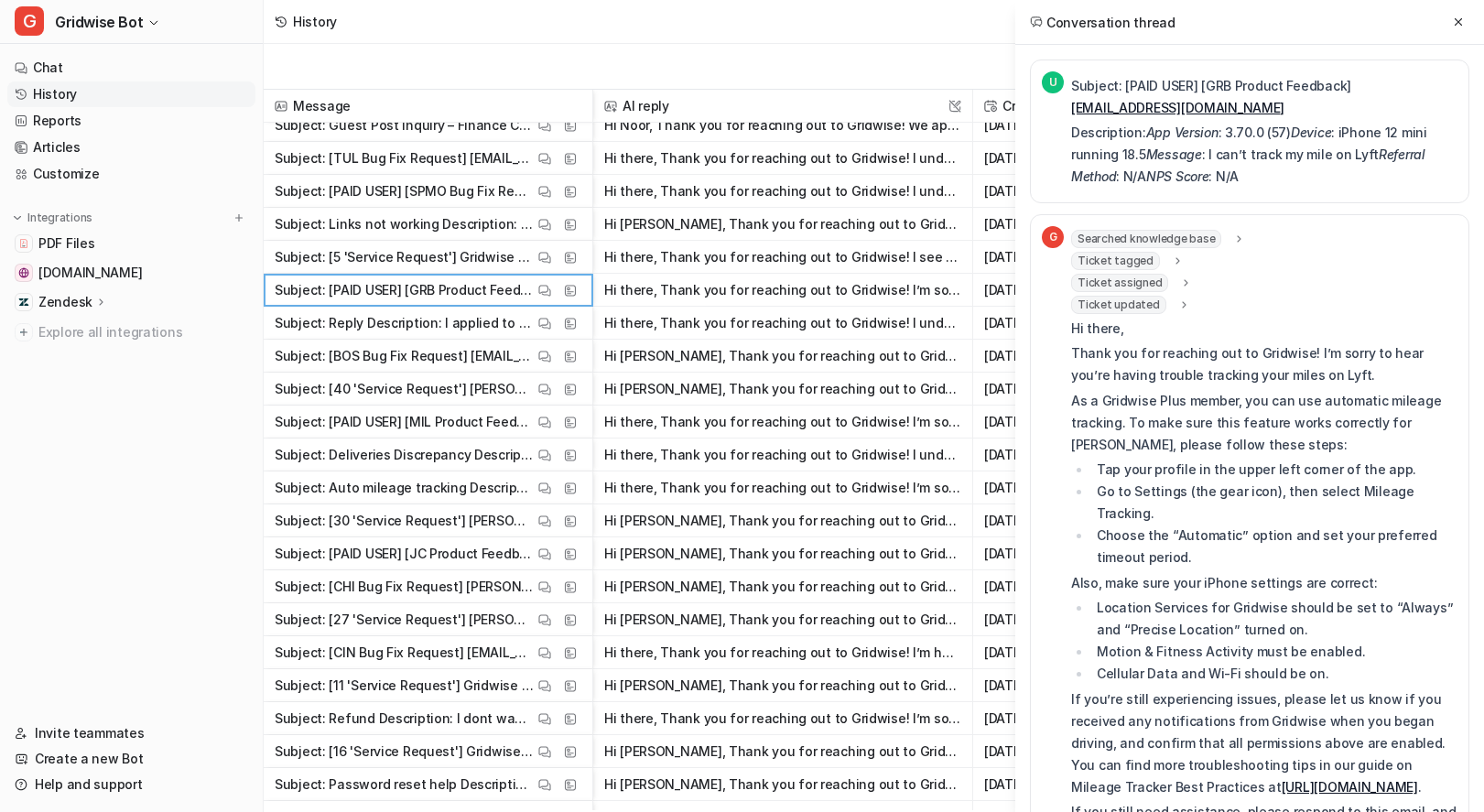 click on "Conversation thread" at bounding box center [1250, 22] 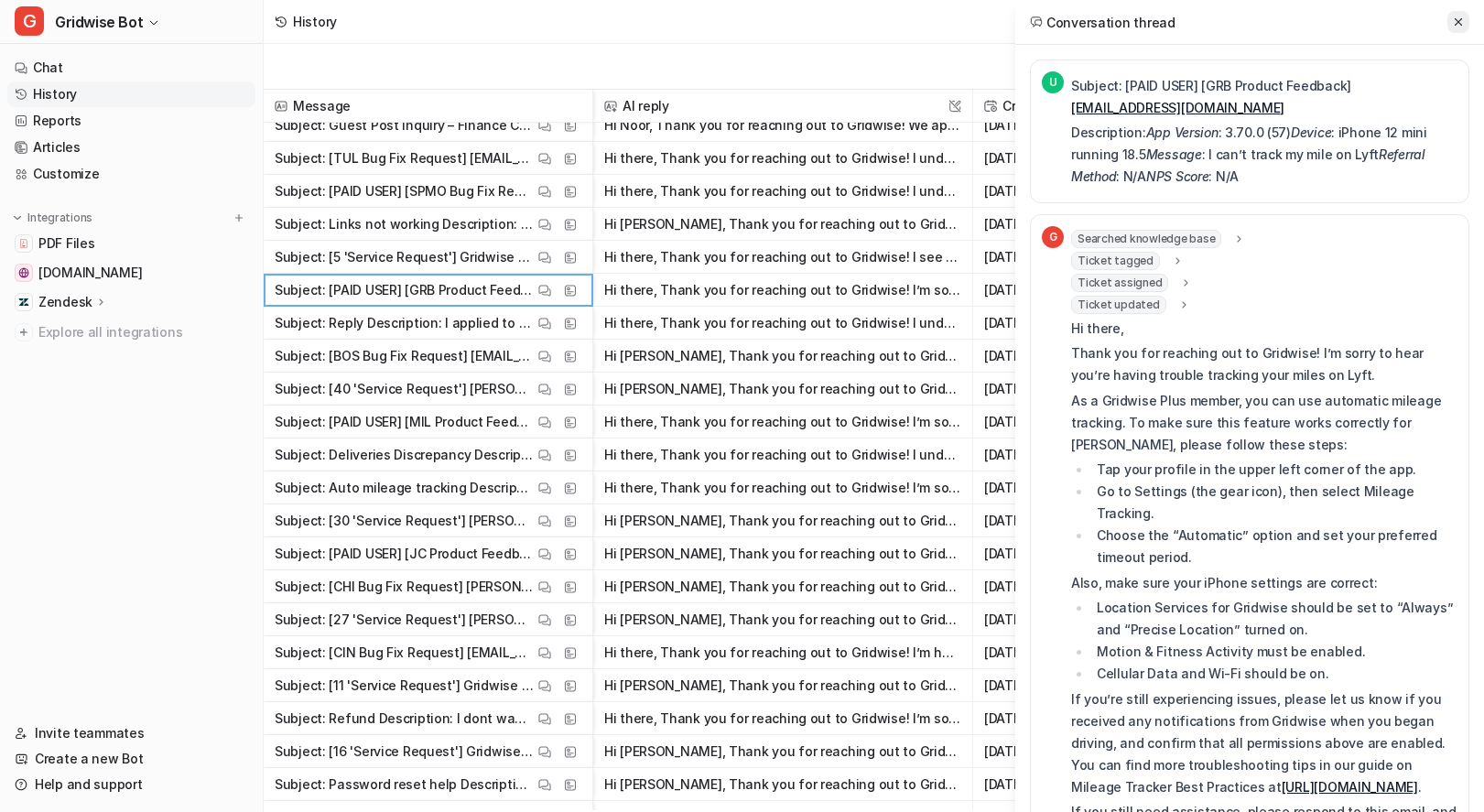 click 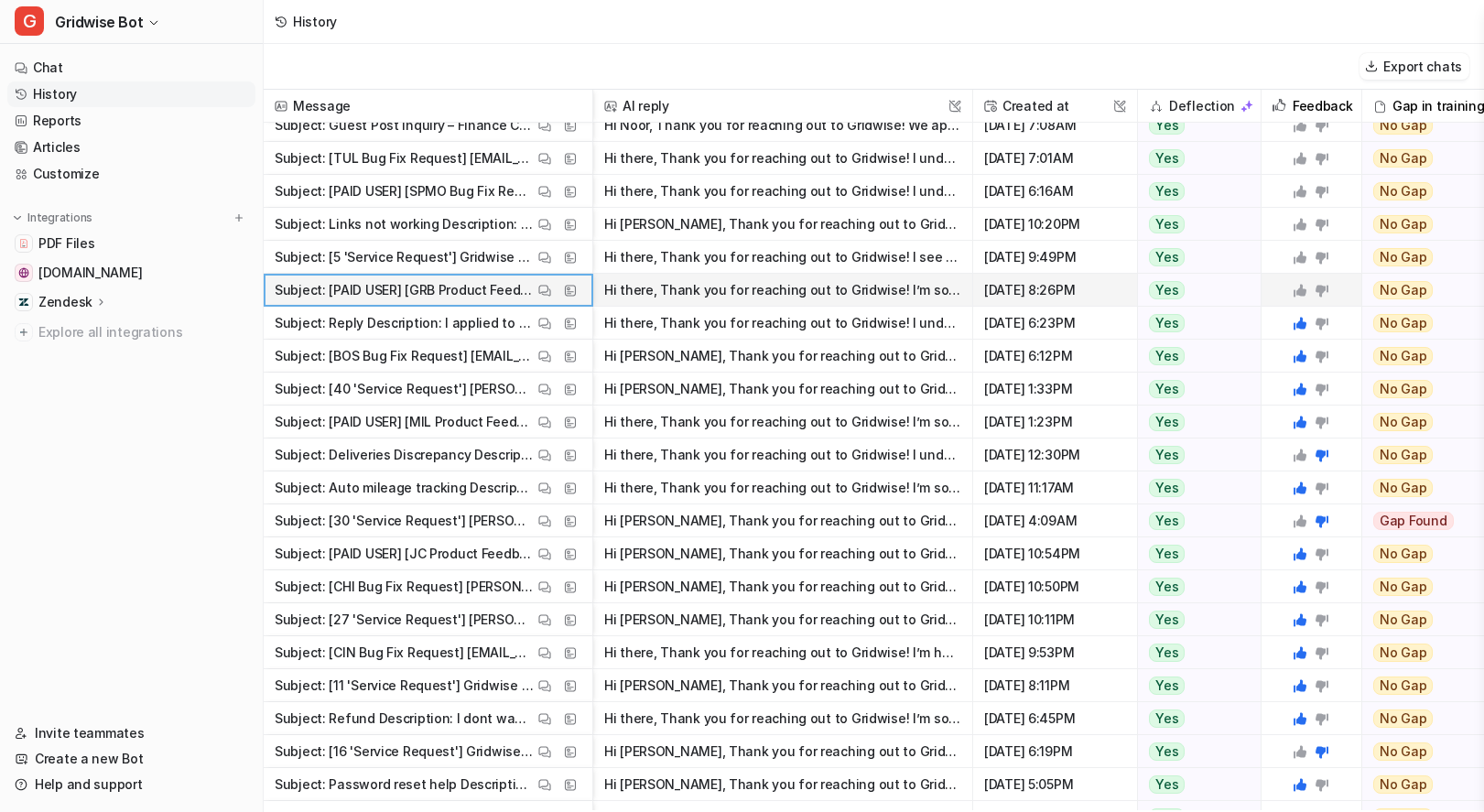 click 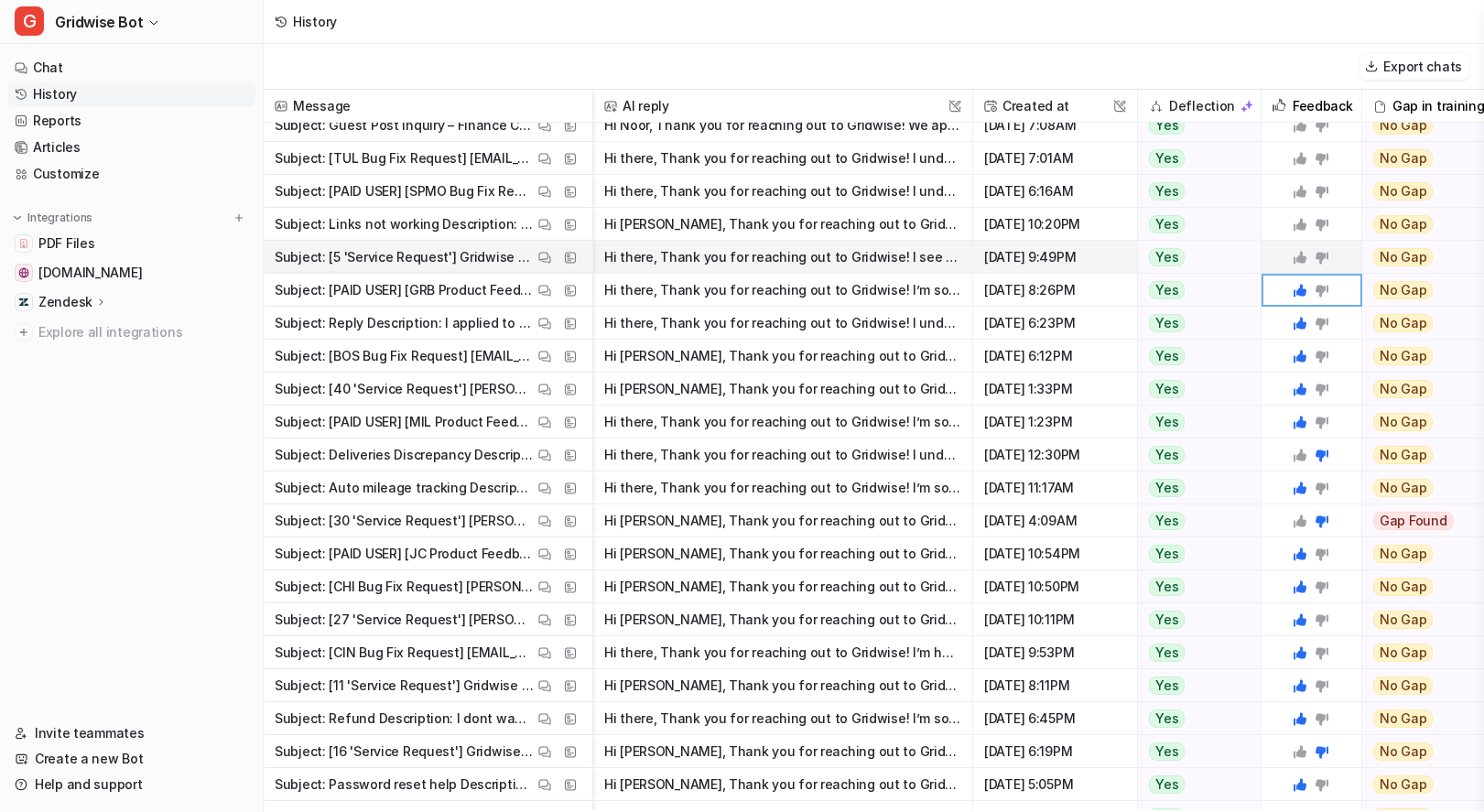 click on "Hi there,
Thank you for reaching out to Gridwise! I see you're looking to connect Uber Eats with your Gridwise account.
You can automatically sync your Uber Eats earnings with Gridwise. To do this," at bounding box center [783, 257] 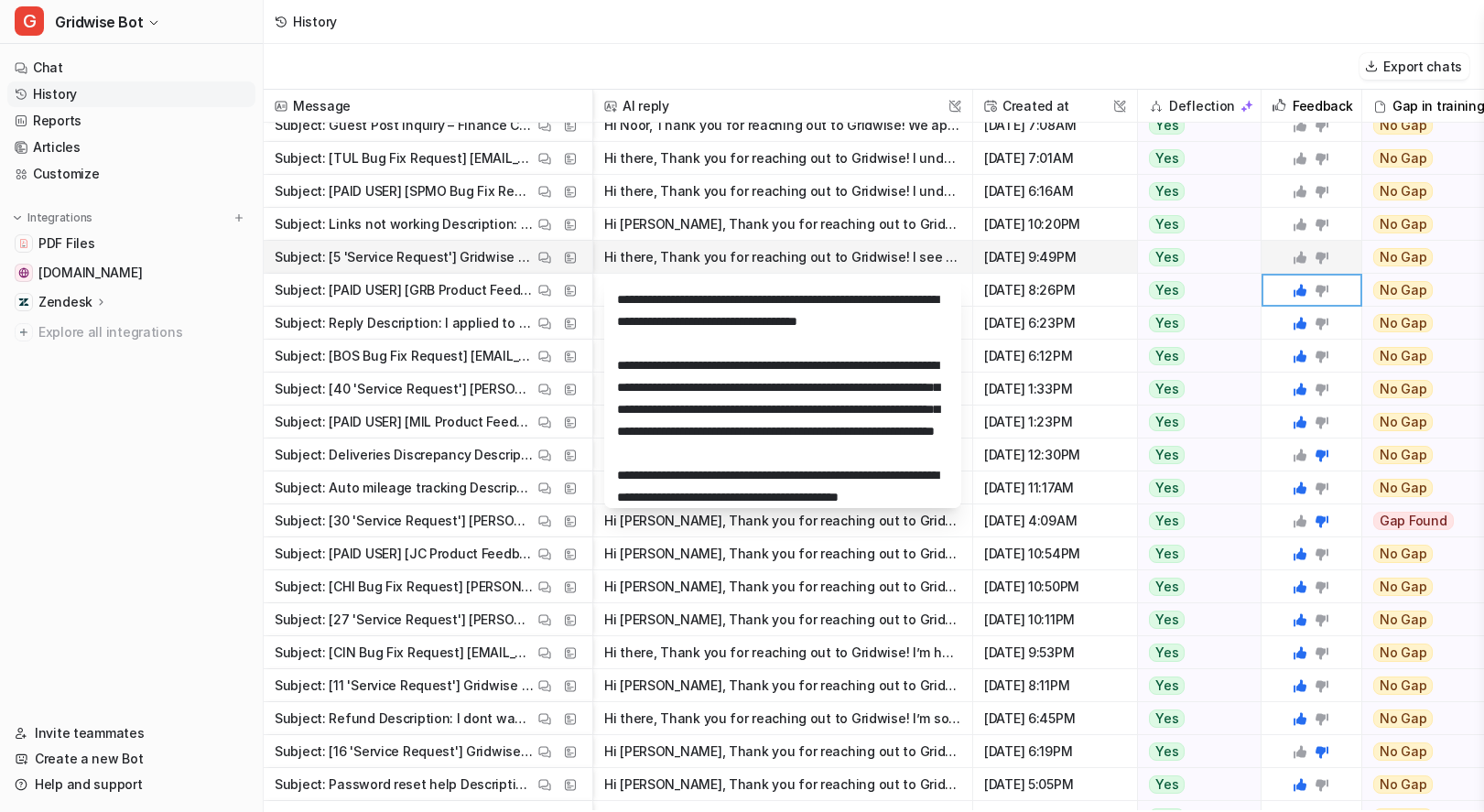 scroll, scrollTop: 74, scrollLeft: 0, axis: vertical 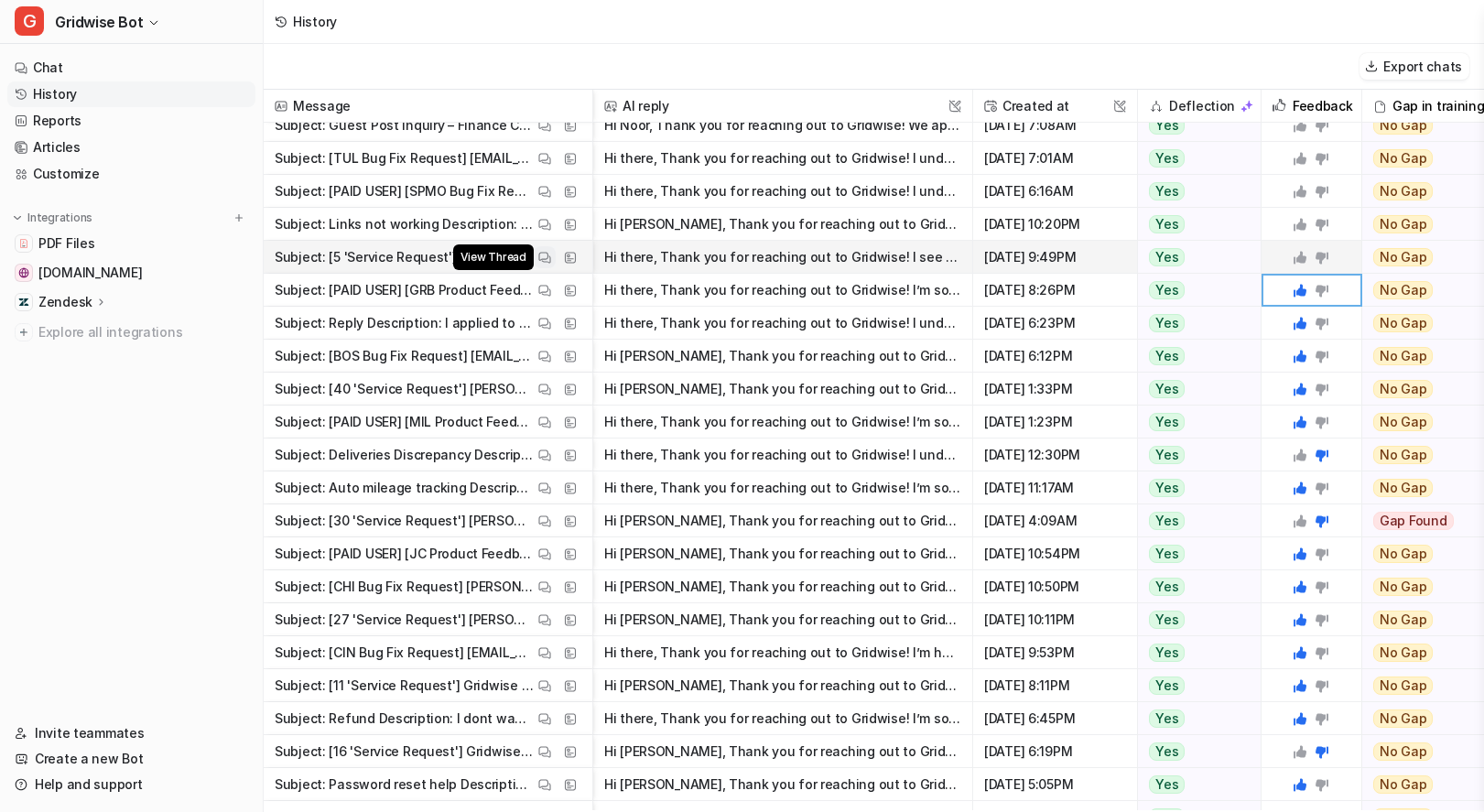 click at bounding box center (545, 257) 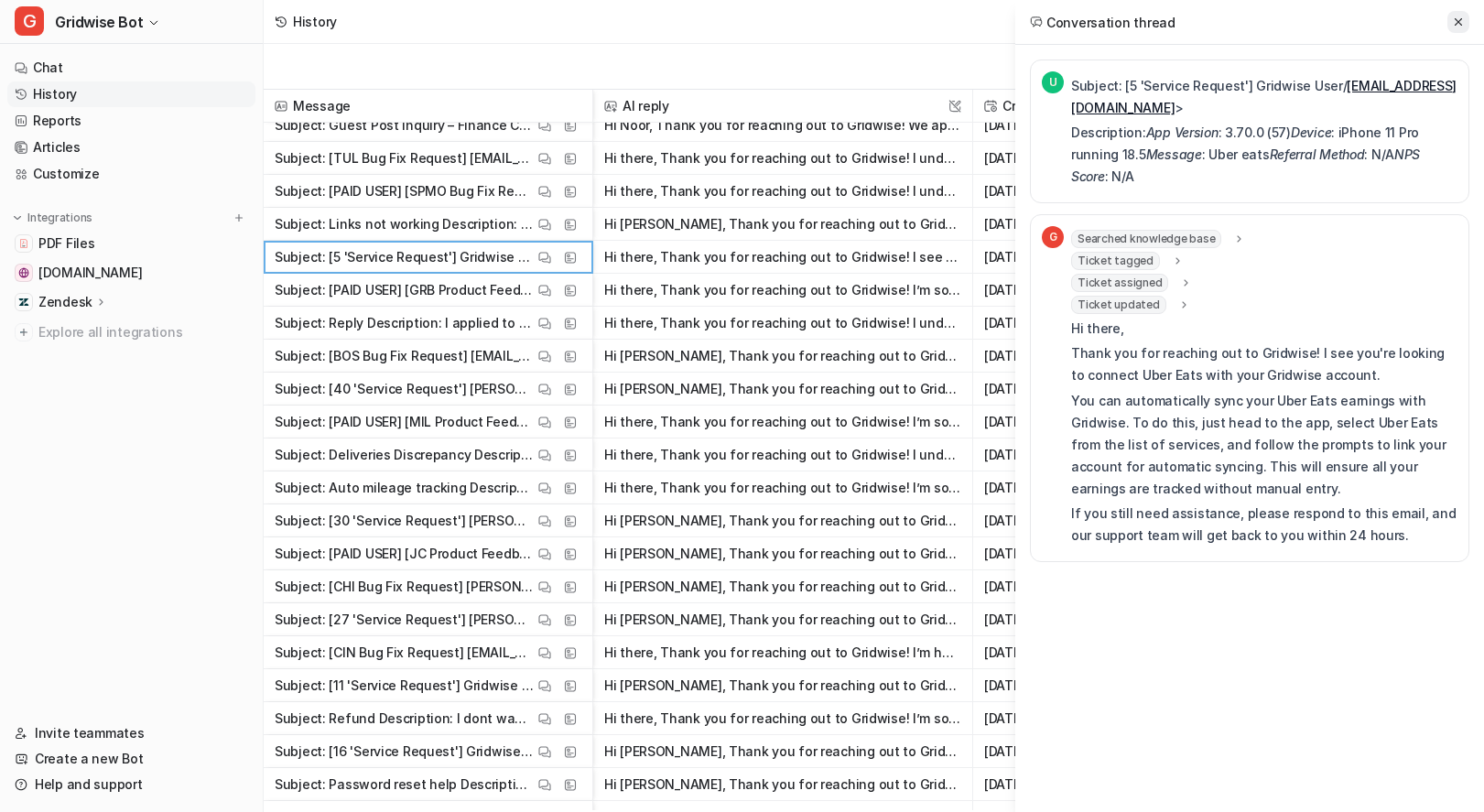 click 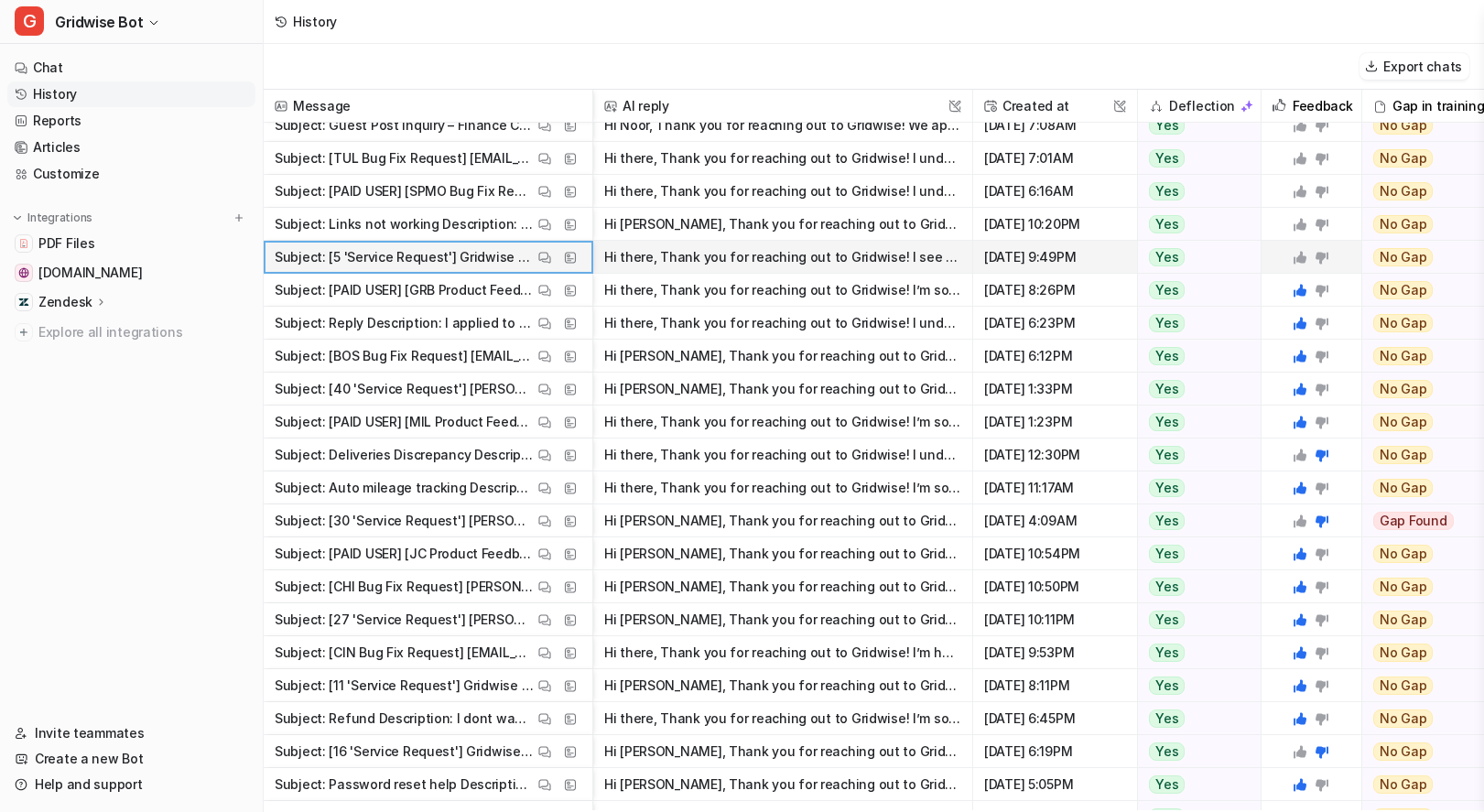 click 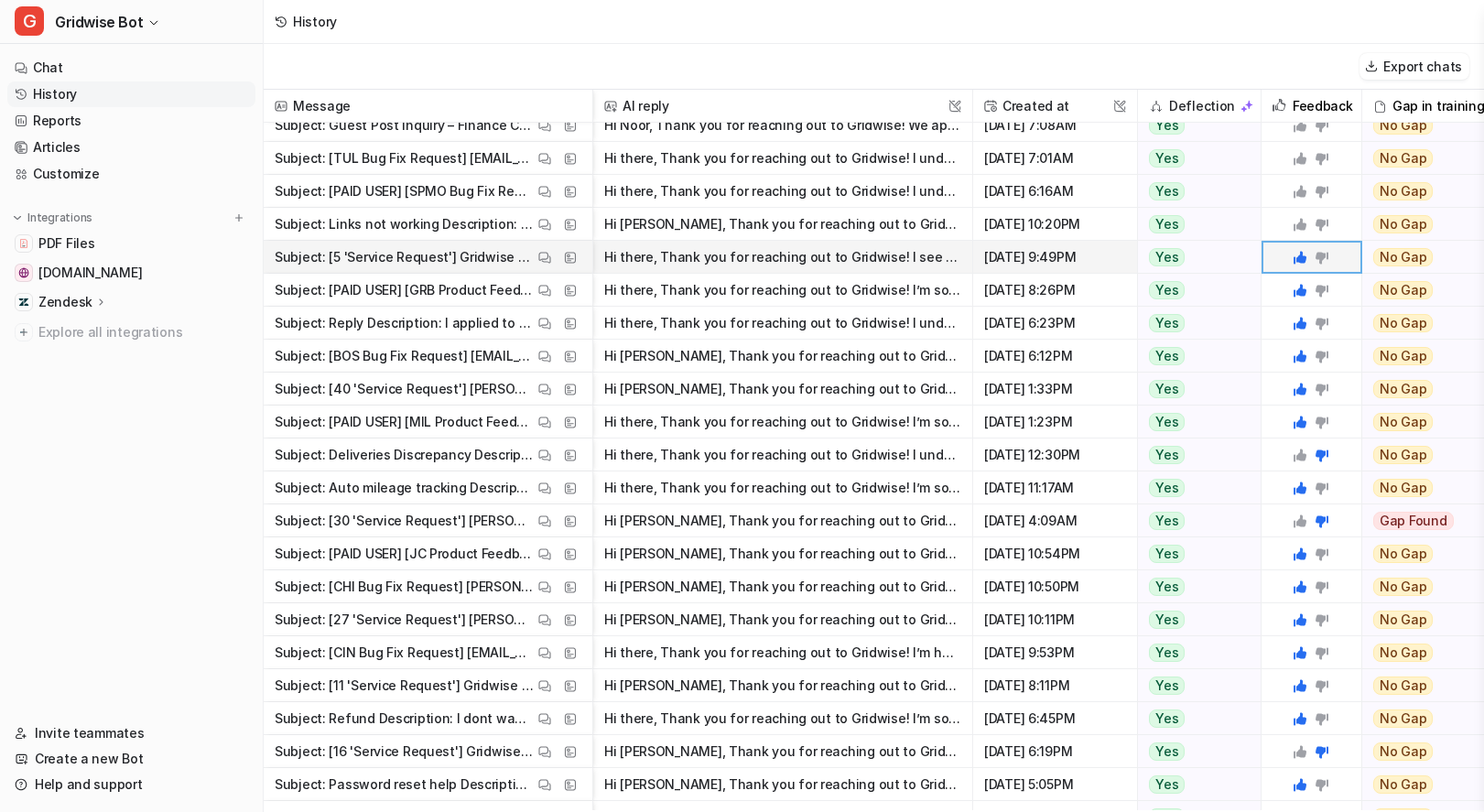 click on "Hi there,
Thank you for reaching out to Gridwise! I see you're looking to connect Uber Eats with your Gridwise account.
You can automatically sync your Uber Eats earnings with Gridwise. To do this," at bounding box center (783, 257) 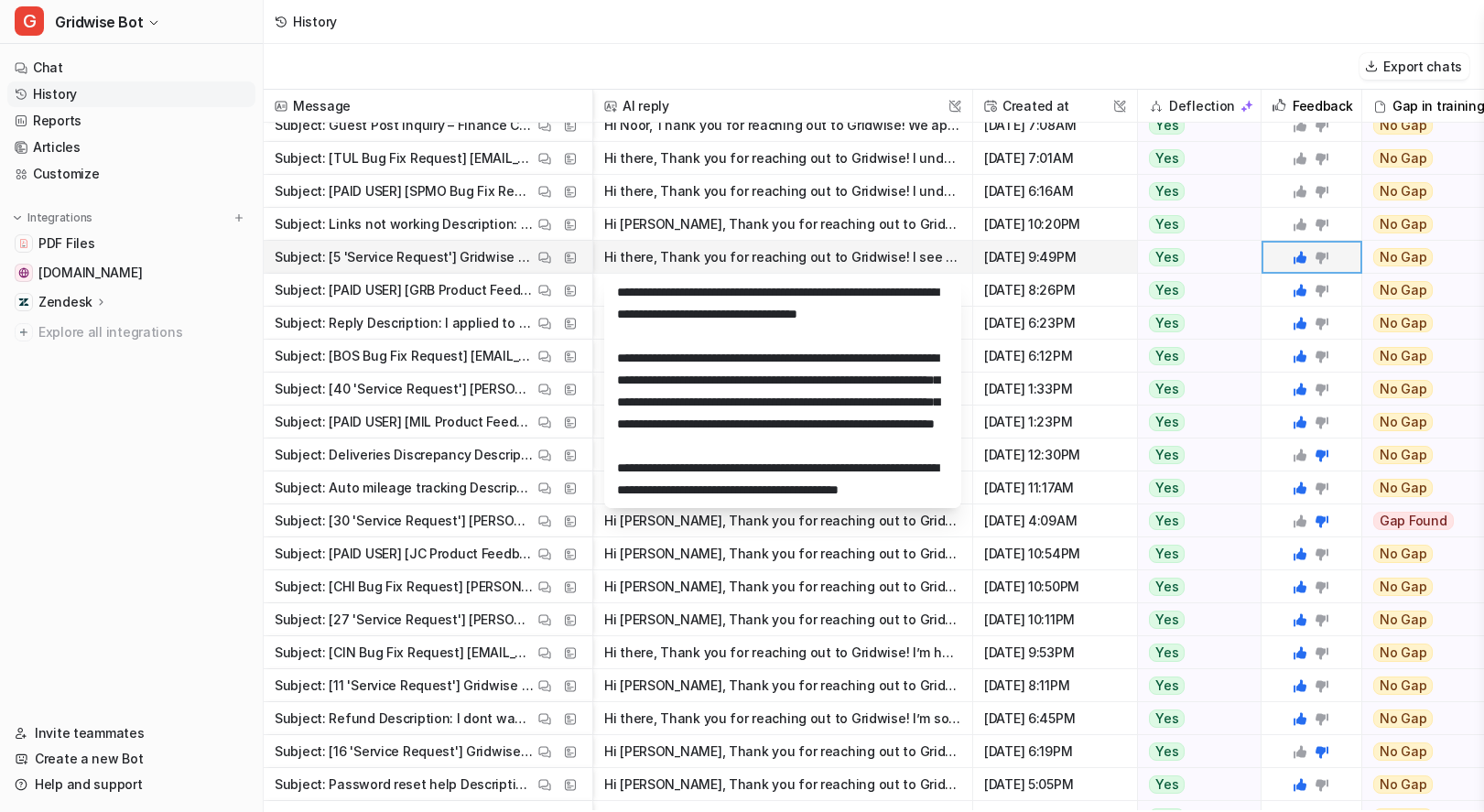 scroll, scrollTop: 132, scrollLeft: 0, axis: vertical 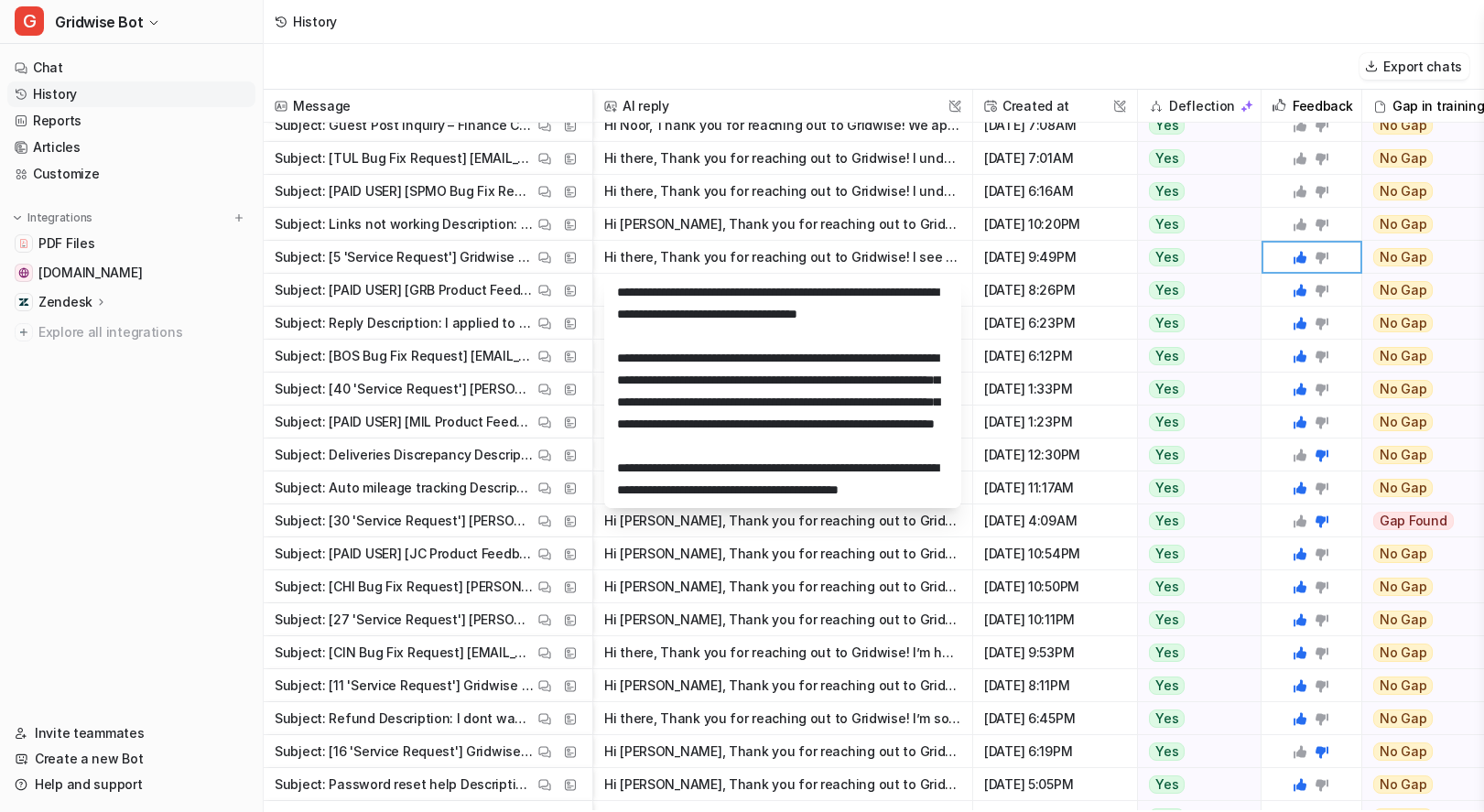 click on "Export chats" at bounding box center (873, 67) 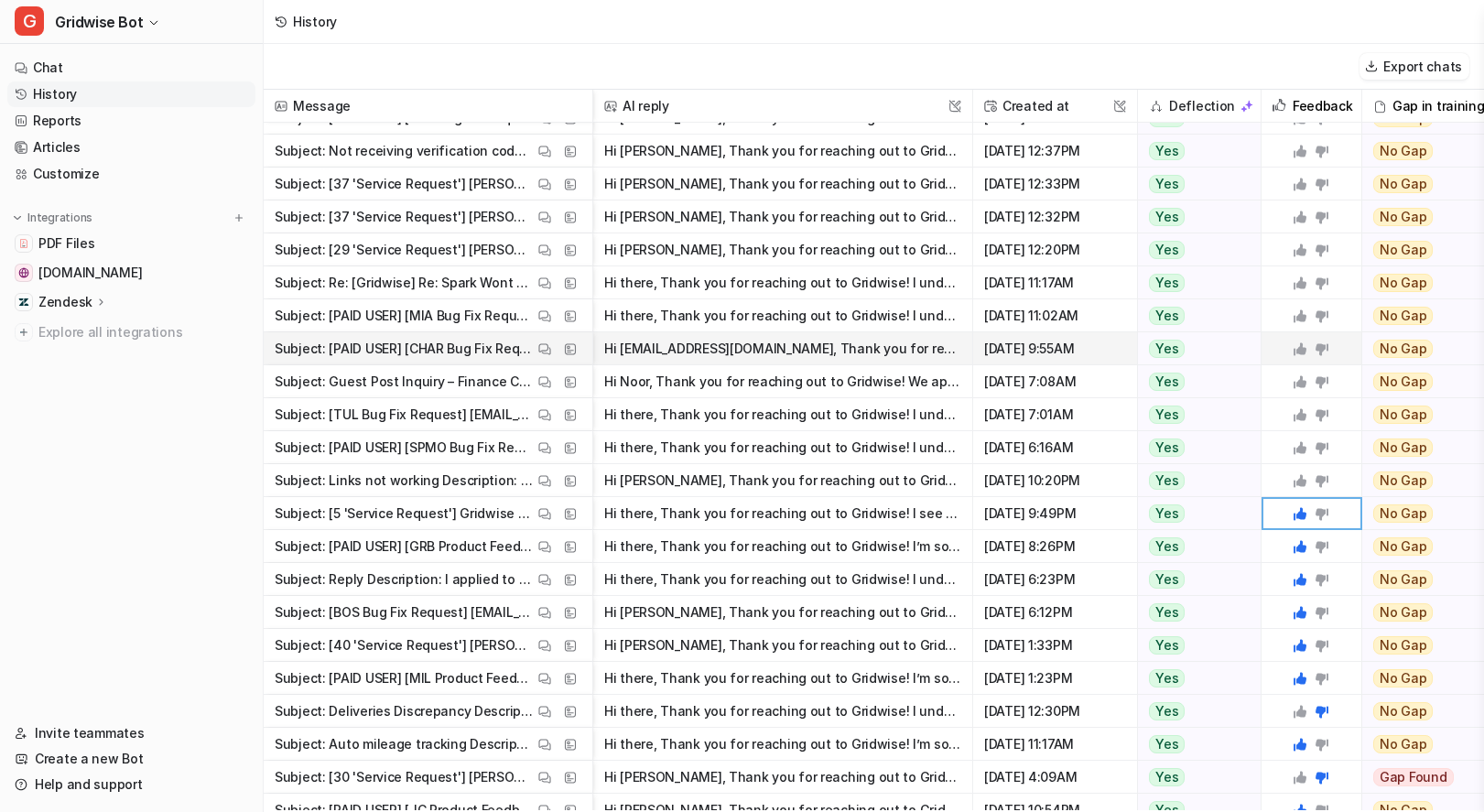 scroll, scrollTop: 1187, scrollLeft: 0, axis: vertical 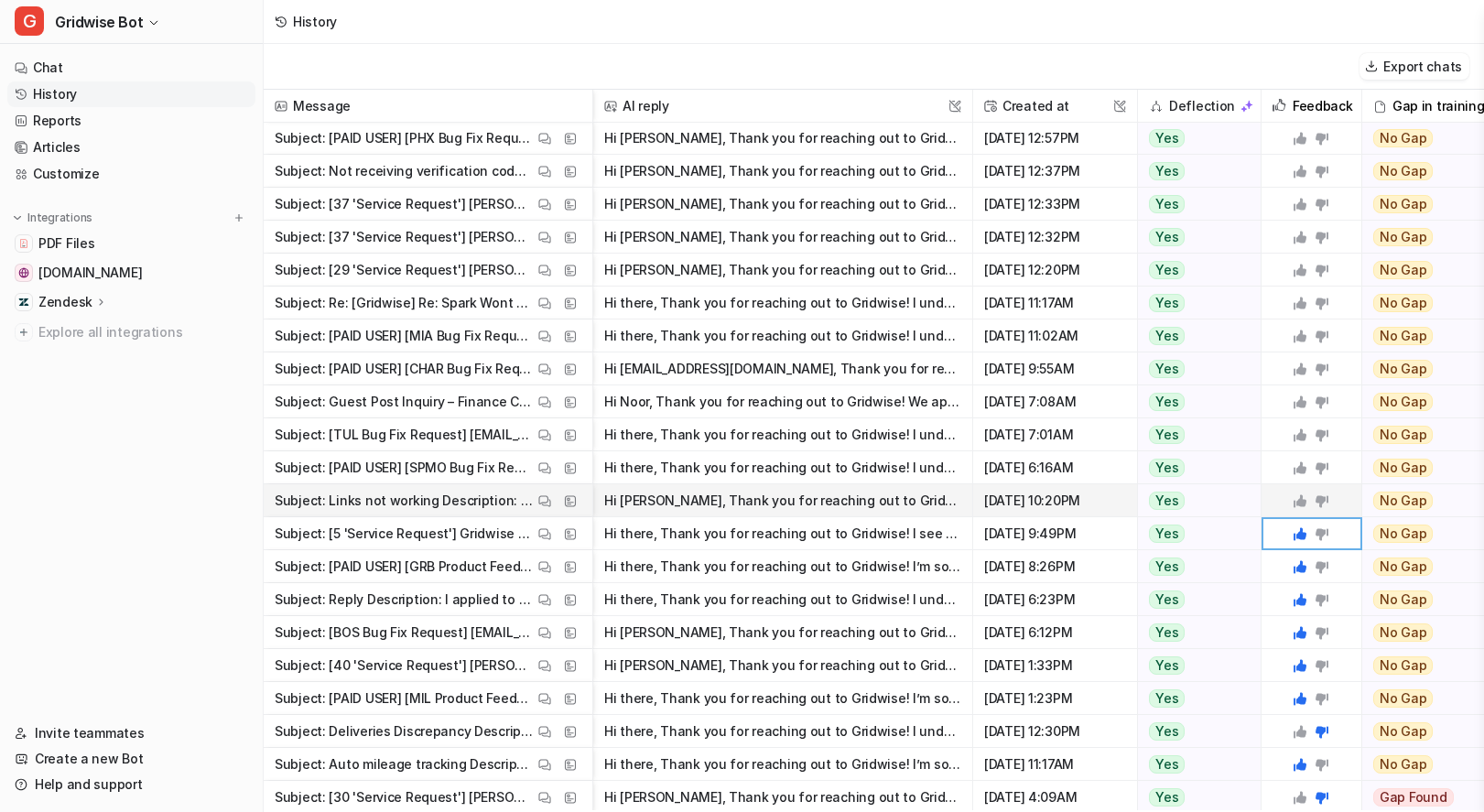 click on "Hi [PERSON_NAME],
Thank you for reaching out to Gridwise! I’m sorry you’re having trouble with your Uber account showing as linked but not appearing correctly in the app.
Here are a few steps you can try to" at bounding box center (783, 501) 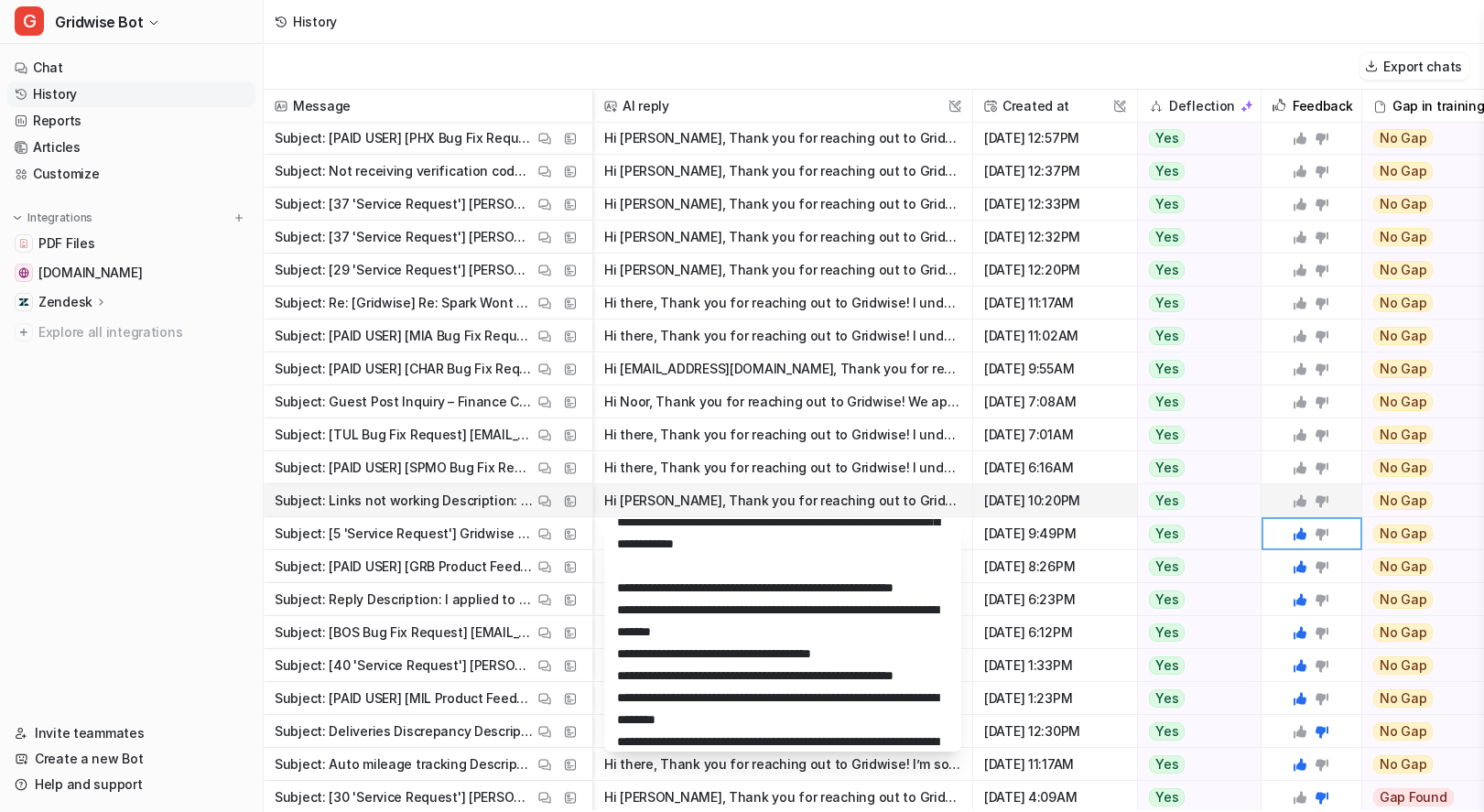 scroll, scrollTop: 80, scrollLeft: 0, axis: vertical 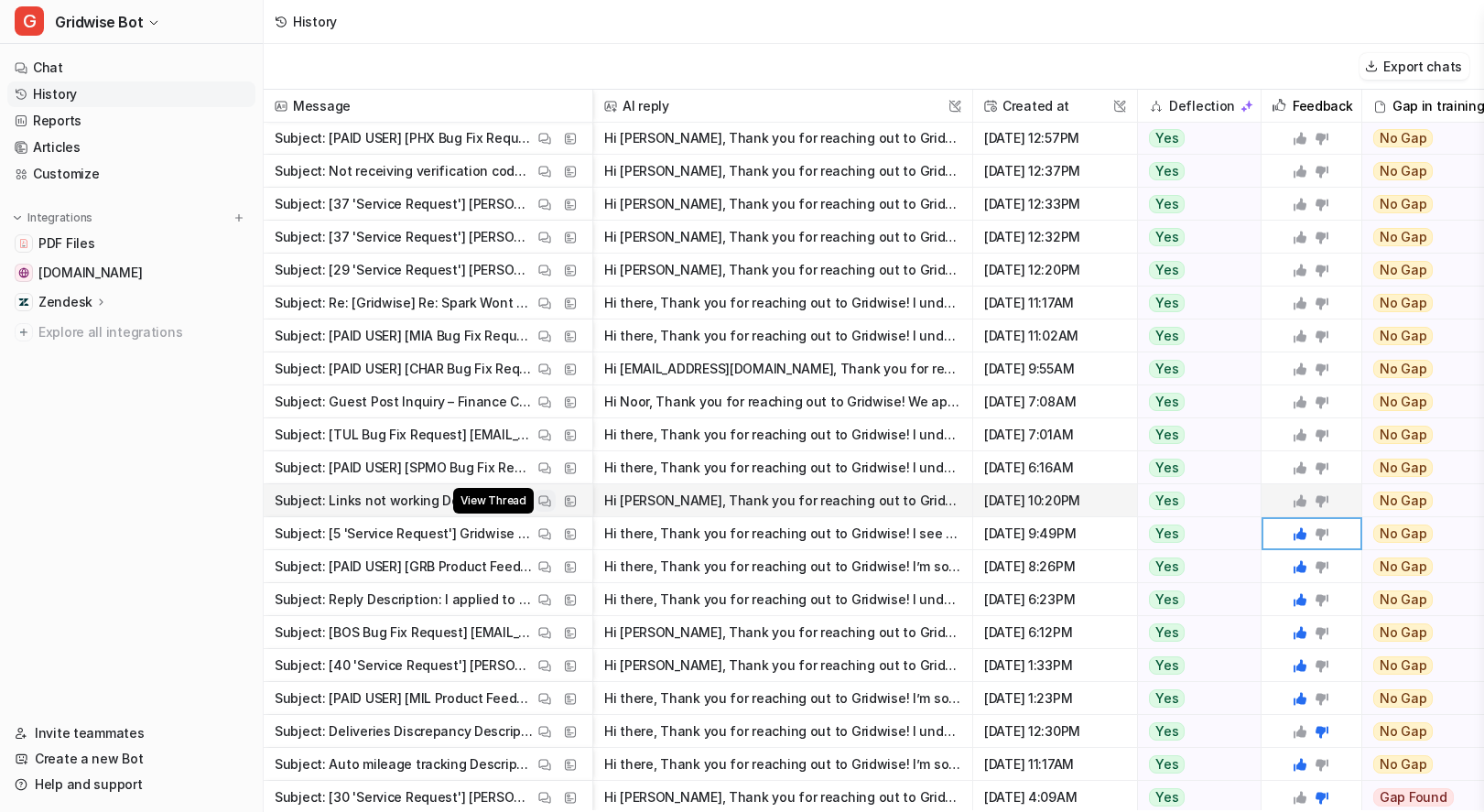 click at bounding box center [545, 501] 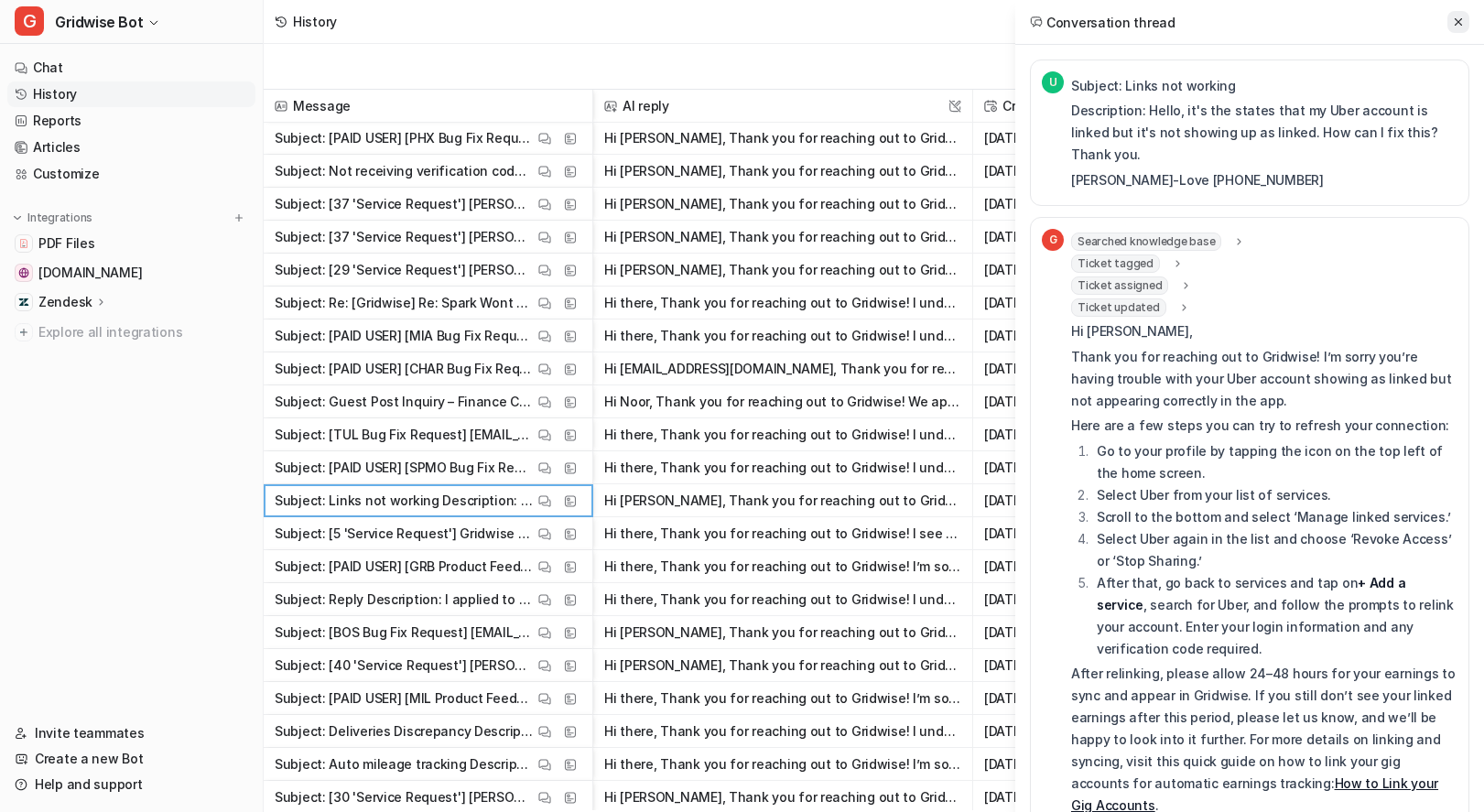 click at bounding box center (1458, 22) 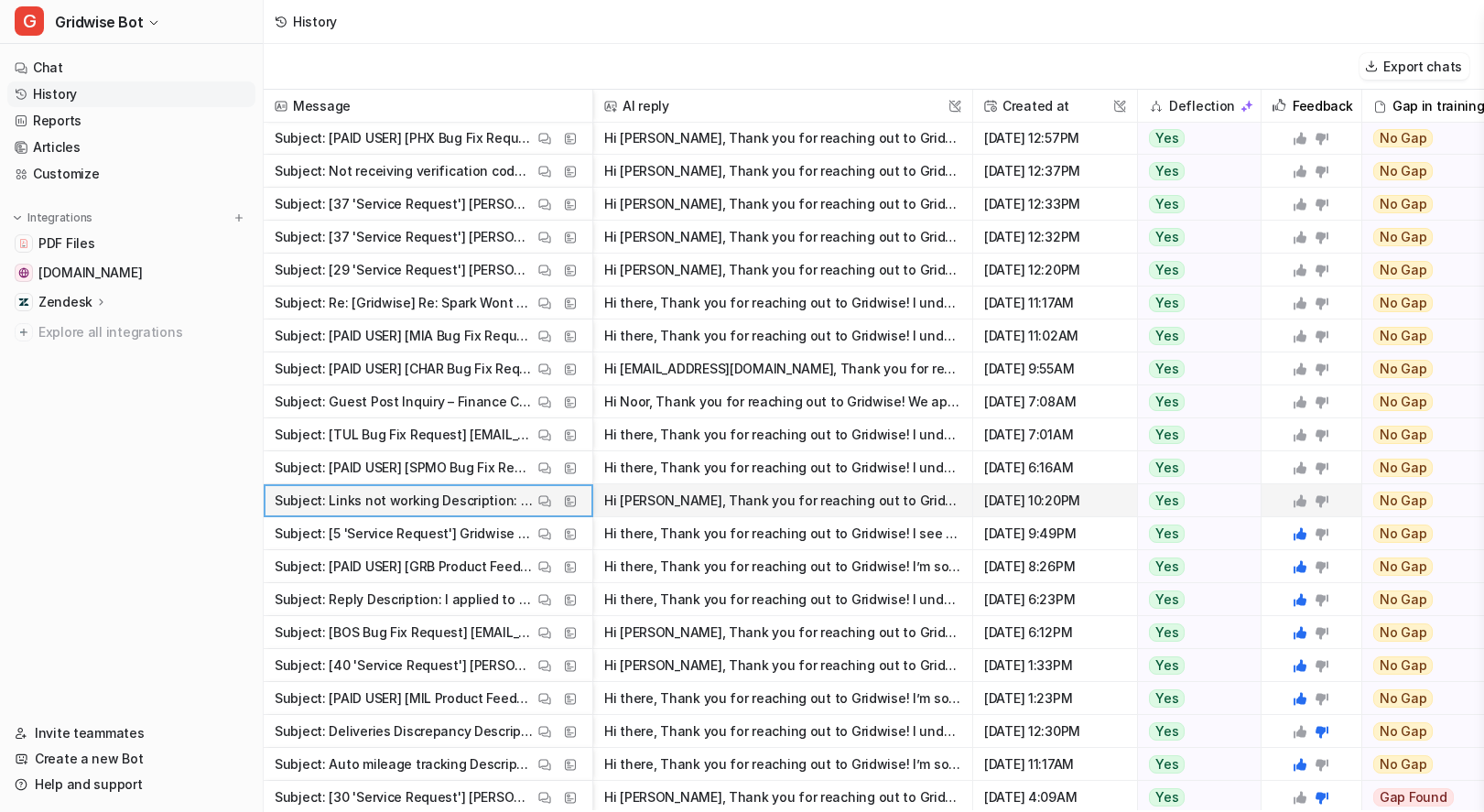 click 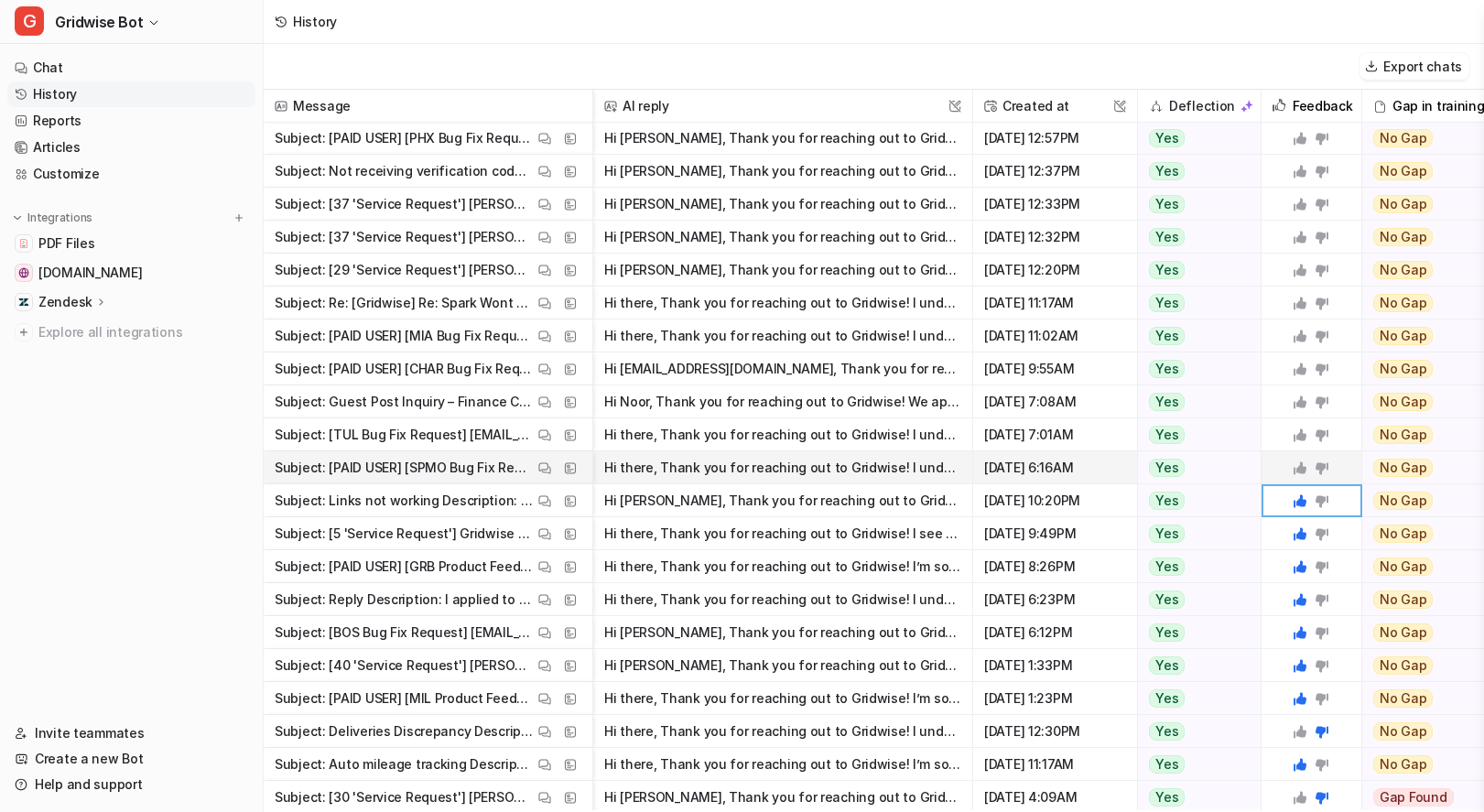 click on "Hi there,
Thank you for reaching out to Gridwise! I understand how frustrating it can be when you're unable to receive the verification code to link your Spark account.
Currently, Spark only allows" at bounding box center [783, 468] 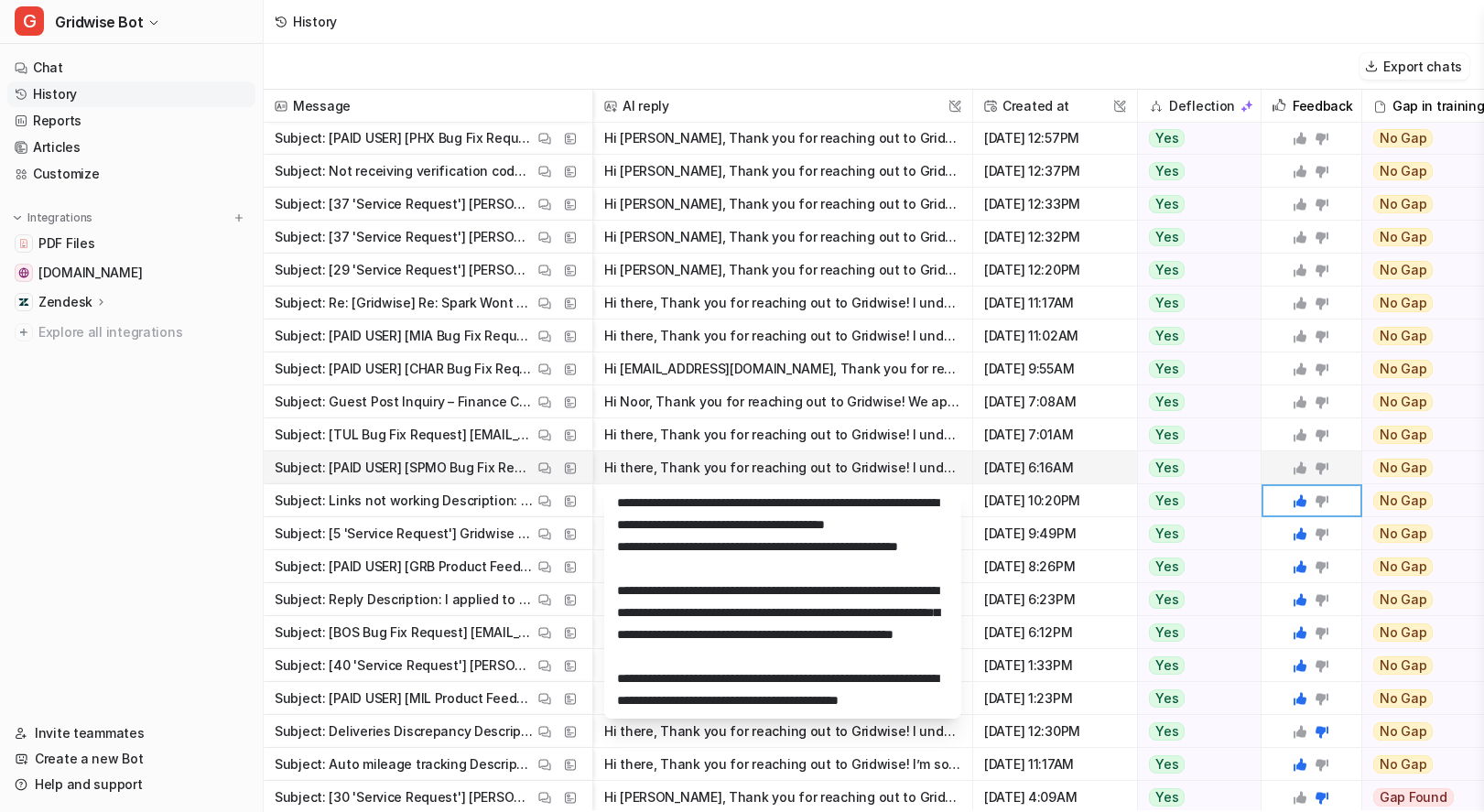 scroll, scrollTop: 338, scrollLeft: 0, axis: vertical 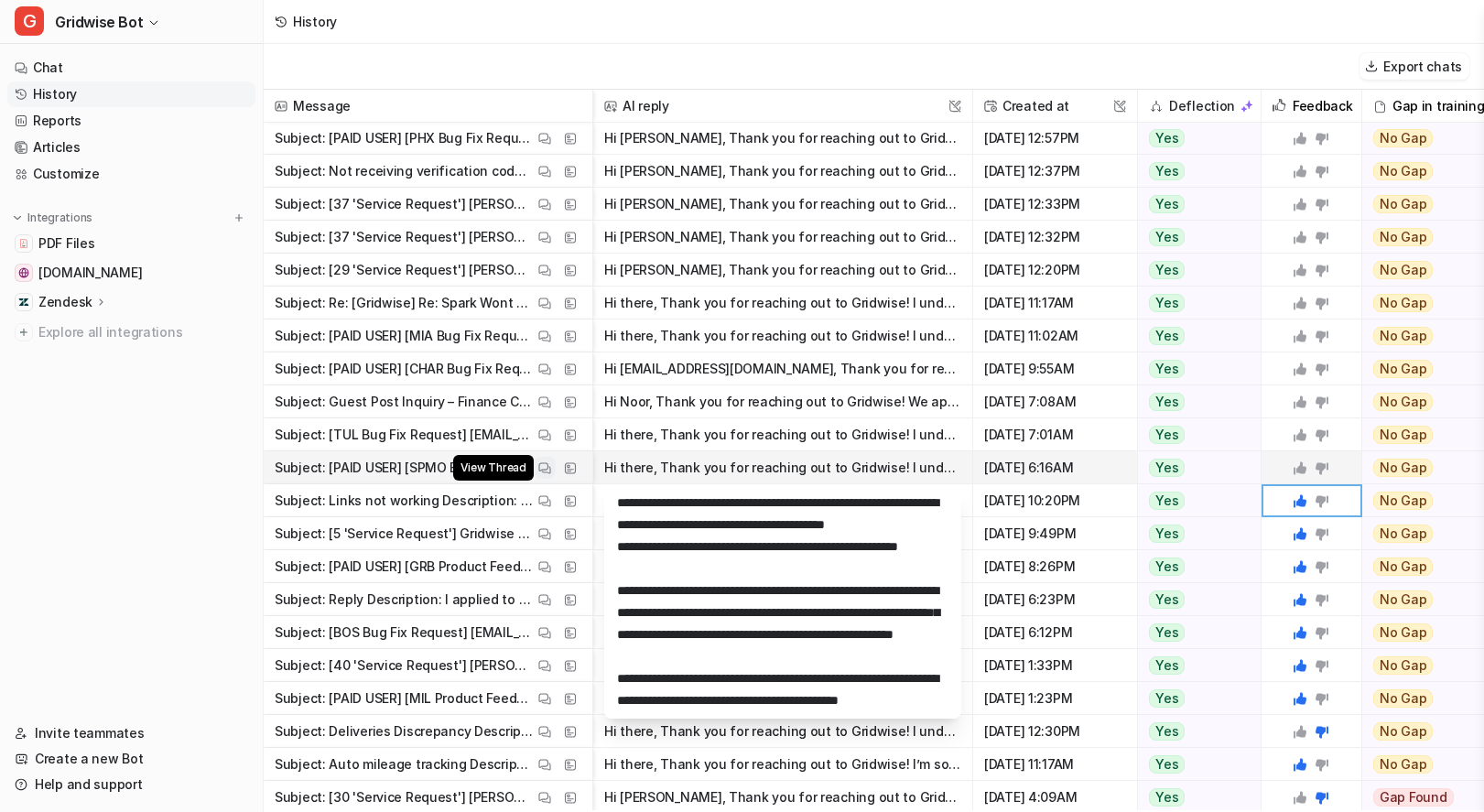 click at bounding box center (545, 468) 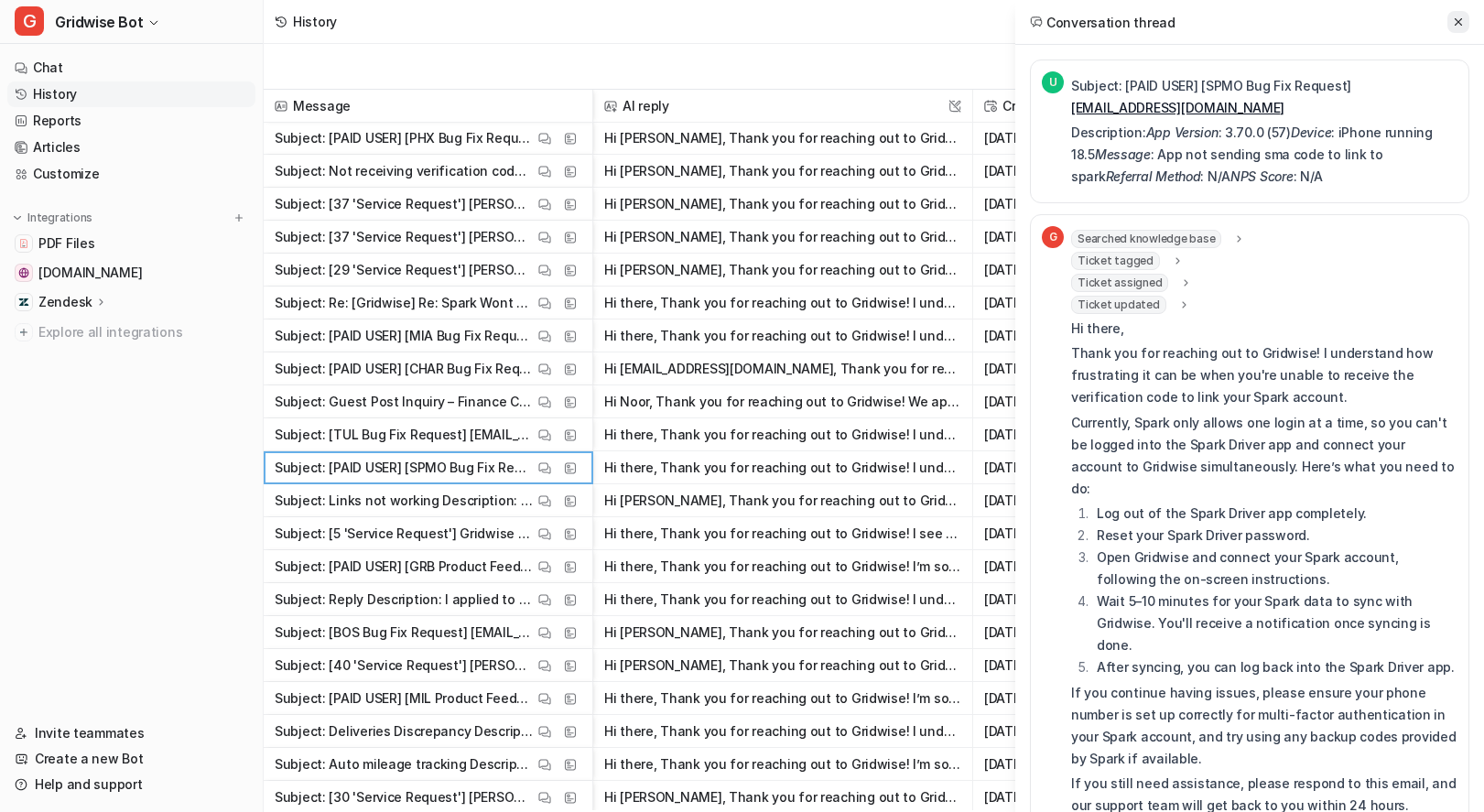 click at bounding box center (1458, 22) 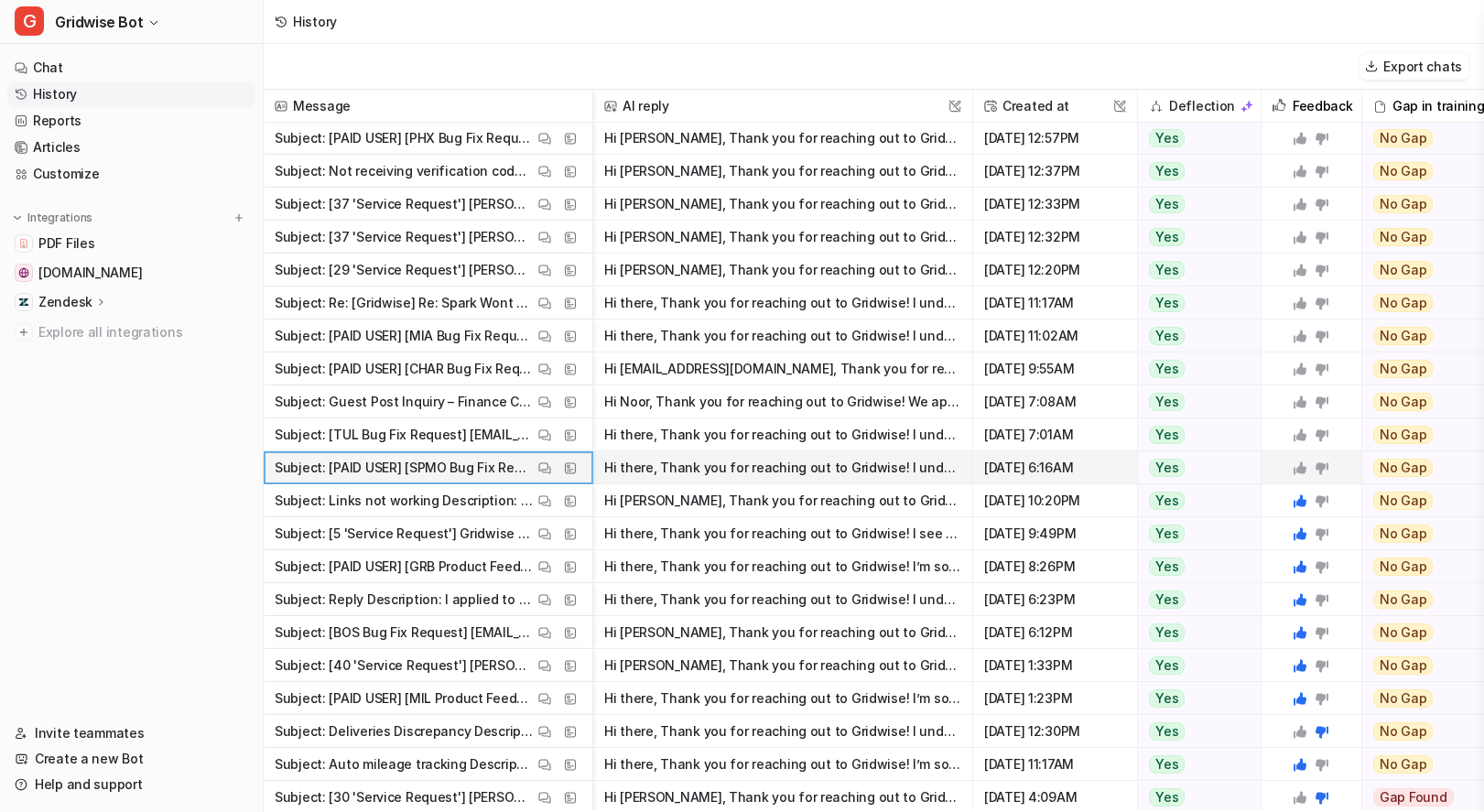 click 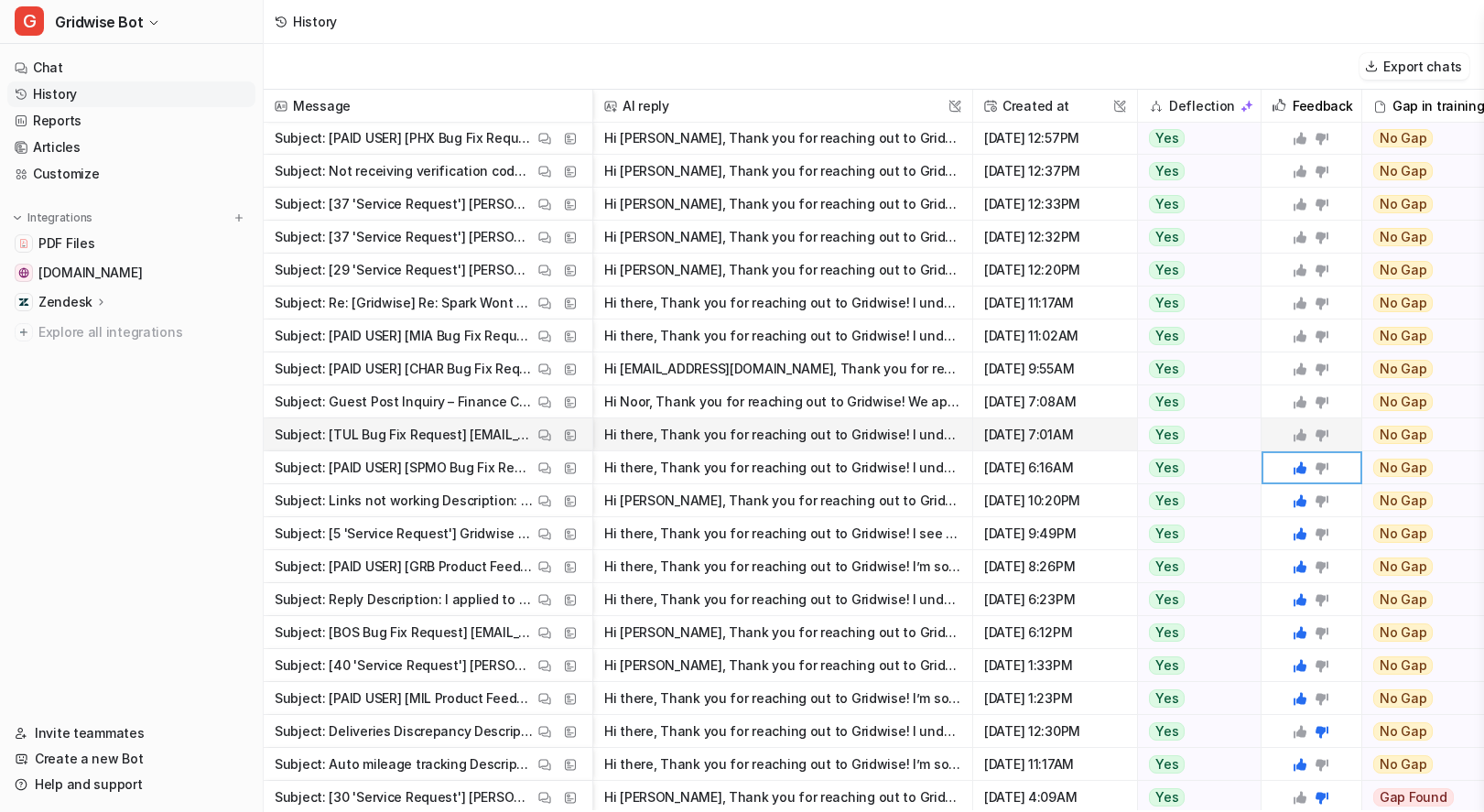 click on "Hi there,
Thank you for reaching out to Gridwise! I understand you're having trouble linking your Walmart Spark Driver app to Gridwise.
Currently, Spark Driver only allows one login at a time, which" at bounding box center [783, 435] 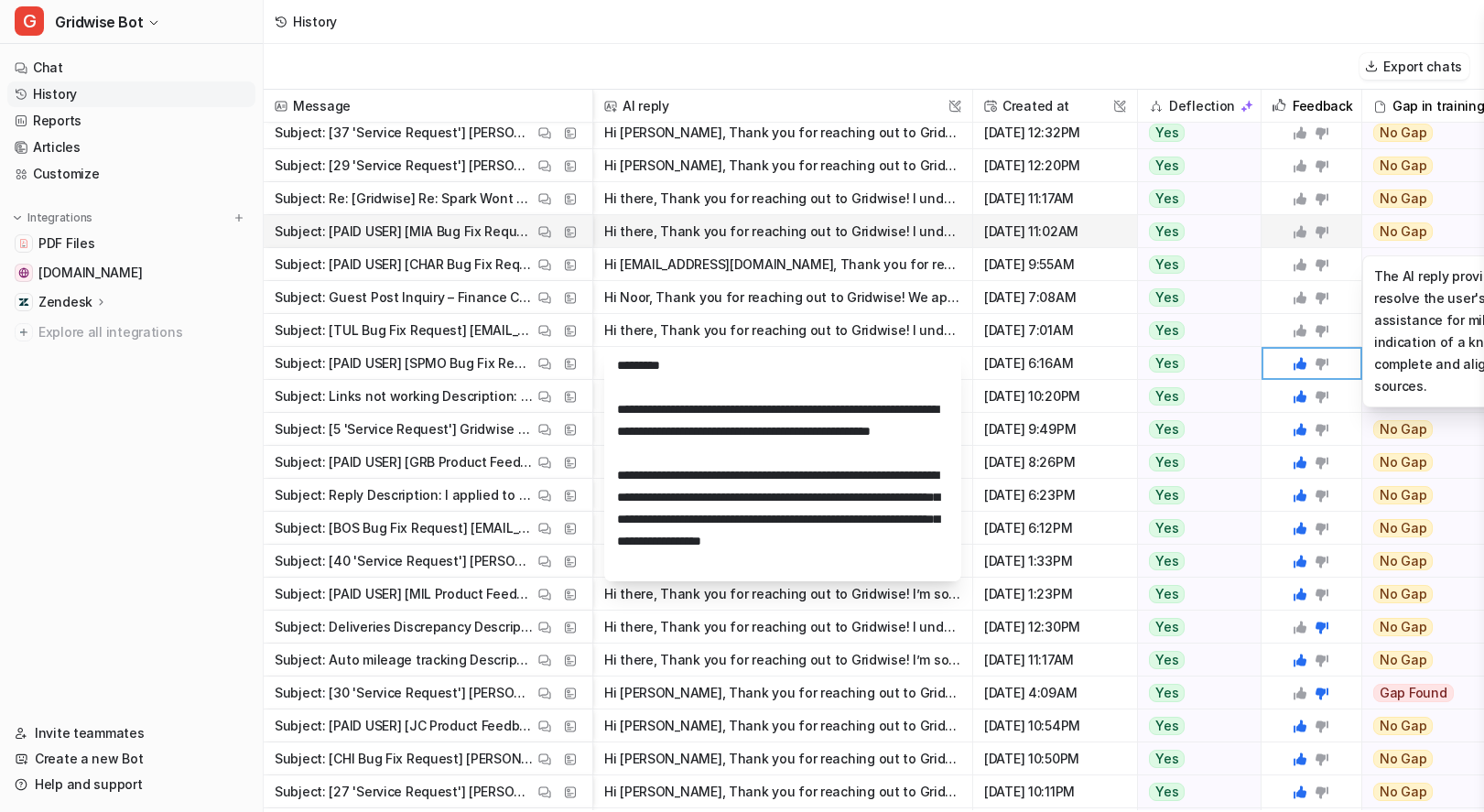 scroll, scrollTop: 1267, scrollLeft: 0, axis: vertical 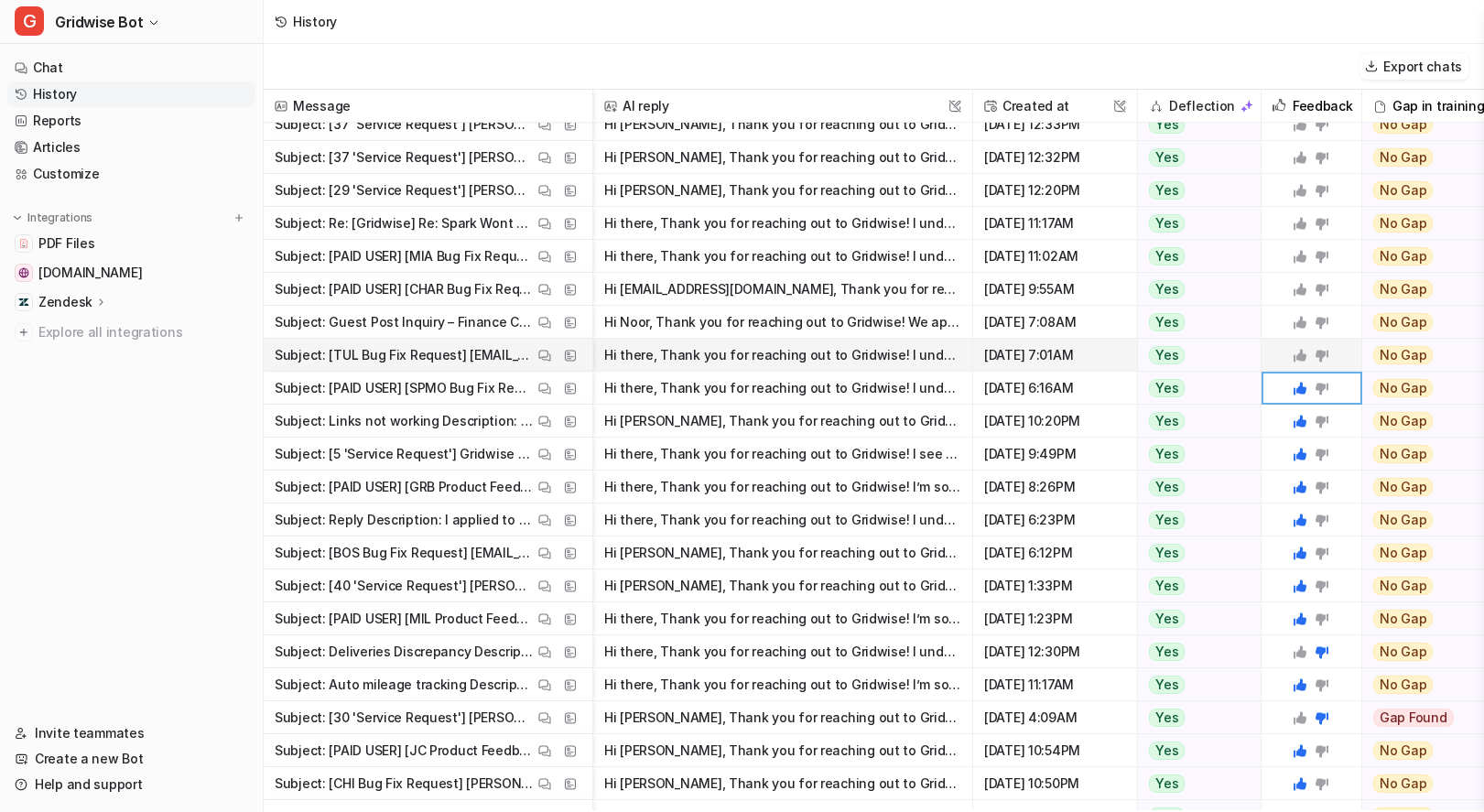 click 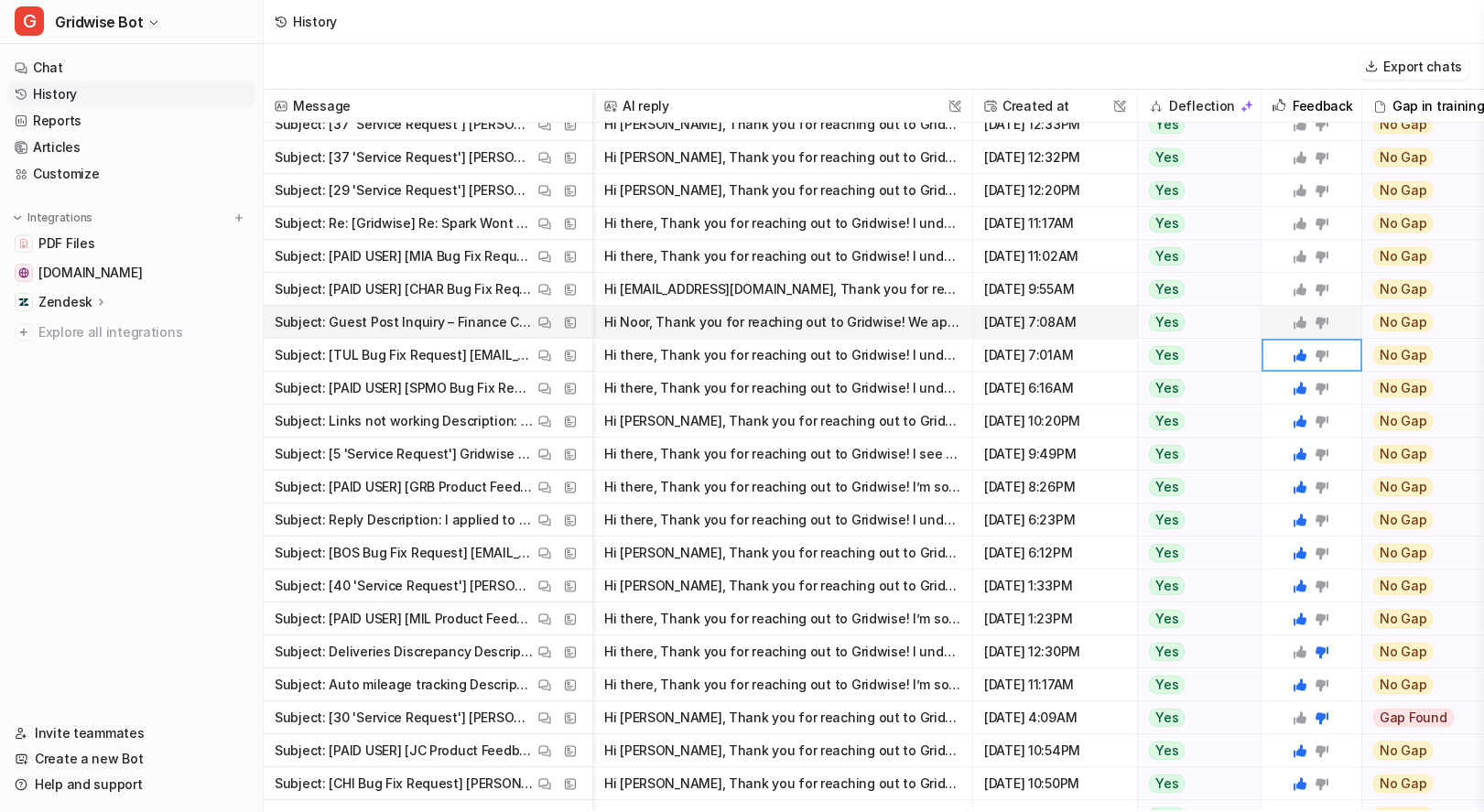 click on "Hi Noor,
Thank you for reaching out to Gridwise! We appreciate your interest in contributing finance content to our platform.
At this time, there is no public information available on our website re" at bounding box center [783, 322] 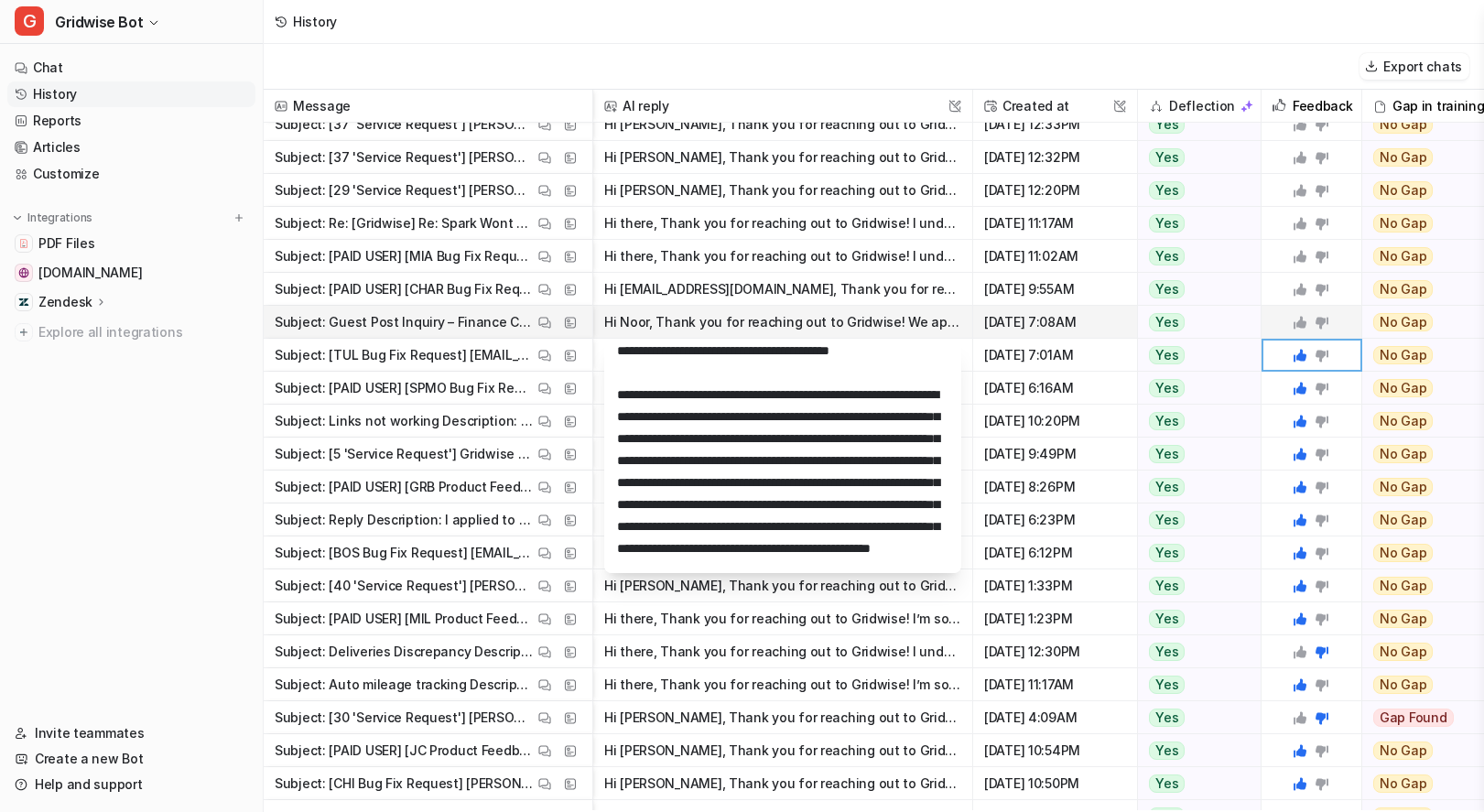 scroll, scrollTop: 167, scrollLeft: 0, axis: vertical 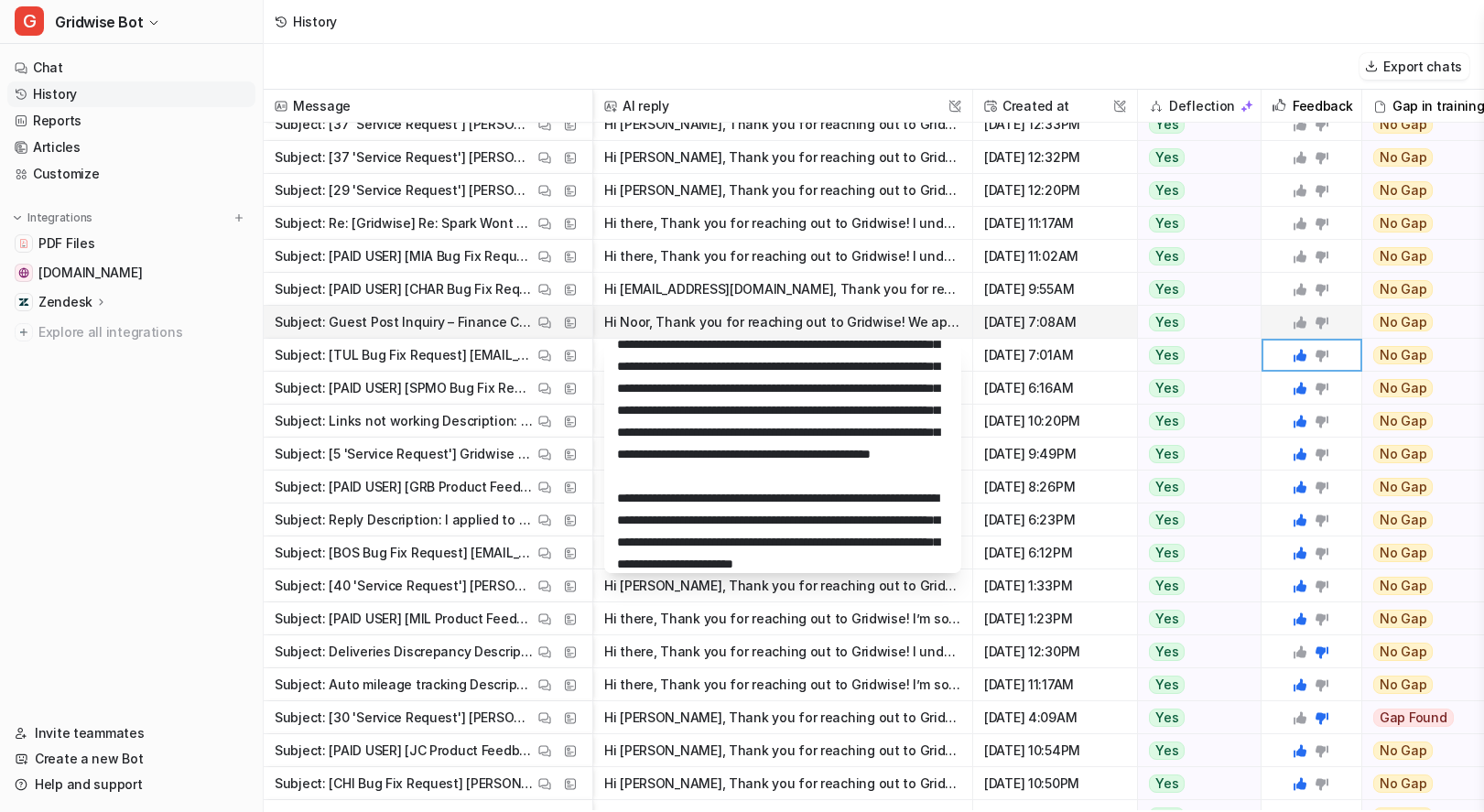 click 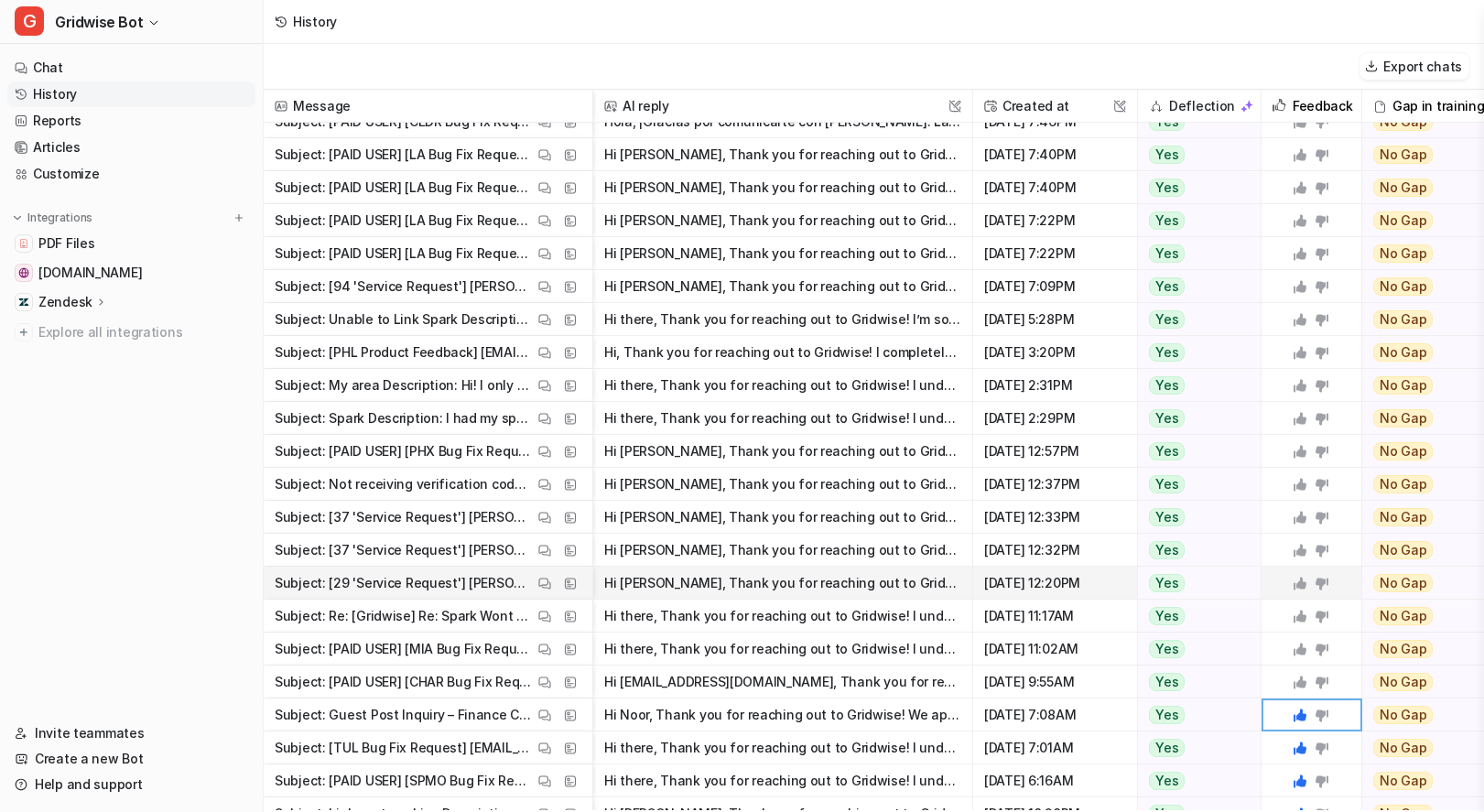 scroll, scrollTop: 881, scrollLeft: 0, axis: vertical 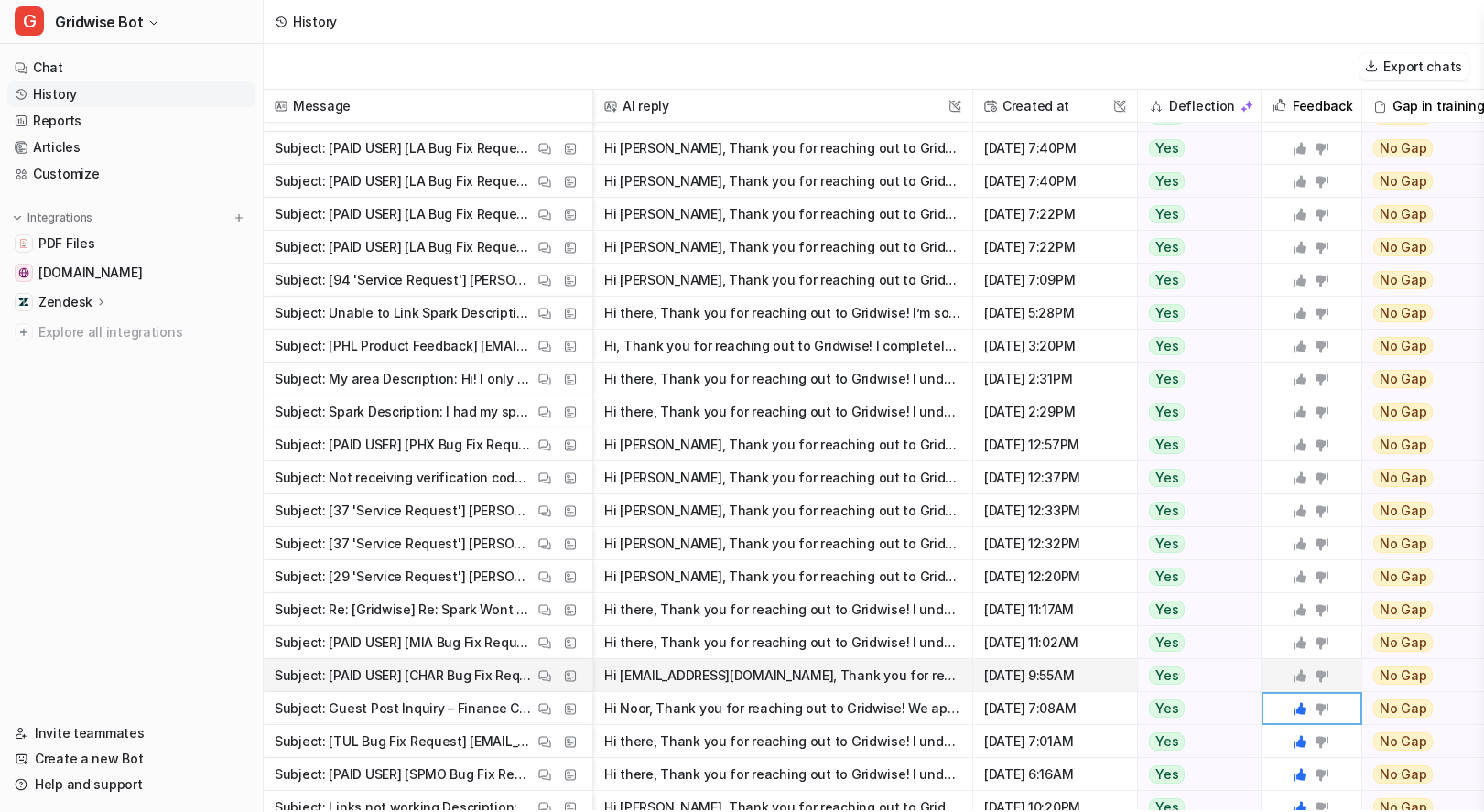 click on "Hi jnorris8975@bellsouth.net,
Thank you for reaching out to Gridwise! I completely understand how frustrating it can be when you’re unable to reconnect to Spark, especially as a paid user.
Spark mad" at bounding box center (783, 676) 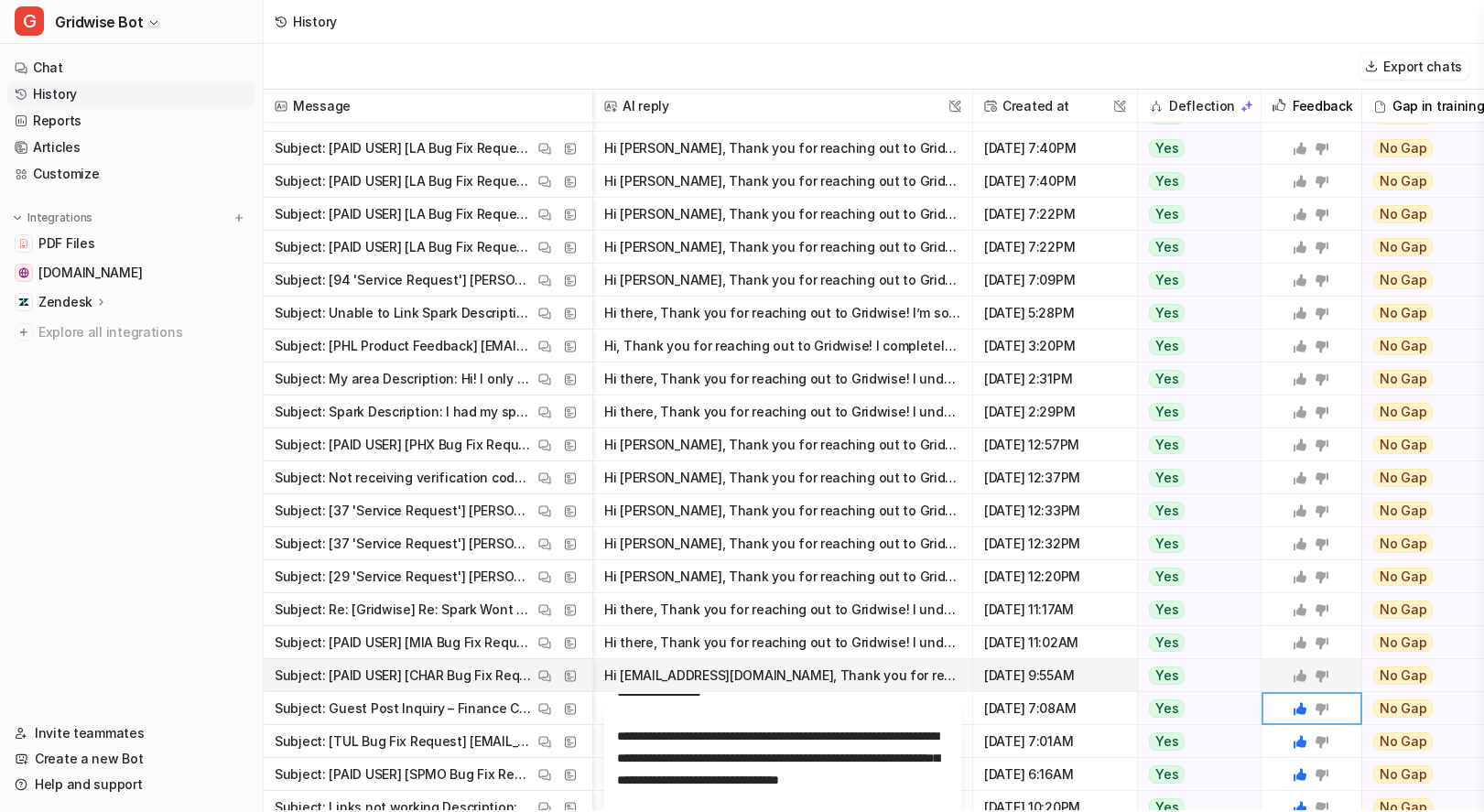 scroll, scrollTop: 144, scrollLeft: 0, axis: vertical 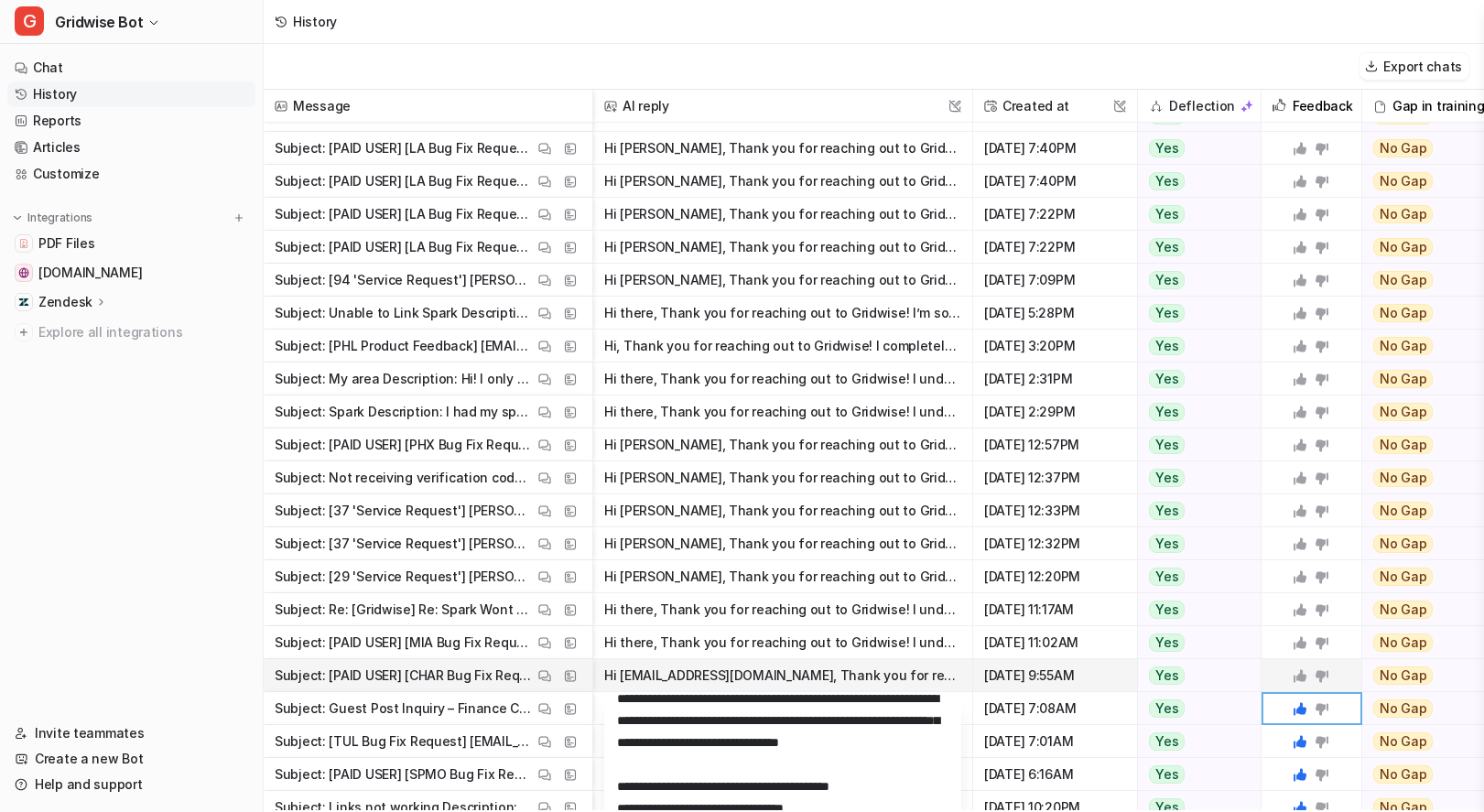 click 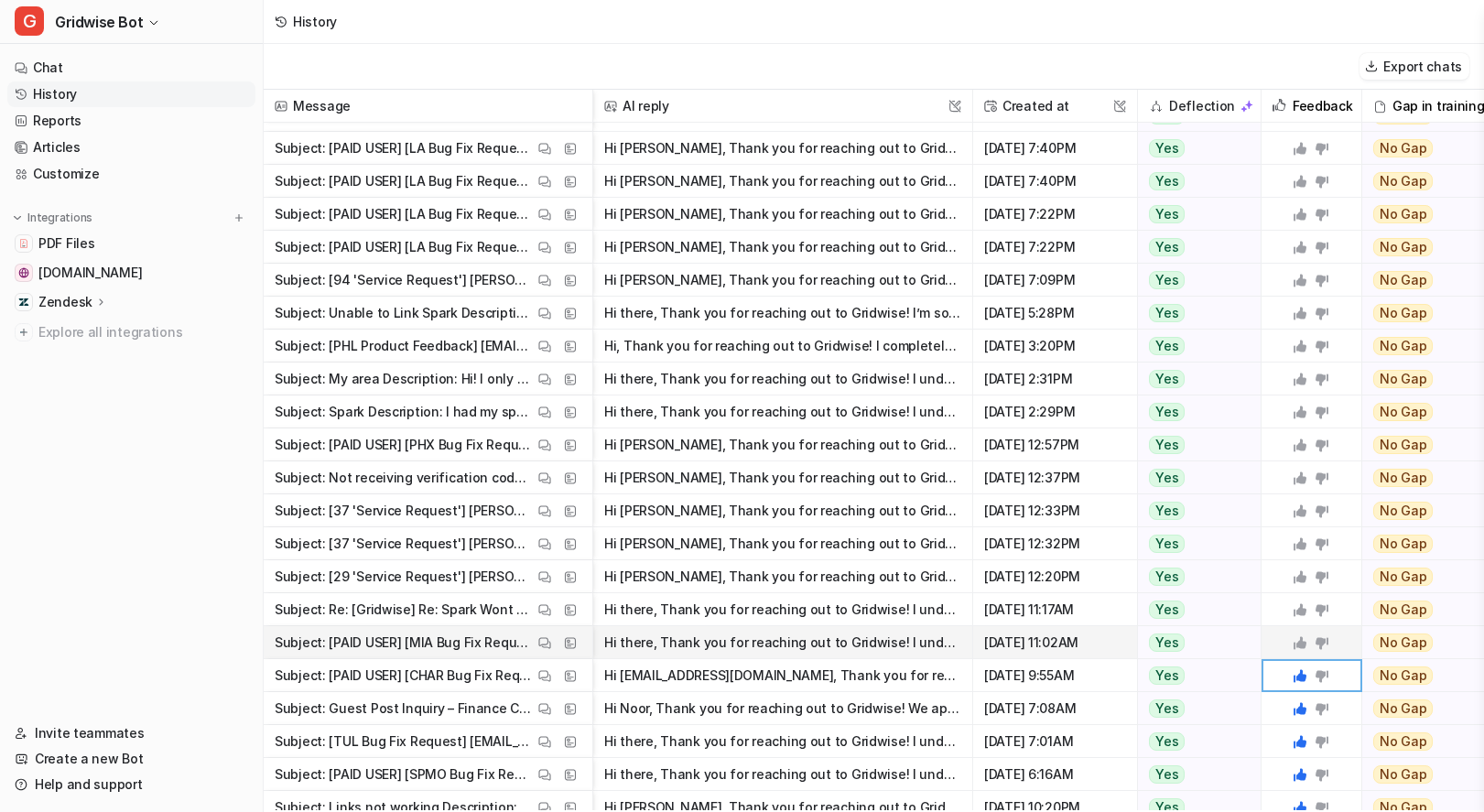 click on "Hi there,
Thank you for reaching out to Gridwise! I understand how frustrating it is to not be able to link your Spark account or track your mileage, especially as a Gridwise Plus user.
Spark recent" at bounding box center [783, 643] 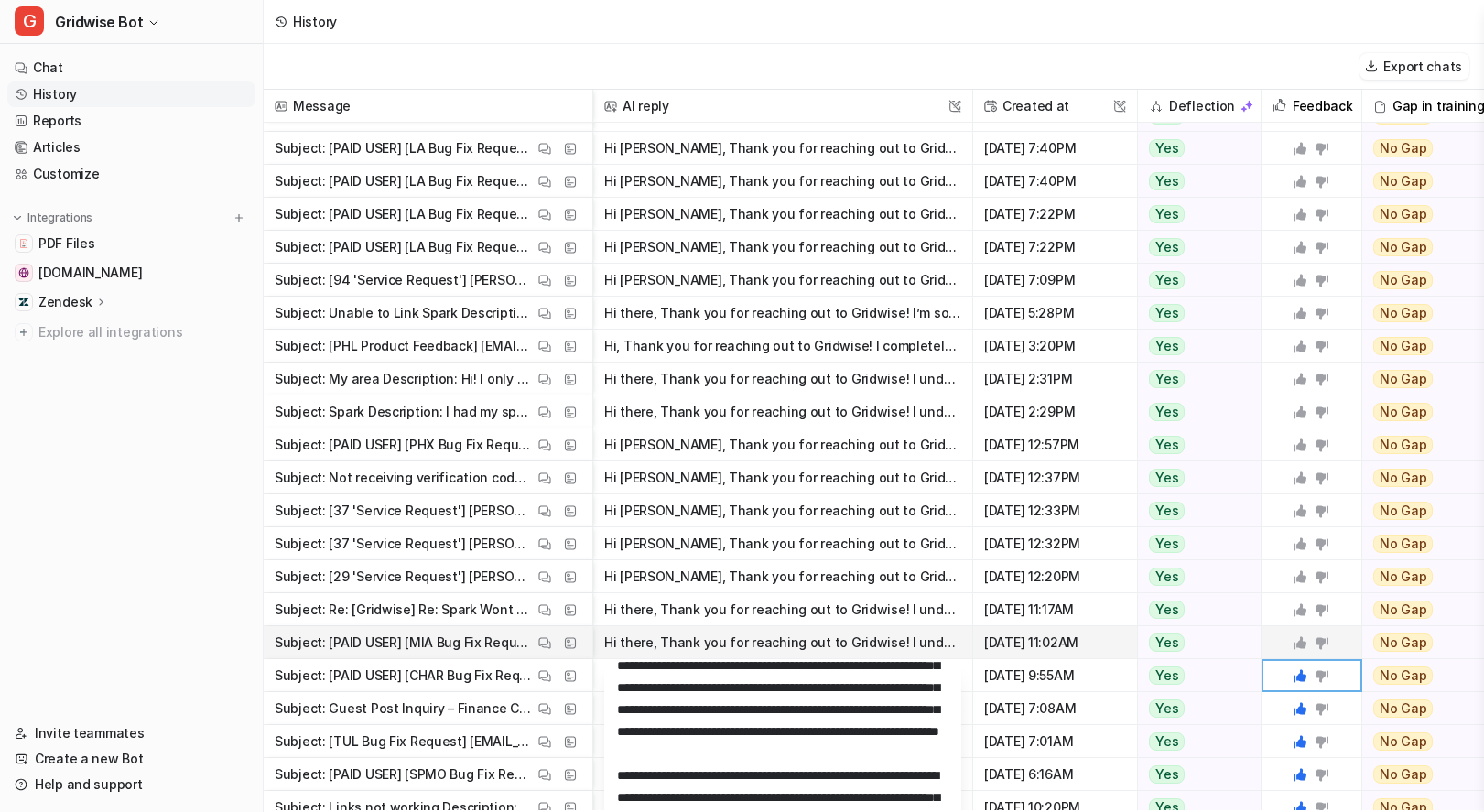 scroll, scrollTop: 595, scrollLeft: 0, axis: vertical 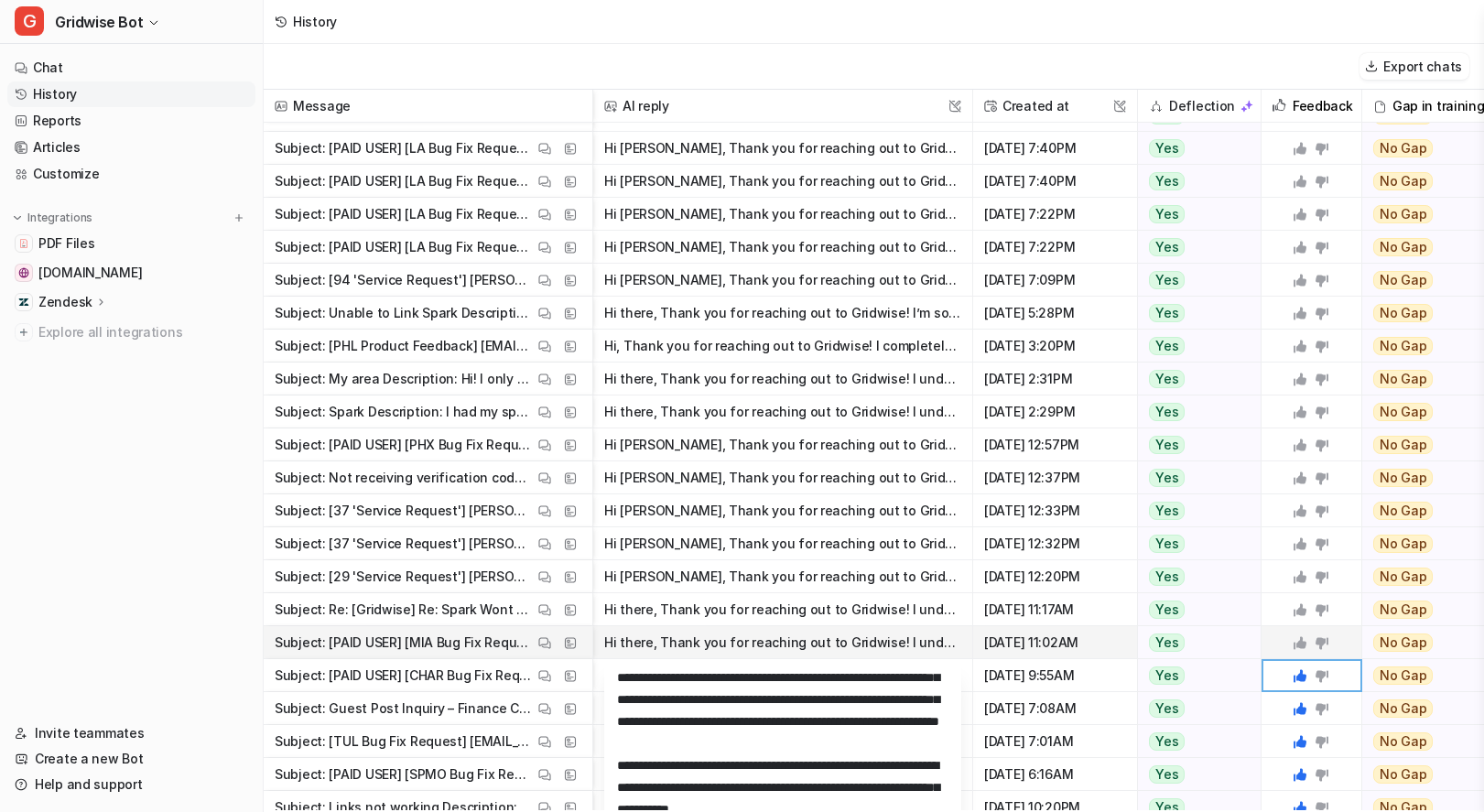 click 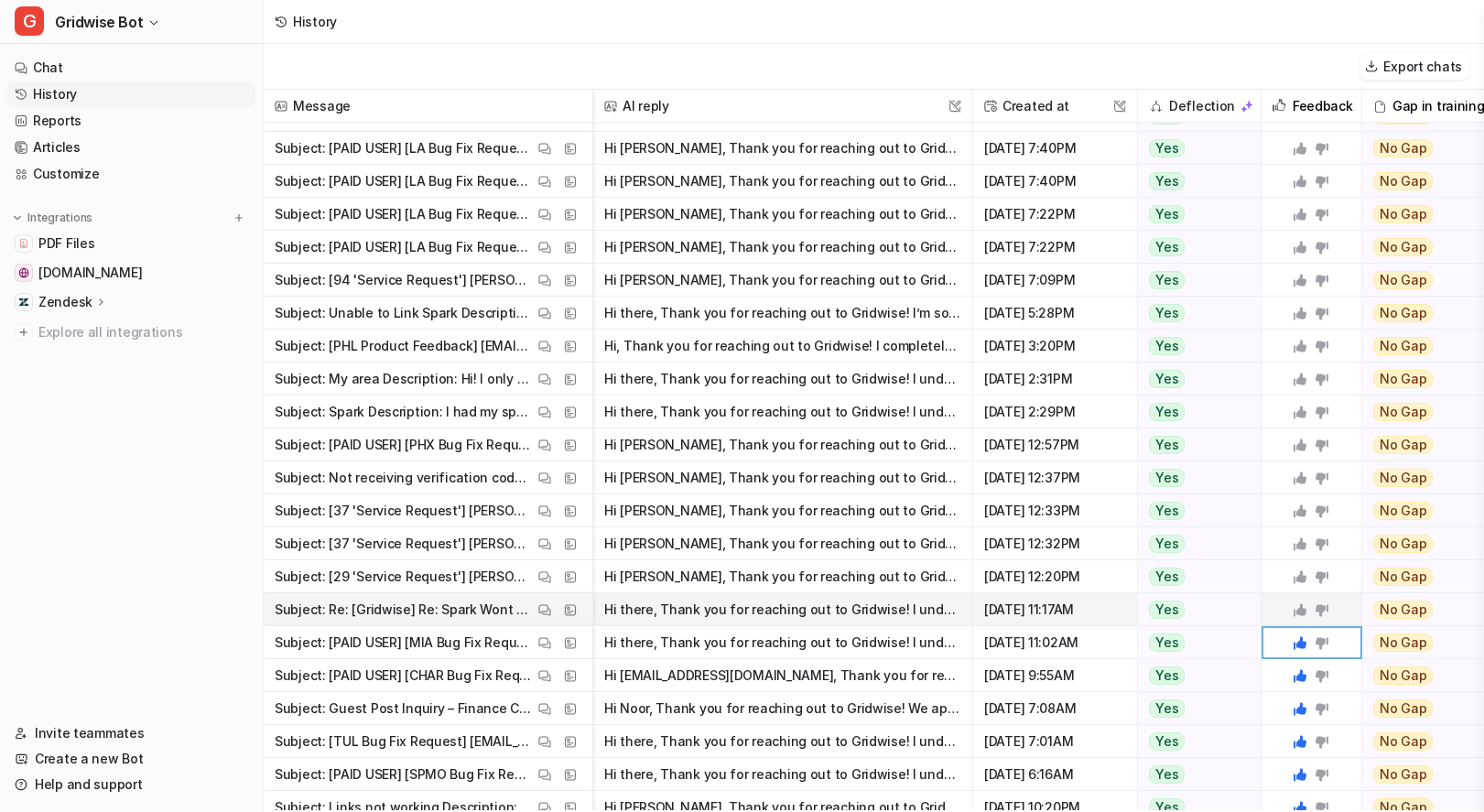 click on "Hi there,
Thank you for reaching out to Gridwise! I understand how frustrating it can be when Spark won’t sync and you’re not receiving your verification code.
To resolve this, please:
- Log out of" at bounding box center (783, 610) 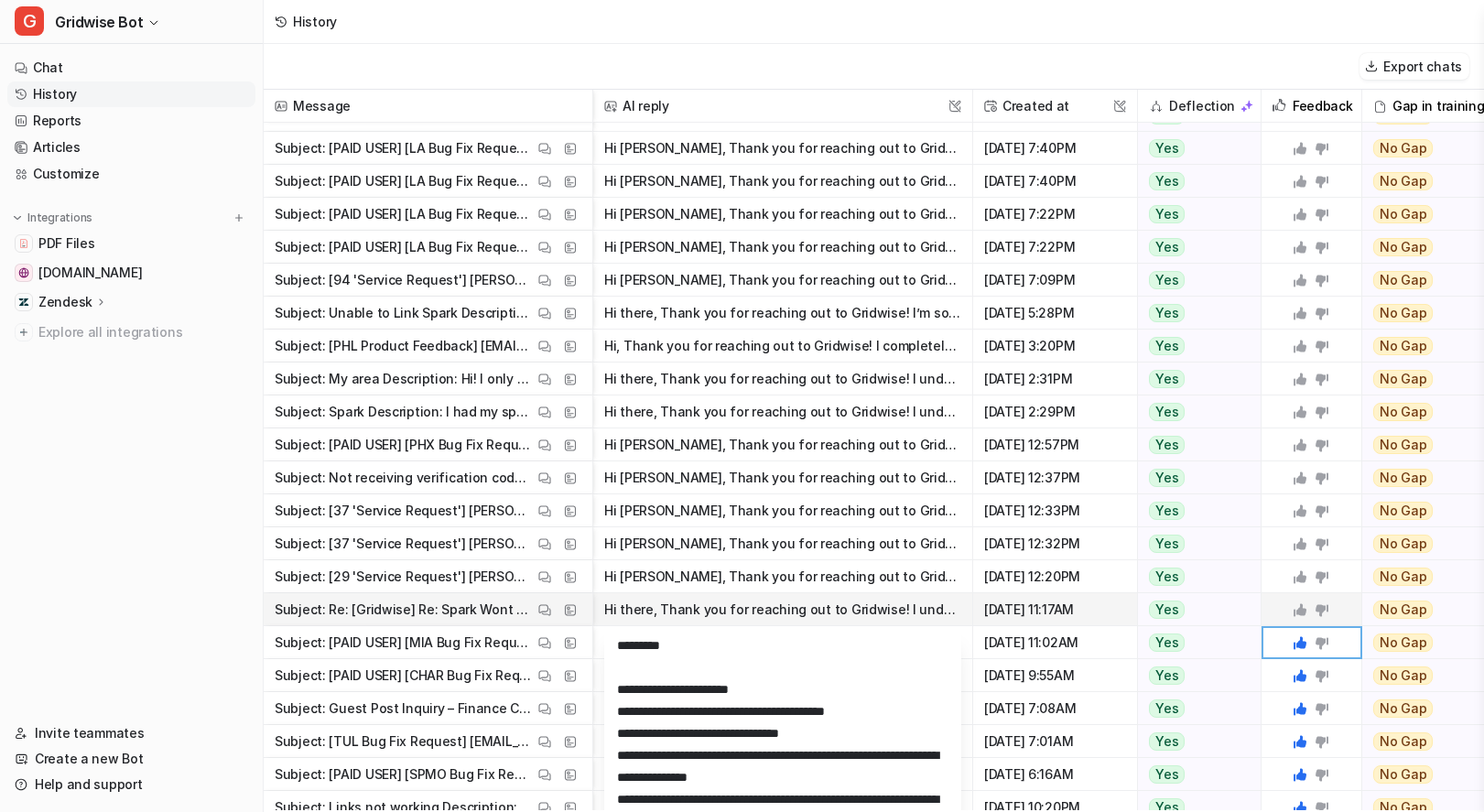 scroll, scrollTop: 248, scrollLeft: 0, axis: vertical 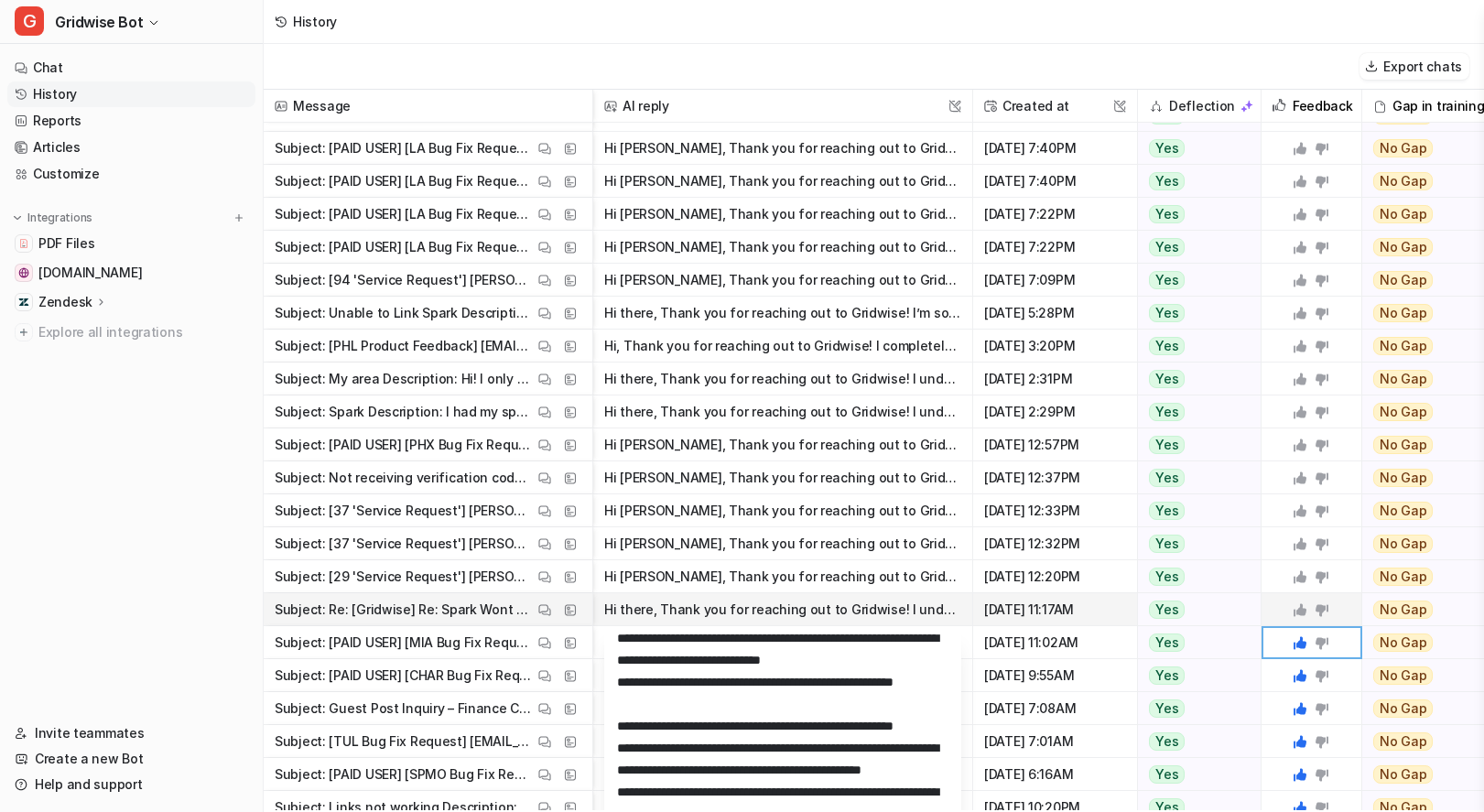 click 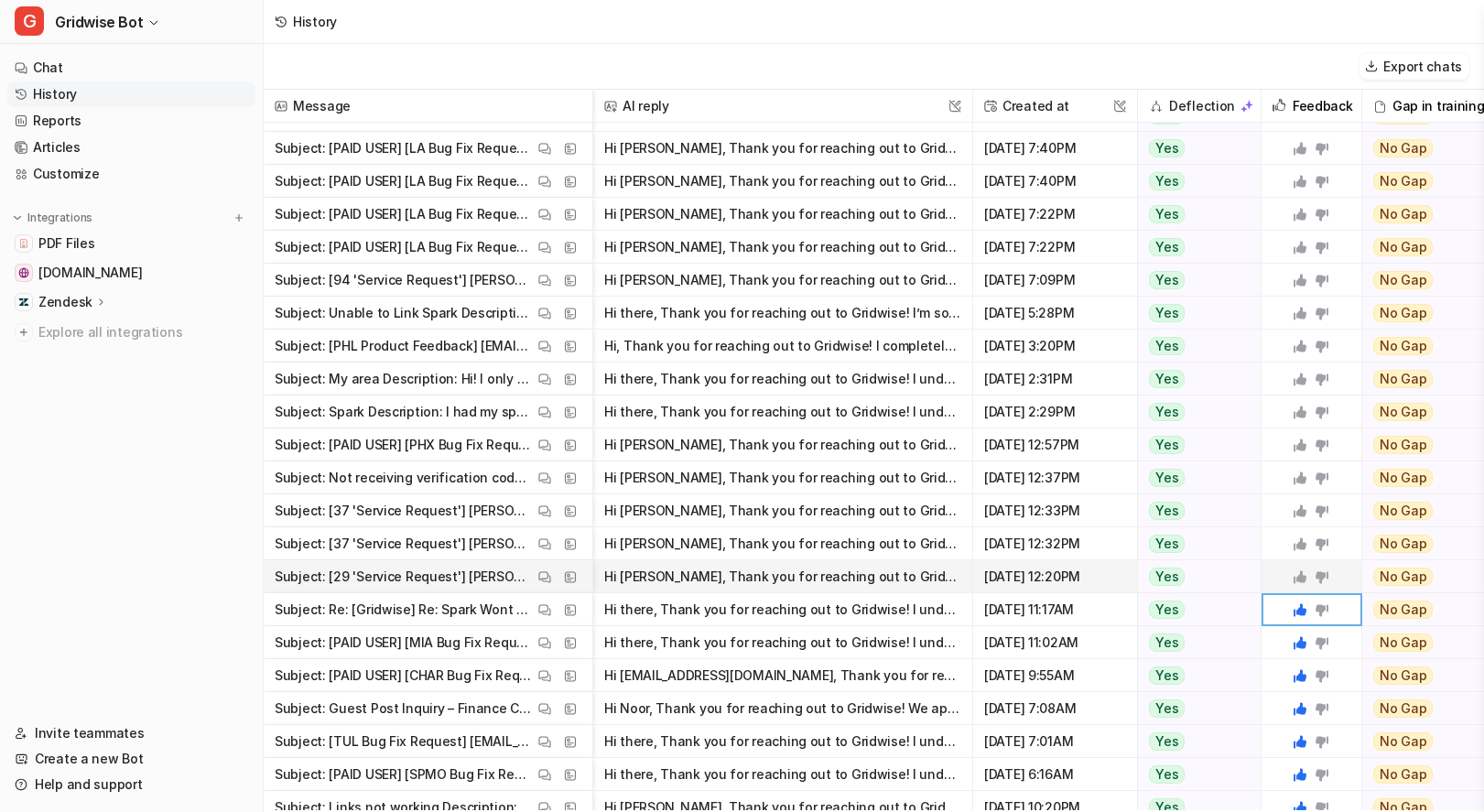 click on "Hi Christian,
Thank you for reaching out to Gridwise! We appreciate your request about Newspaper Delivery. At this time, Newspaper Delivery is not one of the services currently supported in our app." at bounding box center (783, 577) 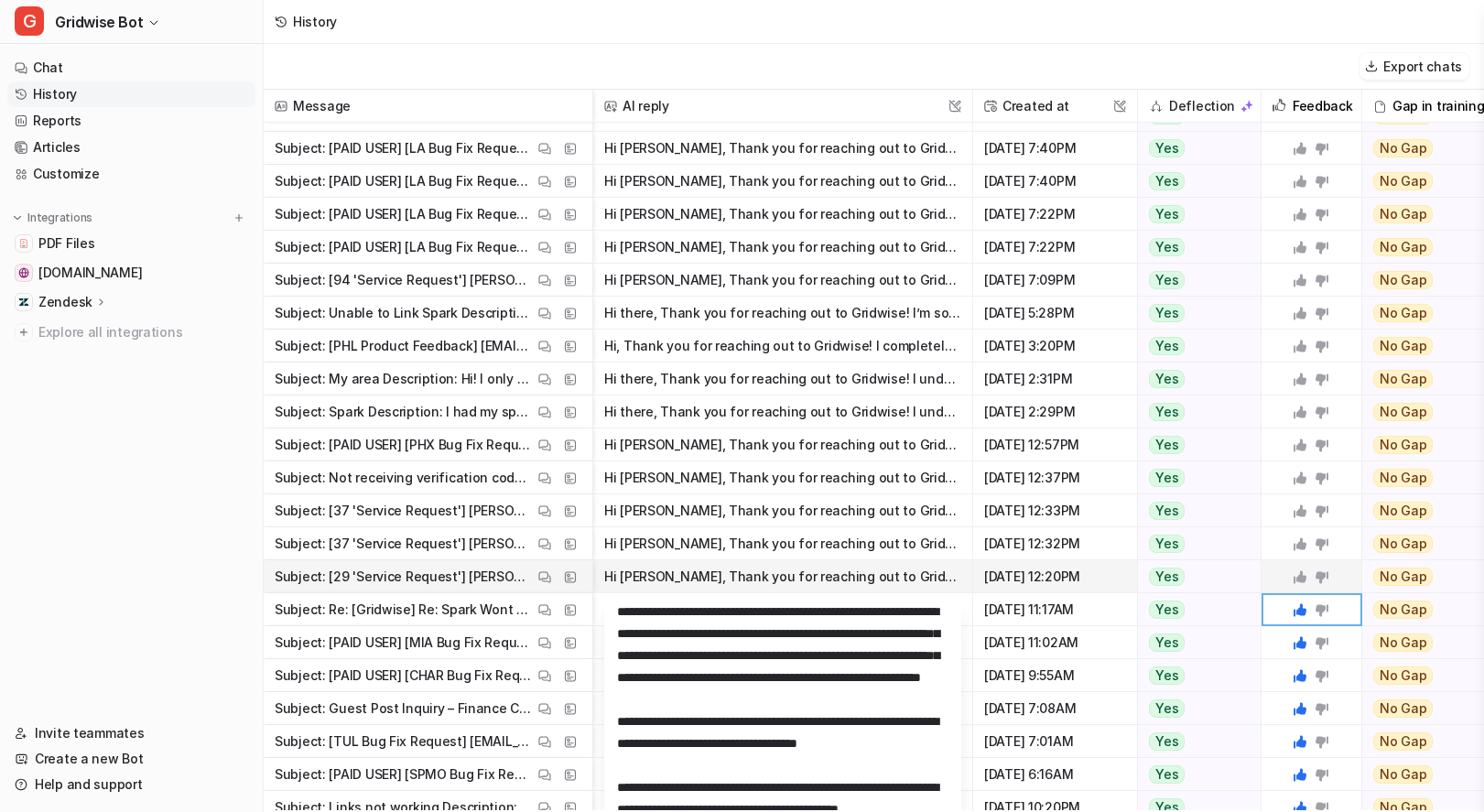 scroll, scrollTop: 95, scrollLeft: 0, axis: vertical 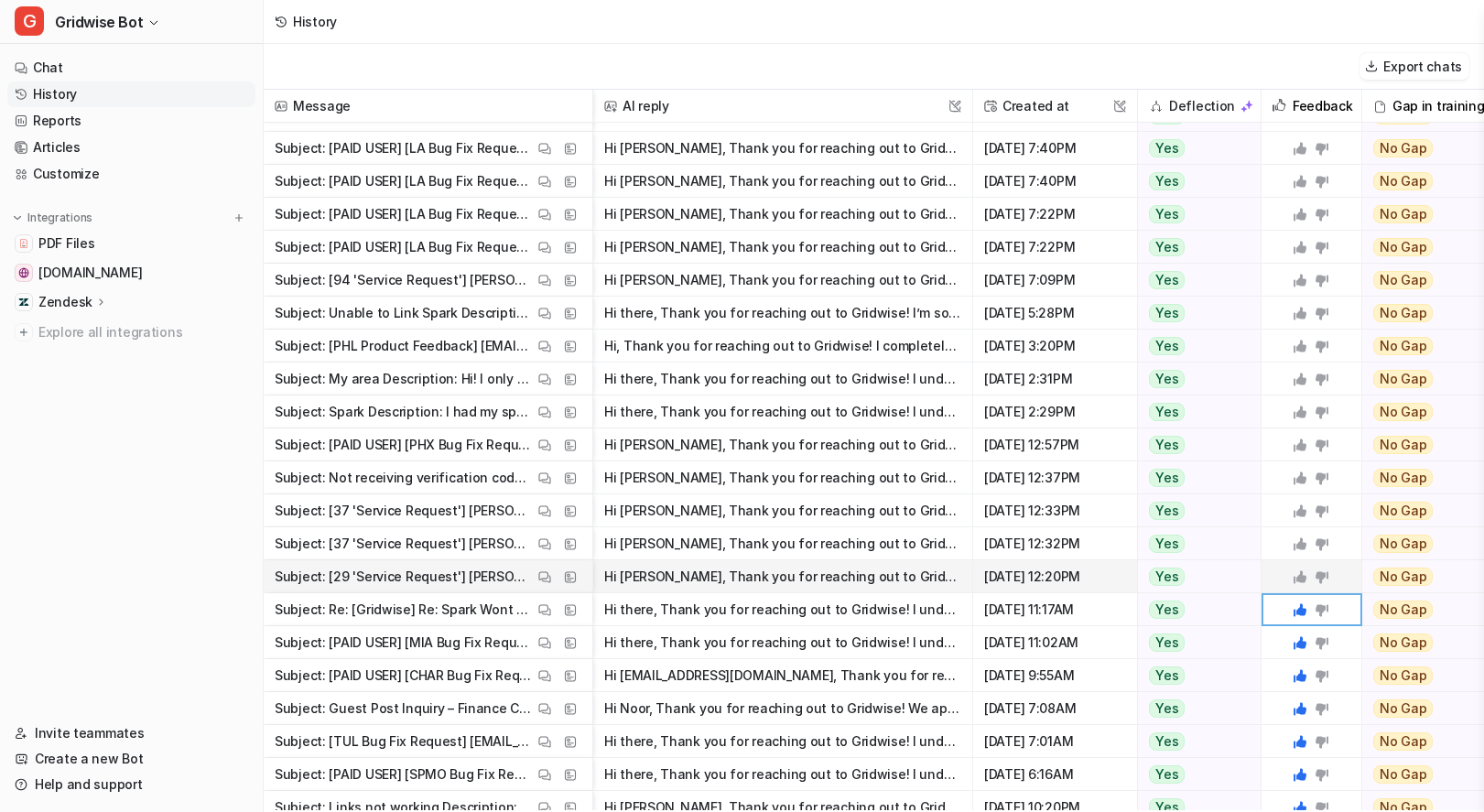 click 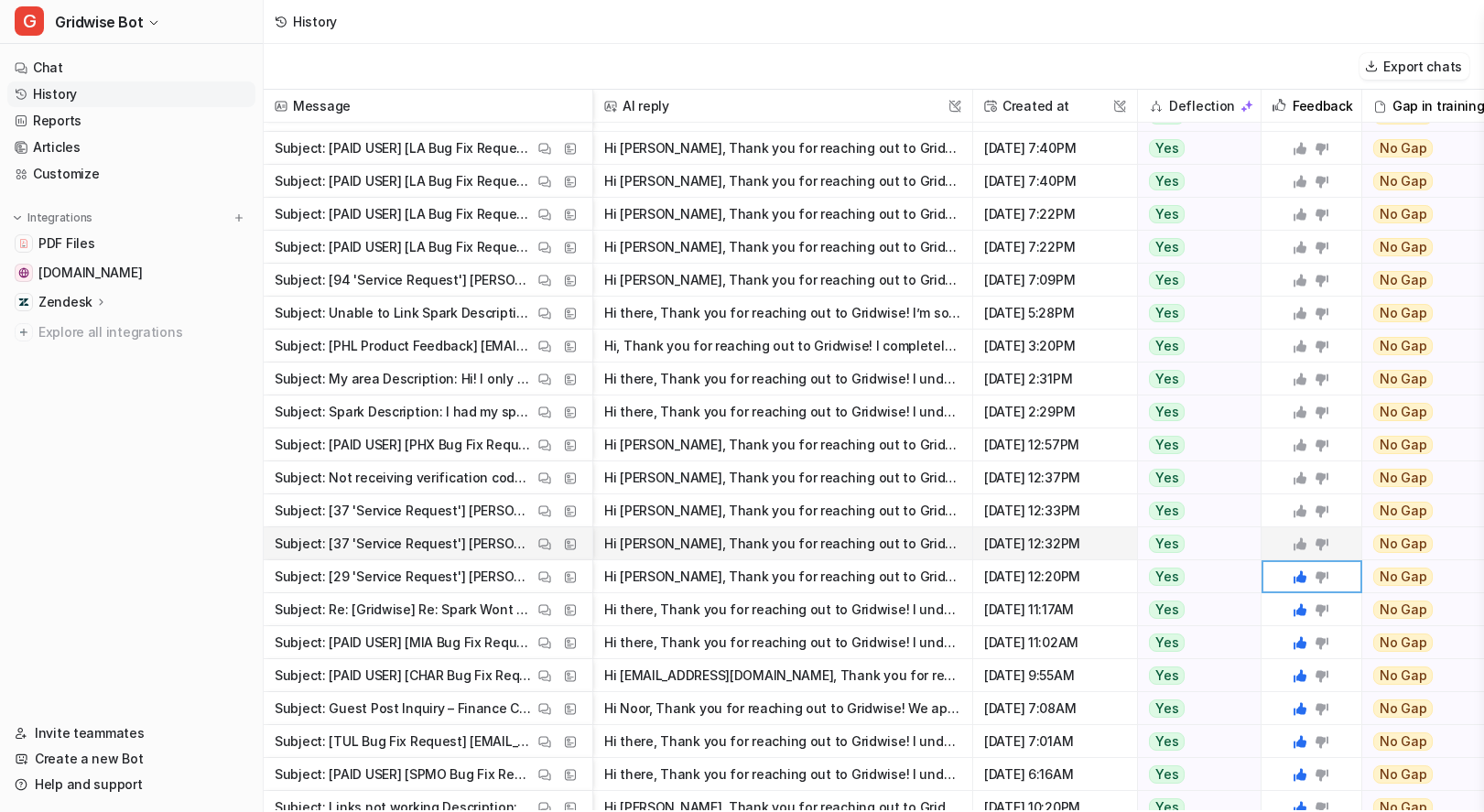 click on "Hi Cheikh,
Thank you for reaching out to Gridwise! Great news—automatic linking with Uber is currently supported in Gridwise for automatic earnings syncing.
To add Uber to your Gridwise account, jus" at bounding box center [783, 544] 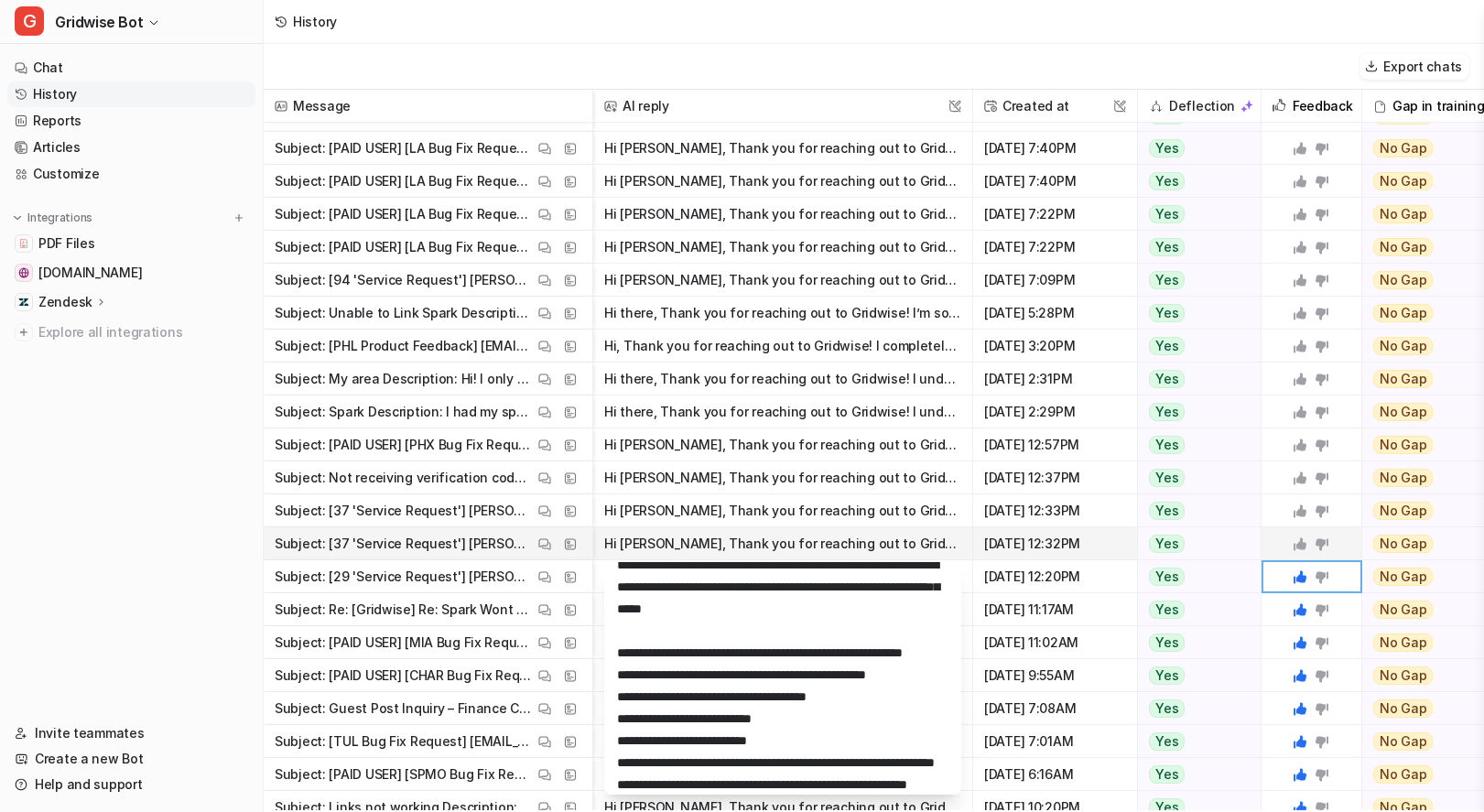 scroll, scrollTop: 439, scrollLeft: 0, axis: vertical 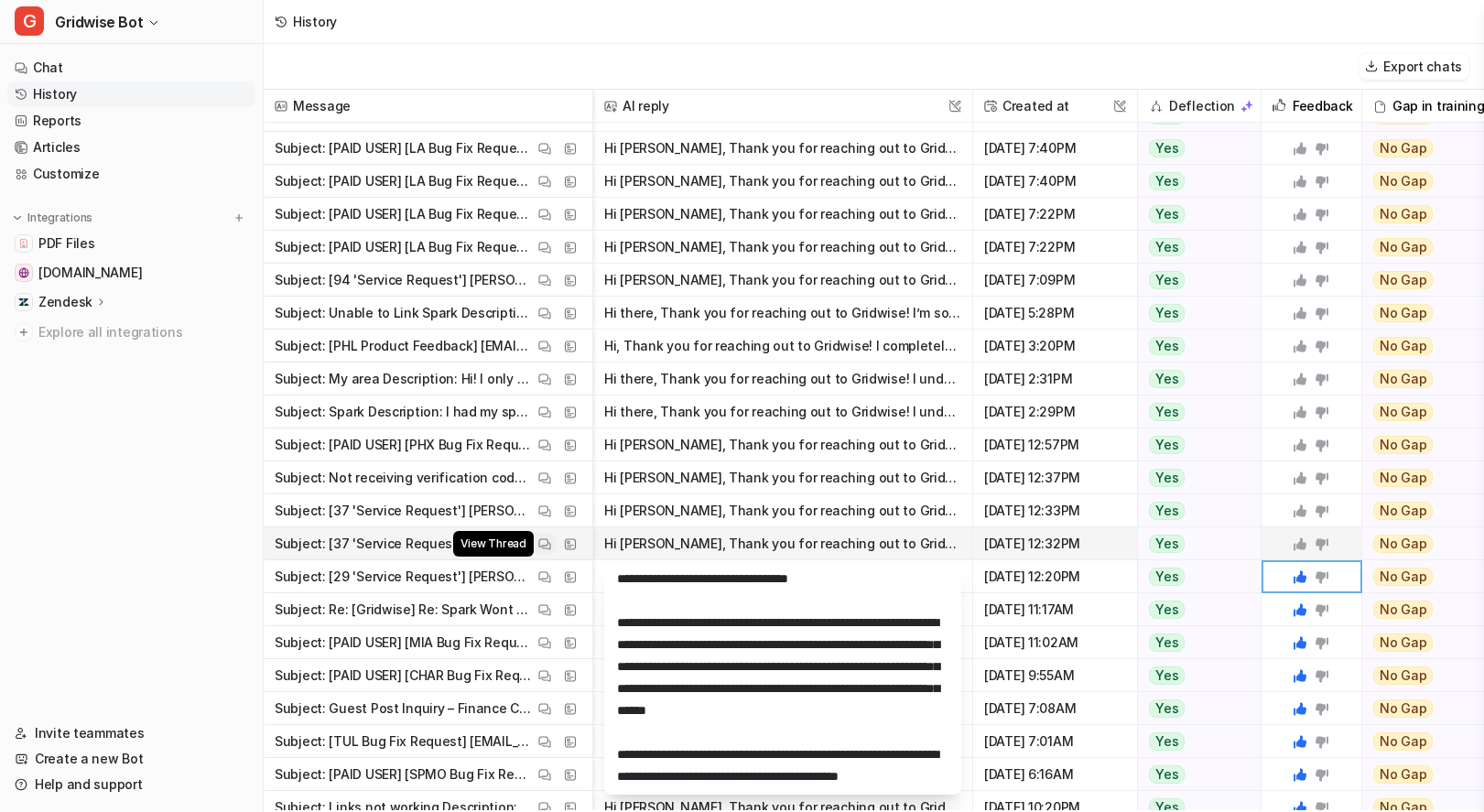 click on "View Thread" at bounding box center [545, 544] 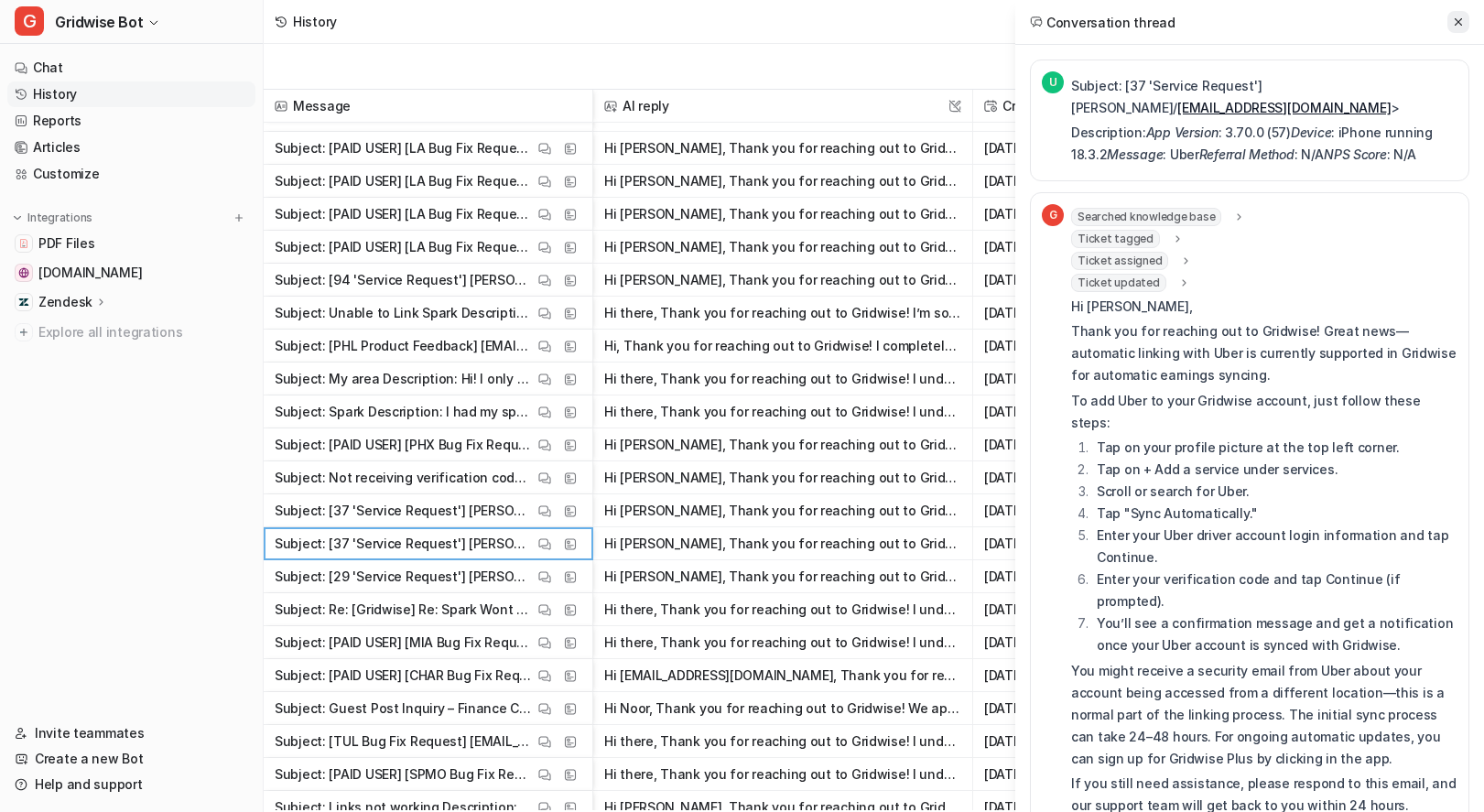 click 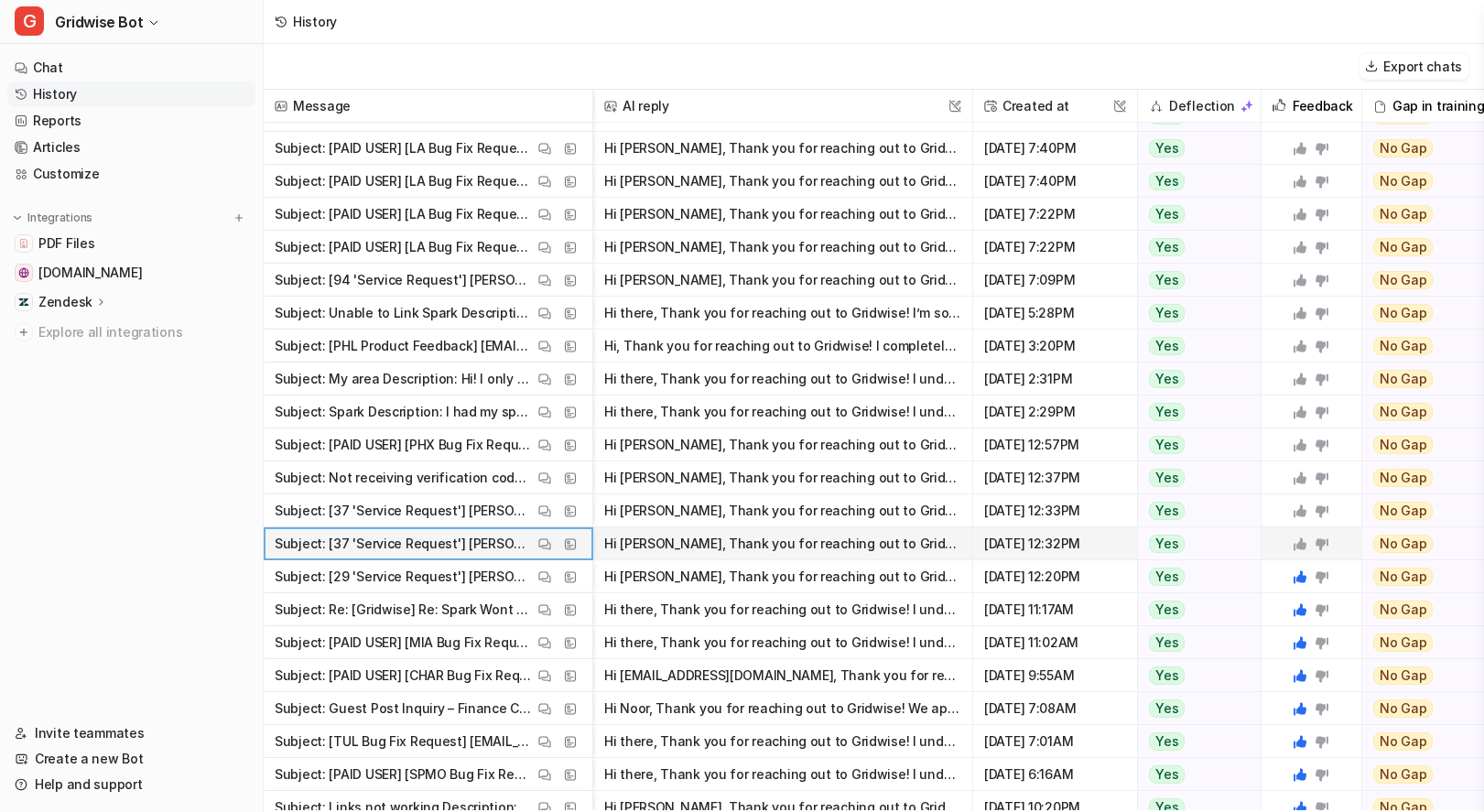 click 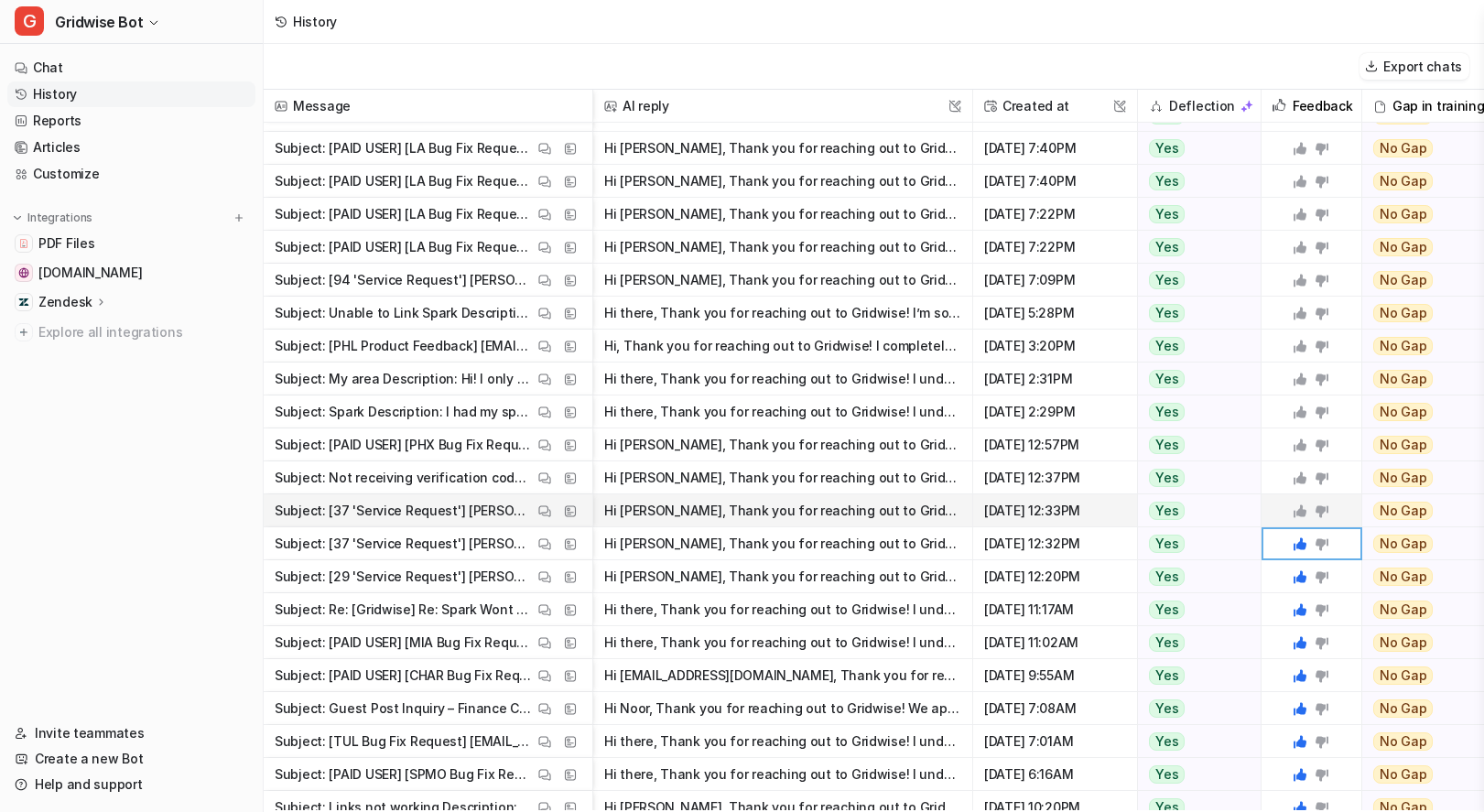 click on "Hi Cheikh,
Thank you for reaching out to Gridwise!
Great news! Automatic linking with Uber is currently supported in Gridwise for automatic earnings syncing. To add Uber to your Gridwise account, fo" at bounding box center [783, 511] 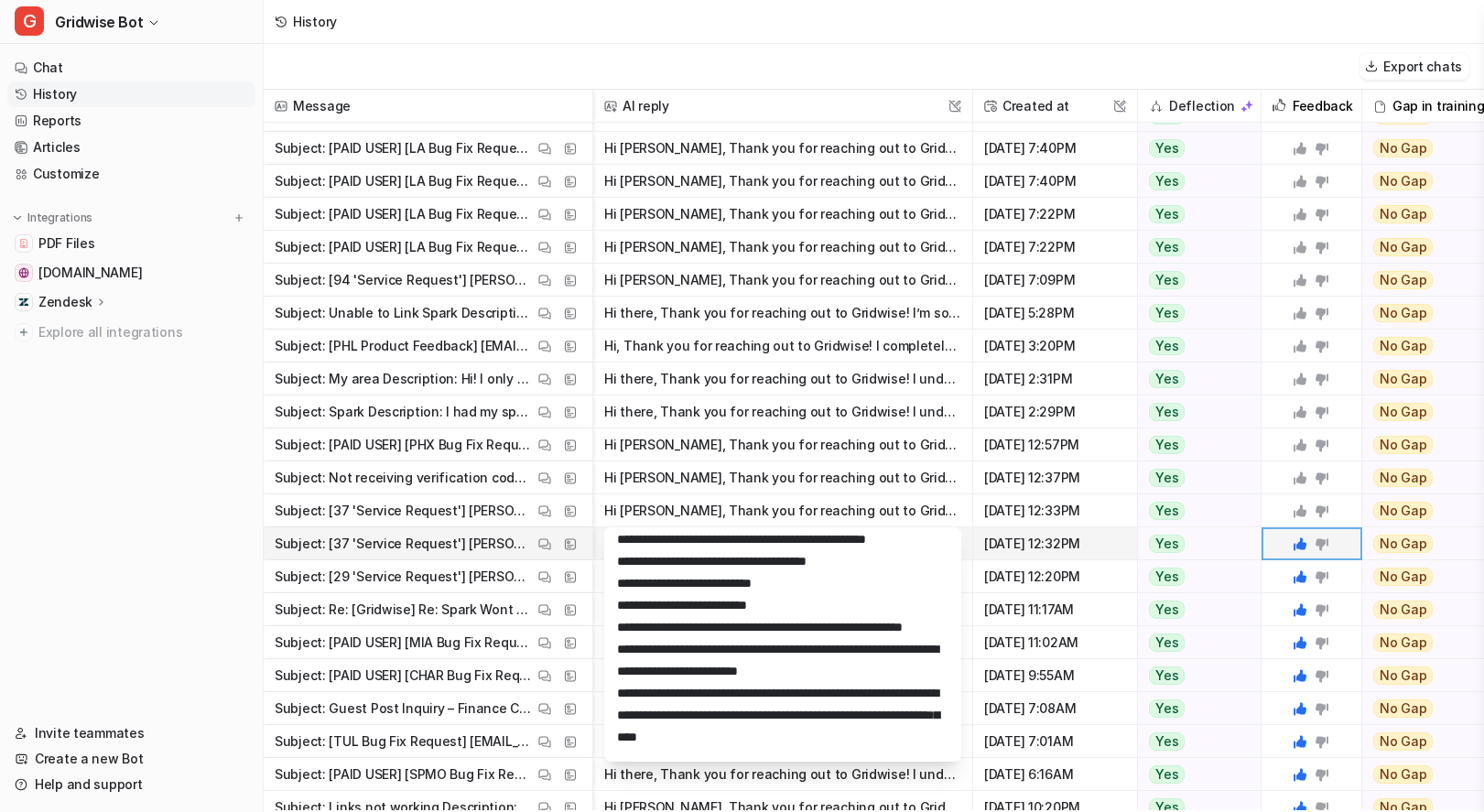 scroll, scrollTop: 183, scrollLeft: 0, axis: vertical 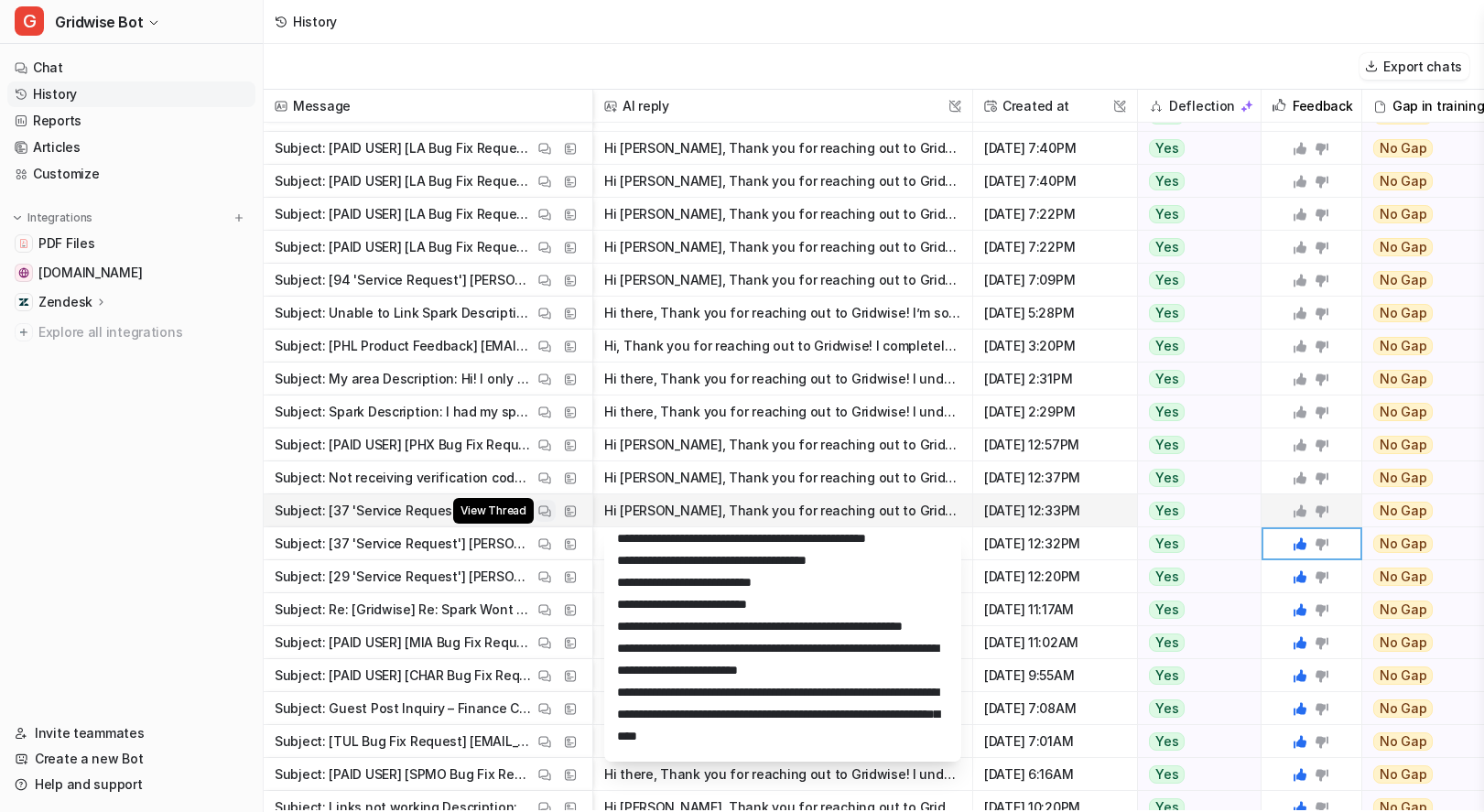 click at bounding box center (545, 511) 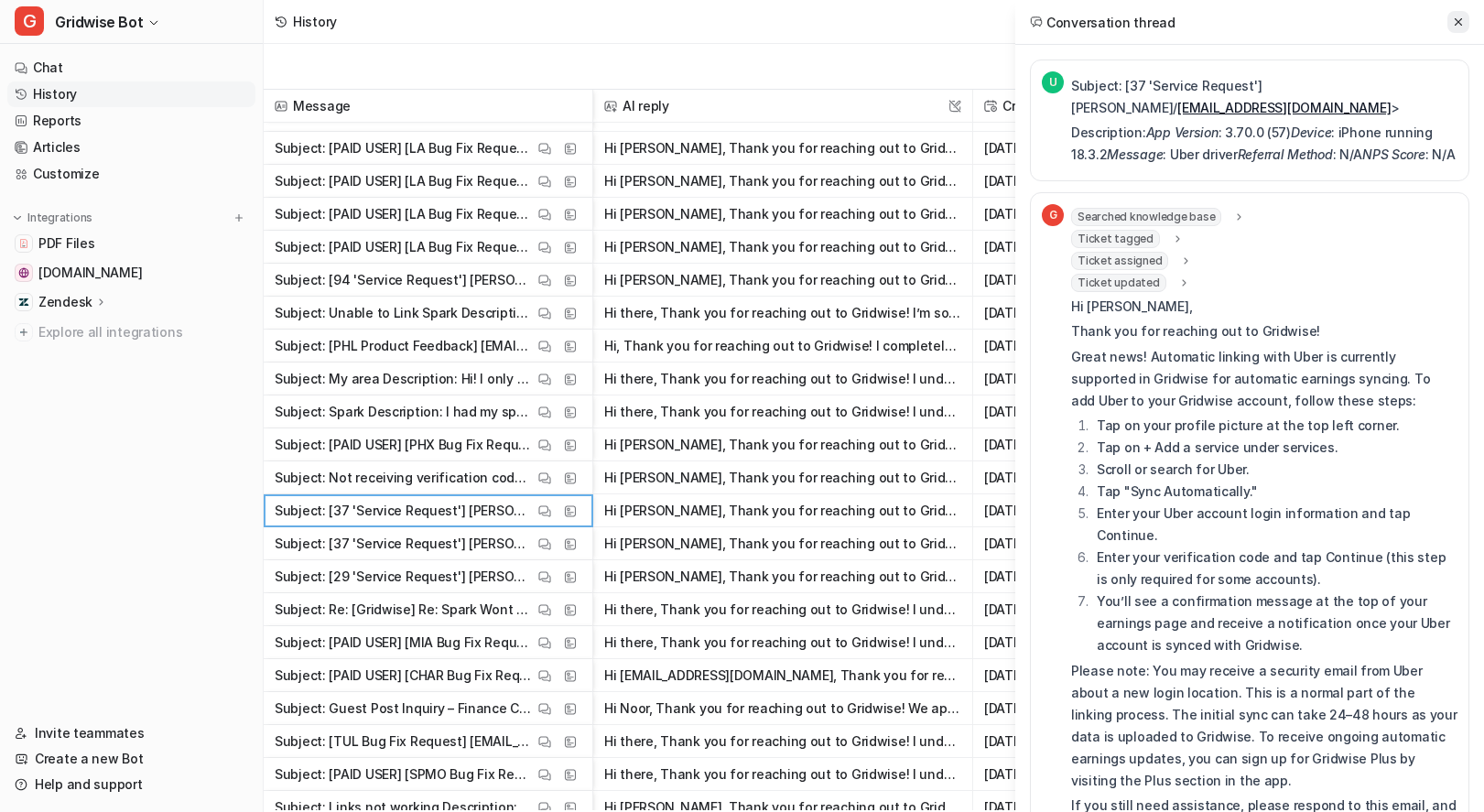 click at bounding box center [1458, 22] 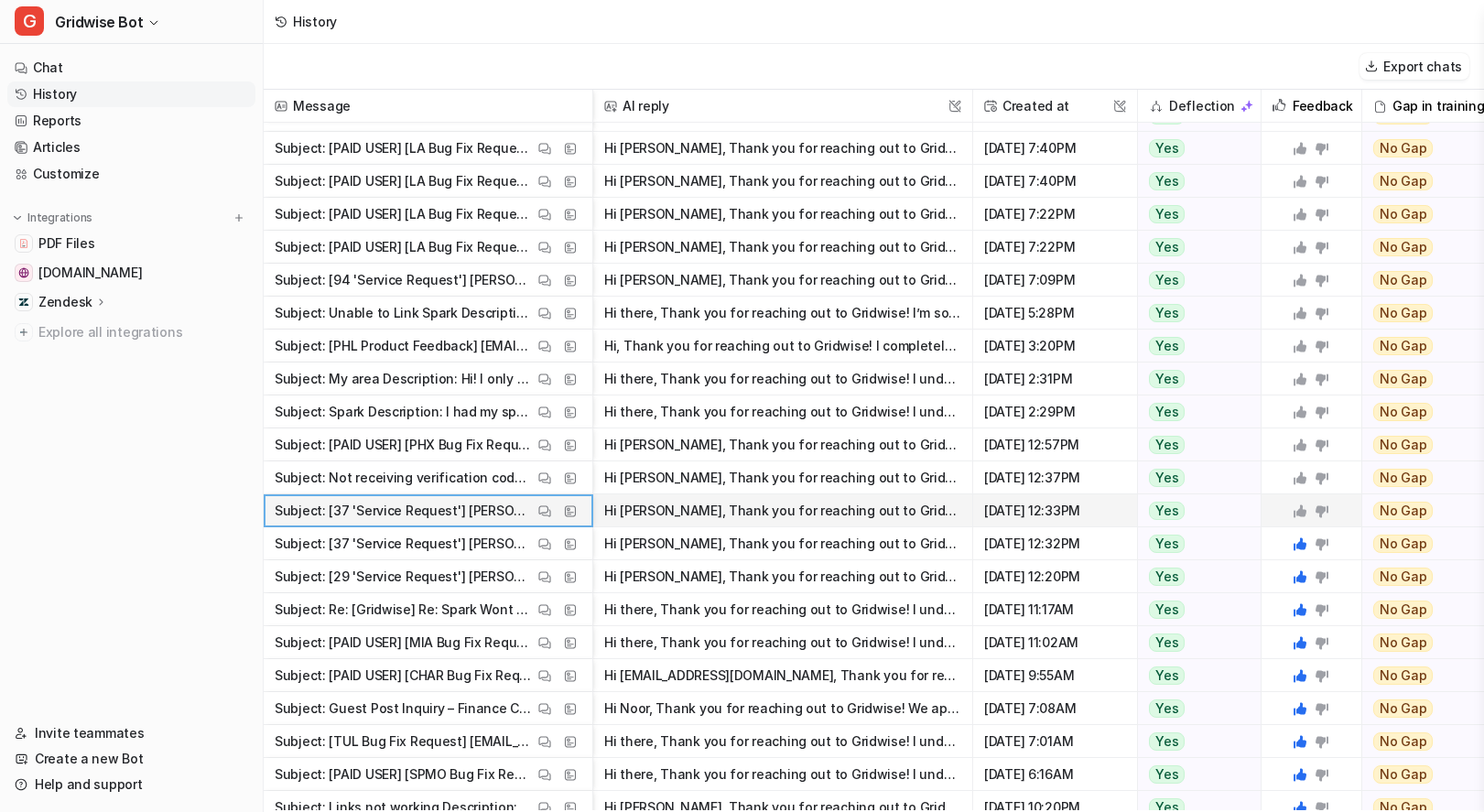click 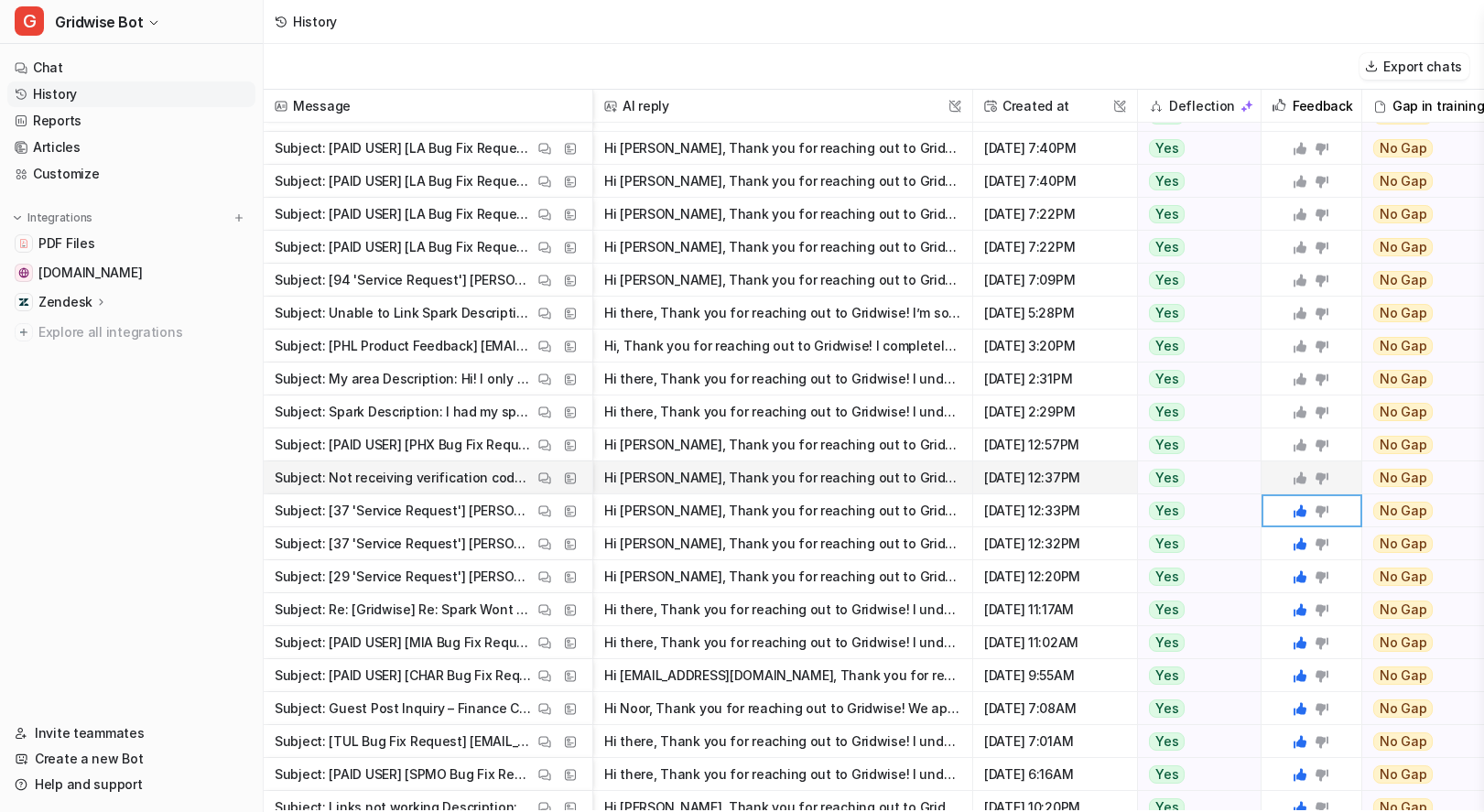 click on "Hi Mike,
Thank you for reaching out to Gridwise!
I understand how frustrating it is not to receive the verification code when trying to sync Spark with Gridwise. Spark has recently updated their log" at bounding box center (783, 478) 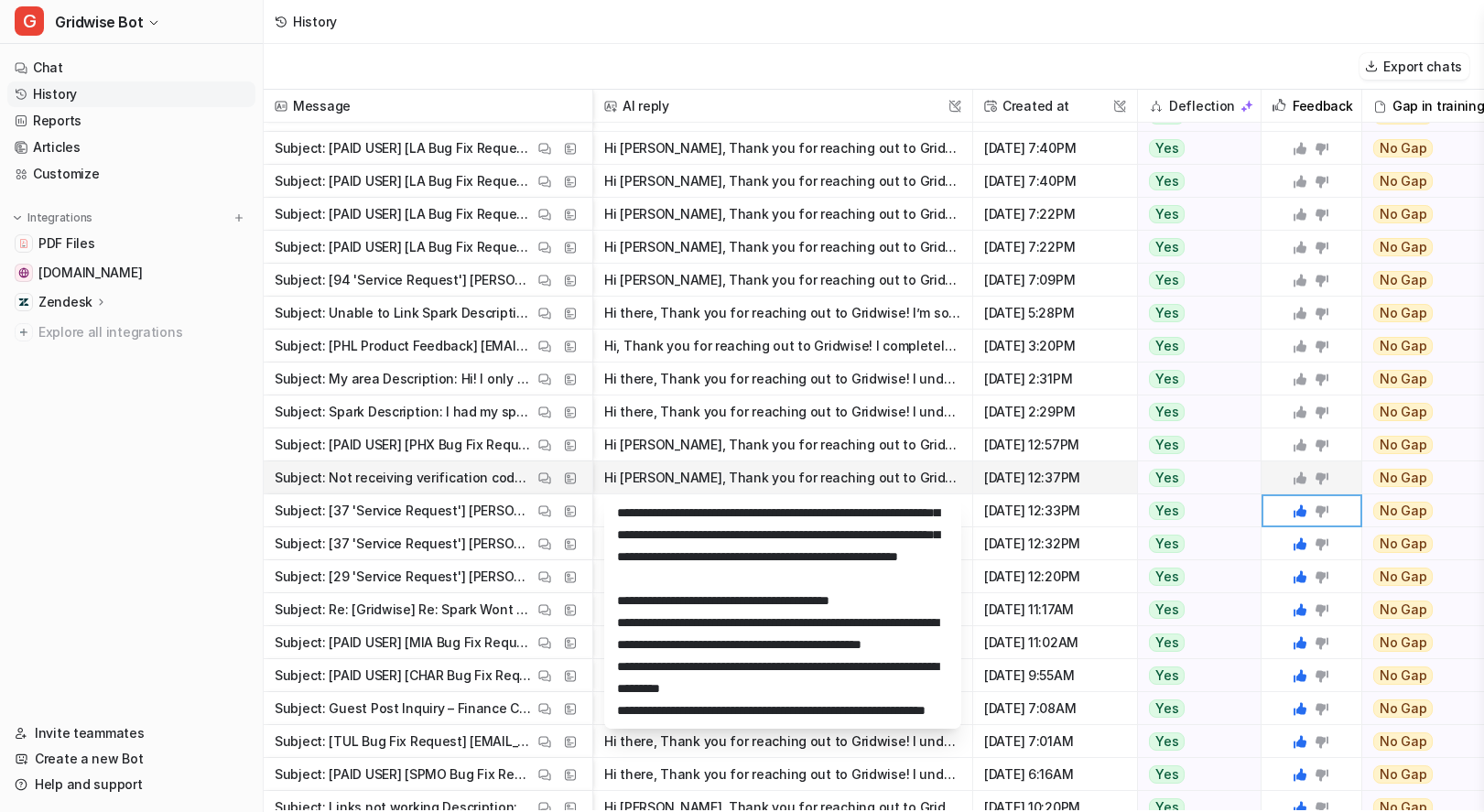 scroll, scrollTop: 118, scrollLeft: 0, axis: vertical 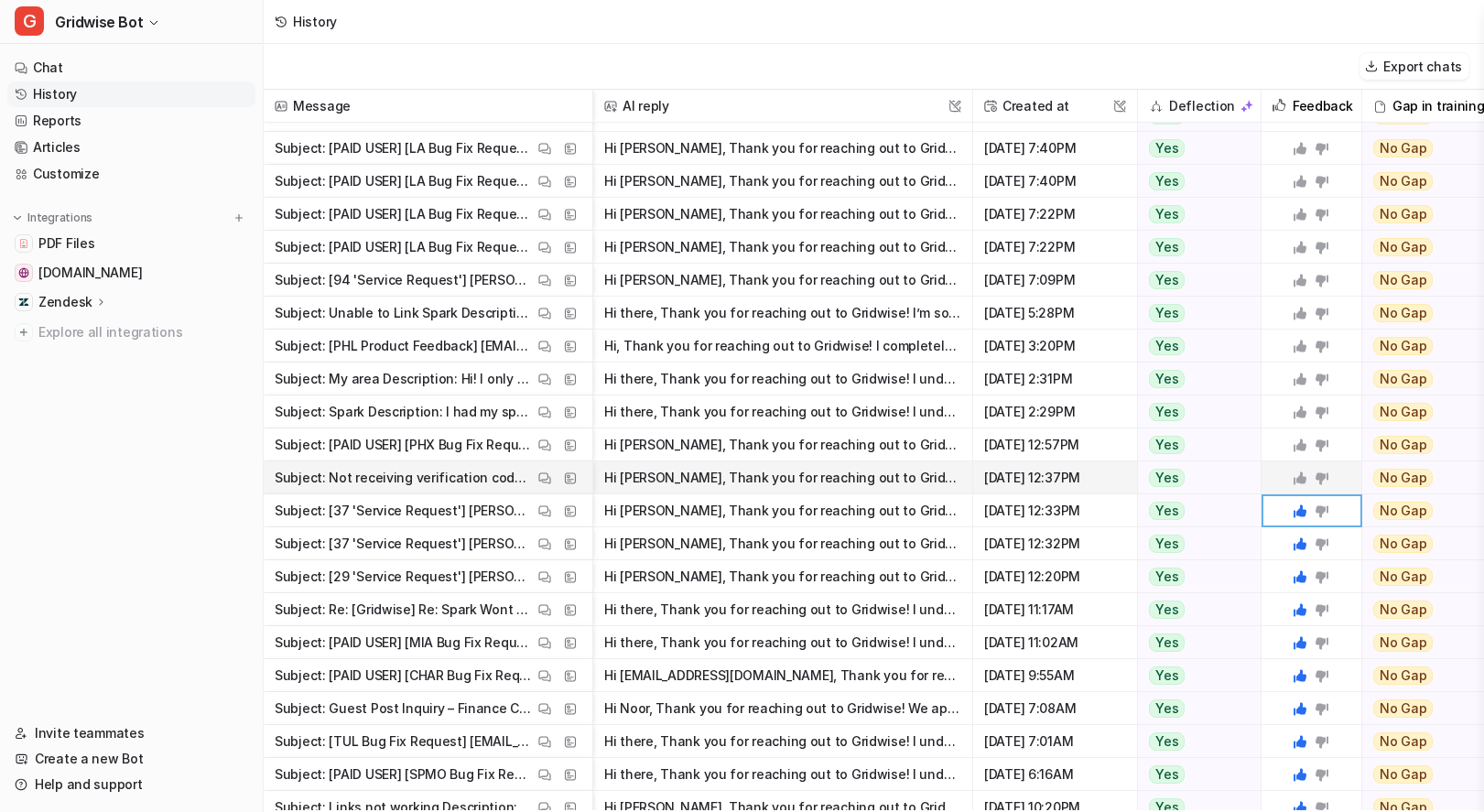 click 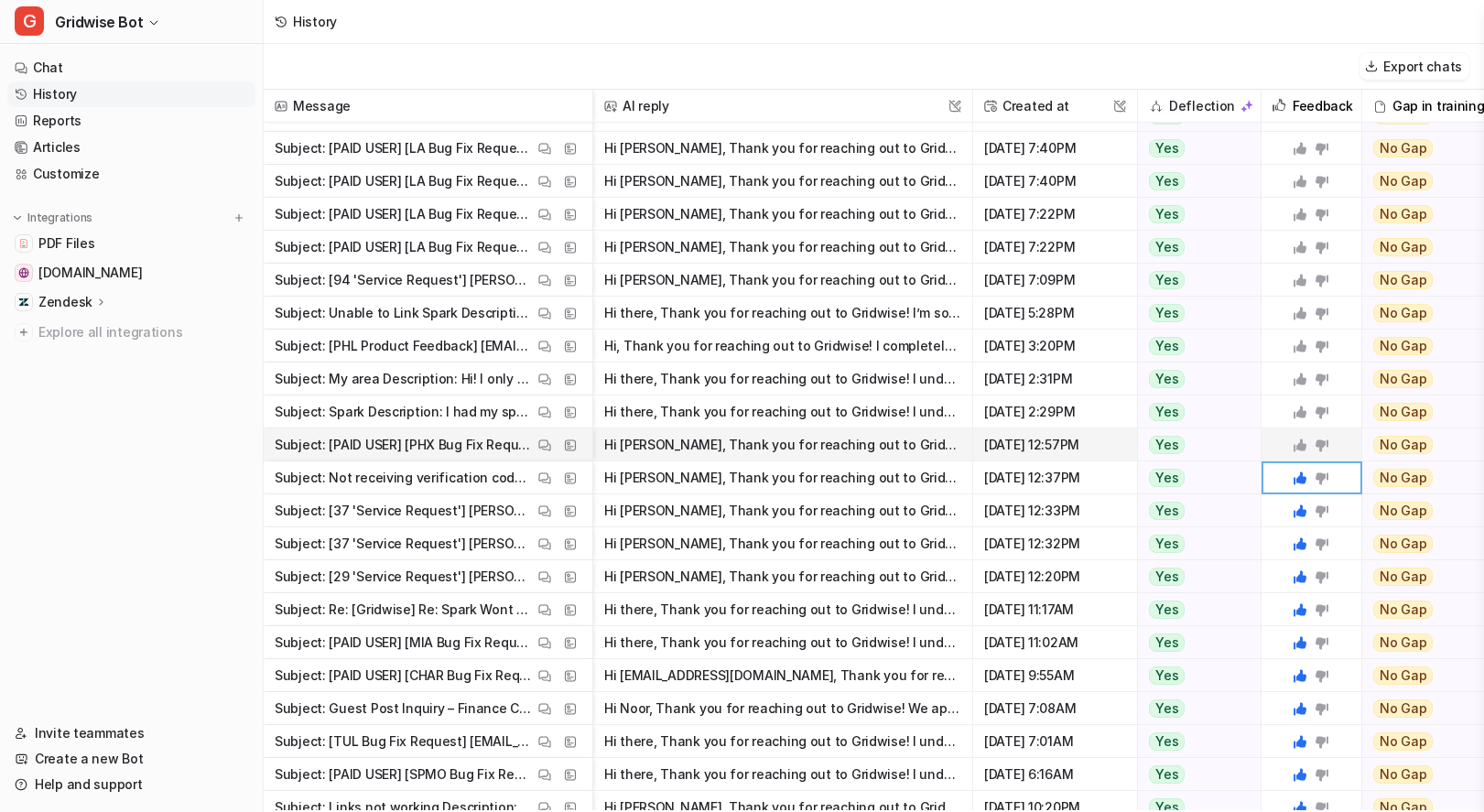 click on "Hi Jane,
Thank you for reaching out to Gridwise! We see that the multi-factor authentication challenge was failed or timed out.
Could you please confirm the following for us?
- You were able to log" at bounding box center [783, 445] 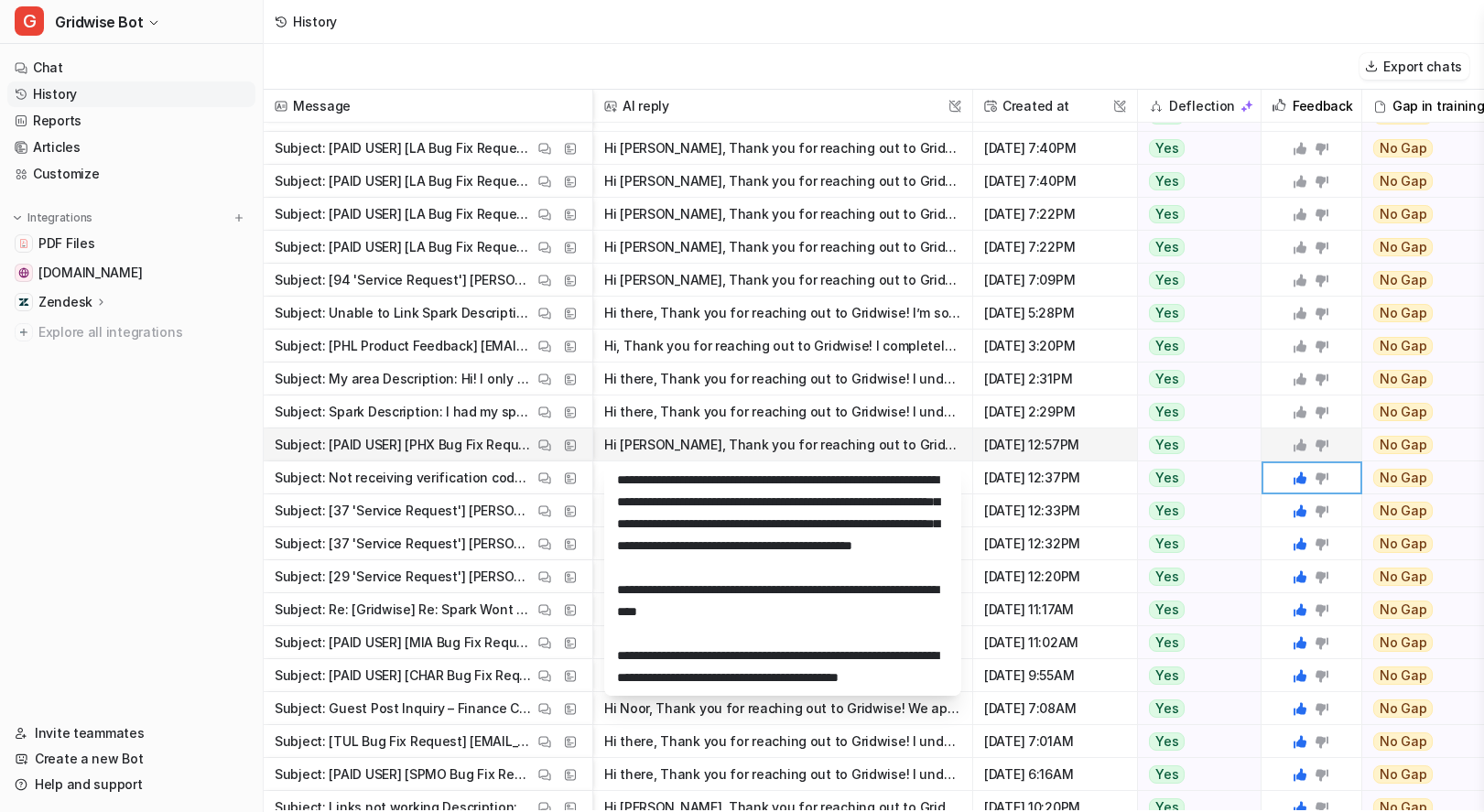 scroll, scrollTop: 0, scrollLeft: 0, axis: both 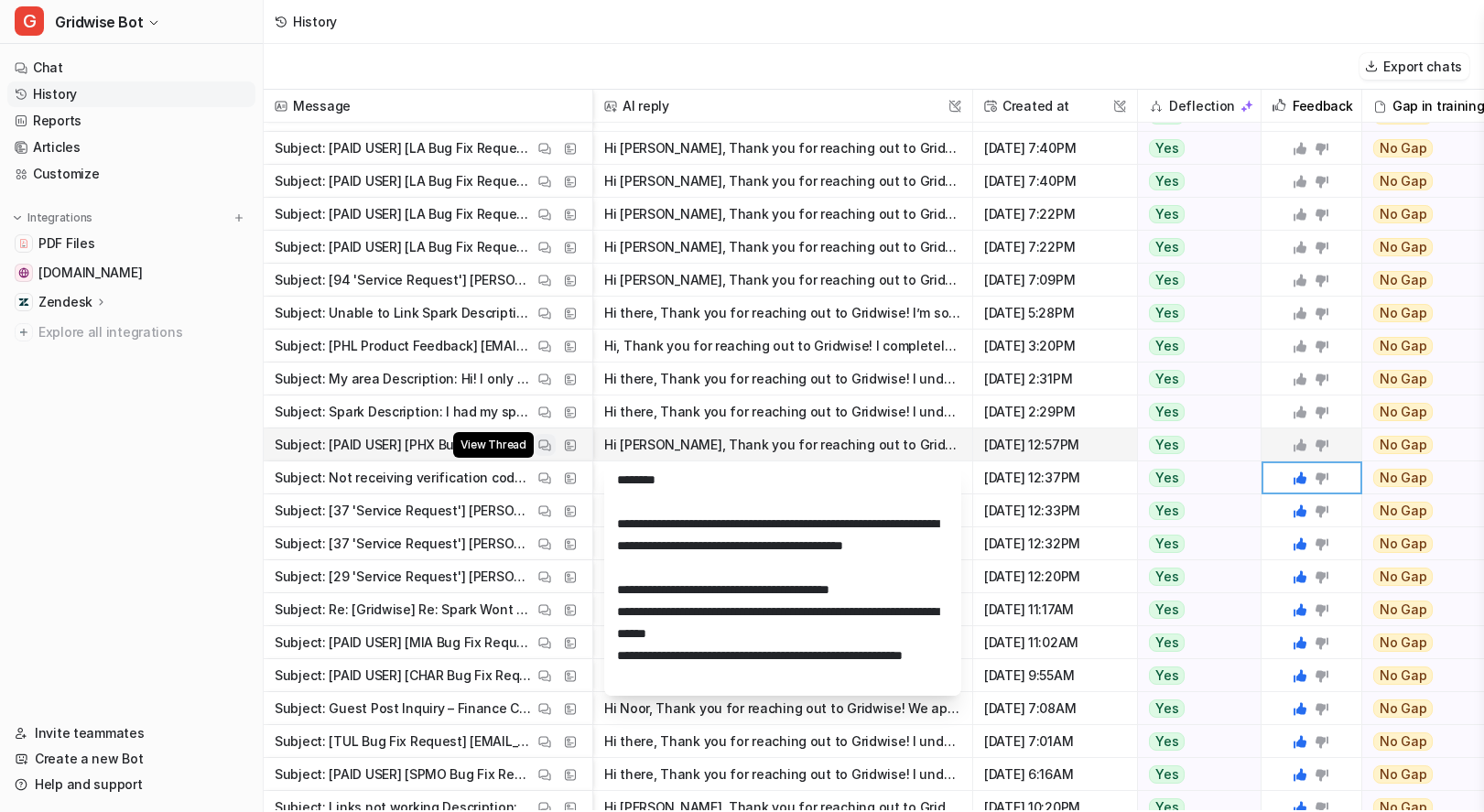 click on "View Thread" at bounding box center [493, 445] 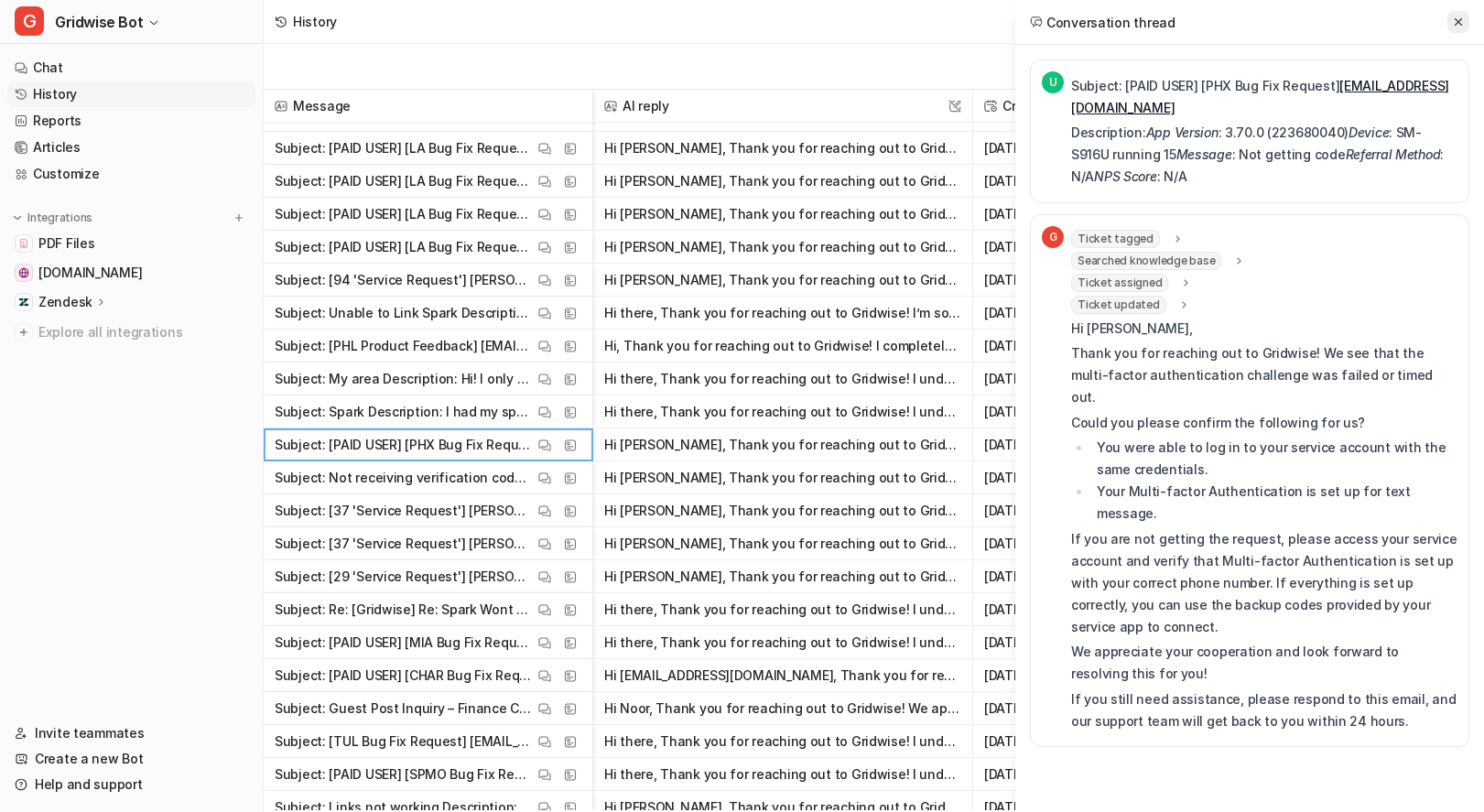 click 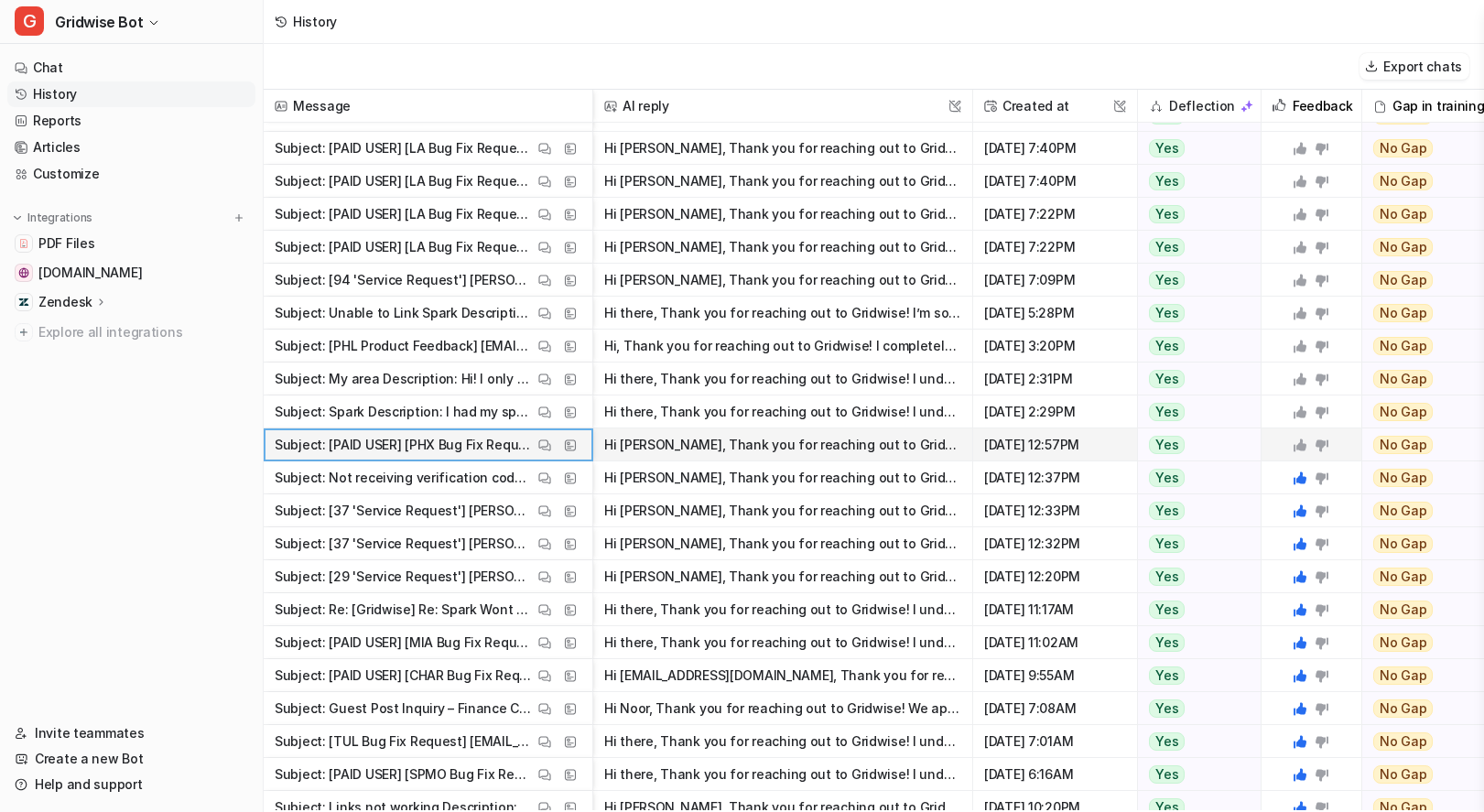 click 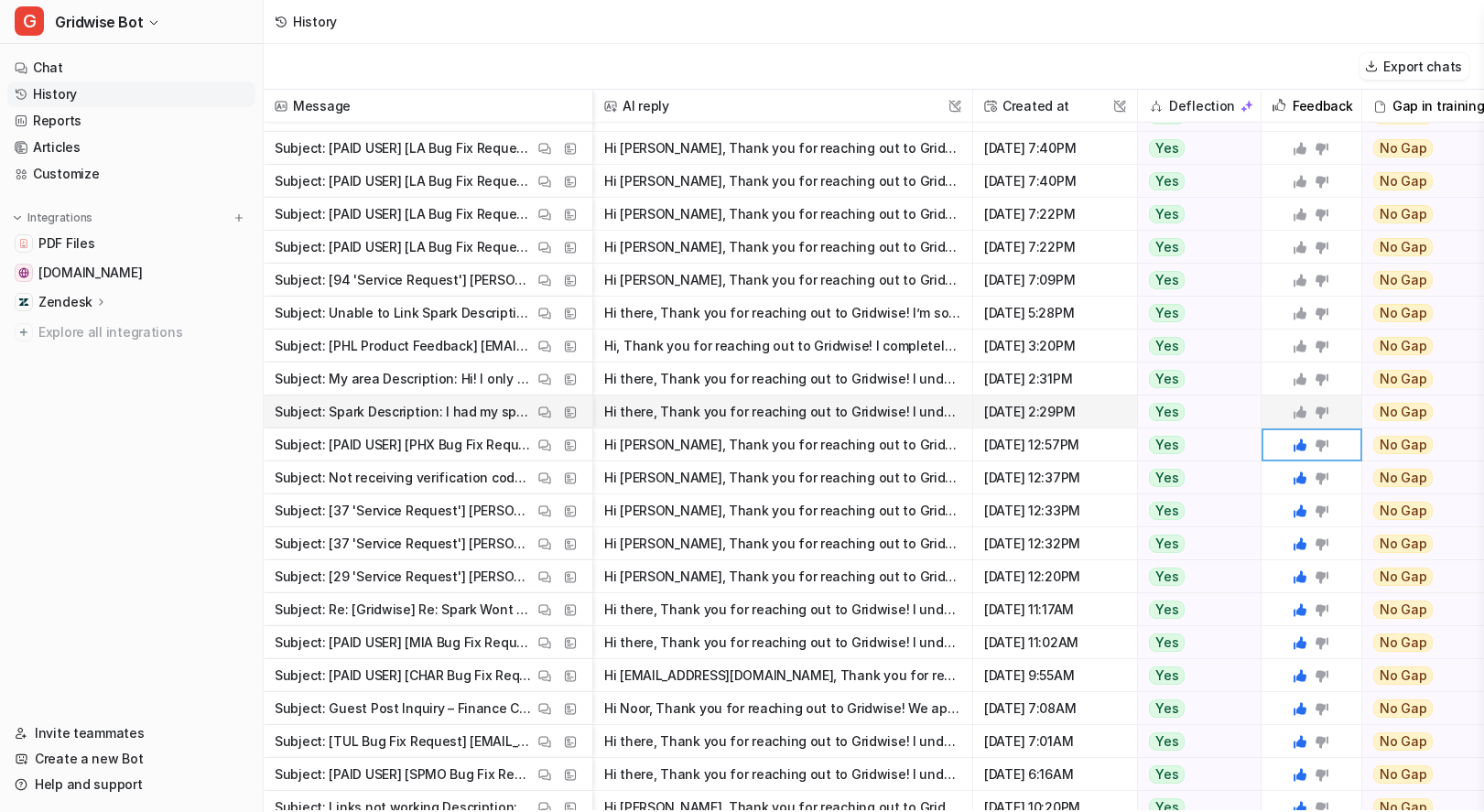 click on "Hi there,
Thank you for reaching out to Gridwise! I understand how frustrating it can be when your Spark account stops syncing. Spark recently updated their policies and now only allows accounts to b" at bounding box center [783, 412] 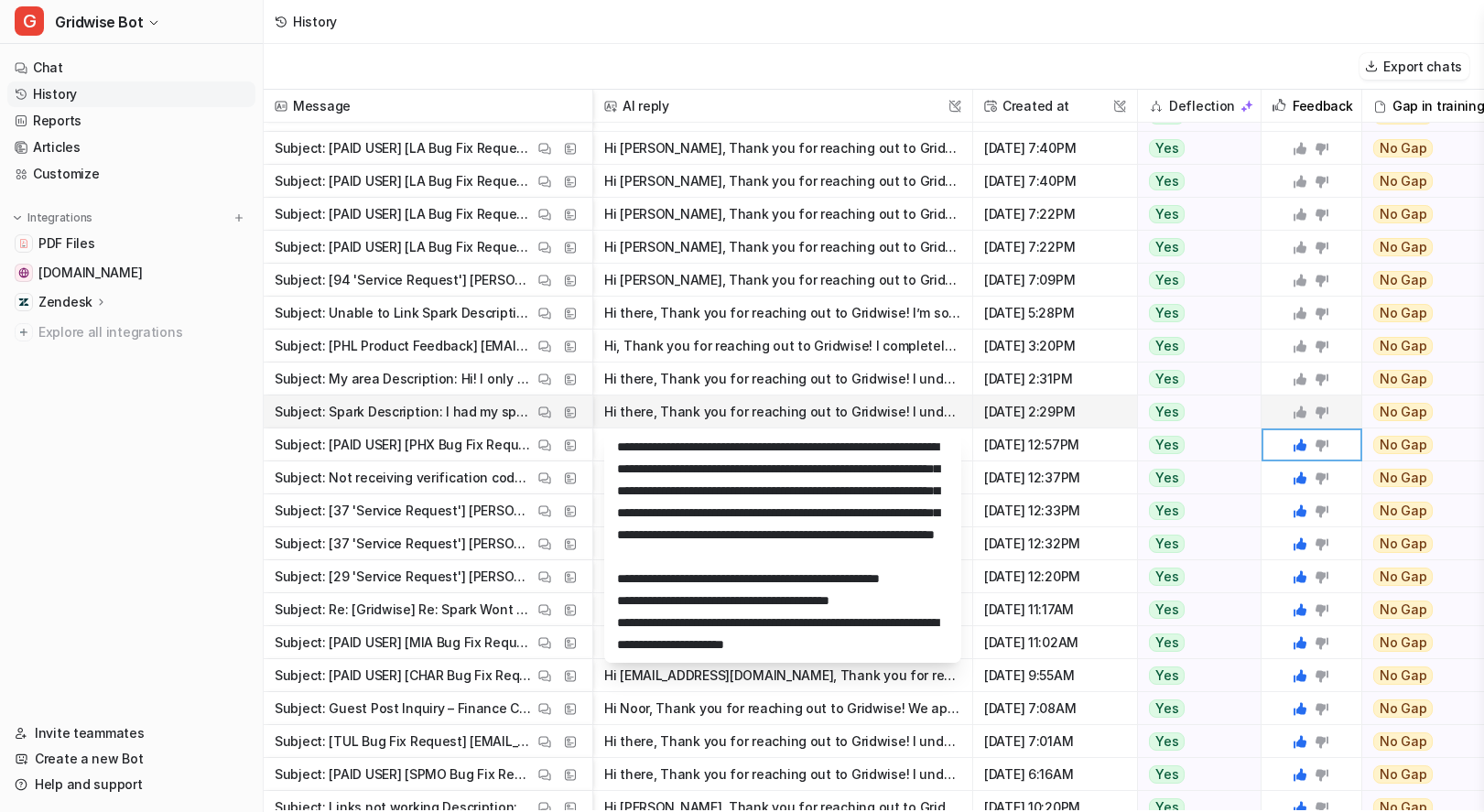scroll, scrollTop: 46, scrollLeft: 0, axis: vertical 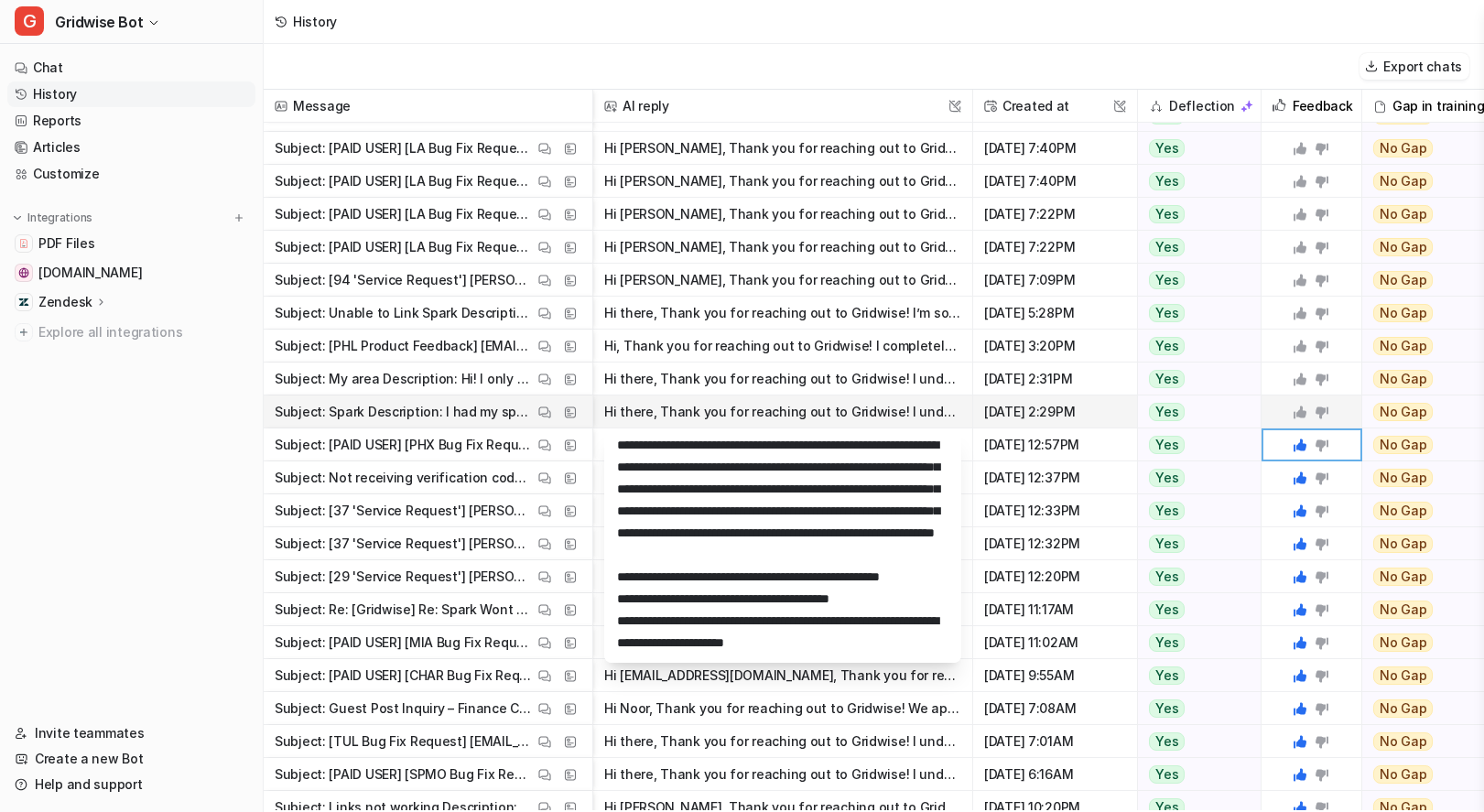click 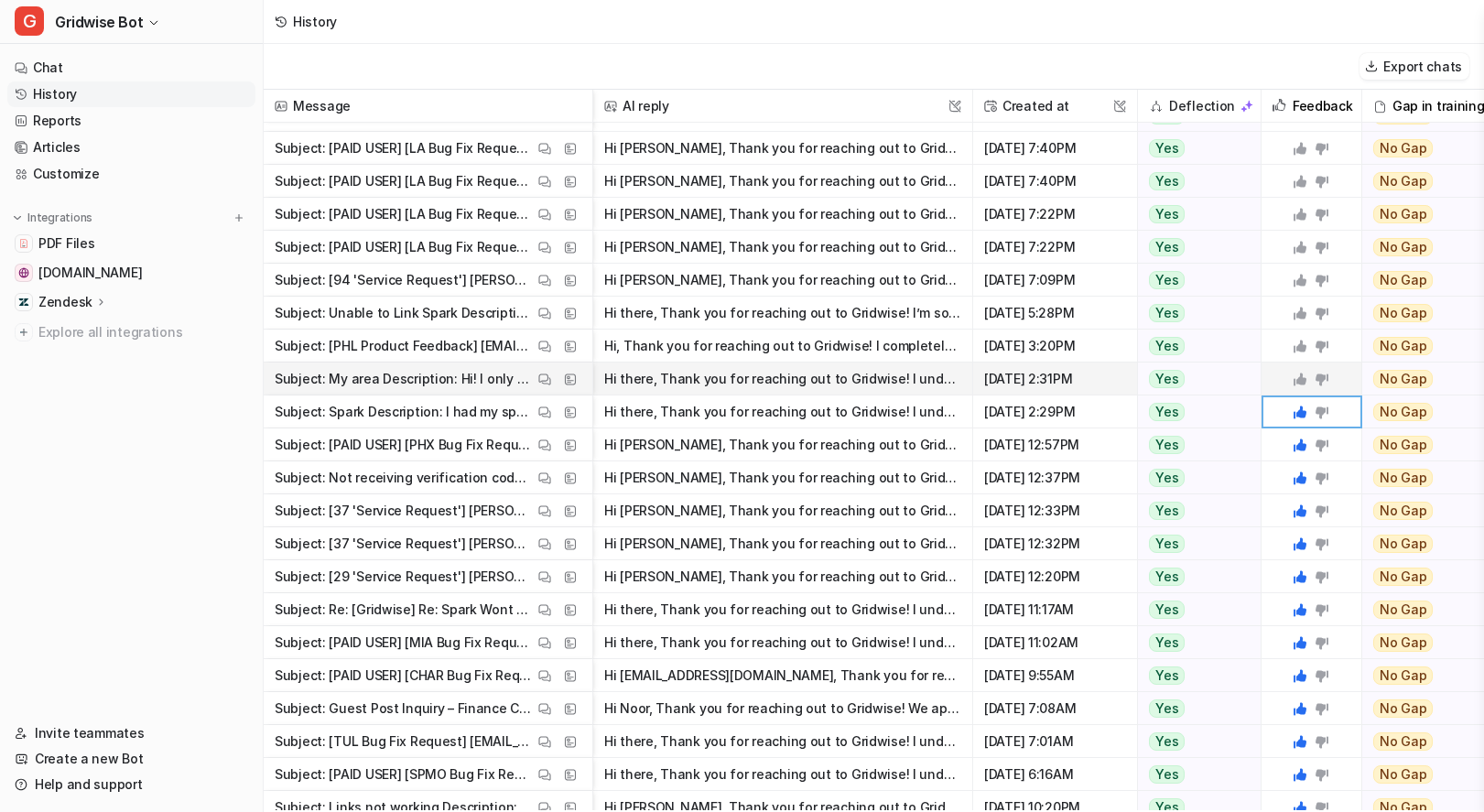 click on "Hi there,
Thank you for reaching out to Gridwise! I understand you'd like to see Morgantown, WV, in the "Where to Drive" feature instead of just Pittsburgh.
At this time, if Gridwise doesn't have a" at bounding box center [783, 379] 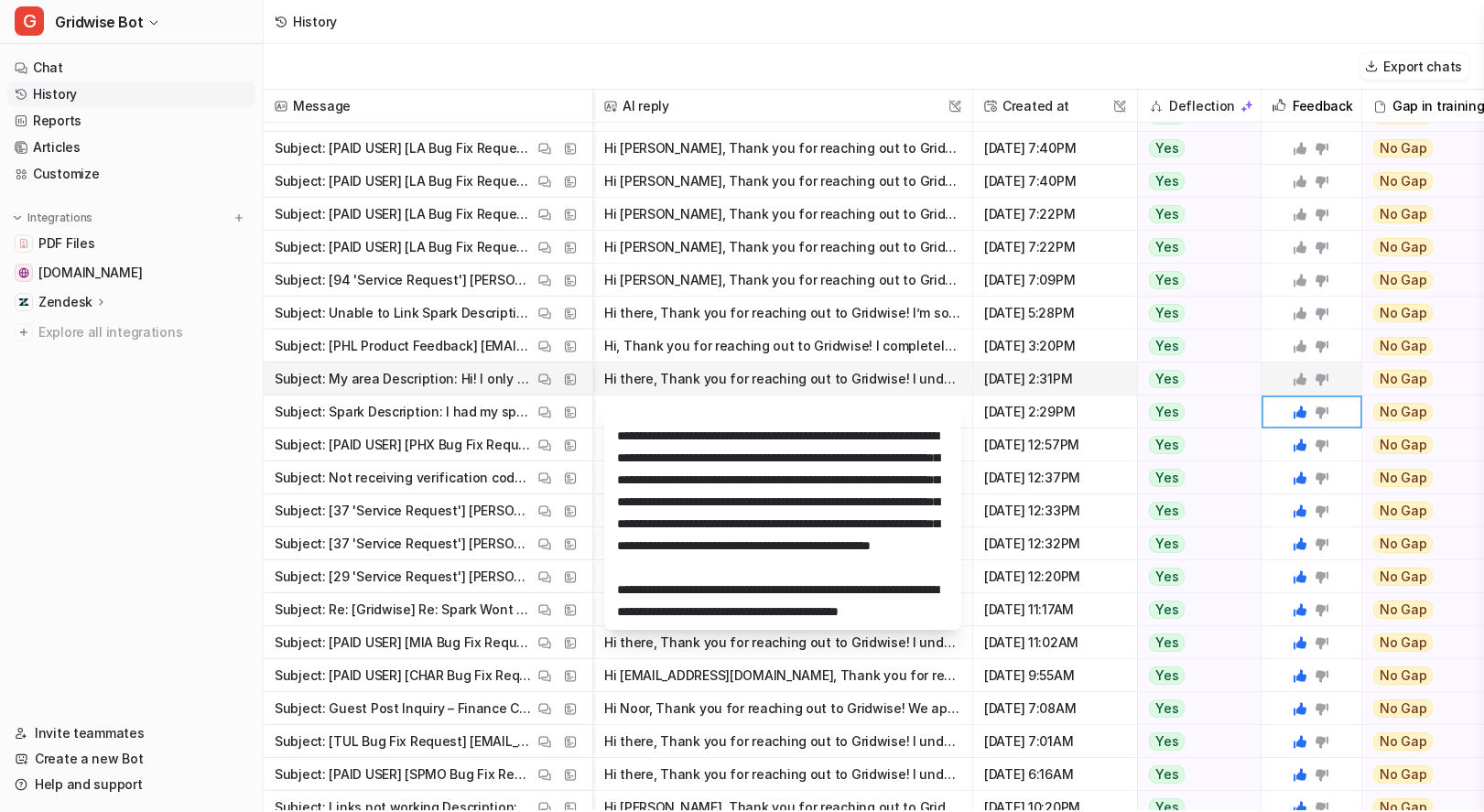 scroll, scrollTop: 251, scrollLeft: 0, axis: vertical 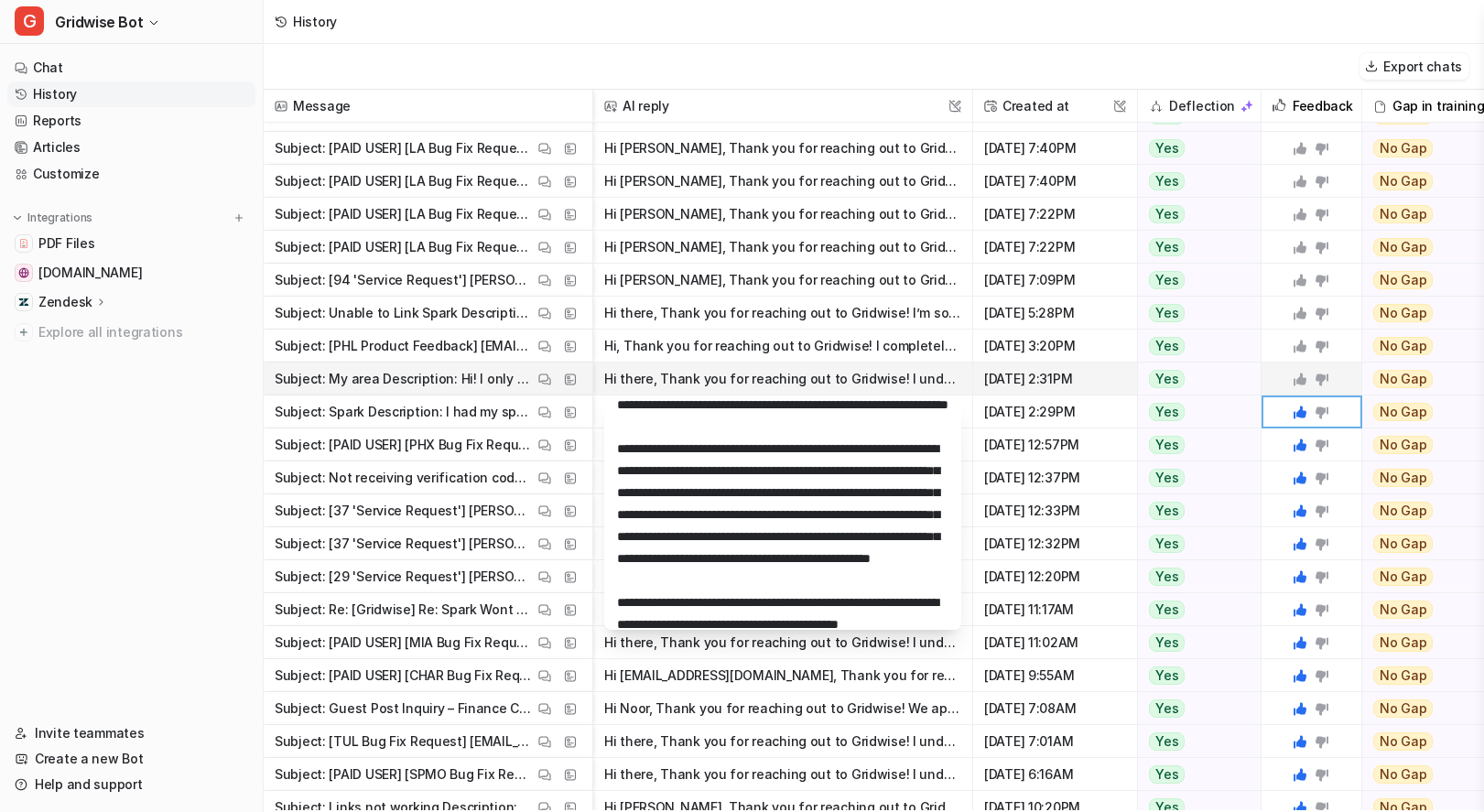 click 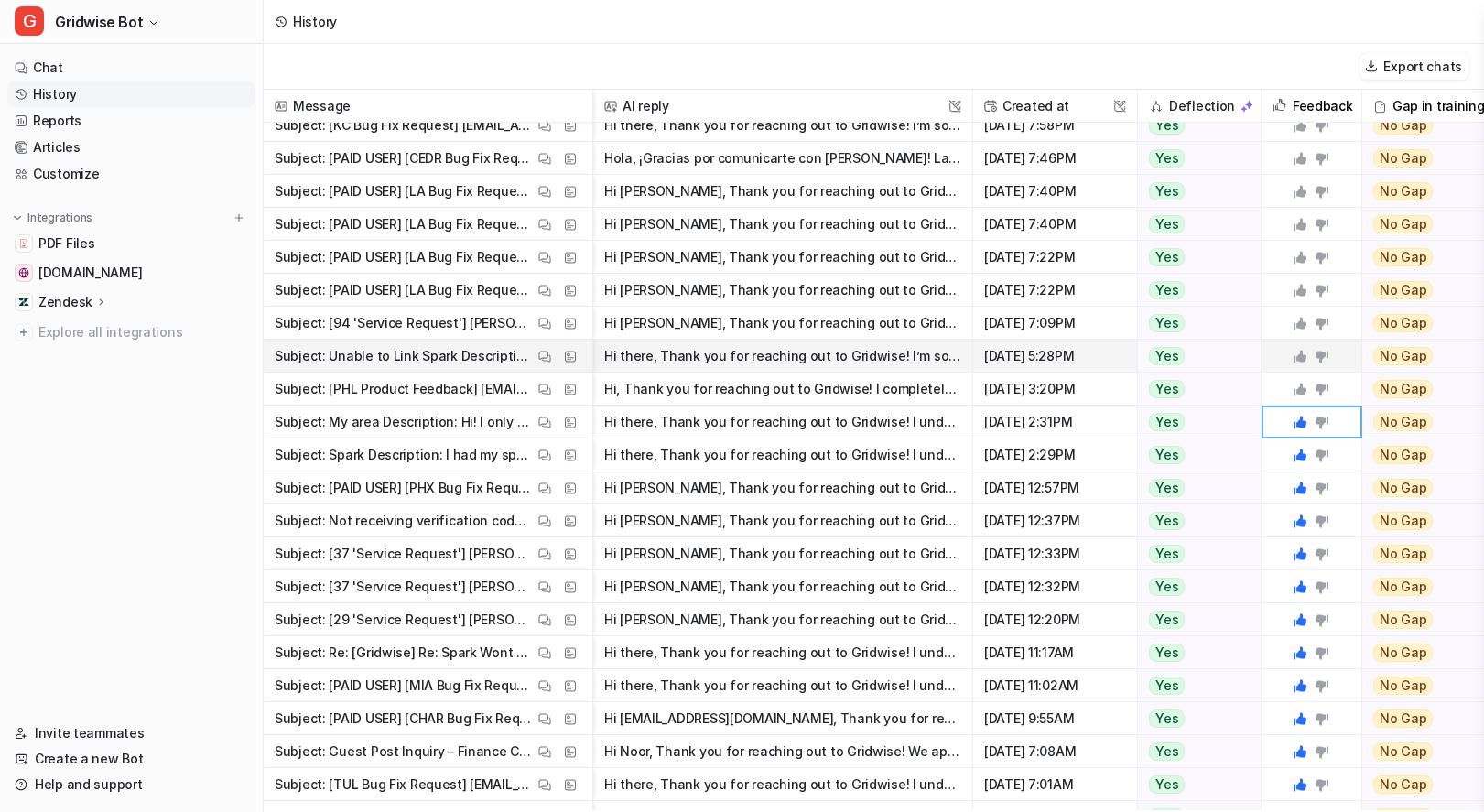 scroll, scrollTop: 833, scrollLeft: 0, axis: vertical 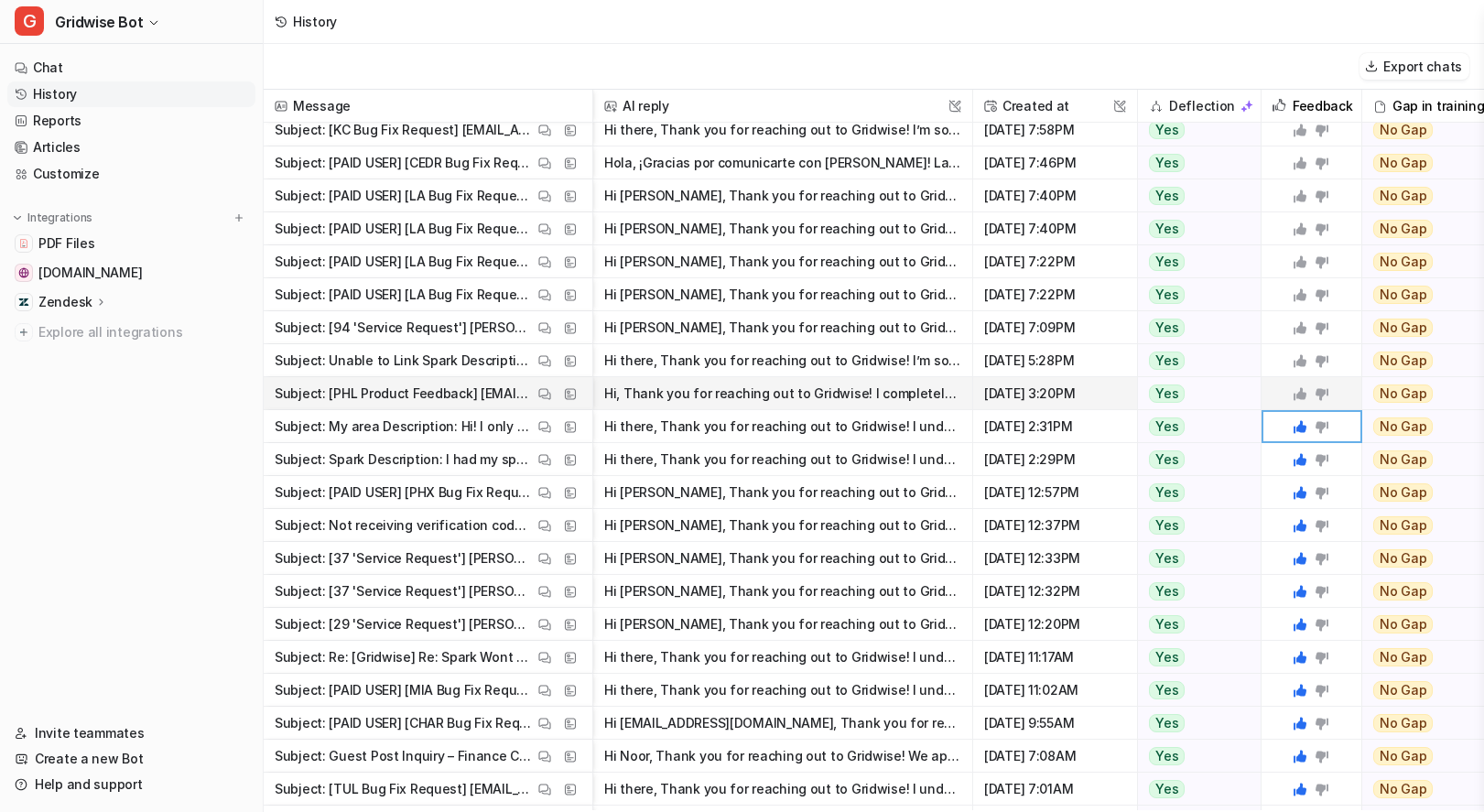 click on "Hi,
Thank you for reaching out to Gridwise! I completely understand your concerns about privacy and data sharing.
At Gridwise, we take your privacy very seriously. All personally identifiable data i" at bounding box center [783, 394] 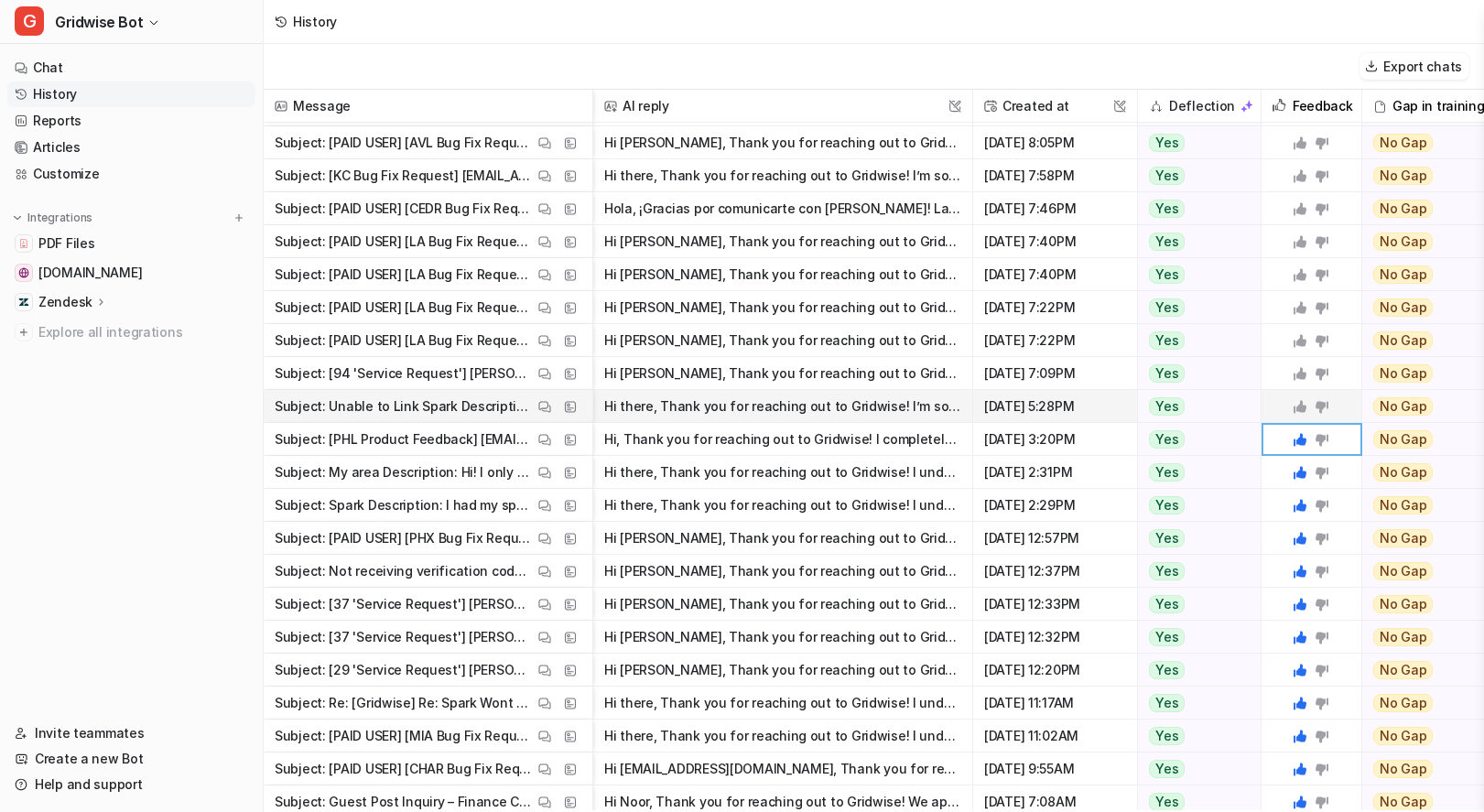 scroll, scrollTop: 785, scrollLeft: 0, axis: vertical 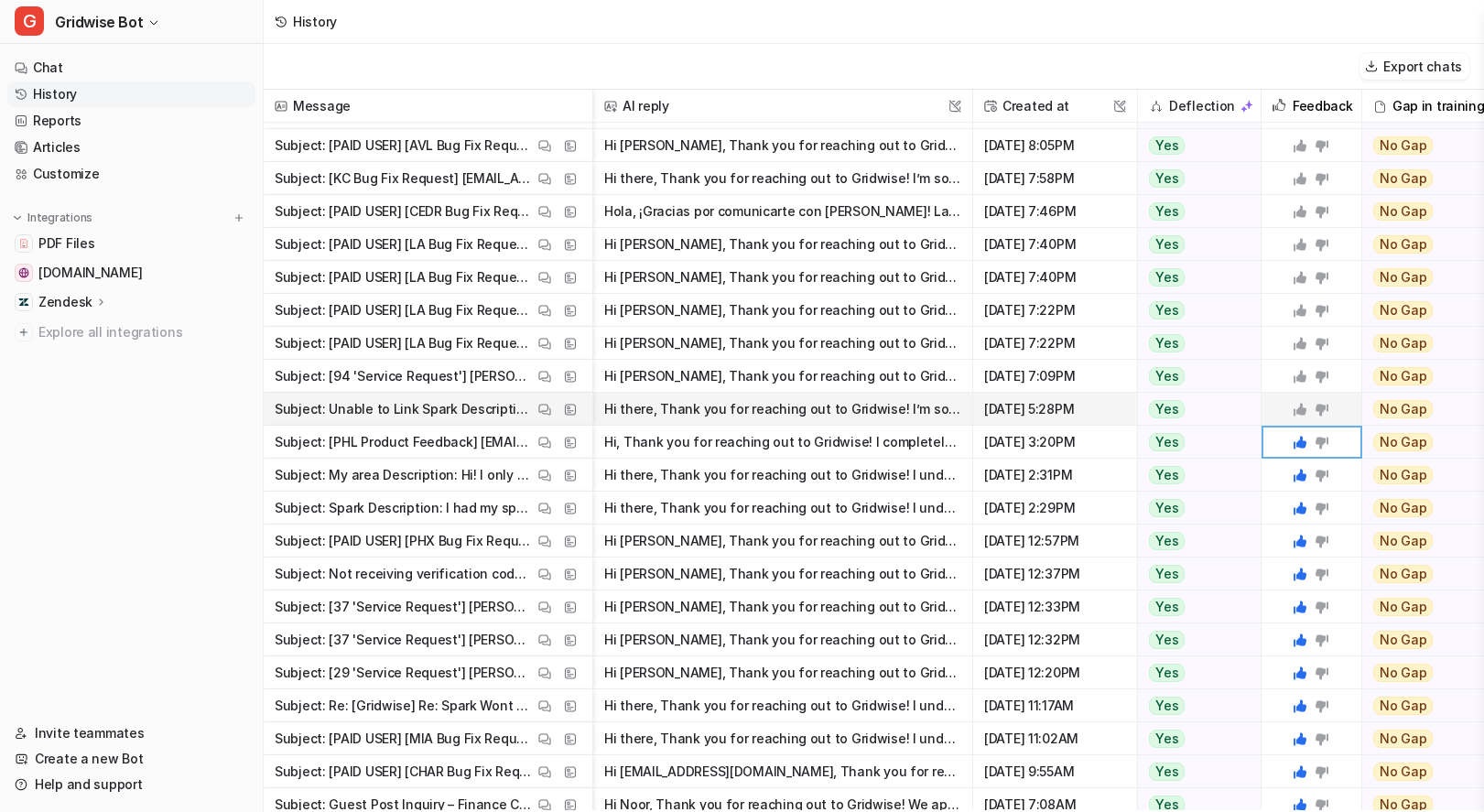 click on "Hi there,
Thank you for reaching out to Gridwise! I’m sorry to hear you’re having trouble linking your Spark account due to not receiving the verification code.
Here are a few steps to help resolve" at bounding box center (783, 409) 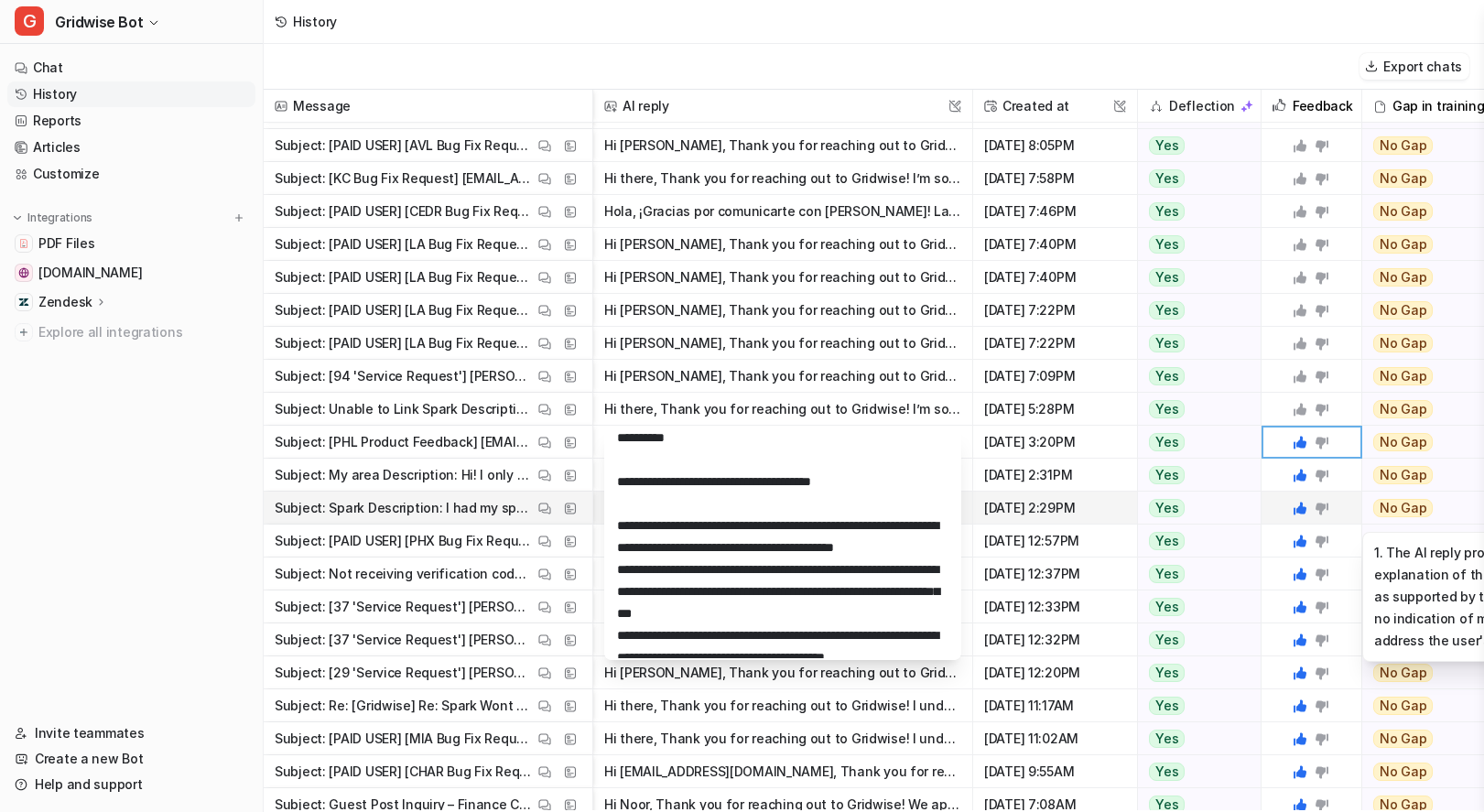 scroll, scrollTop: 95, scrollLeft: 0, axis: vertical 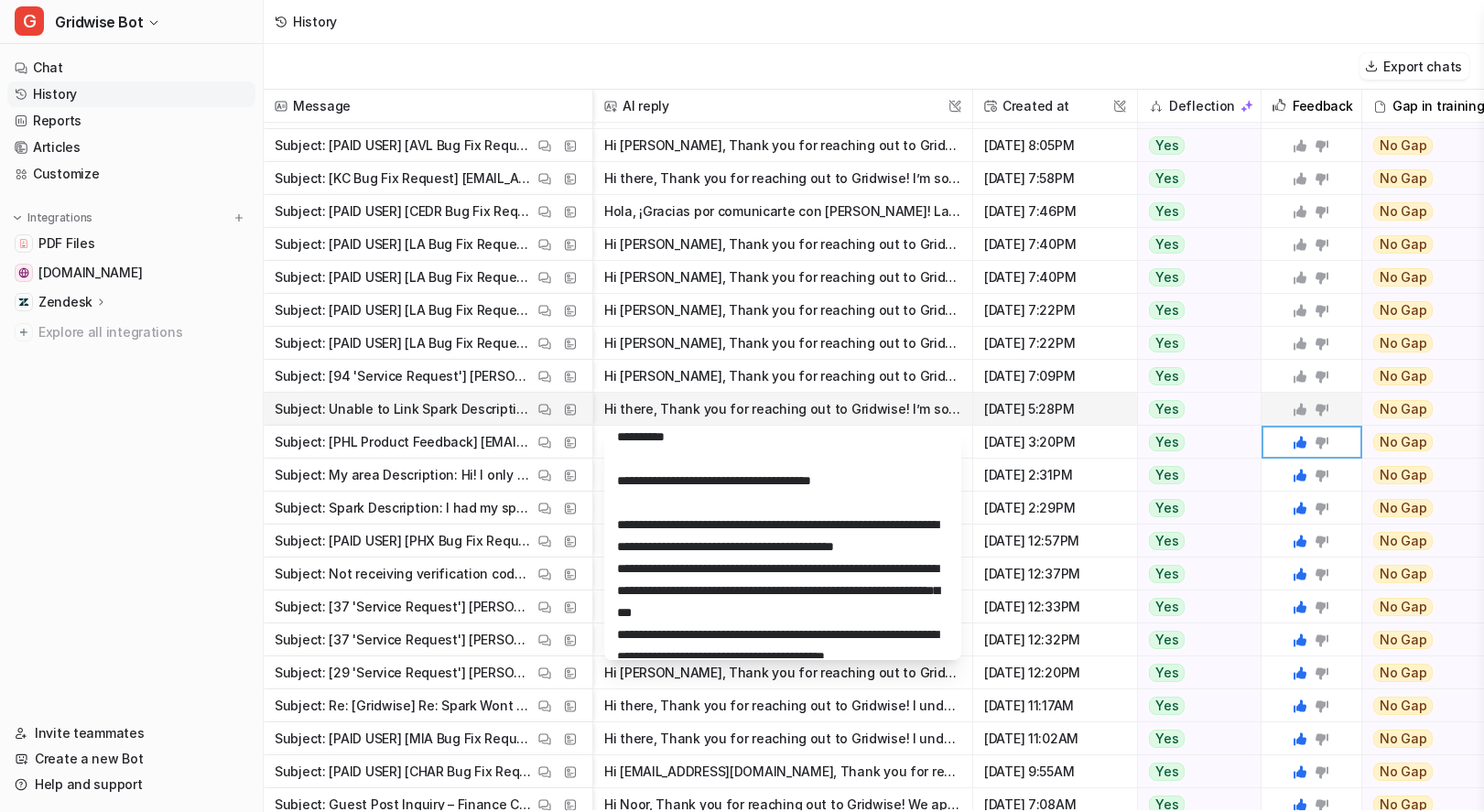 click 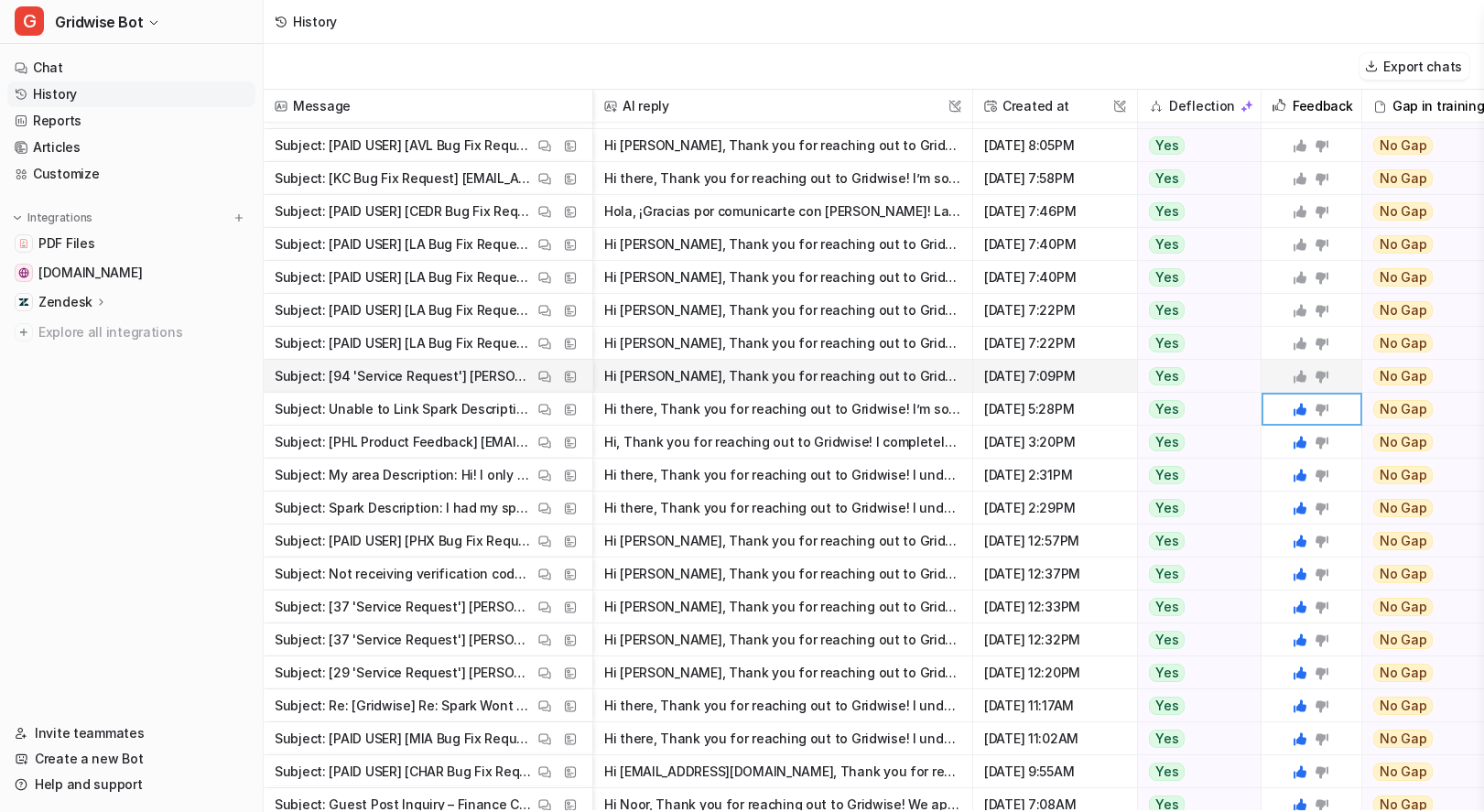 click on "Hi Brooks,
Thank you for reaching out to Gridwise! At this time, automatic linking with Casino is not currently supported in Gridwise. However, you can still manually track your earnings, bonuses, an" at bounding box center [783, 376] 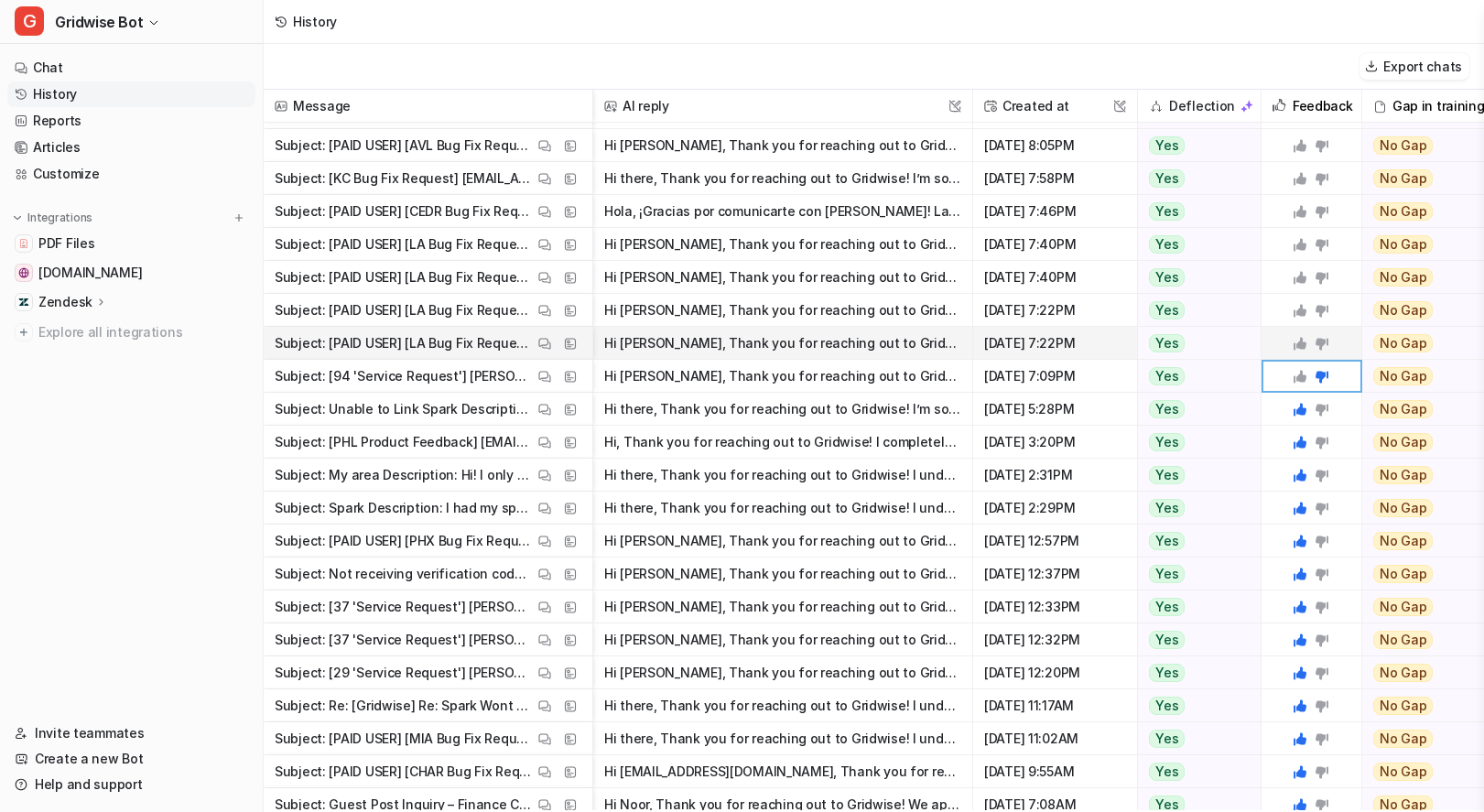 click on "Hi Gerard,
Thank you for reaching out to Gridwise! I’m sorry to hear about the attempted hack on your Uber account—your security is very important to us.
Since Uber is an automatically synced servic" at bounding box center [783, 343] 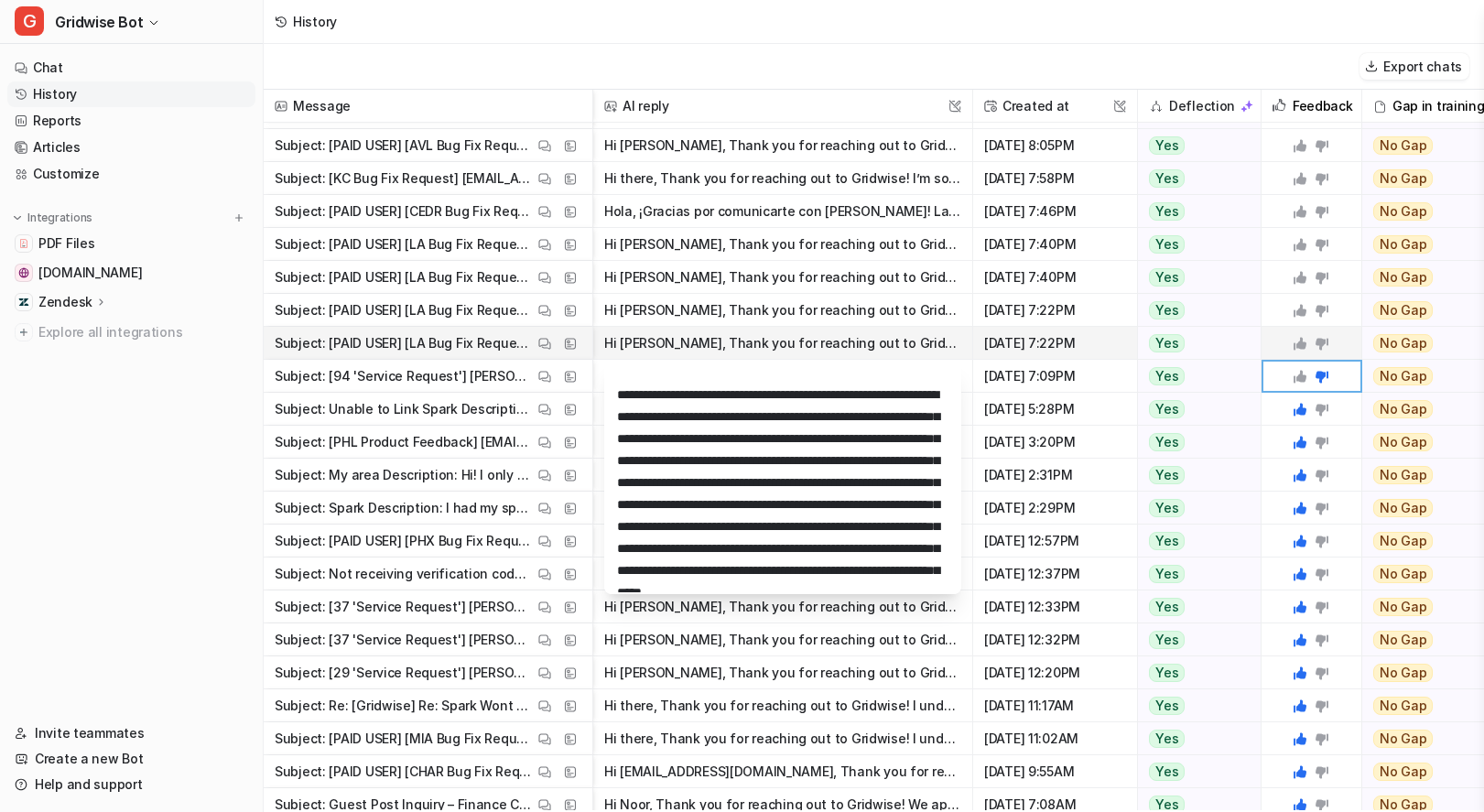scroll, scrollTop: 0, scrollLeft: 0, axis: both 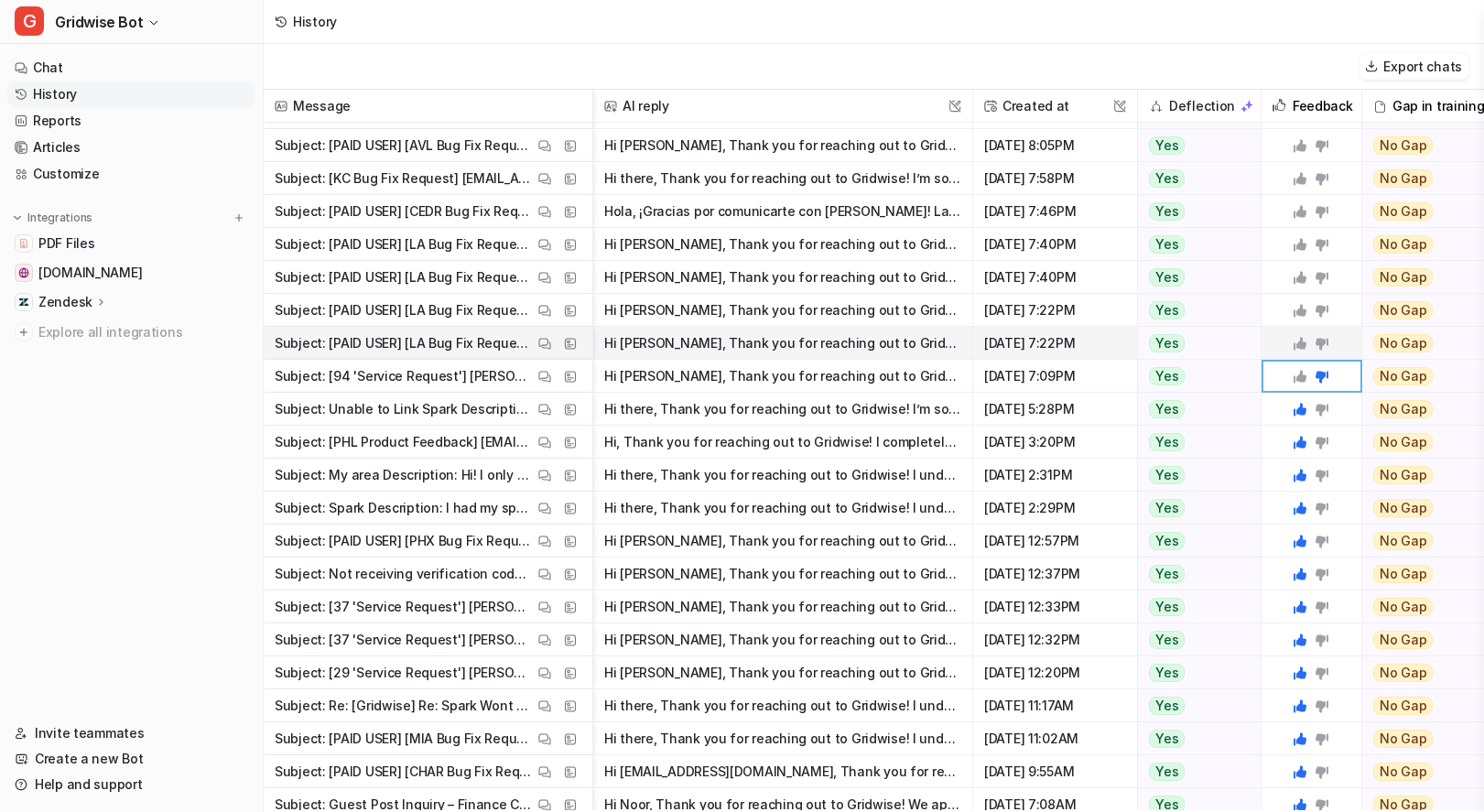 click 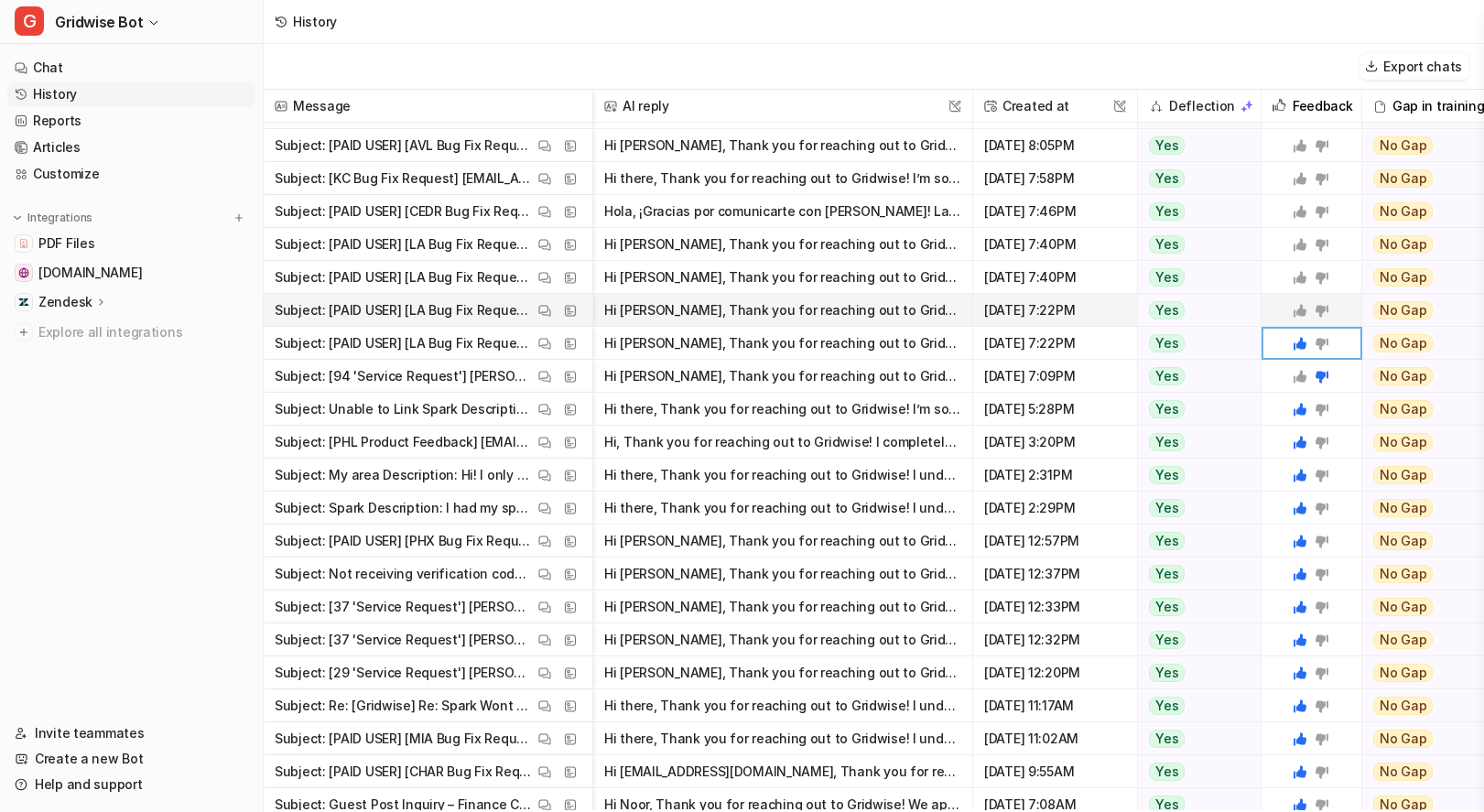 click on "Hi Gerardo,
Thank you for reaching out to Gridwise! I understand how concerning it can be when your Uber Eats account faces security issues and your earnings aren’t syncing as expected.
Since you’re" at bounding box center (783, 310) 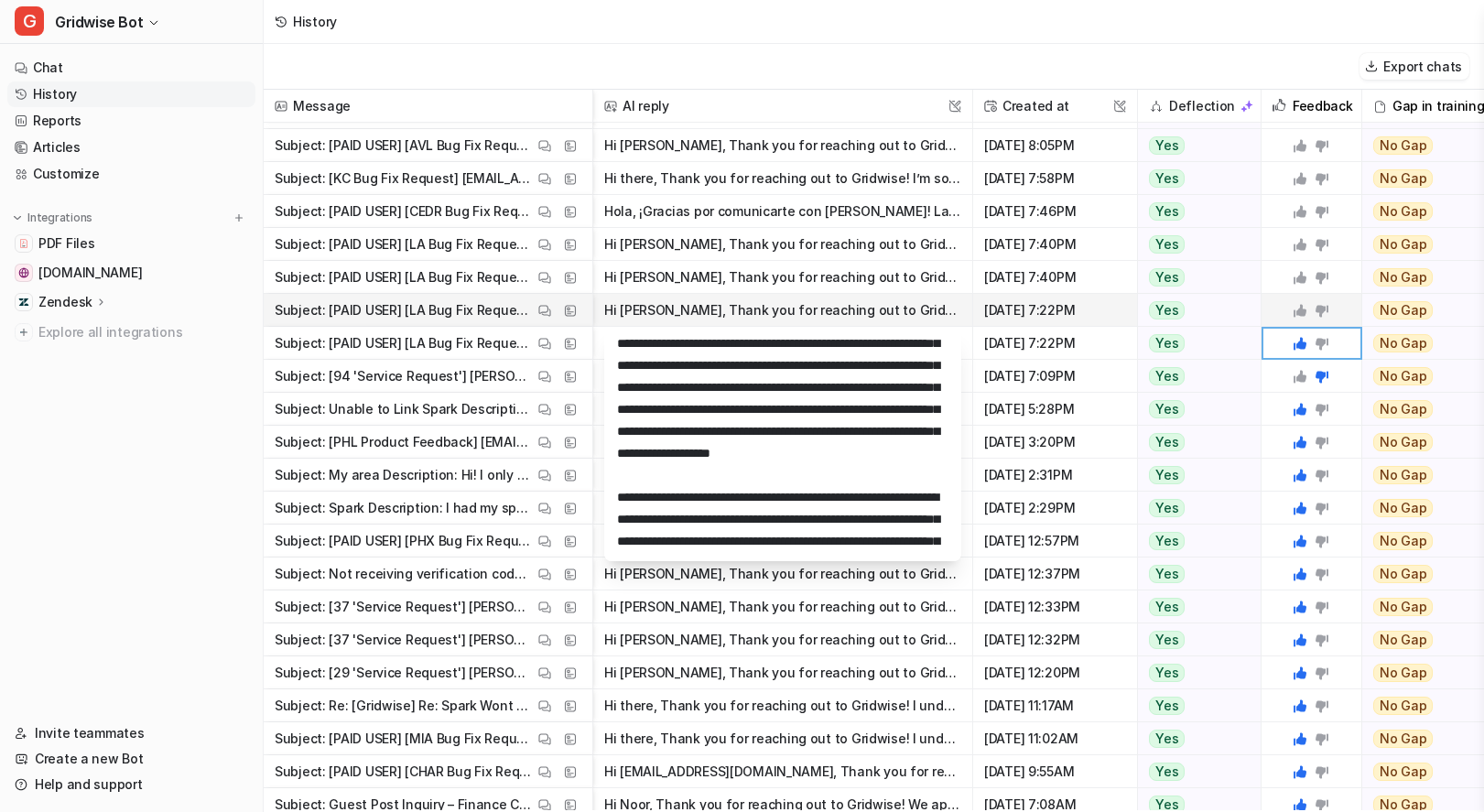 scroll, scrollTop: 439, scrollLeft: 0, axis: vertical 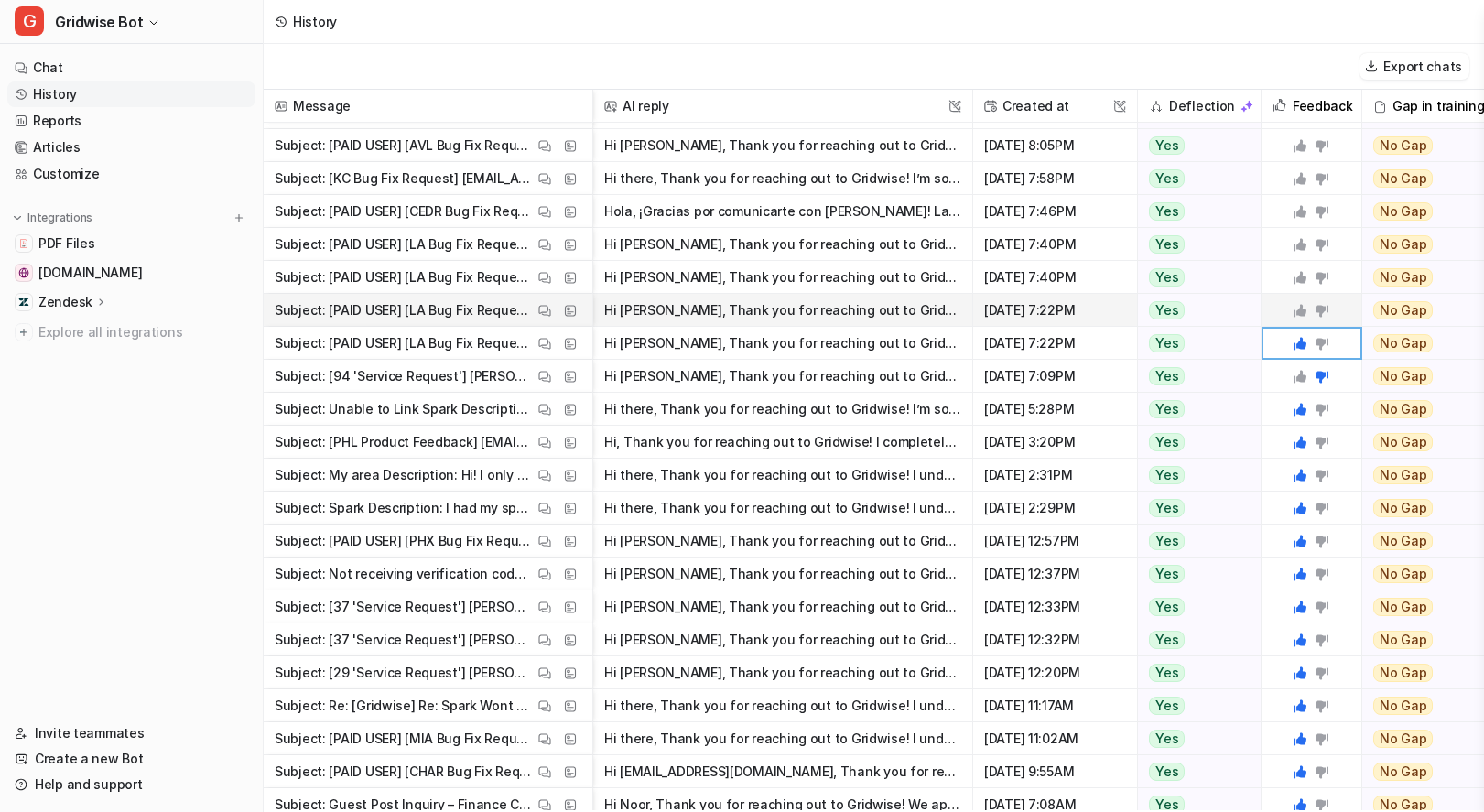 click 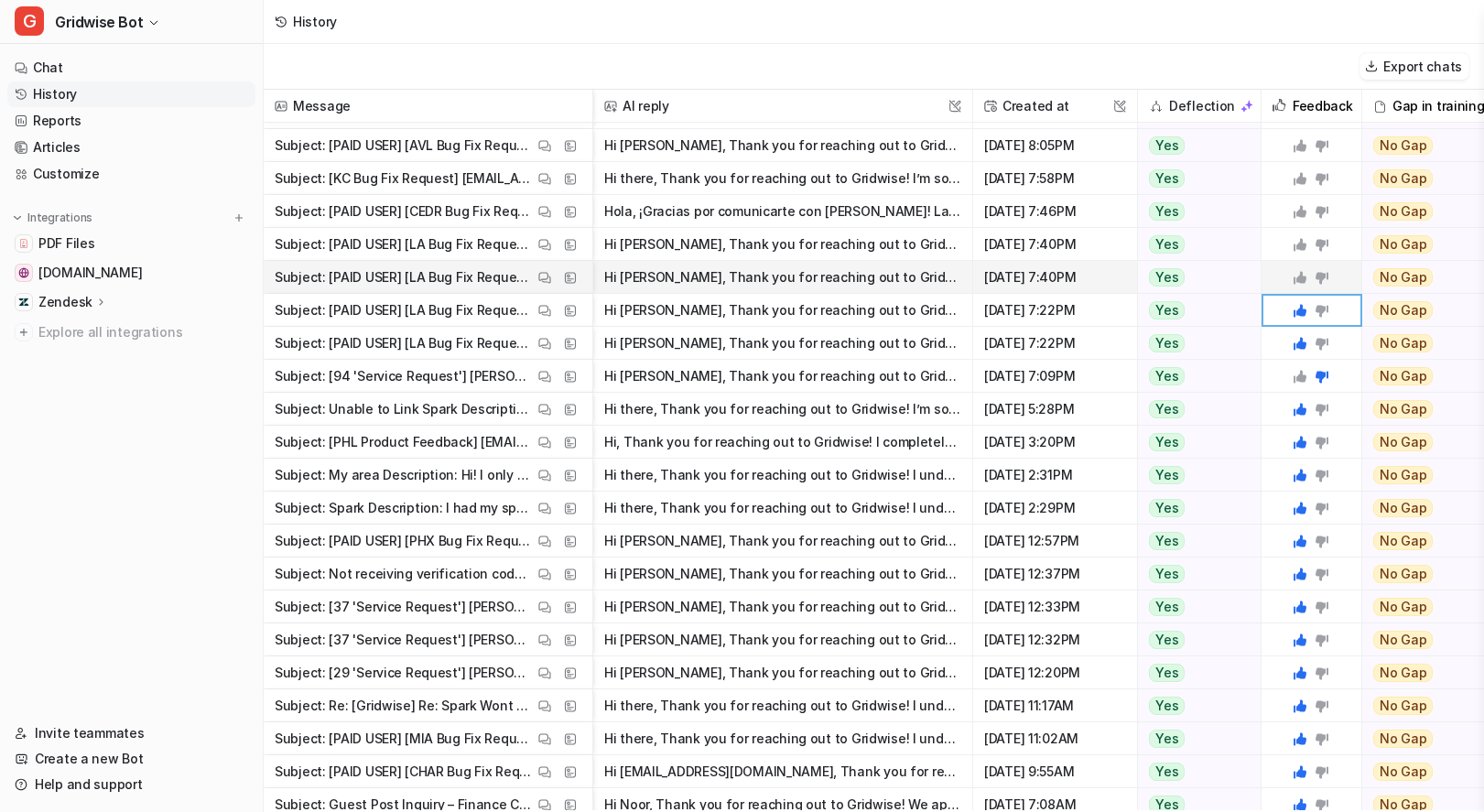 click on "Hi Gerard,
Thank you for reaching out to Gridwise! I understand you’re having trouble with mileage not being recorded for Uber Eats in the app.
As a Gridwise Plus user, you can use automatic mileage" at bounding box center (783, 277) 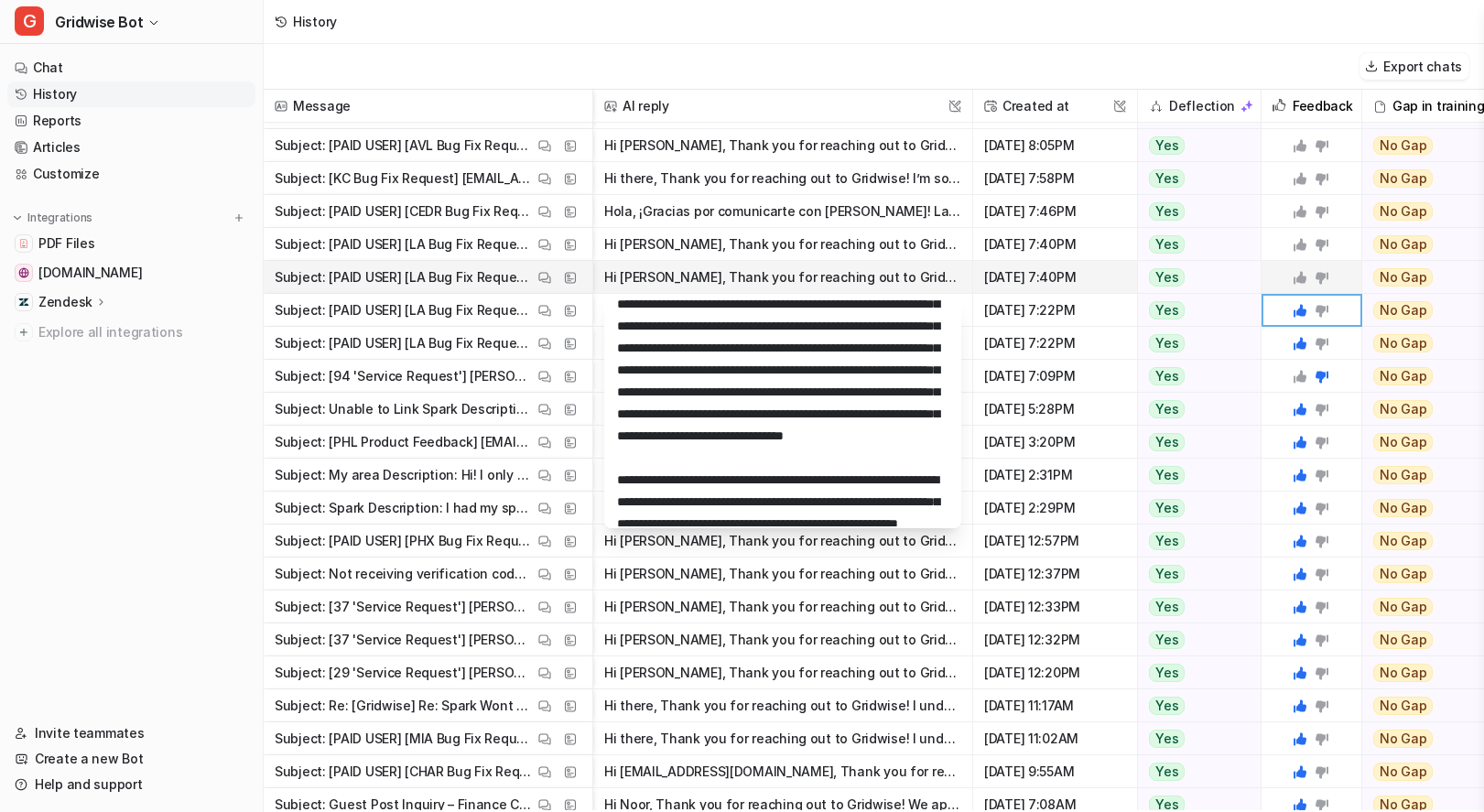 scroll, scrollTop: 113, scrollLeft: 0, axis: vertical 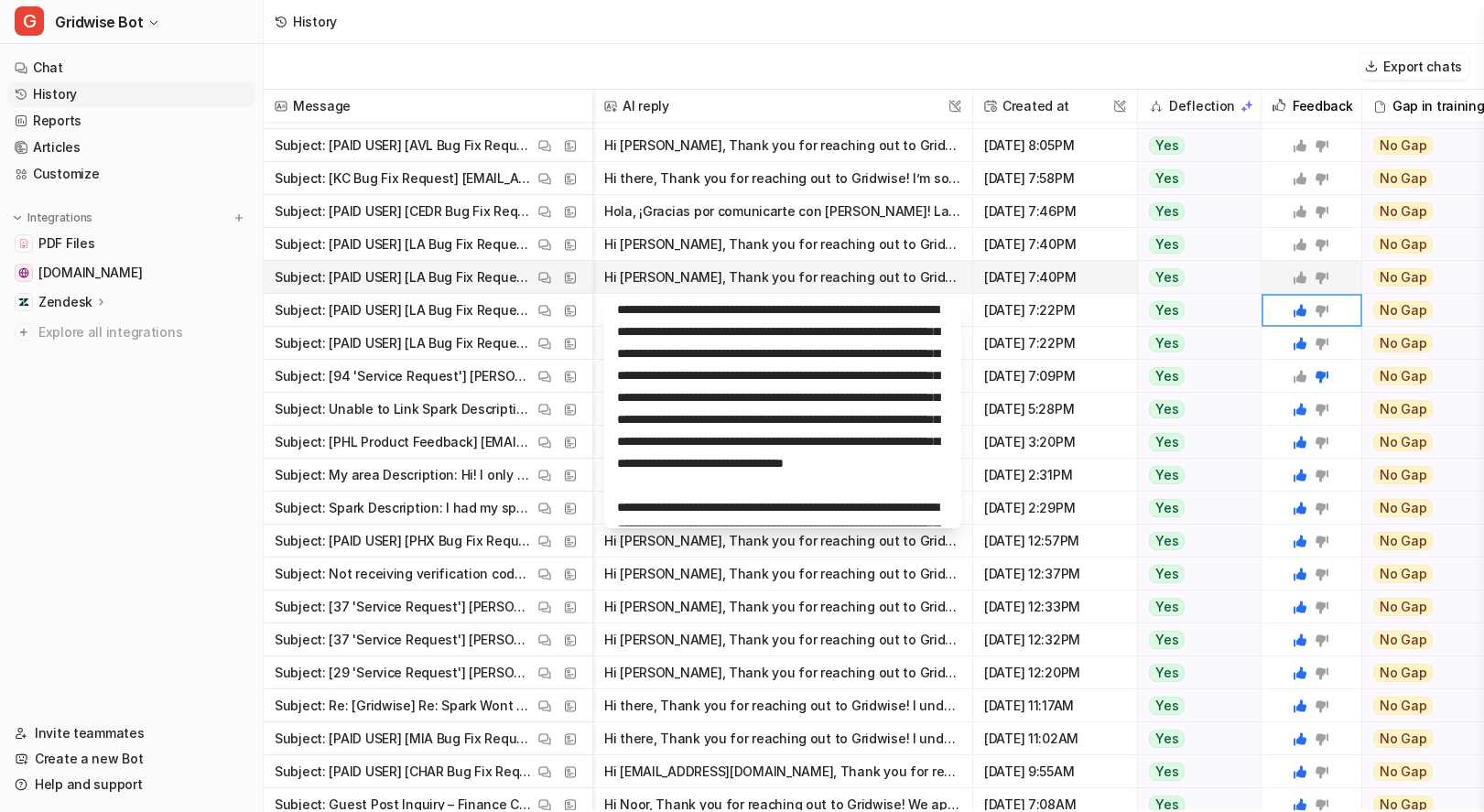 click 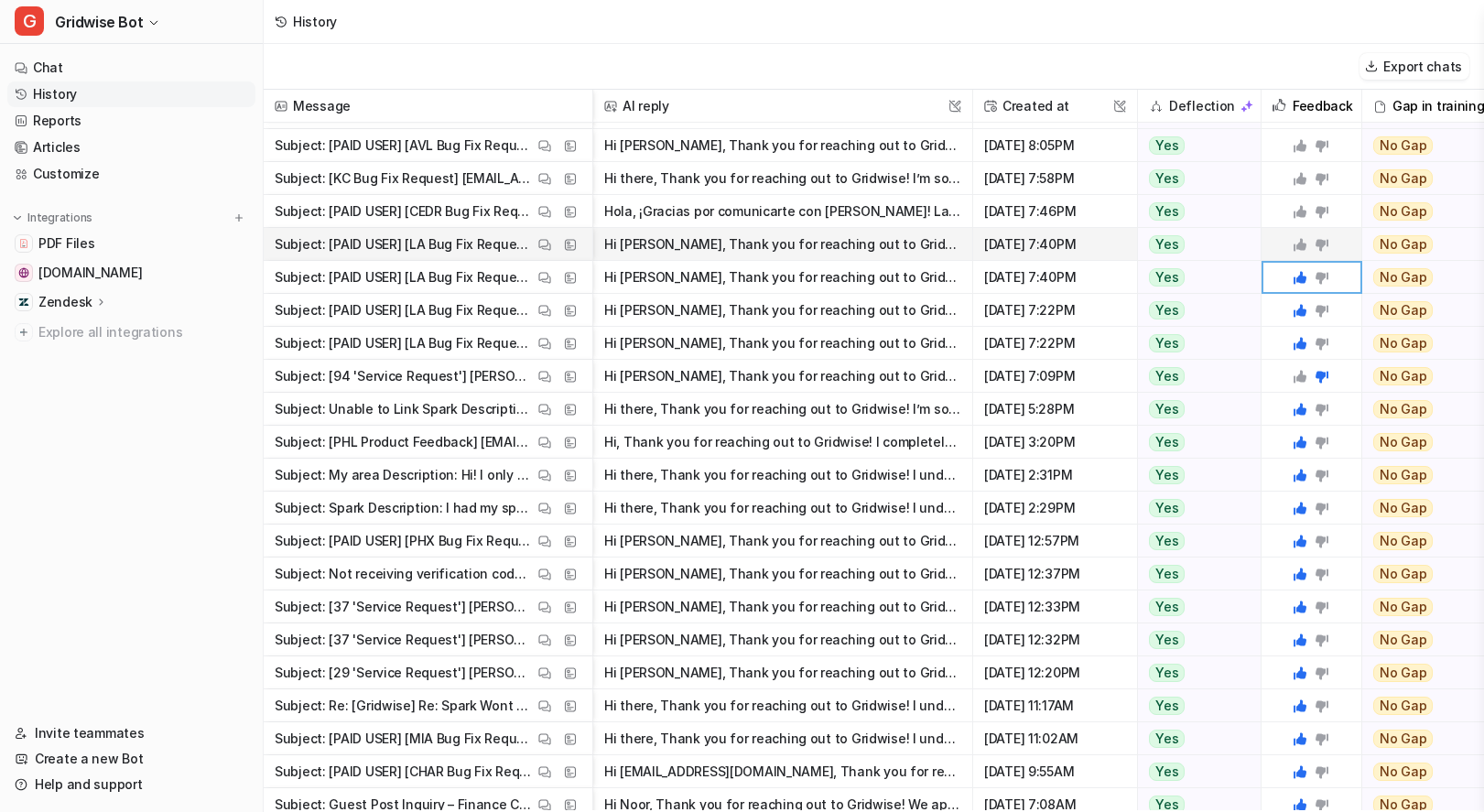 click on "Hi Gerard,
Thank you for reaching out to Gridwise! I’m sorry to hear that your Uber mileage is not being recorded. Let’s get this sorted out together.
First, please make sure automatic mileage track" at bounding box center (783, 244) 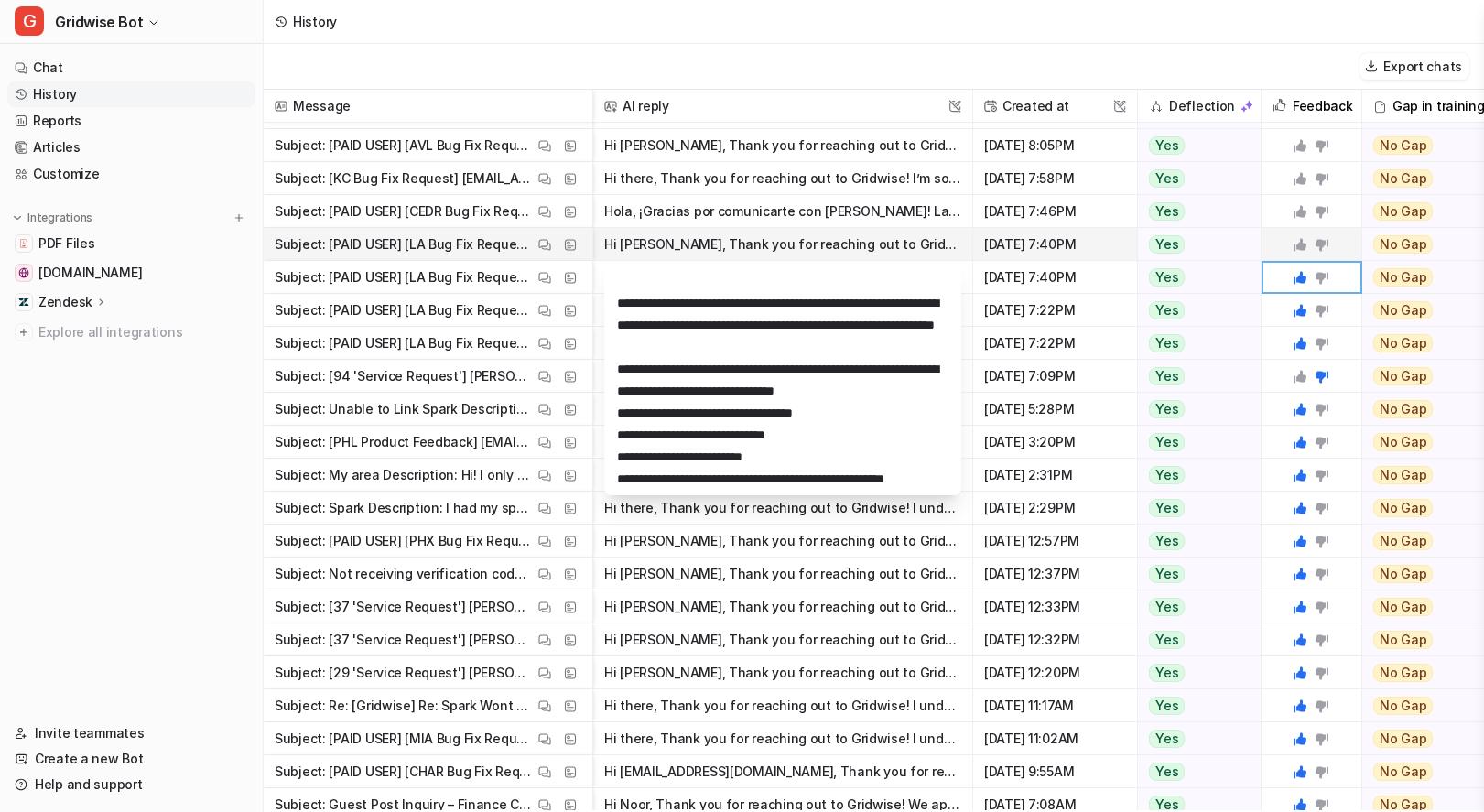 scroll, scrollTop: 0, scrollLeft: 0, axis: both 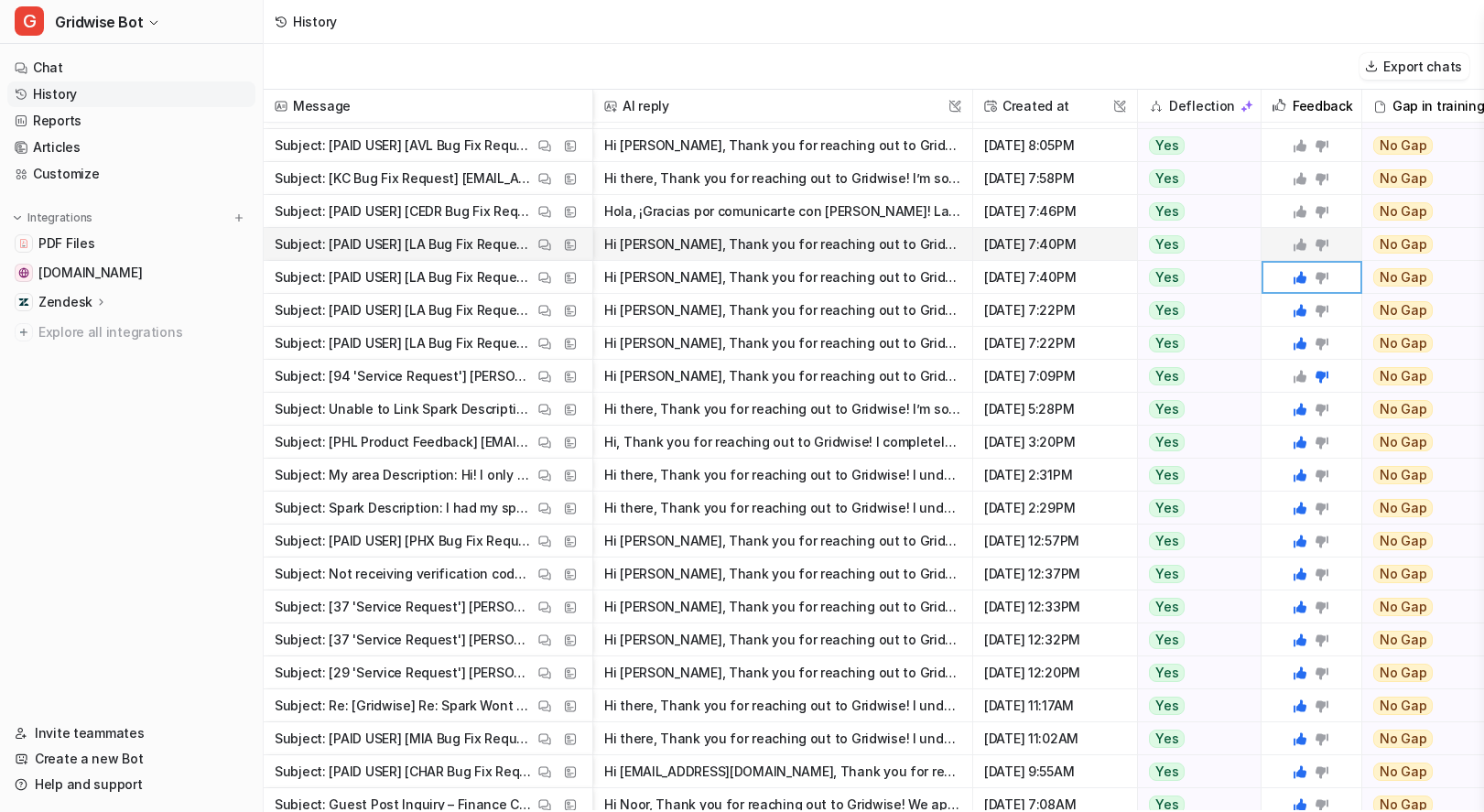 click 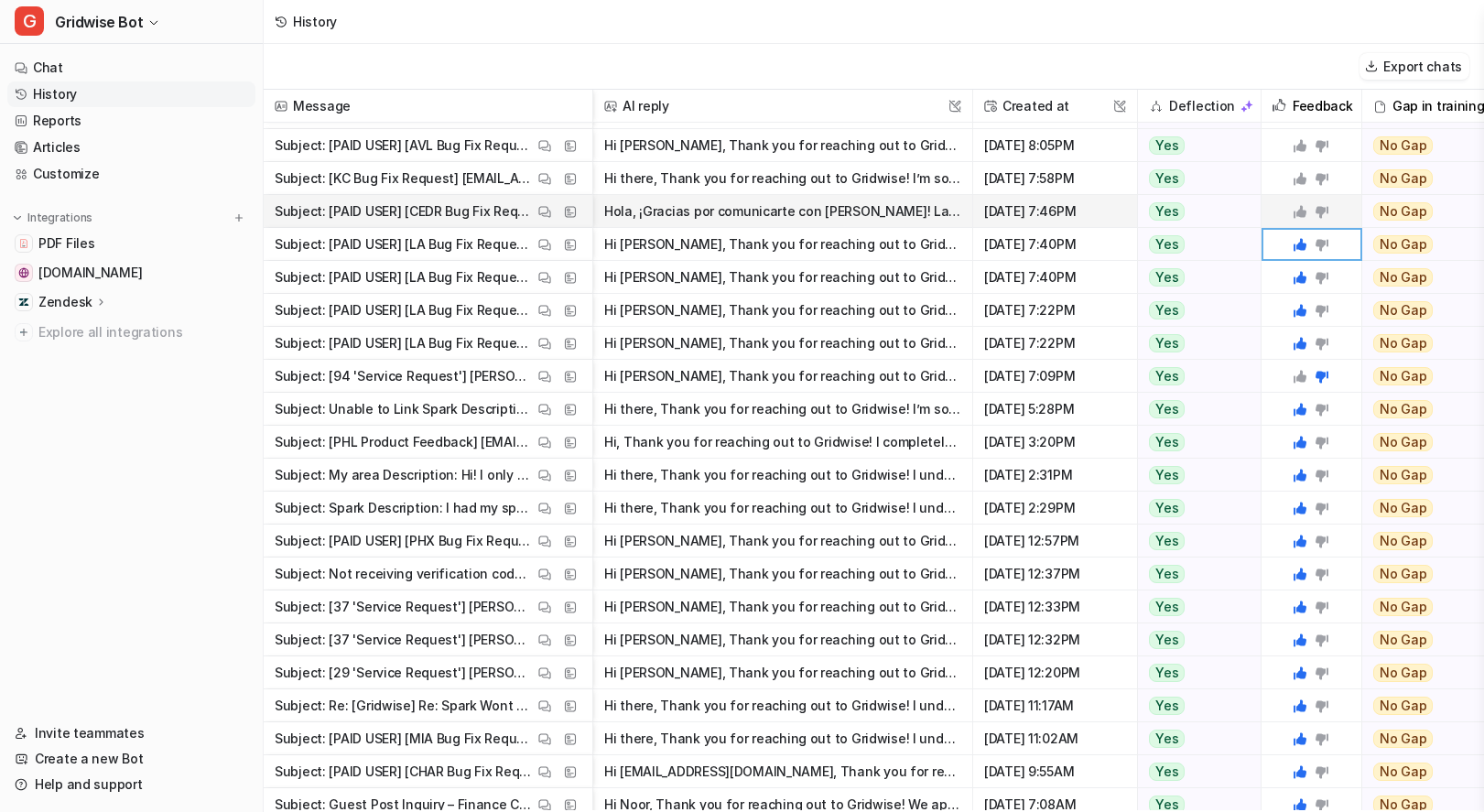 click on "Hola,
¡Gracias por comunicarte con Gridwise!
Lamentamos los inconvenientes con la conexión a Spark Driver. Actualmente, Spark solo permite iniciar sesión en un dispositivo a la vez, lo que significa" at bounding box center [783, 211] 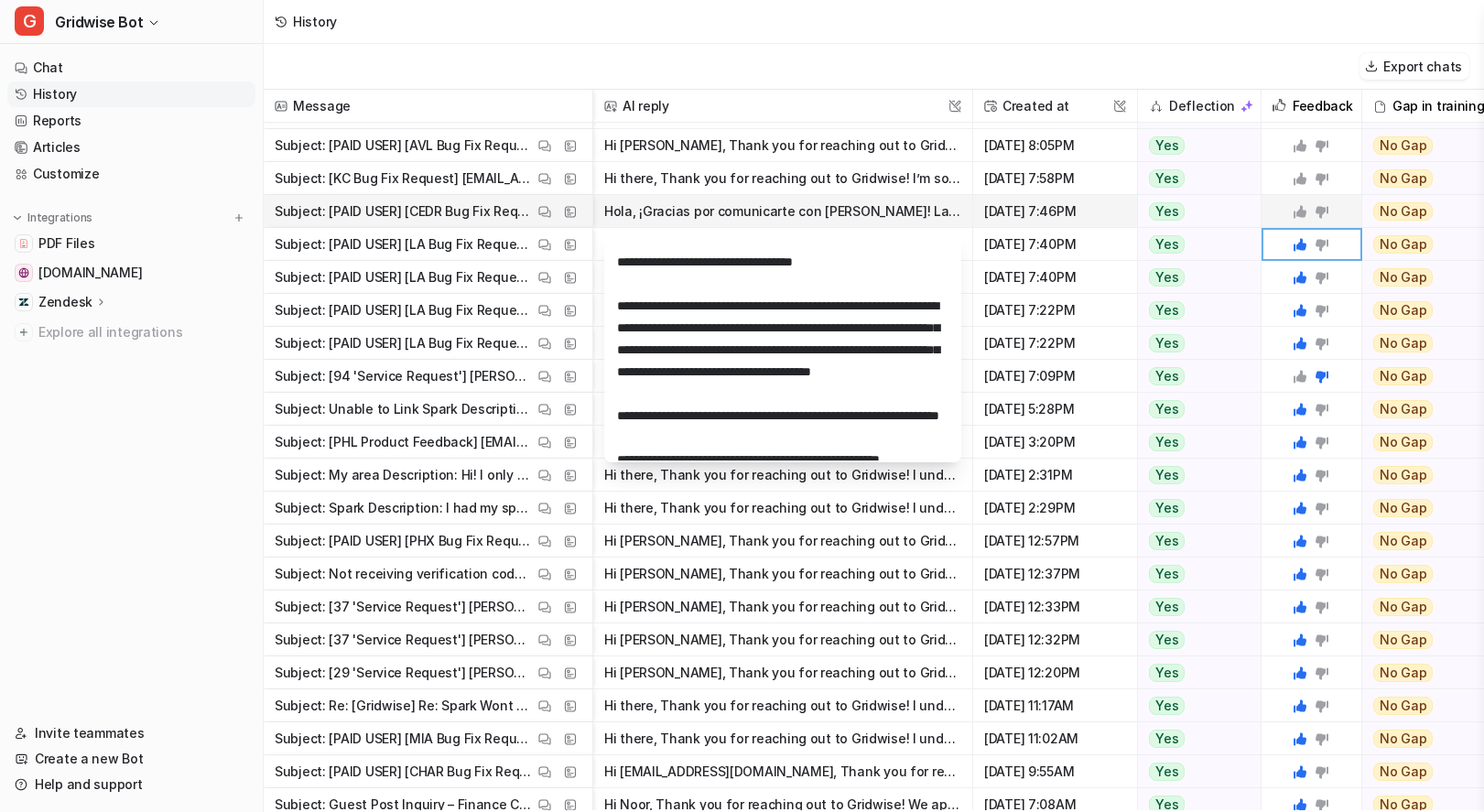 scroll, scrollTop: 44, scrollLeft: 0, axis: vertical 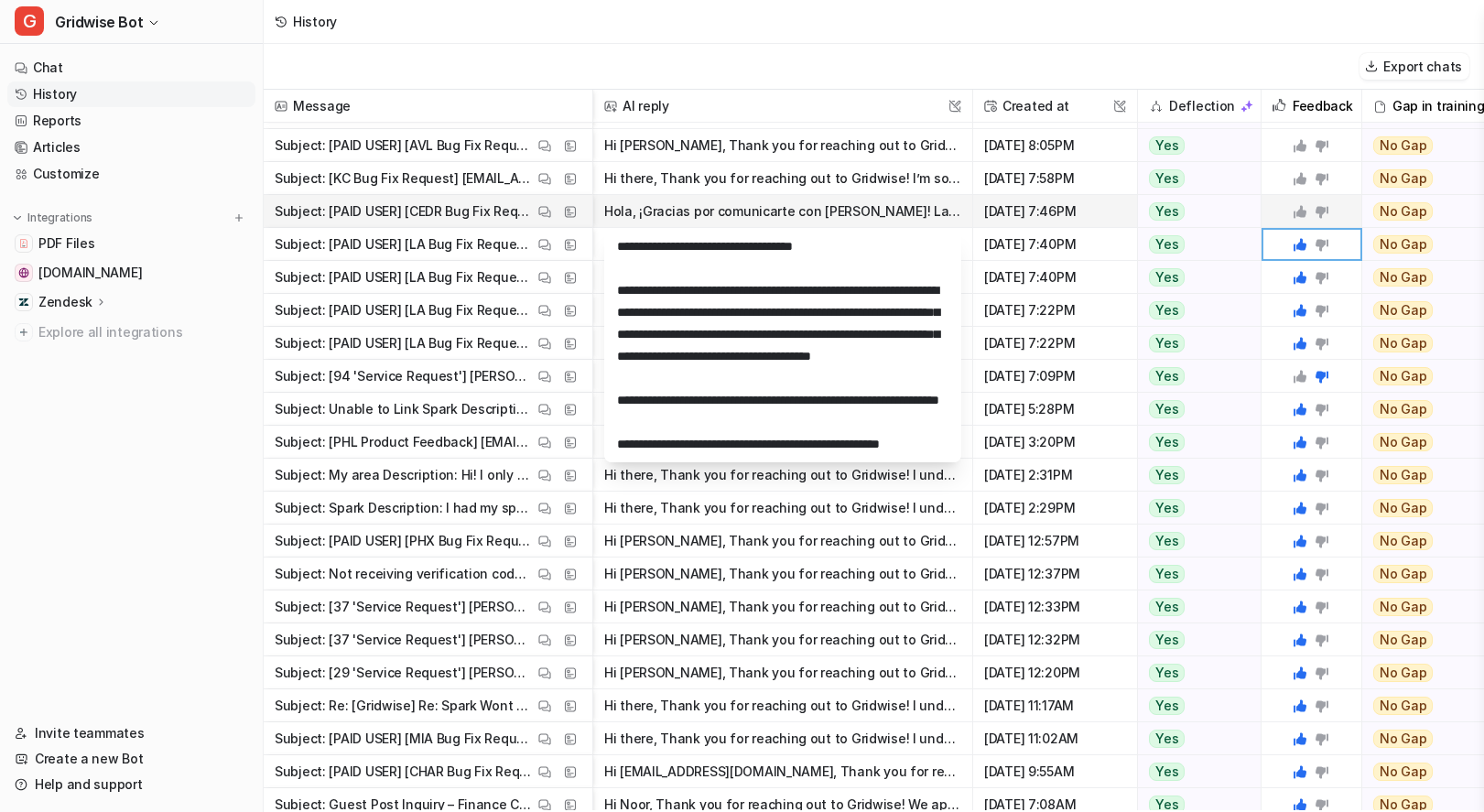 click 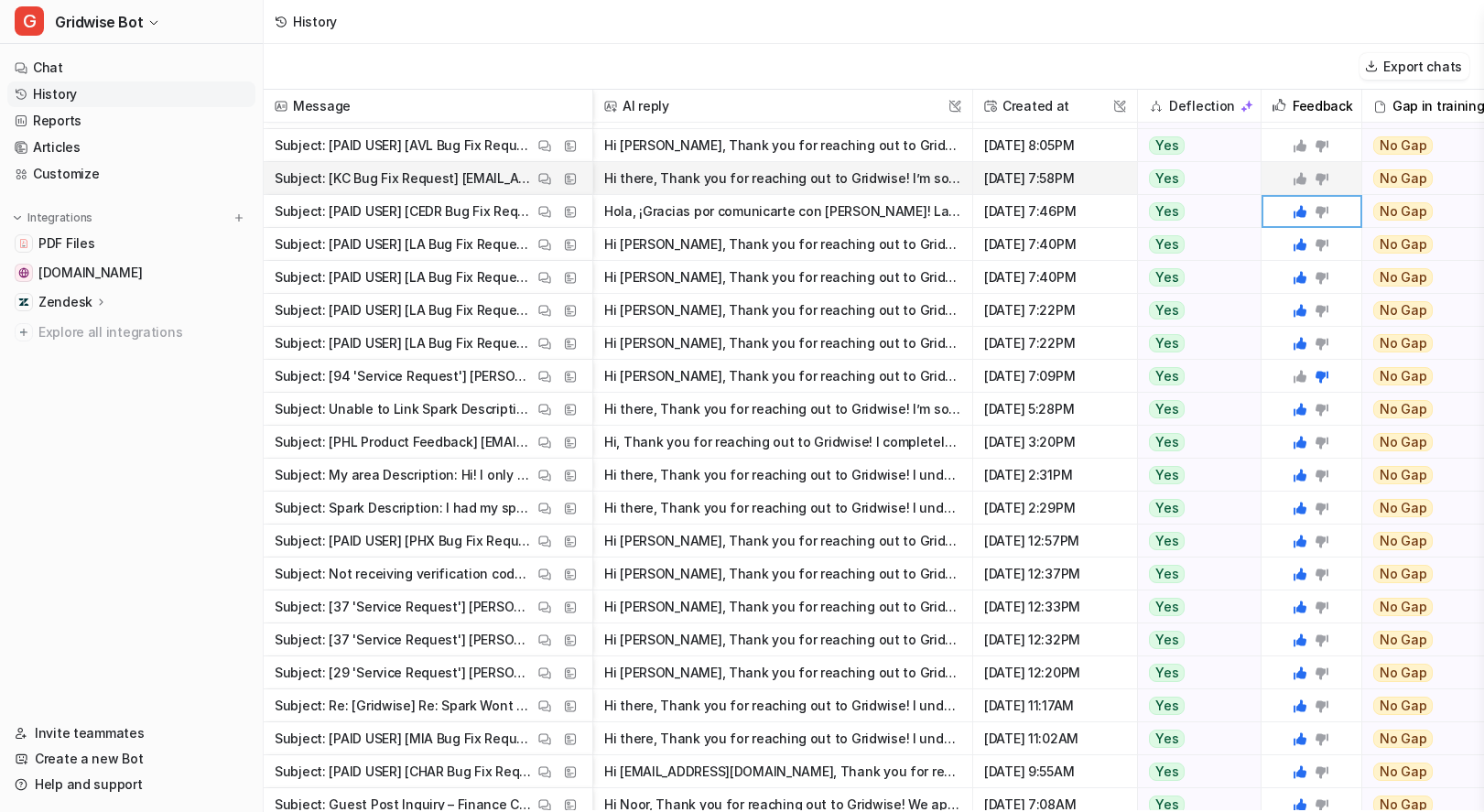 click on "Hi there,
Thank you for reaching out to Gridwise! I’m sorry you’re having trouble linking your account in the app.
Please try these steps to refresh your connection:
1. Navigate to your profile by t" at bounding box center [783, 179] 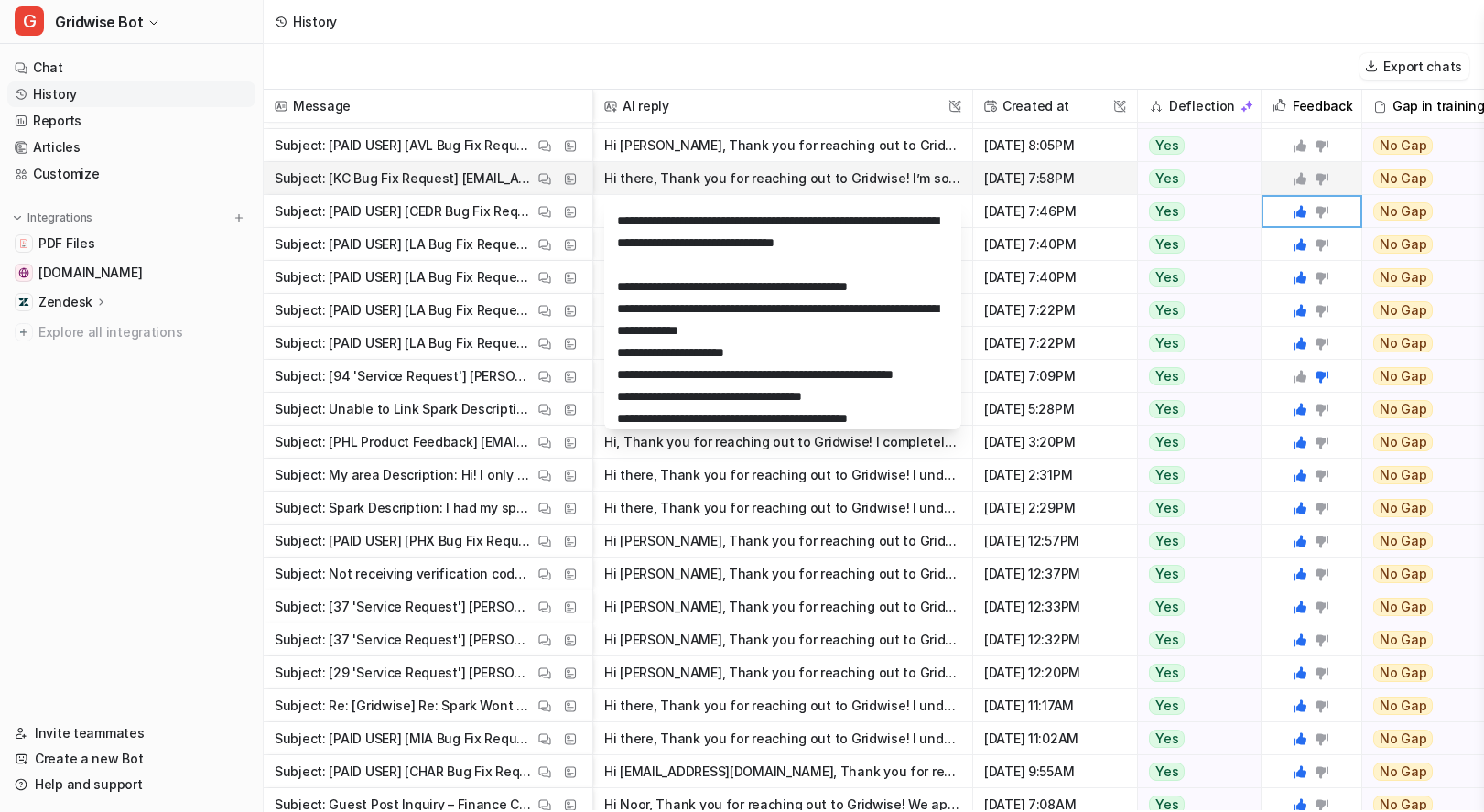 scroll, scrollTop: 0, scrollLeft: 0, axis: both 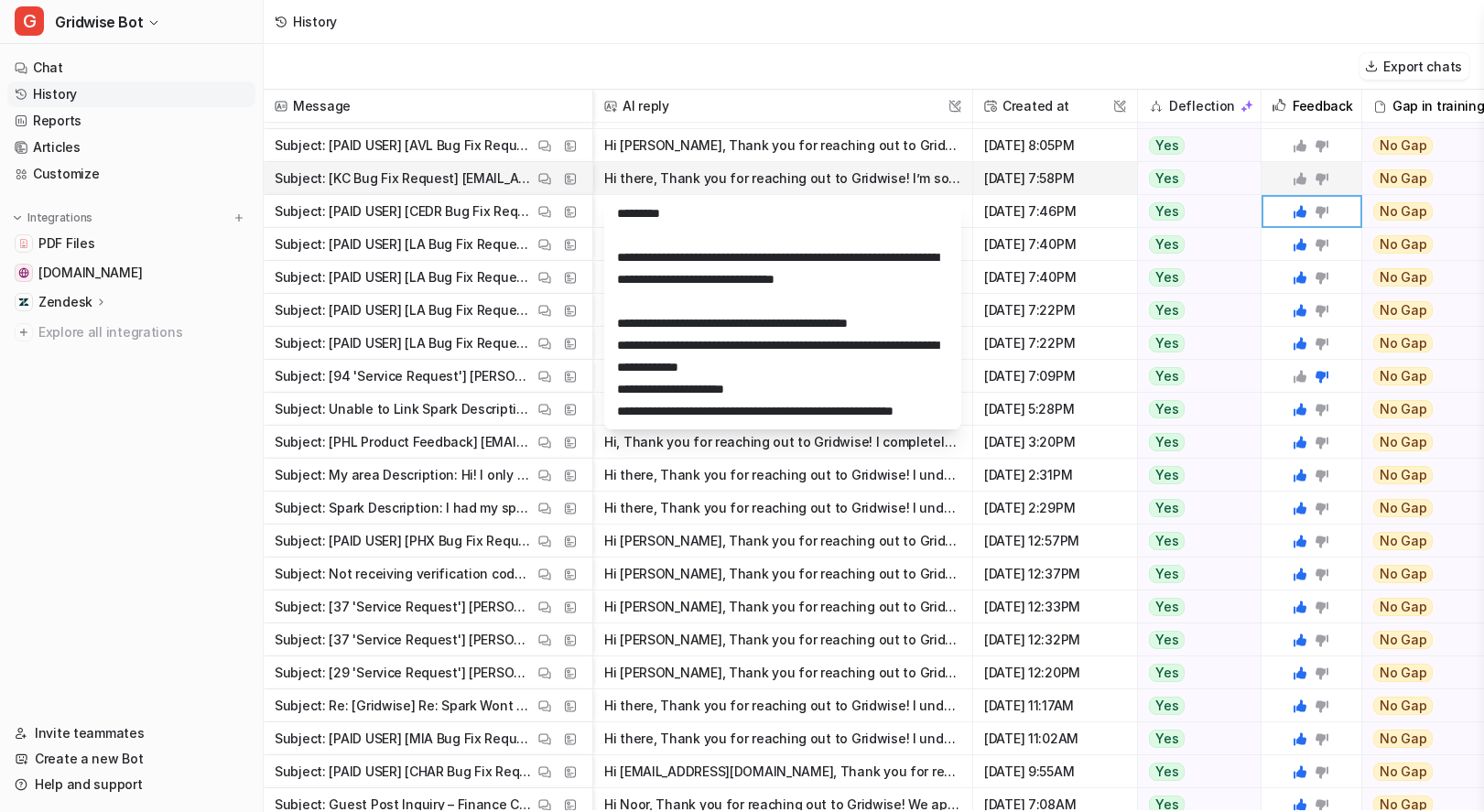 click 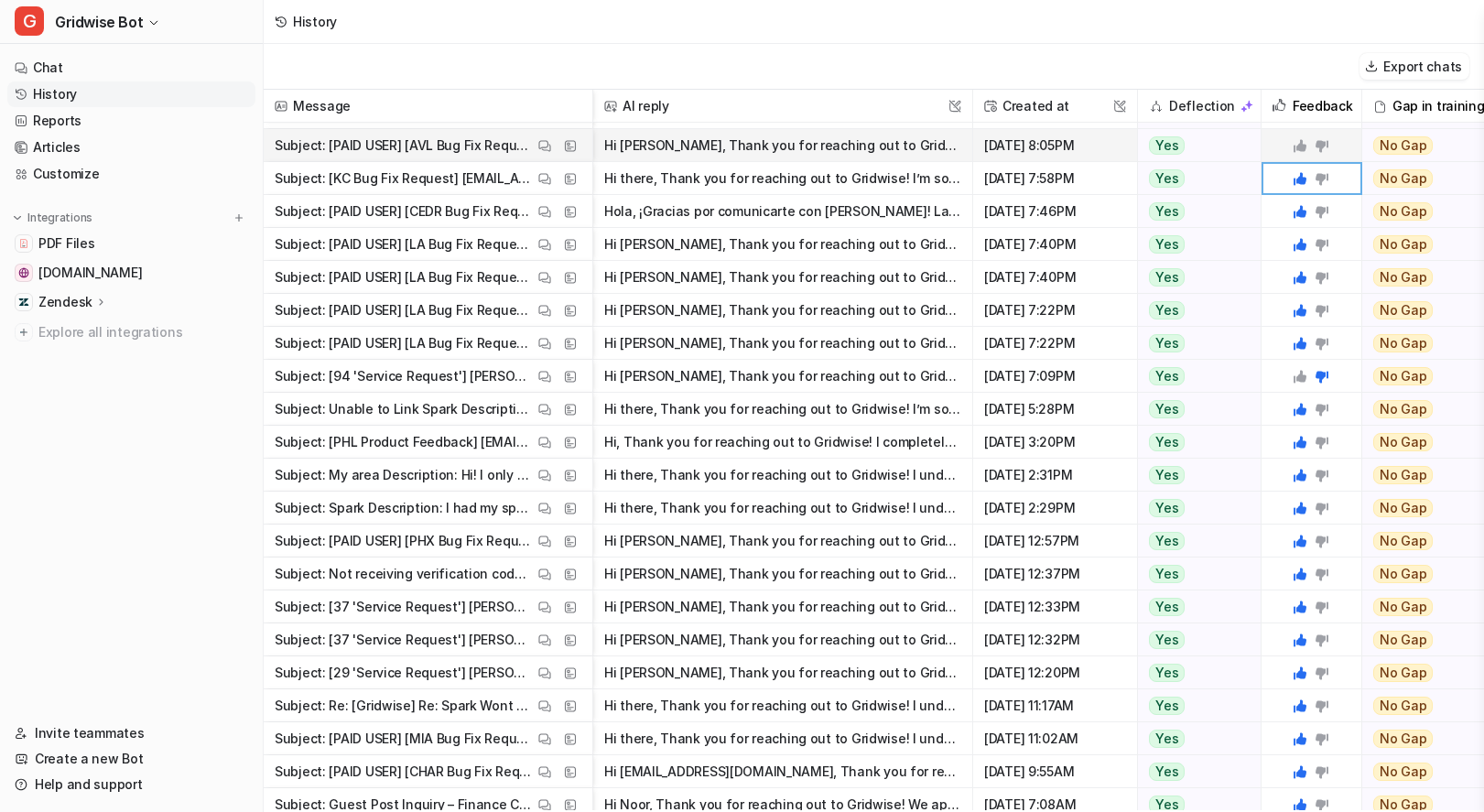 click on "Hi Donald,
Thank you for reaching out to Gridwise! I’m really sorry you’re having such a frustrating experience with Spark connection, not receiving verification codes, and needing to frequently rese" at bounding box center (783, 146) 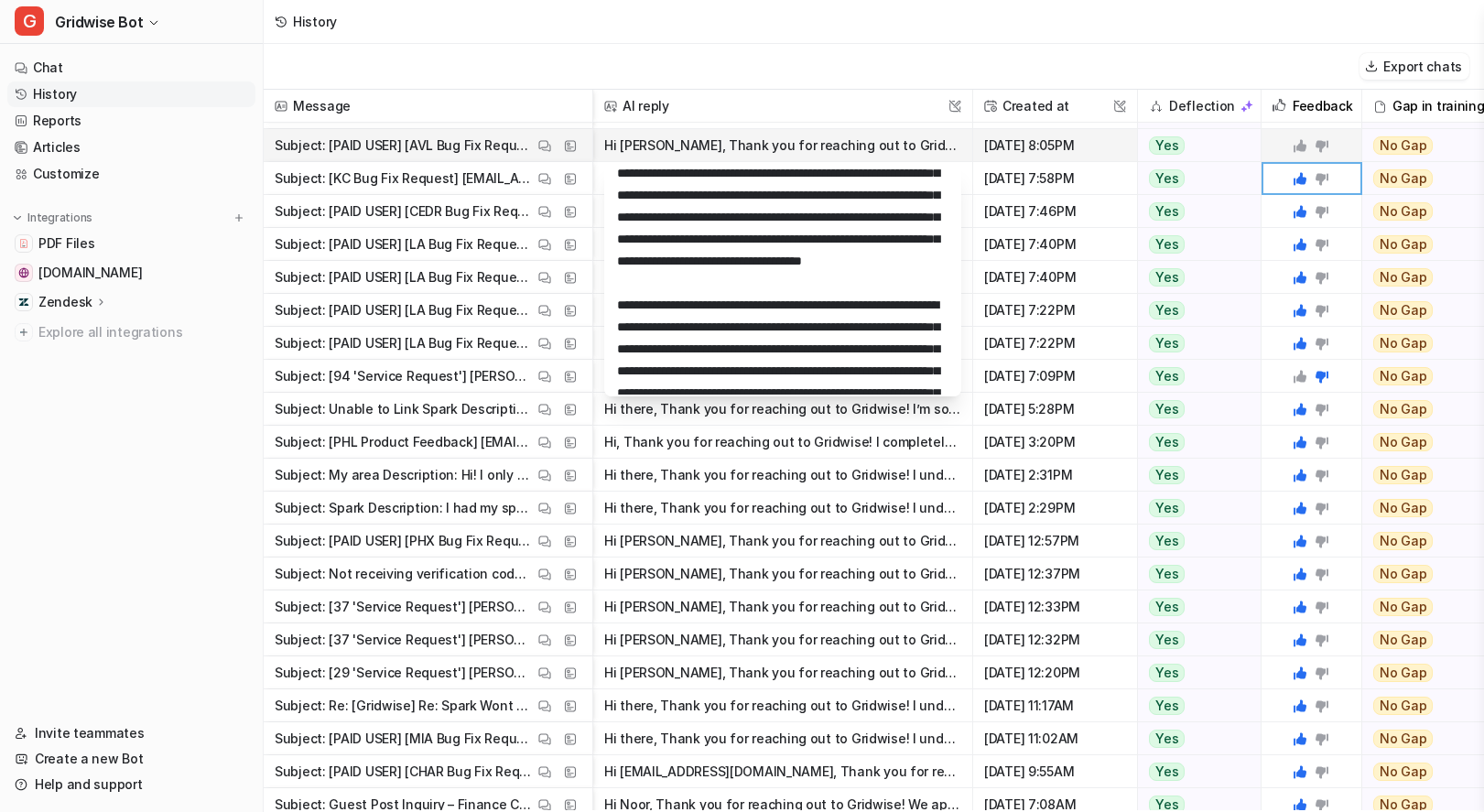 scroll, scrollTop: 405, scrollLeft: 0, axis: vertical 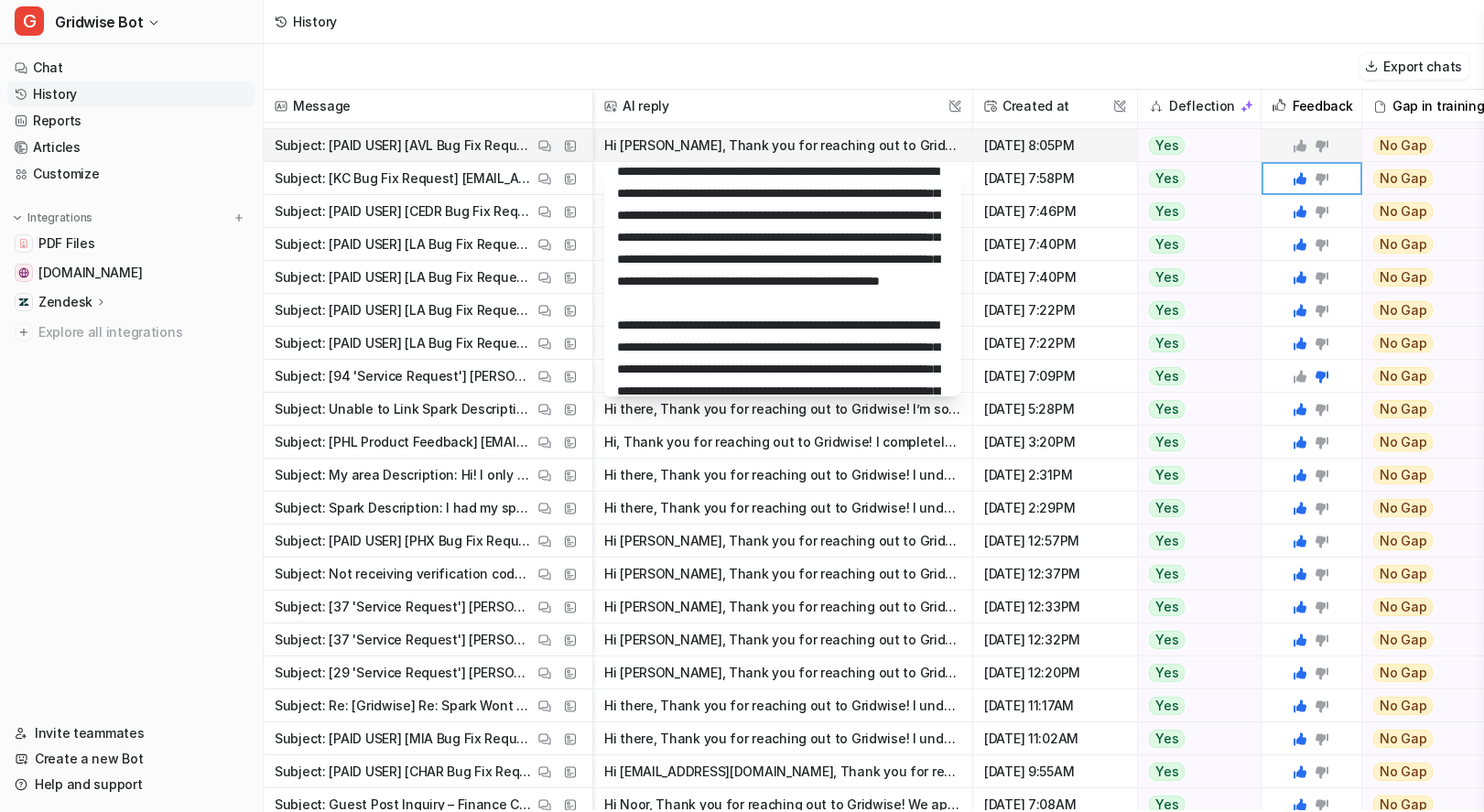 click 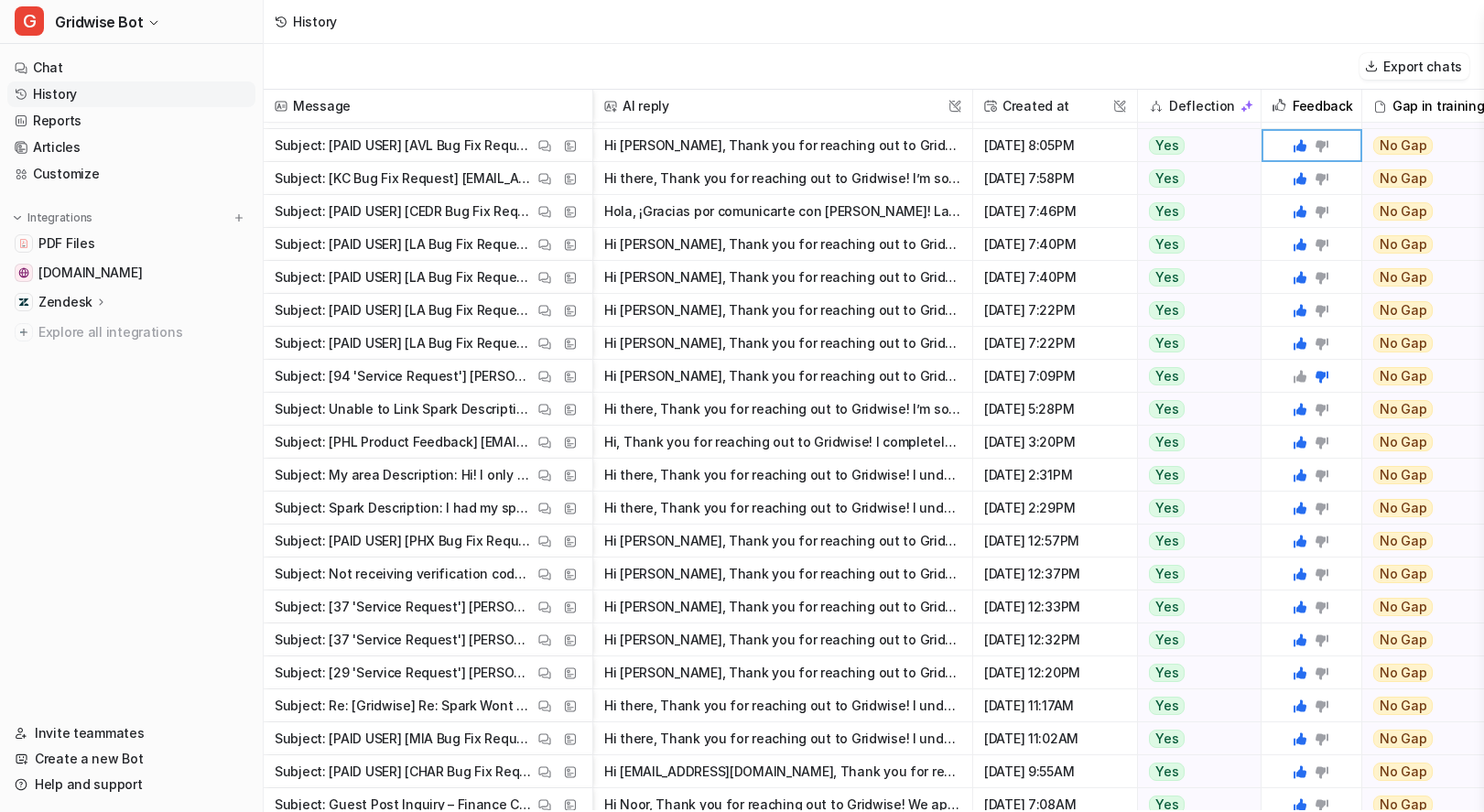 click on "Export chats" at bounding box center [873, 67] 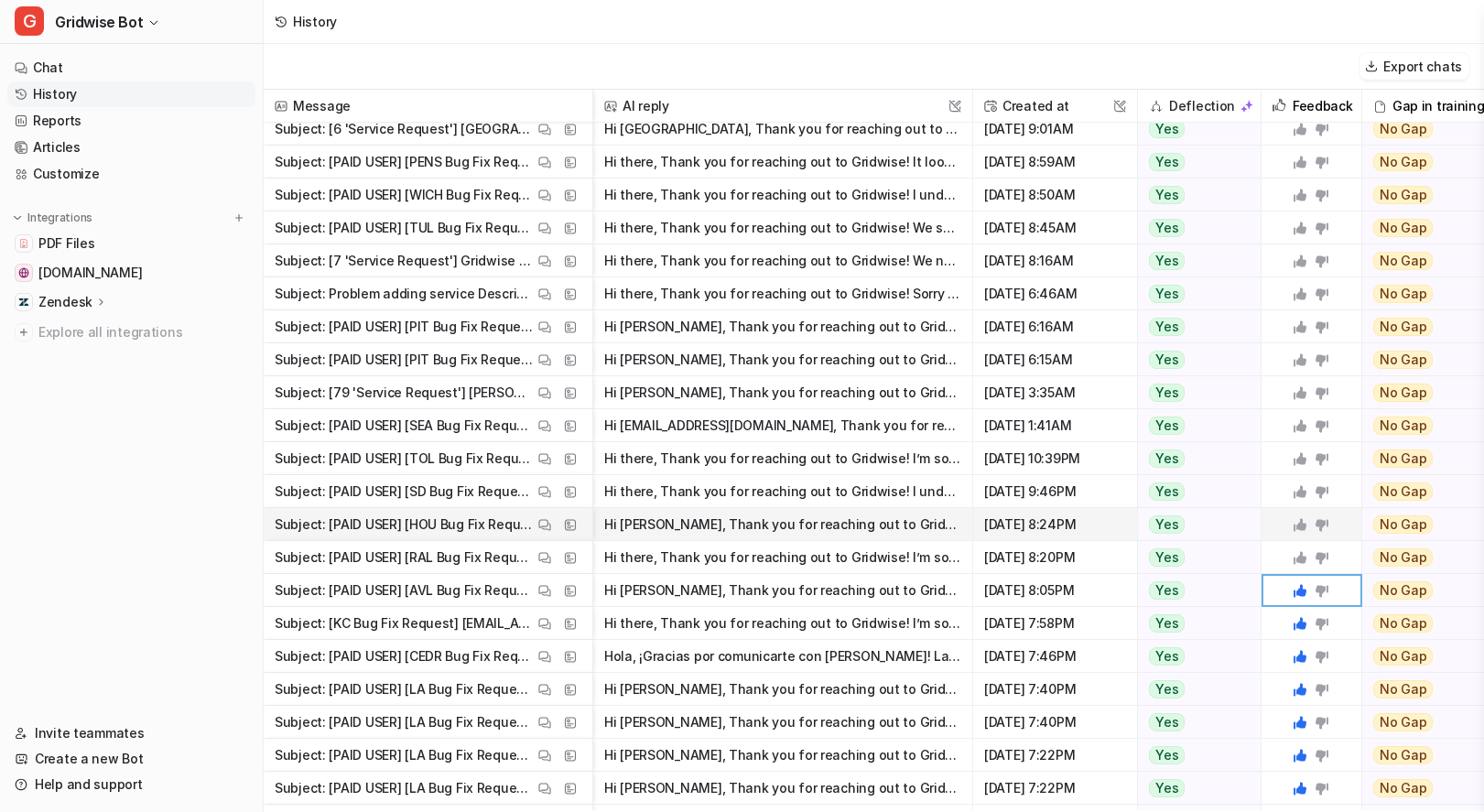 scroll, scrollTop: 341, scrollLeft: 0, axis: vertical 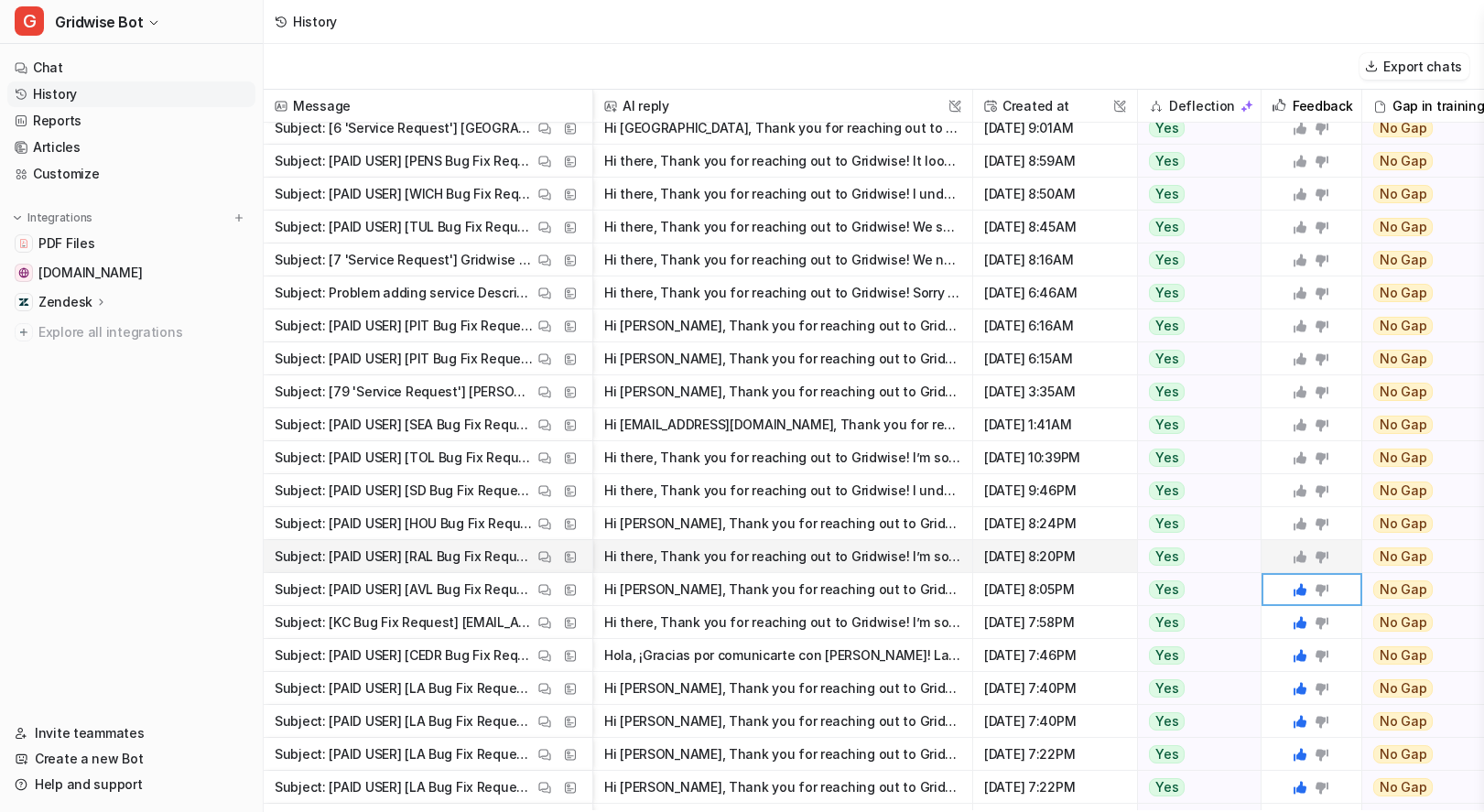 click on "Hi there,
Thank you for reaching out to Gridwise! I’m sorry you’re having trouble connecting your Spark account. Spark recently updated their login process, so only one device can be logged in at a t" at bounding box center [783, 557] 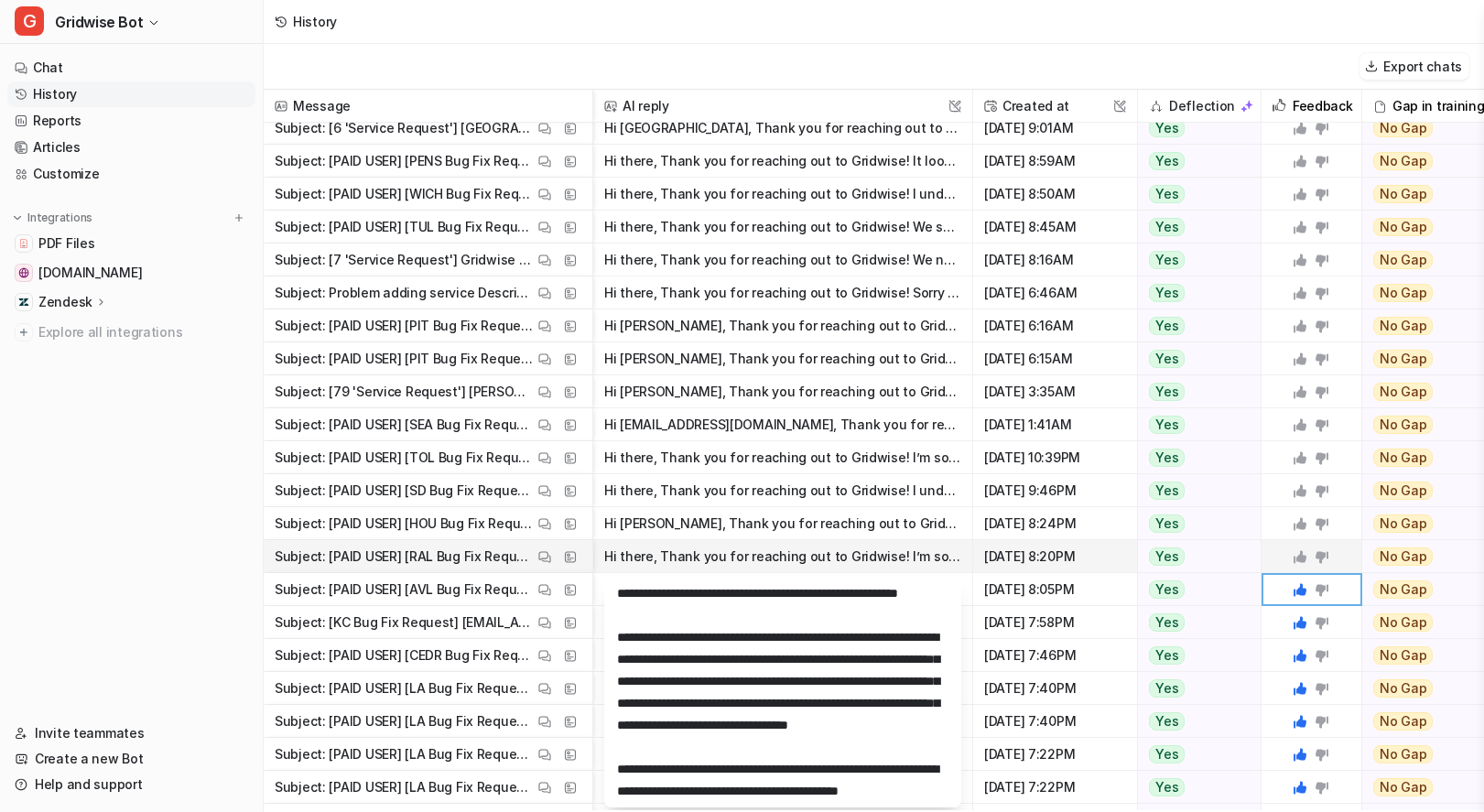 scroll, scrollTop: 285, scrollLeft: 0, axis: vertical 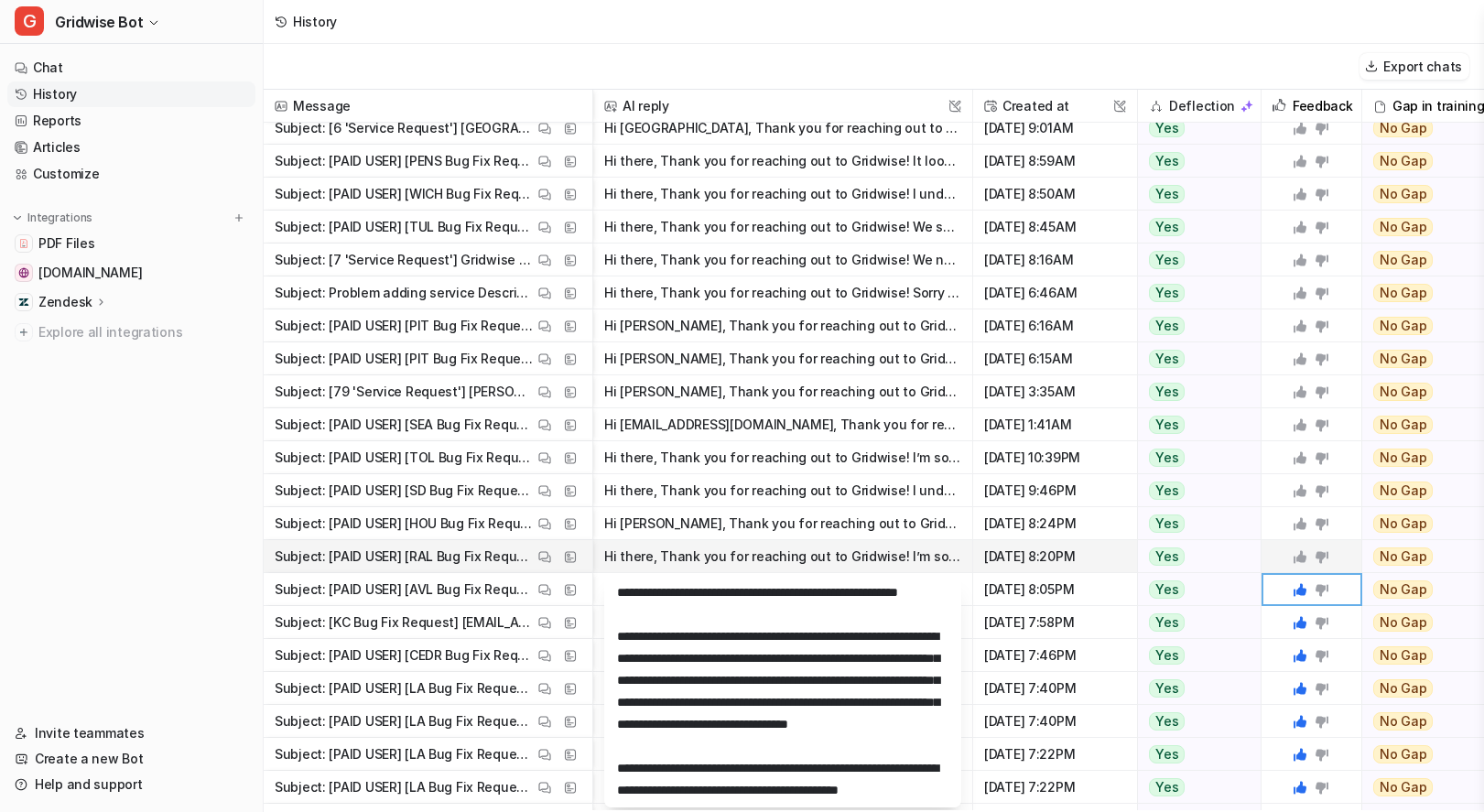 click 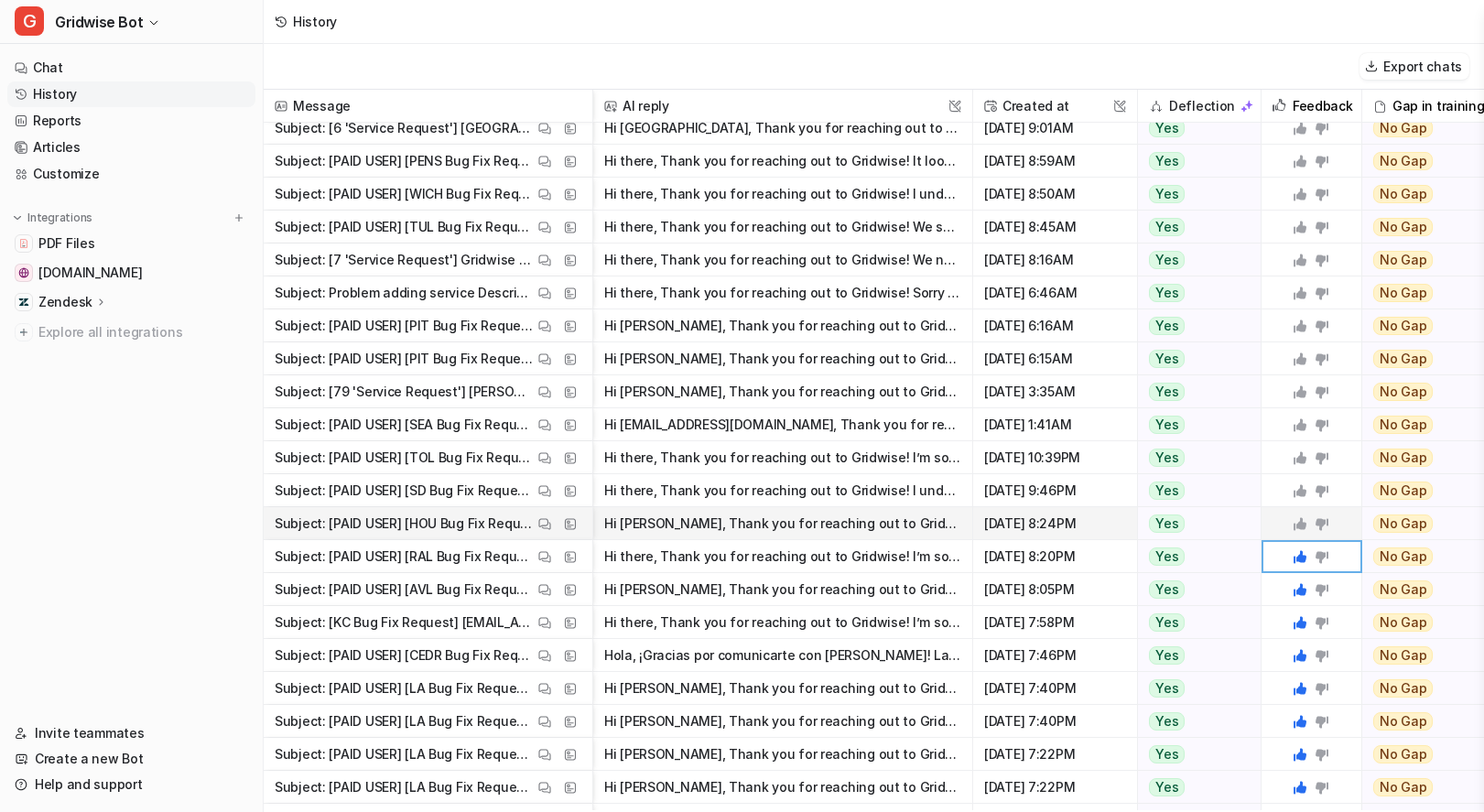 click on "Hi Keishun,
Thank you for reaching out to Gridwise! I’m sorry you’re having trouble receiving the Spark security code to update your daily earnings.
Spark Driver only allows one login at a time, so" at bounding box center (783, 524) 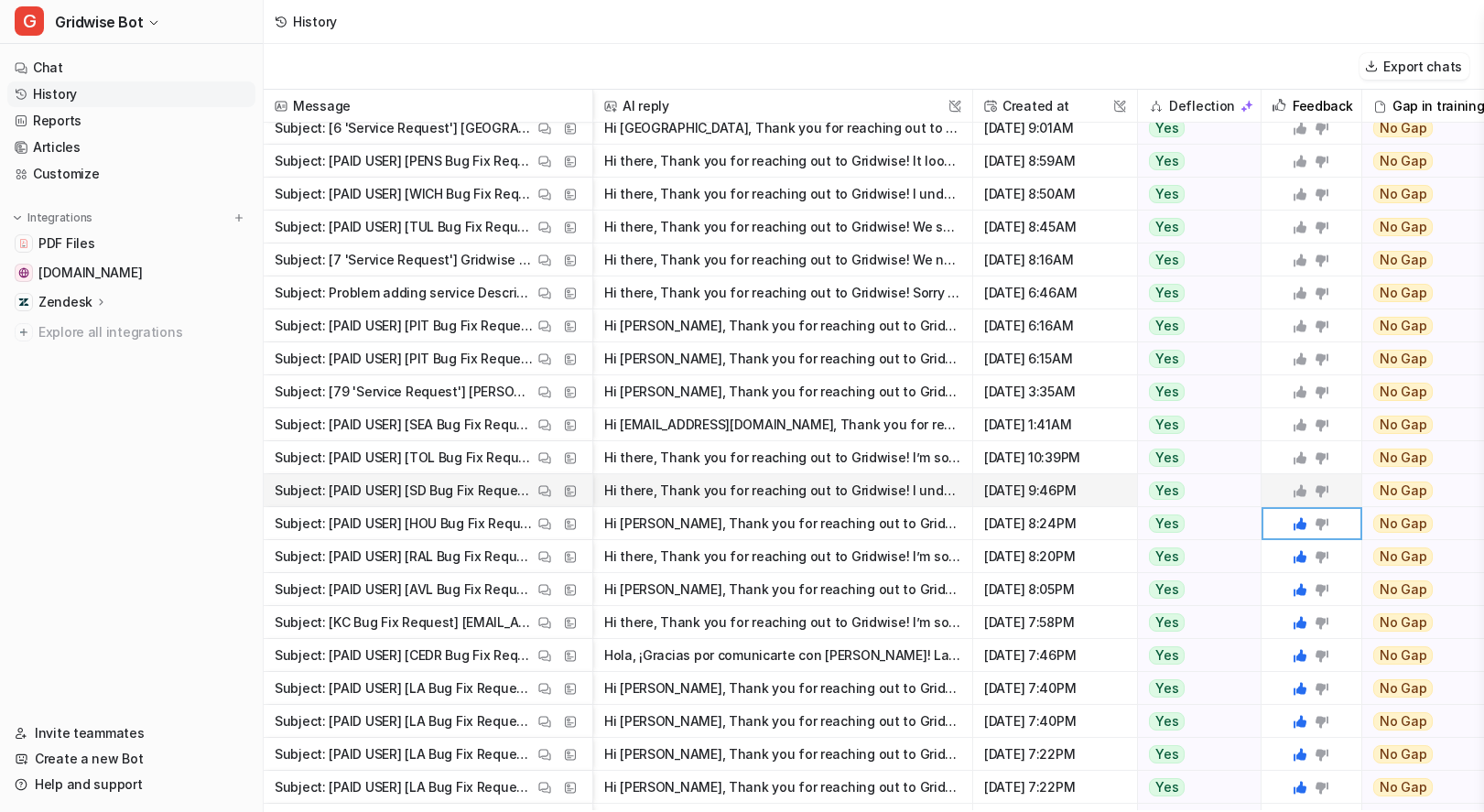 click on "Hi there,
Thank you for reaching out to Gridwise! I understand how frustrating it is not to receive the verification code when trying to link your Spark app.
Here’s how to resolve this:
- Spark Dri" at bounding box center [783, 491] 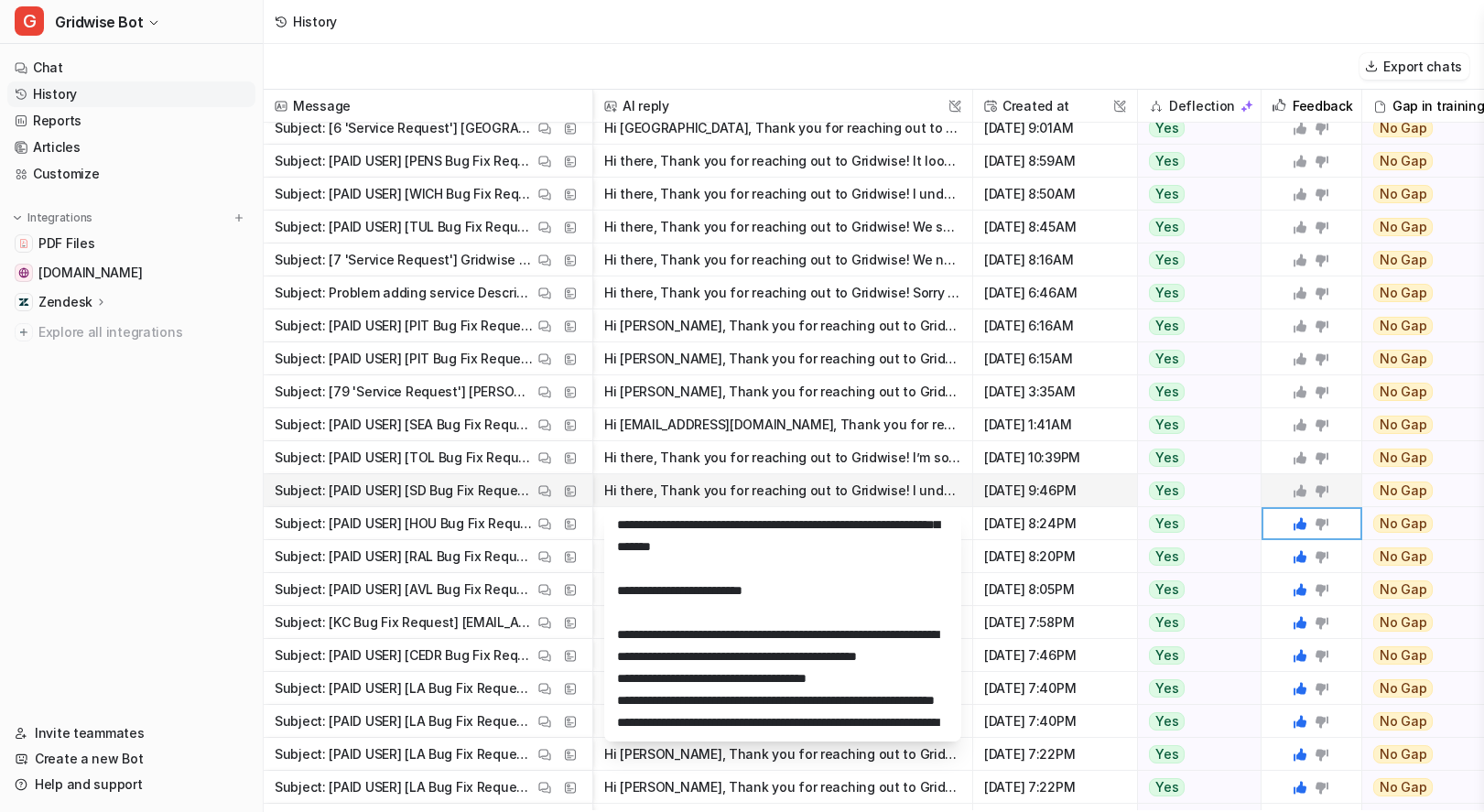 scroll, scrollTop: 277, scrollLeft: 0, axis: vertical 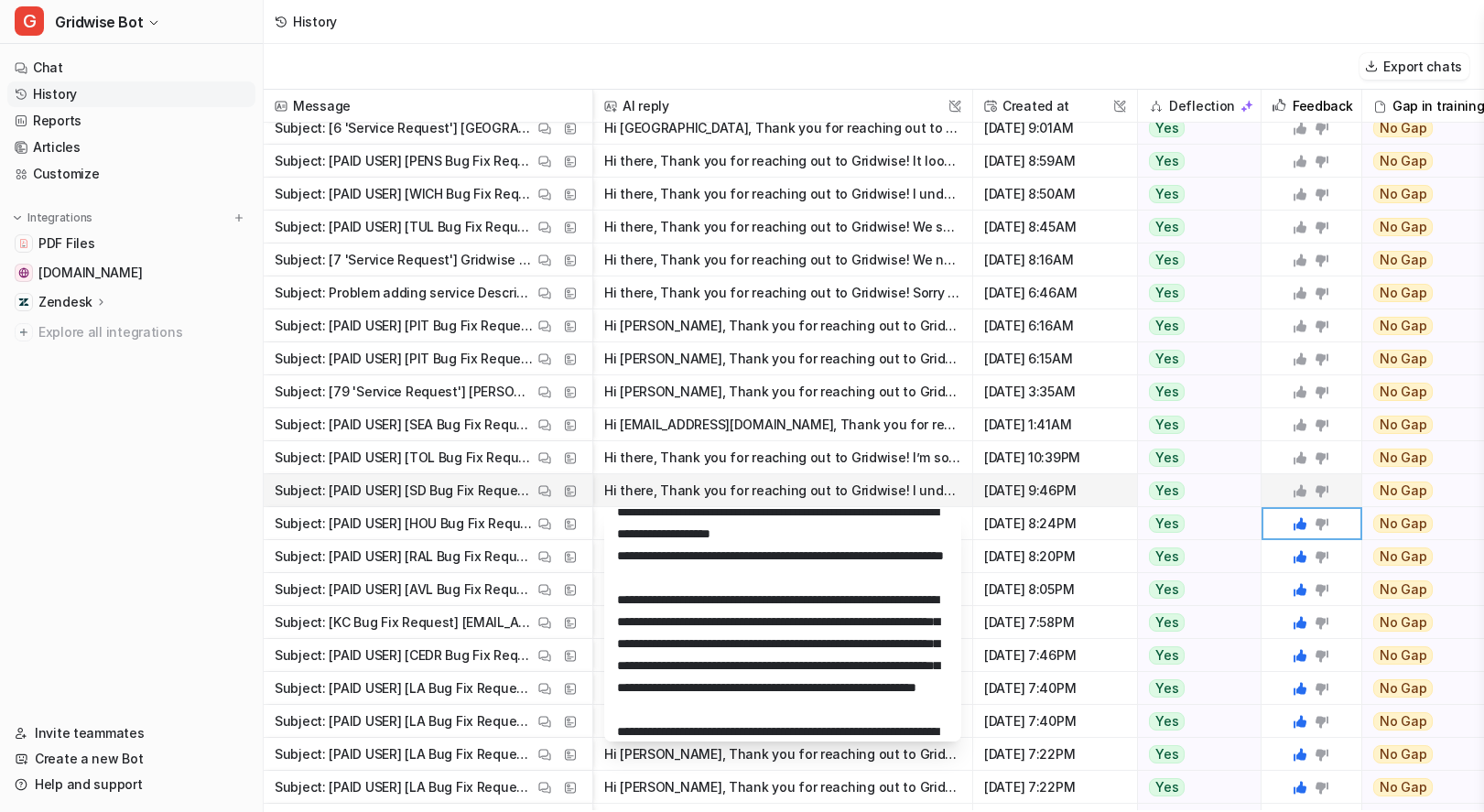 click 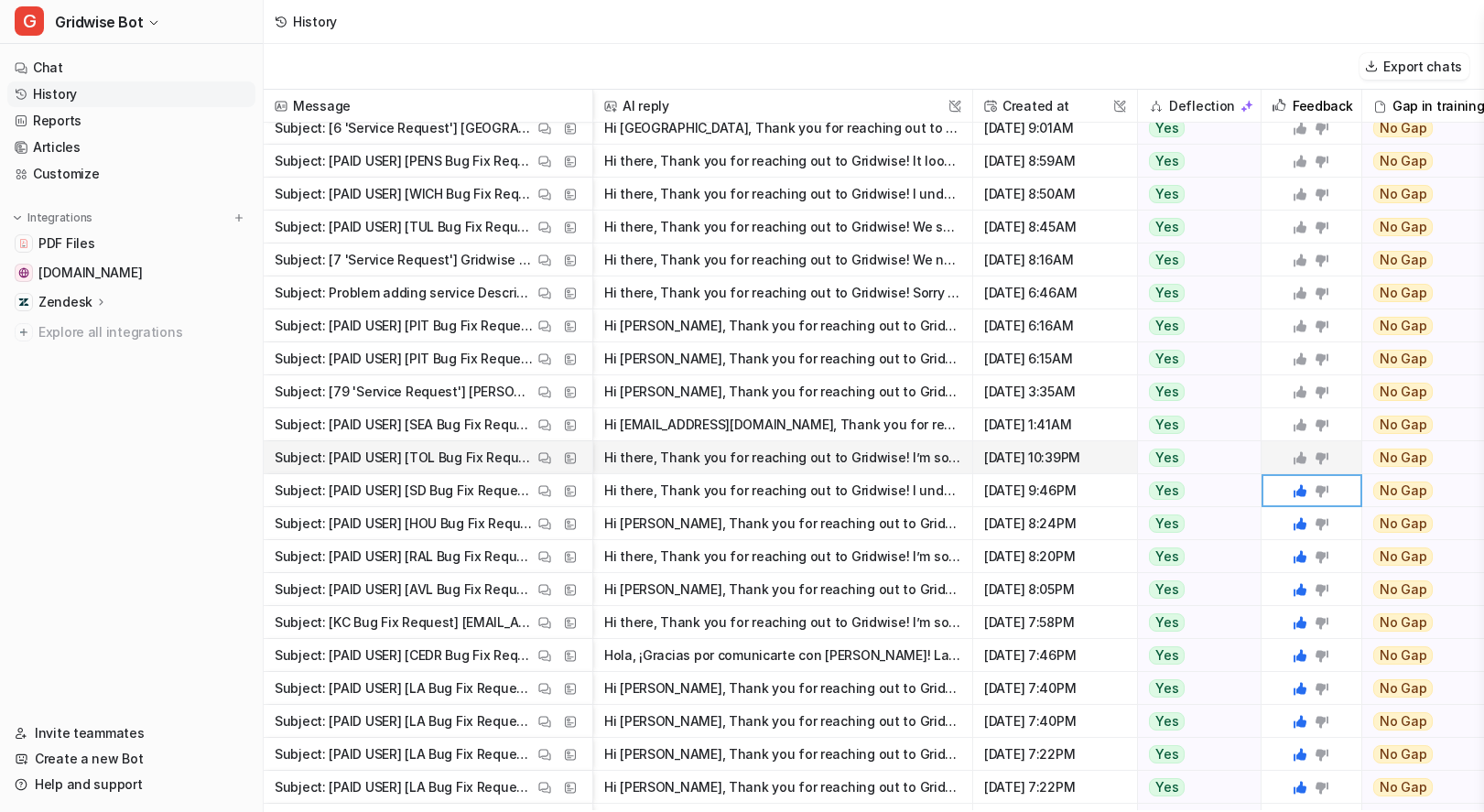 click on "Hi there,
Thank you for reaching out to Gridwise! I’m sorry you’re having trouble receiving the code to sync your Gridwise account with Spark.
Due to Spark’s login changes, only one device can be lo" at bounding box center [783, 458] 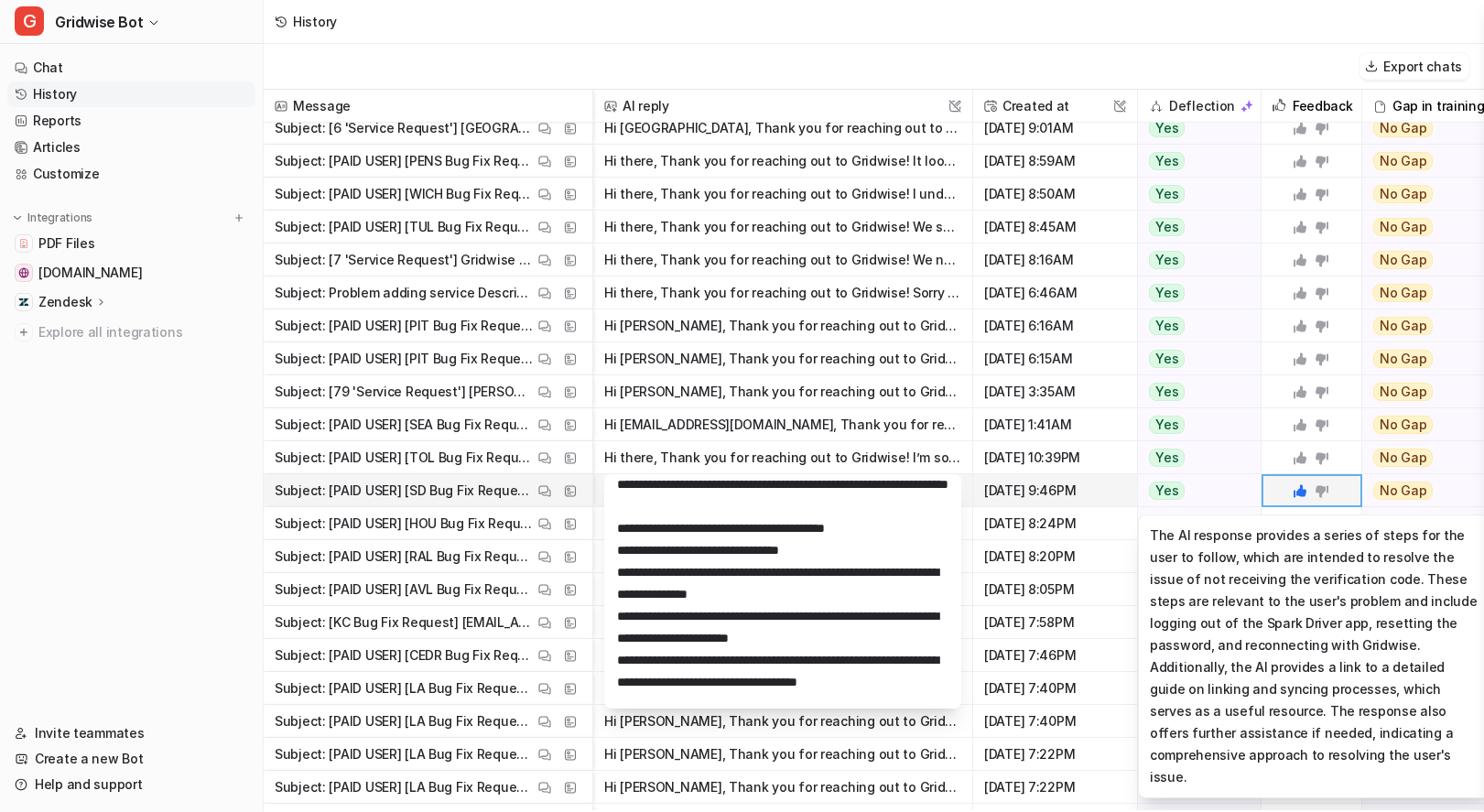 scroll, scrollTop: 141, scrollLeft: 0, axis: vertical 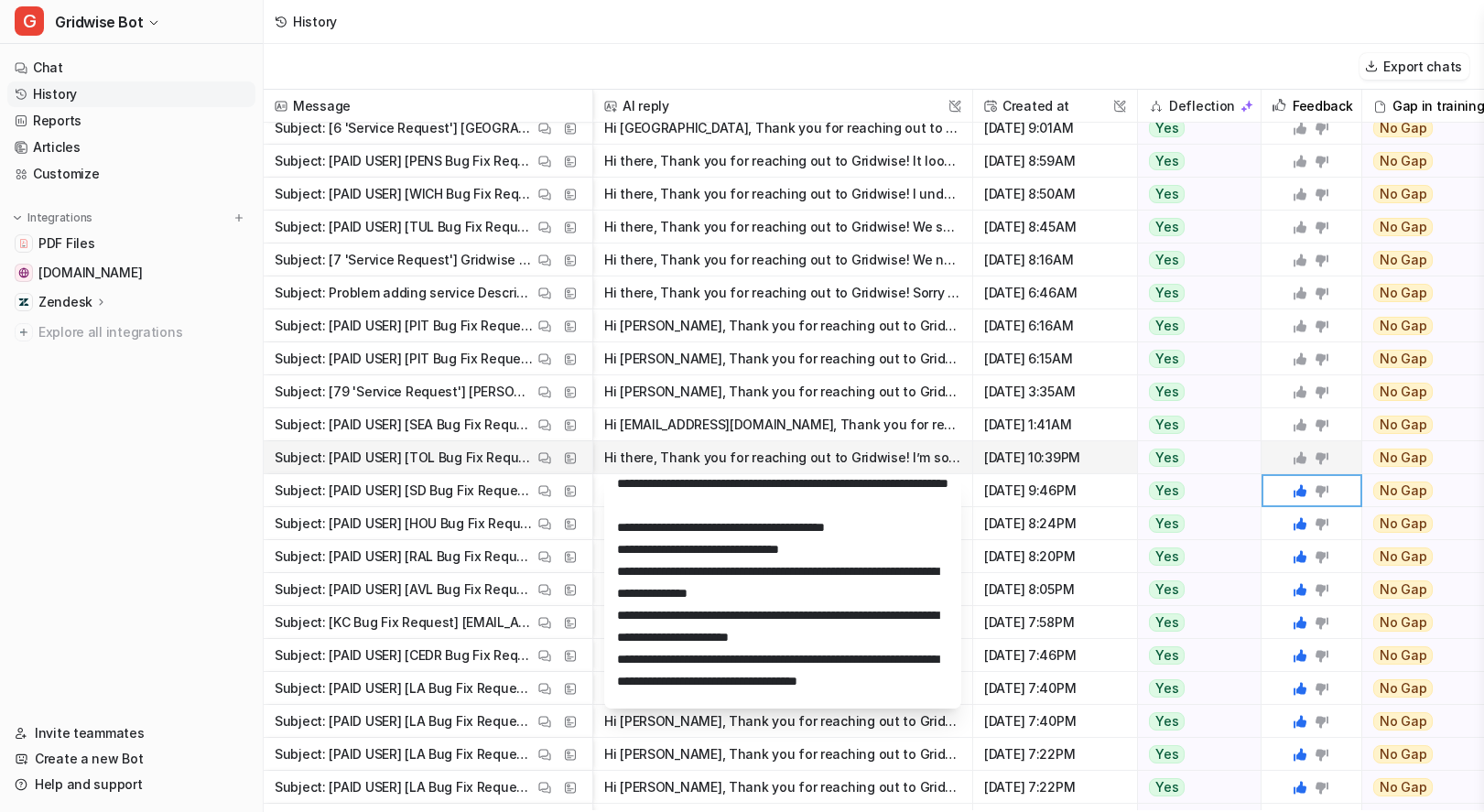 click at bounding box center [1311, 458] 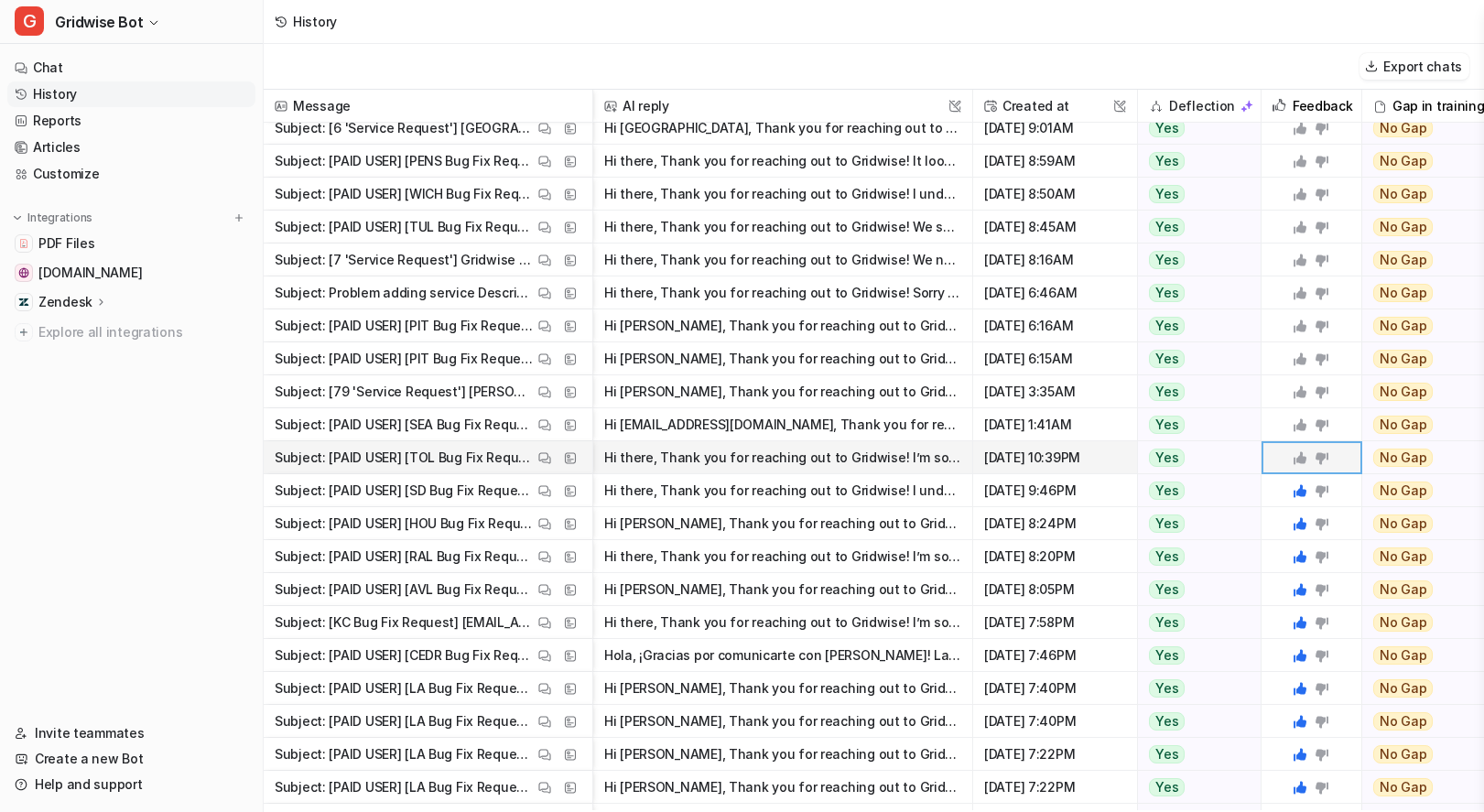 click 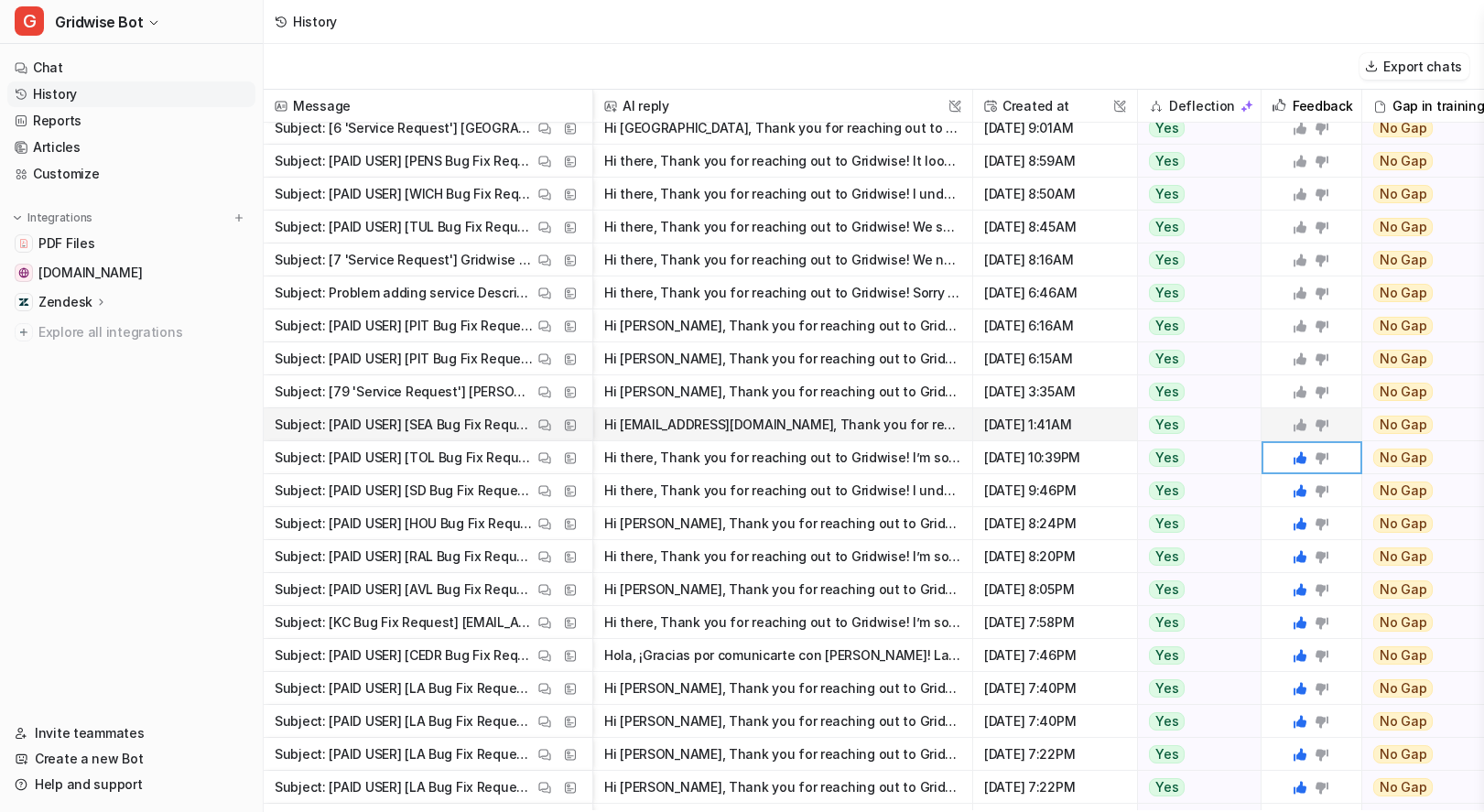 click on "Hi ahlexy2019@gmail.com,
Thank you for reaching out to Gridwise! I’m really sorry to hear that your miles from Monday weren’t saved, especially after such a long day on the road. I understand how imp" at bounding box center (783, 425) 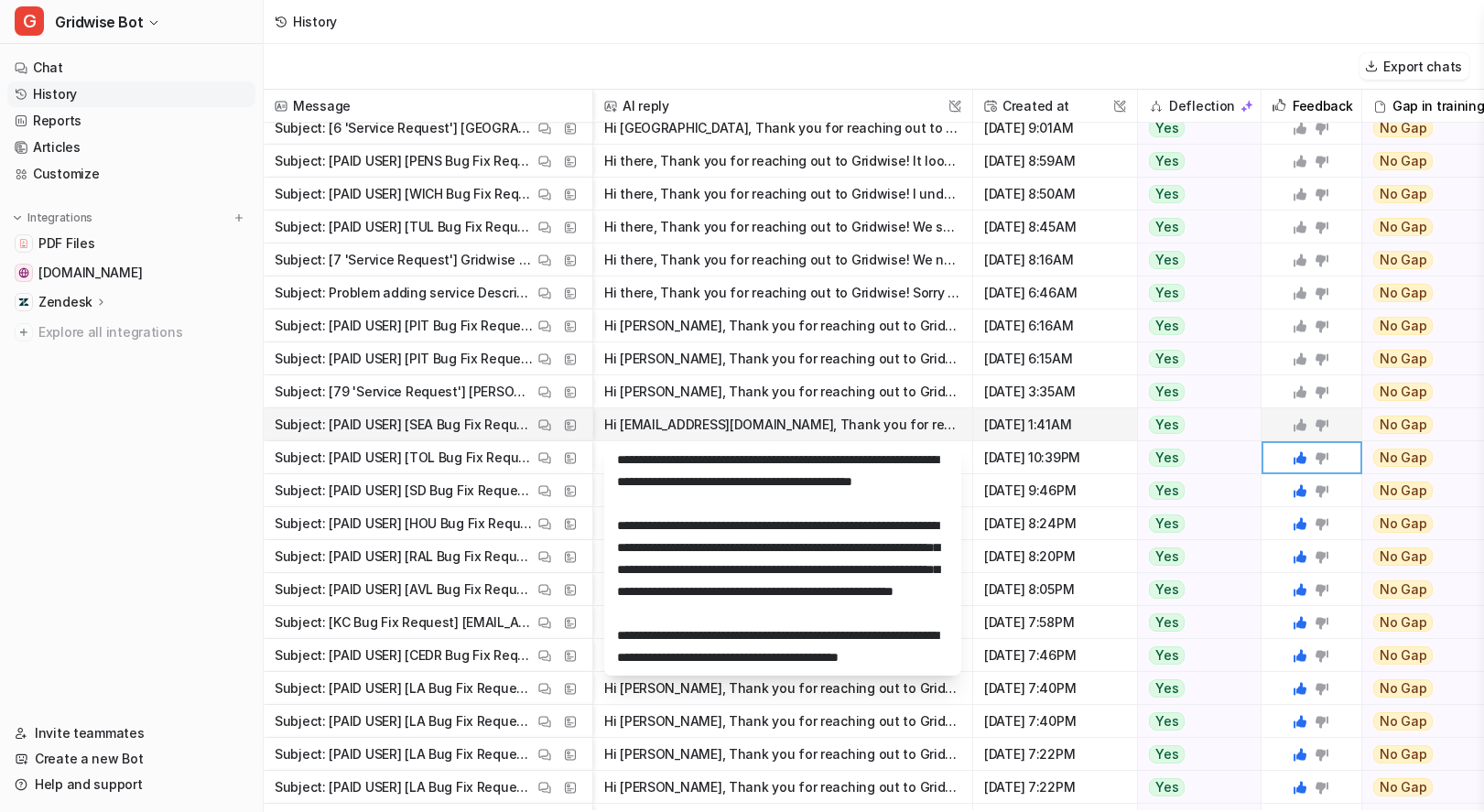 scroll, scrollTop: 439, scrollLeft: 0, axis: vertical 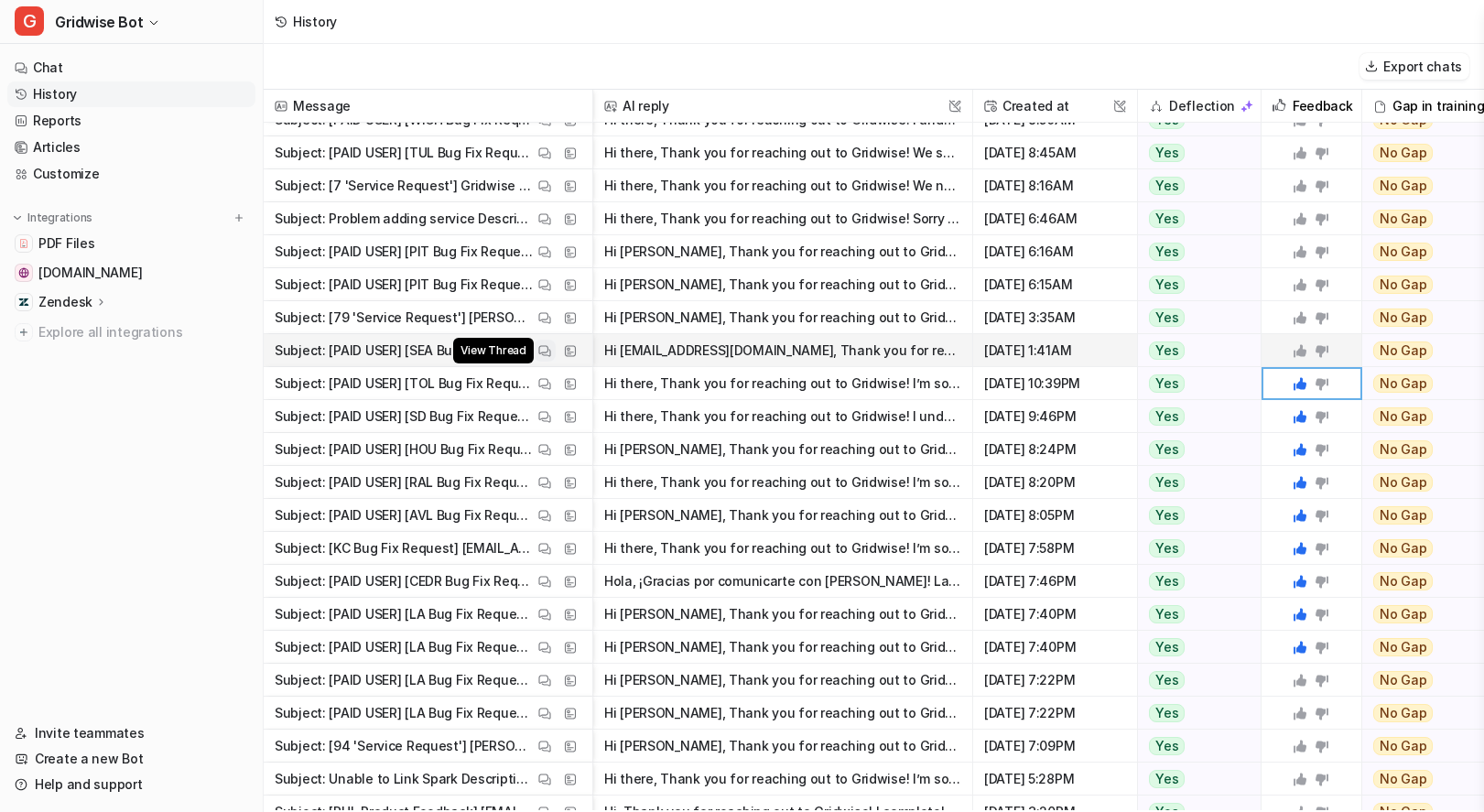 click at bounding box center (545, 351) 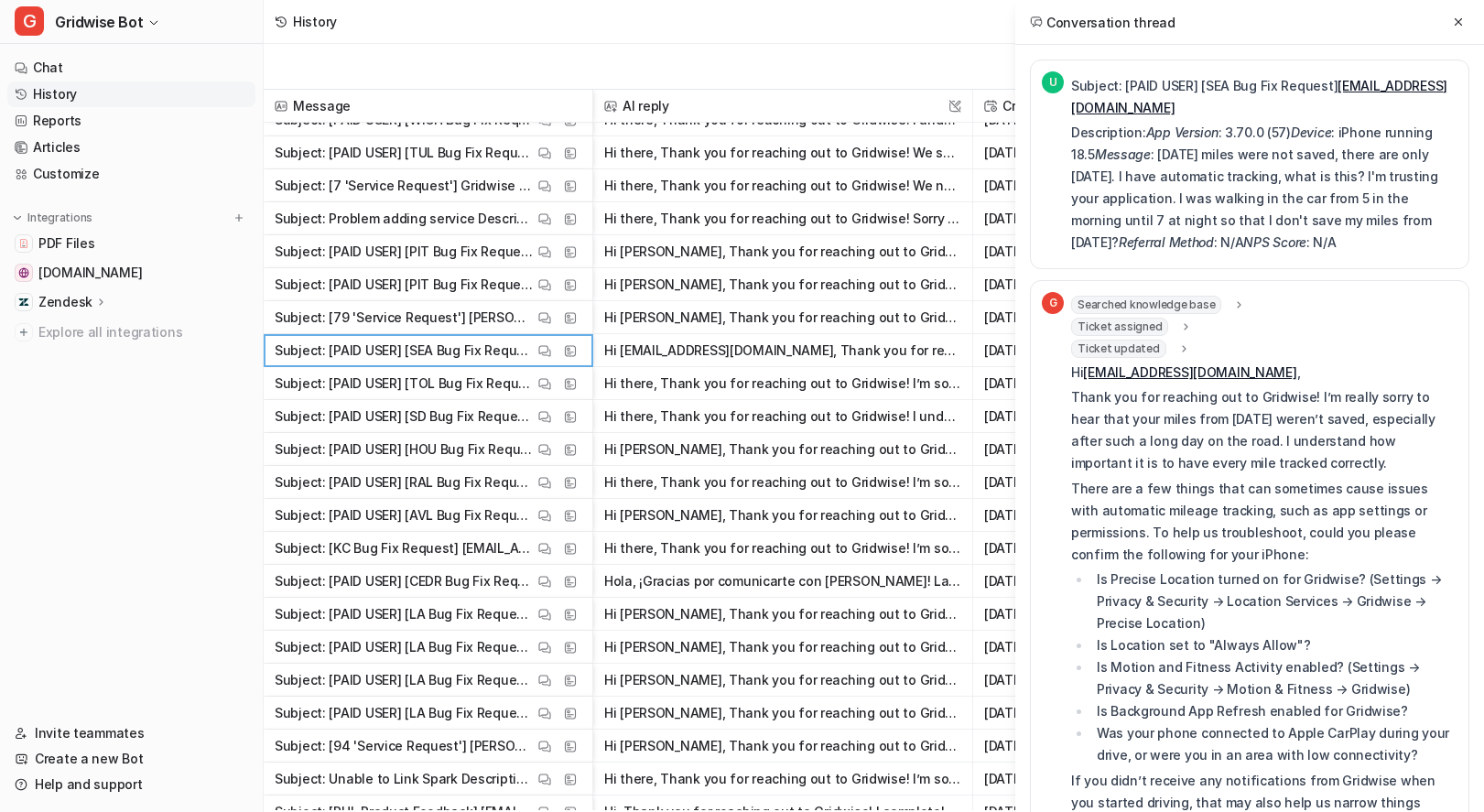 click at bounding box center [1458, 22] 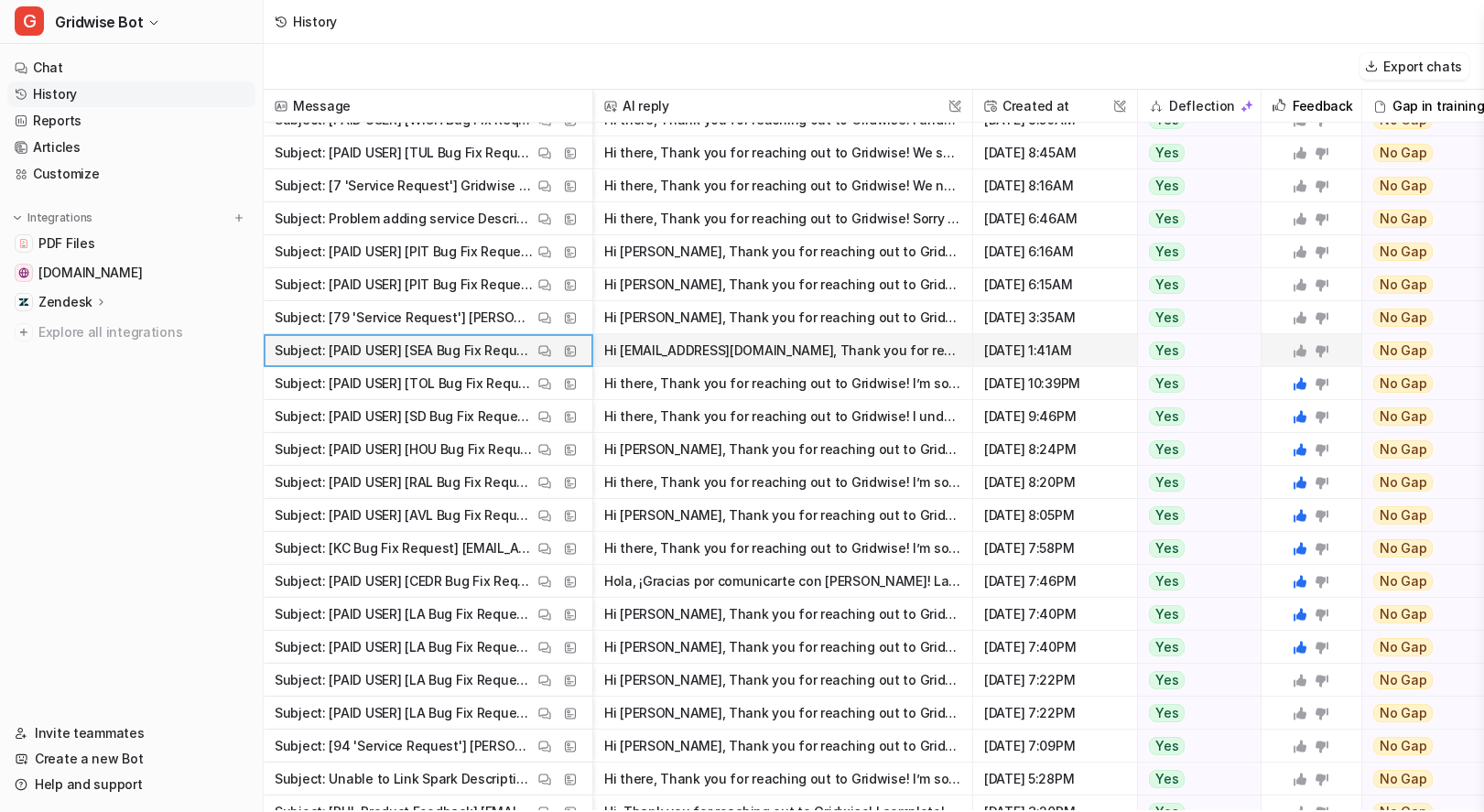 click 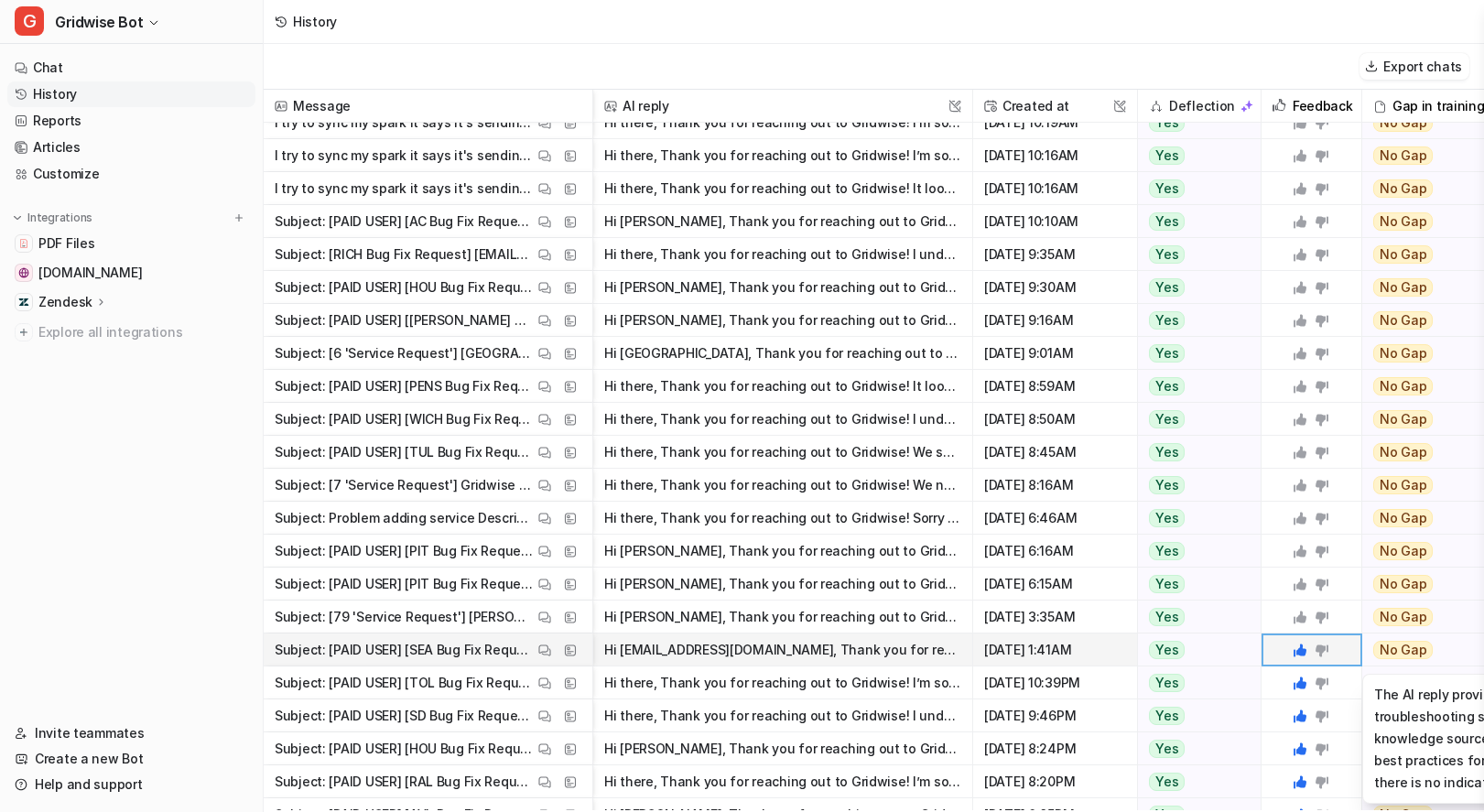 scroll, scrollTop: 116, scrollLeft: 0, axis: vertical 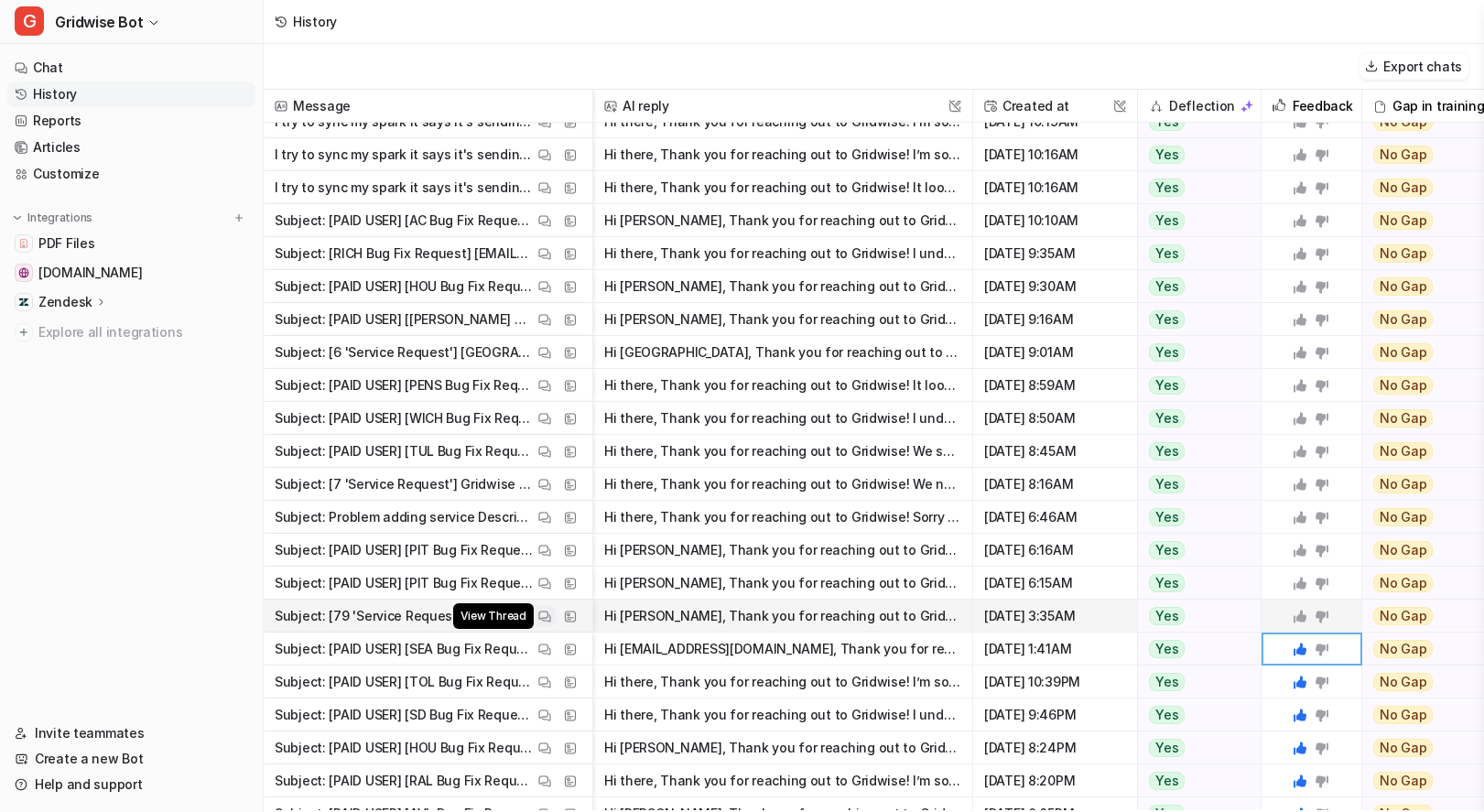 click at bounding box center (545, 616) 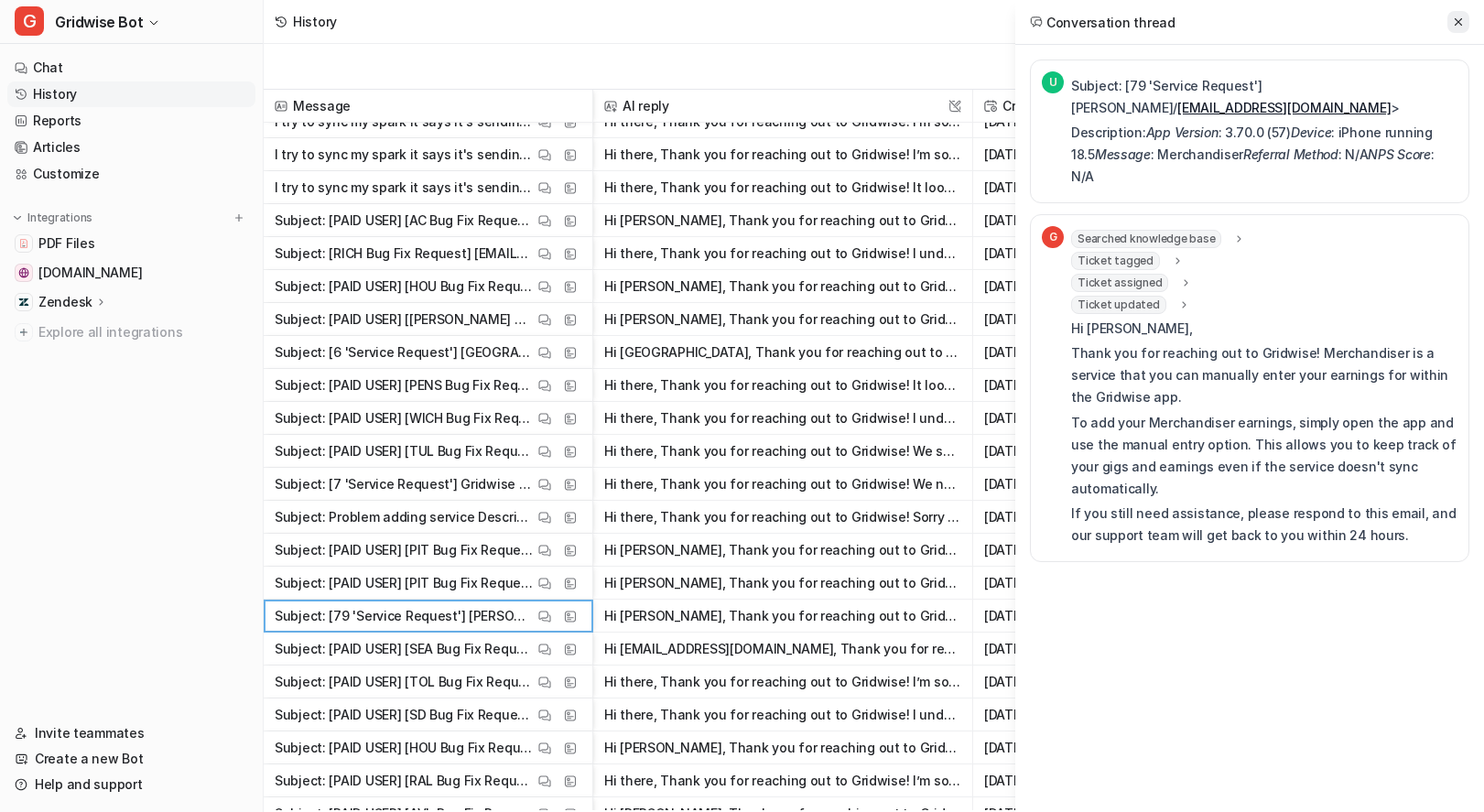 click 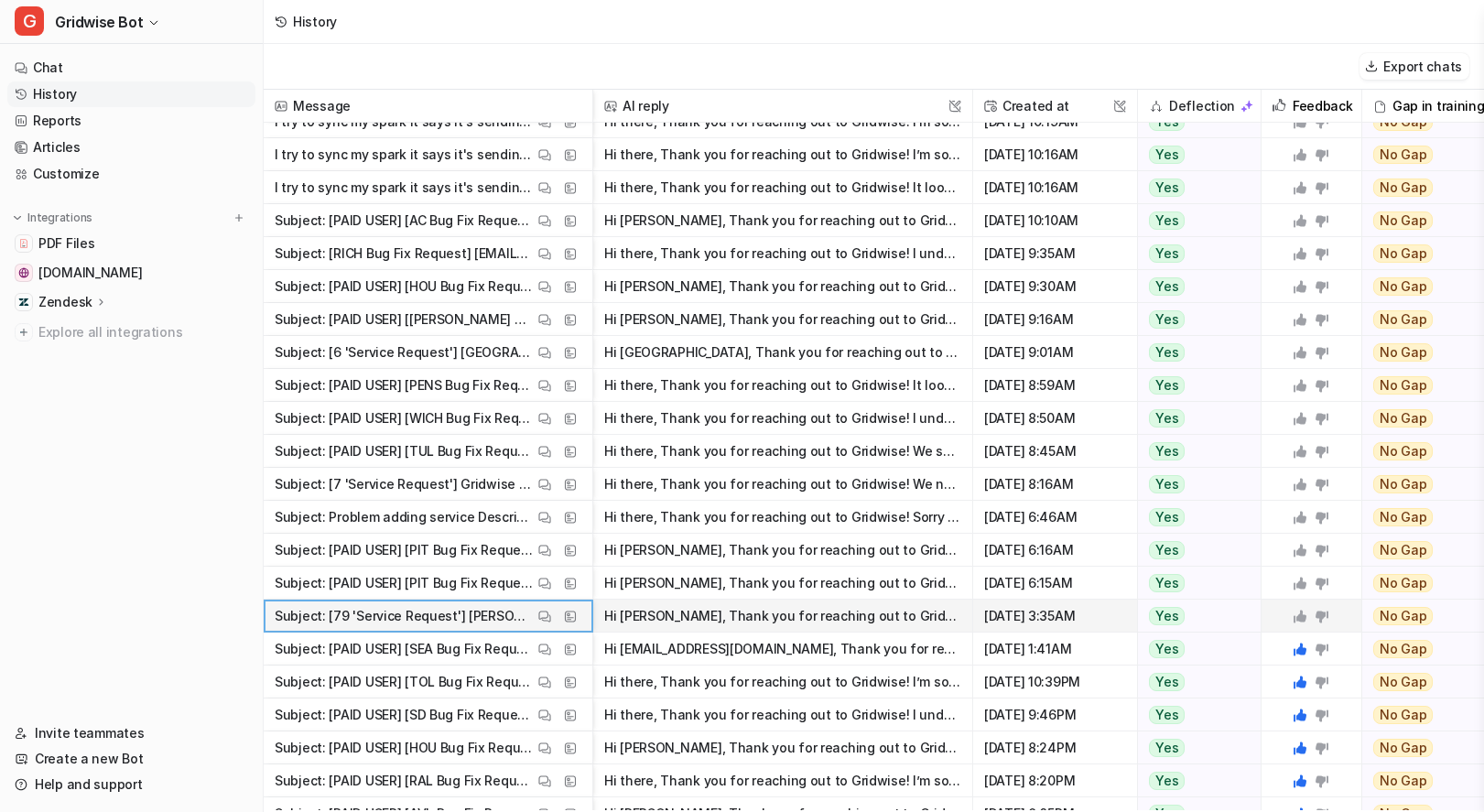 click 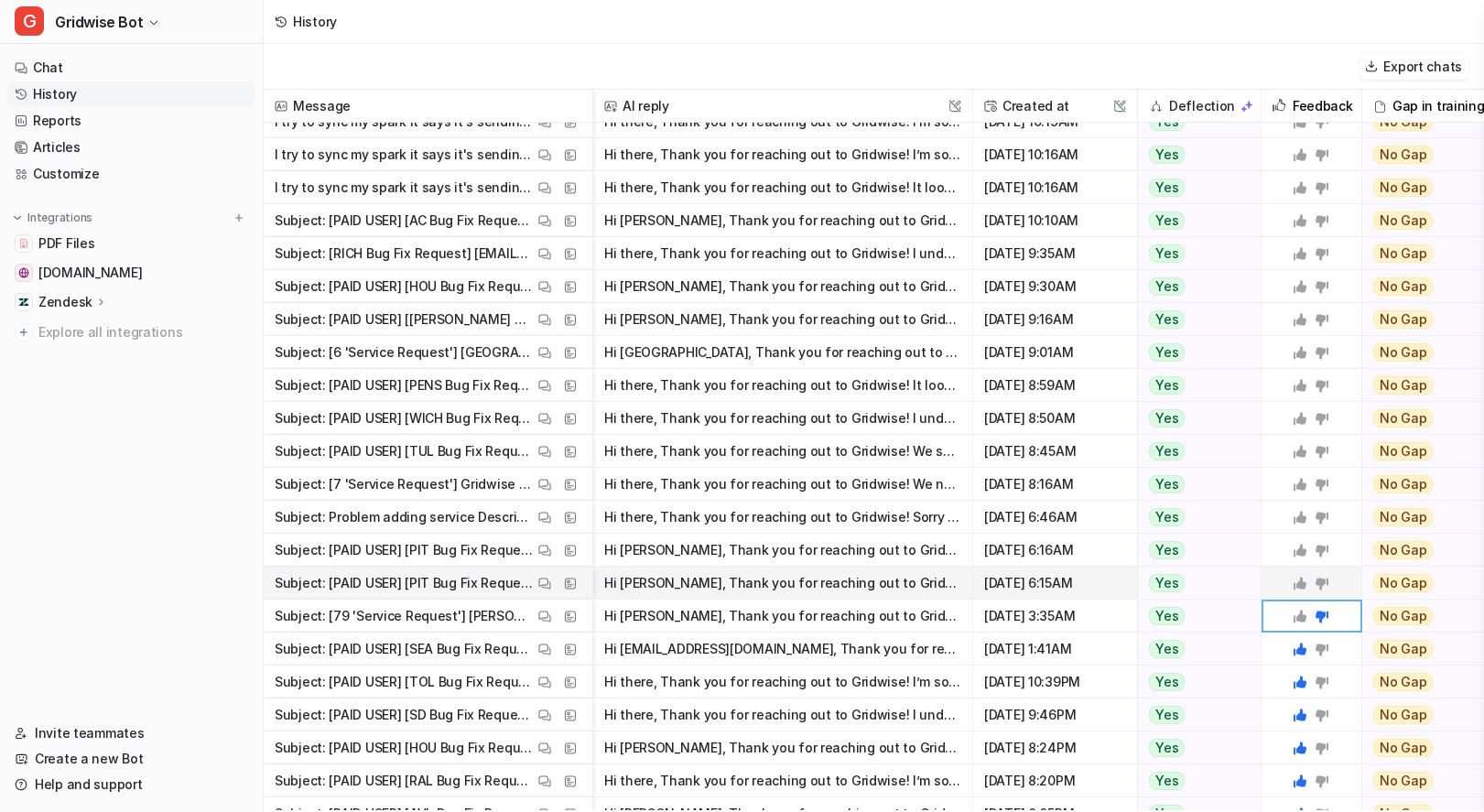 click on "Hi Michelle,
Thank you for reaching out to Gridwise! I understand how frustrating it is not to receive your verification code when trying to sync Spark.
Spark has recently made changes that only all" at bounding box center [783, 583] 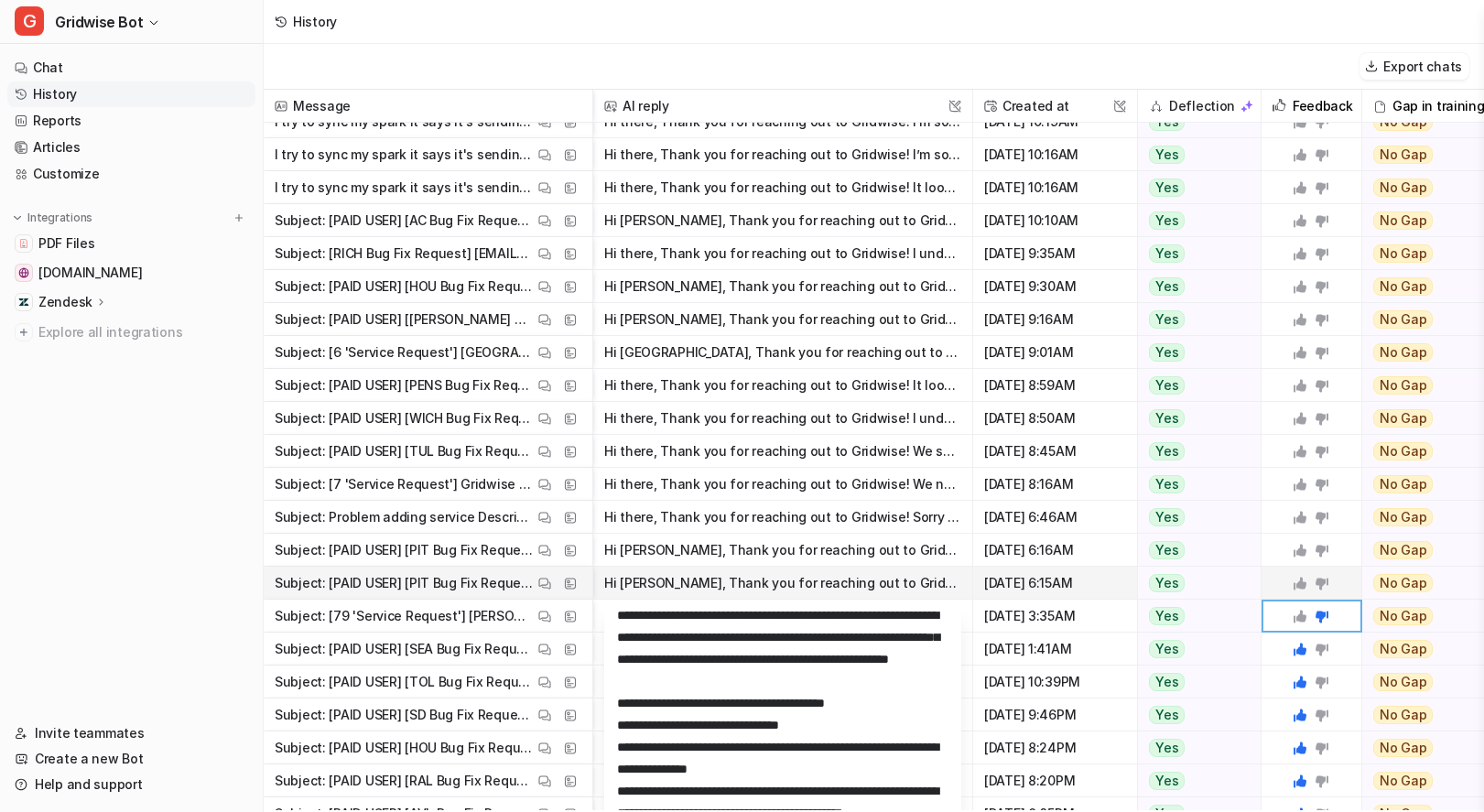 scroll, scrollTop: 211, scrollLeft: 0, axis: vertical 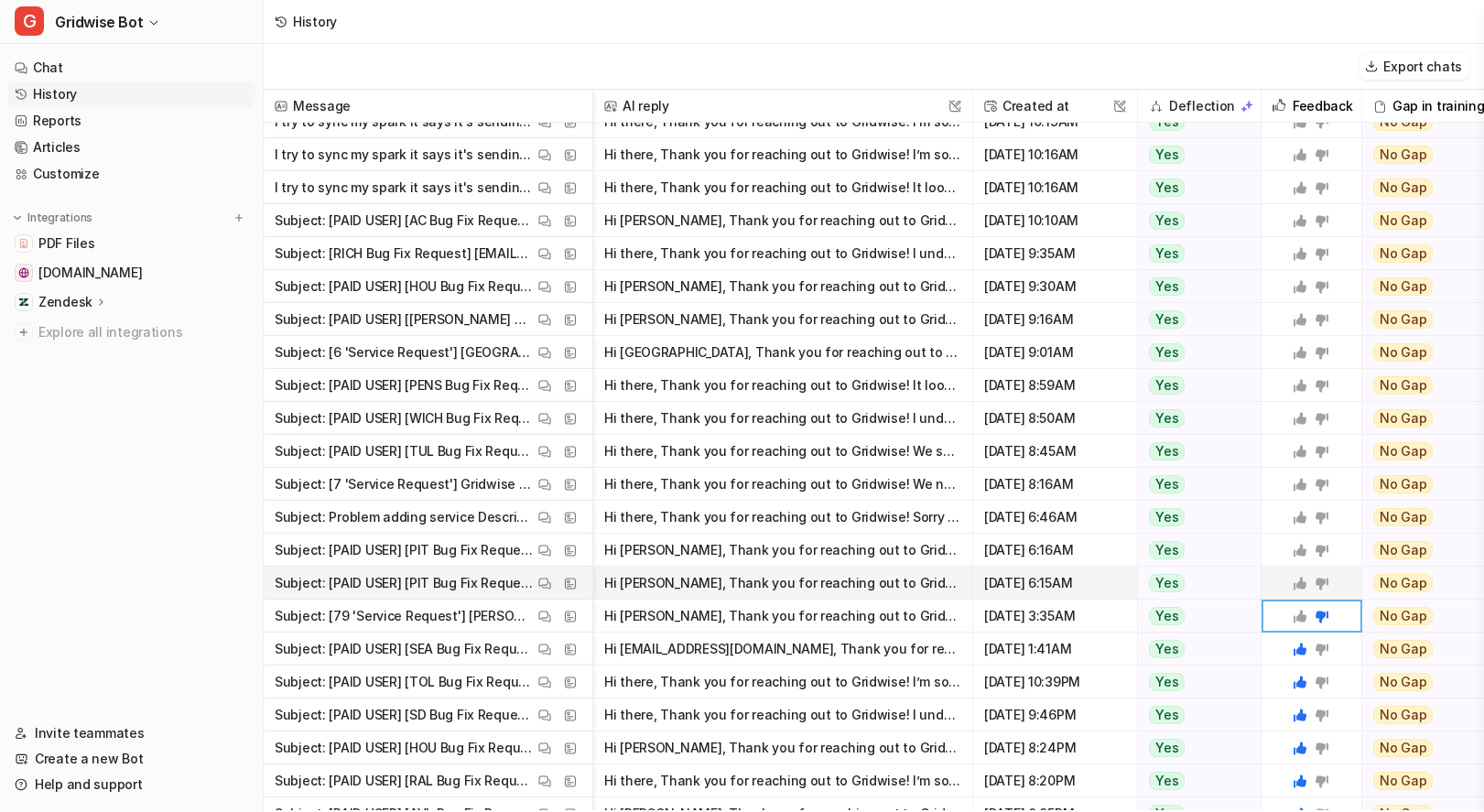 click 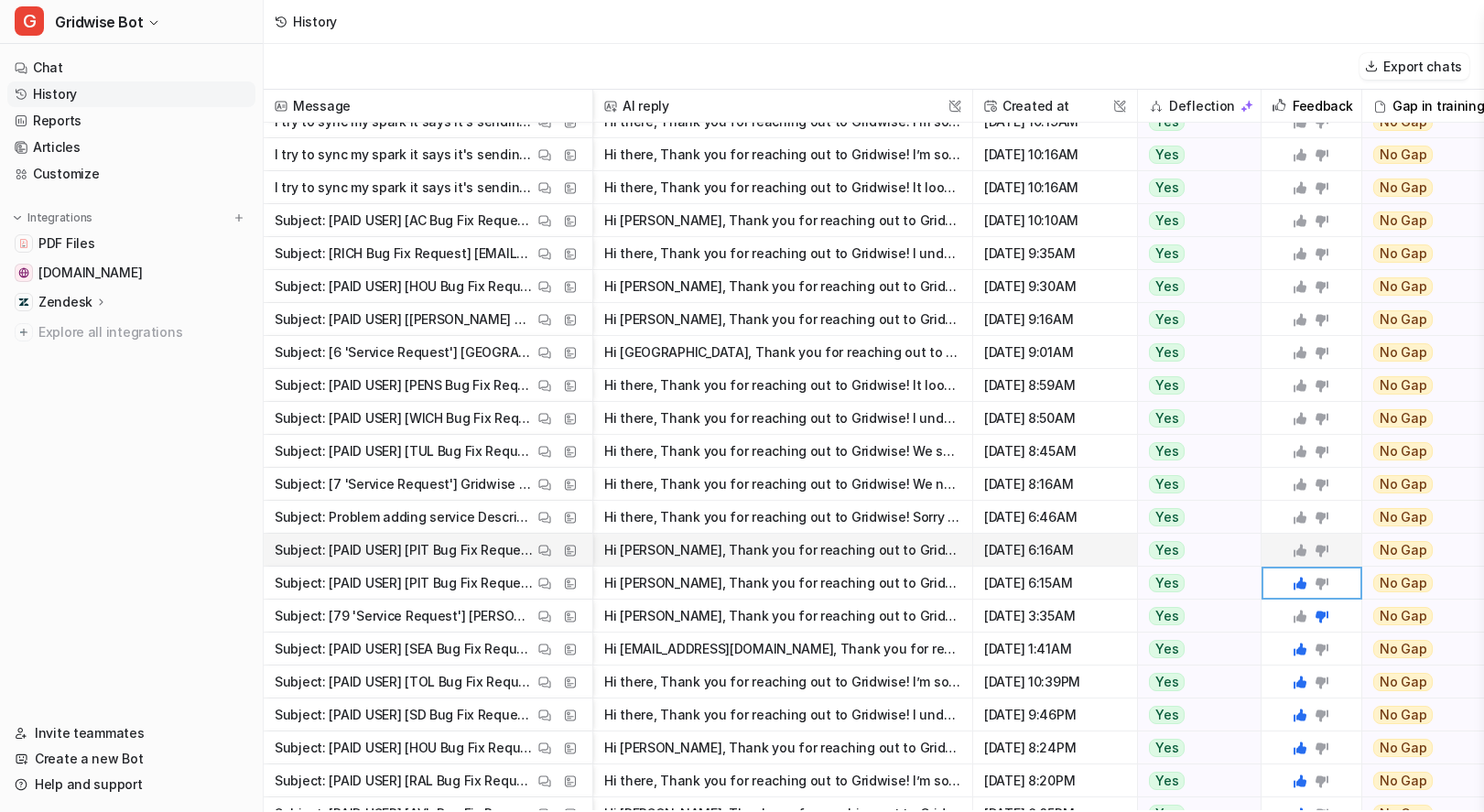 click on "Hi Michelle,
Thank you for reaching out to Gridwise! I understand you're having trouble syncing with Spark.
Spark recently updated their login process and now allows your account to be signed in on" at bounding box center [783, 550] 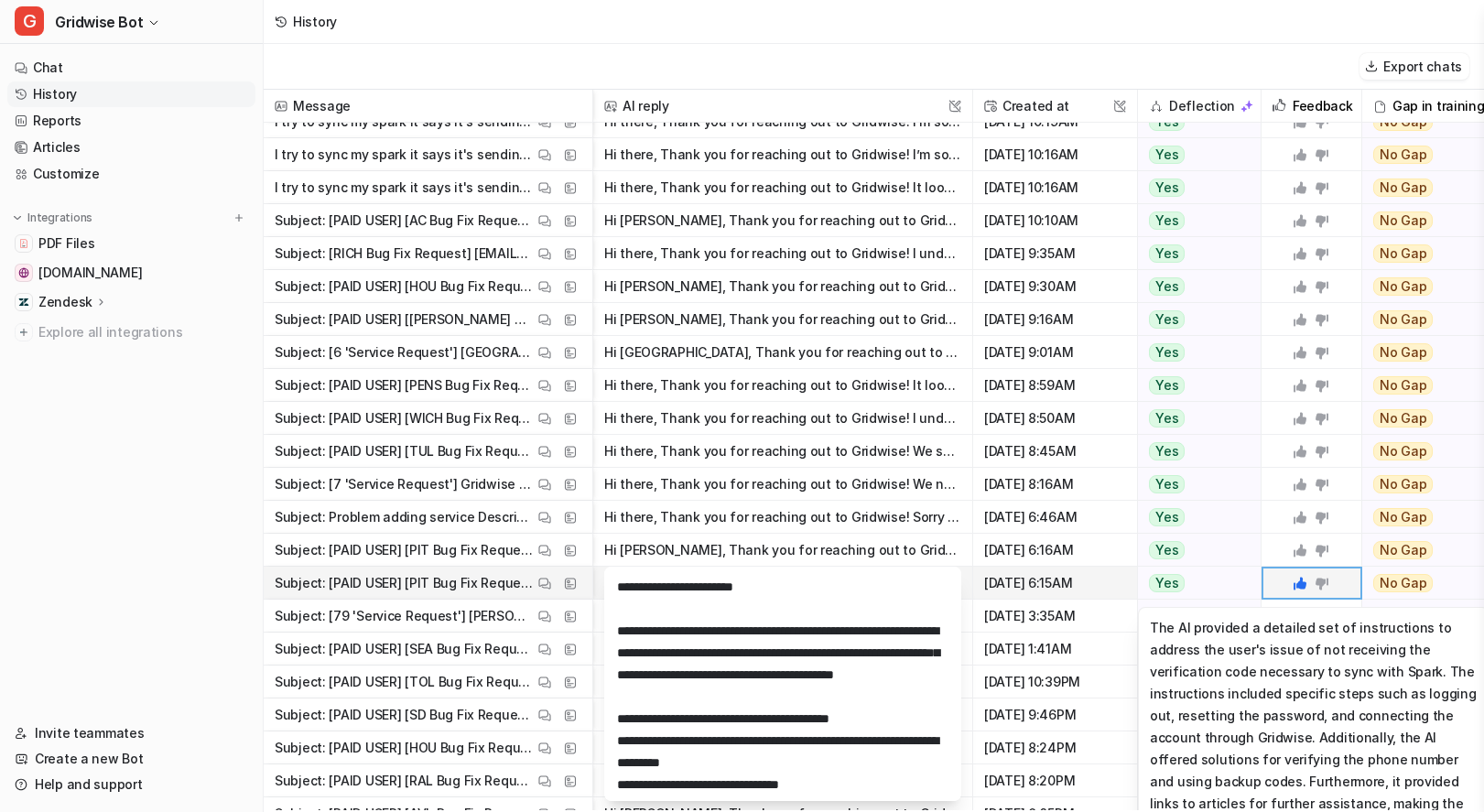 scroll, scrollTop: 65, scrollLeft: 0, axis: vertical 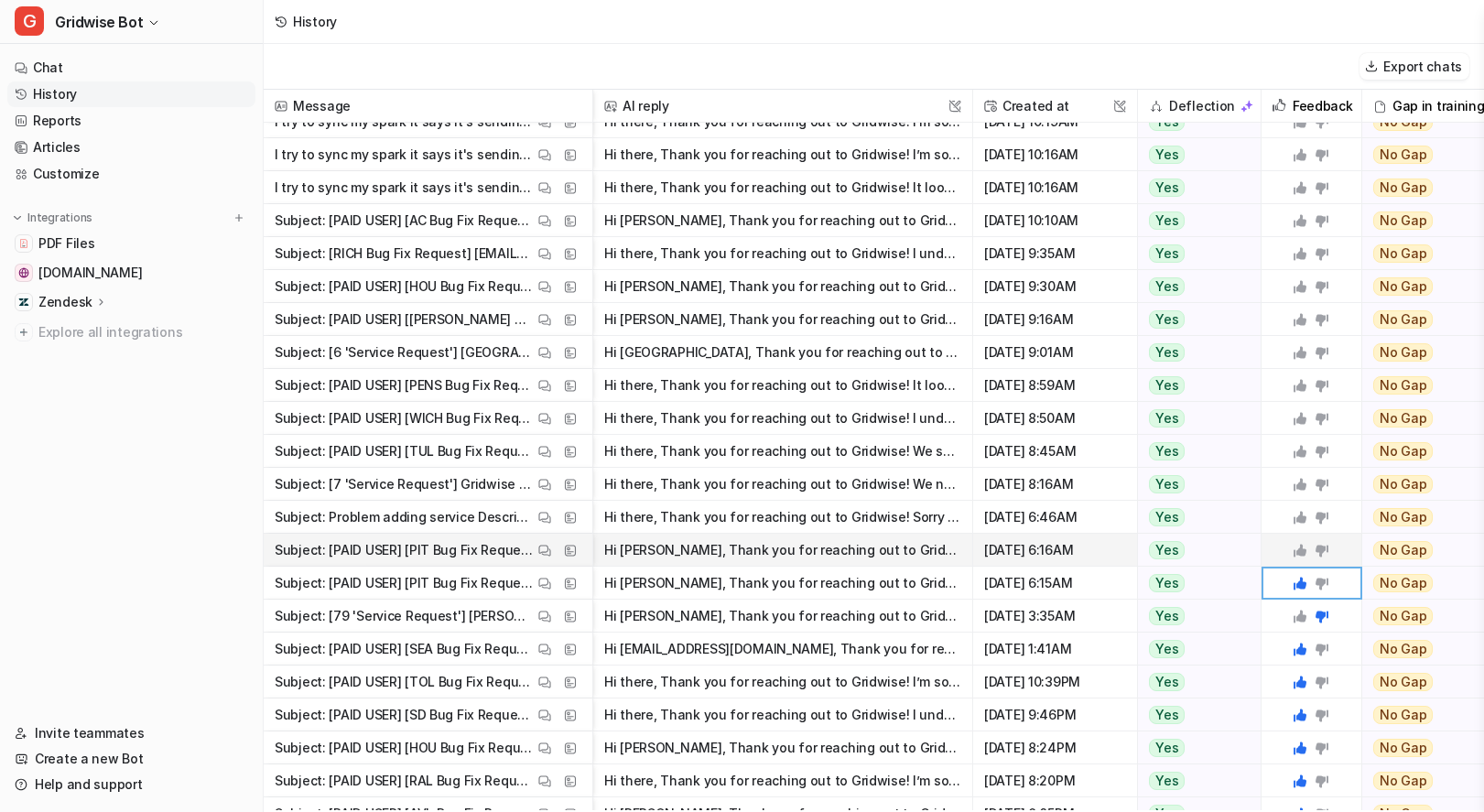 click 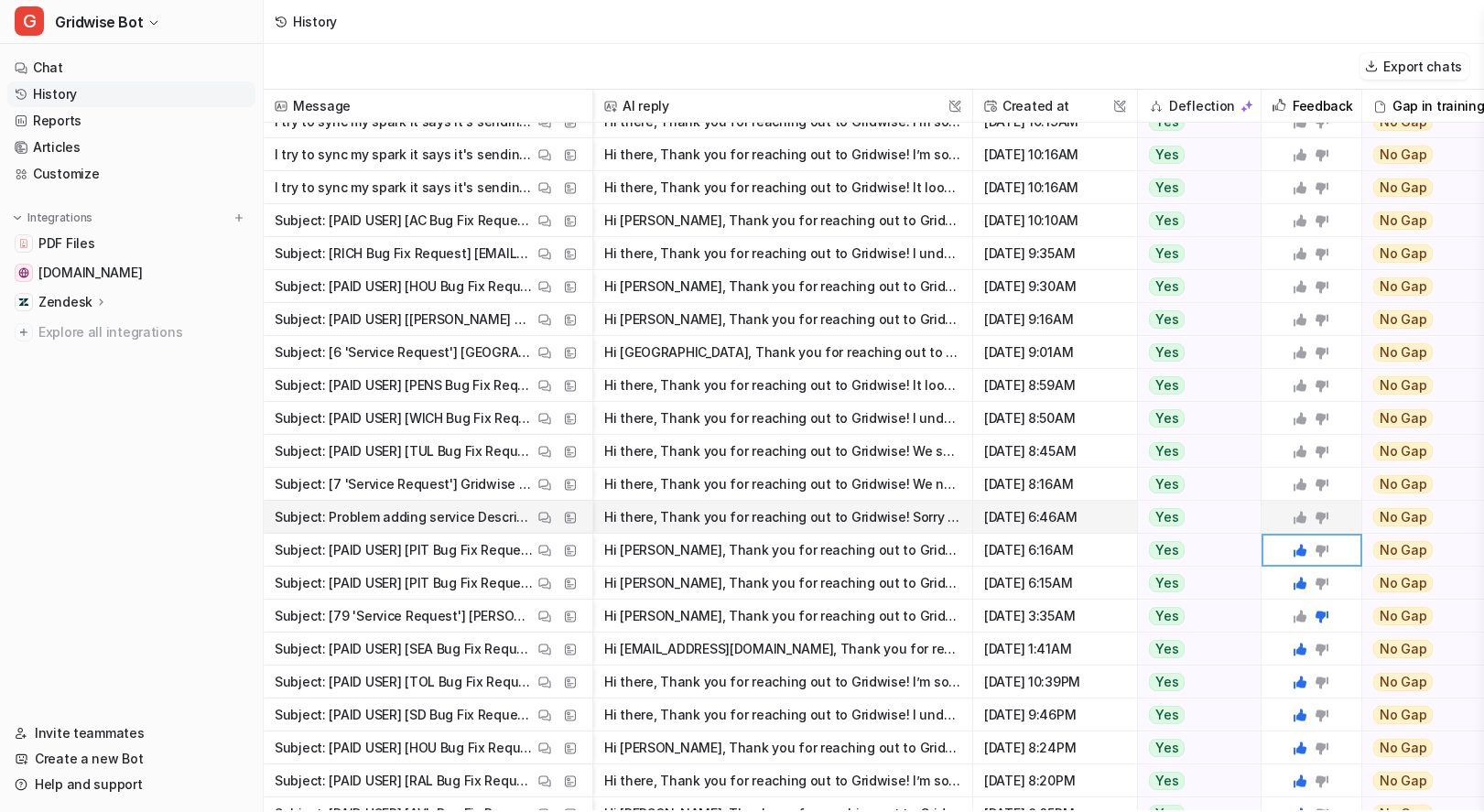 click on "Hi there,
Thank you for reaching out to Gridwise! Sorry to hear you're having trouble adding Spark Driver due to not receiving a verification code.
For Spark Driver, please try these steps:
- Log ou" at bounding box center (783, 517) 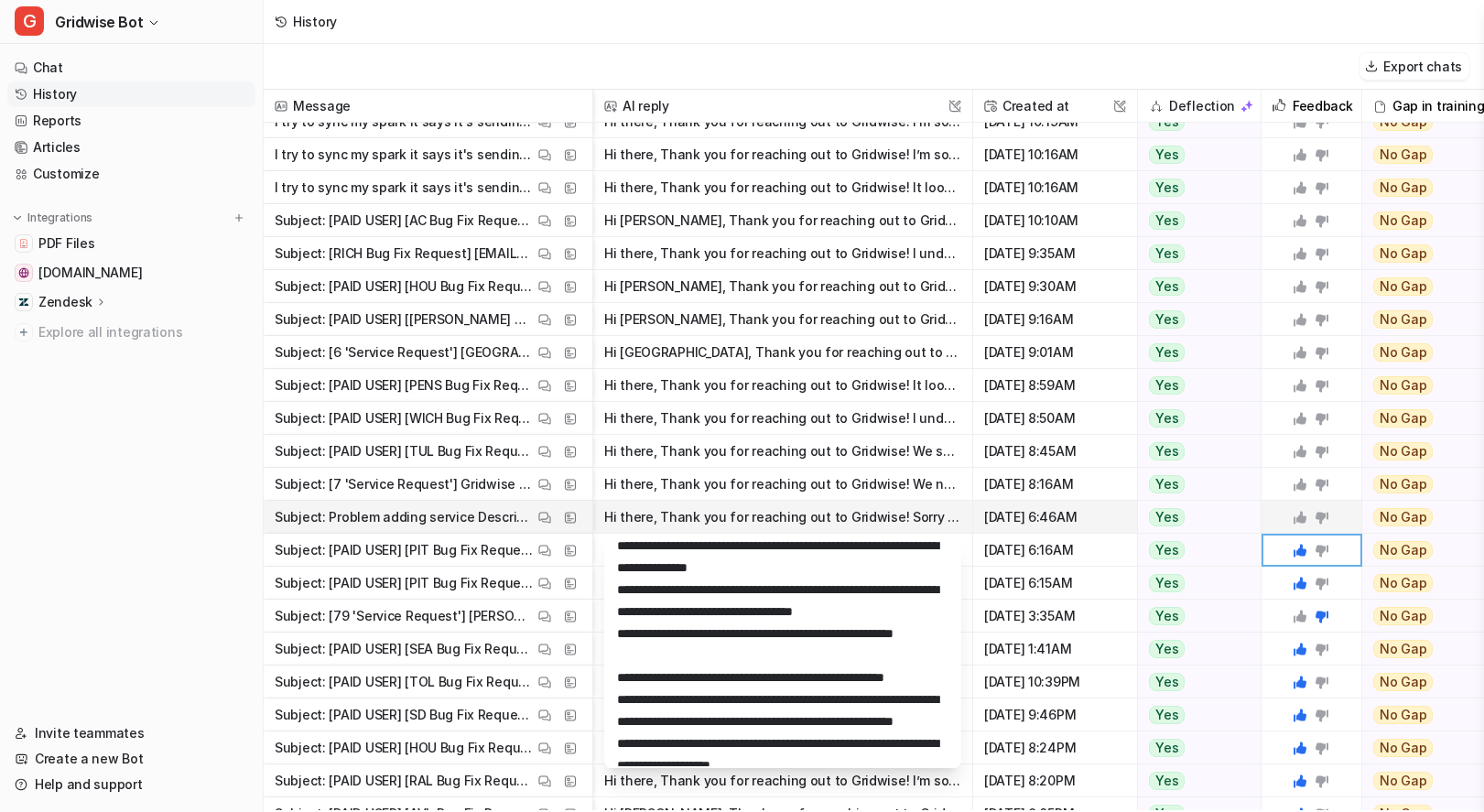 scroll, scrollTop: 183, scrollLeft: 0, axis: vertical 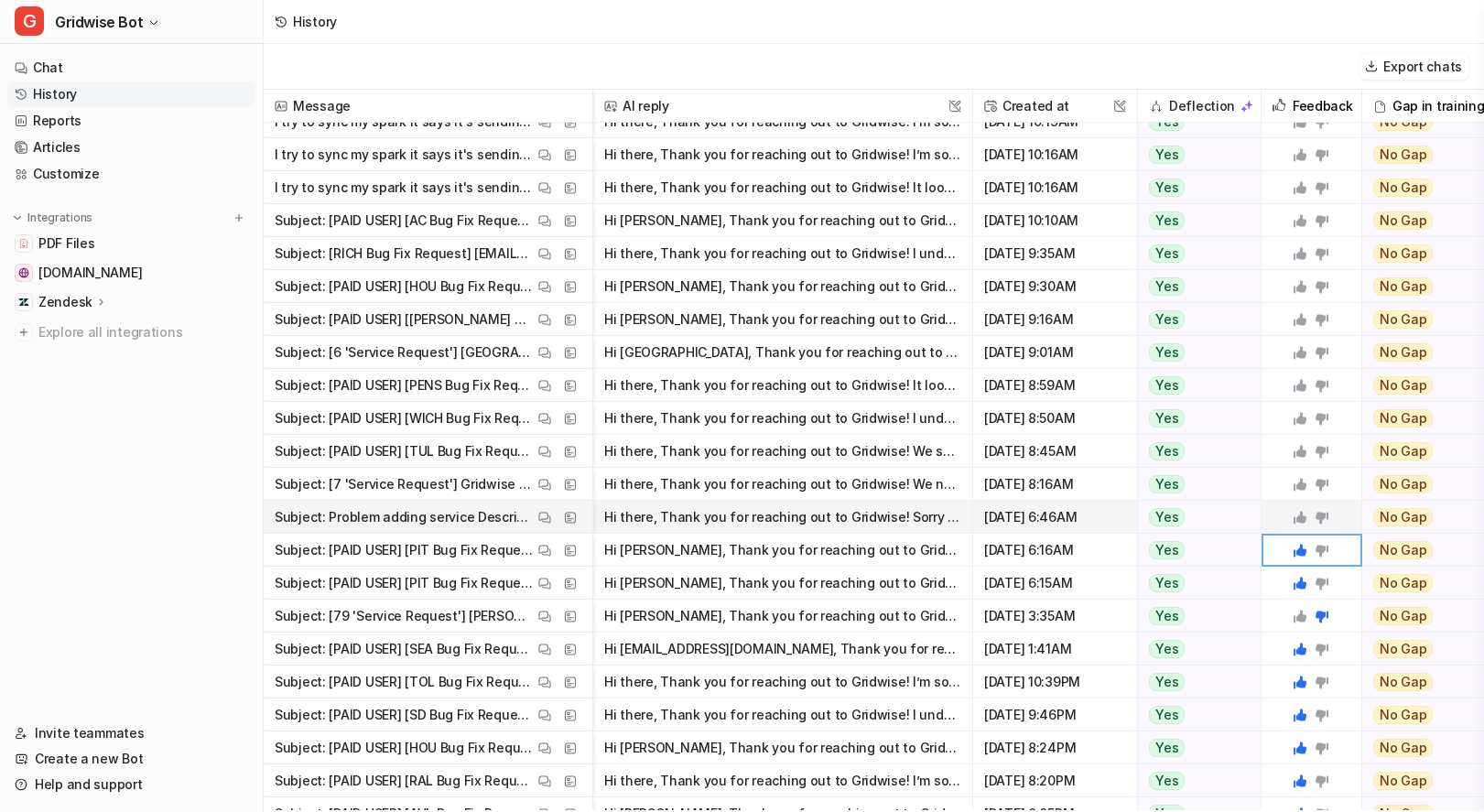 click 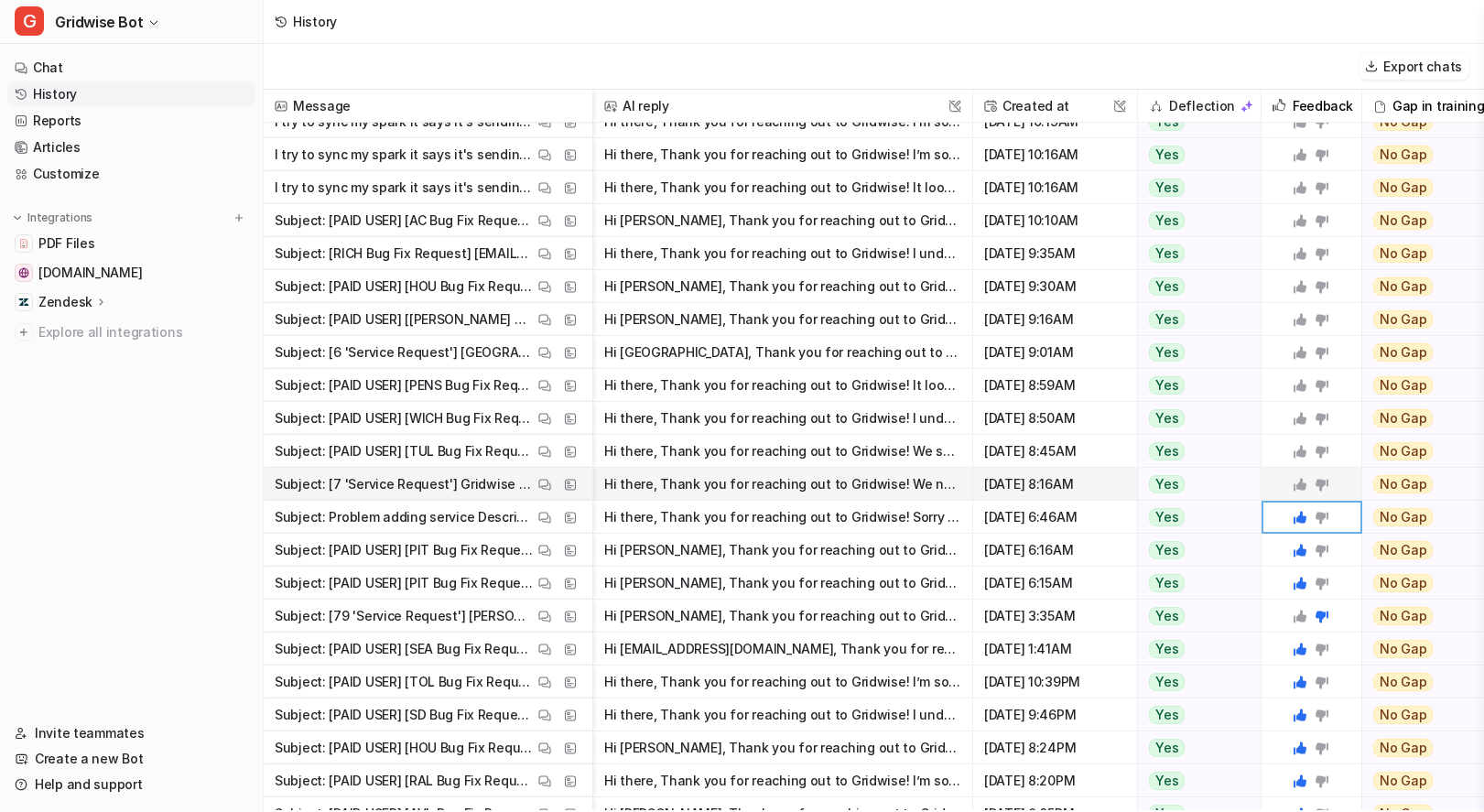 click on "Hi there,
Thank you for reaching out to Gridwise! We noticed you're interested in adding Grocery Runner as a service in the app. At this time, Grocery Runner isn't on our supported list for automatic" at bounding box center (783, 484) 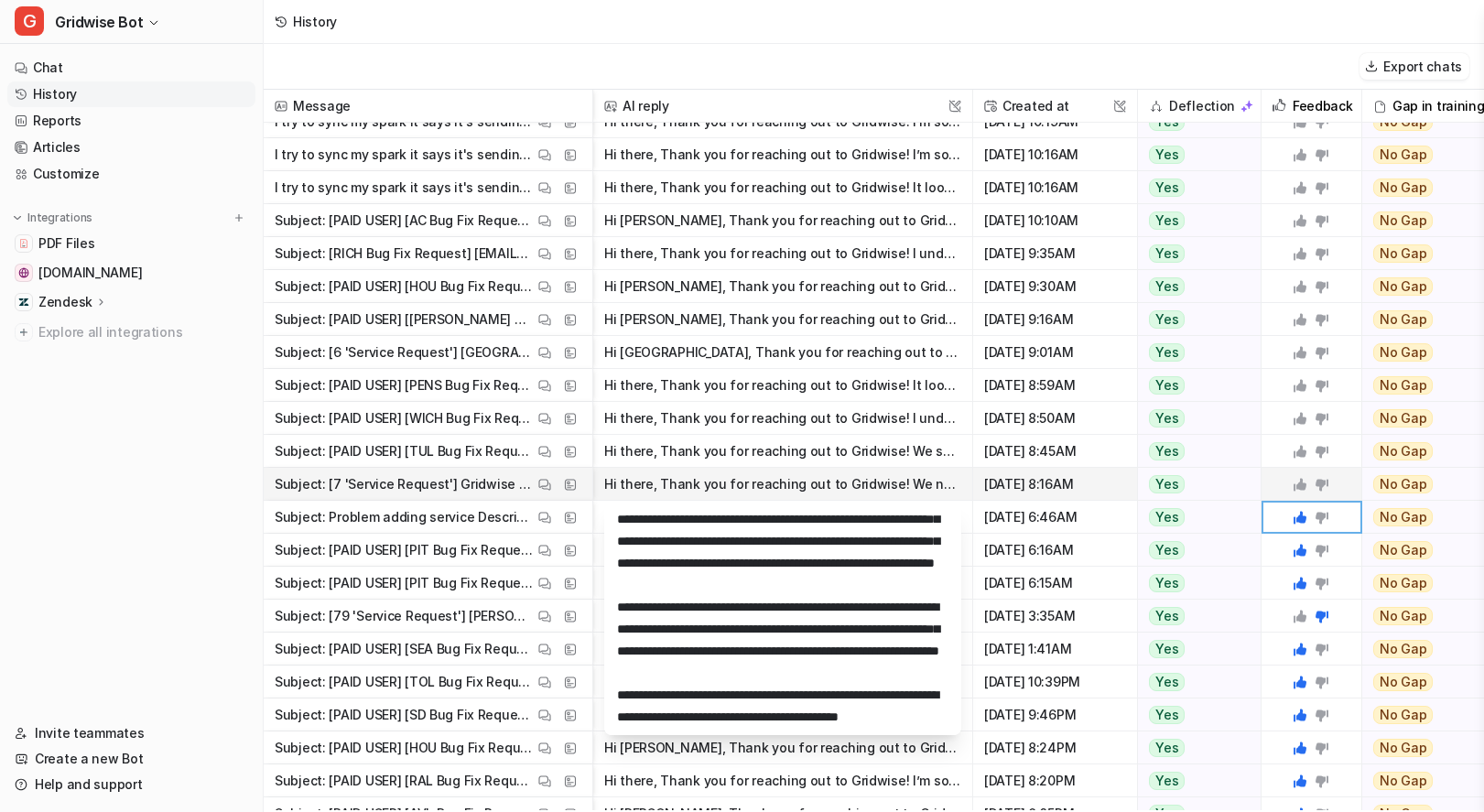 scroll, scrollTop: 176, scrollLeft: 0, axis: vertical 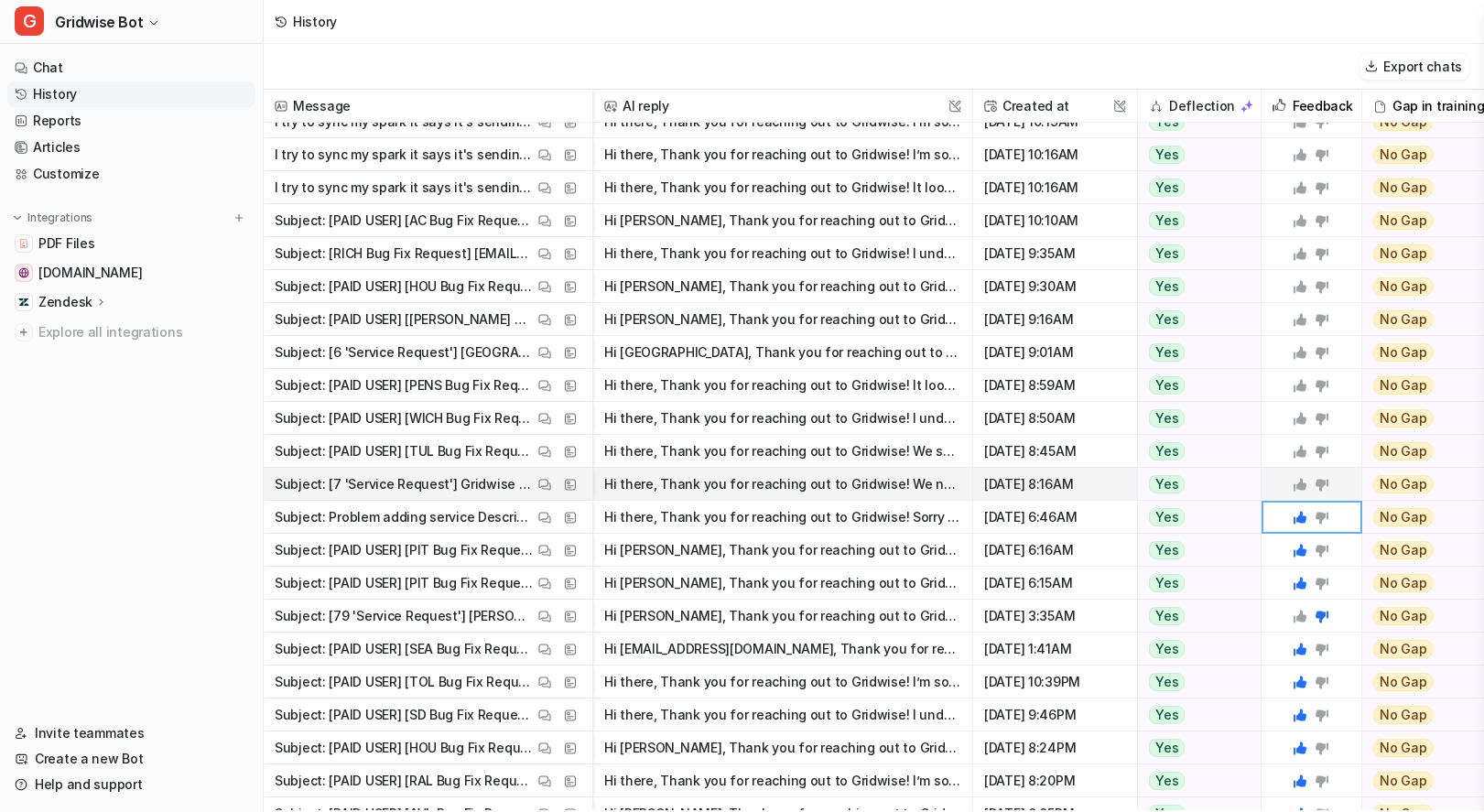 click 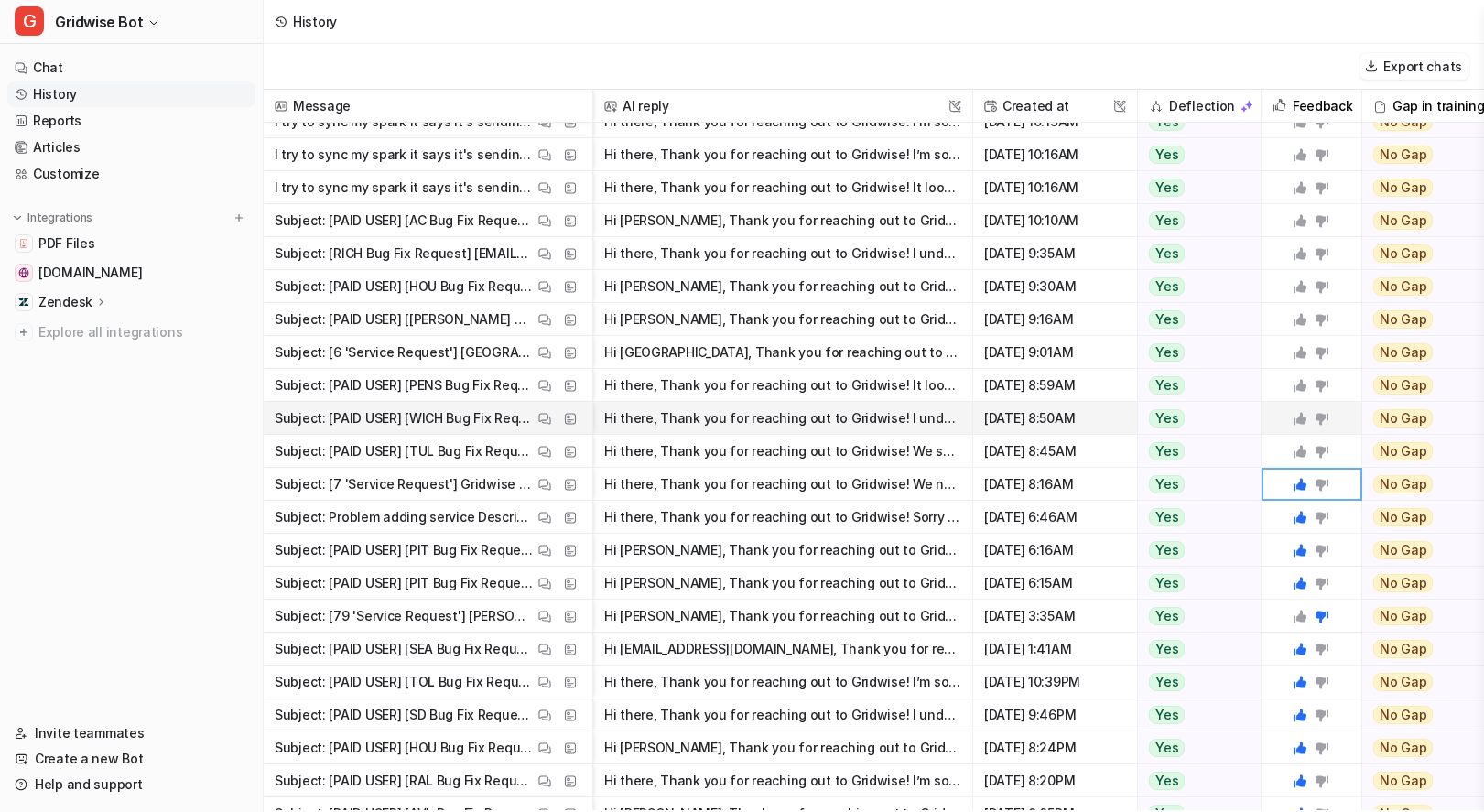 click on "Hi there,
Thank you for reaching out to Gridwise! I understand how frustrating it can be when your Spark and Gridwise apps aren’t syncing, especially as a paid user.
To resolve this, please follow t" at bounding box center (783, 418) 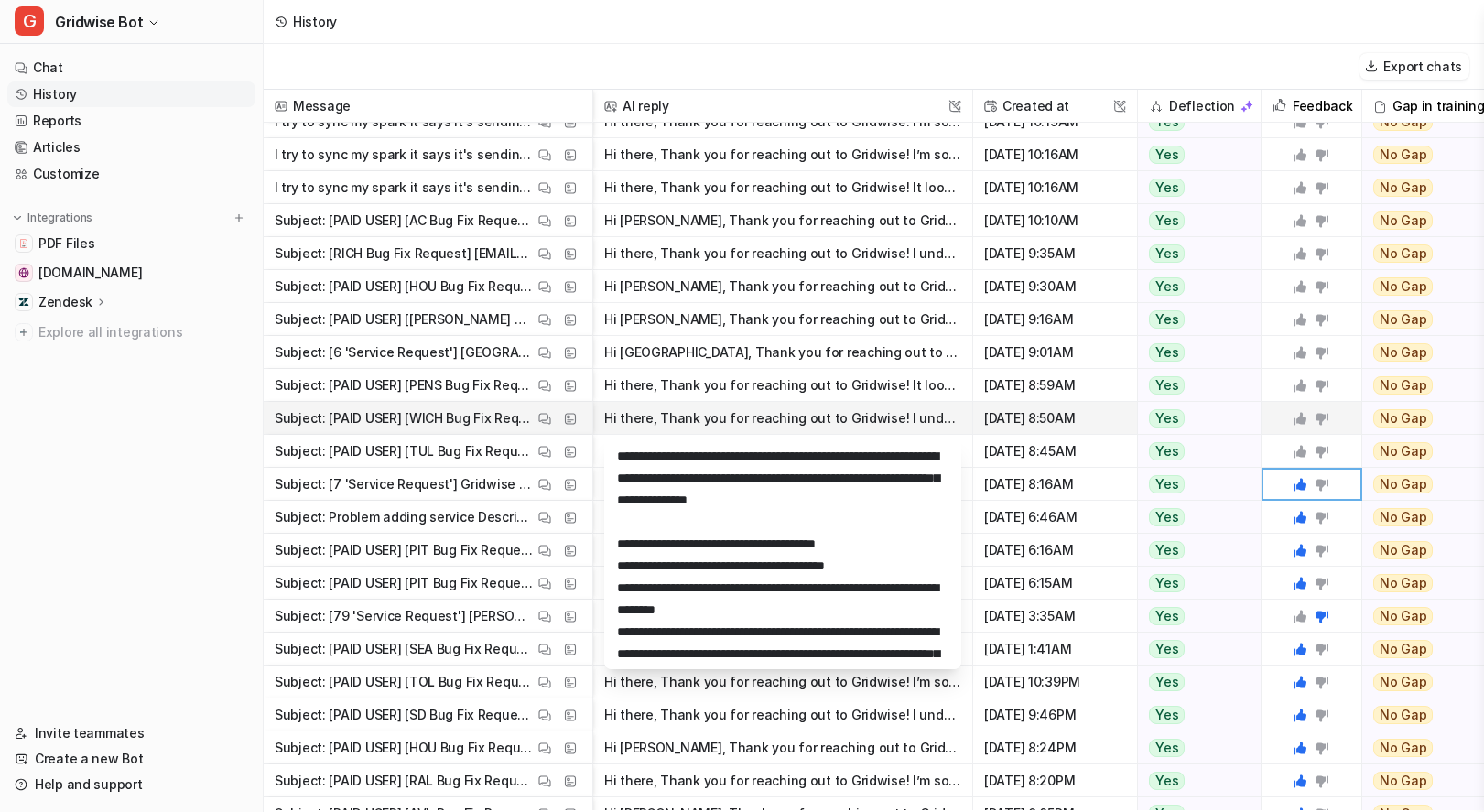 scroll, scrollTop: 71, scrollLeft: 0, axis: vertical 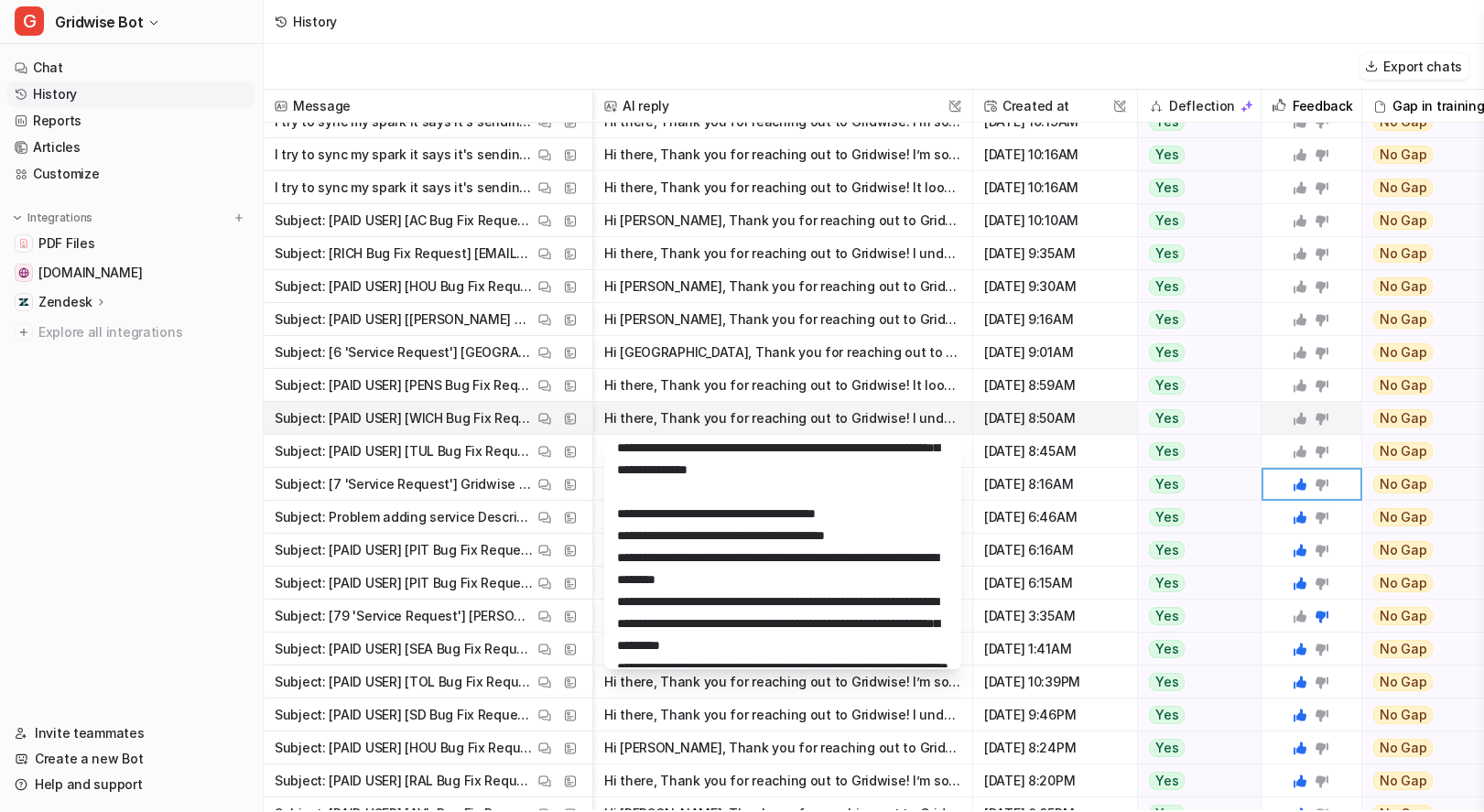 click 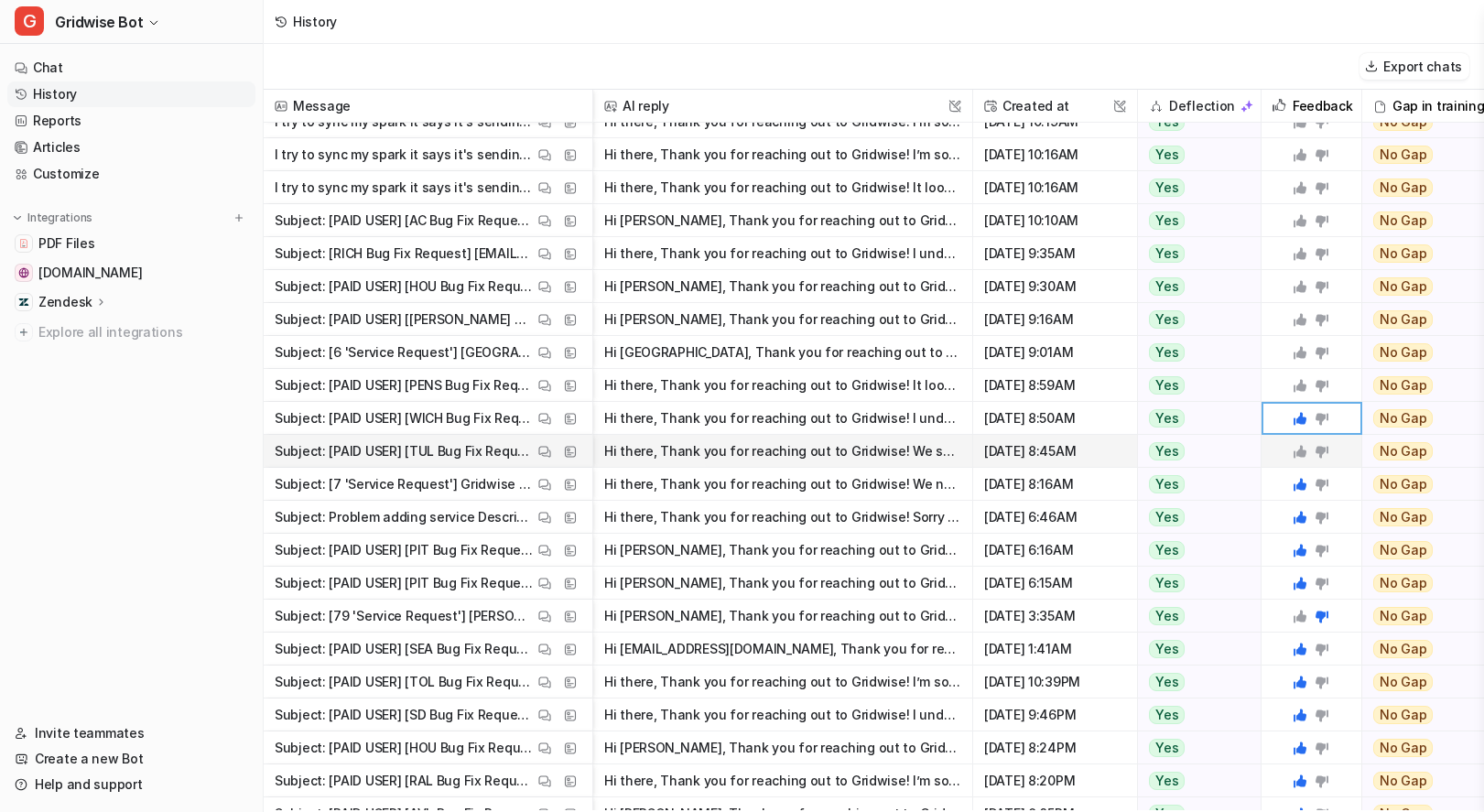 click on "Hi there,
Thank you for reaching out to Gridwise! We see that you’re having trouble receiving the verification code to sign into your Spark account.
We are seeing on our end that the multi-factor au" at bounding box center [783, 451] 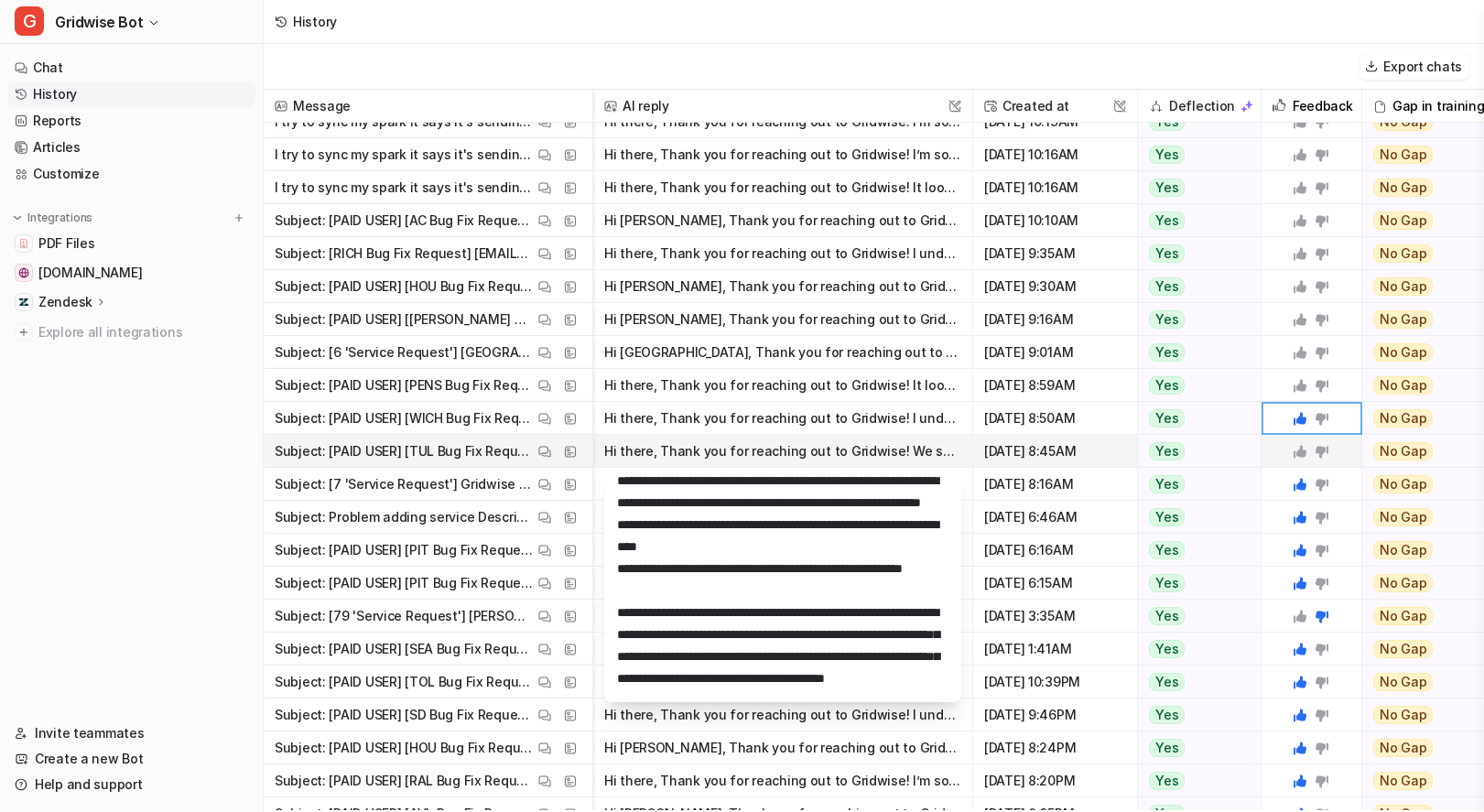 scroll, scrollTop: 126, scrollLeft: 0, axis: vertical 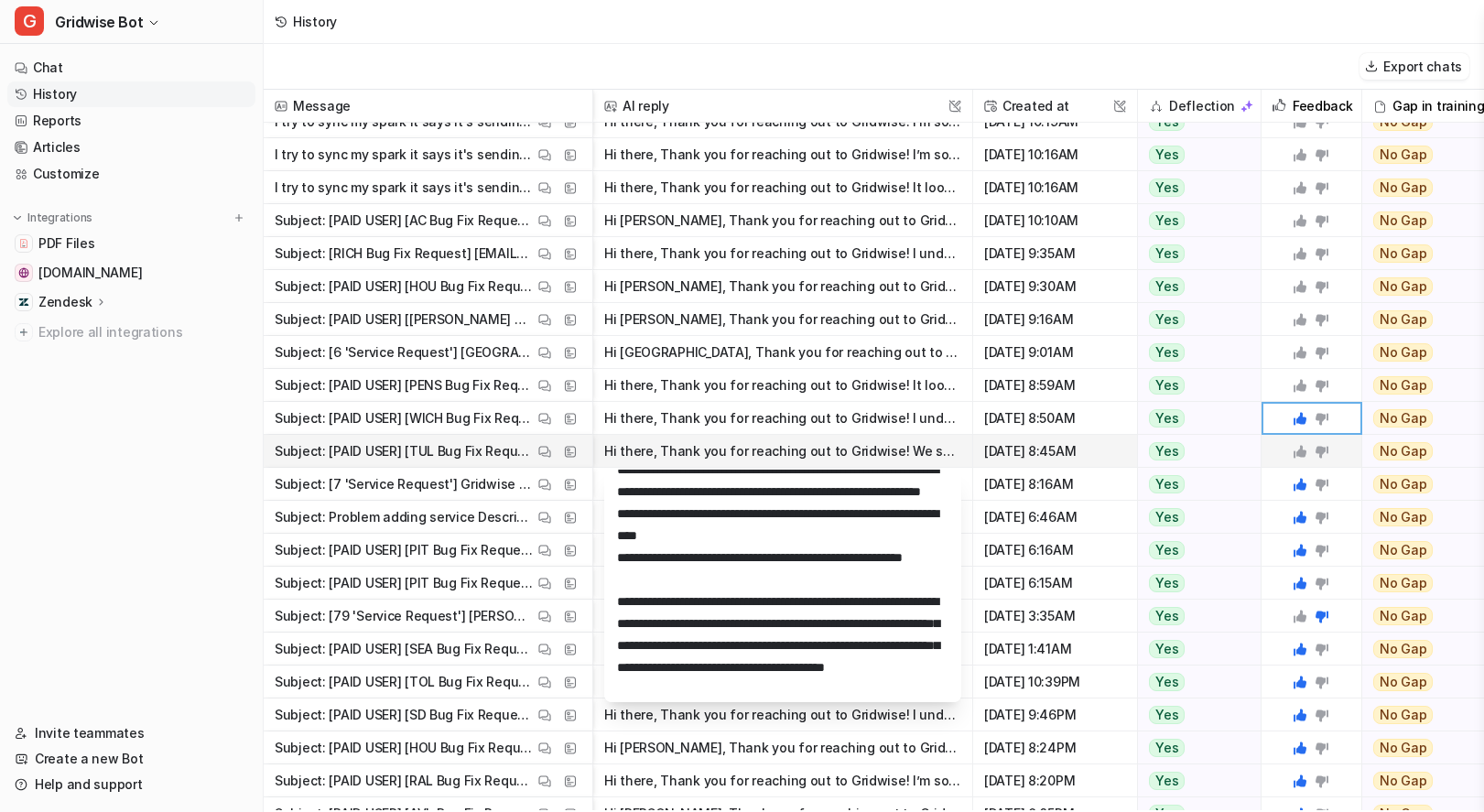 click 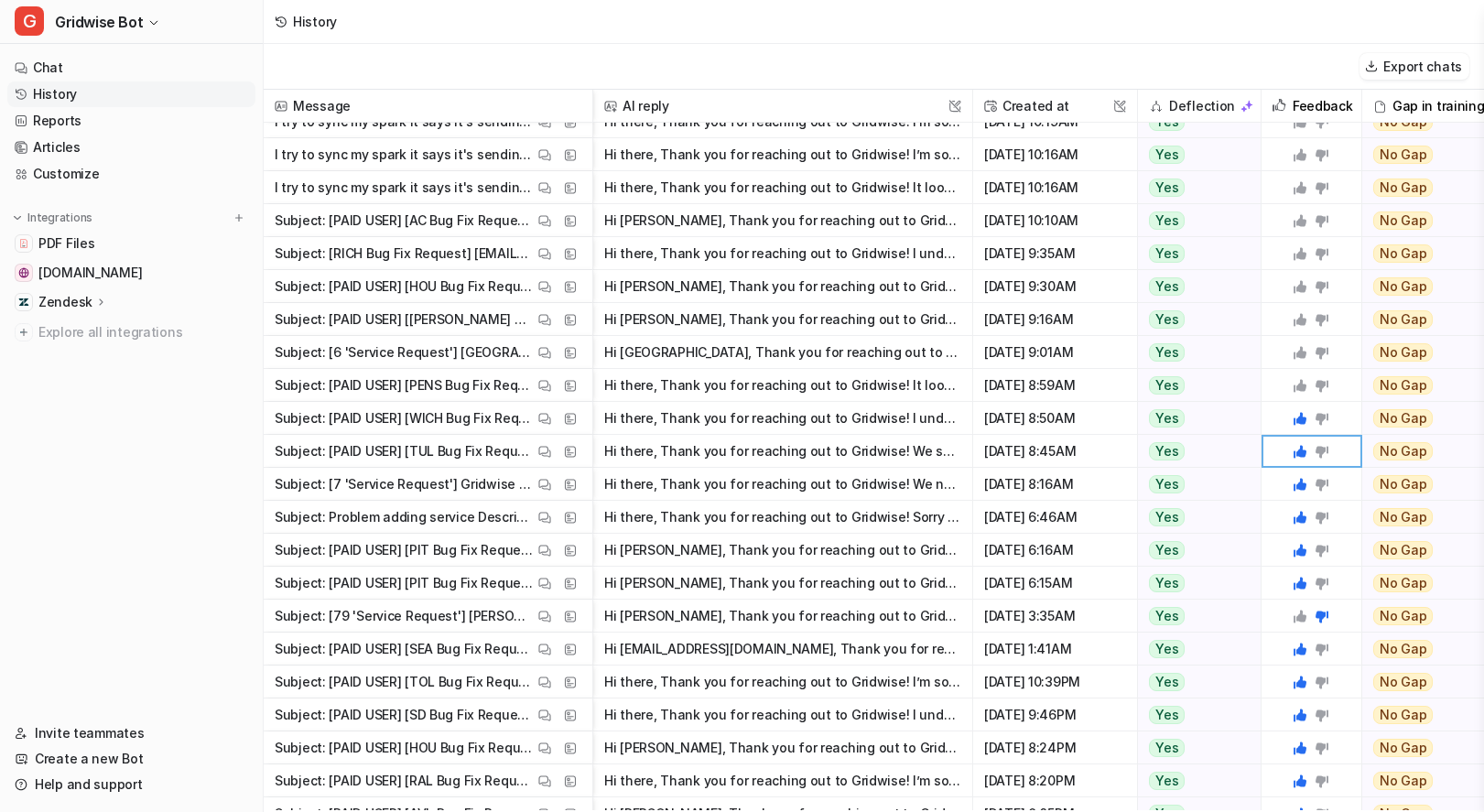click on "History" at bounding box center (873, 22) 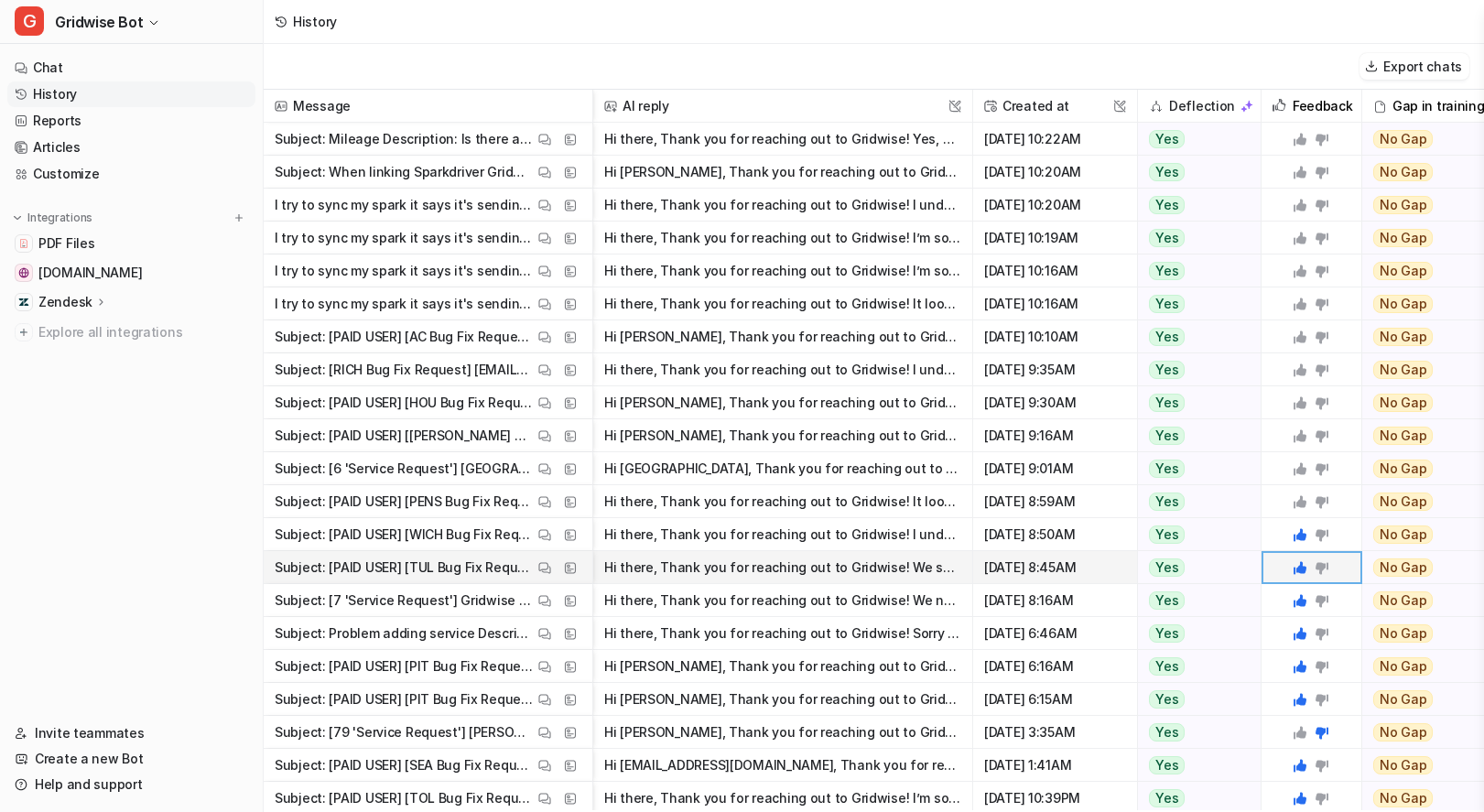 scroll, scrollTop: 0, scrollLeft: 0, axis: both 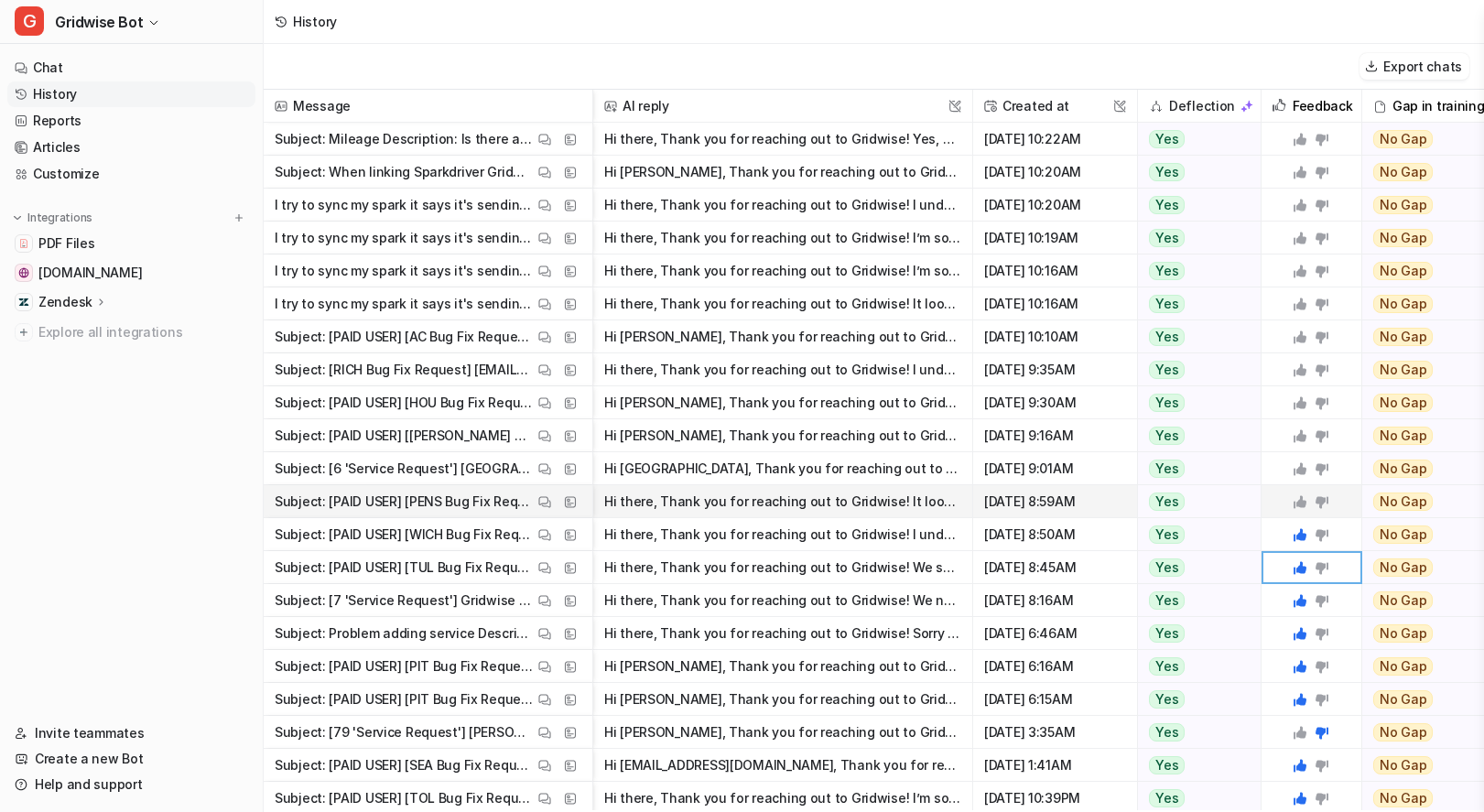 click on "Hi there,
Thank you for reaching out to Gridwise!
It looks like the multi-factor authentication (MFA) challenge may have failed or timed out, which is why you aren't receiving the verification code" at bounding box center (783, 502) 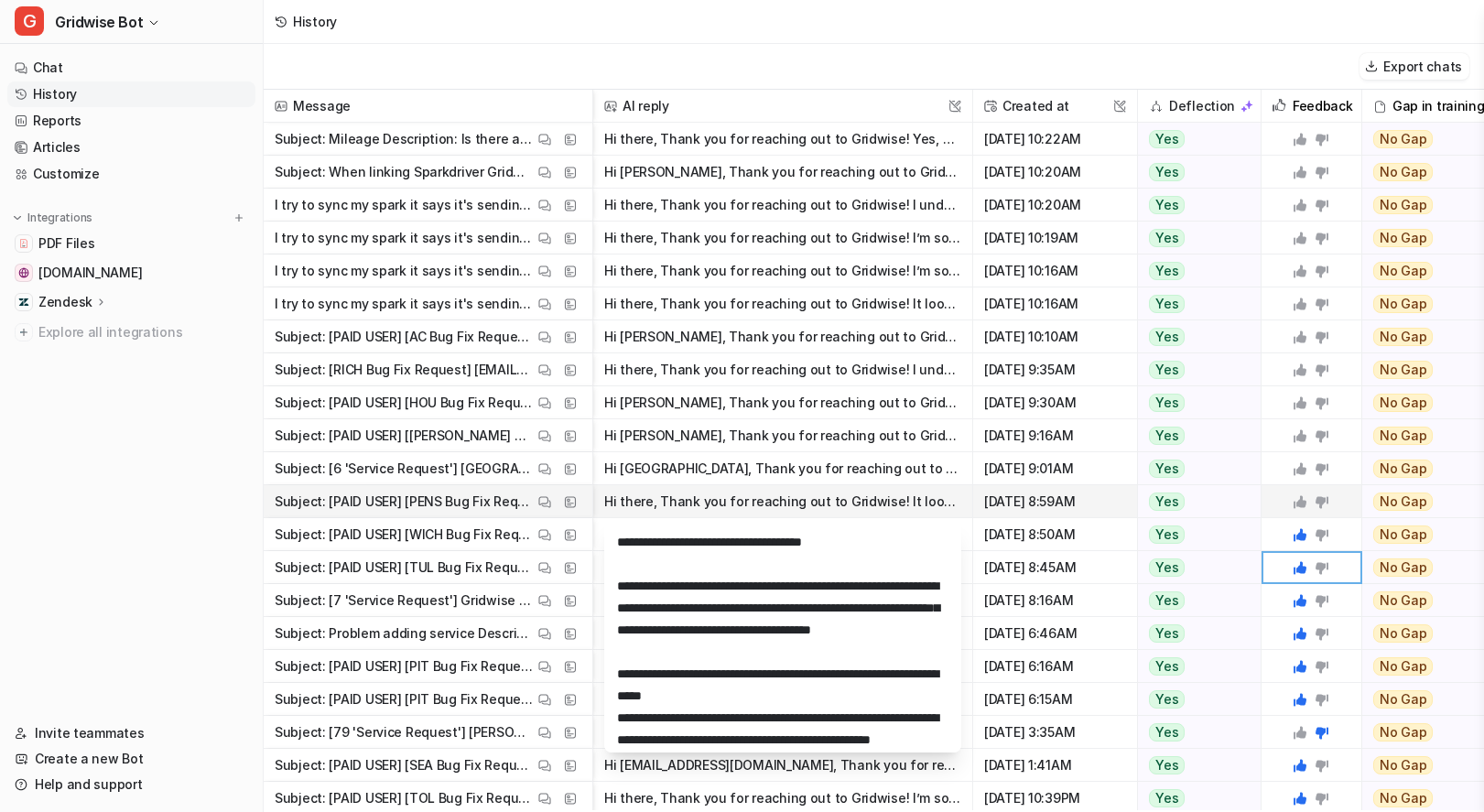 scroll, scrollTop: 67, scrollLeft: 0, axis: vertical 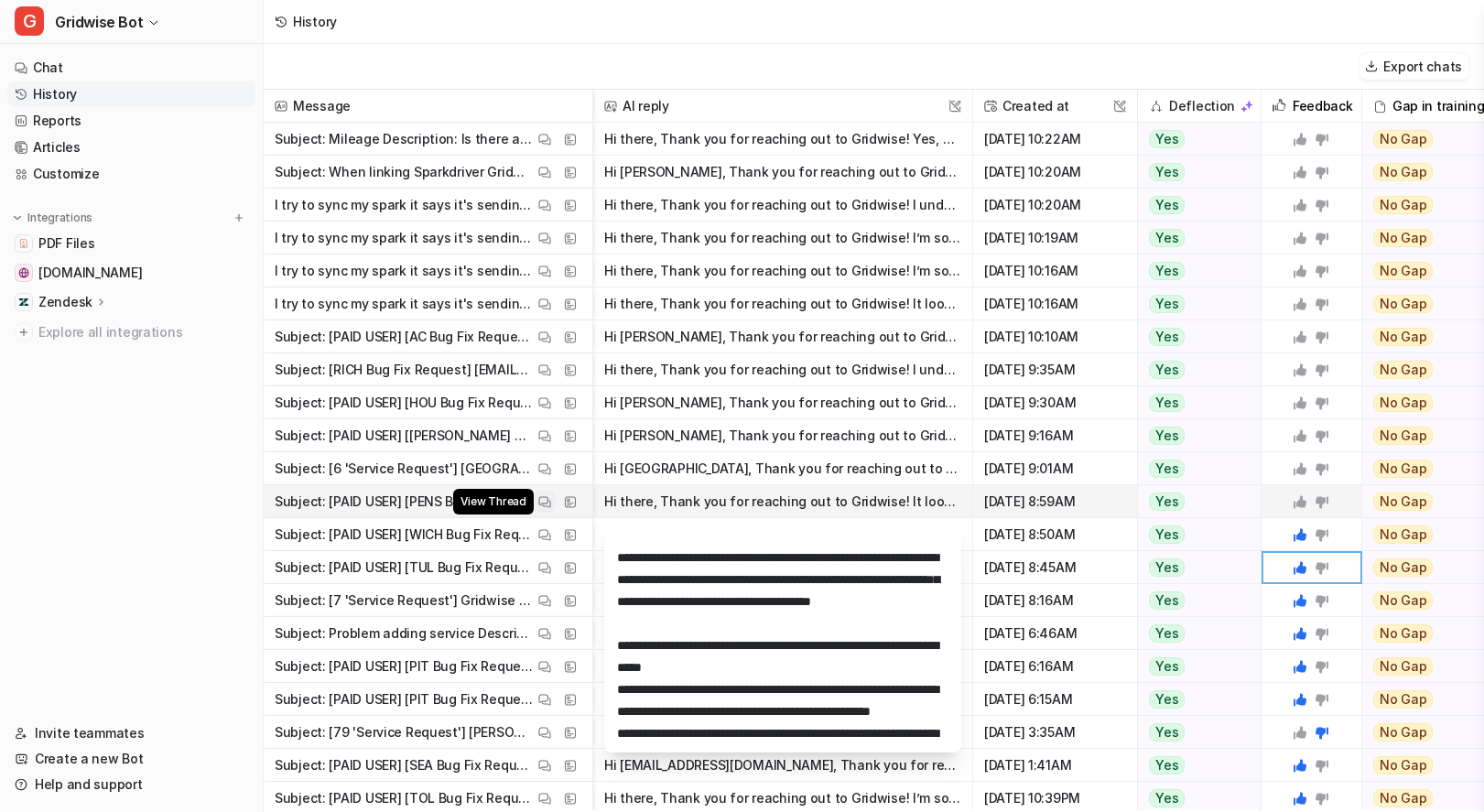 click at bounding box center [545, 502] 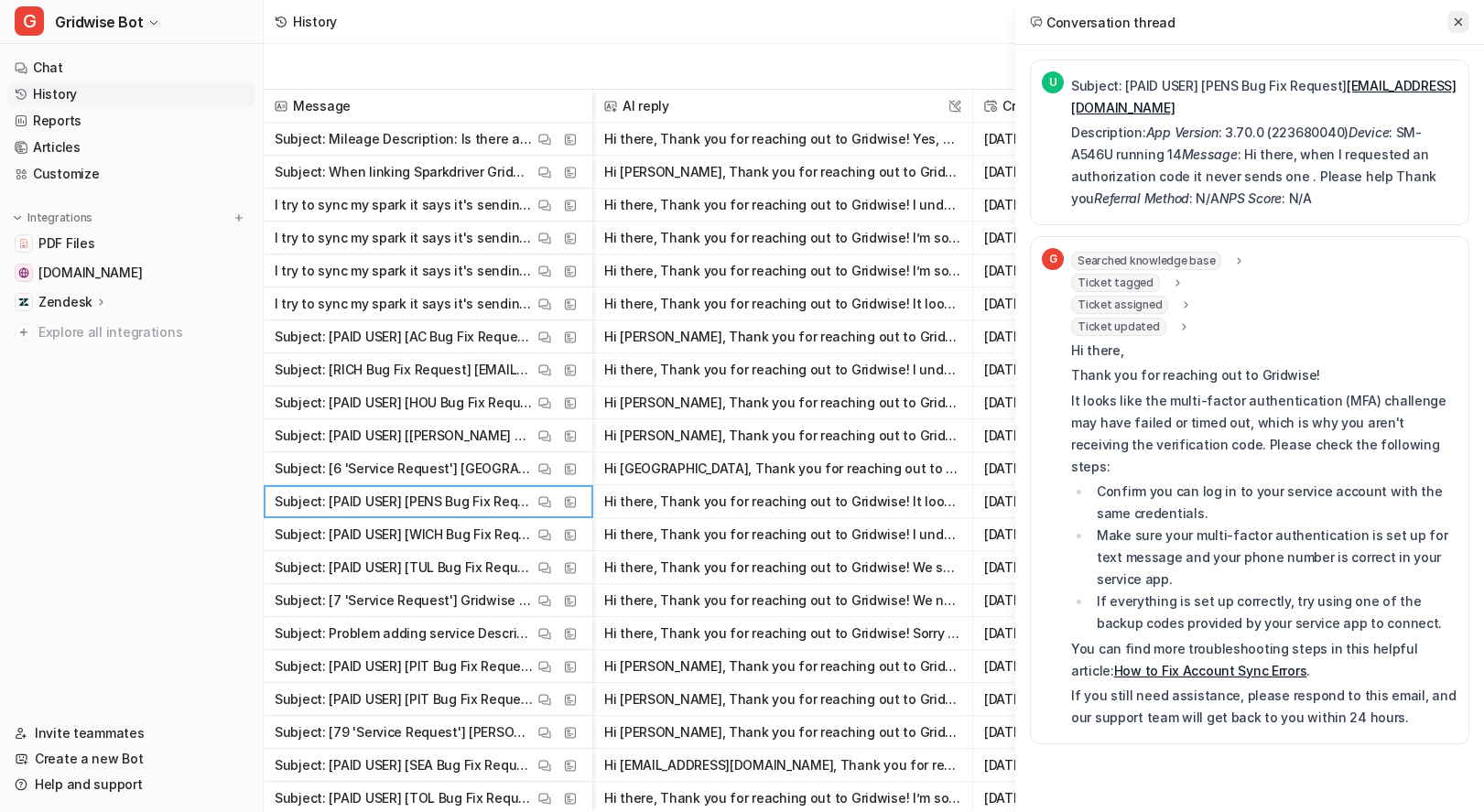 click 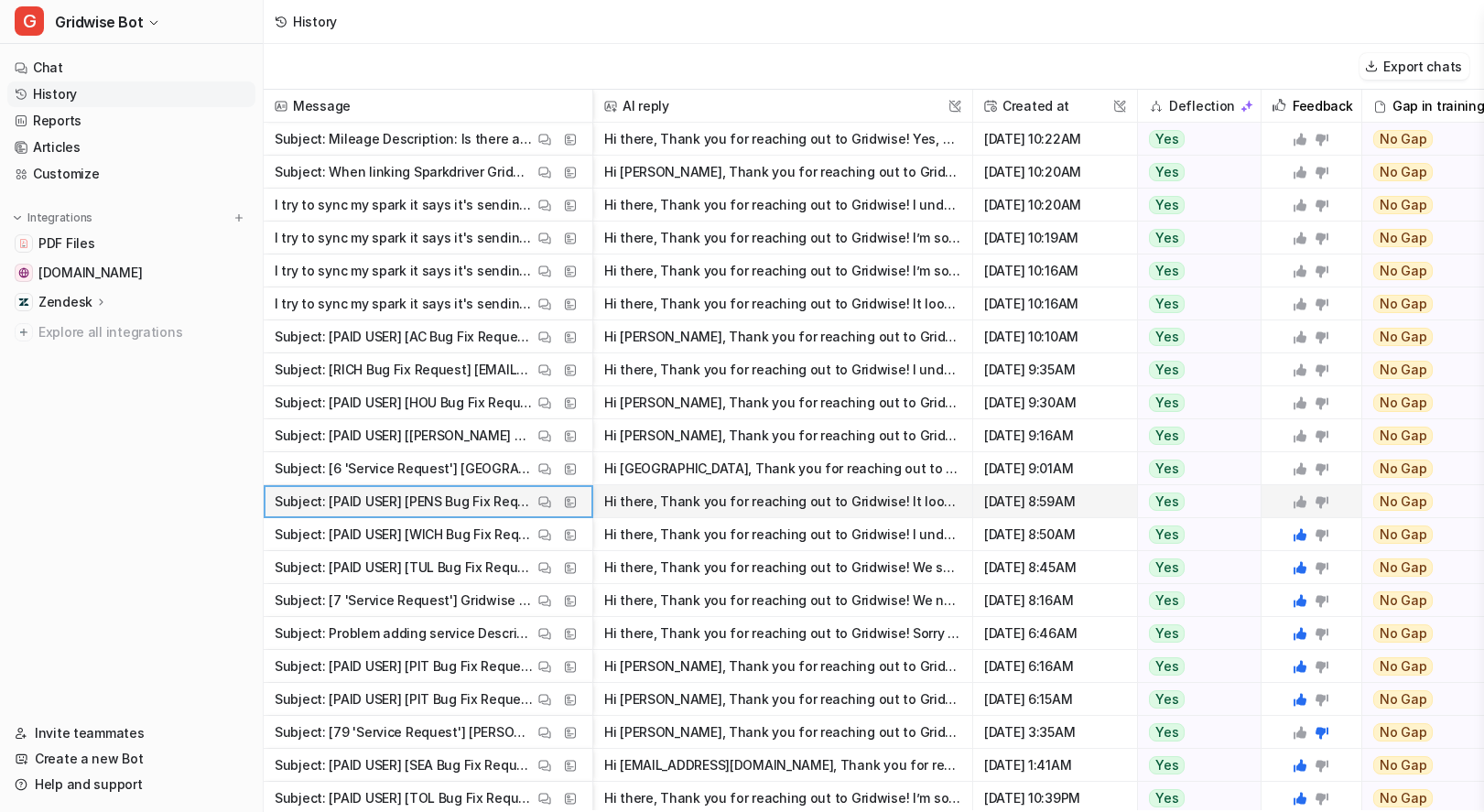click 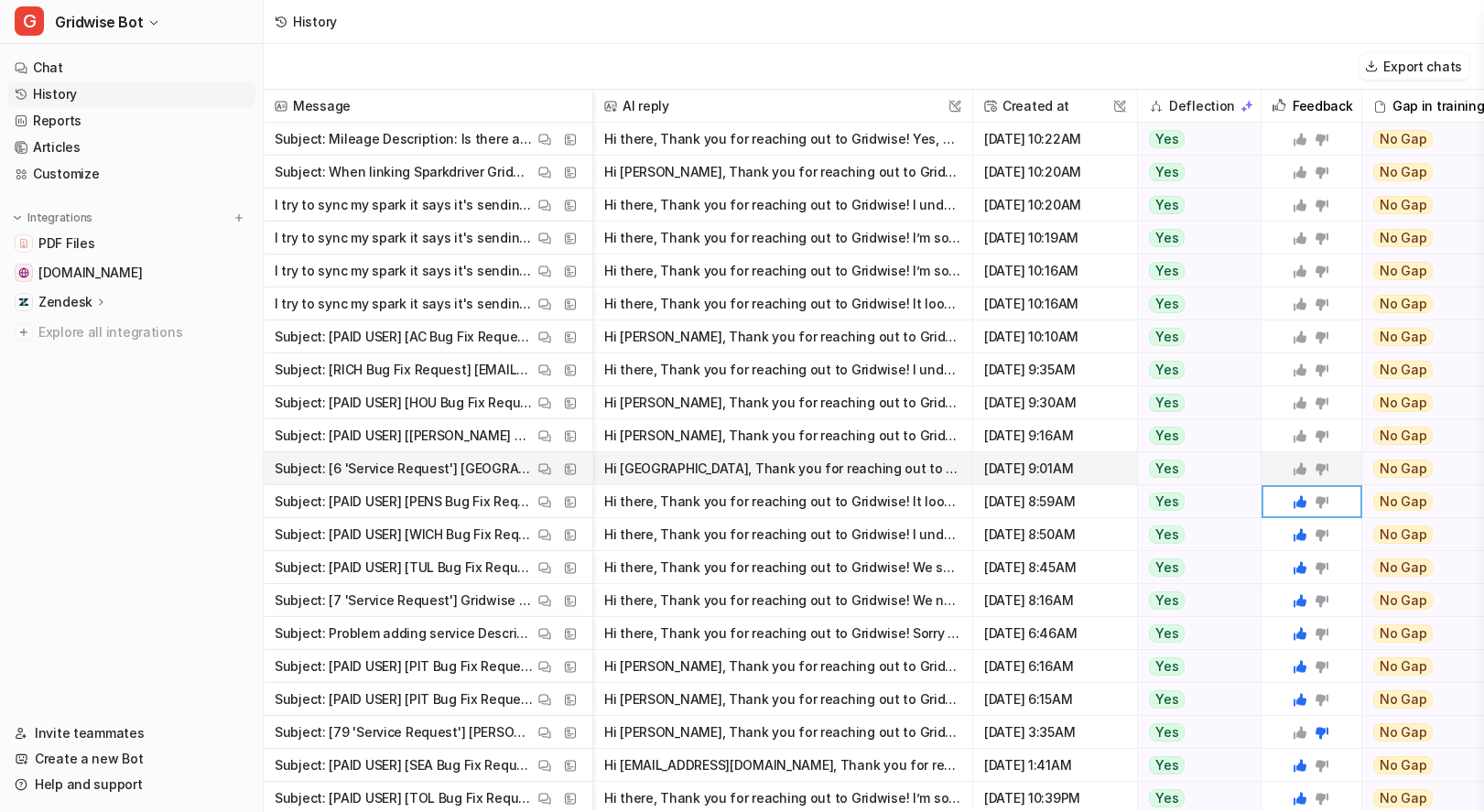 click on "Hi Paris,
Thank you for reaching out to Gridwise! It looks like you’d like to add Cartwheel as a tracked service in the Gridwise app. We have saved your request and added Cartwheel to our to-do list" at bounding box center (783, 469) 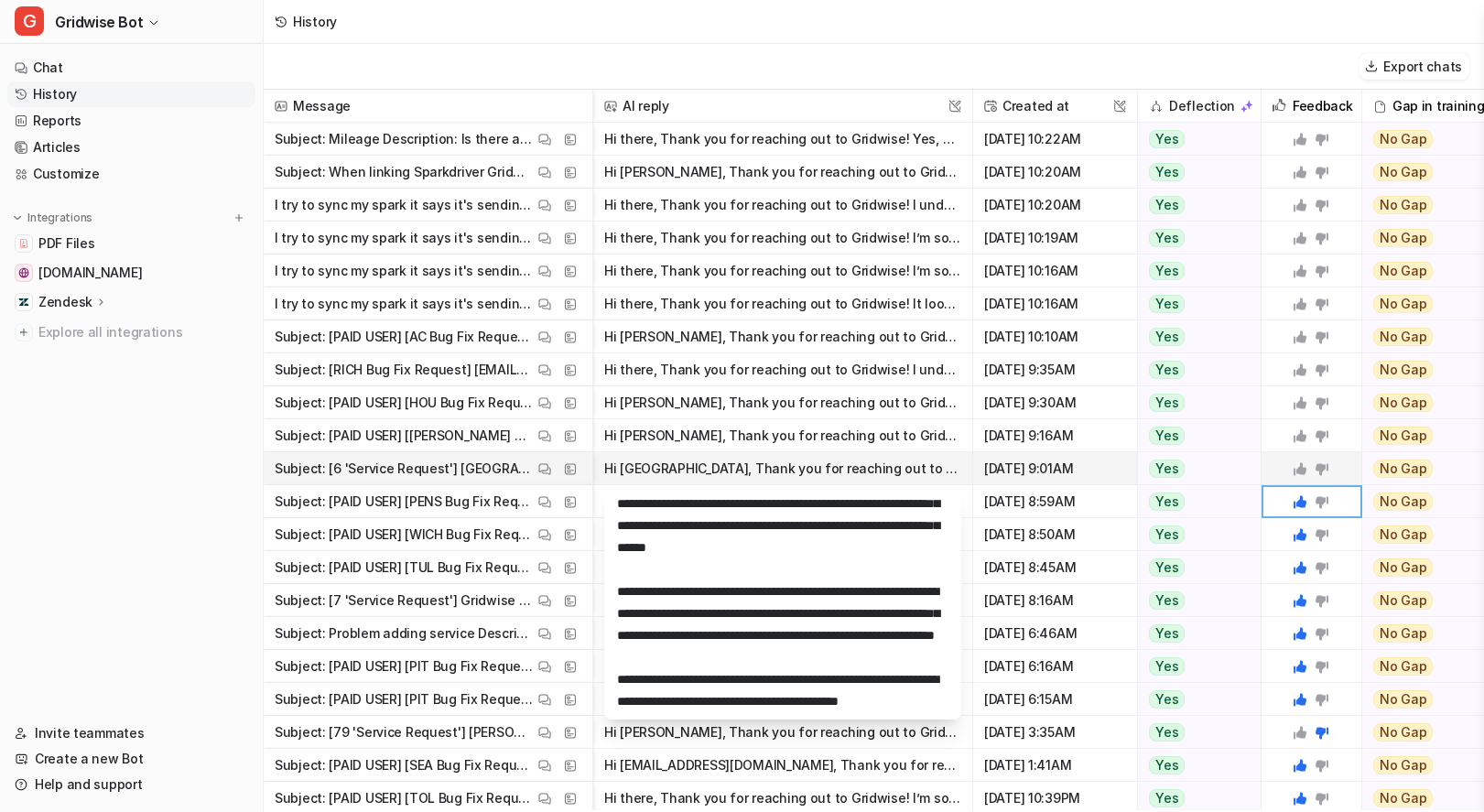 scroll, scrollTop: 132, scrollLeft: 0, axis: vertical 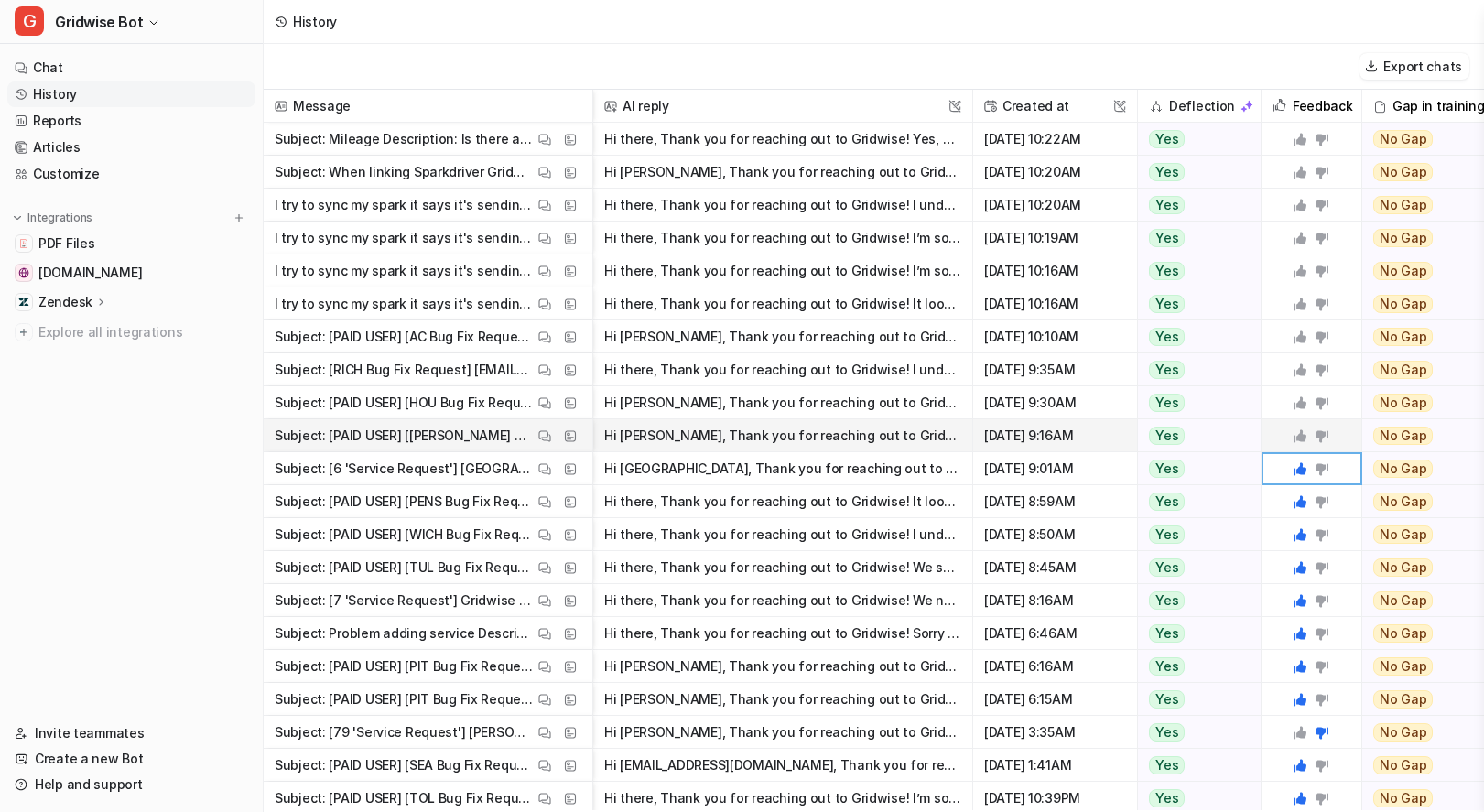click on "Hi Clifton,
Thank you for reaching out to Gridwise! I’m sorry you’re having trouble logging into Spark and not receiving the verification code.
Here are a few steps to help resolve this issue:
- Ple" at bounding box center (783, 436) 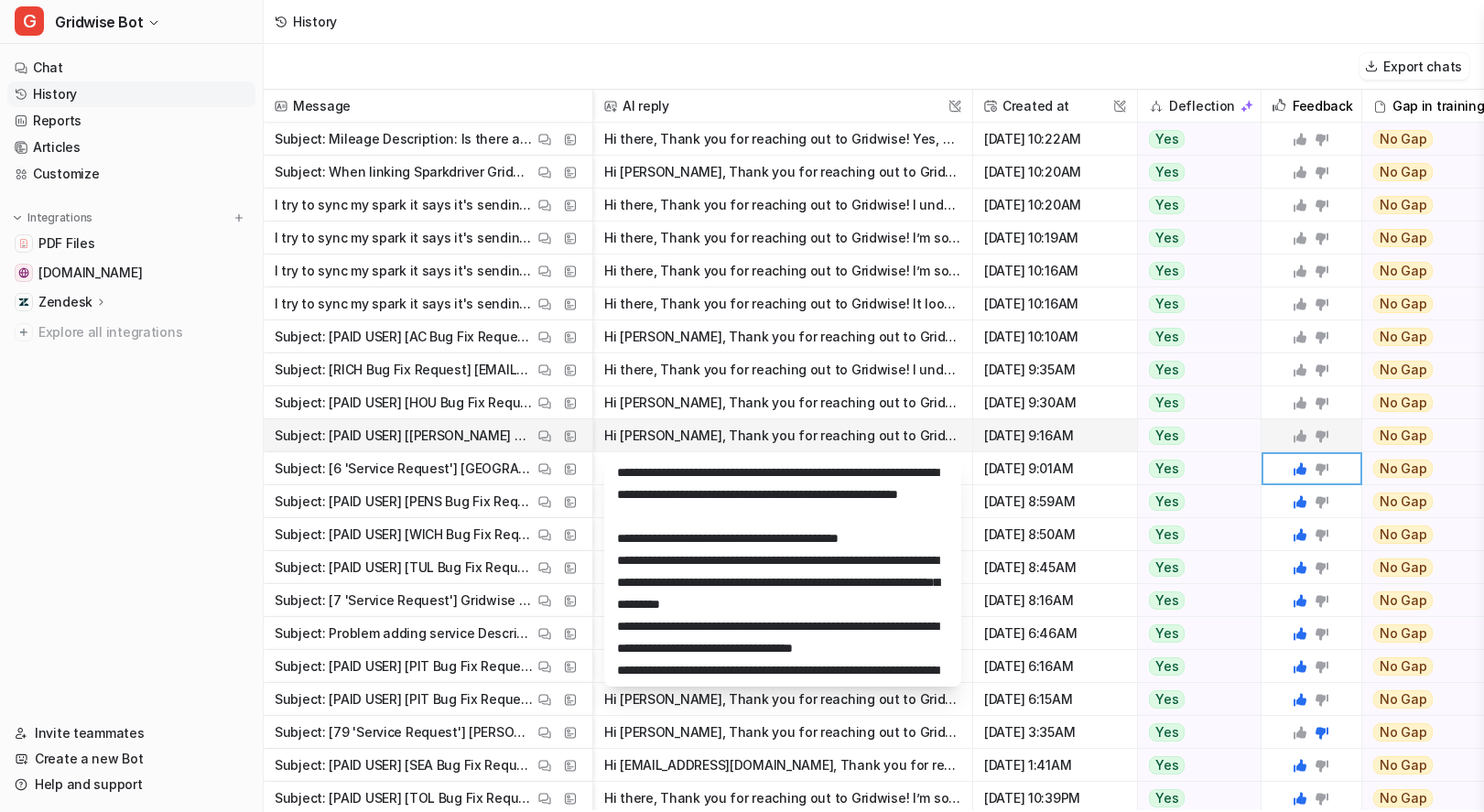 scroll, scrollTop: 0, scrollLeft: 0, axis: both 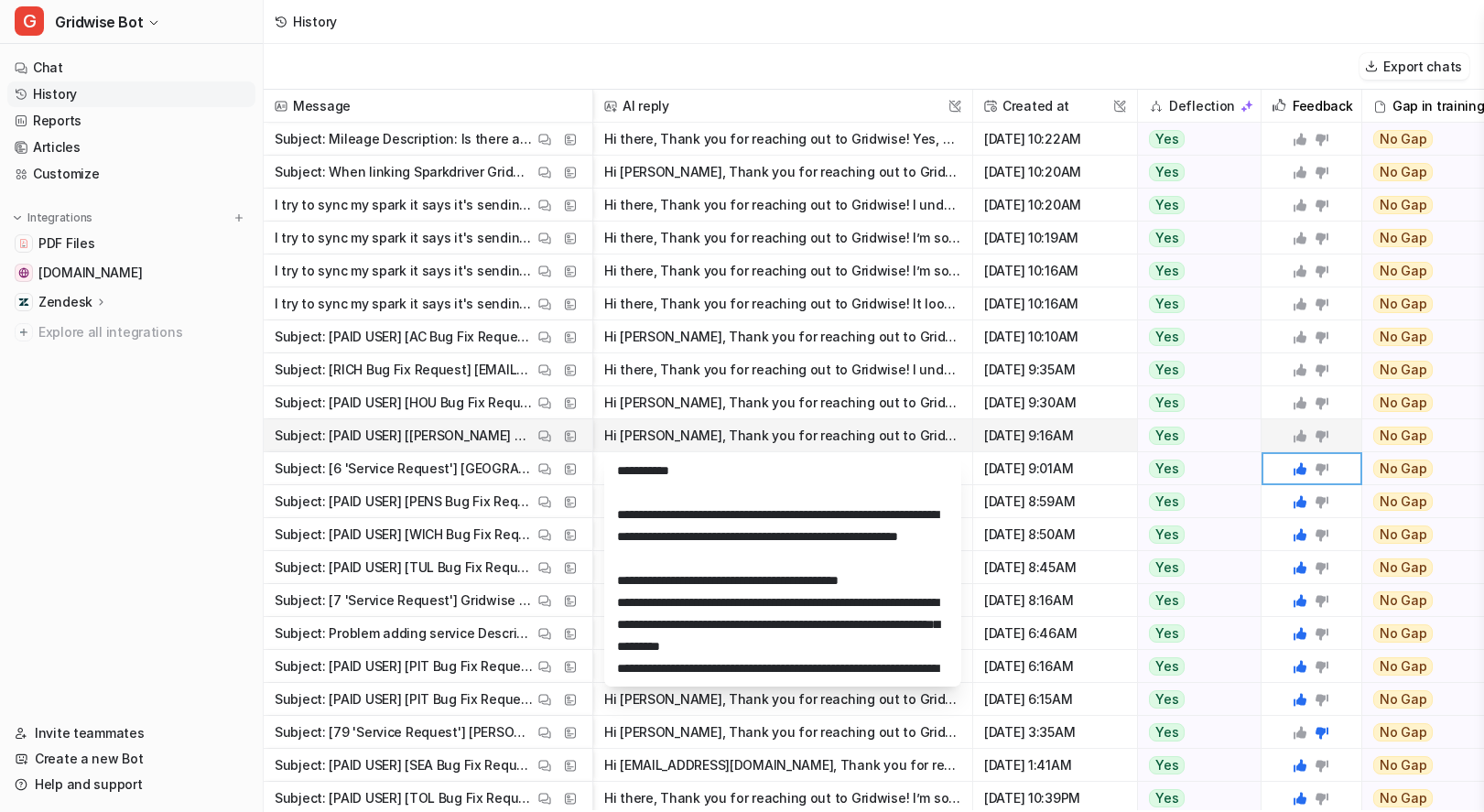 click 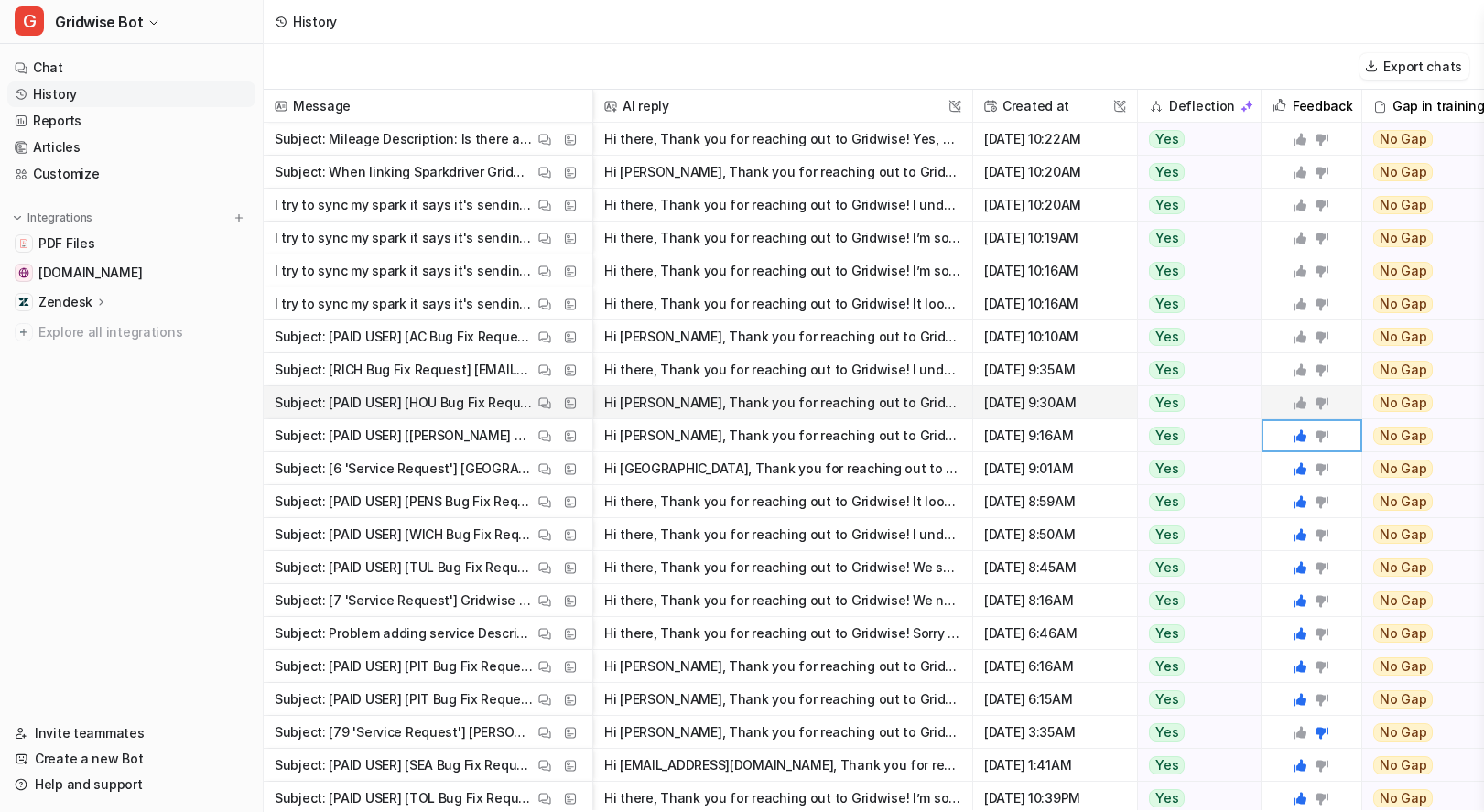 click on "Hi Keishun,
Thank you for reaching out to Gridwise! We see that the multi-factor authentication (MFA) challenge for your Spark earnings failed or timed out. Would you kindly confirm the following for" at bounding box center [783, 403] 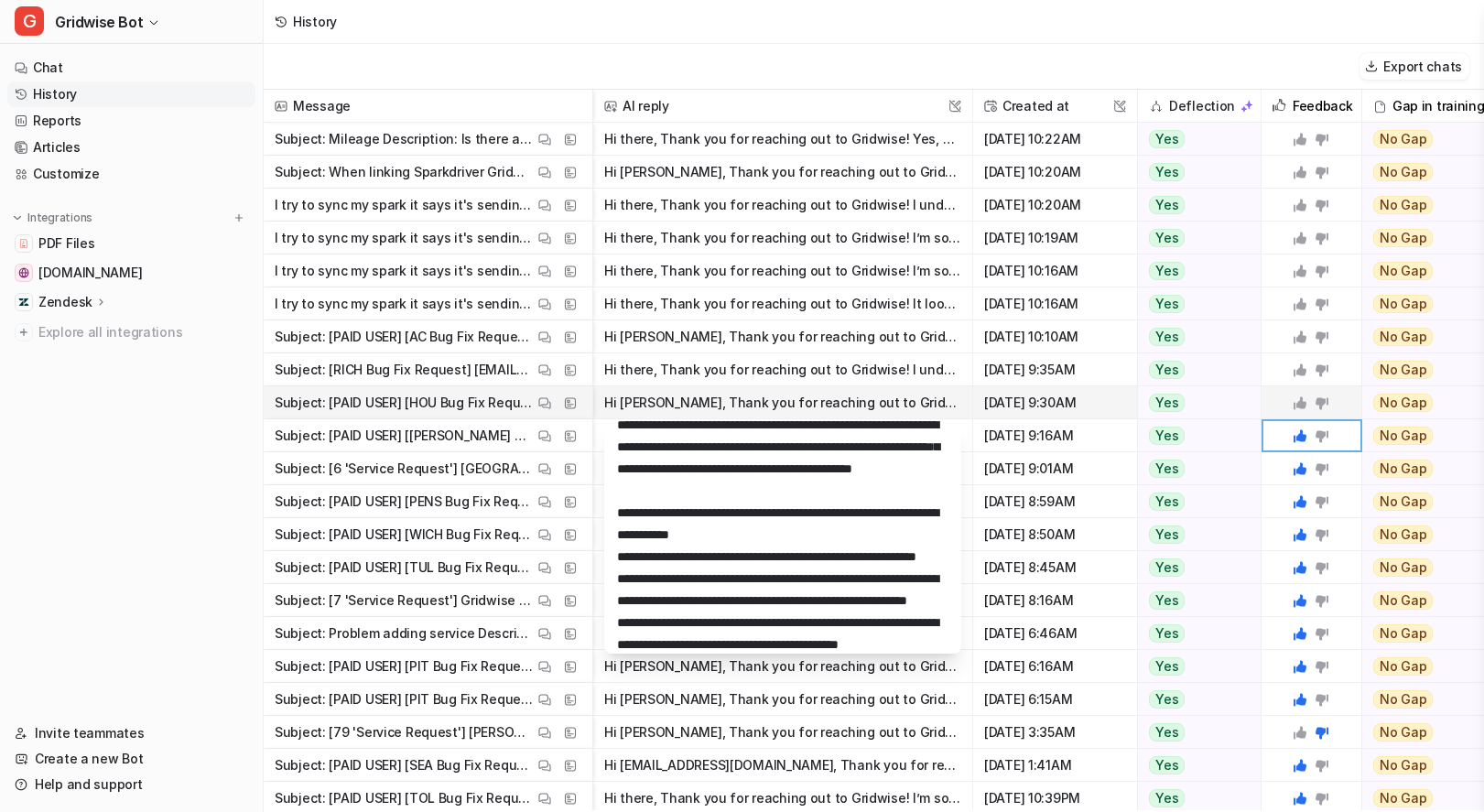 scroll, scrollTop: 308, scrollLeft: 0, axis: vertical 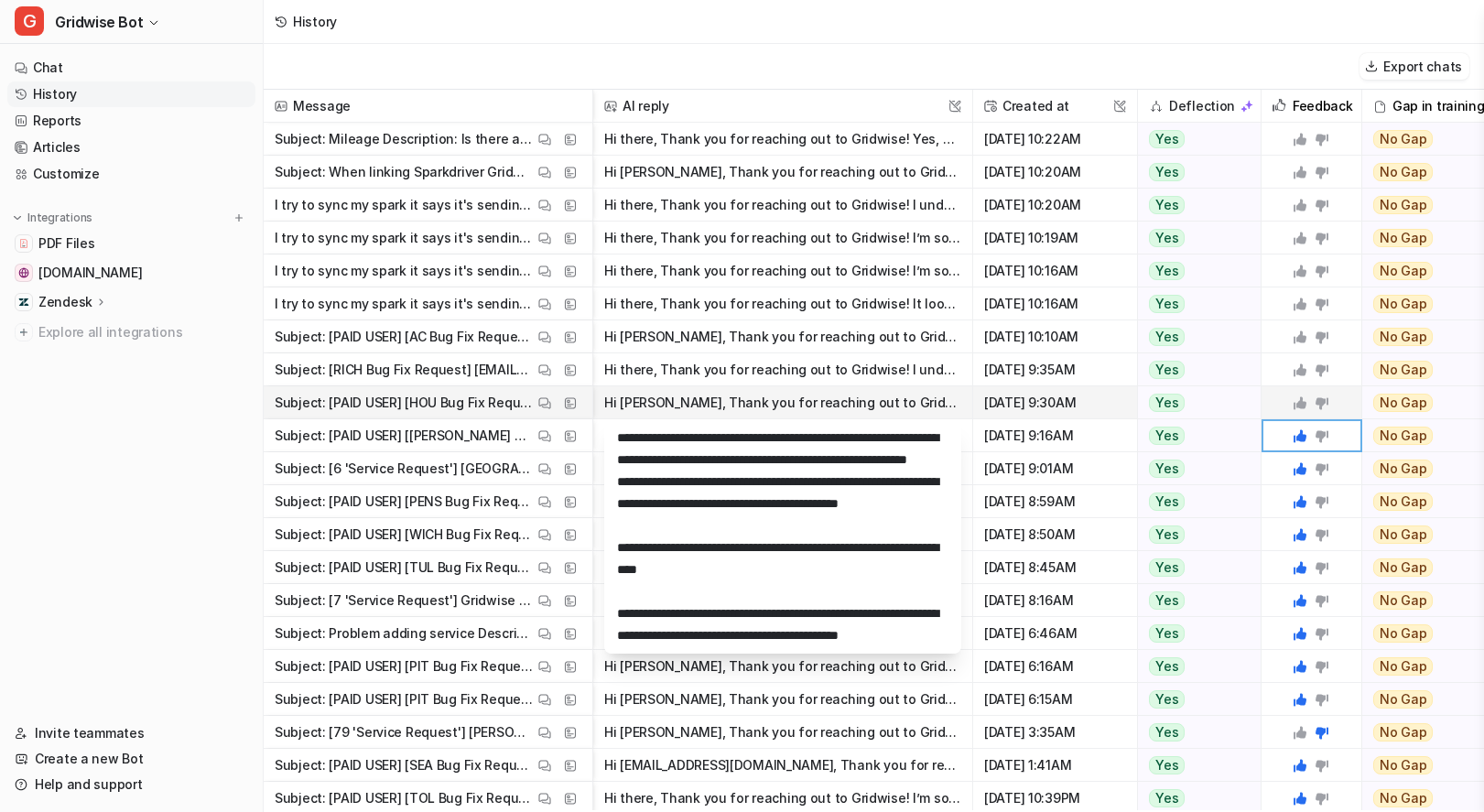 click 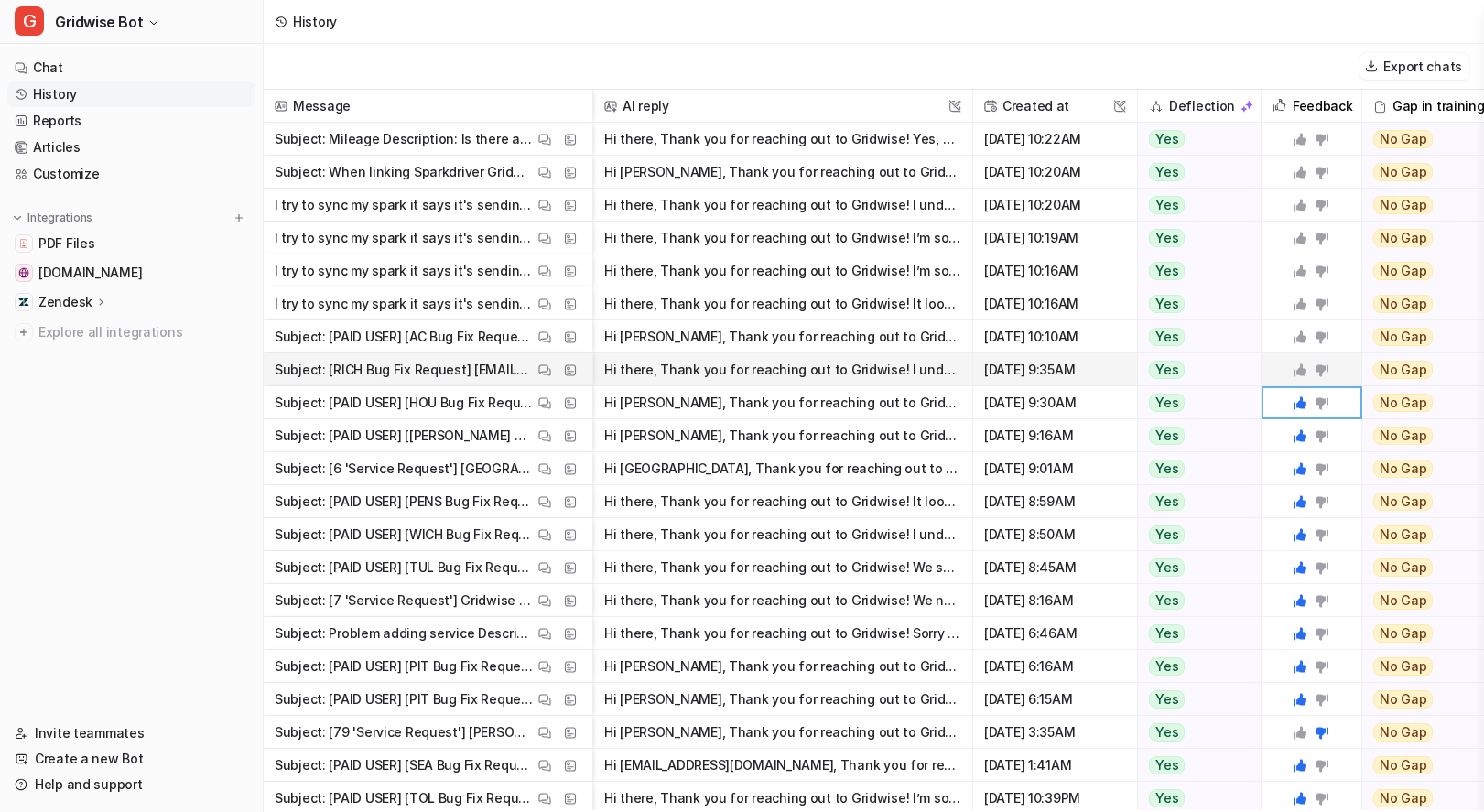 click on "Hi there,
Thank you for reaching out to Gridwise! I understand you're having trouble logging into your Spark Driver app. Spark recently updated its login policy, which now only allows your account to" at bounding box center [783, 370] 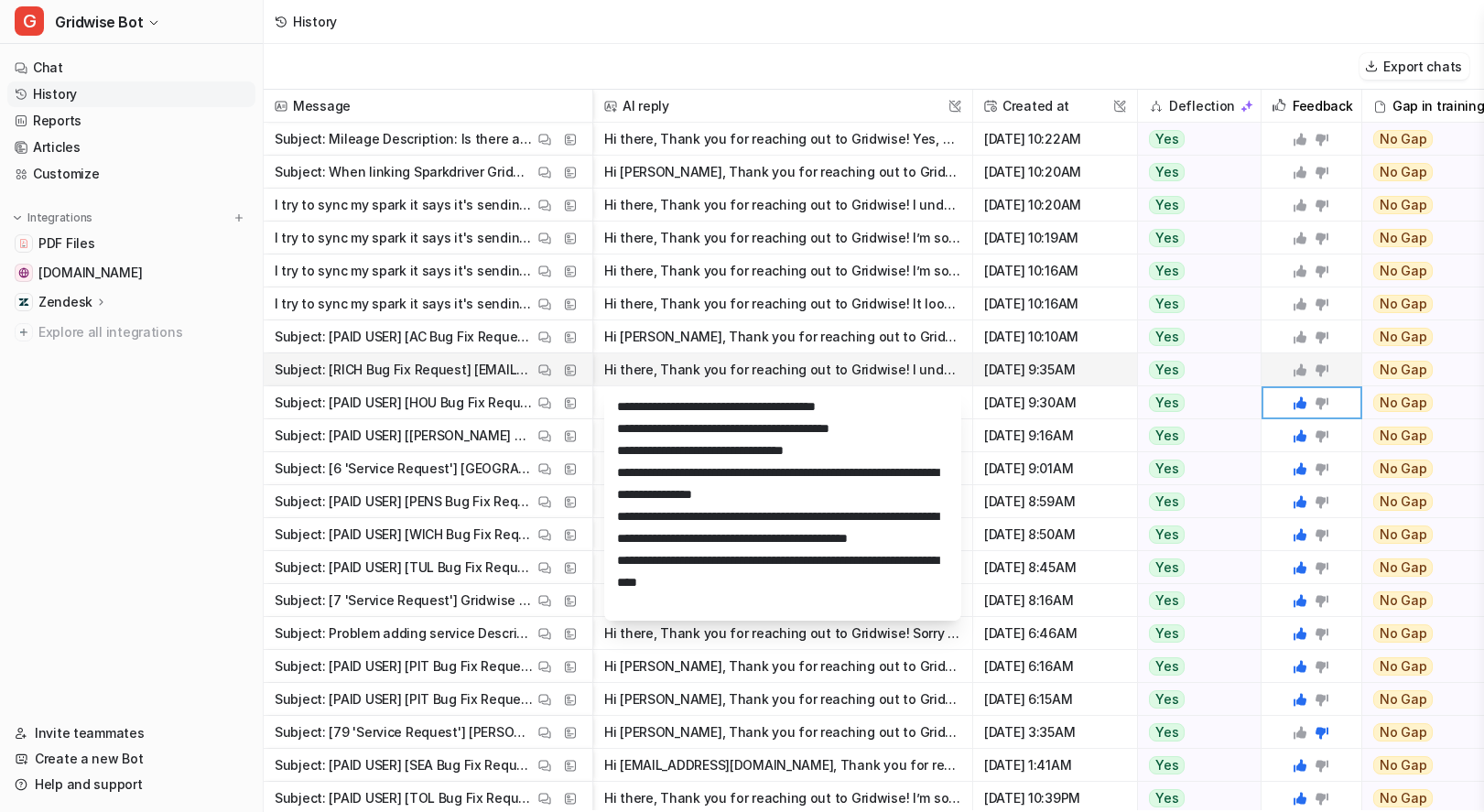 scroll, scrollTop: 417, scrollLeft: 0, axis: vertical 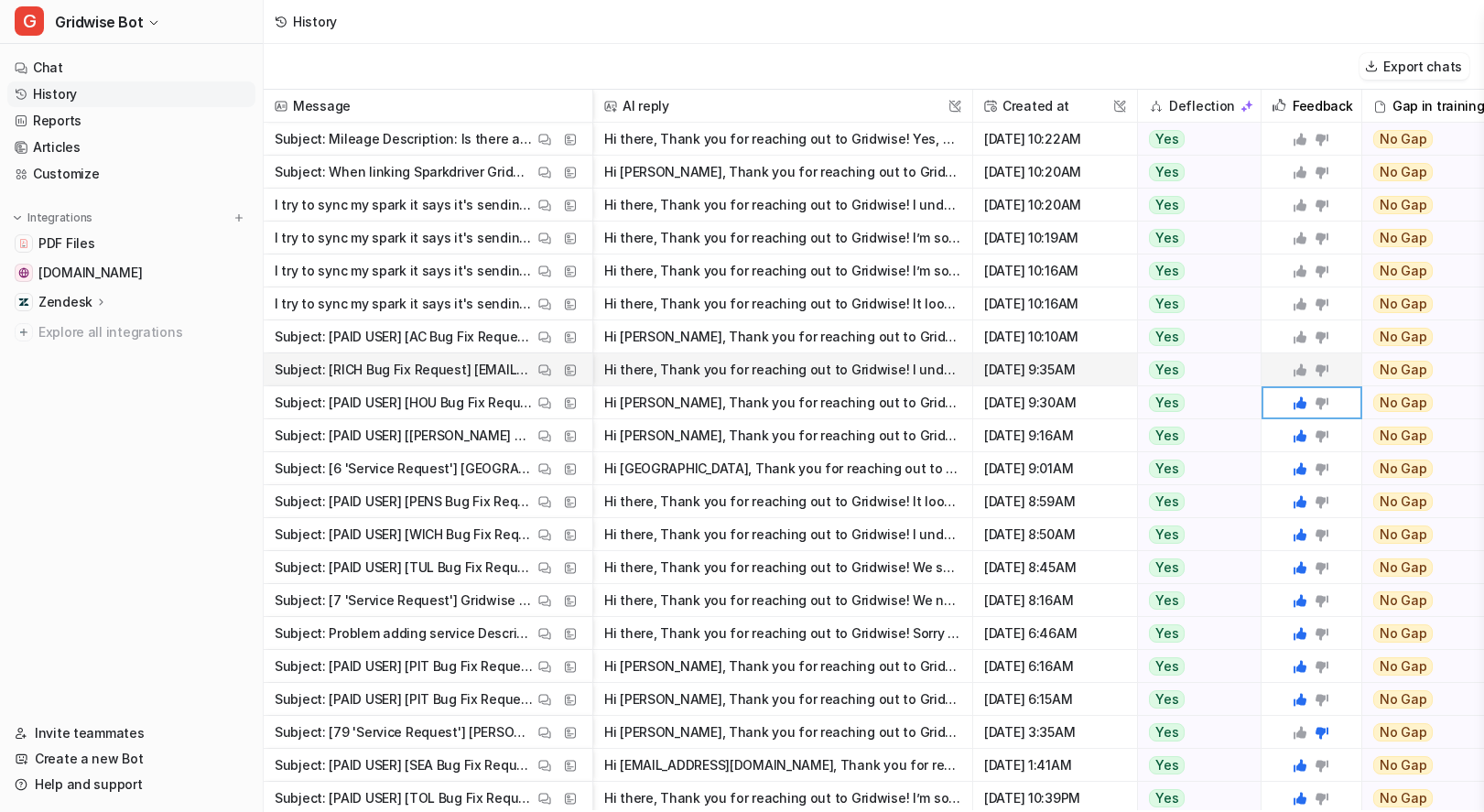 click 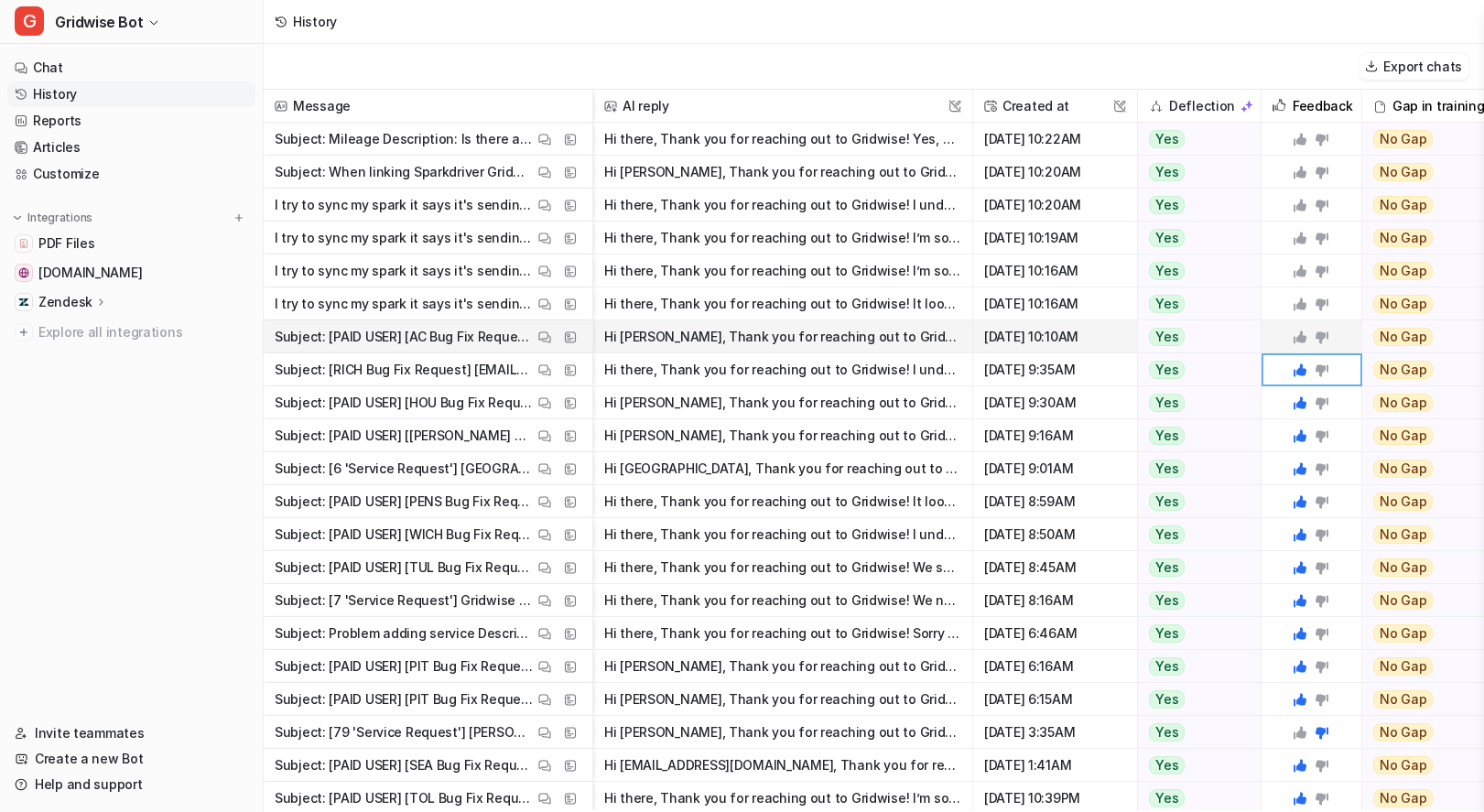 click on "Hi Jeff,
Thank you for reaching out to Gridwise! I’m sorry you’re having trouble syncing your Spark account and not receiving the verification code.
Spark Driver only allows one login at a time, whi" at bounding box center (783, 337) 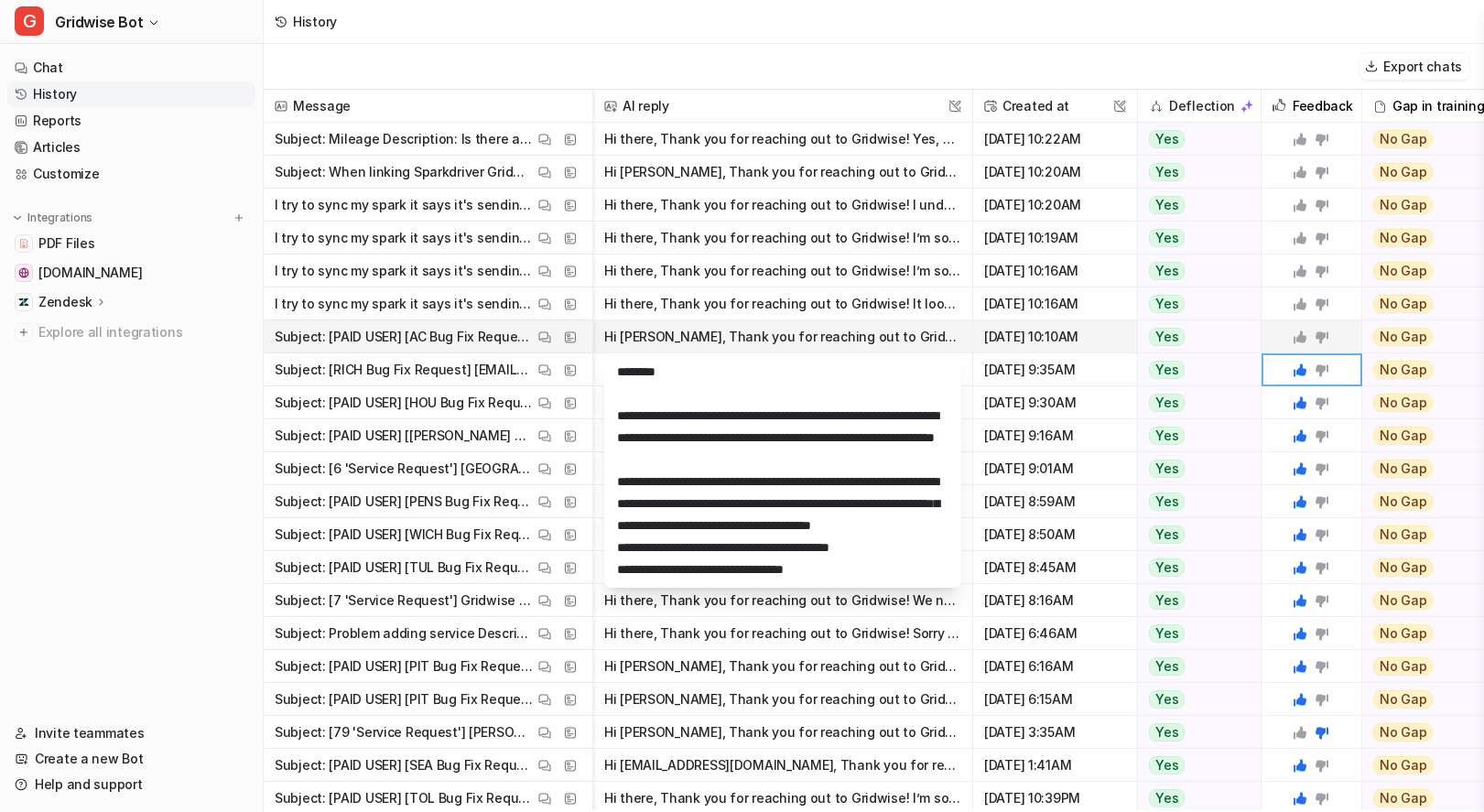 click 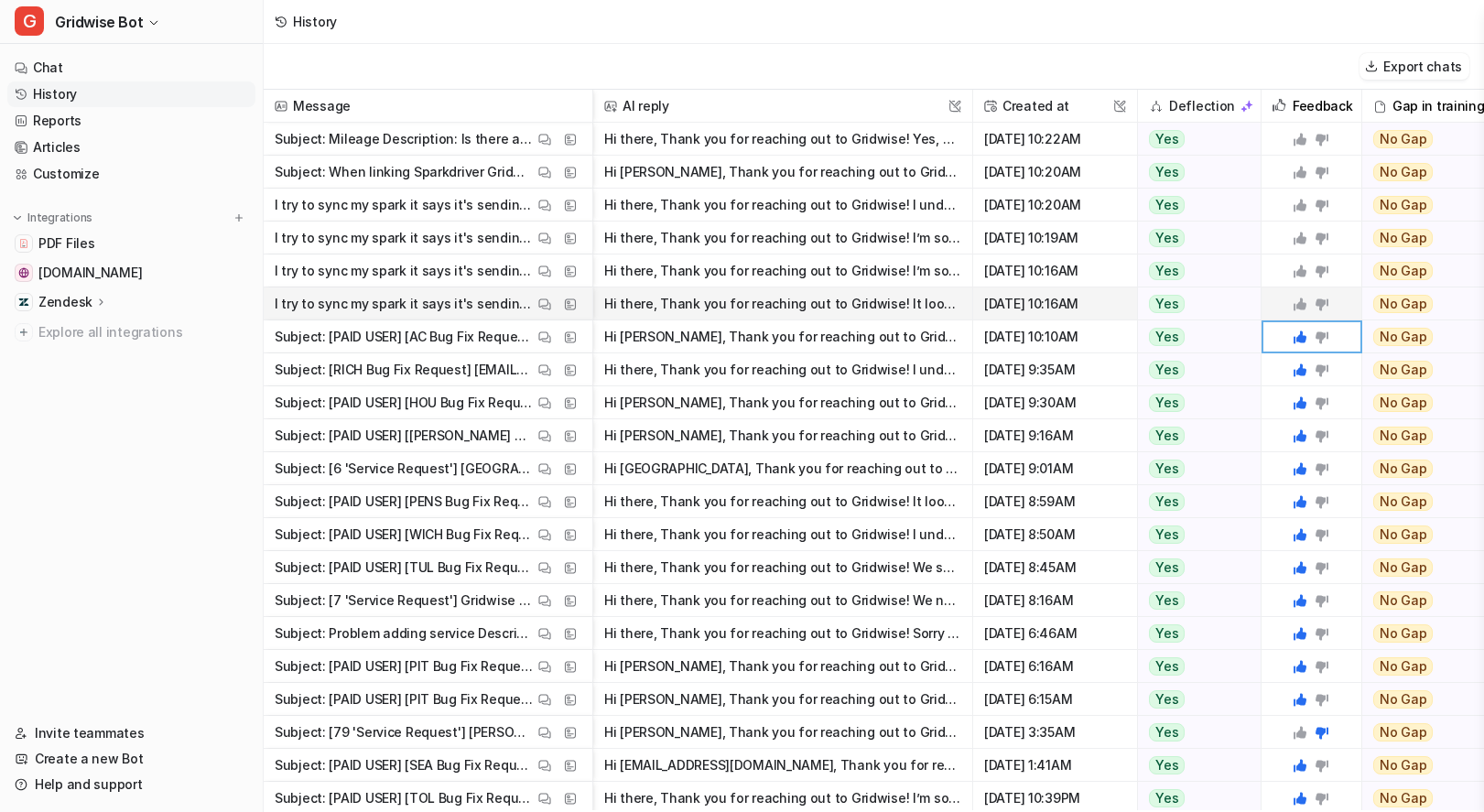 click on "Hi there,
Thank you for reaching out to Gridwise! It looks like the multi-factor authentication (MFA) code wasn't received or timed out during your Spark Driver sync attempt. Please make sure that:" at bounding box center [783, 304] 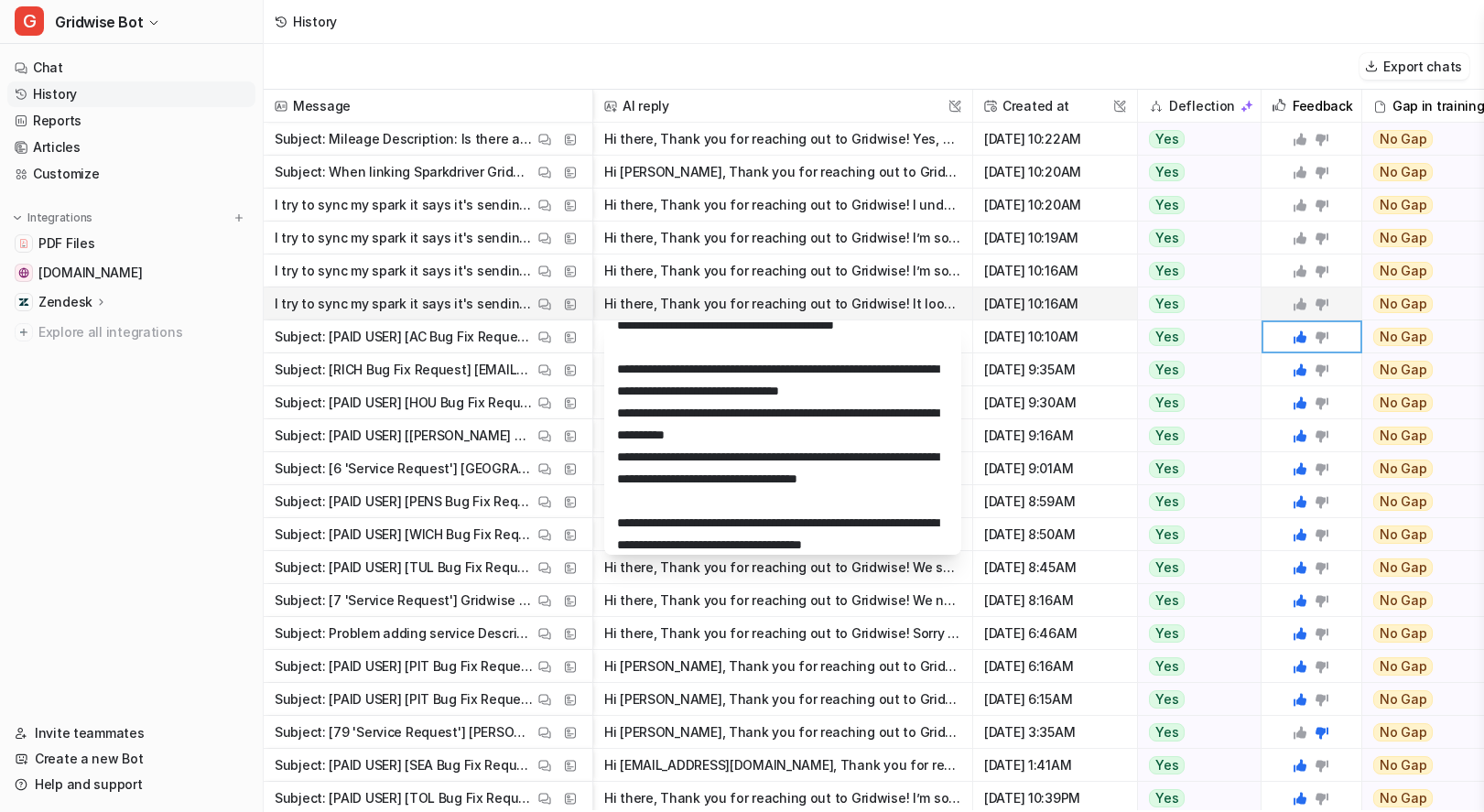 scroll, scrollTop: 113, scrollLeft: 0, axis: vertical 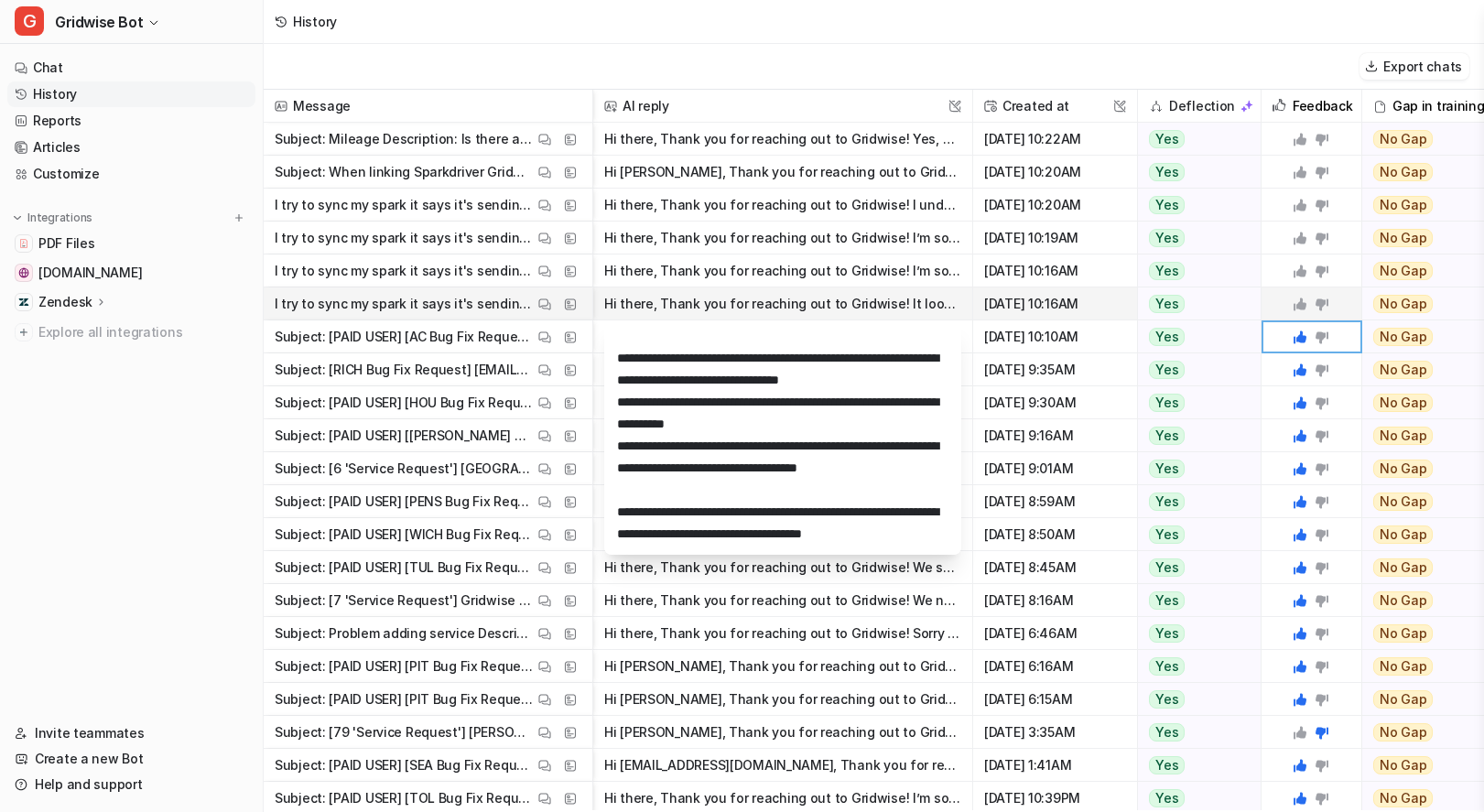 click at bounding box center [1311, 304] 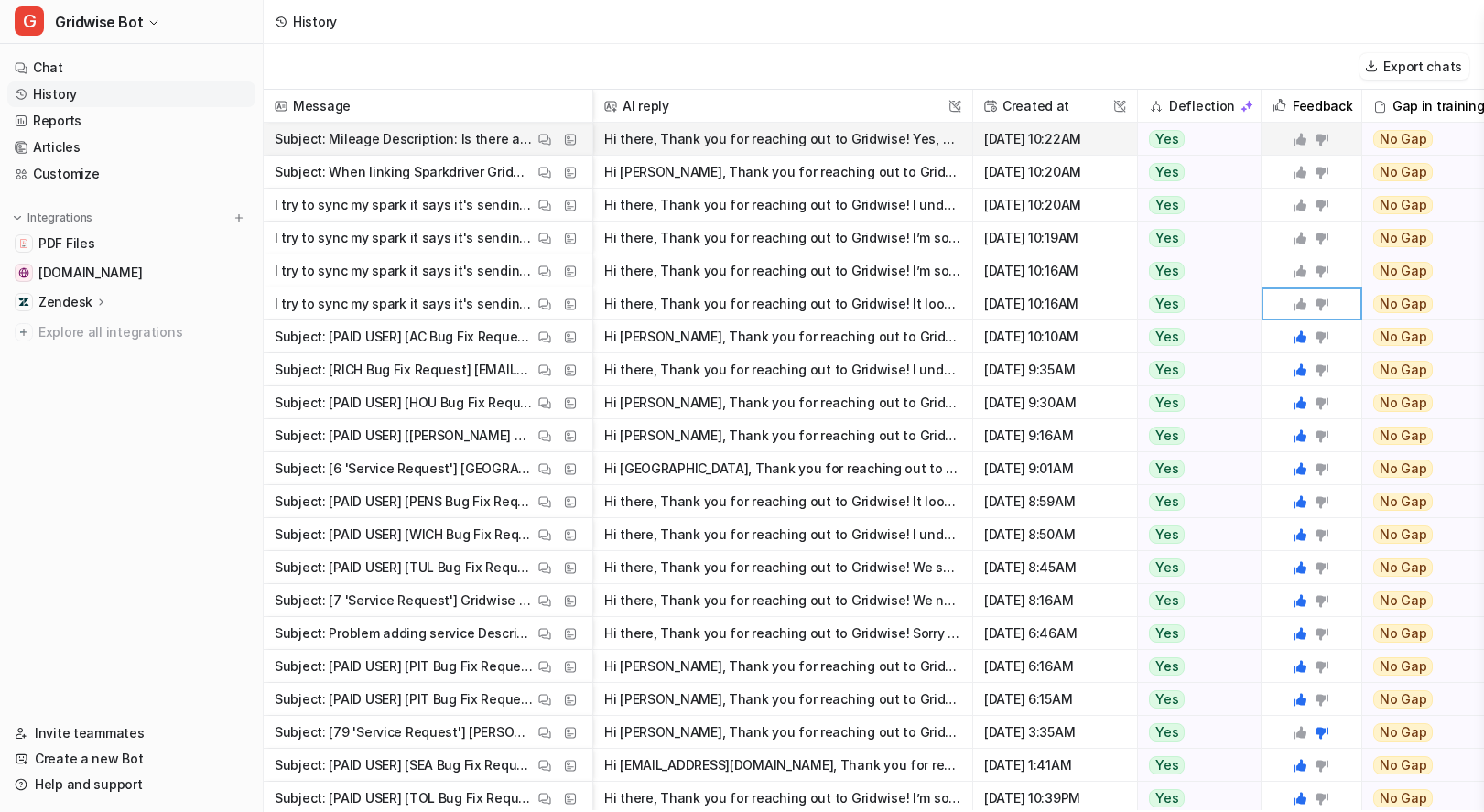 click on "Hi there,
Thank you for reaching out to Gridwise! Yes, you can import your mileage into Gridwise by using manual entry or by tracking it automatically.
- To manually add mileage:
1. Tap the Earnin" at bounding box center (783, 139) 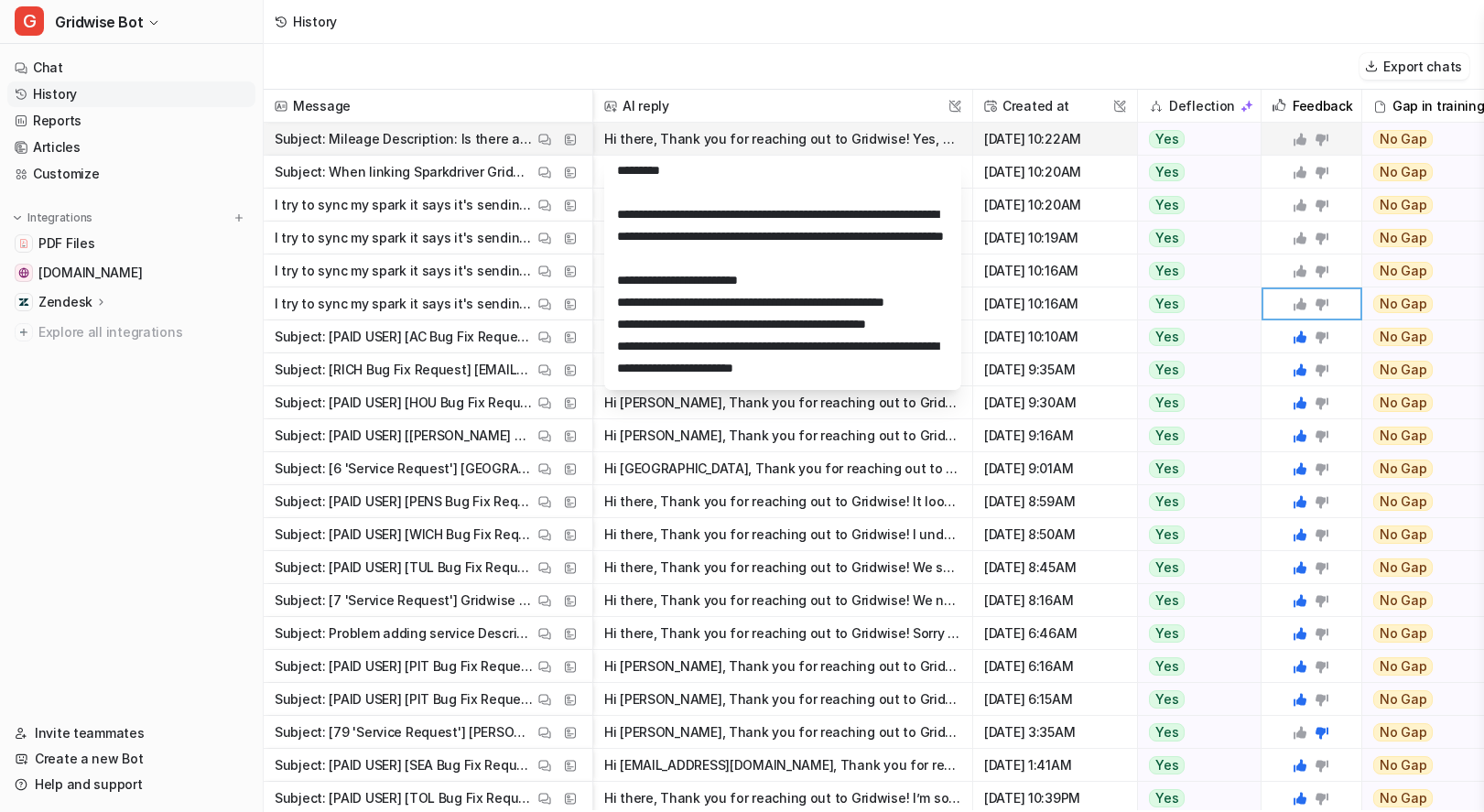 scroll, scrollTop: 0, scrollLeft: 0, axis: both 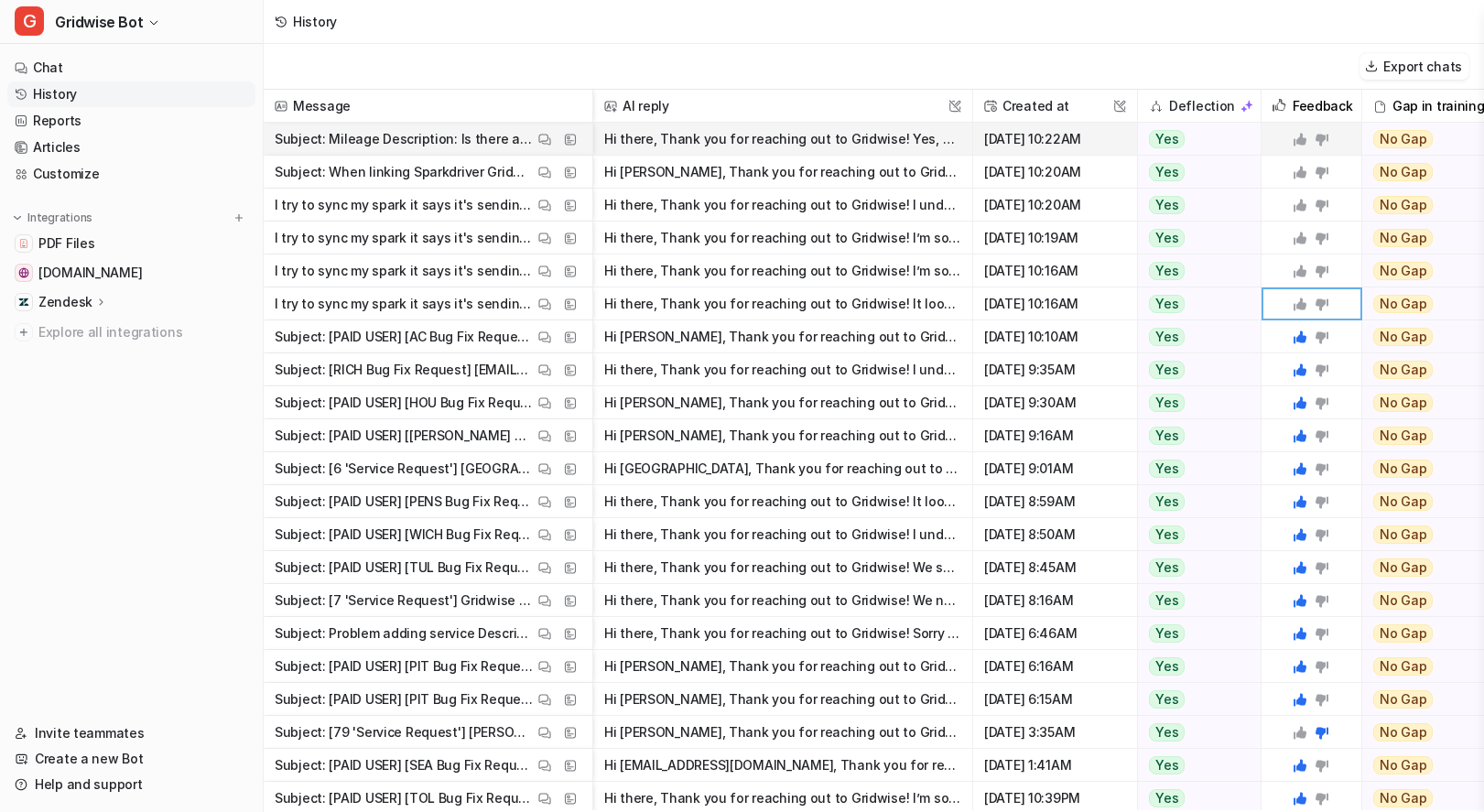 click 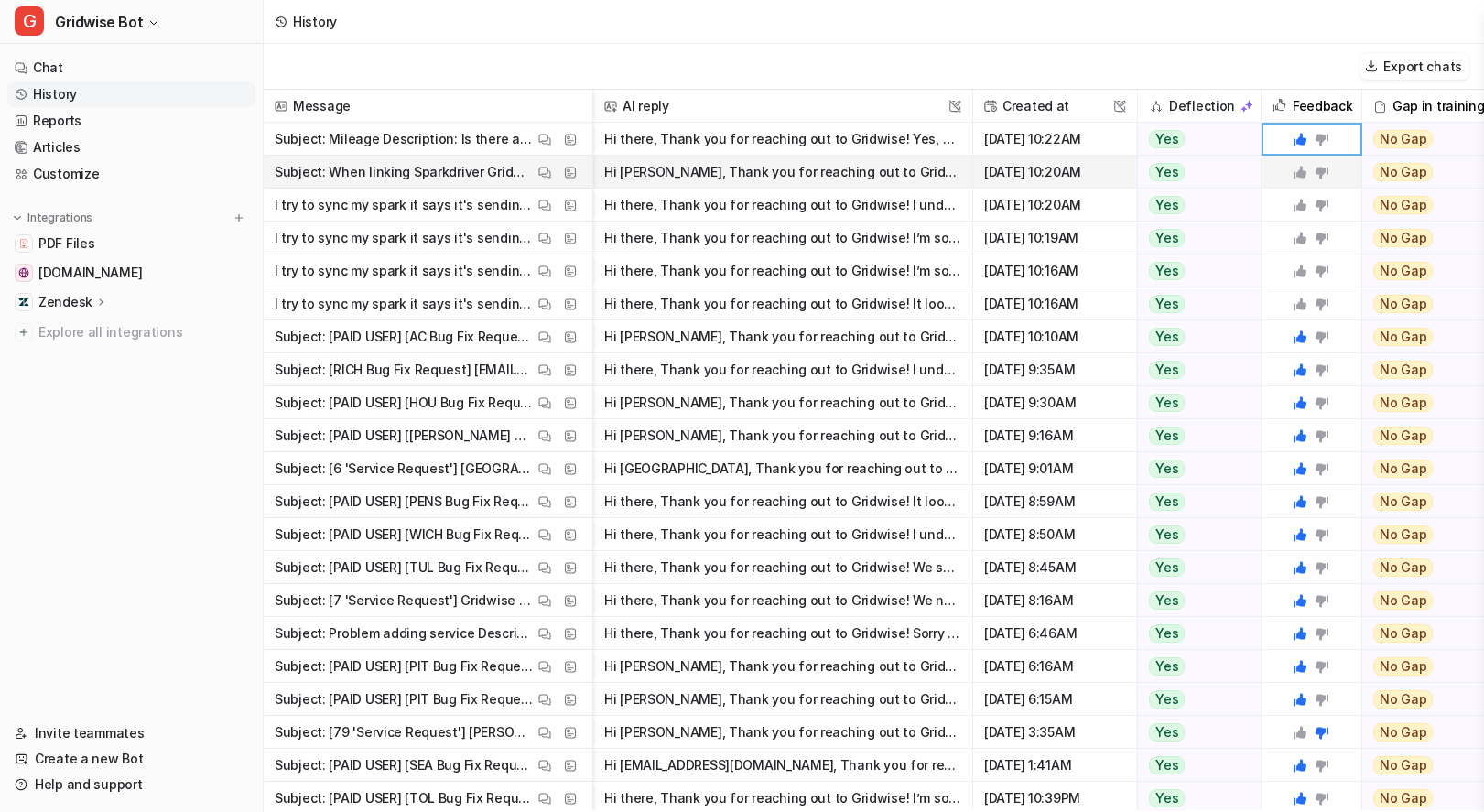 click on "Hi Terry,
Thank you for reaching out to Gridwise! I understand how frustrating it is not to receive the Spark Driver verification code.
Our data partner is aware of the issue with Spark's text verif" at bounding box center (783, 172) 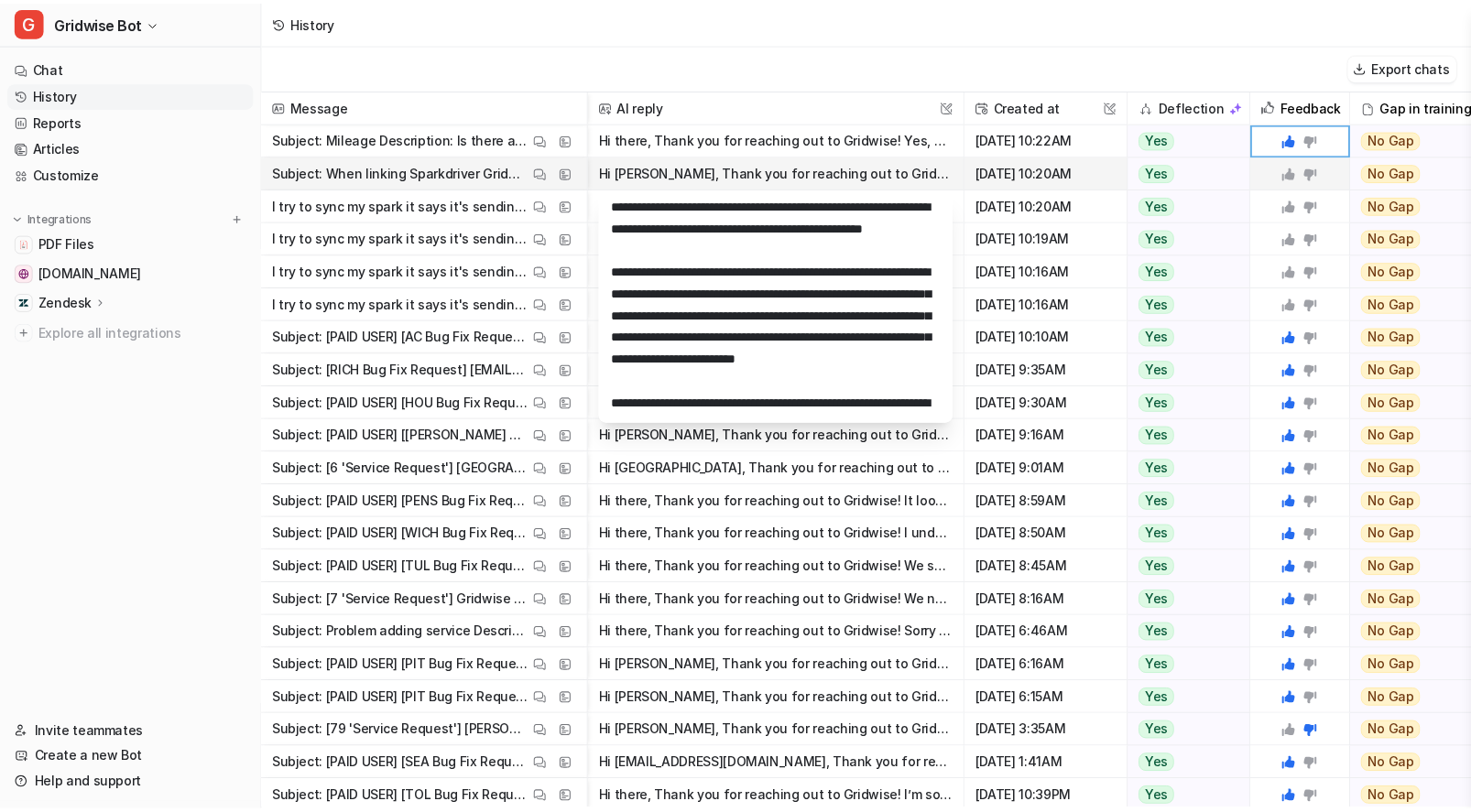 scroll, scrollTop: 0, scrollLeft: 0, axis: both 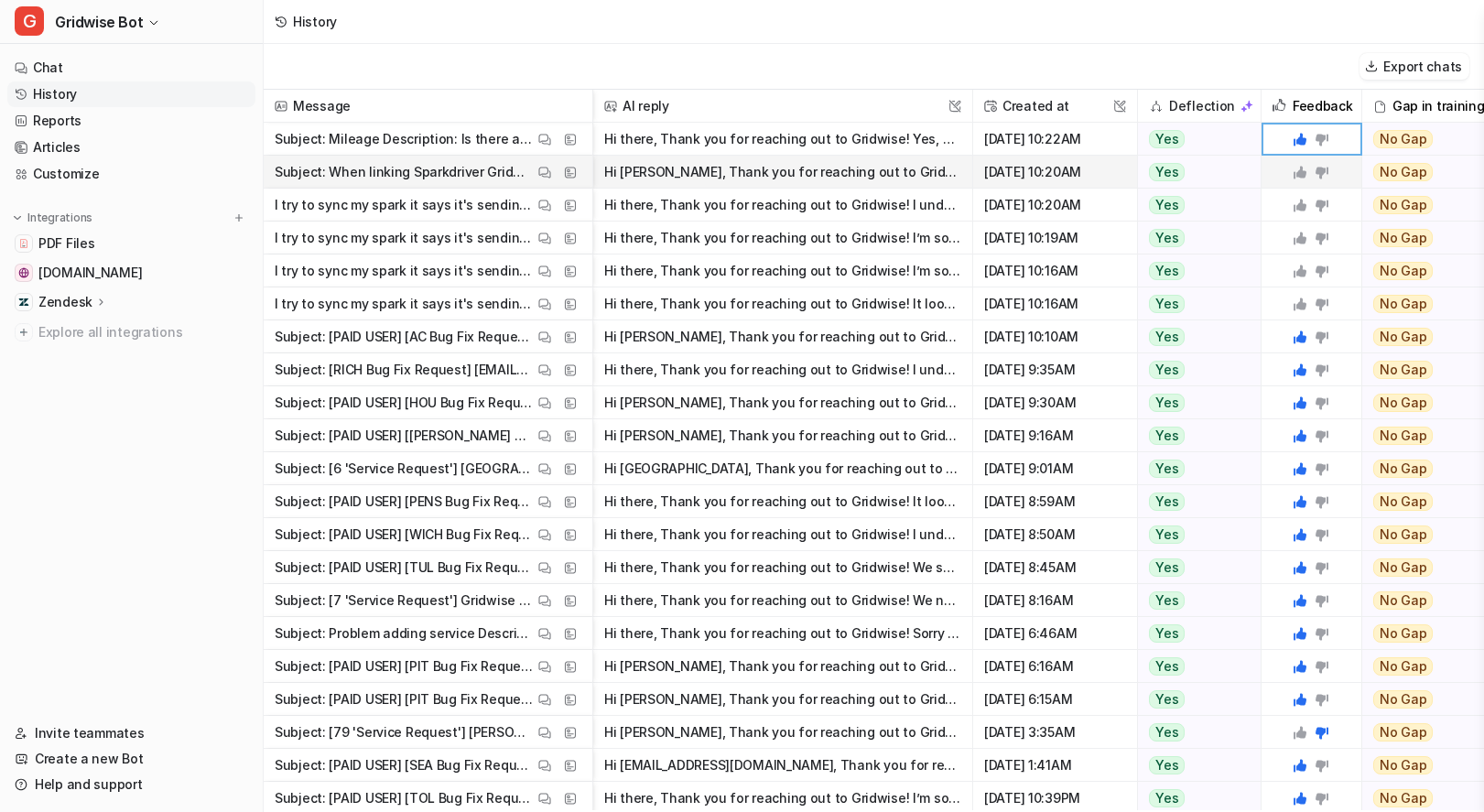 click at bounding box center [1311, 171] 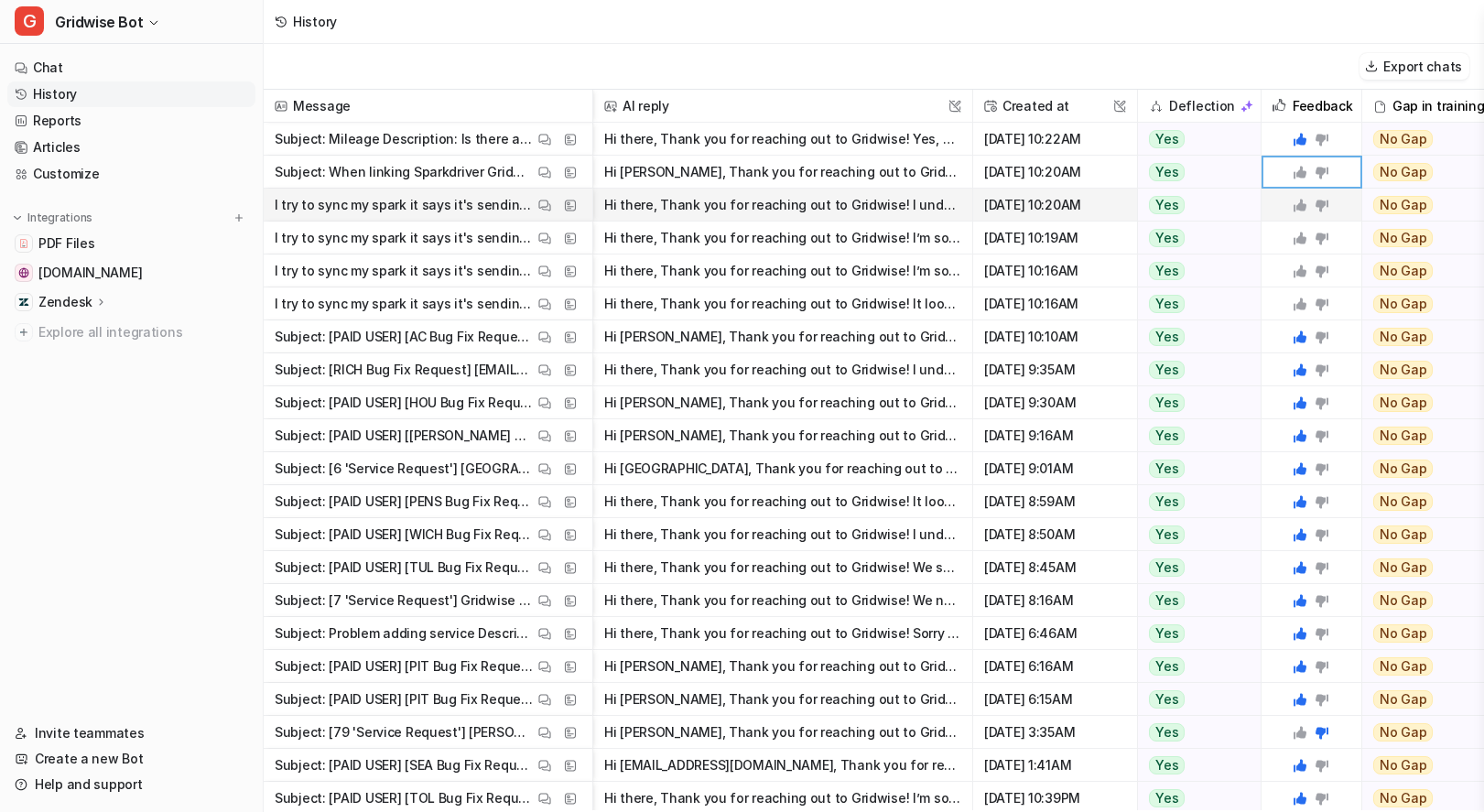 click on "Hi there,
Thank you for reaching out to Gridwise! I understand how frustrating it is when you’re trying to sync your Spark account and the verification code never arrives.
Our data partner is aware" at bounding box center [783, 205] 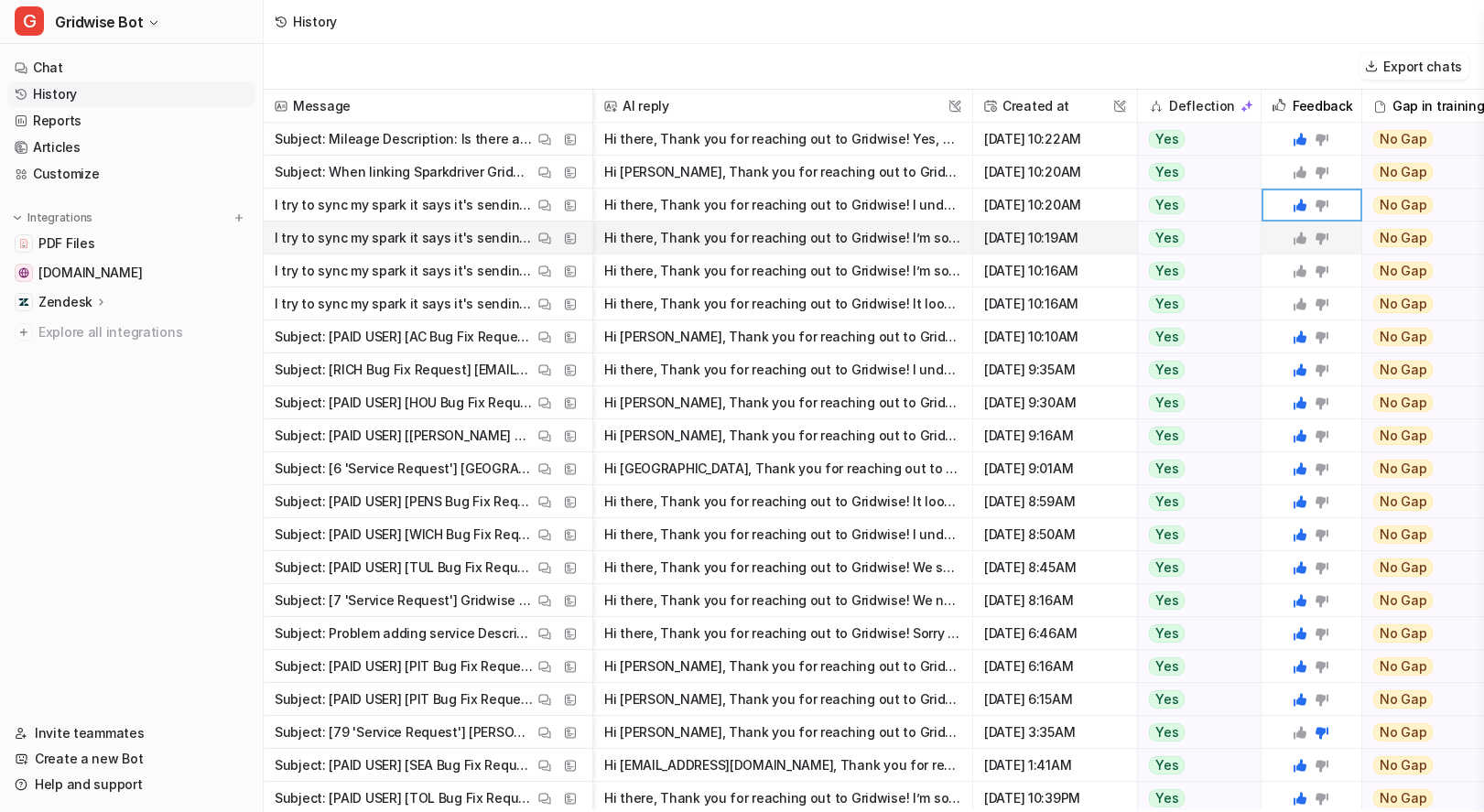 click on "Hi there,
Thank you for reaching out to Gridwise! I’m sorry you’re having trouble syncing your Spark Driver account.
Currently, Spark Driver only allows one login at a time. To link your account to" at bounding box center (783, 238) 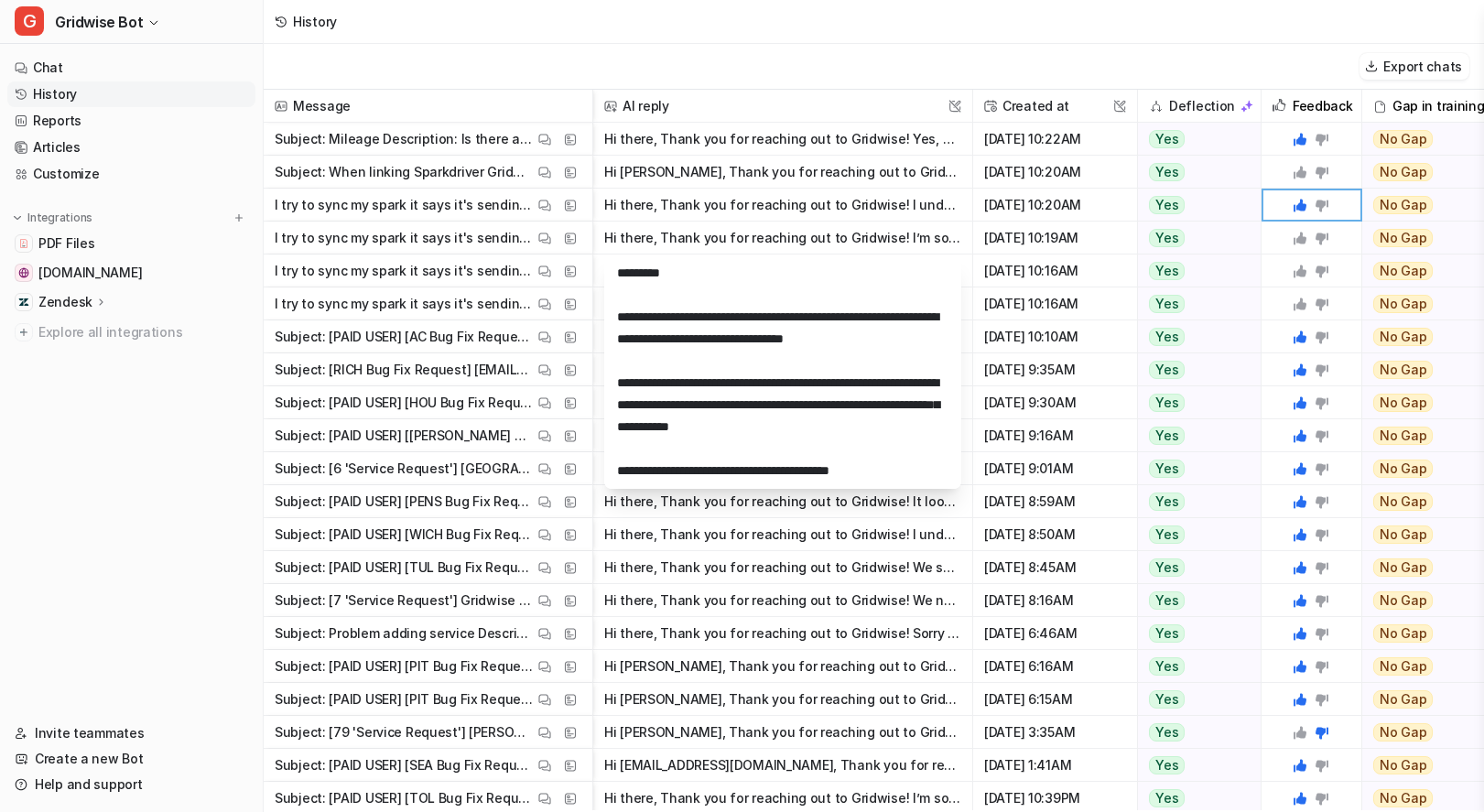 click on "History" at bounding box center (873, 22) 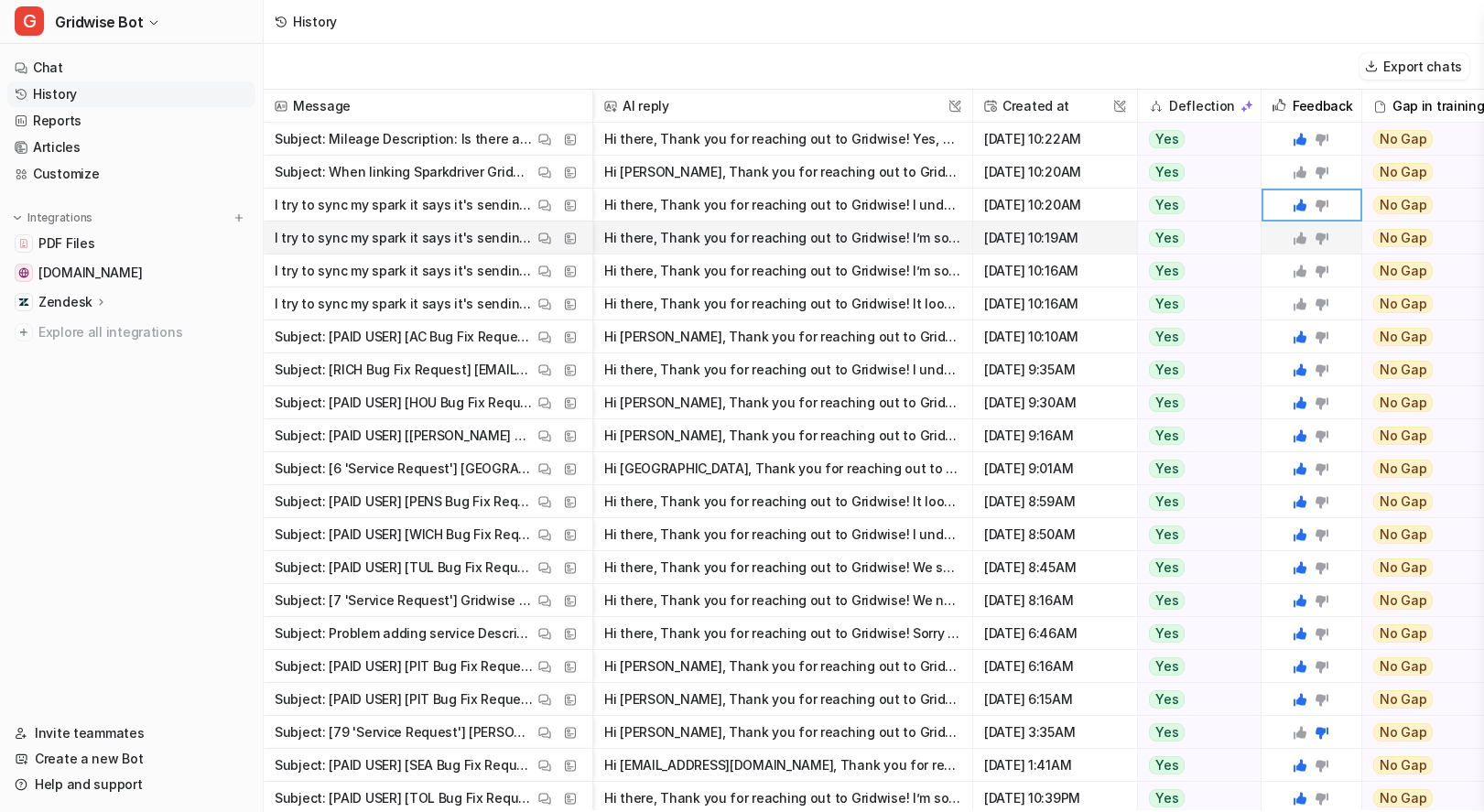 click 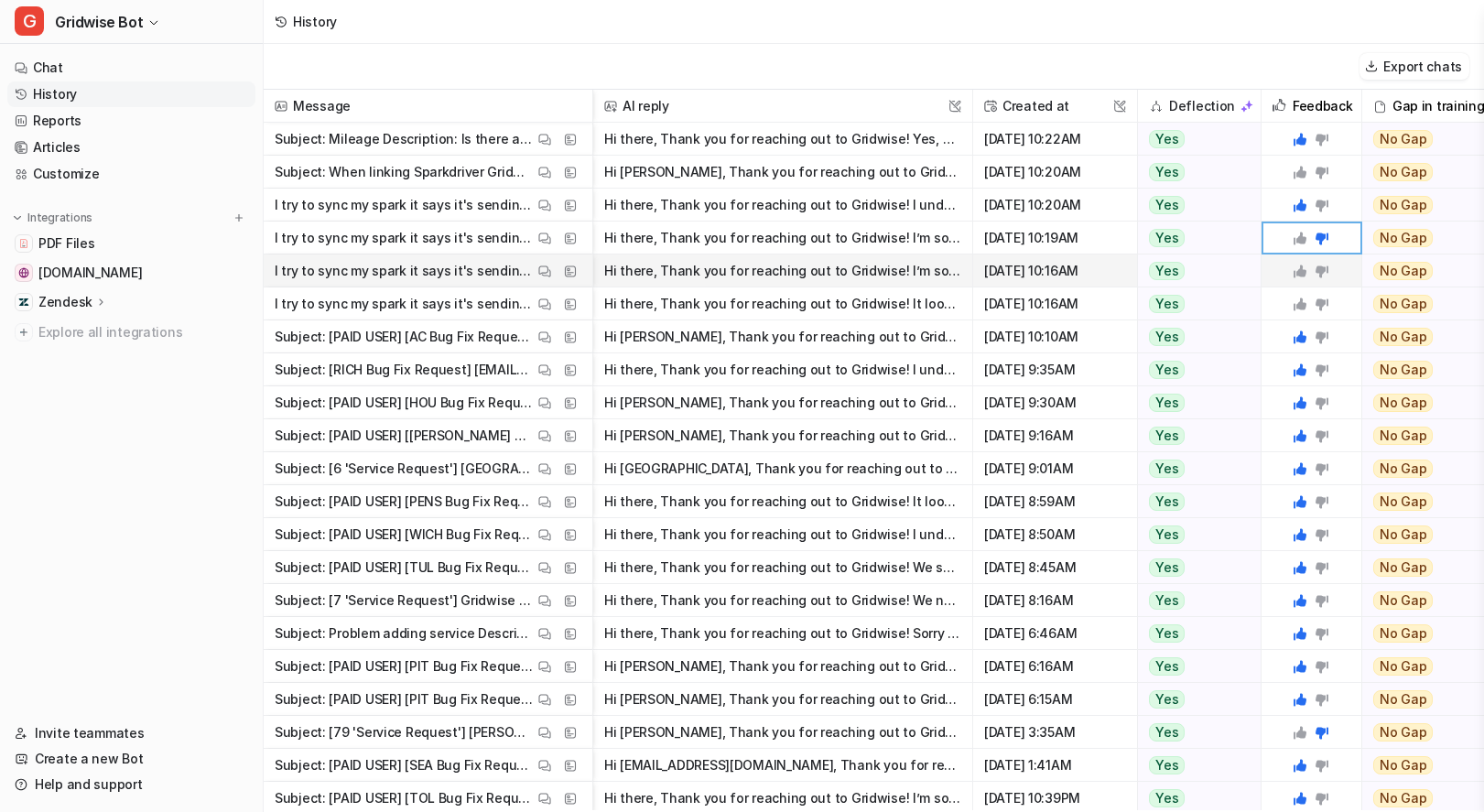click 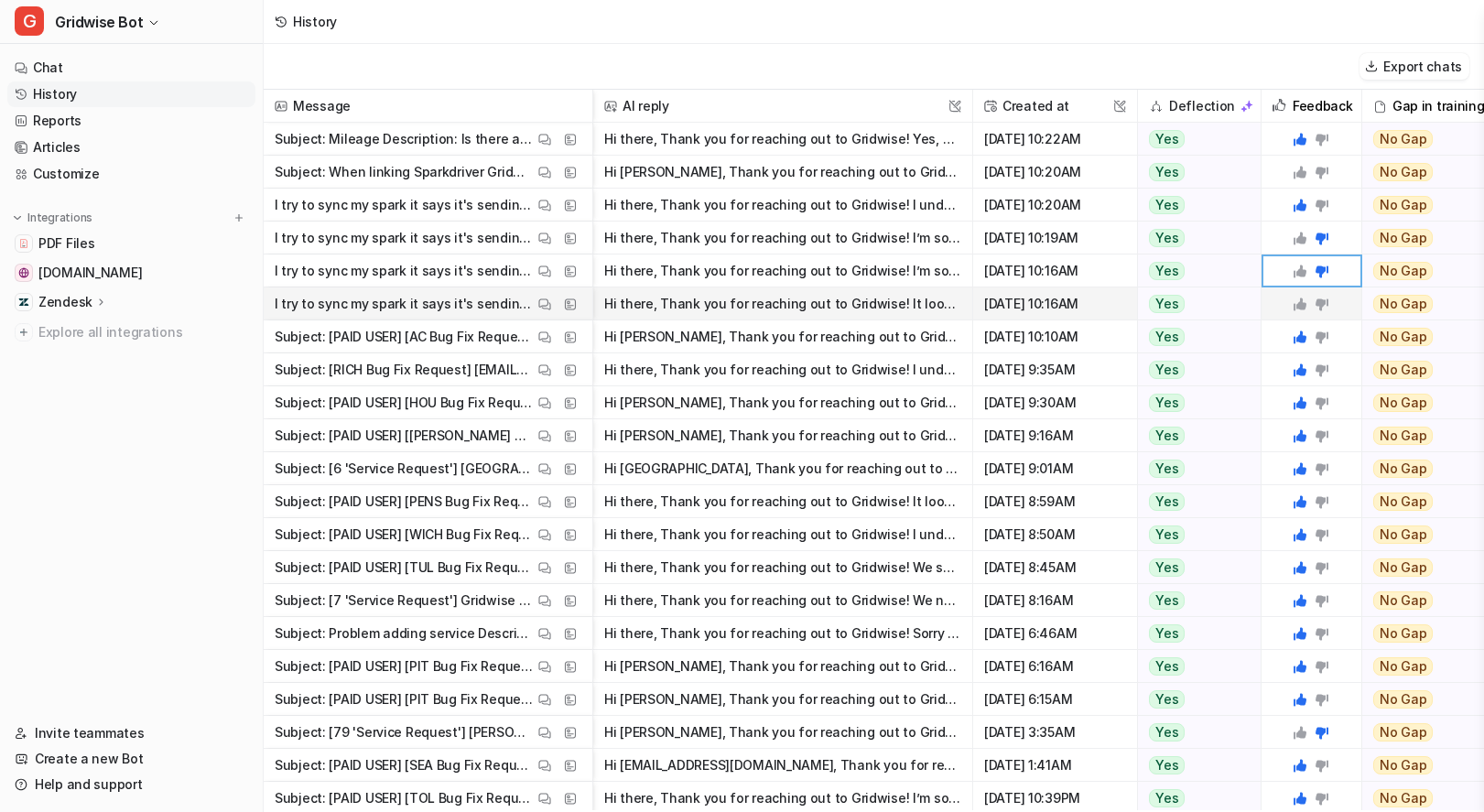 click 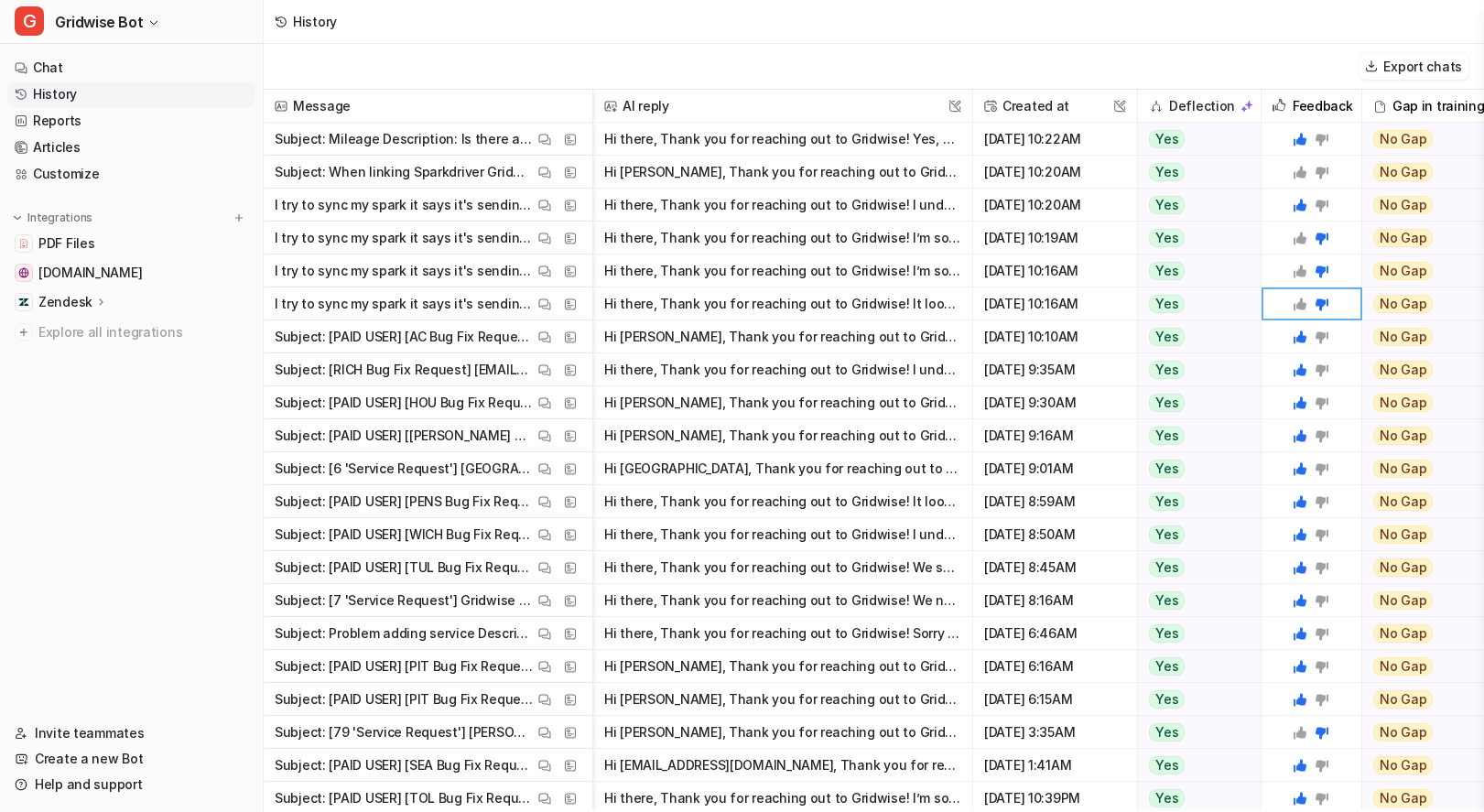 click on "Export chats" at bounding box center [873, 67] 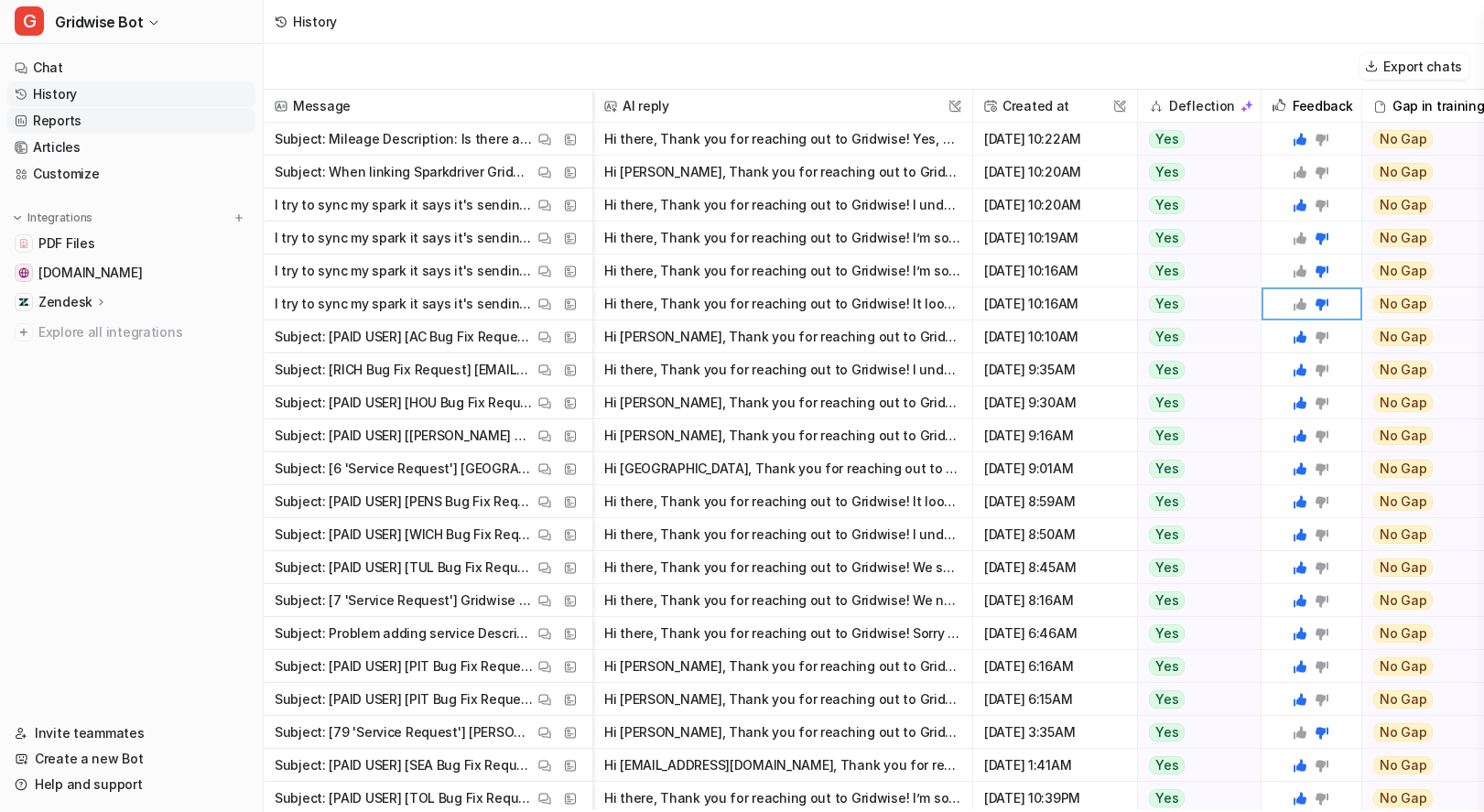 click on "Reports" at bounding box center (131, 121) 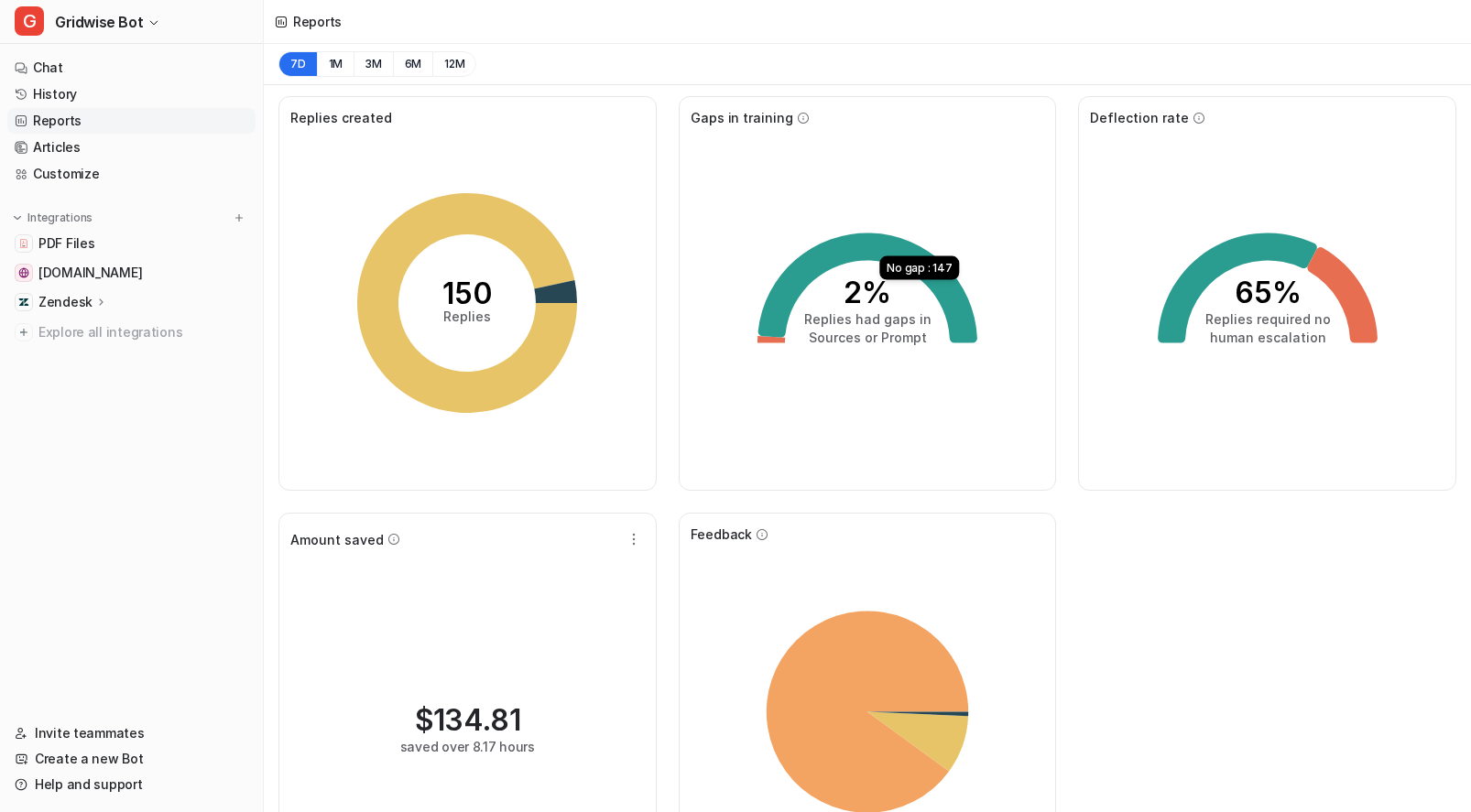 click on "Replies created 150 Replies Gaps in training 2% Replies had gaps in Sources or Prompt No gap : 147 Deflection rate 65% Replies required no human escalation Amount saved $ 134.81 saved over 8.17 hours Feedback Thumbs Up Thumbs Down Unknown" at bounding box center [867, 506] 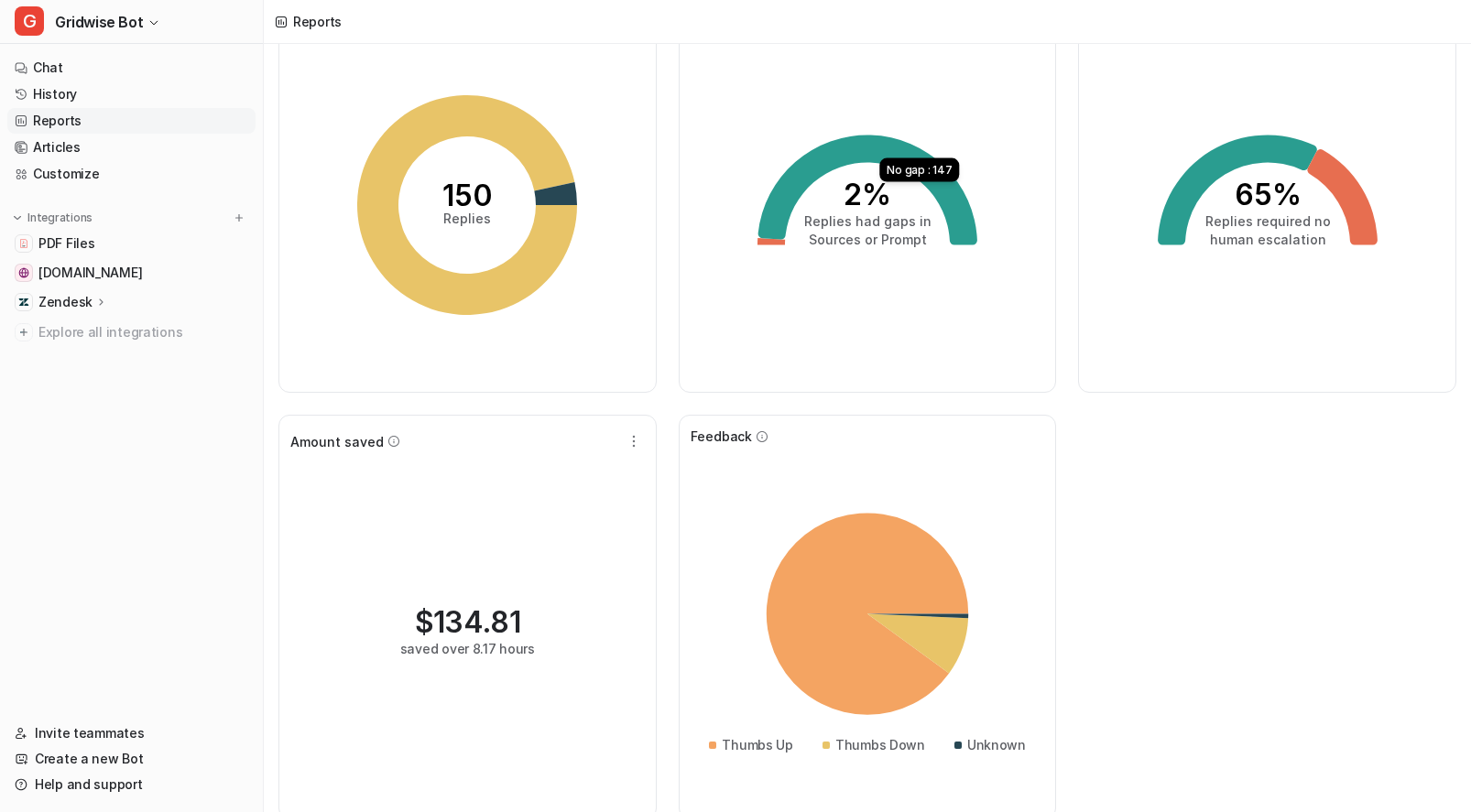 scroll, scrollTop: 116, scrollLeft: 0, axis: vertical 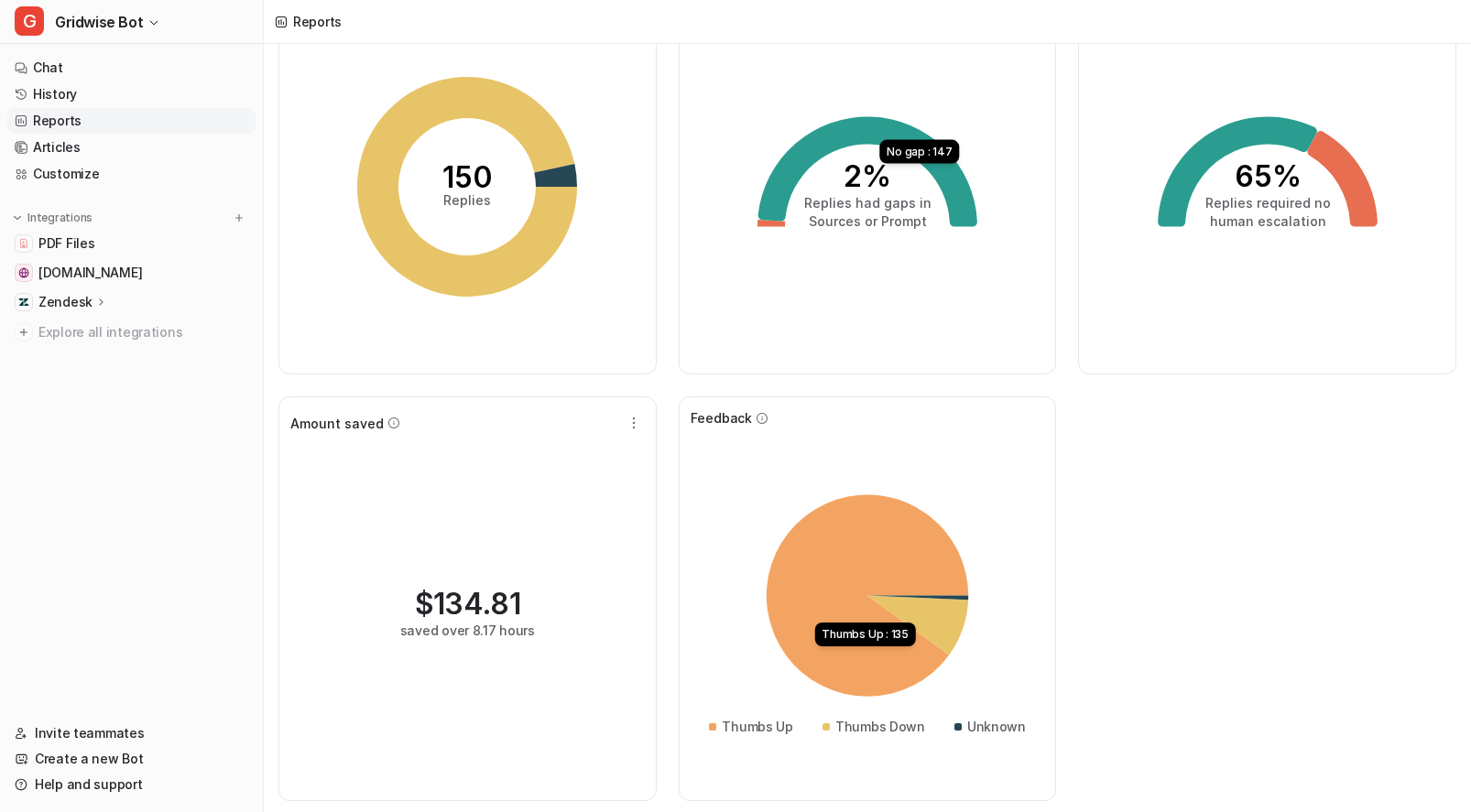click on "Replies created 150 Replies Gaps in training 2% Replies had gaps in Sources or Prompt No gap : 147 Deflection rate 65% Replies required no human escalation Amount saved $ 134.81 saved over 8.17 hours Feedback Thumbs Up Thumbs Down Unknown Thumbs Up : 135" at bounding box center (867, 390) 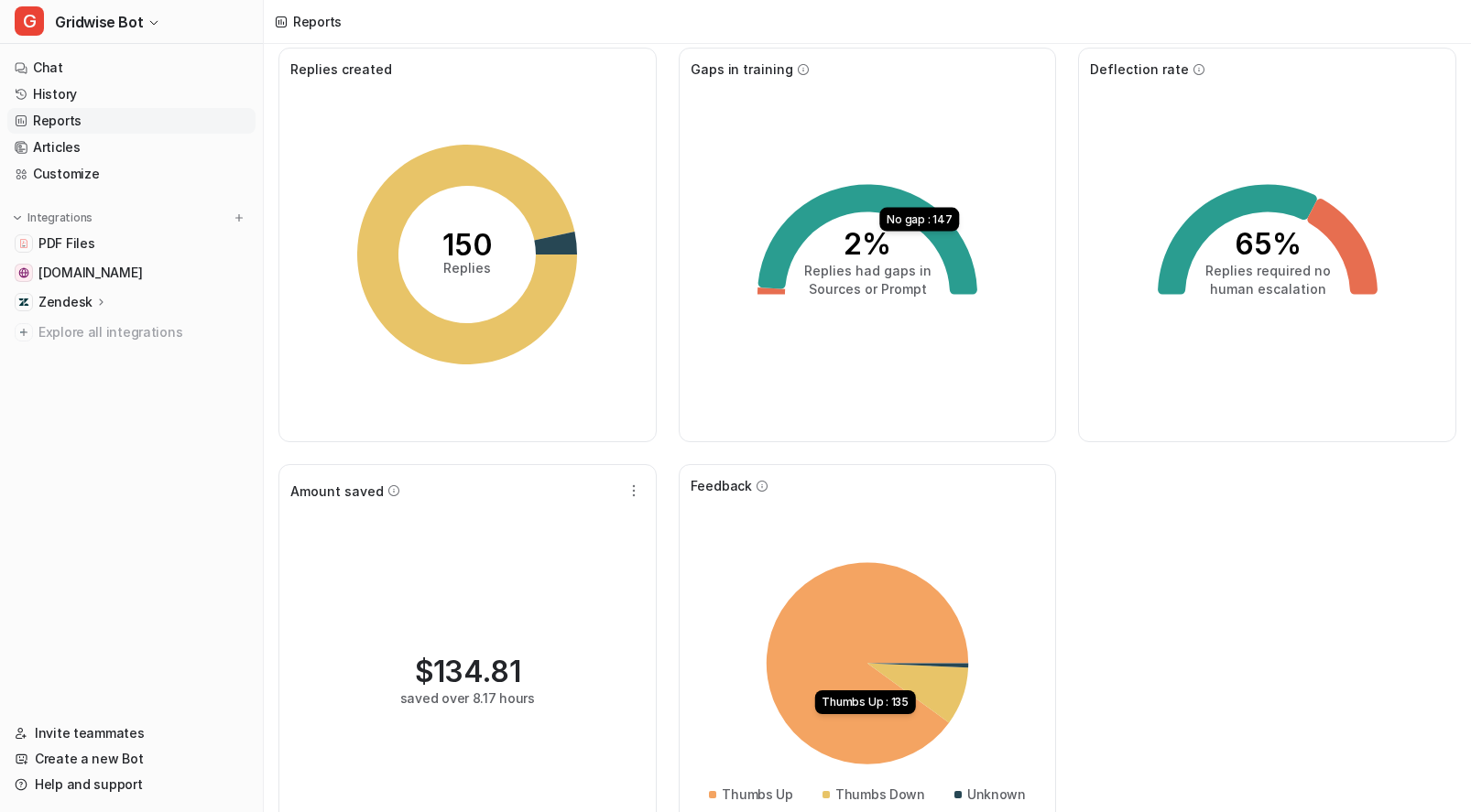 scroll, scrollTop: 0, scrollLeft: 0, axis: both 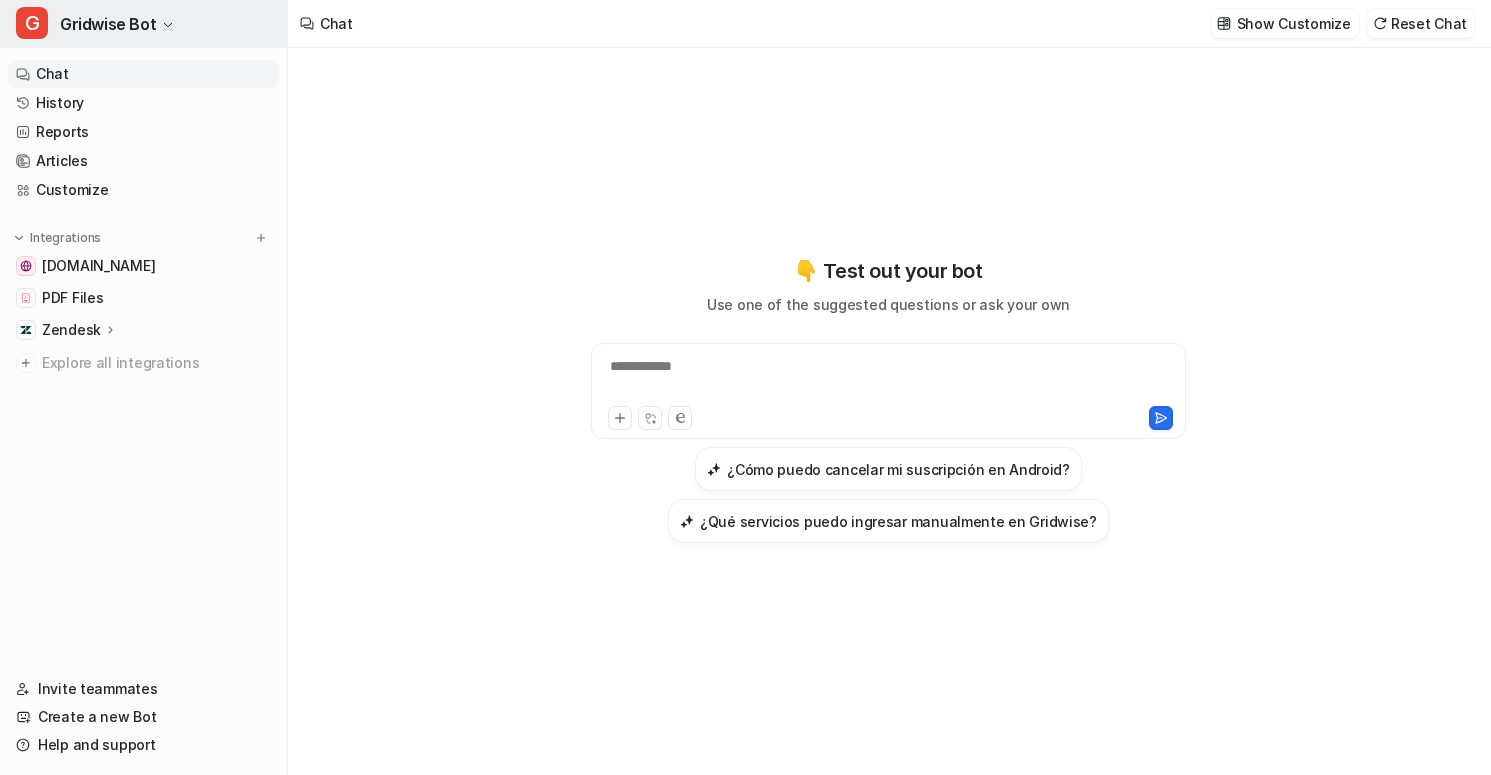 click on "Gridwise Bot" at bounding box center (108, 24) 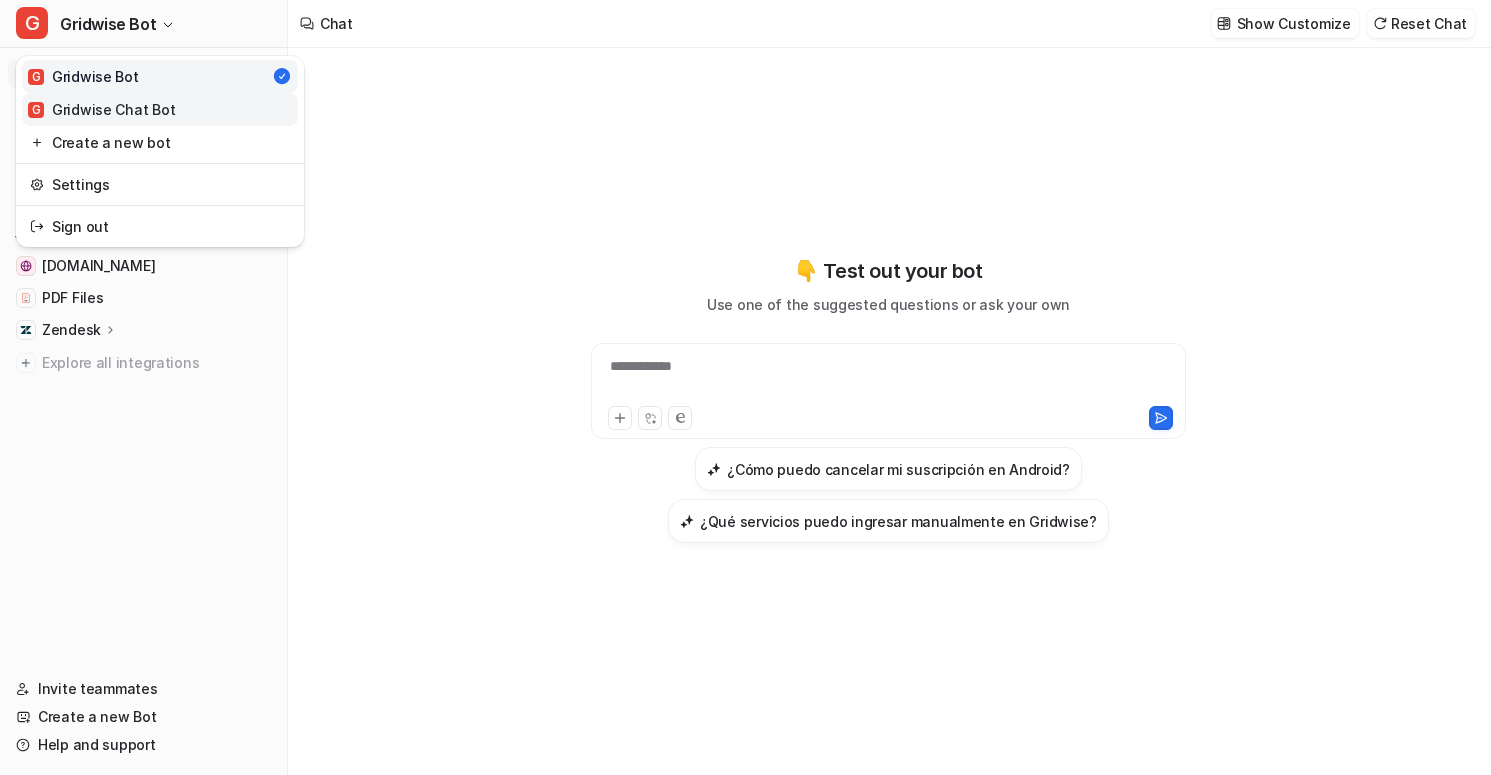 click on "G   Gridwise Chat Bot" at bounding box center (160, 109) 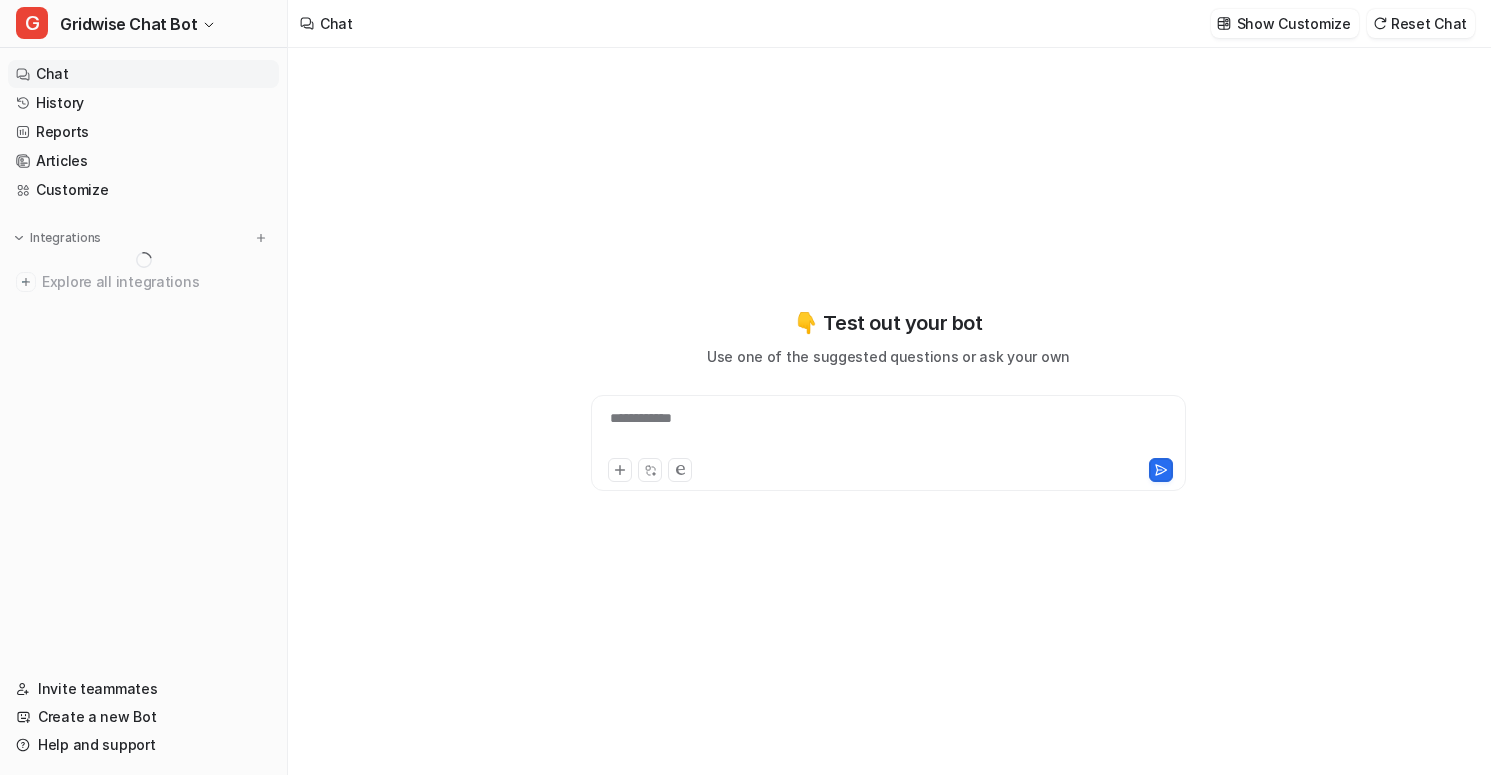 type on "**********" 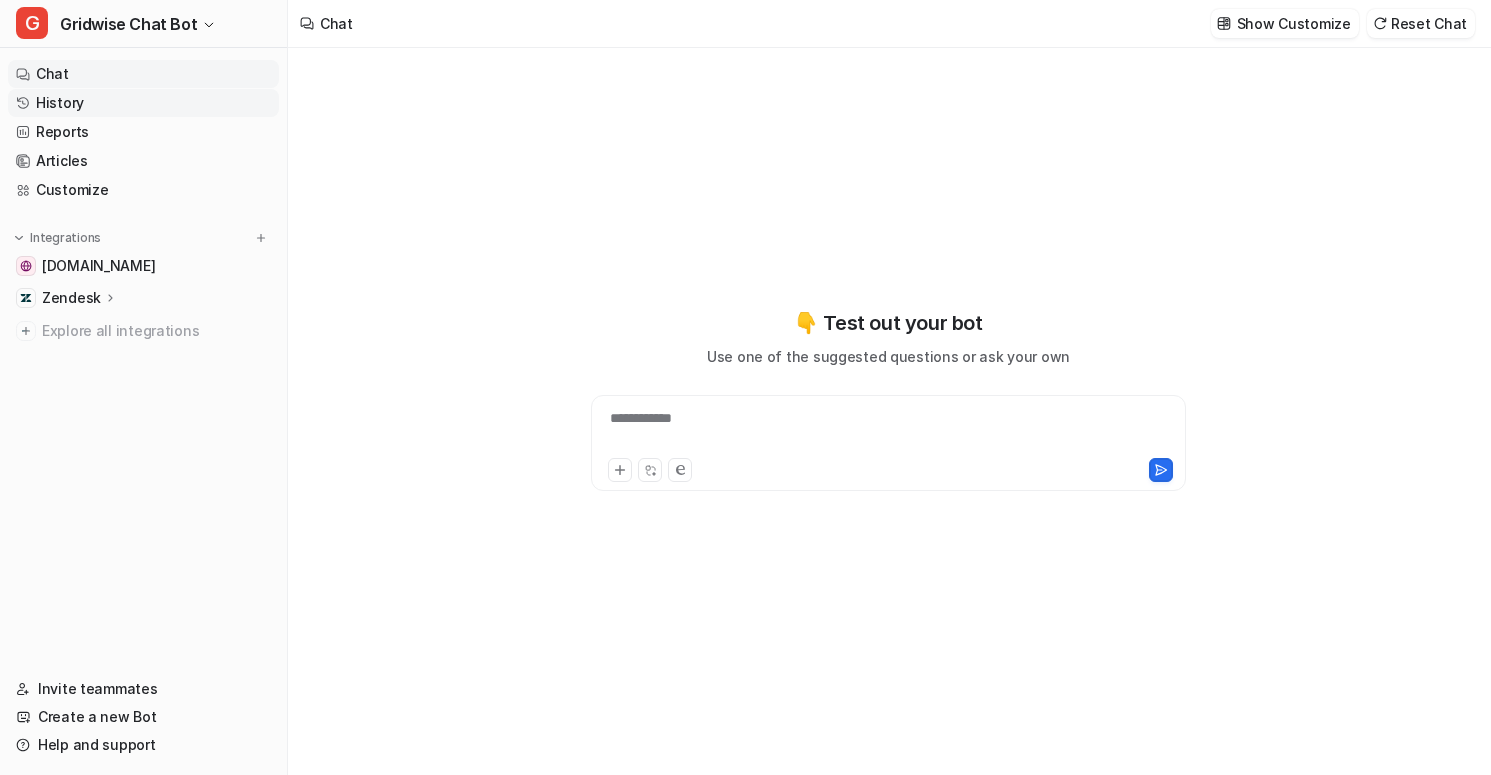 click on "History" at bounding box center [143, 103] 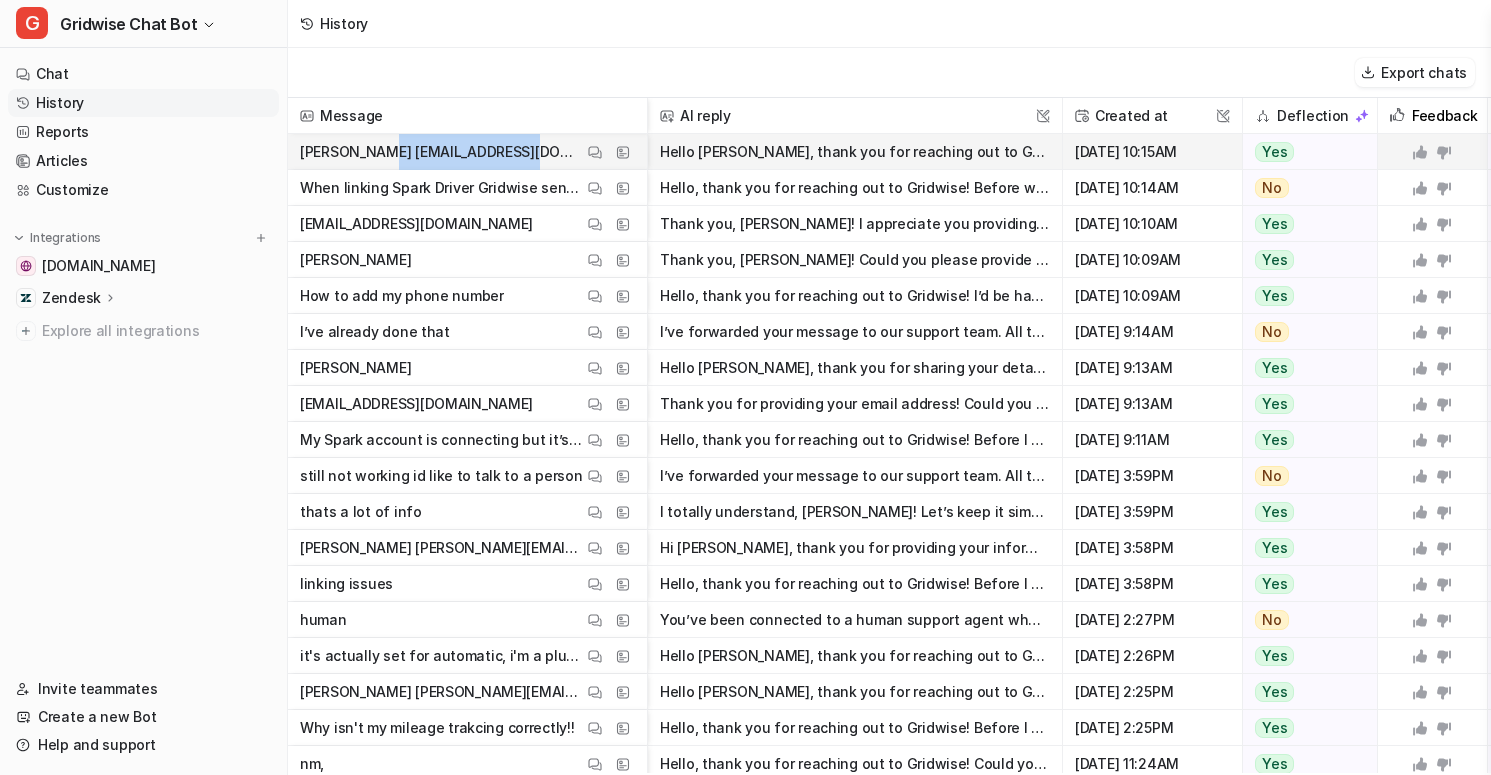 drag, startPoint x: 483, startPoint y: 161, endPoint x: 378, endPoint y: 159, distance: 105.01904 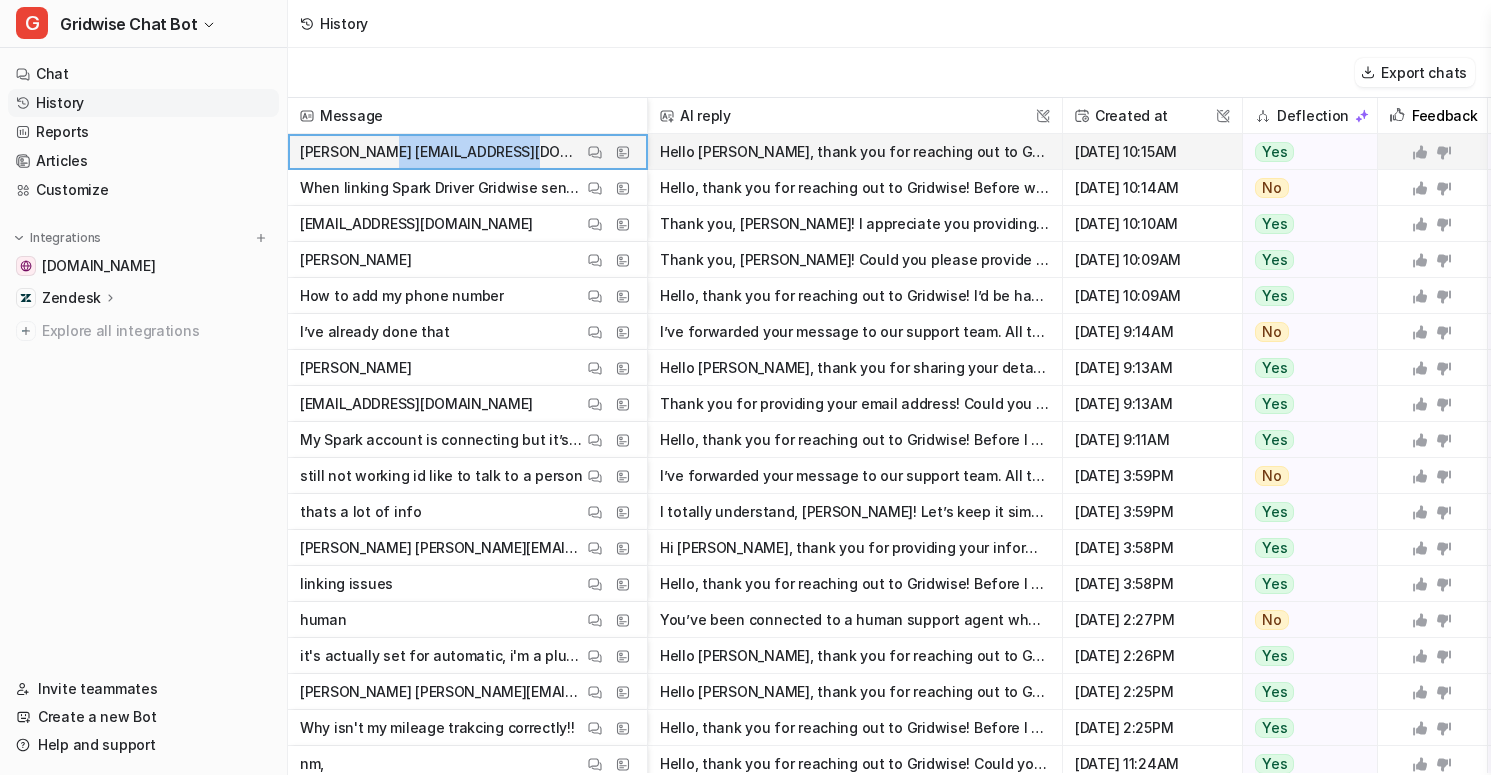 click on "Terry Kramer allvols@icloud.com" at bounding box center (441, 152) 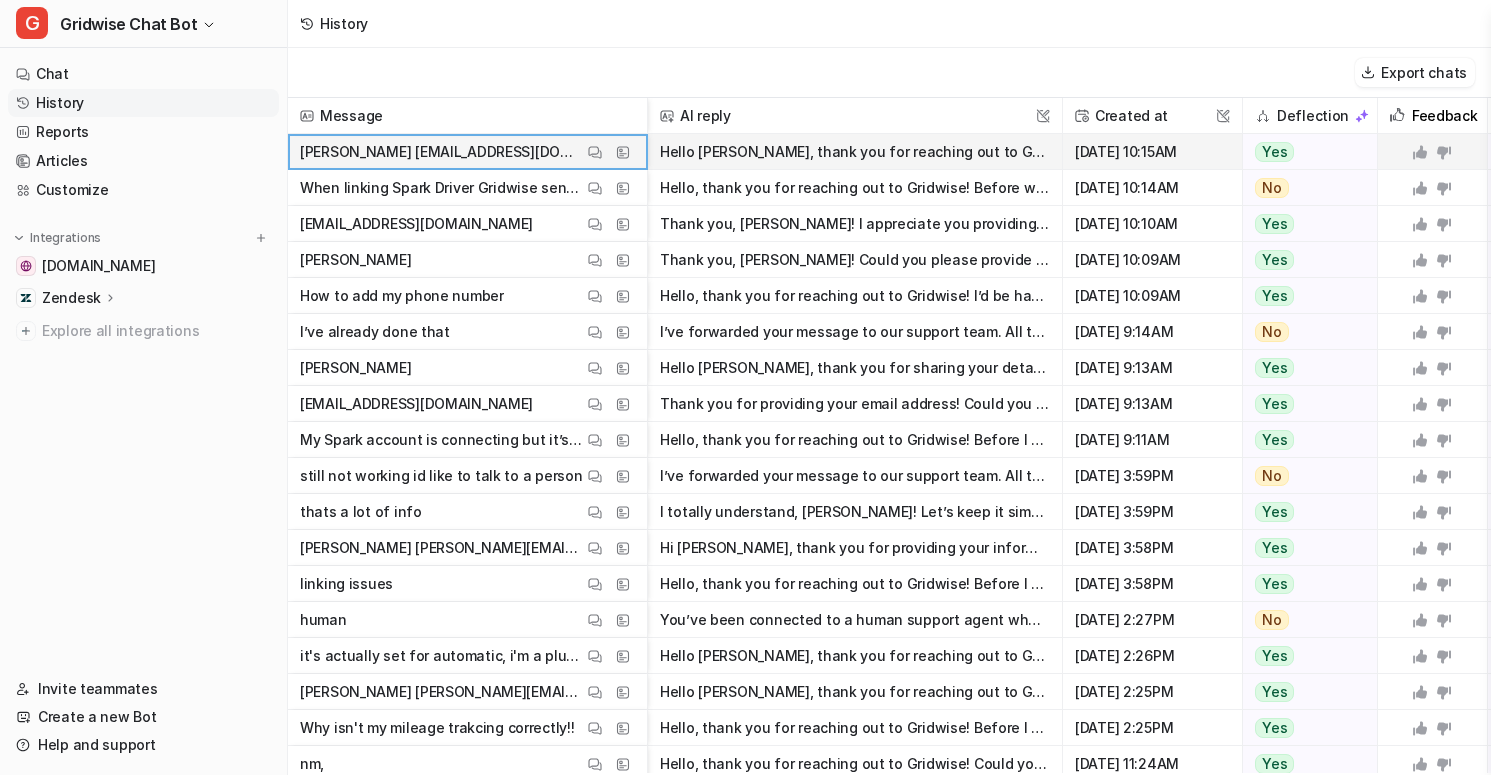 click on "Terry Kramer allvols@icloud.com" at bounding box center (441, 152) 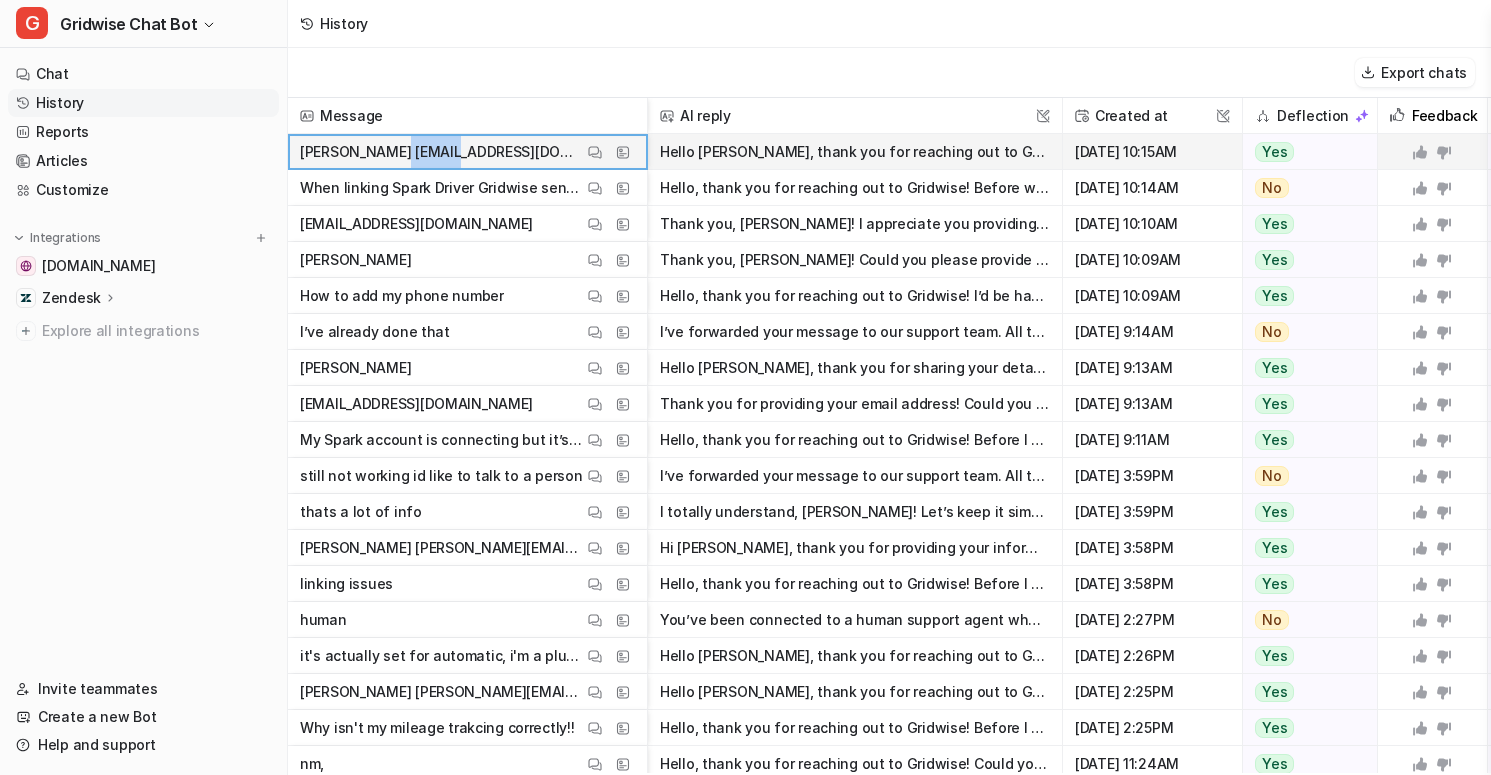 click on "Terry Kramer allvols@icloud.com" at bounding box center [441, 152] 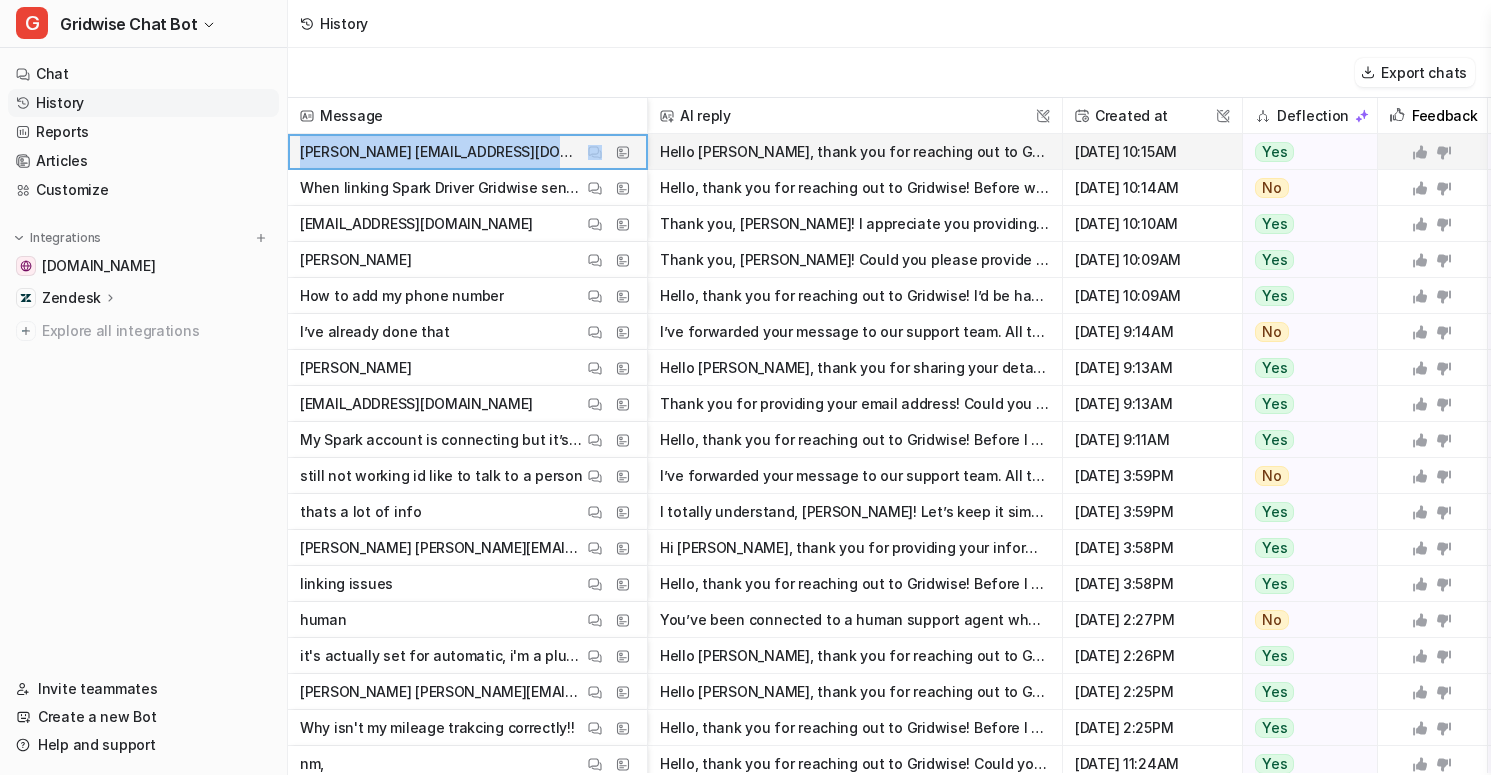 click on "Terry Kramer allvols@icloud.com" at bounding box center [441, 152] 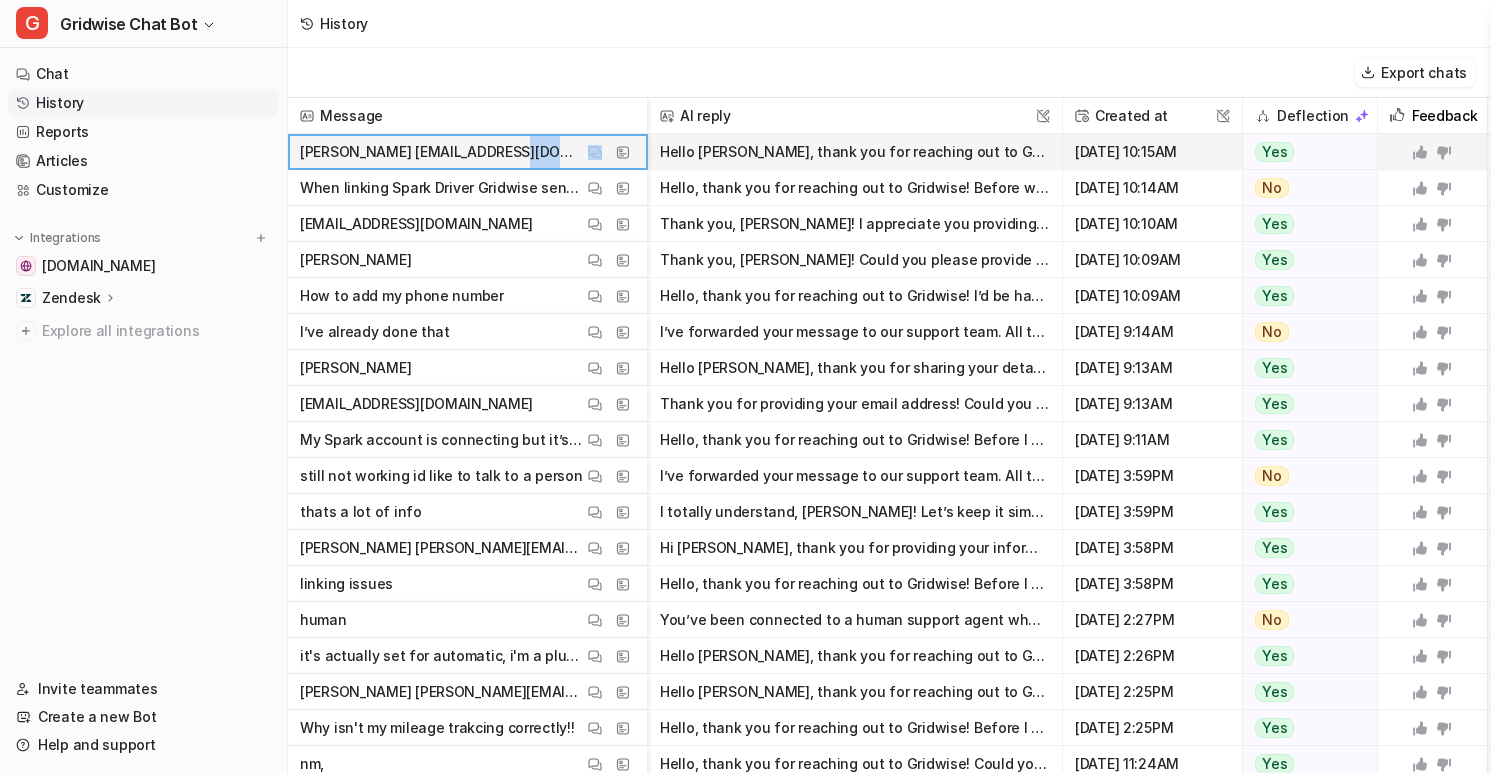 click on "Terry Kramer allvols@icloud.com" at bounding box center [441, 152] 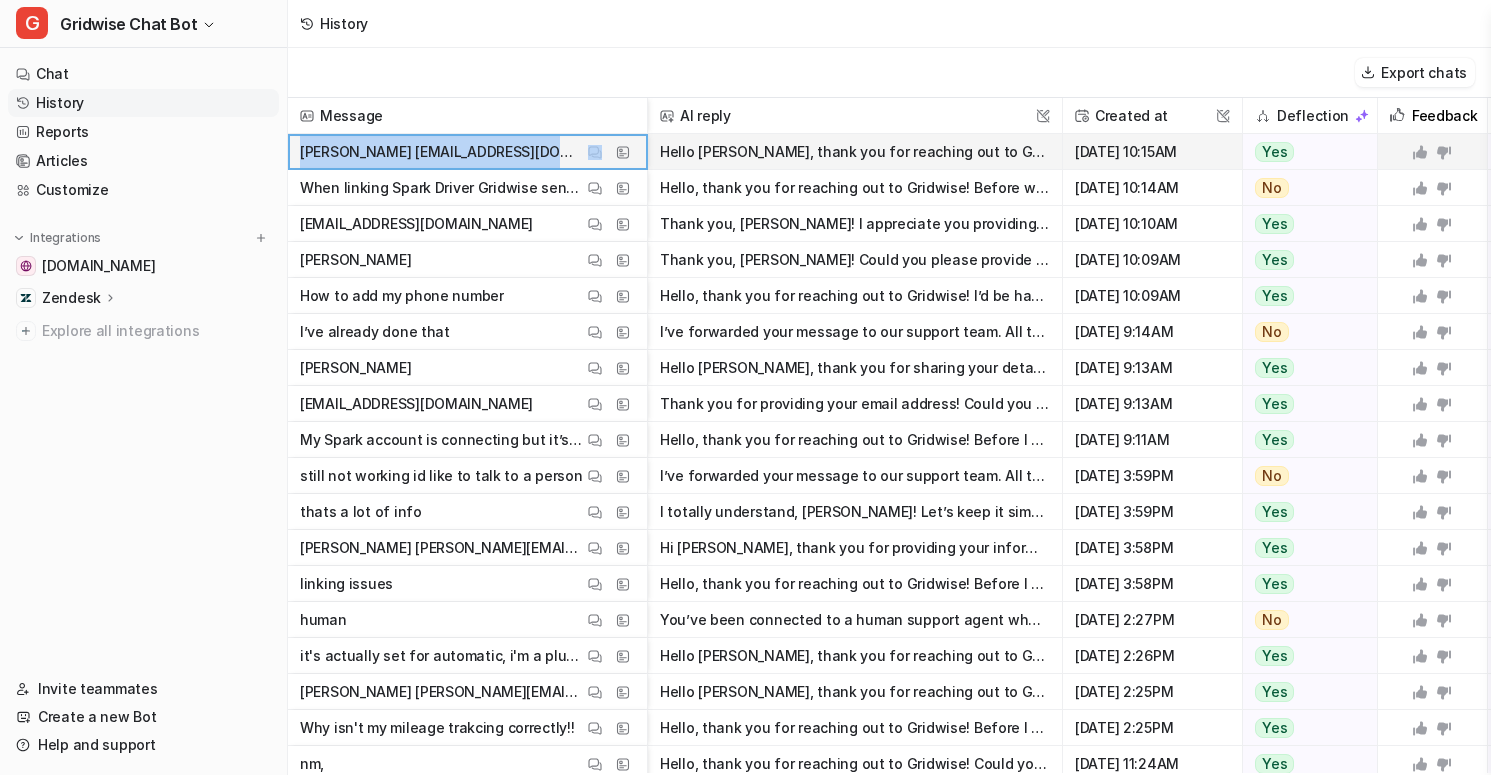 drag, startPoint x: 516, startPoint y: 154, endPoint x: 491, endPoint y: 153, distance: 25.019993 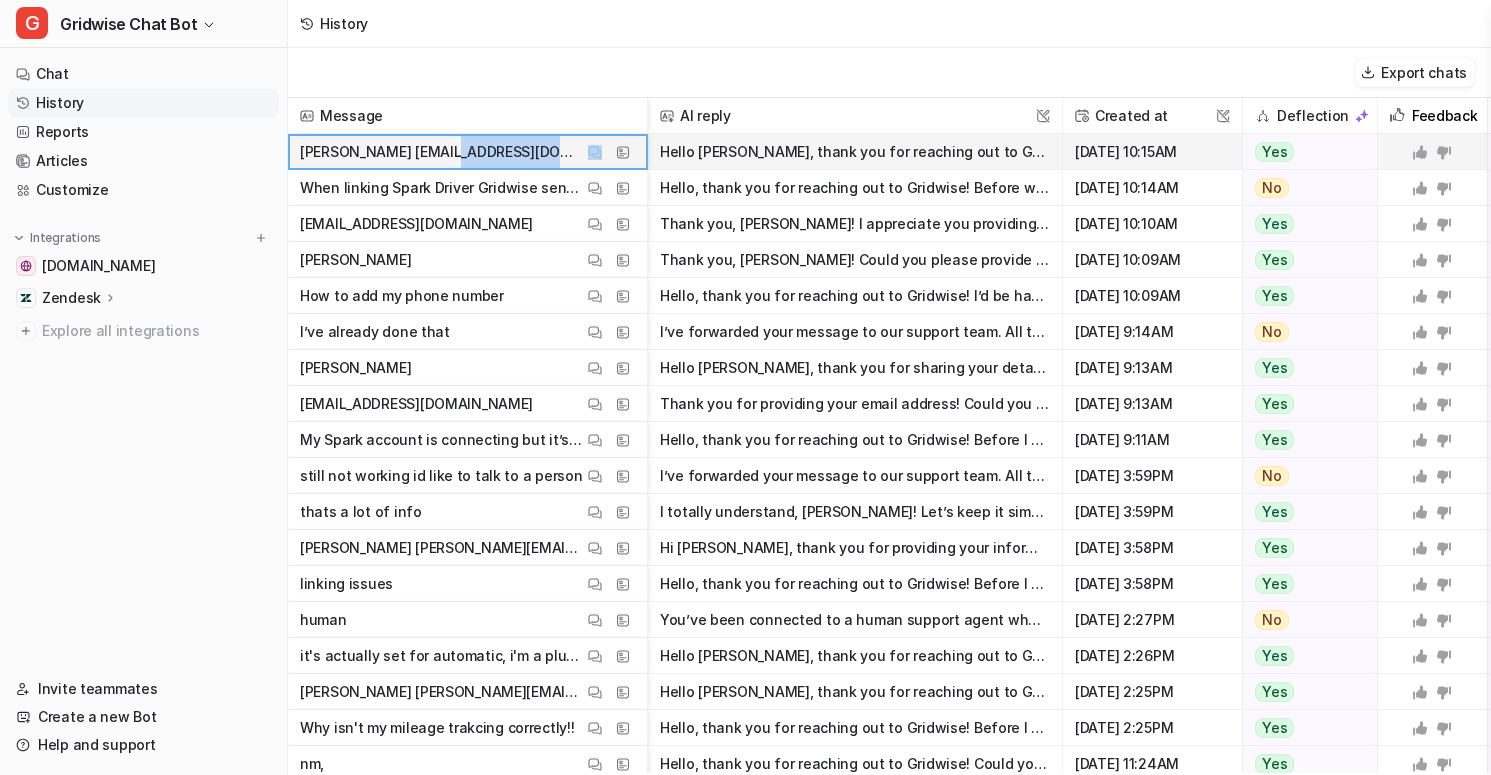 click on "Terry Kramer allvols@icloud.com" at bounding box center (441, 152) 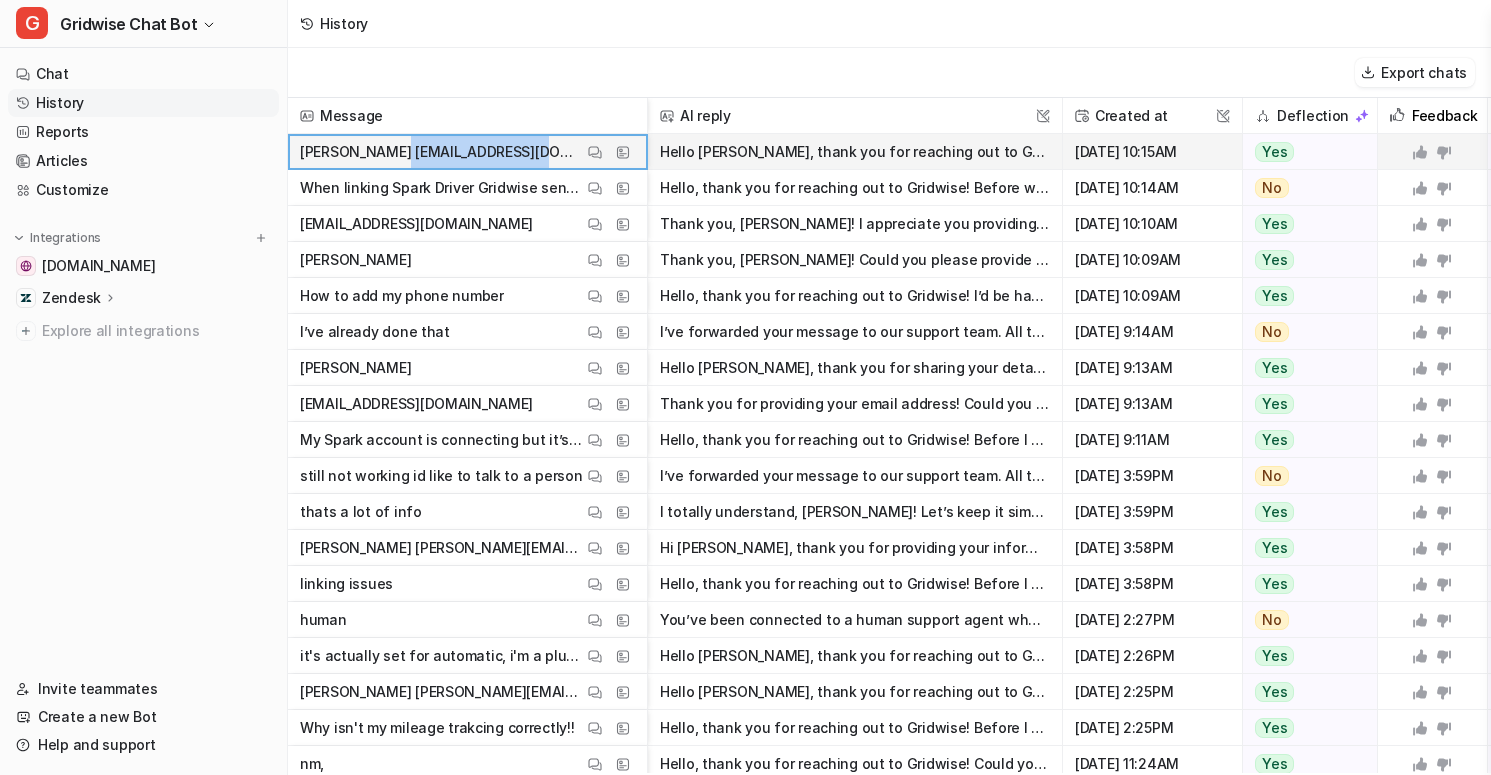 drag, startPoint x: 390, startPoint y: 149, endPoint x: 523, endPoint y: 156, distance: 133.18408 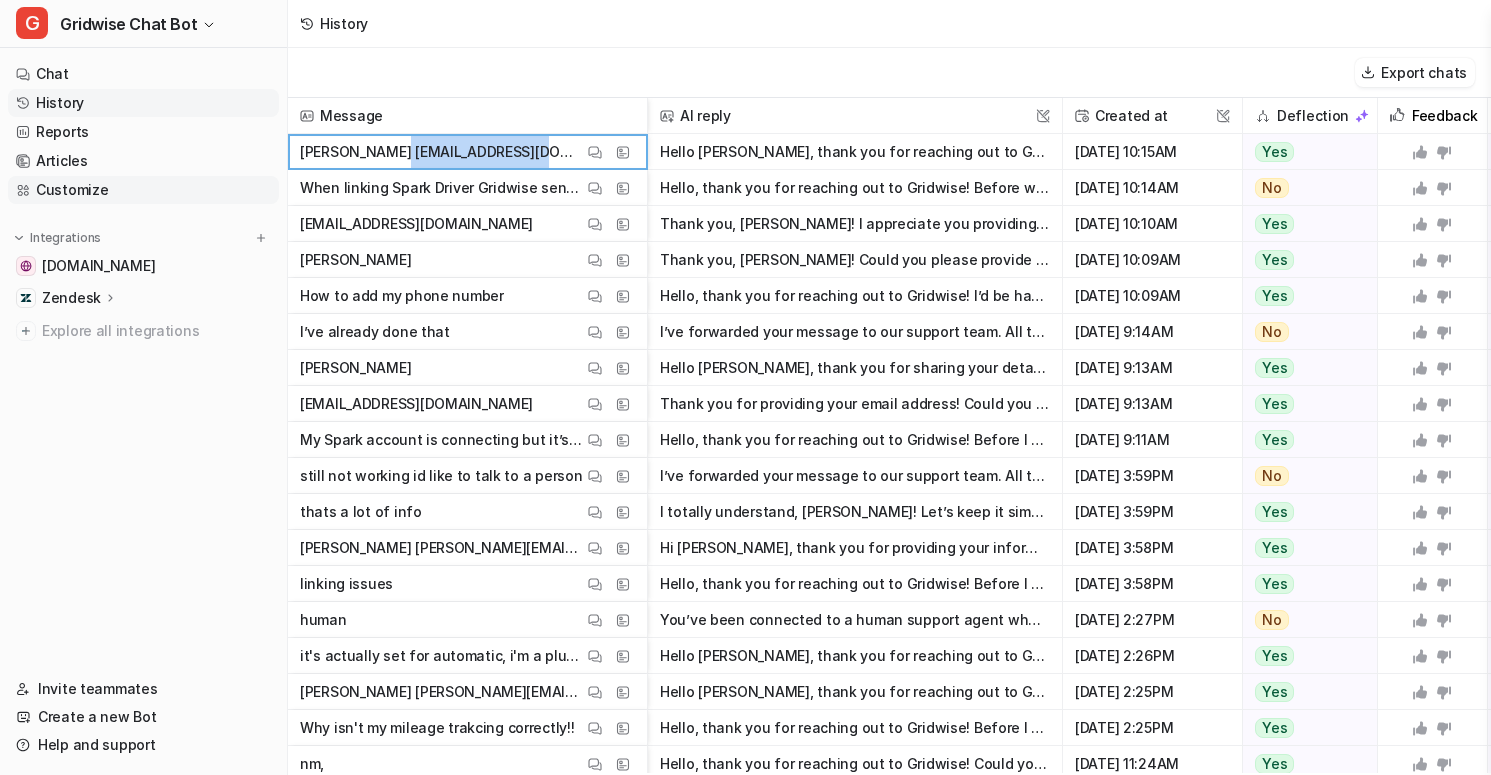 copy on "allvols@icloud.com" 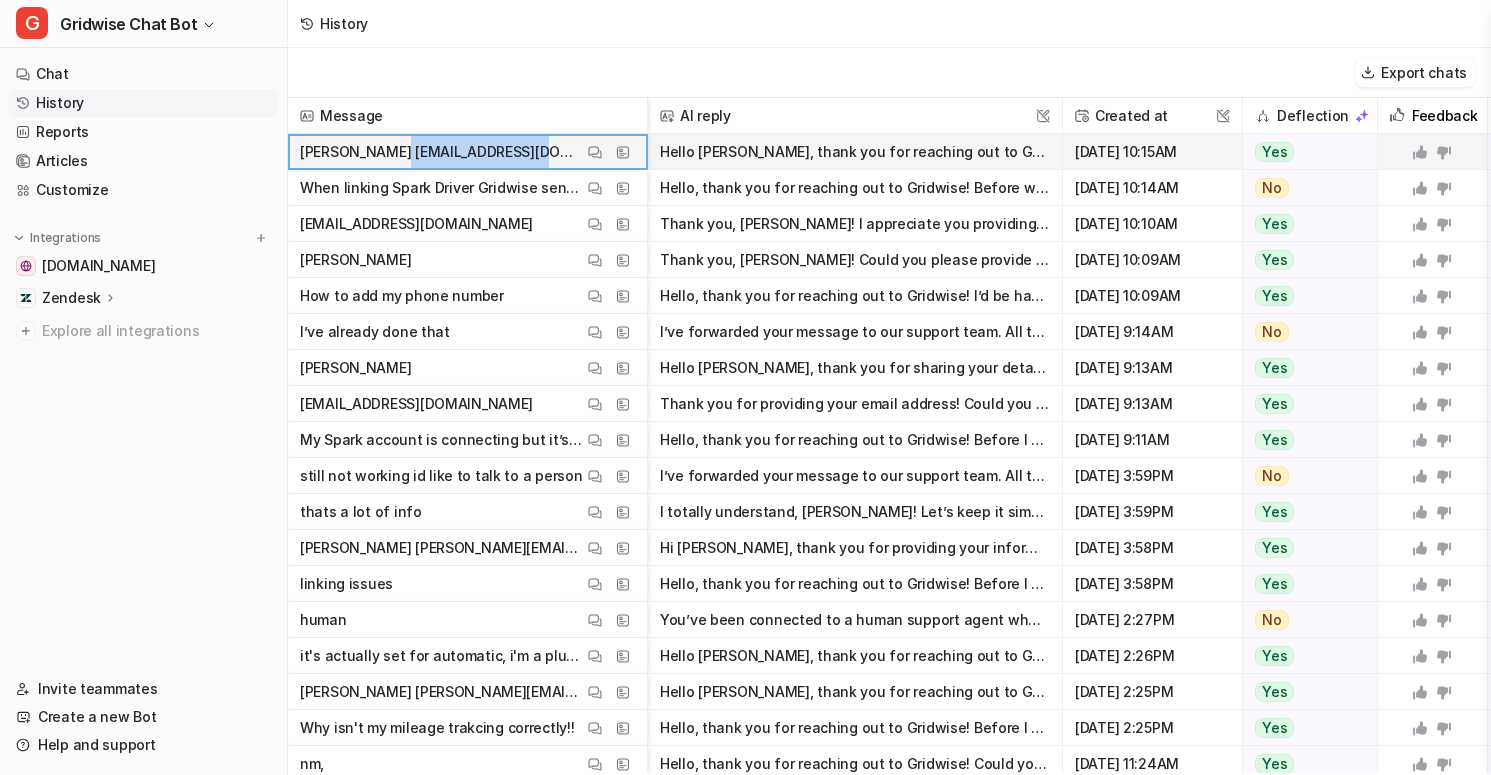 click on "Hello Terry, thank you for reaching out to Gridwise!
We apologize for the inconvenience. Currently, Spark Driver only allows one login at a time. This means you can't be logged into the Spark Driver" at bounding box center [855, 152] 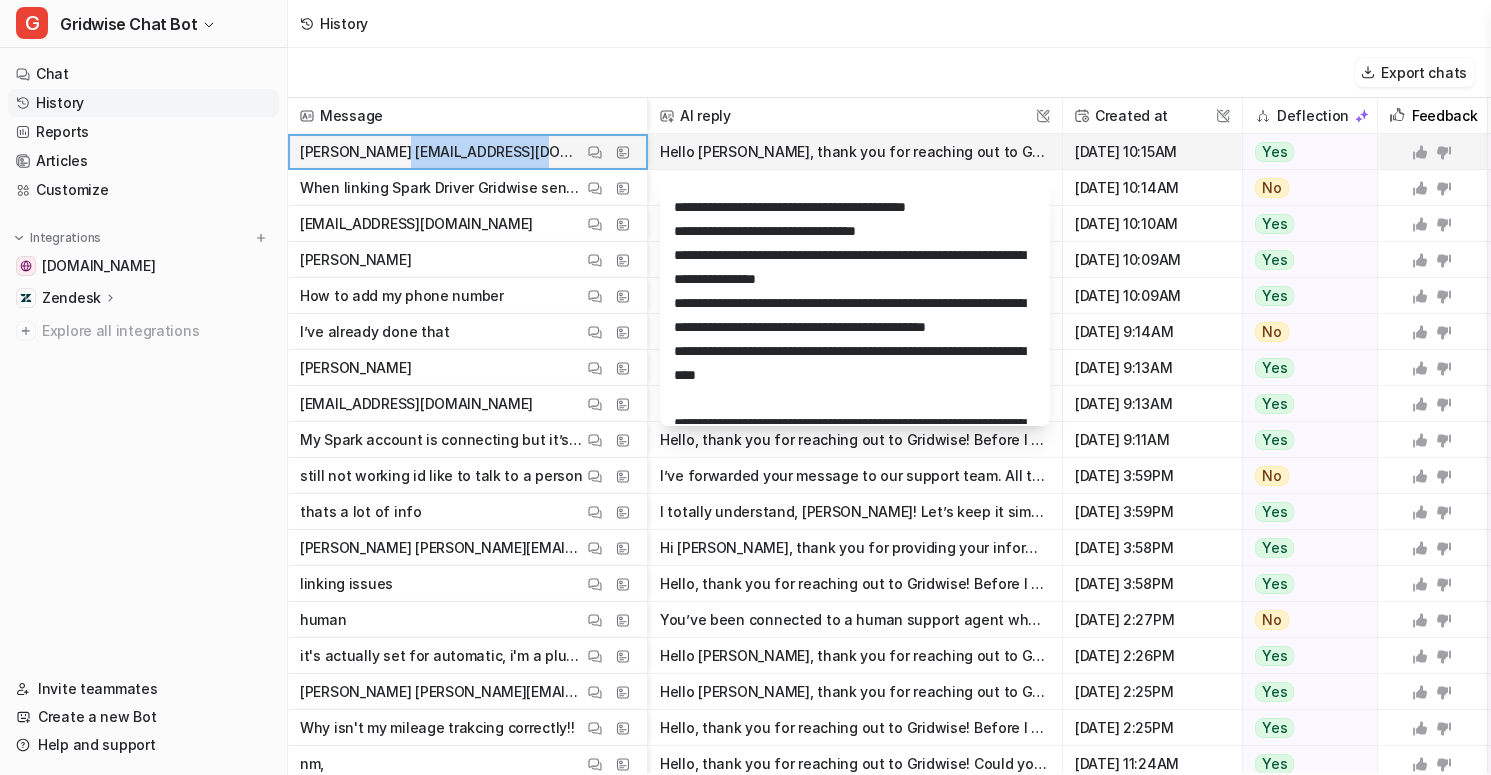 scroll, scrollTop: 480, scrollLeft: 0, axis: vertical 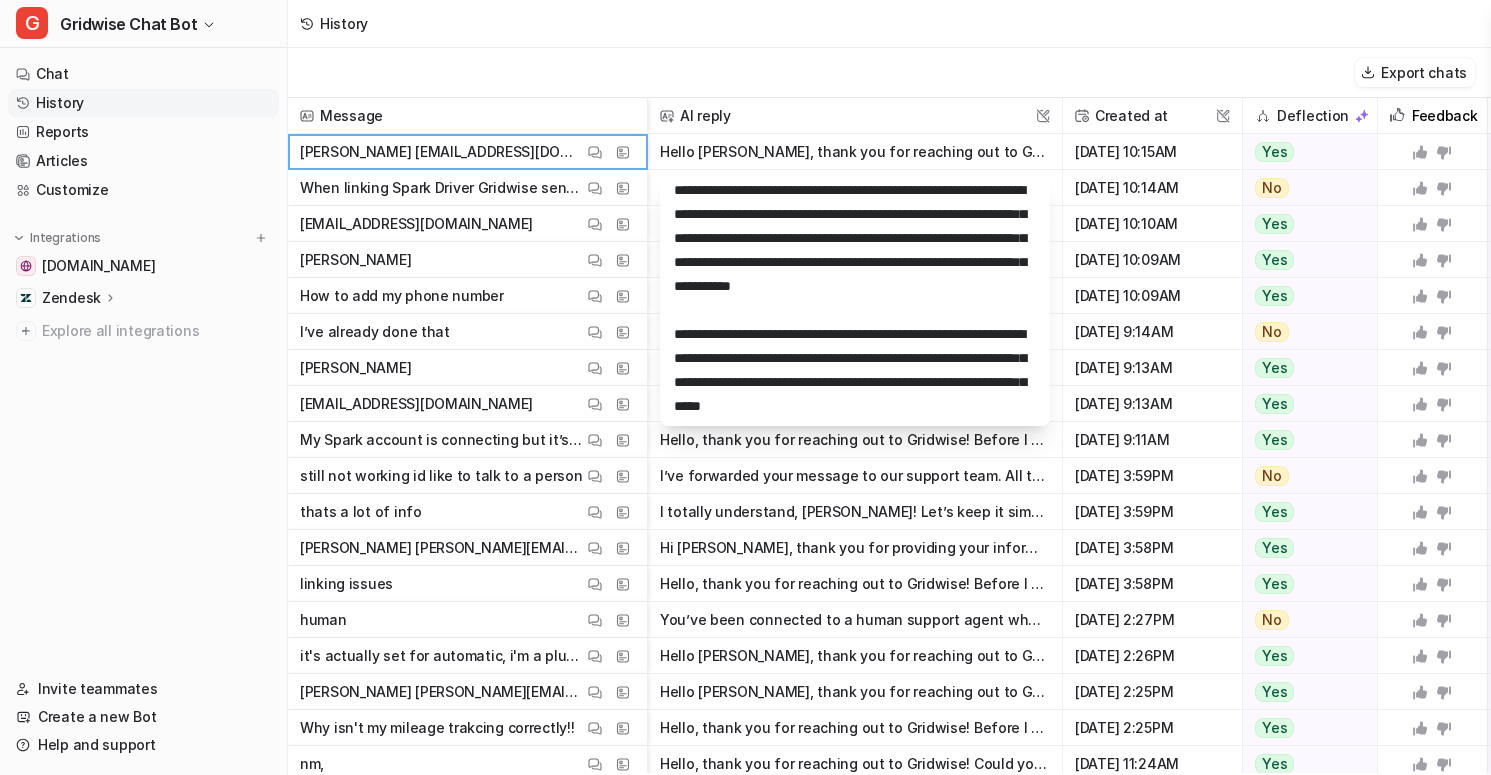 click on "Export chats" at bounding box center [889, 73] 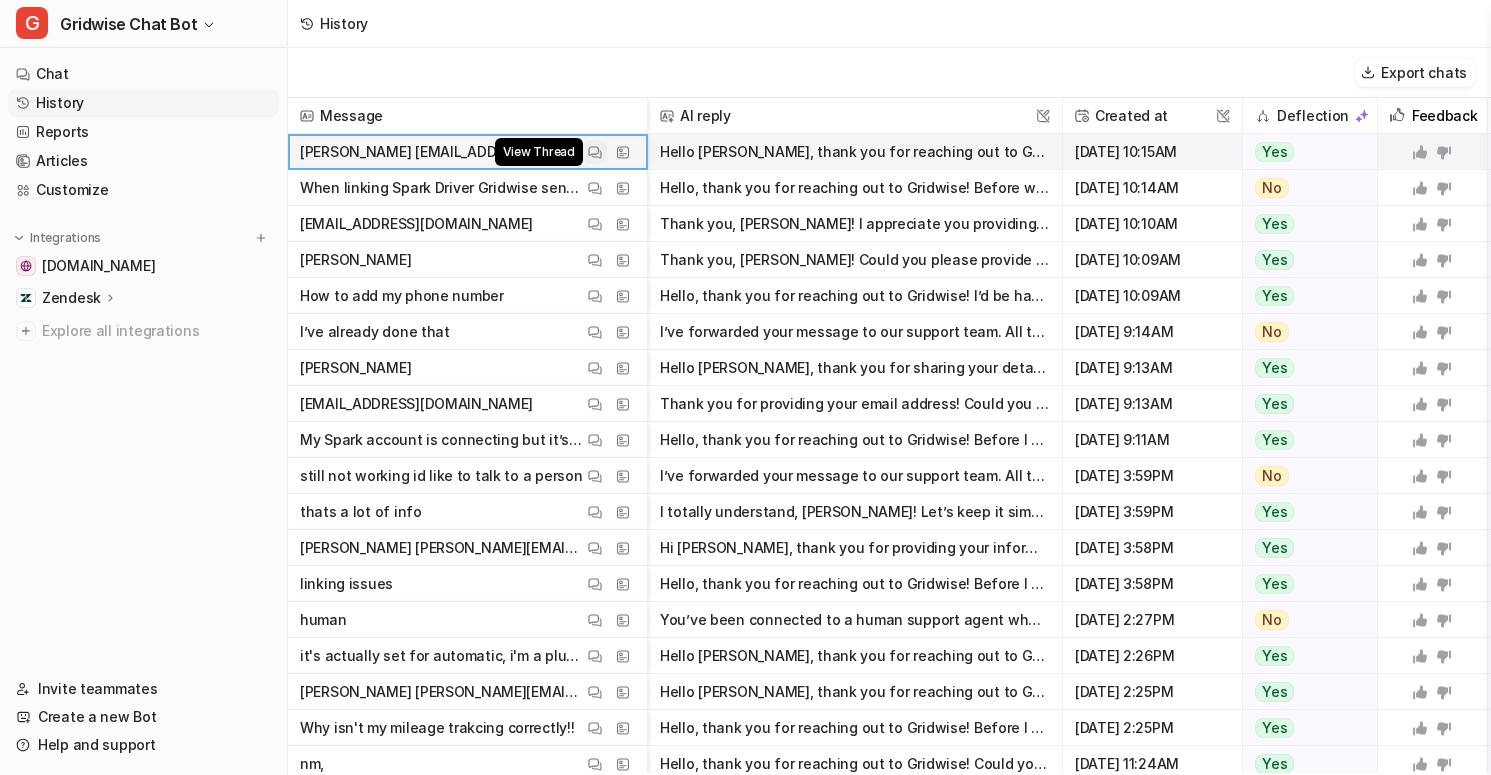 click on "View Thread" at bounding box center [595, 152] 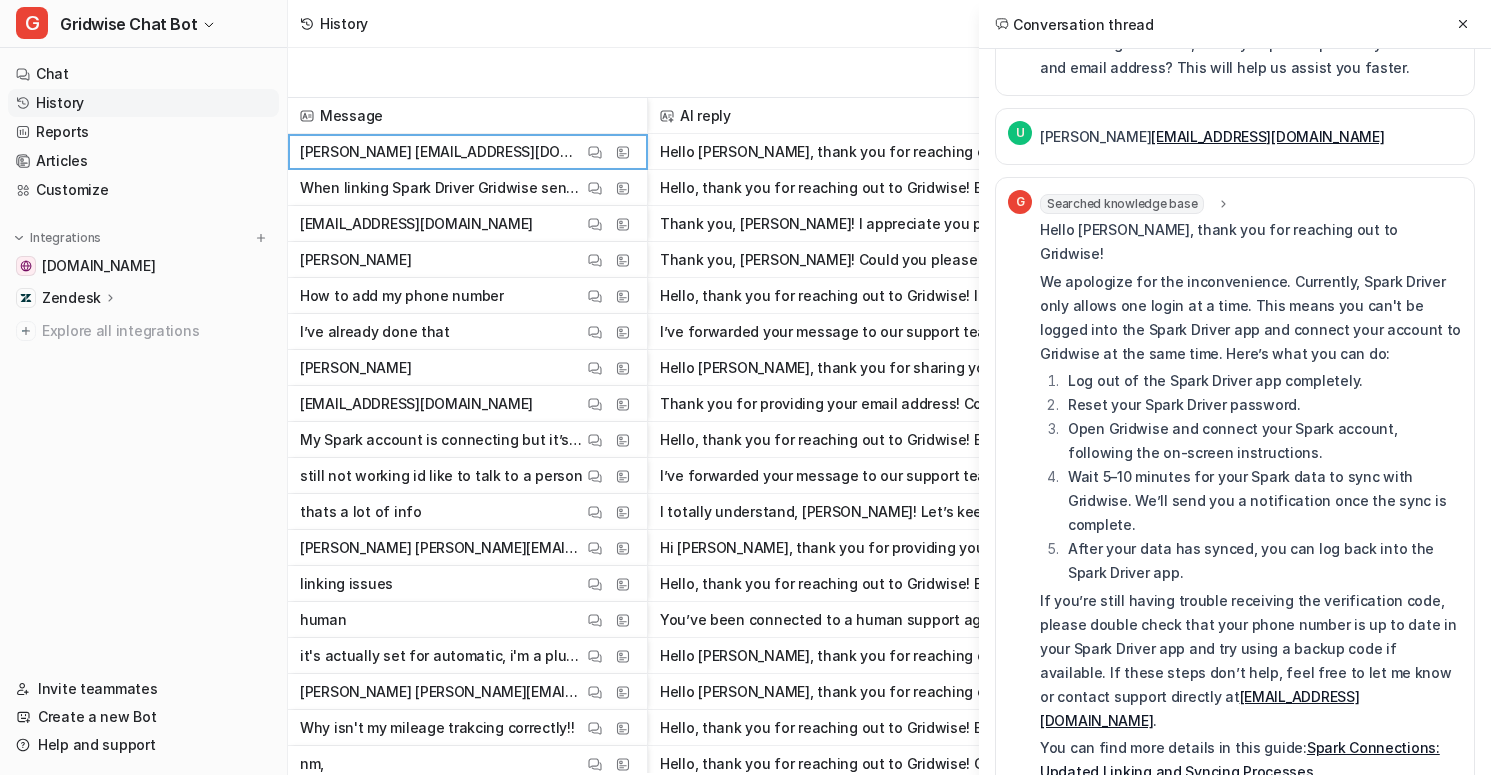 scroll, scrollTop: 0, scrollLeft: 0, axis: both 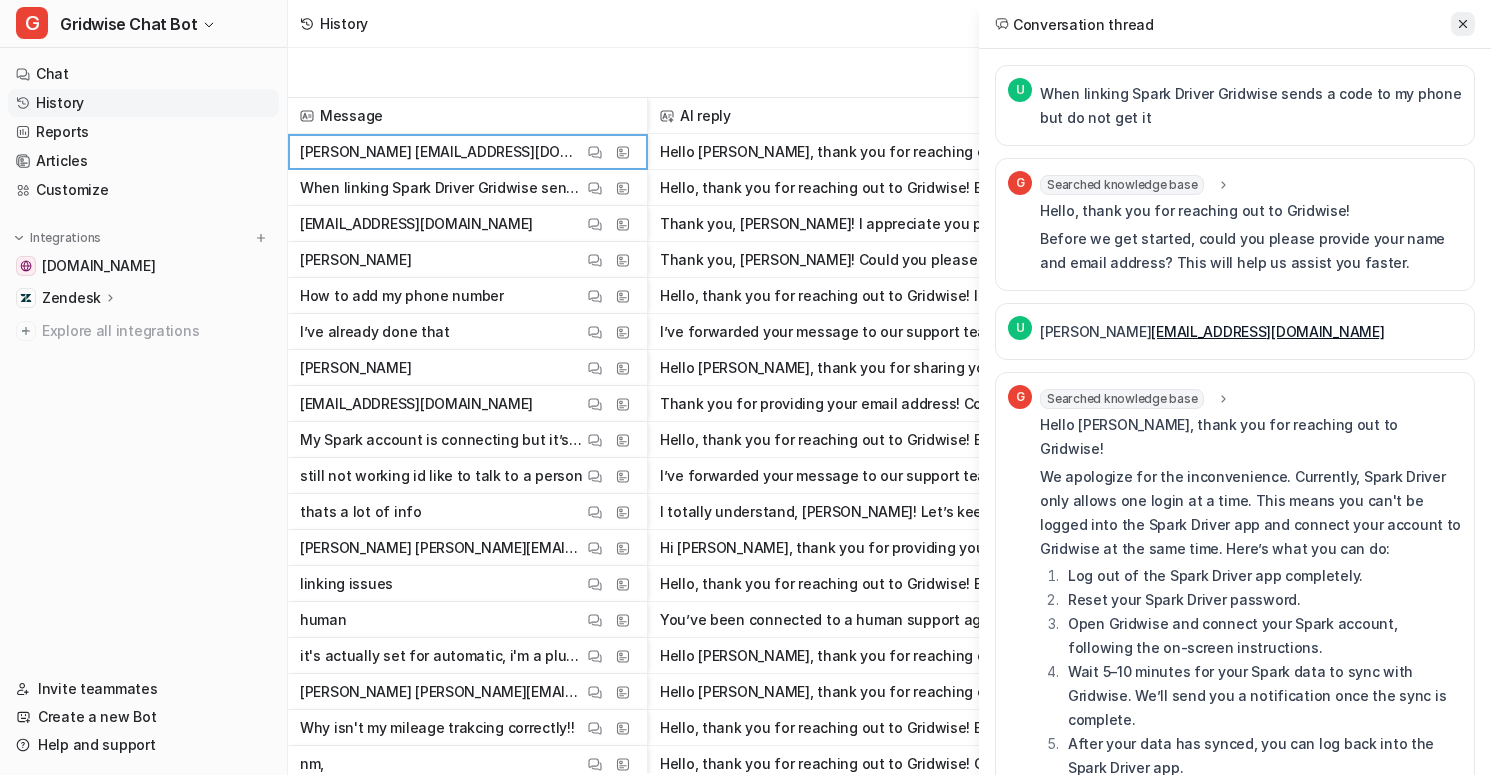 click 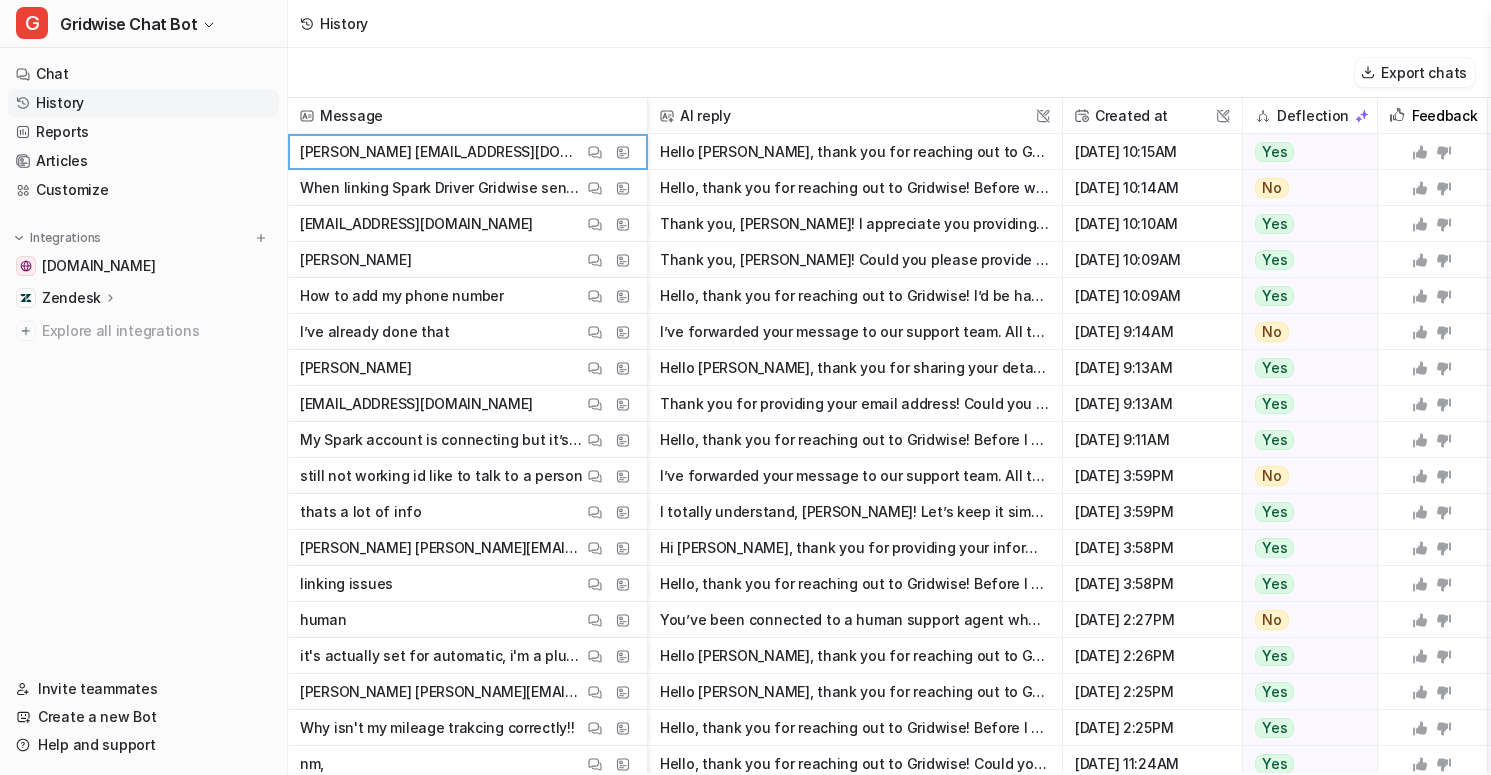 scroll, scrollTop: 485, scrollLeft: 0, axis: vertical 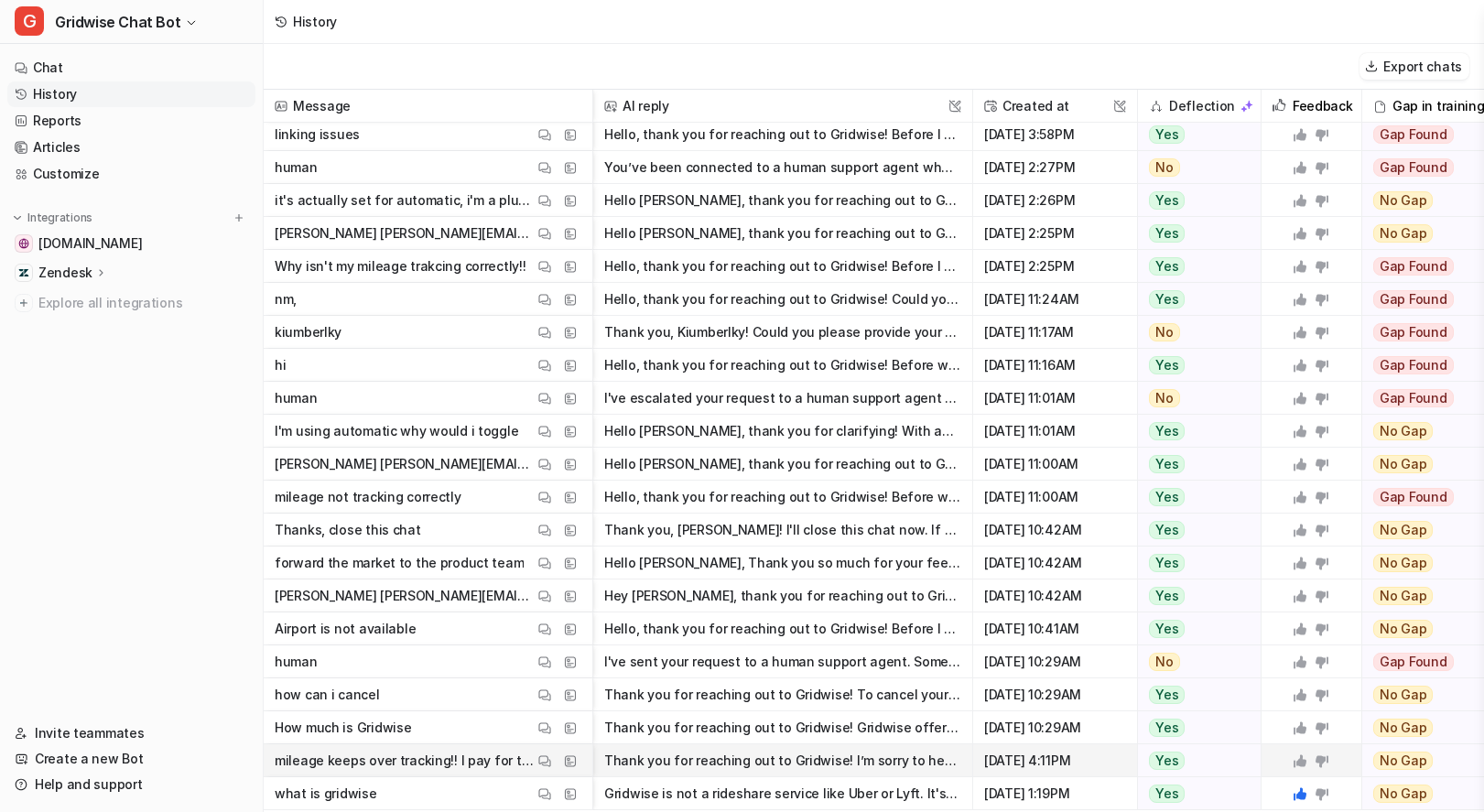 click on "Thank you for reaching out to Gridwise!
I’m sorry to hear you’re having trouble with mileage over tracking. We want to help fix this as quickly as possible. Could you please answer a few questions to" at bounding box center (783, 761) 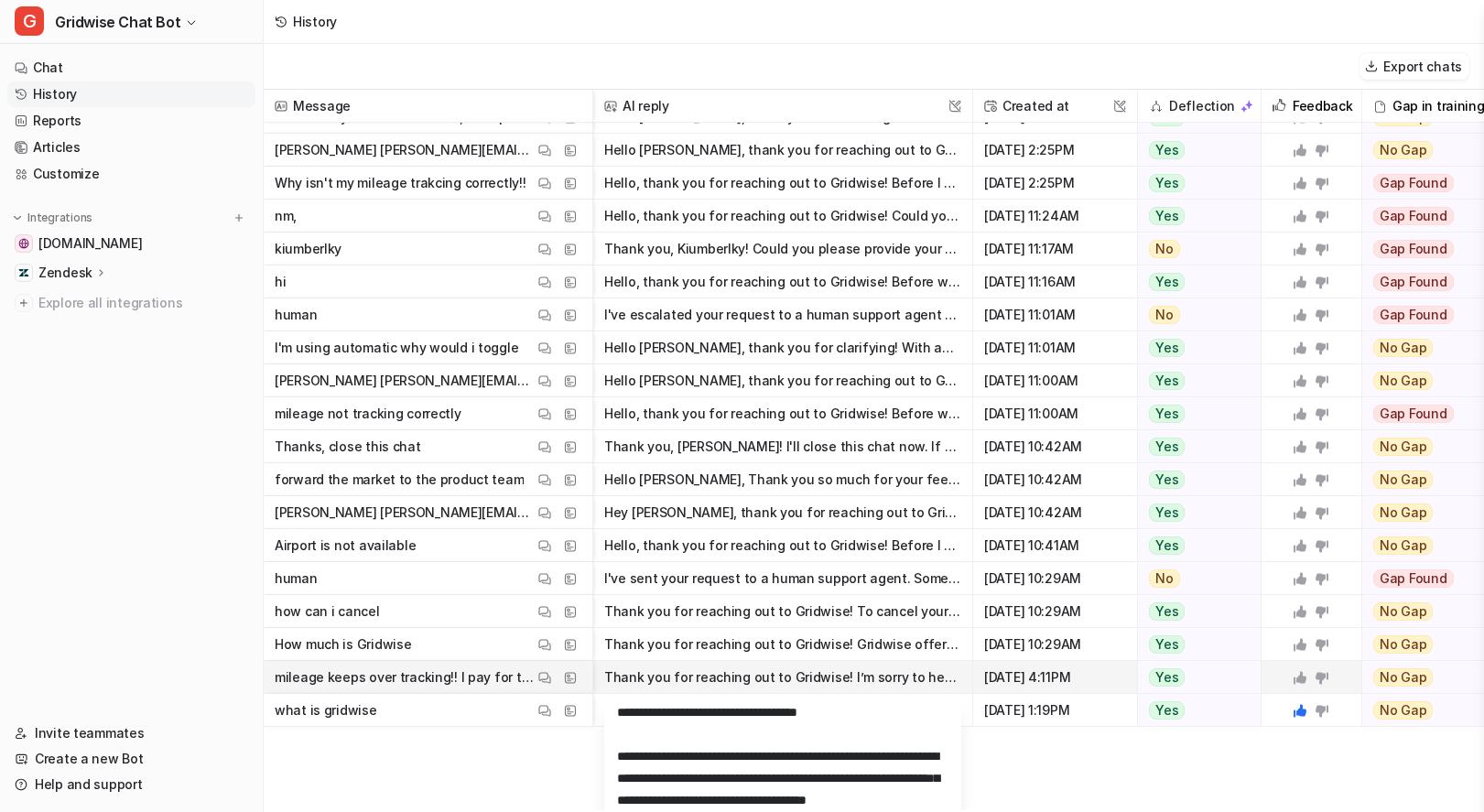 scroll, scrollTop: 615, scrollLeft: 0, axis: vertical 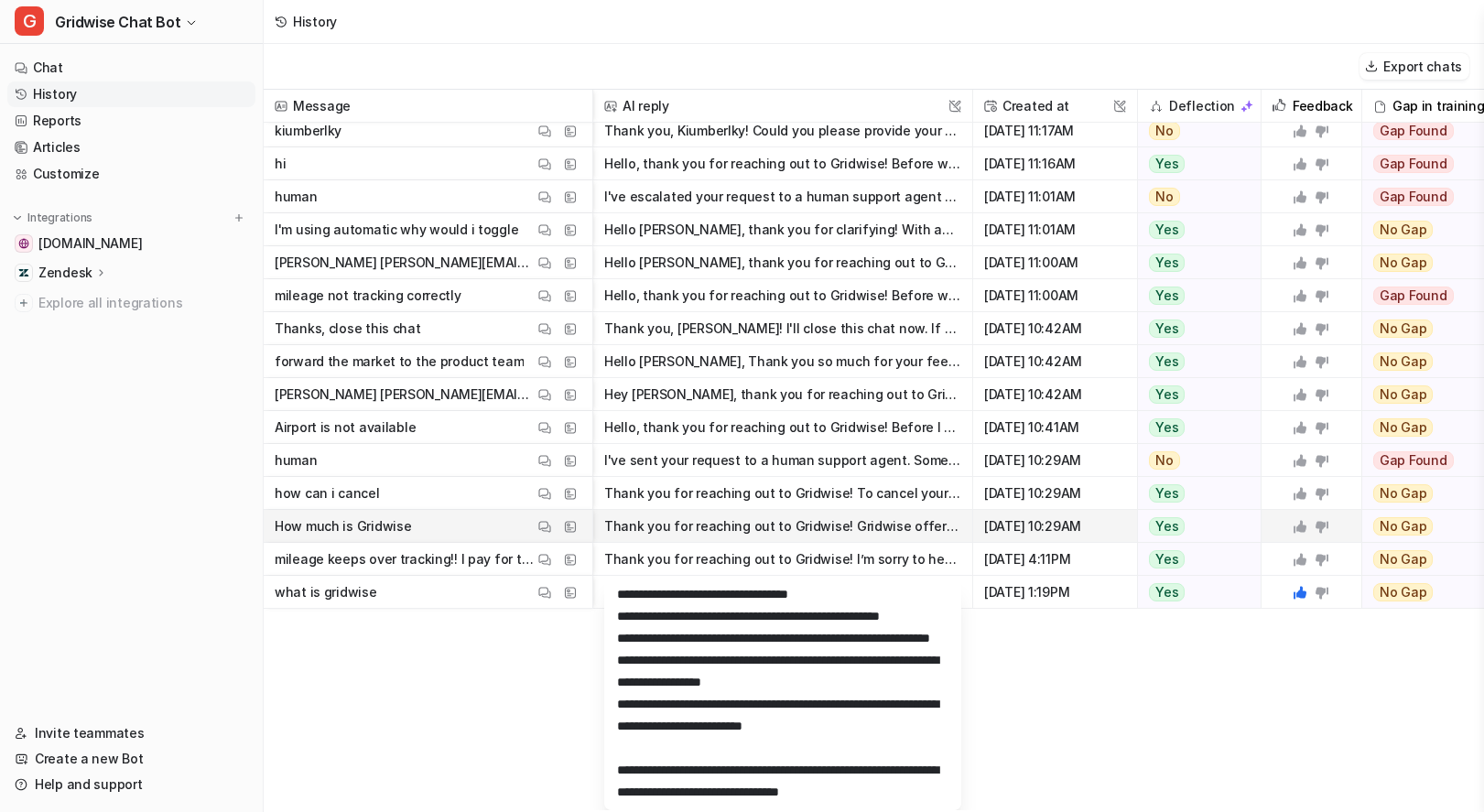 click on "Message AI reply This field cannot be modified Created at This field cannot be modified  Deflection  Feedback Gap in training Destination This field cannot be modified Terry Kramer allvols@icloud.com View Thread View Sources it's actually set for automatic, i'm a plus member View Thread View Sources Hello Kim, thank you for reaching out to Gridwise!
Since you’re a Plus member with automatic mileage tracking enabled, let’s check a few things to help resolve your issue:
- Did you receive any noti Jul 22 2025, 2:26PM Yes The AI reply provided concrete and relevant steps to troubleshoot the issue with automatic mileage tracking, such as checking notifications, location settings, and permissions. It also offered a useful redirect to an external source by linking to a step-by-step article on automatic mileage tracking. Additionally, the AI sought further clarification by asking for the user's phone type and any error messages, which is a step towards providing more detailed help. No Gap Zendesk Messenger Yes" at bounding box center (873, 449) 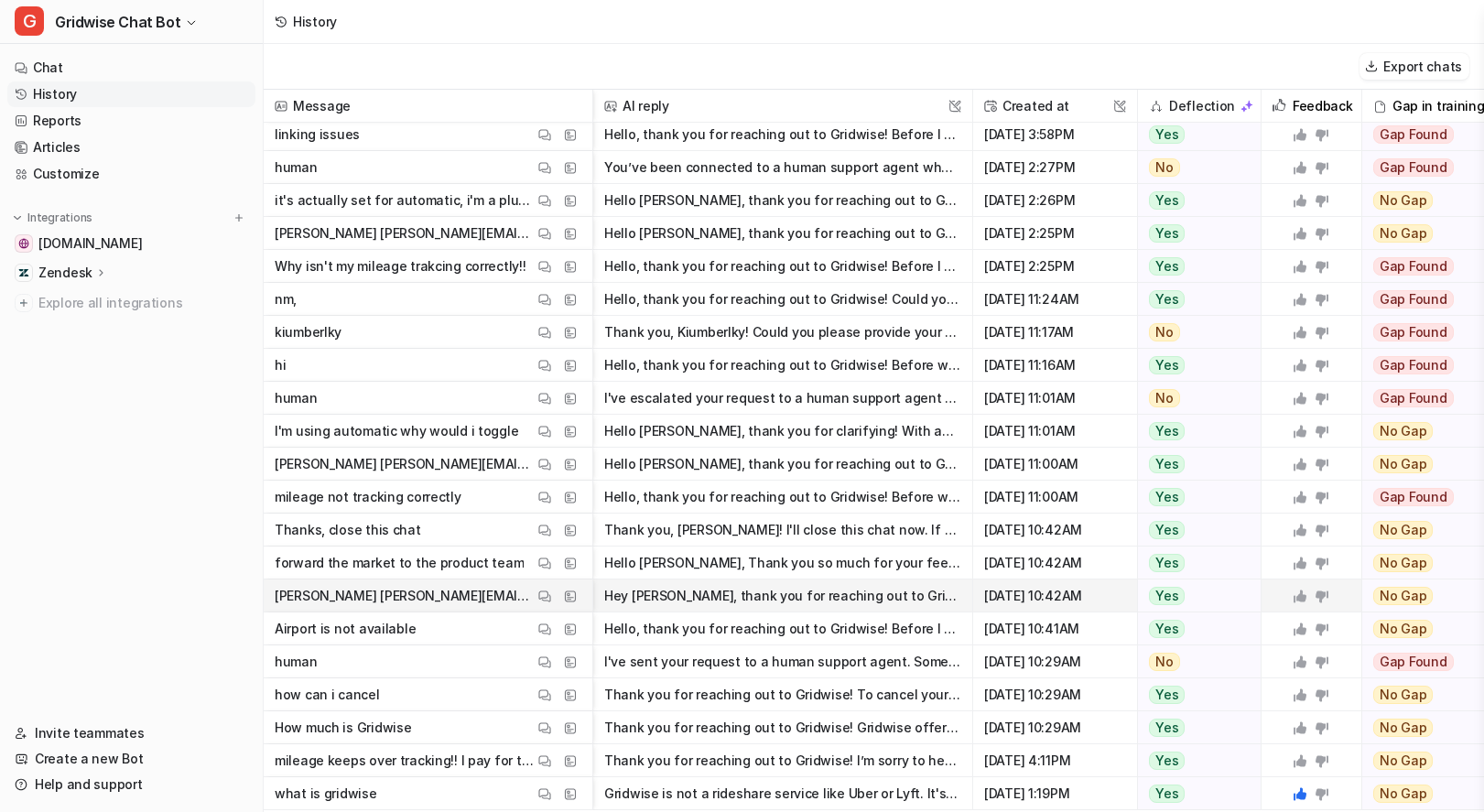 scroll, scrollTop: 414, scrollLeft: 0, axis: vertical 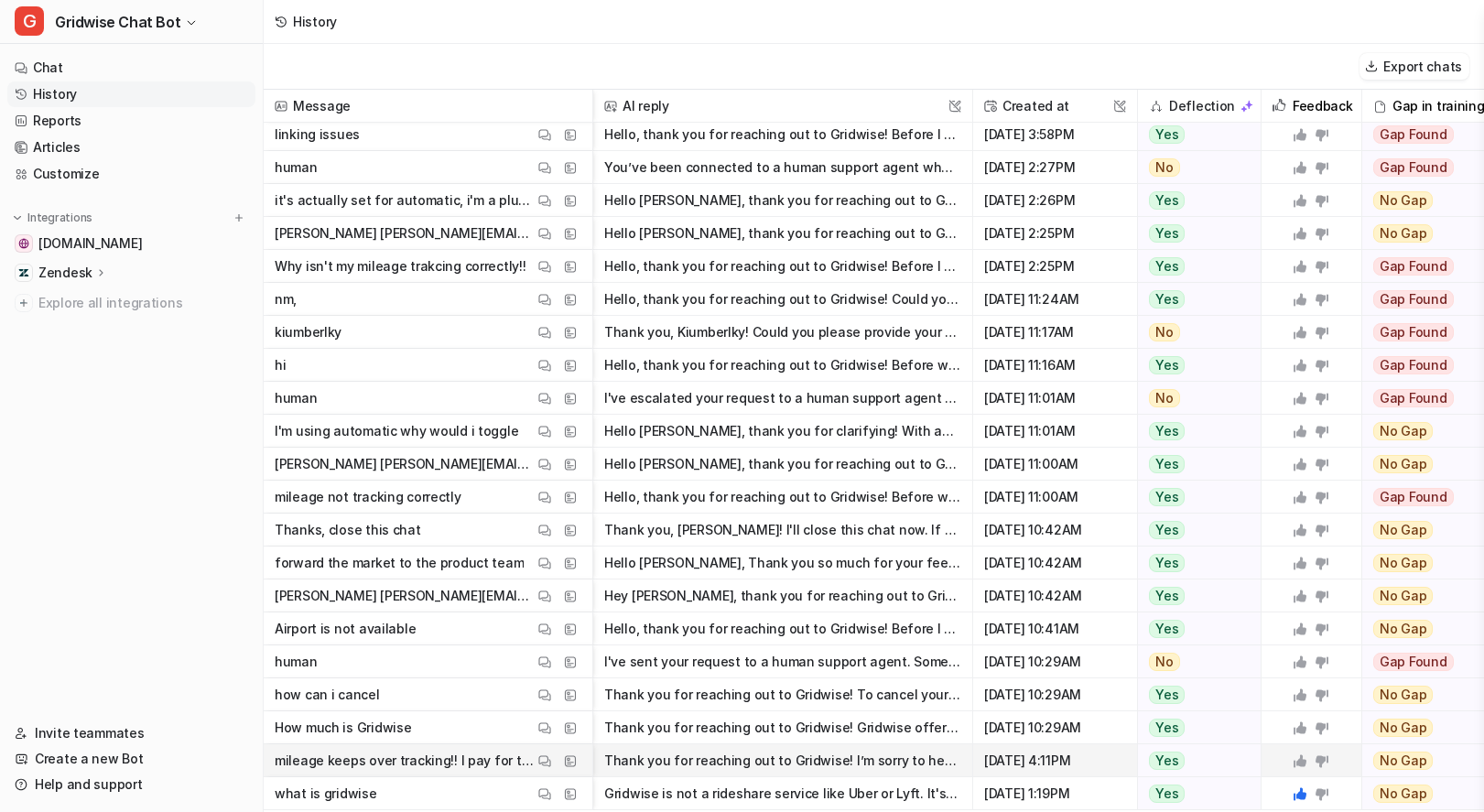 click 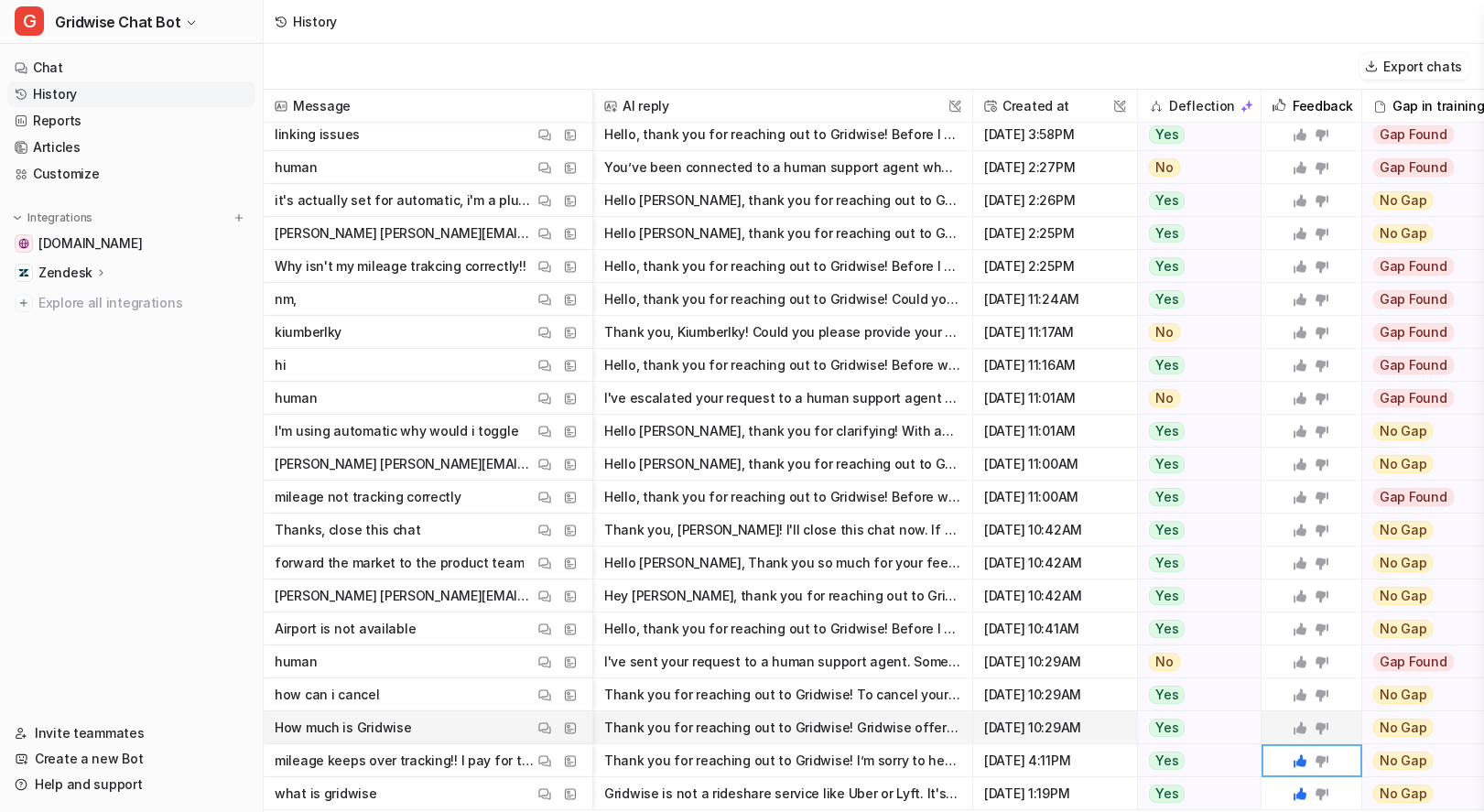 click 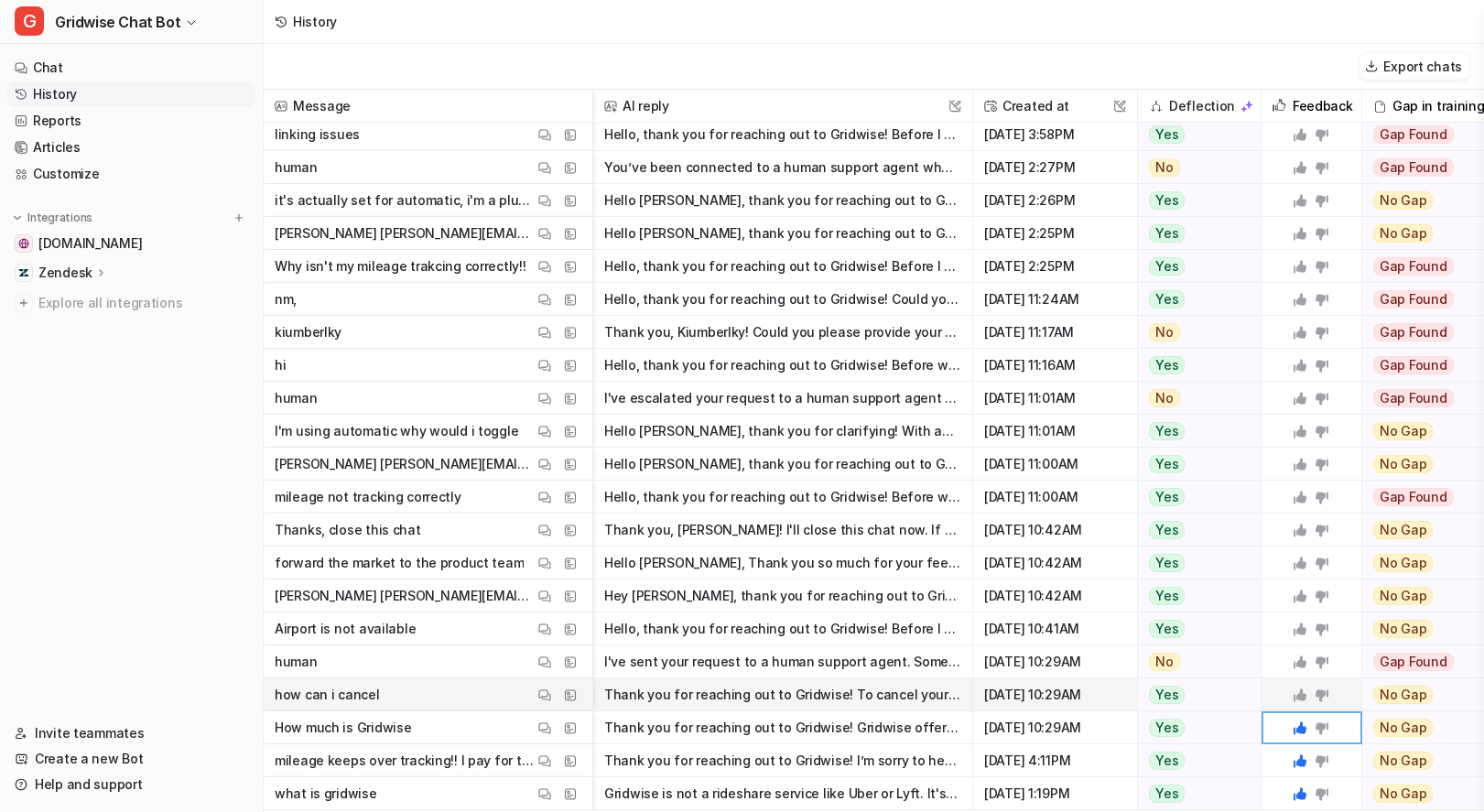 click on "Thank you for reaching out to Gridwise!
To cancel your Gridwise Plus subscription, you'll need to do it through the app store you used to sign up:
- For iPhone or iPad:
1. Open the Settings app." at bounding box center (783, 695) 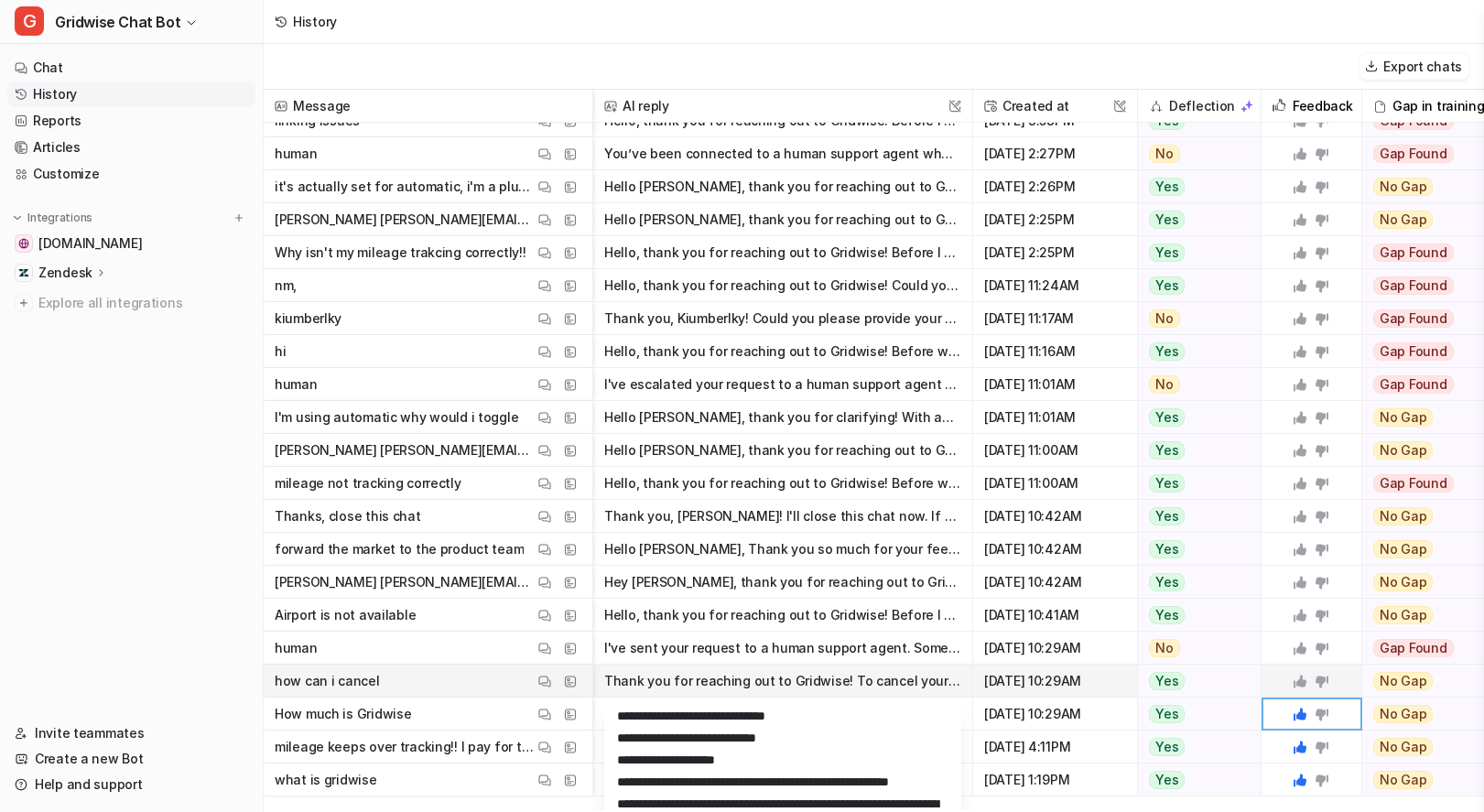 scroll, scrollTop: 461, scrollLeft: 0, axis: vertical 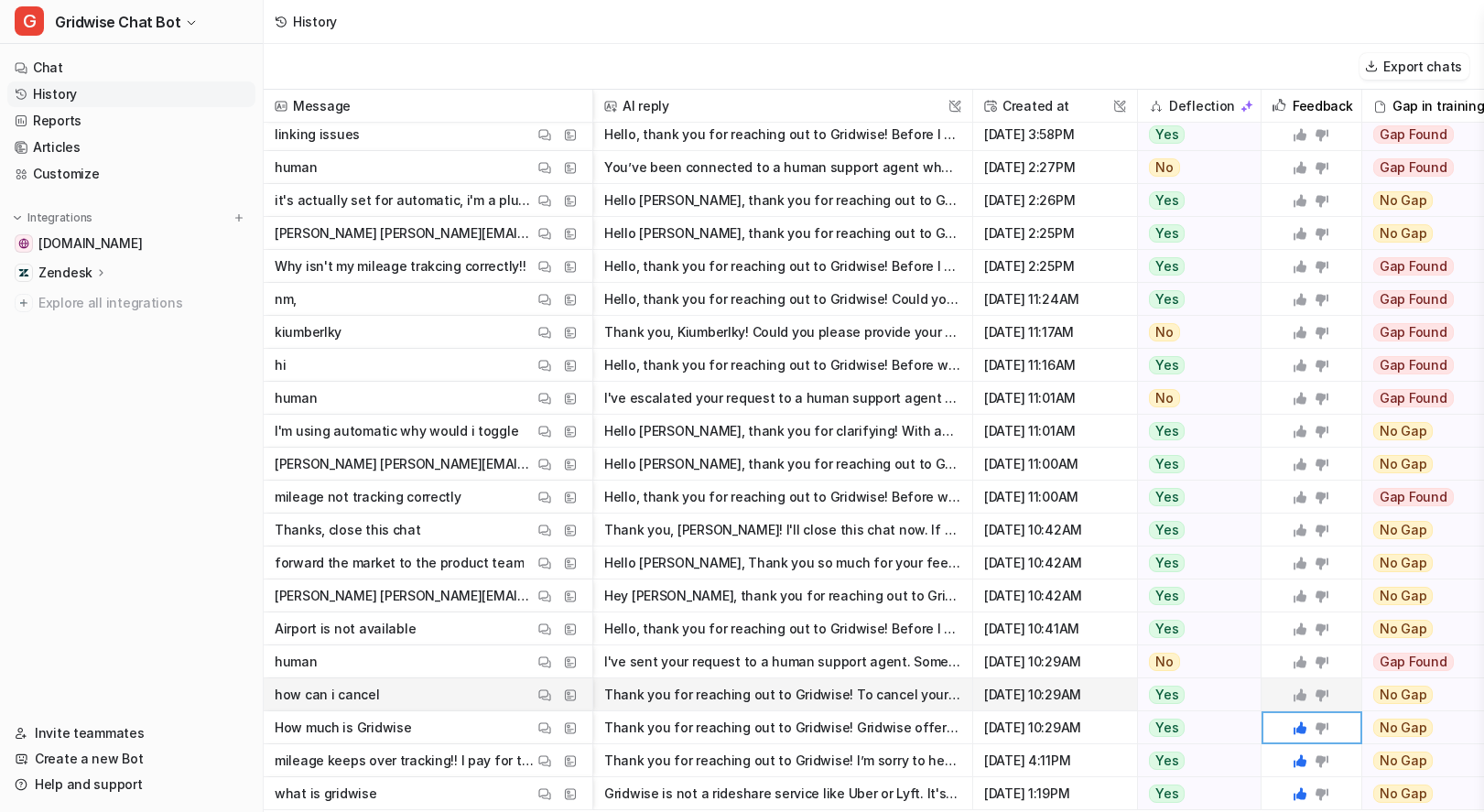 click 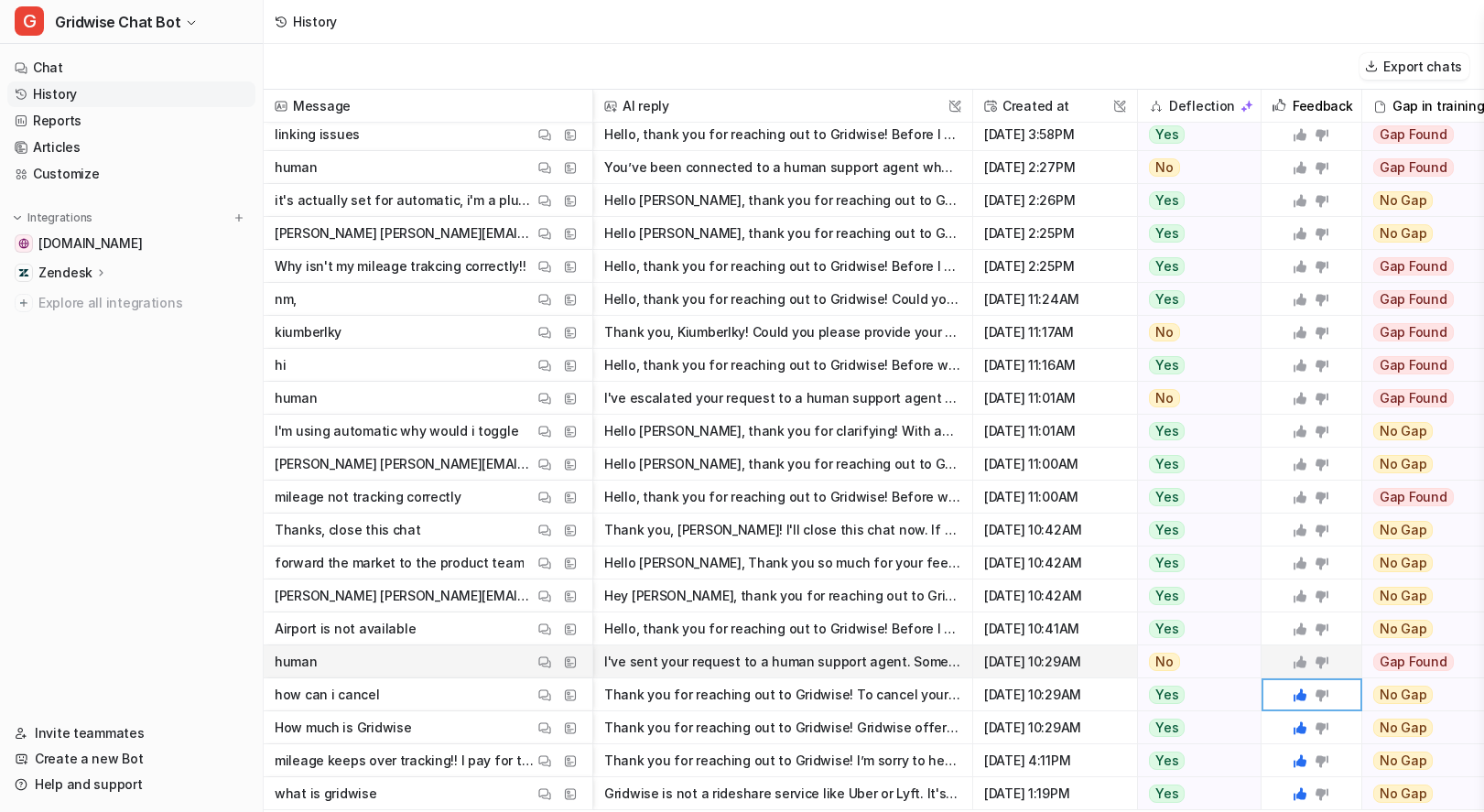 click on "I've sent your request to a human support agent. Someone from our team will be with you shortly to assist further. Thank you for your patience!" at bounding box center [783, 662] 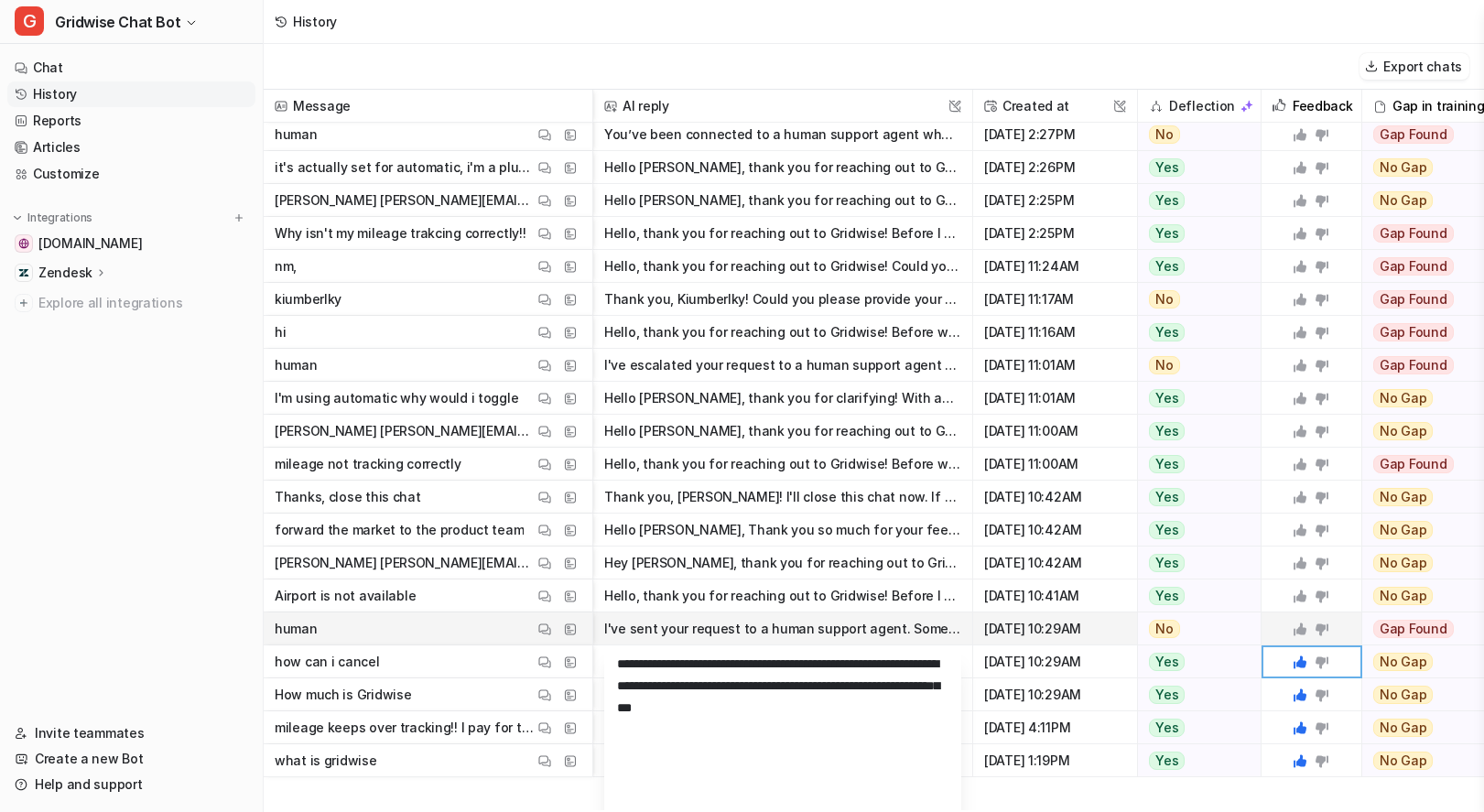 scroll, scrollTop: 450, scrollLeft: 0, axis: vertical 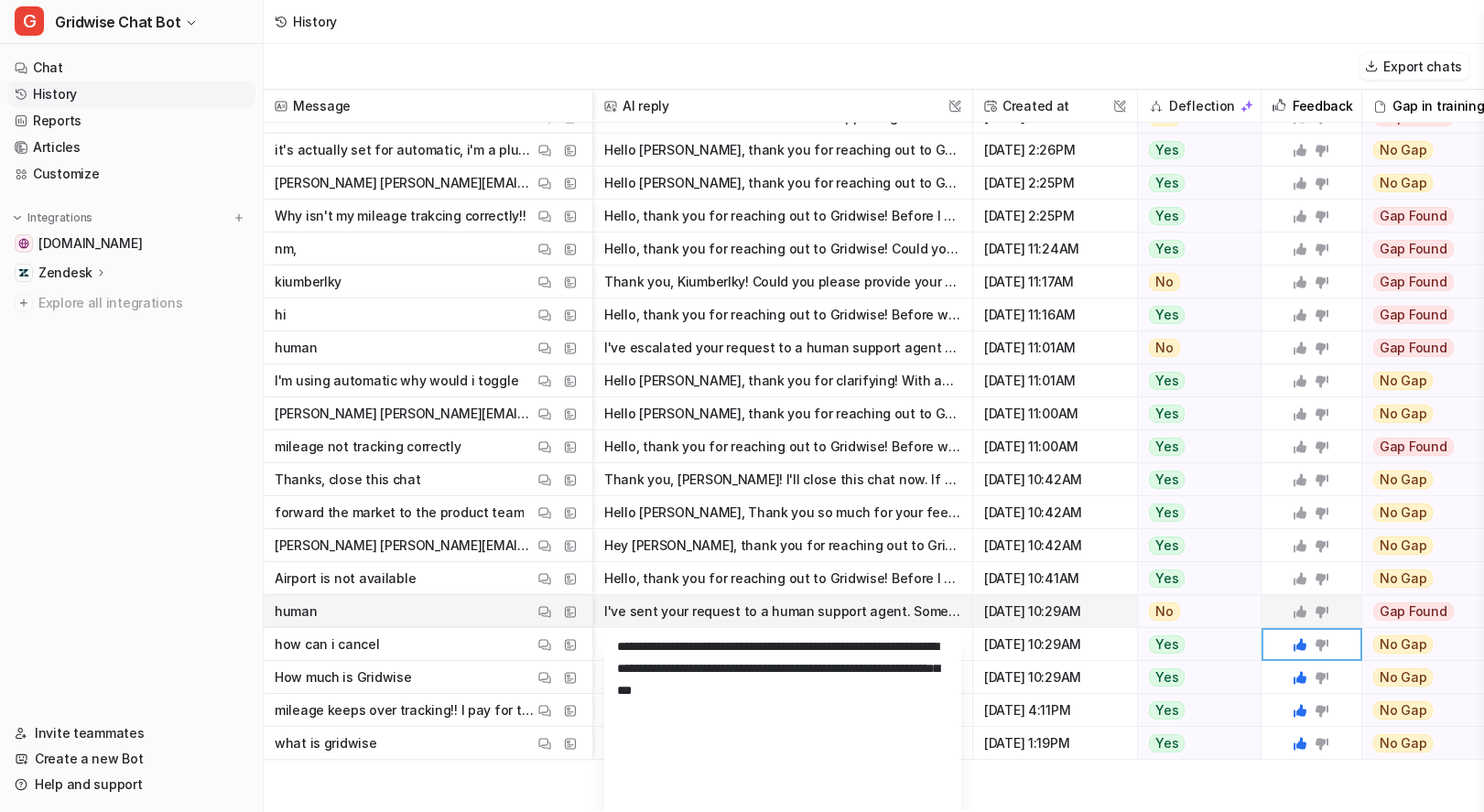 click on "Message AI reply This field cannot be modified Created at This field cannot be modified  Deflection  Feedback Gap in training Destination This field cannot be modified still not working id like to talk to a person View Thread View Sources I’ve forwarded your message to our support team. All the details from this conversation have been shared, and a team member will follow up with you by email within 24 hours.
Thank you for your patien Jul 22 2025, 3:59PM No The AI response did not provide any direct assistance or solution to the user's issue ('still not working'). It directed the user to the support team, which is a form of escalation rather than deflection. The AI did not attempt to troubleshoot or seek clarification to try to resolve the issue directly. Instead, it passed the responsibility to a human team member. No Gap The AI reply did not indicate any lack of knowledge. It appropriately addressed the user's request by stating the message was forwarded to the support team. Zendesk Messenger View Thread" at bounding box center [873, 449] 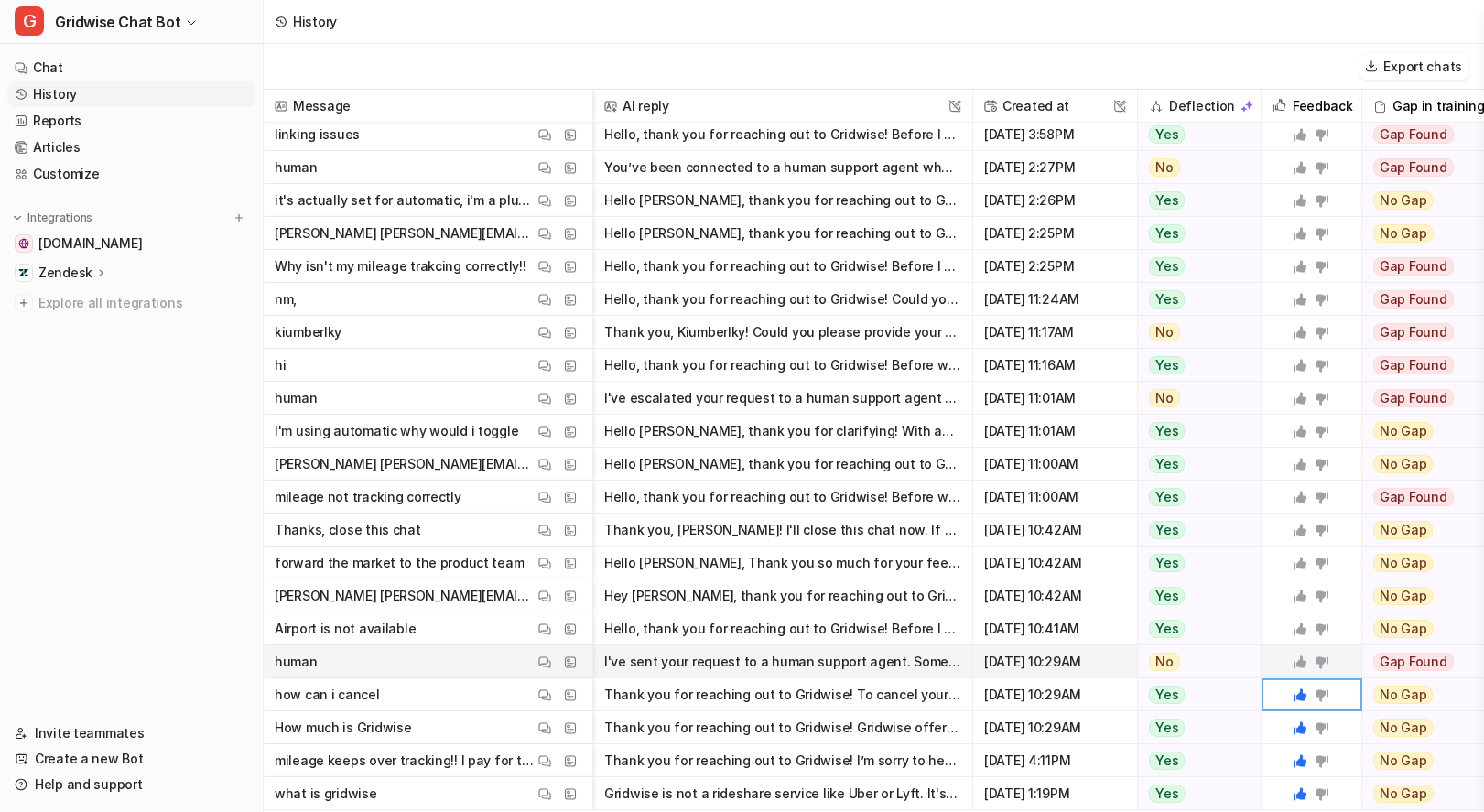 click on "I've sent your request to a human support agent. Someone from our team will be with you shortly to assist further. Thank you for your patience!" at bounding box center [783, 662] 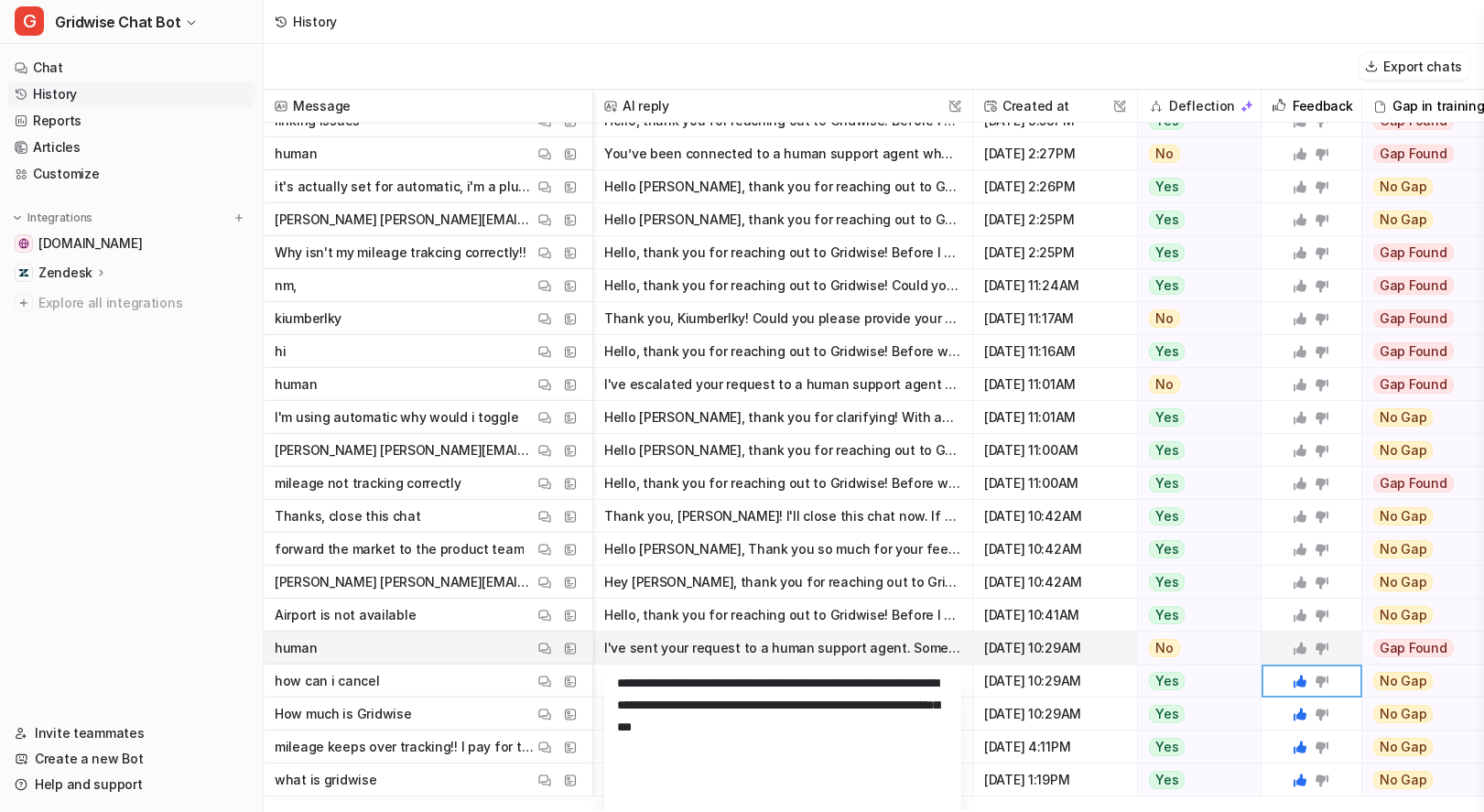 click 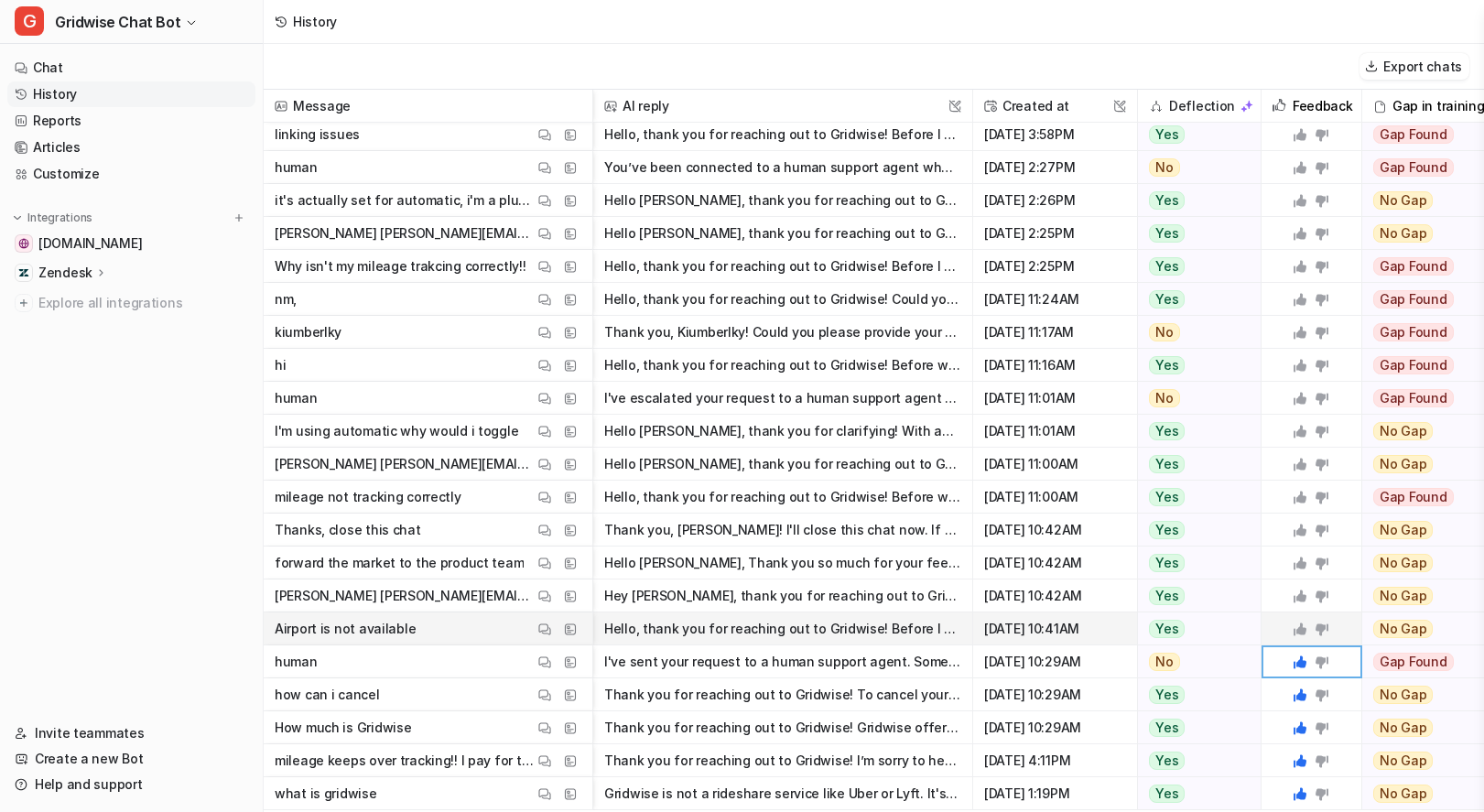 click on "Hello, thank you for reaching out to Gridwise! Before I help you with the airport feature, could you please share your name and email address?
Once I have that, I'll be happy to guide you on why the" at bounding box center (783, 629) 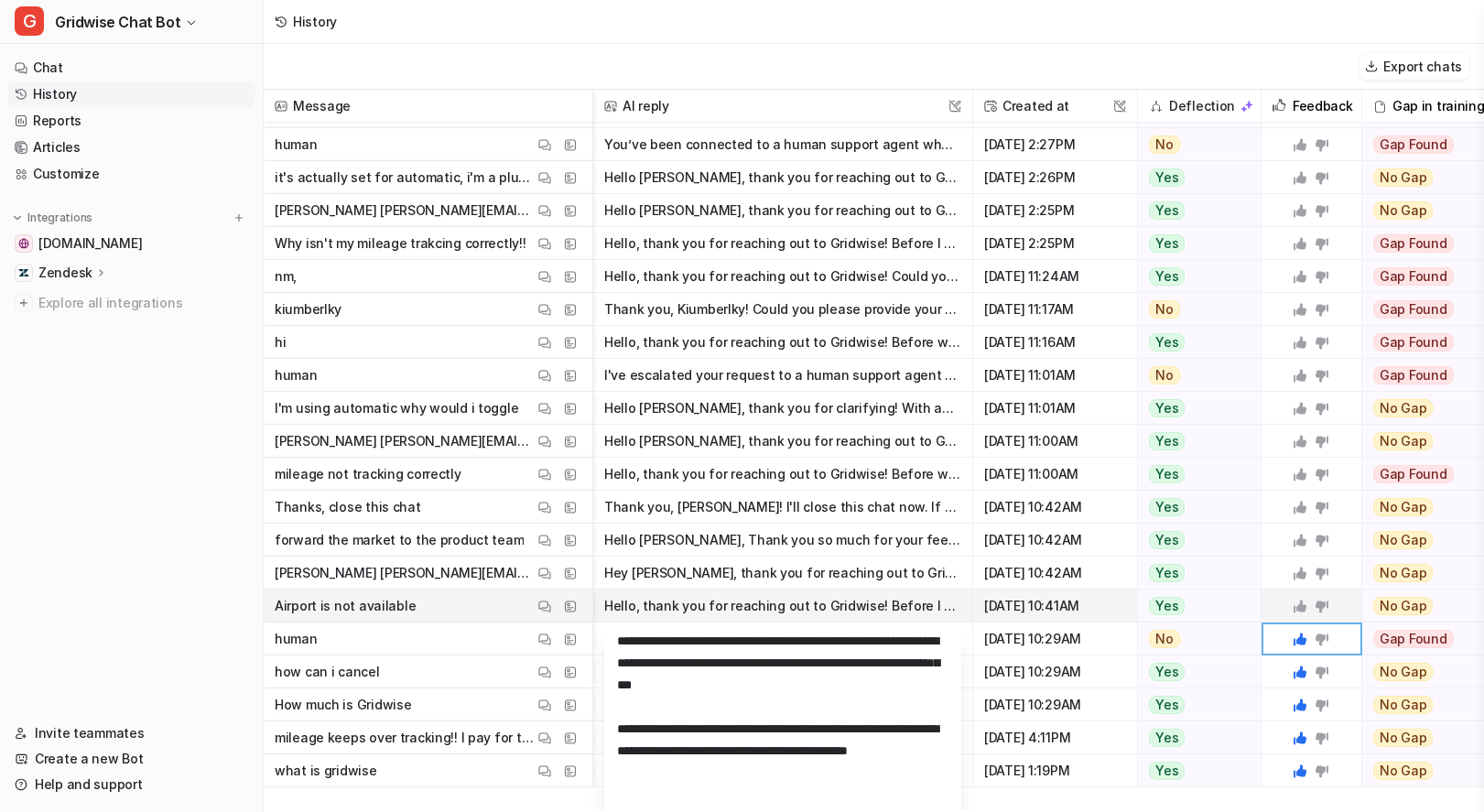scroll, scrollTop: 426, scrollLeft: 0, axis: vertical 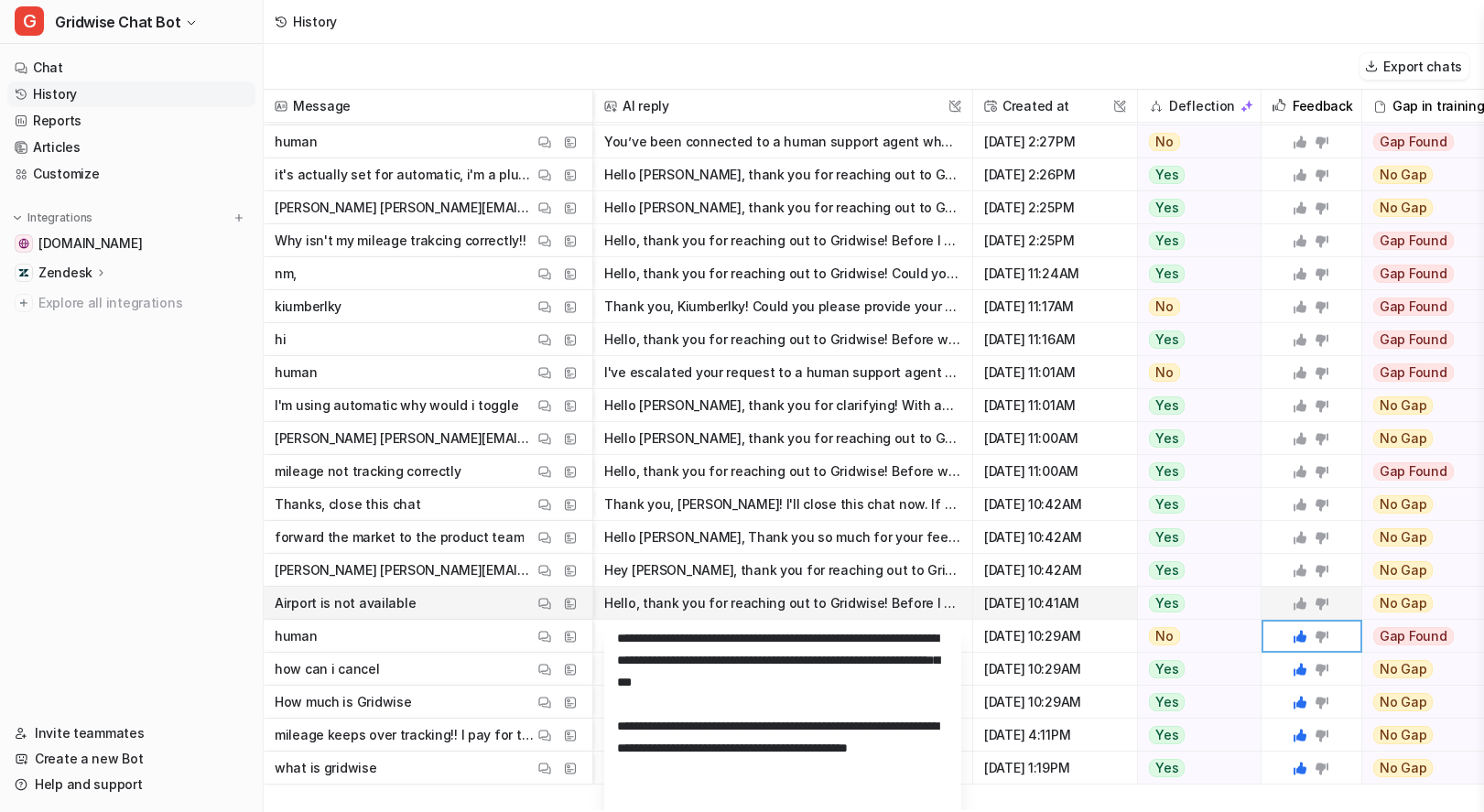 click at bounding box center (1311, 602) 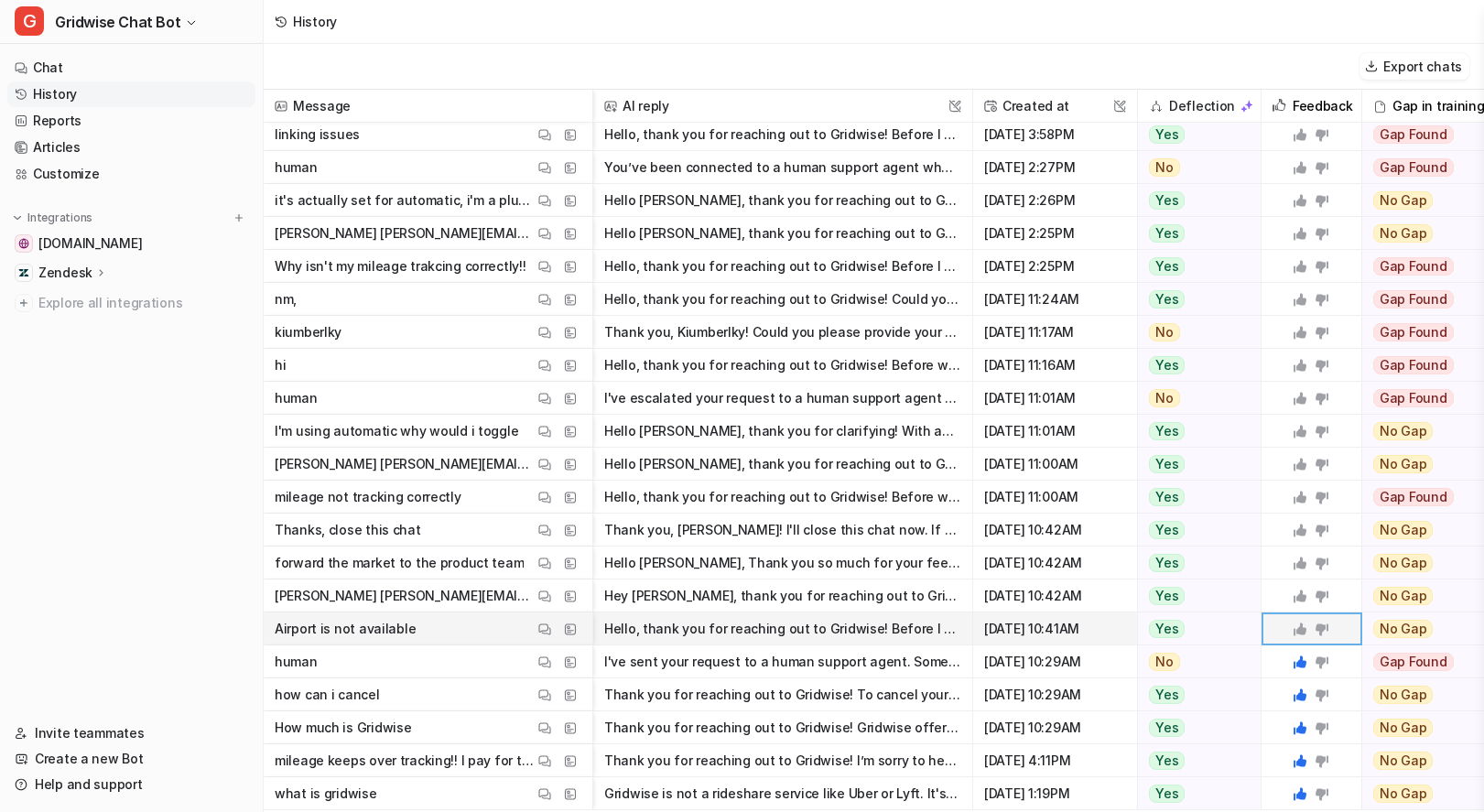 scroll, scrollTop: 414, scrollLeft: 0, axis: vertical 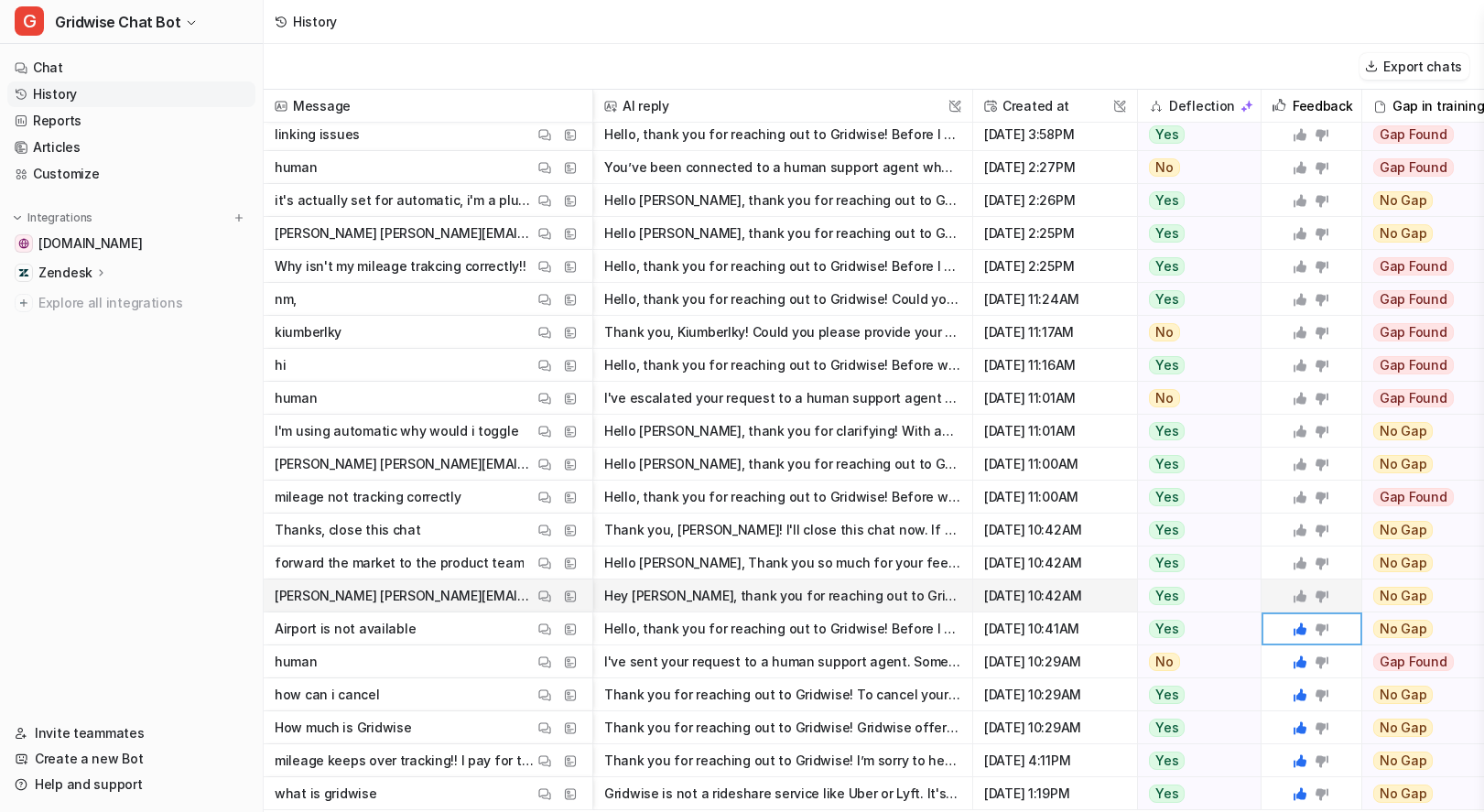 click 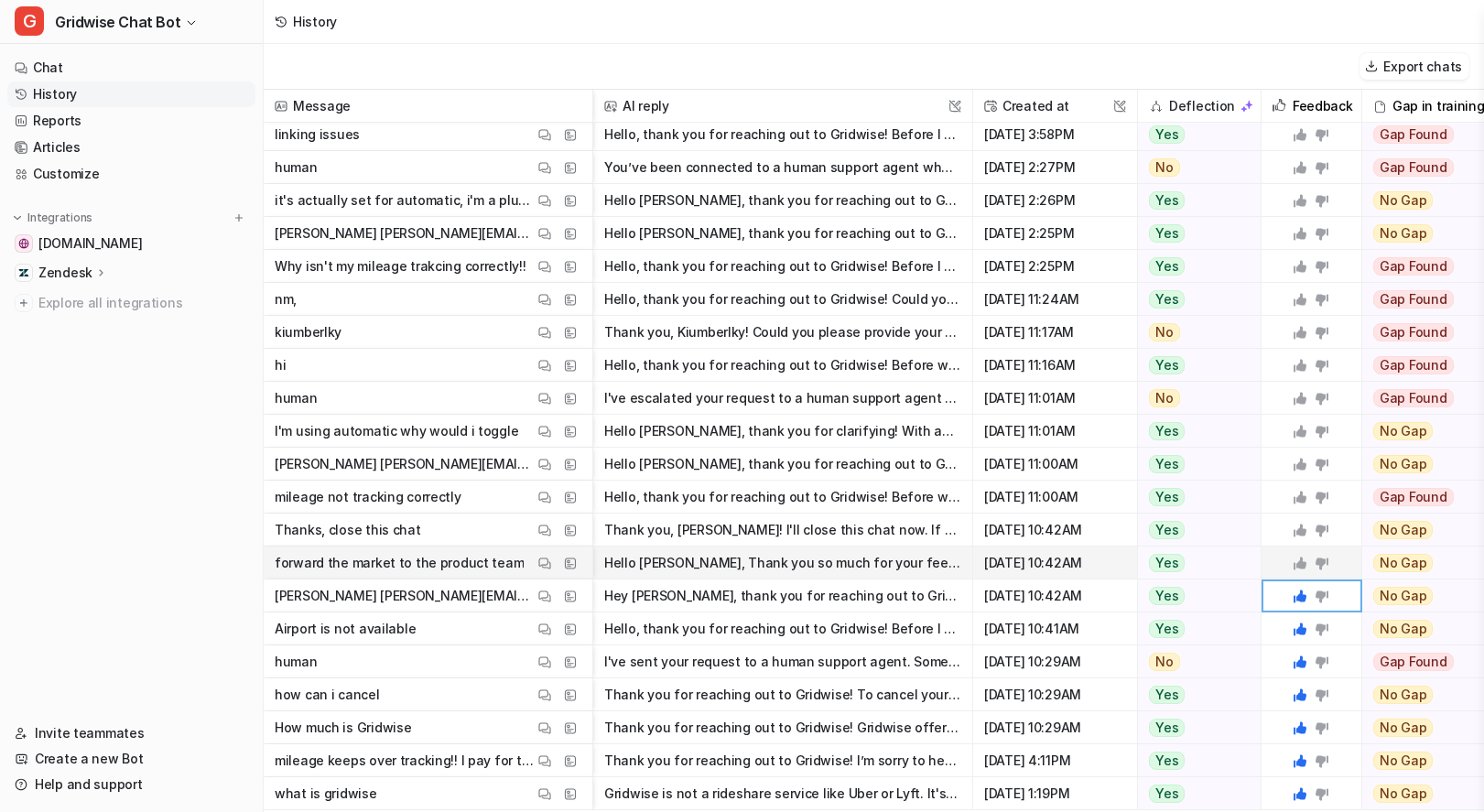 click 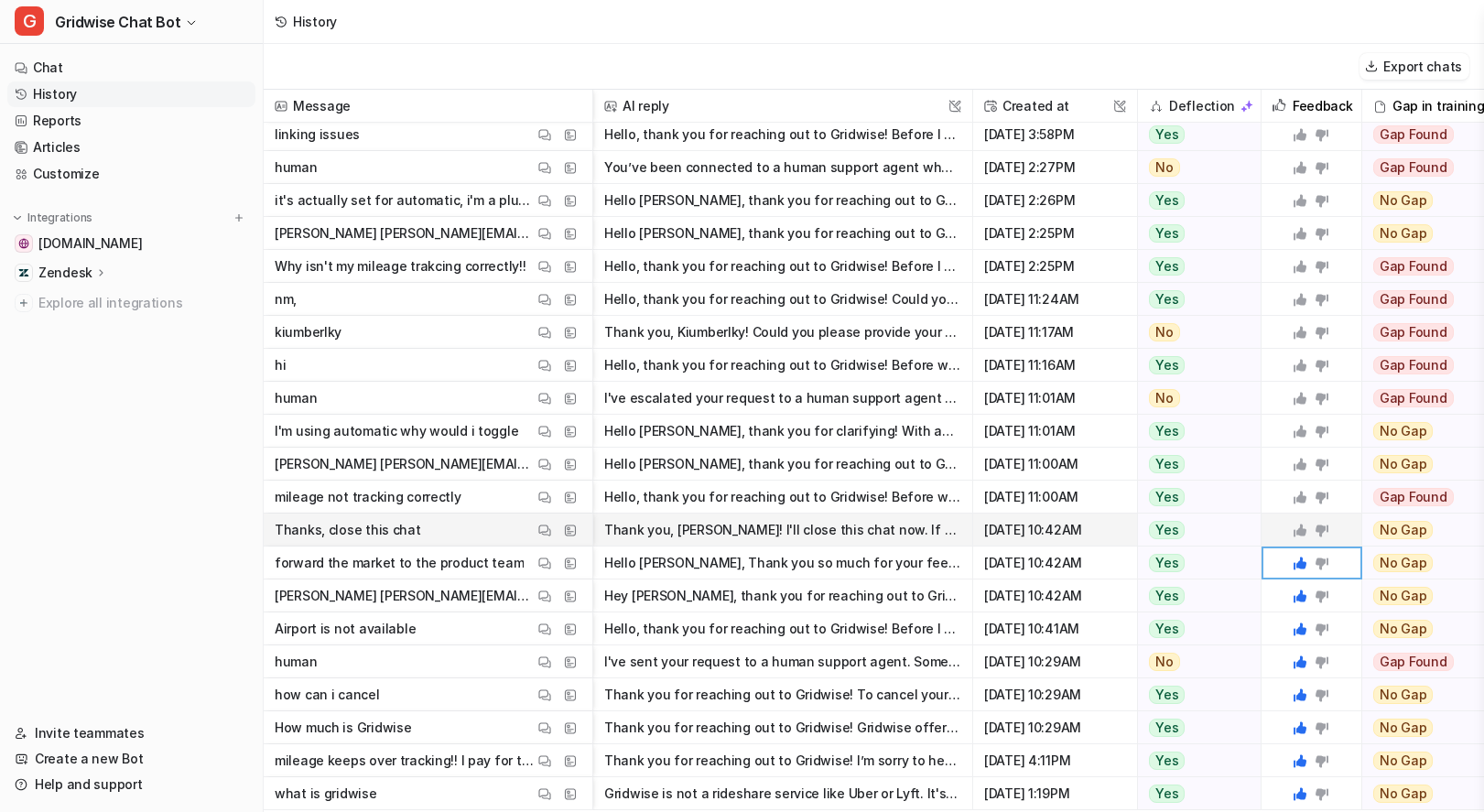 click 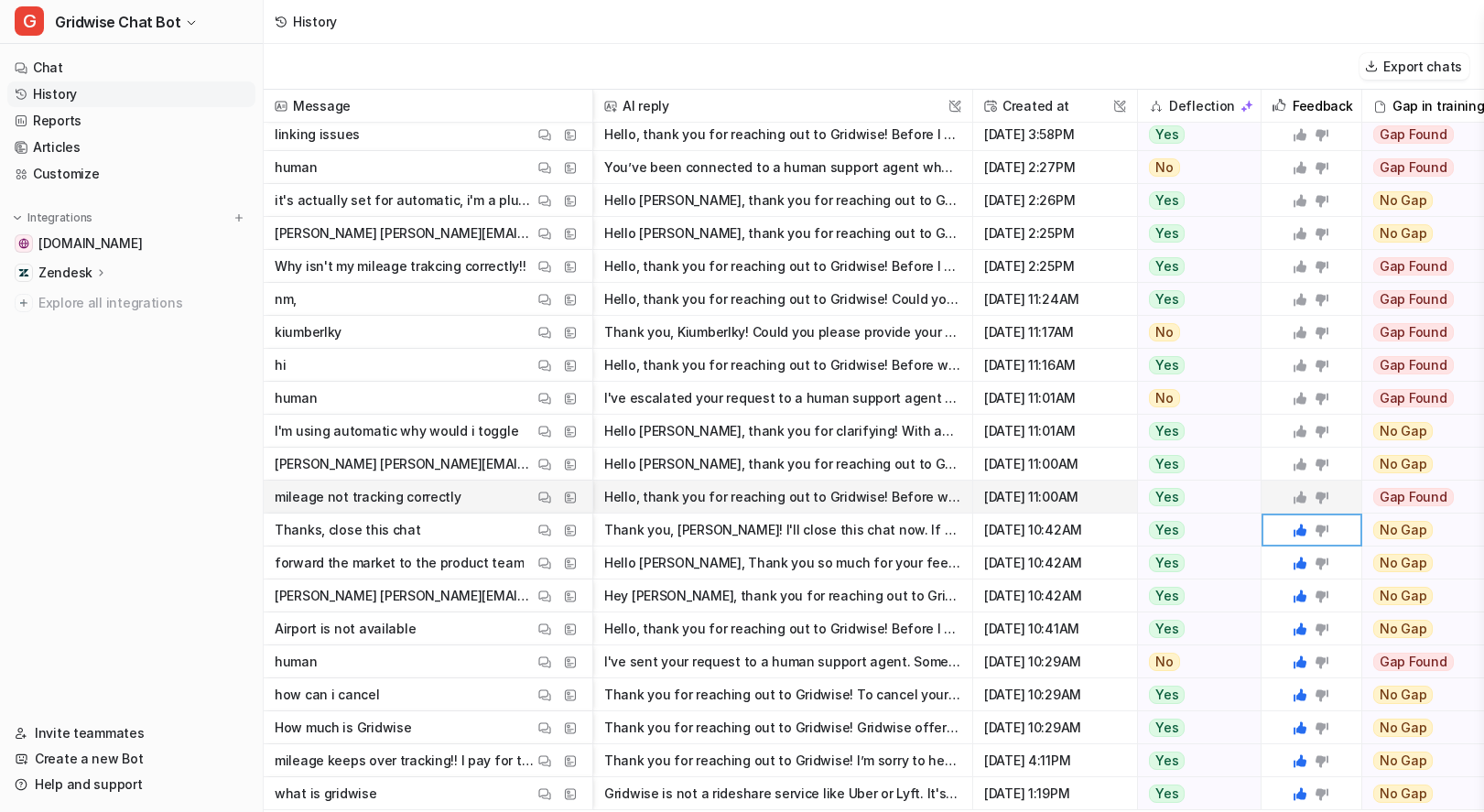 click on "Hello, thank you for reaching out to Gridwise!
Before we get started, could you please provide your name and email address? This will help me assist you further with your mileage tracking issue." at bounding box center [783, 497] 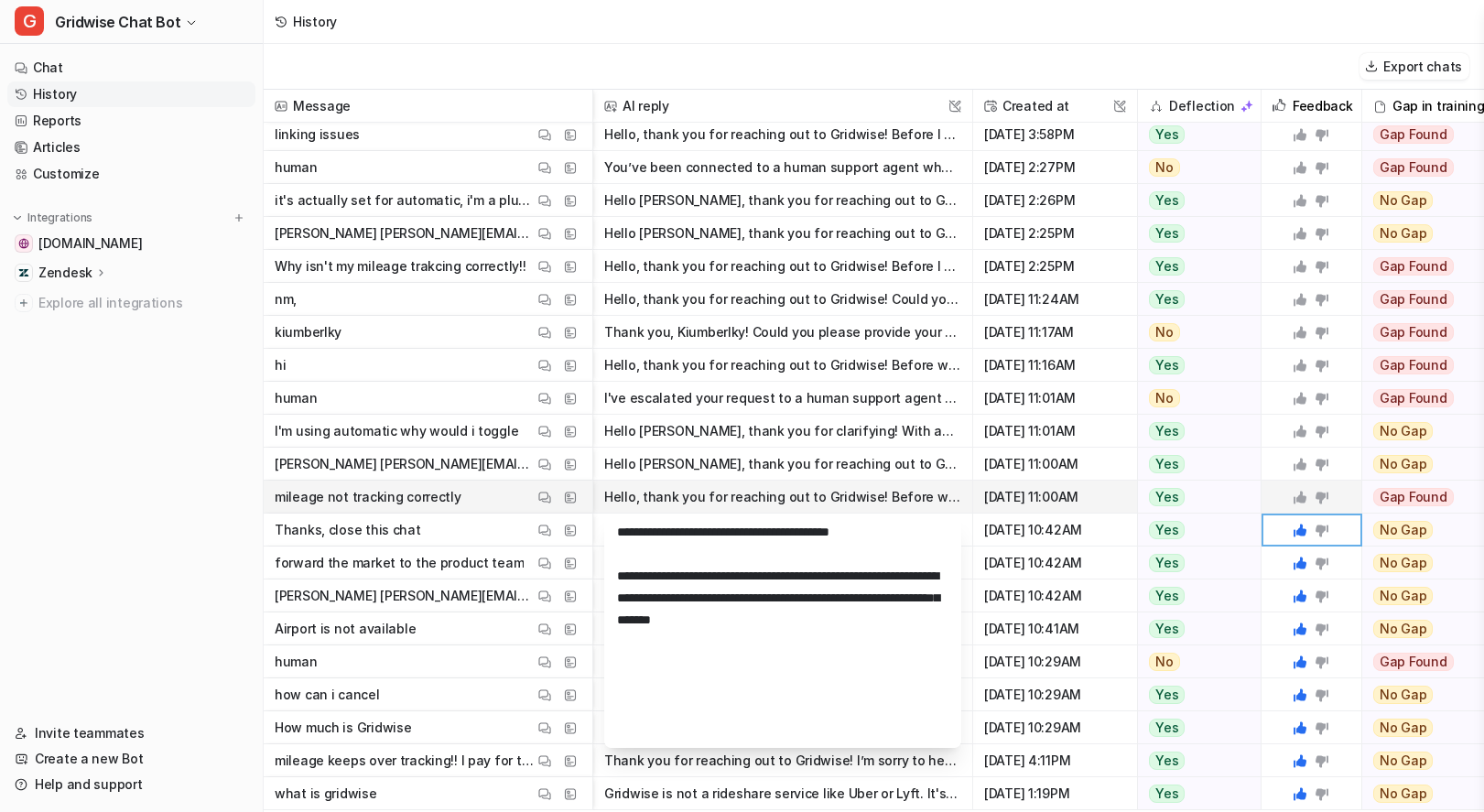 click 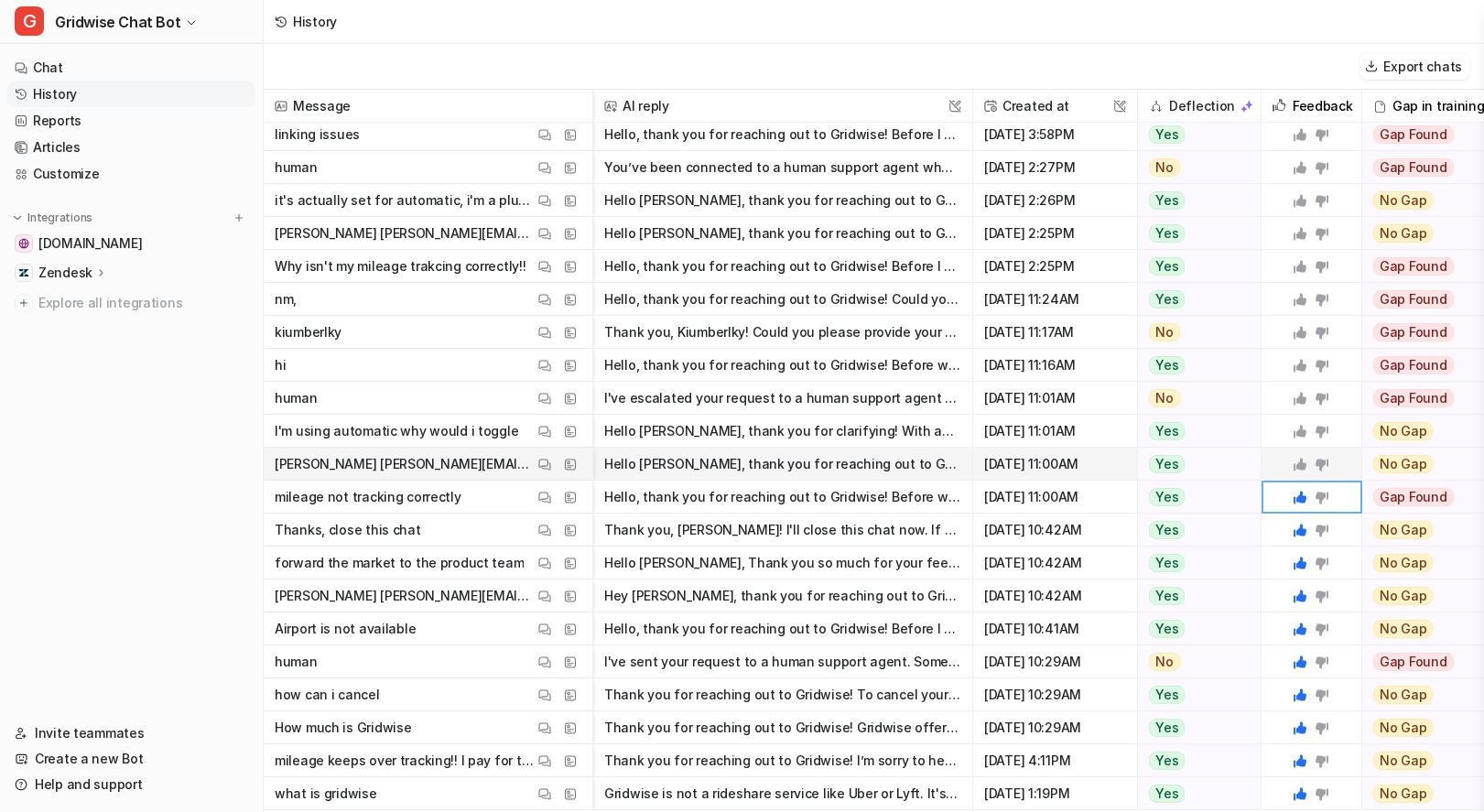 click 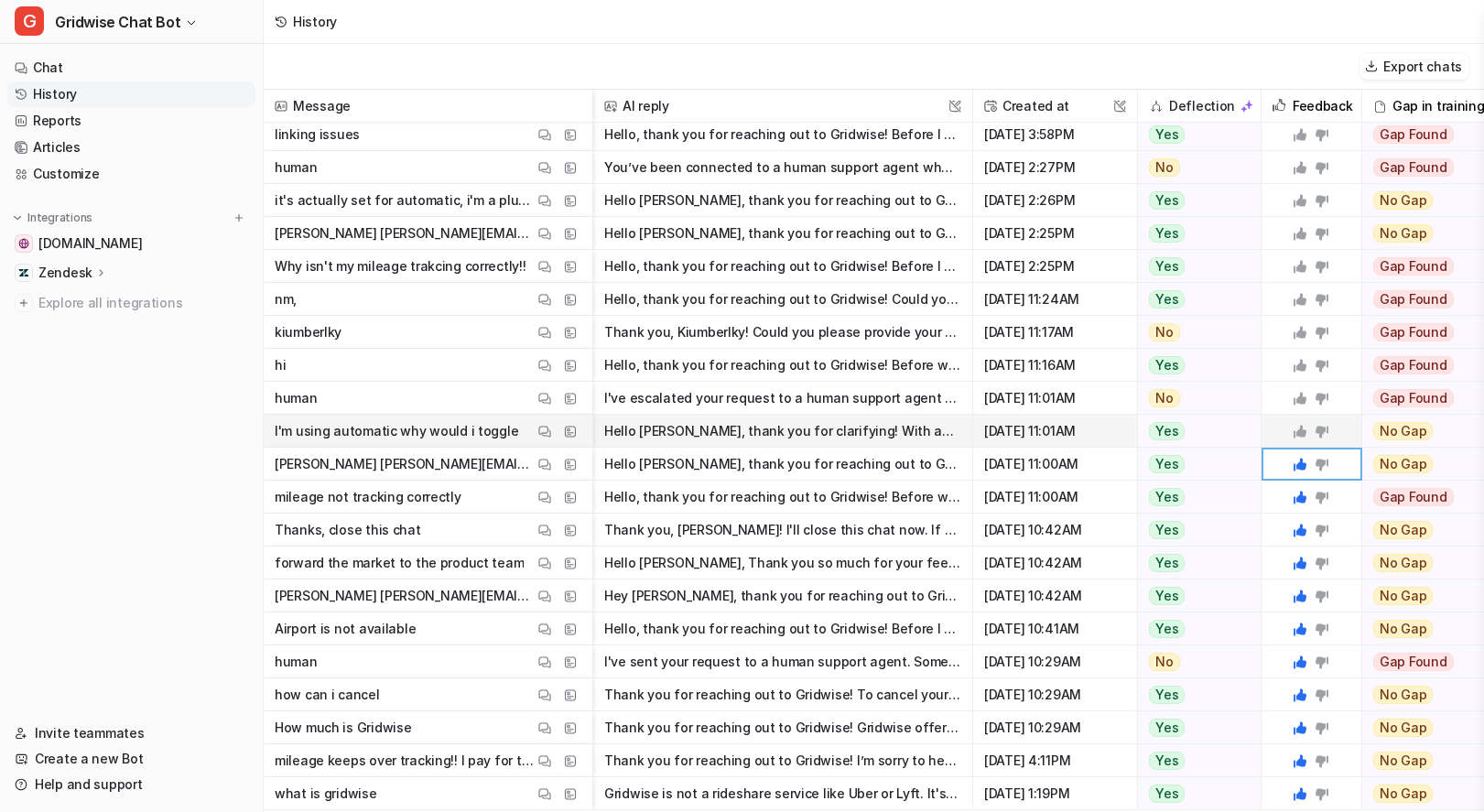 click 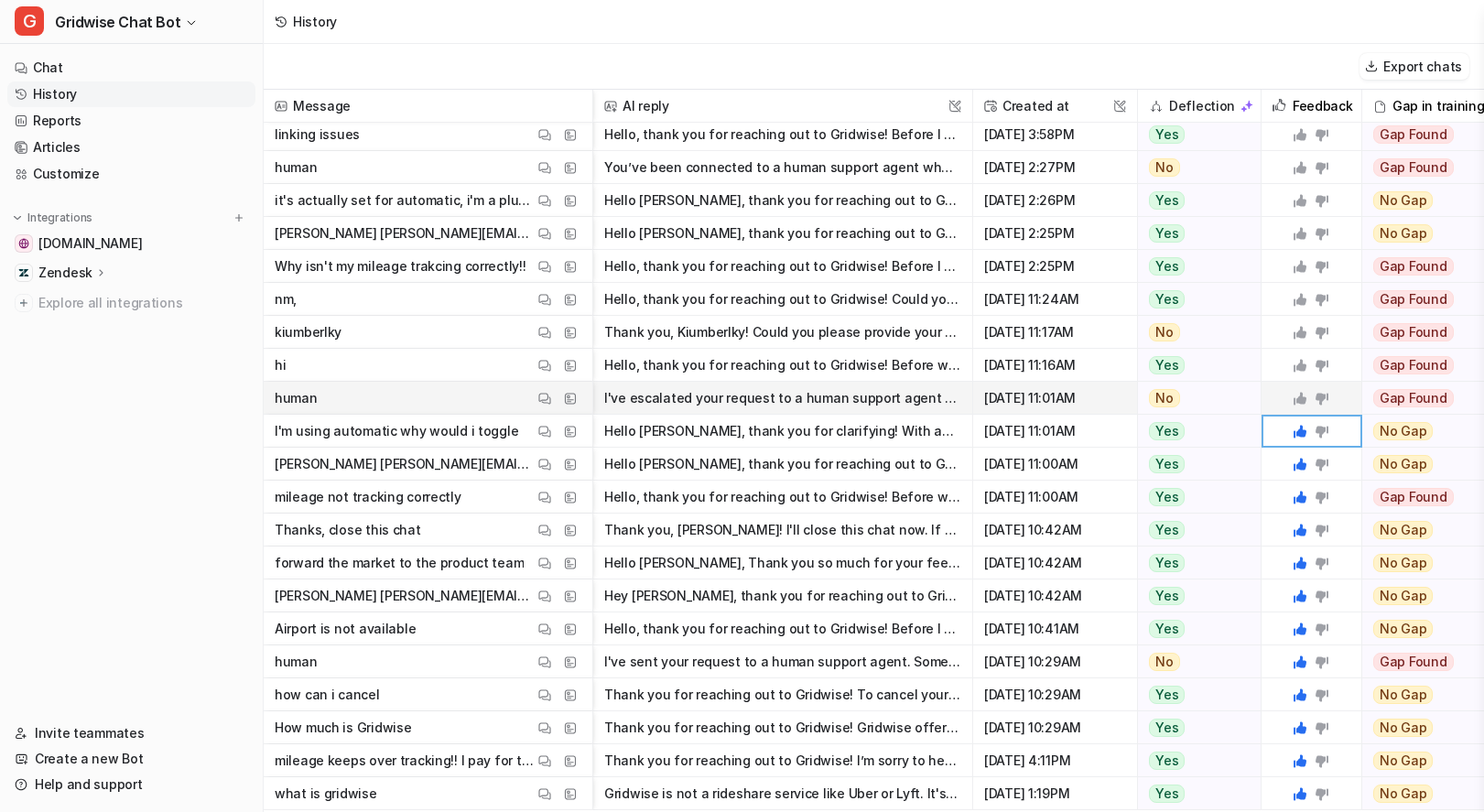 click 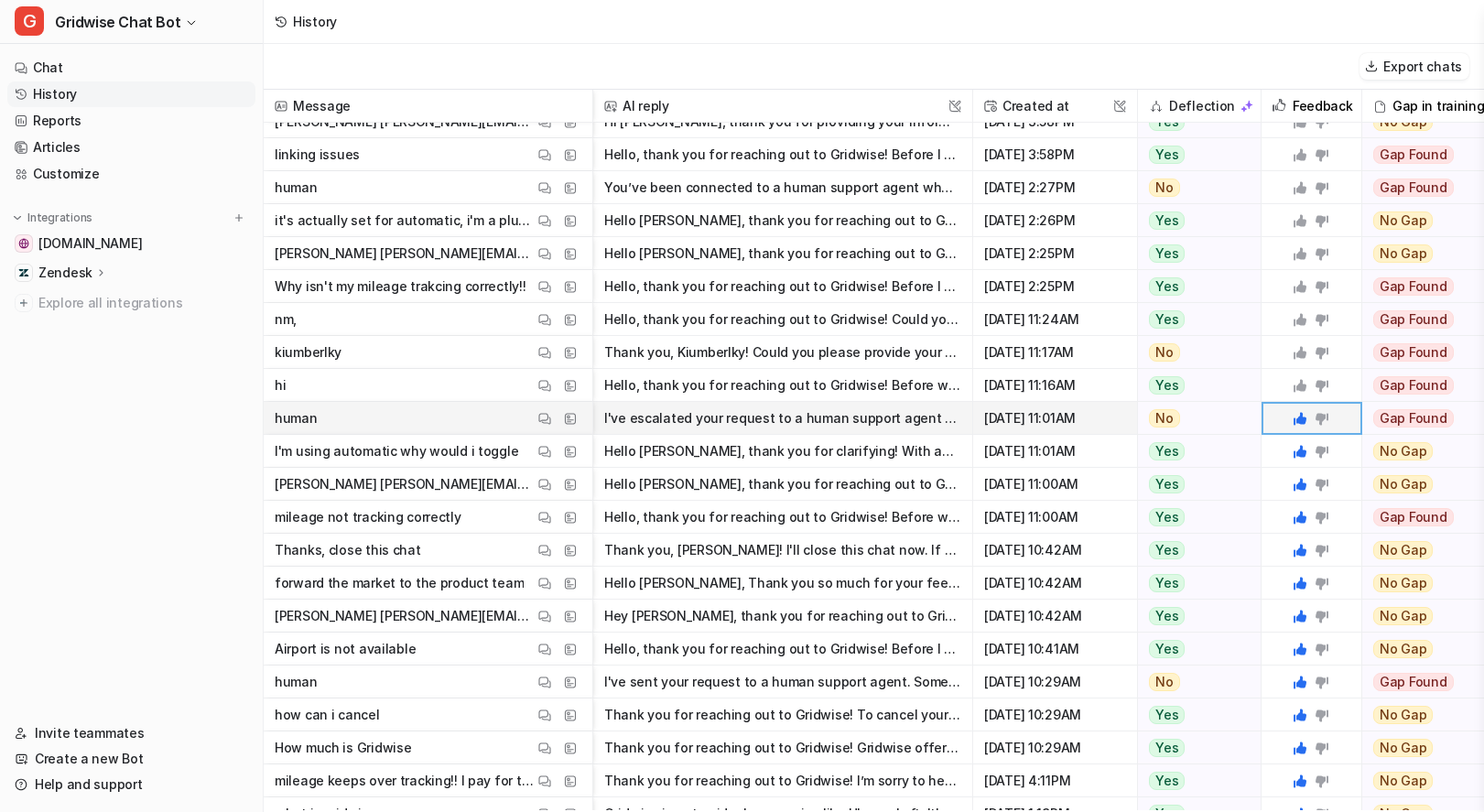 scroll, scrollTop: 379, scrollLeft: 0, axis: vertical 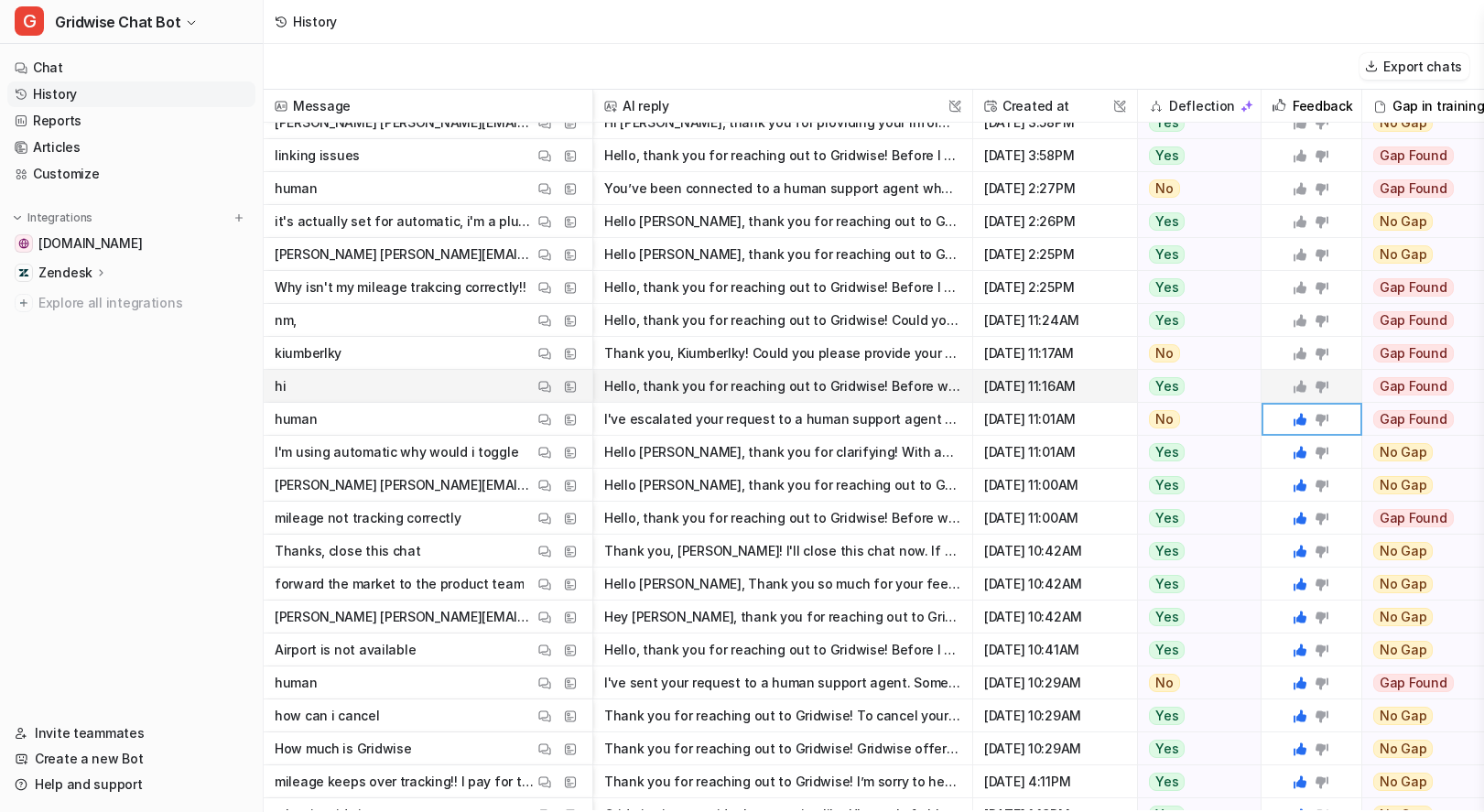 click on "Hello, thank you for reaching out to Gridwise!
Before we get started, could you please provide your name and email address? This will help me assist you better." at bounding box center [783, 386] 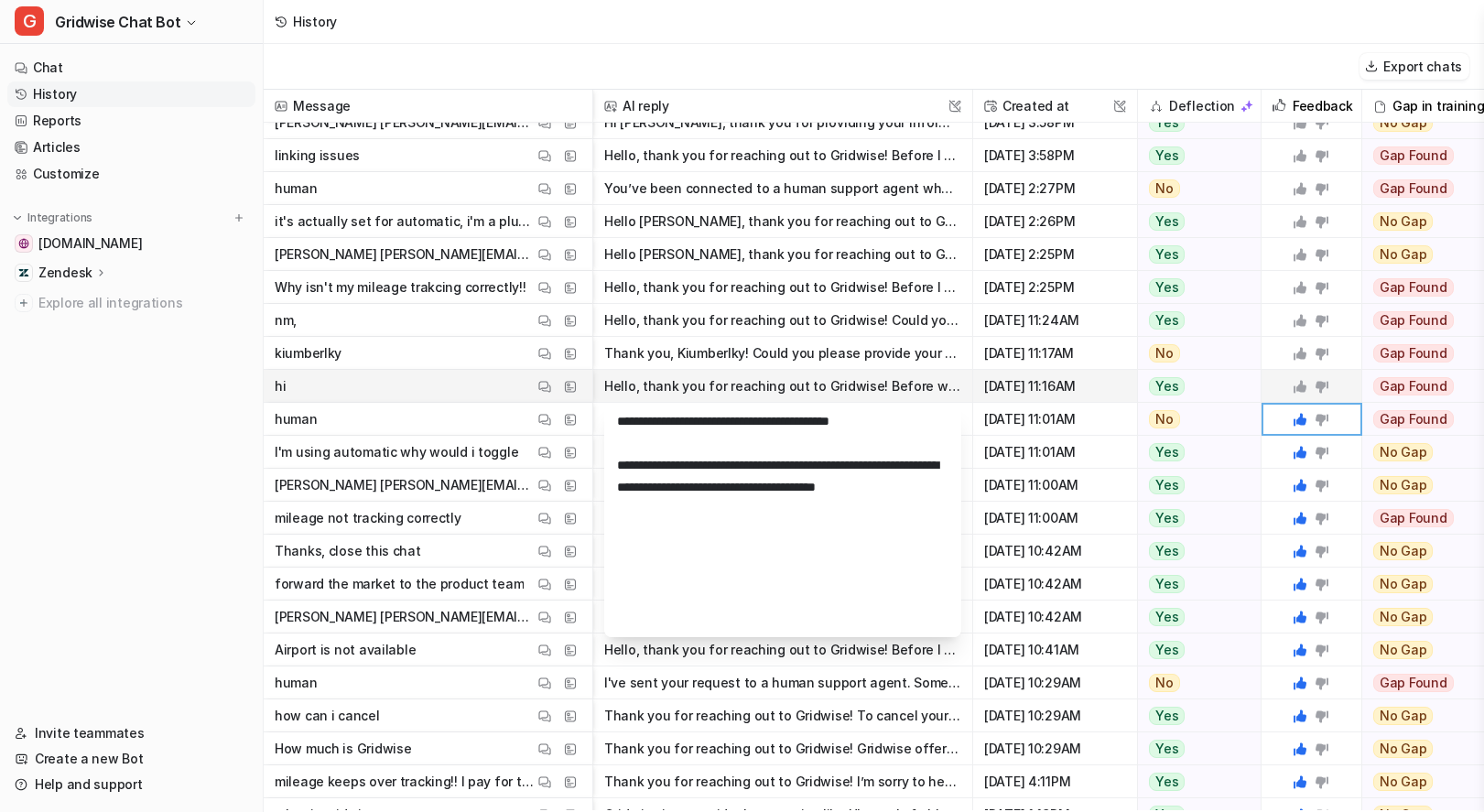 click at bounding box center (1311, 385) 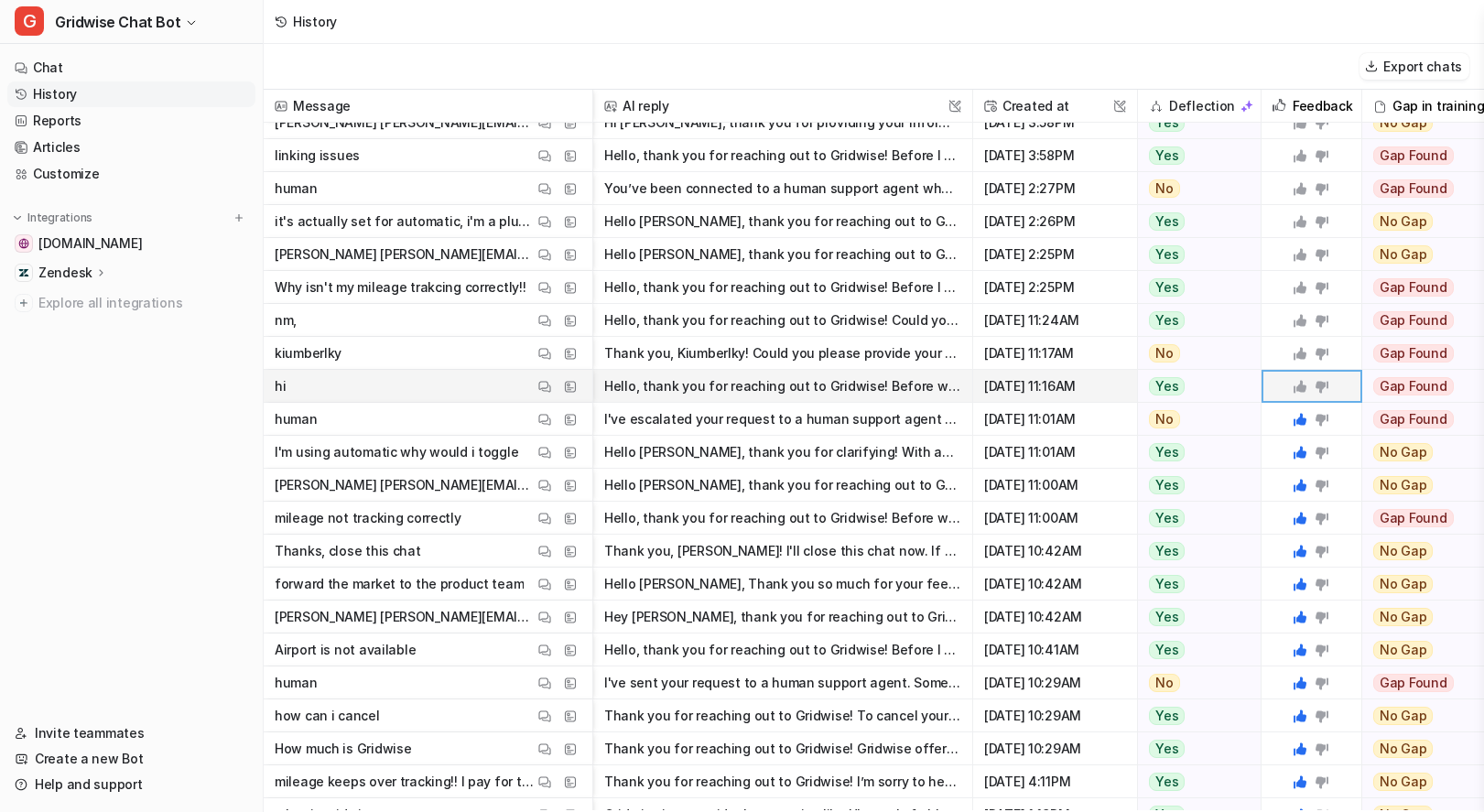 click 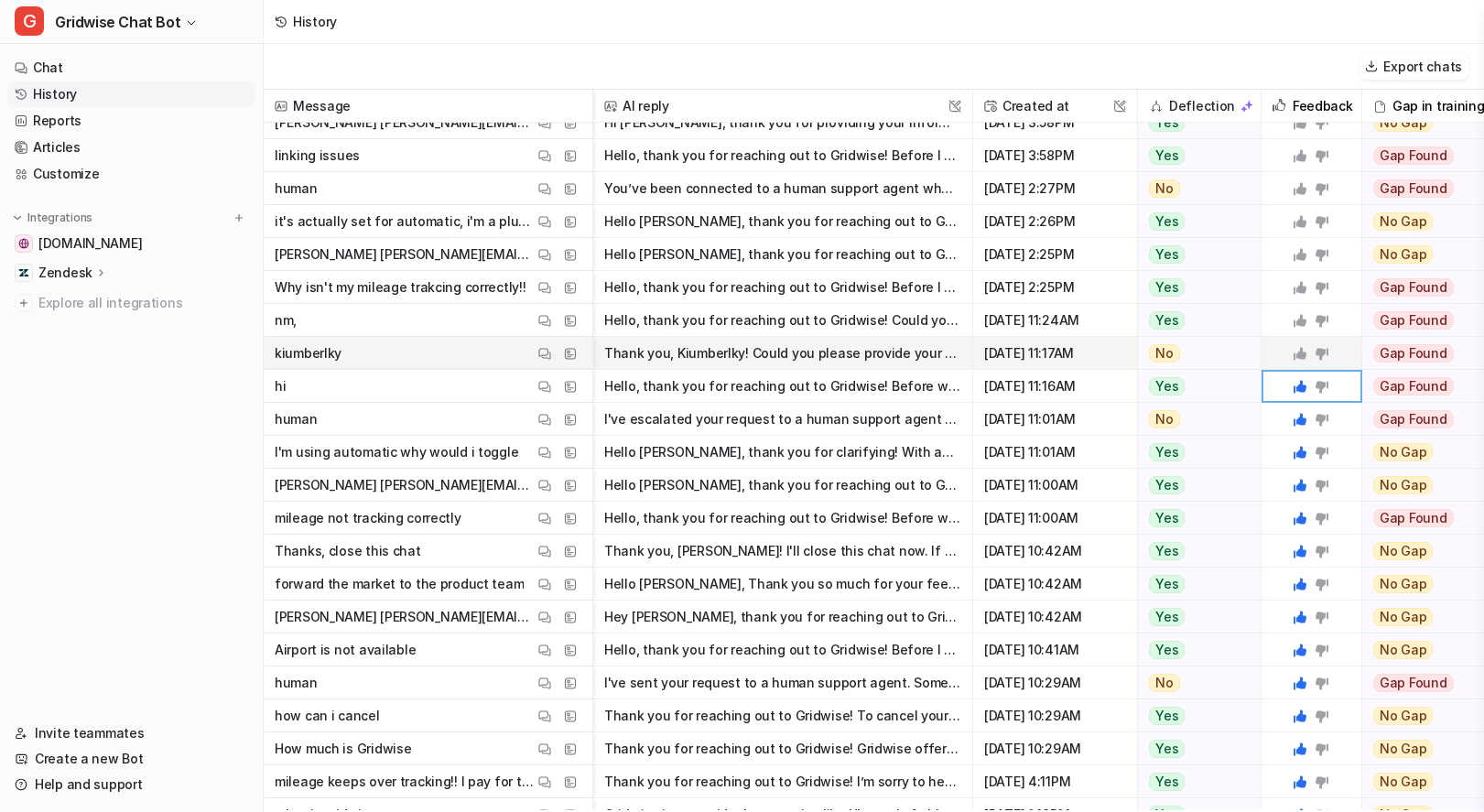 click on "Thank you, Kiumberlky! Could you please provide your email address as well? Once I have that, I’ll be able to assist you further." at bounding box center [783, 353] 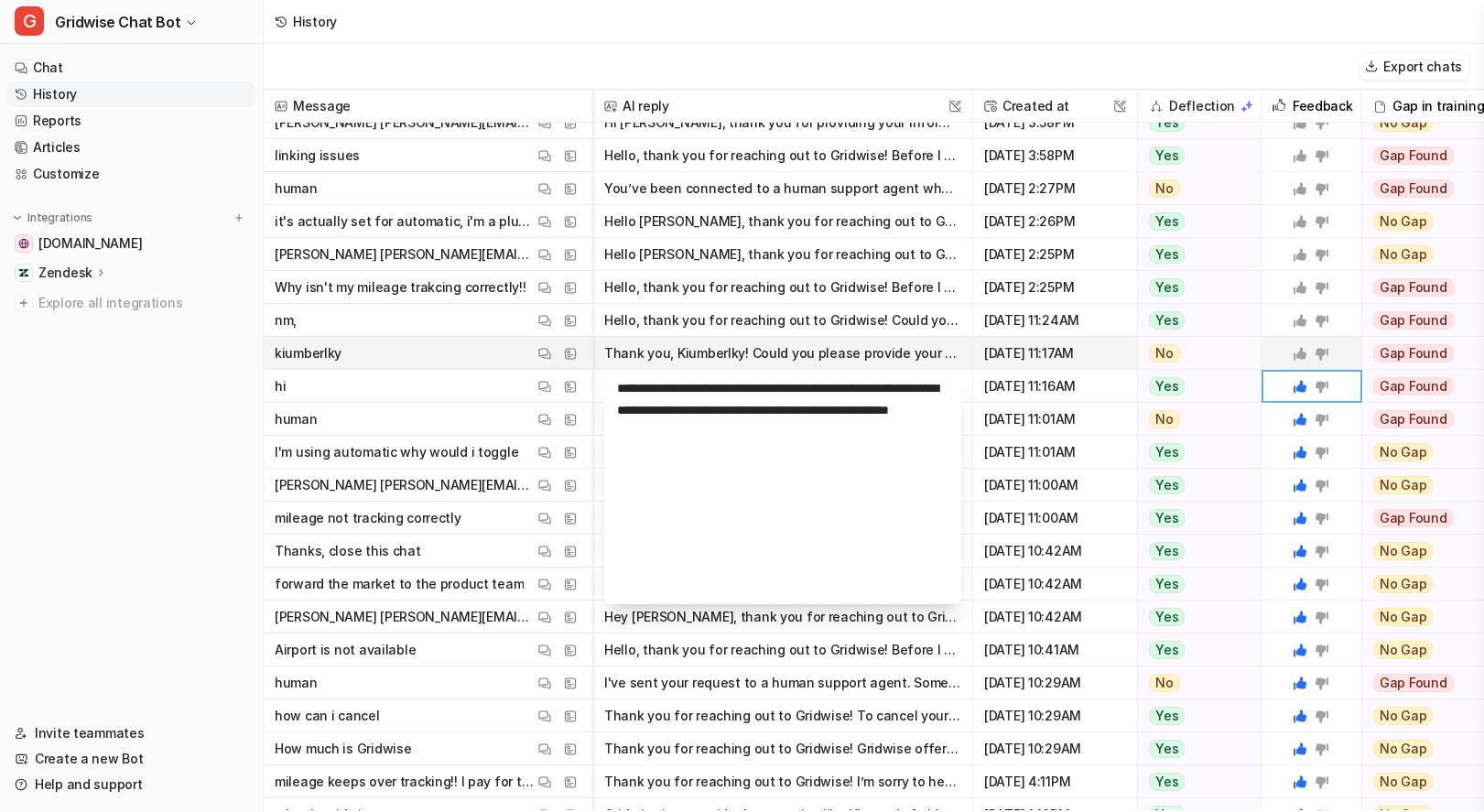 click 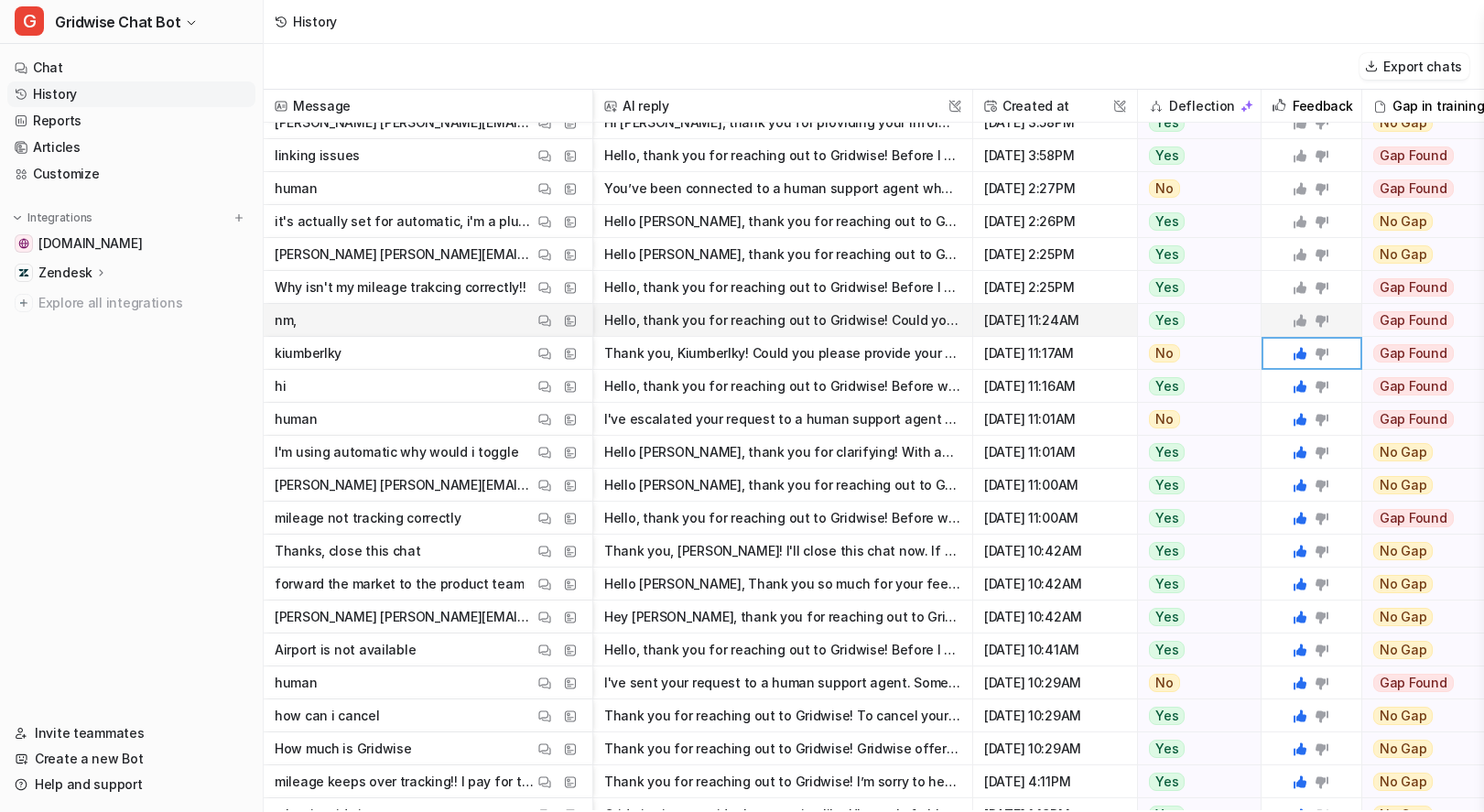click on "Hello, thank you for reaching out to Gridwise!
Could you please share your name and email address so I can assist you further?" at bounding box center [783, 320] 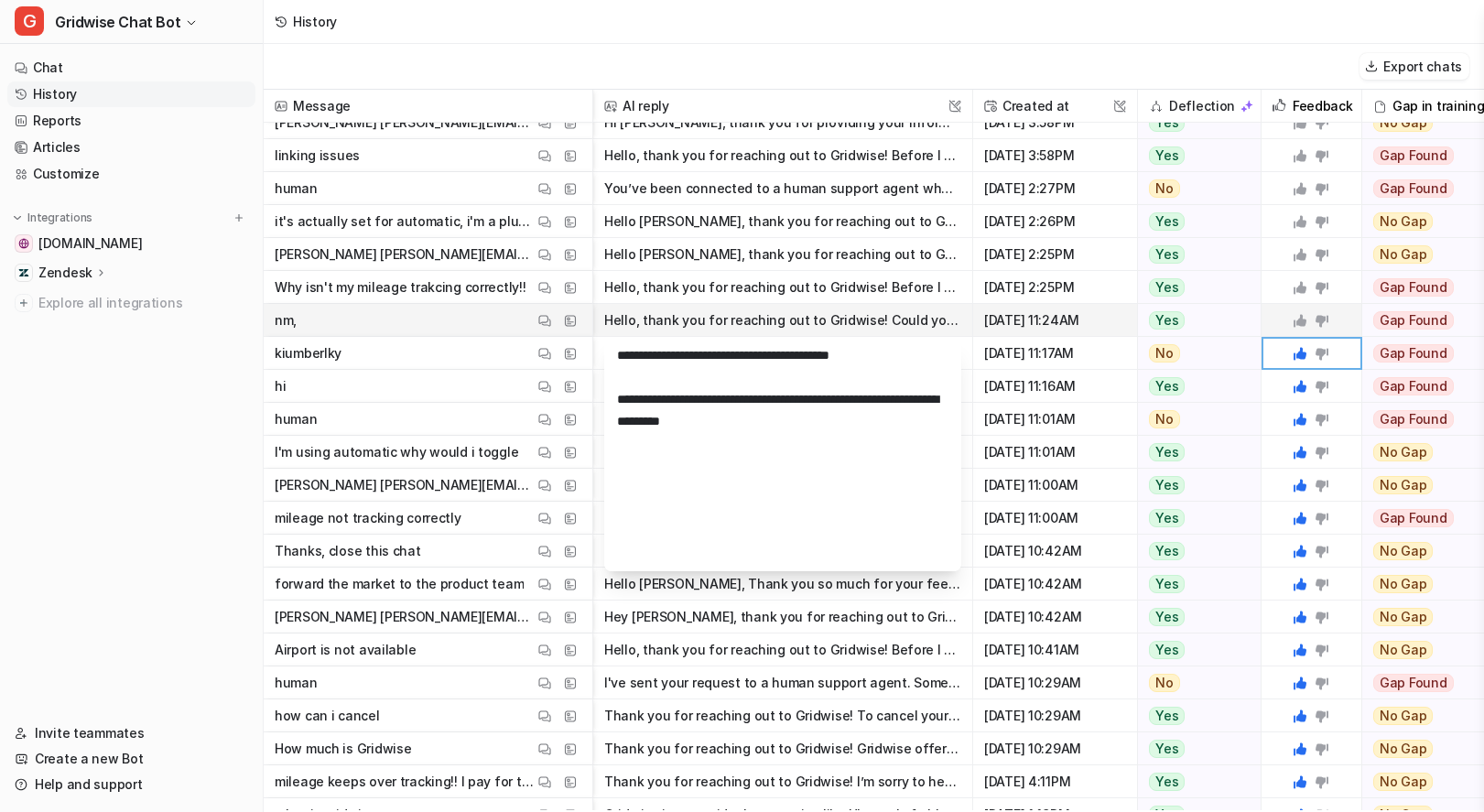 click 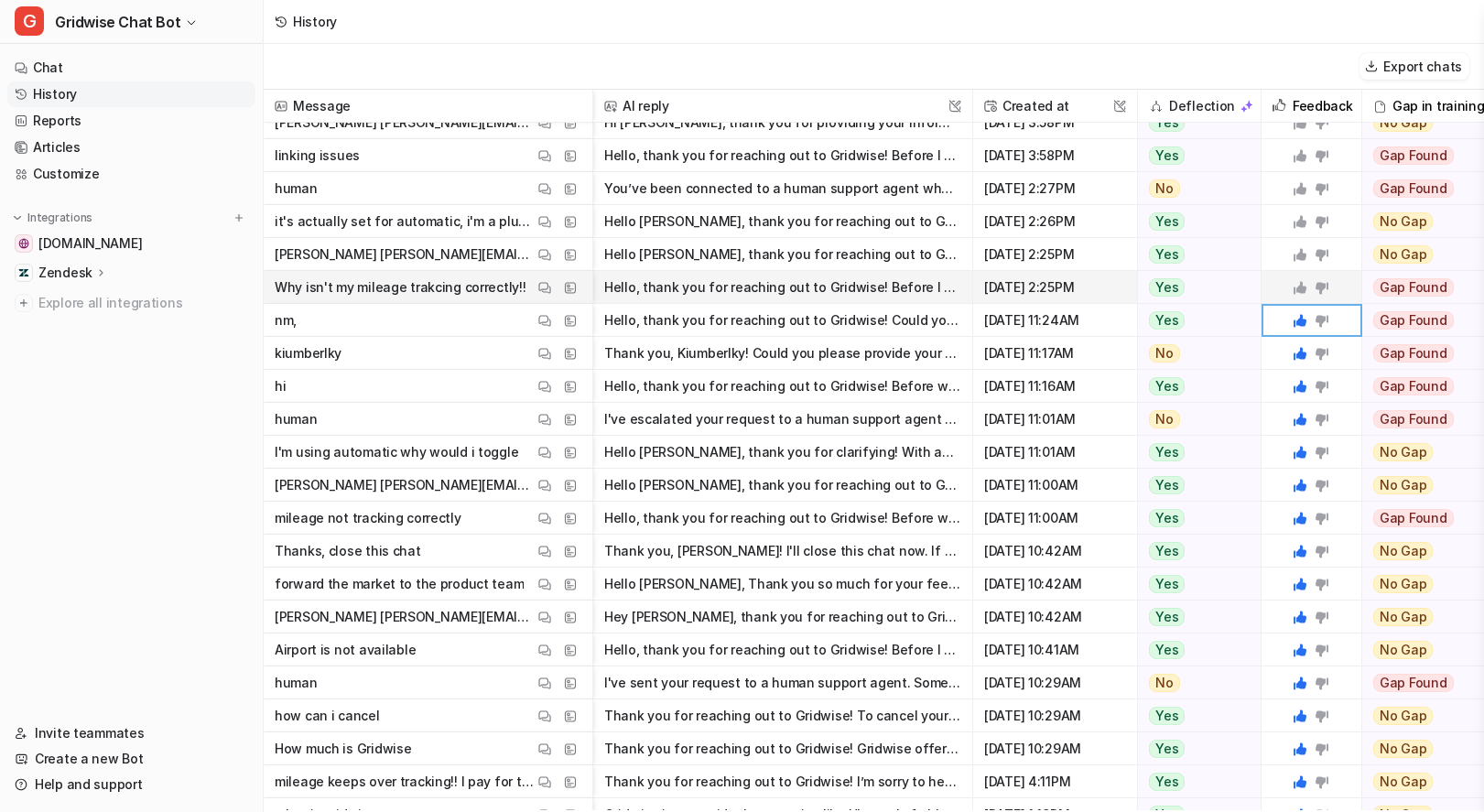 click on "Hello, thank you for reaching out to Gridwise!
Before I can help troubleshoot your mileage tracking issue, could you please provide your name and email address? This helps us better assist you and lo" at bounding box center [783, 287] 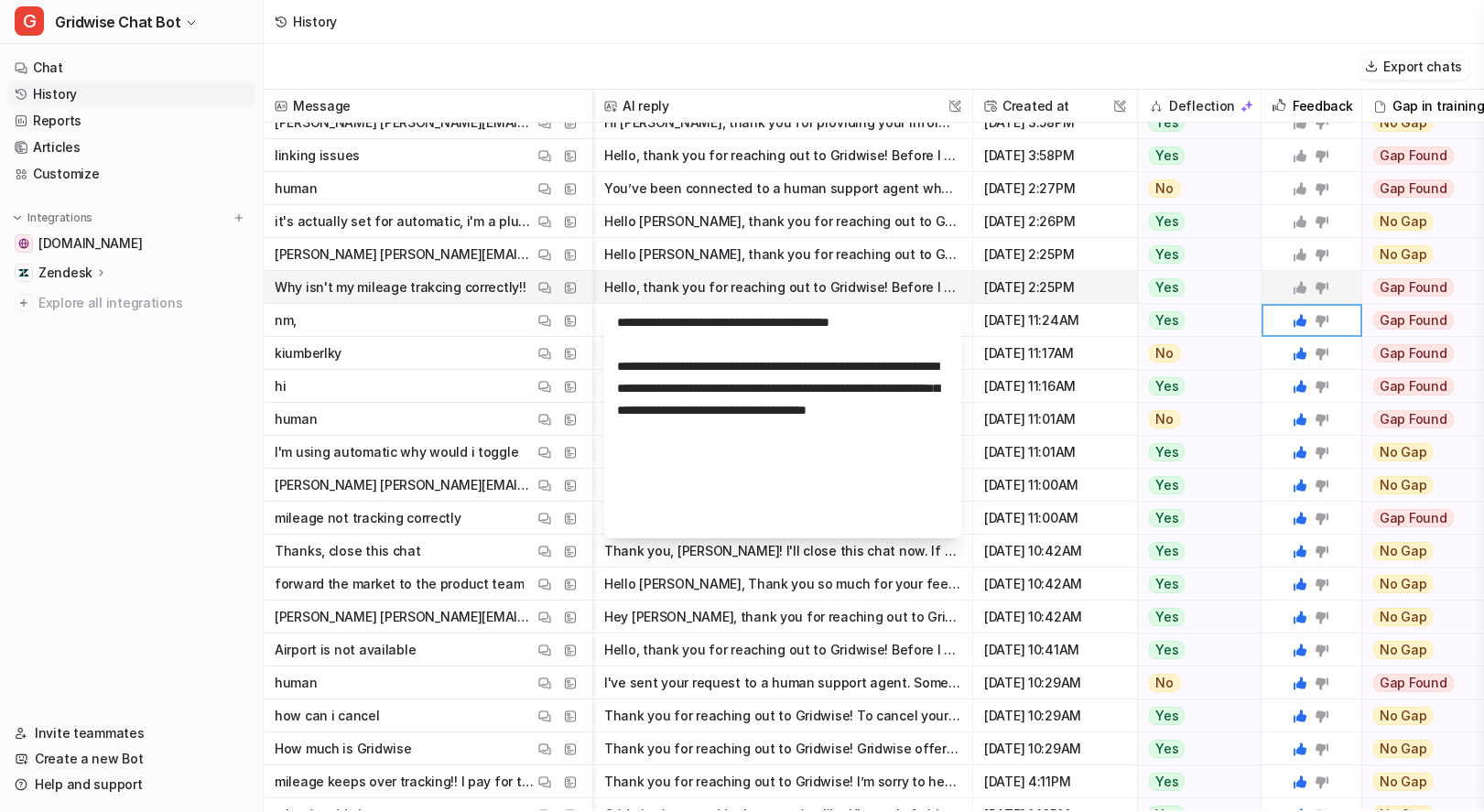 click 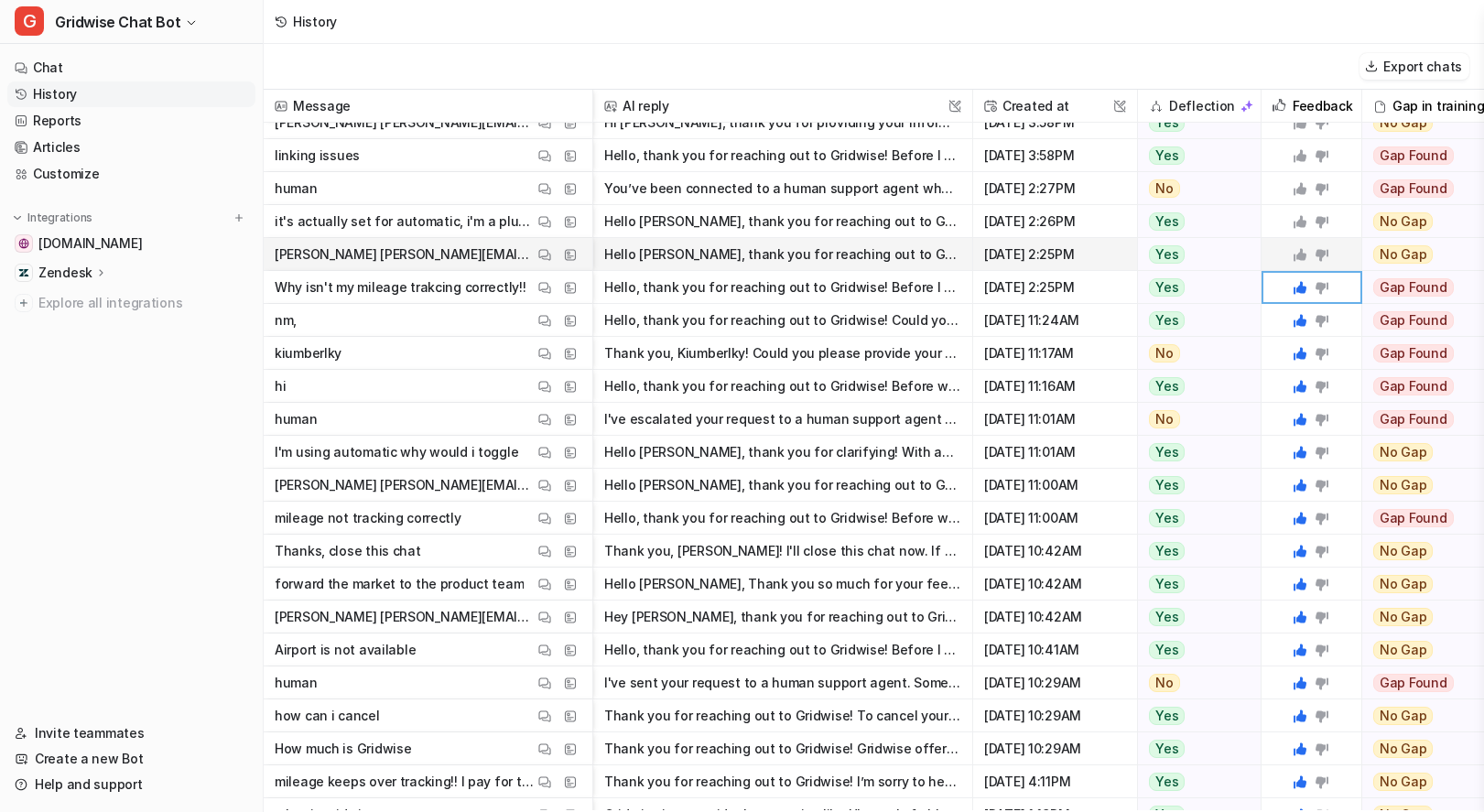 click on "Hello Kim, thank you for reaching out to Gridwise!
We apologize that you’re experiencing issues with our mileage tracker. Please note that the Gridwise app does not automatically sync mileage from yo" at bounding box center (783, 254) 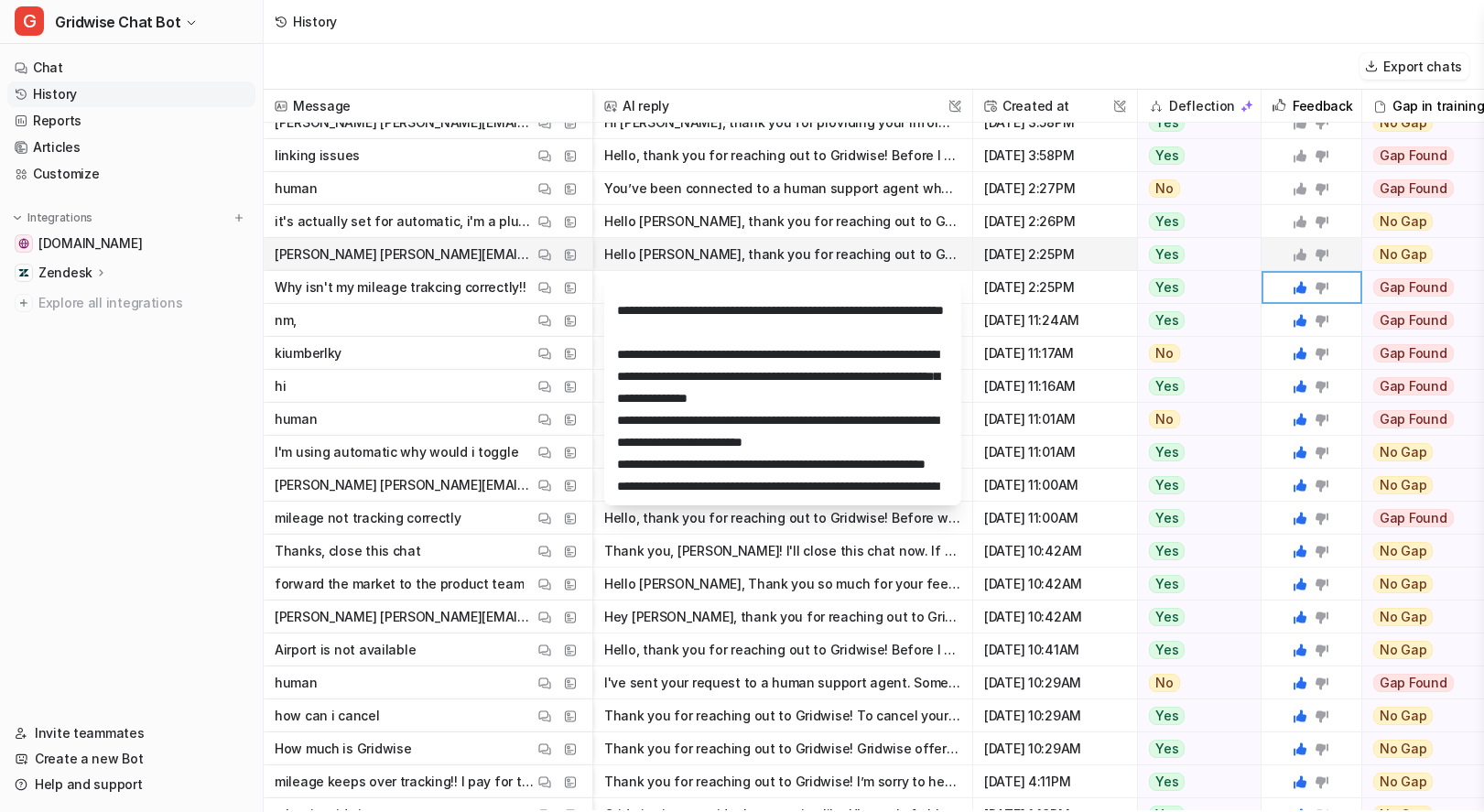scroll, scrollTop: 134, scrollLeft: 0, axis: vertical 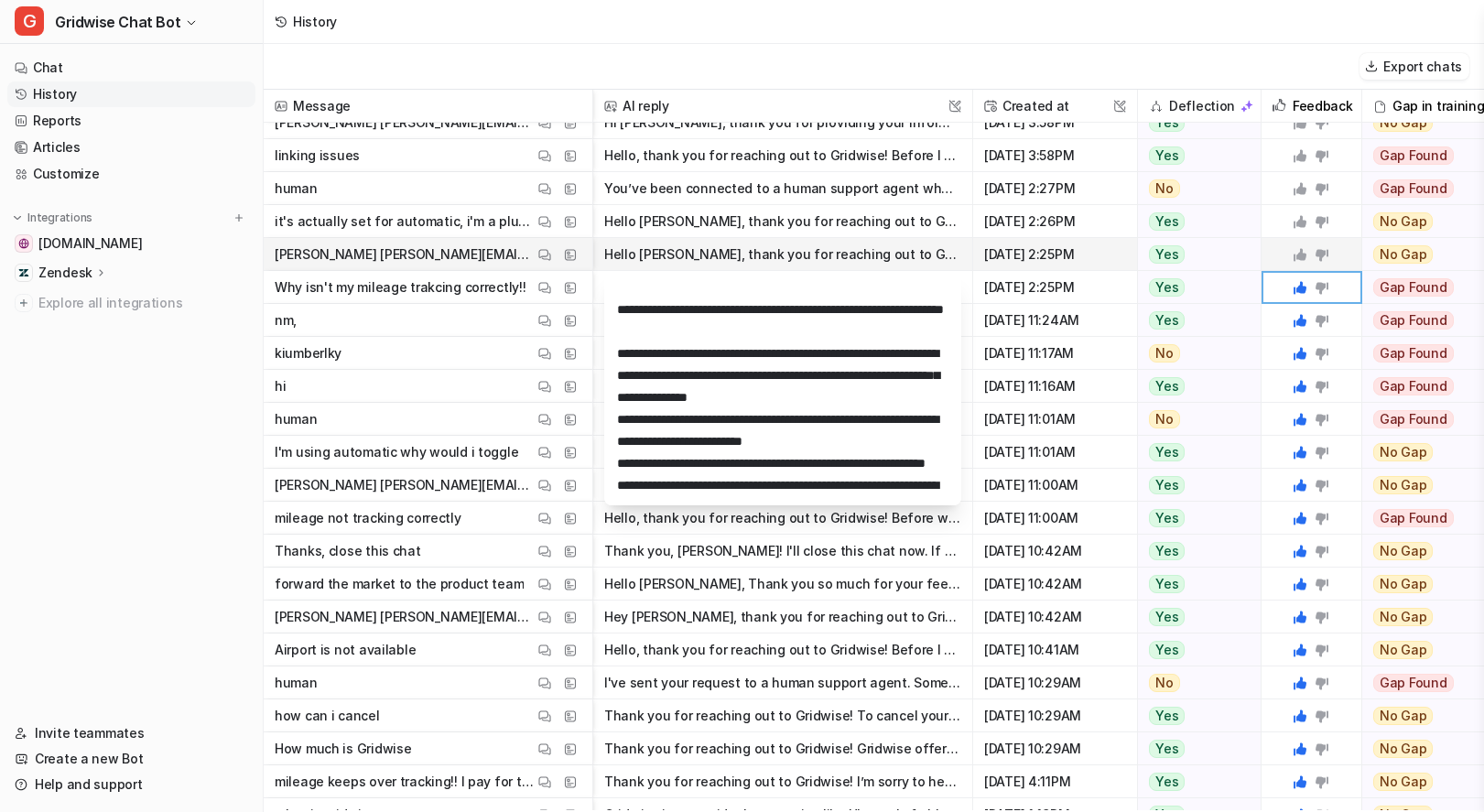 click 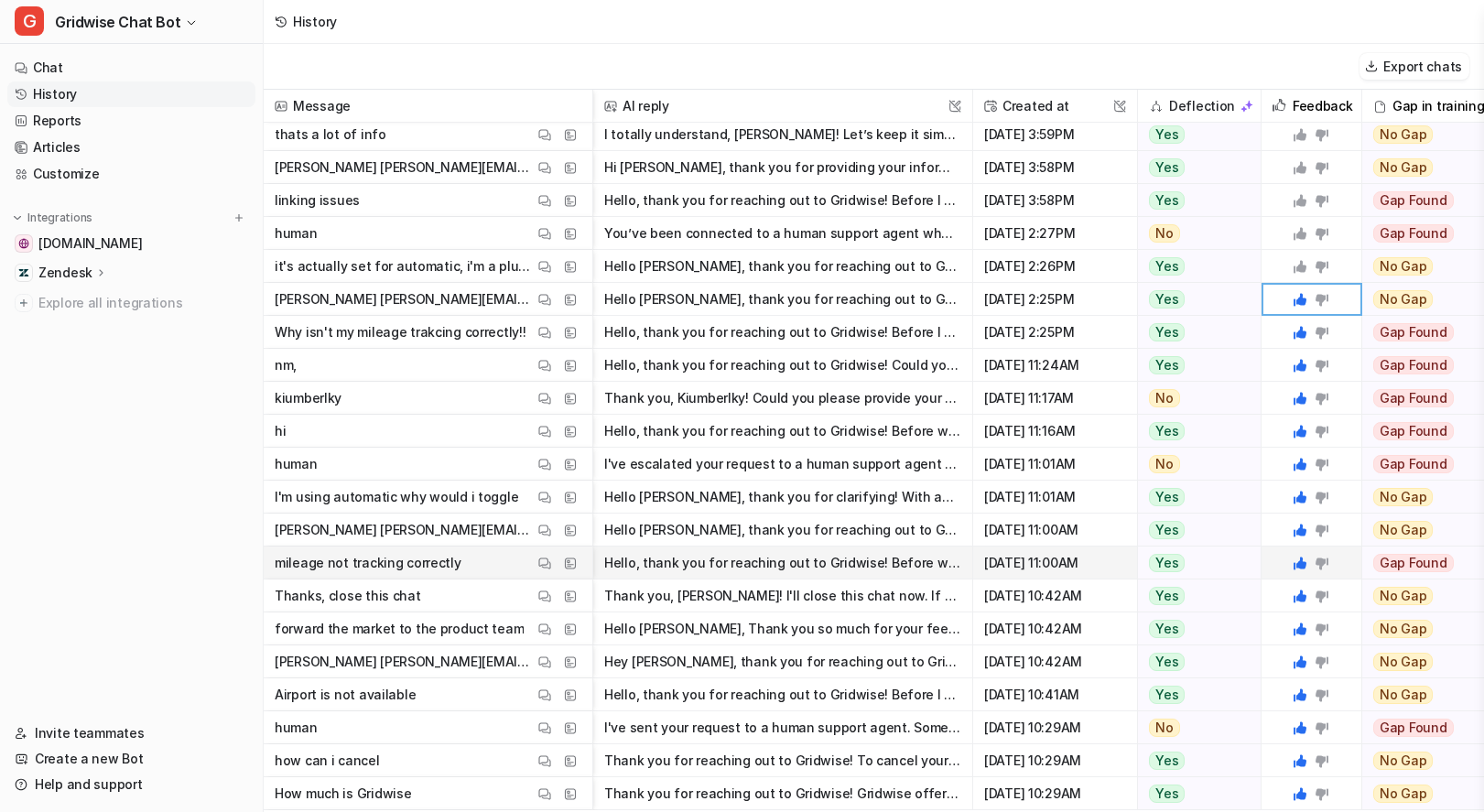 scroll, scrollTop: 204, scrollLeft: 0, axis: vertical 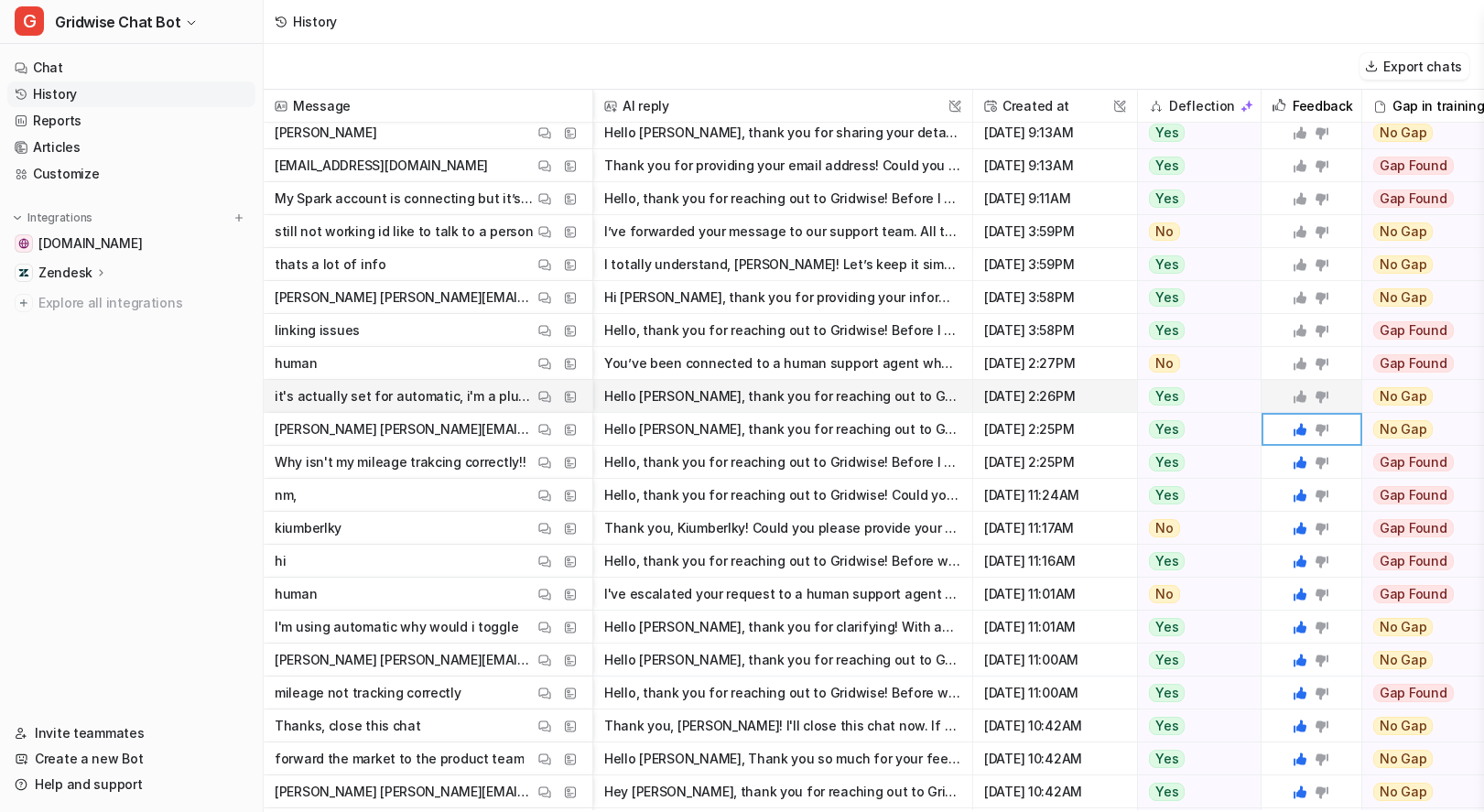 click on "Hello Kim, thank you for reaching out to Gridwise!
Since you’re a Plus member with automatic mileage tracking enabled, let’s check a few things to help resolve your issue:
- Did you receive any noti" at bounding box center [783, 396] 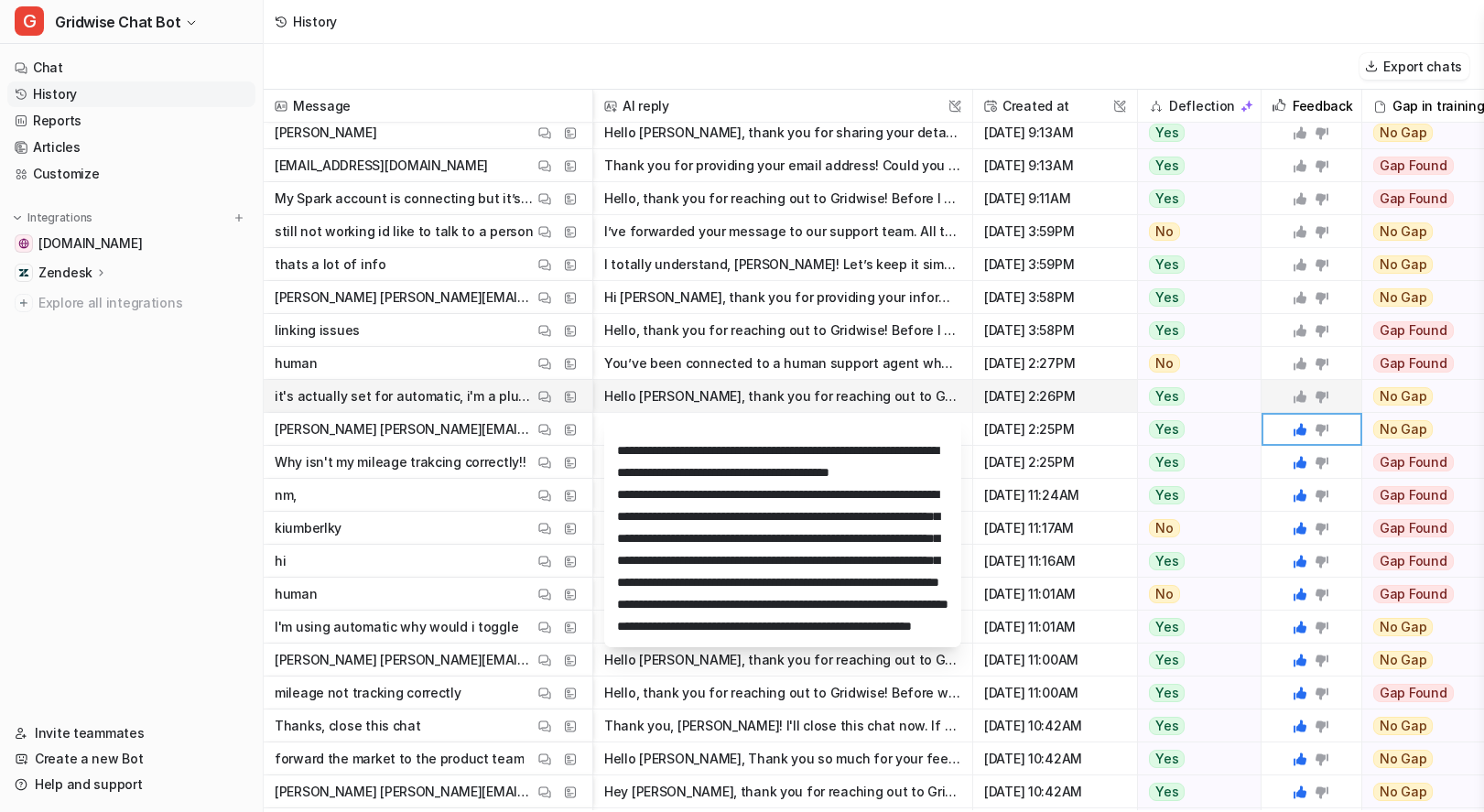scroll, scrollTop: 197, scrollLeft: 0, axis: vertical 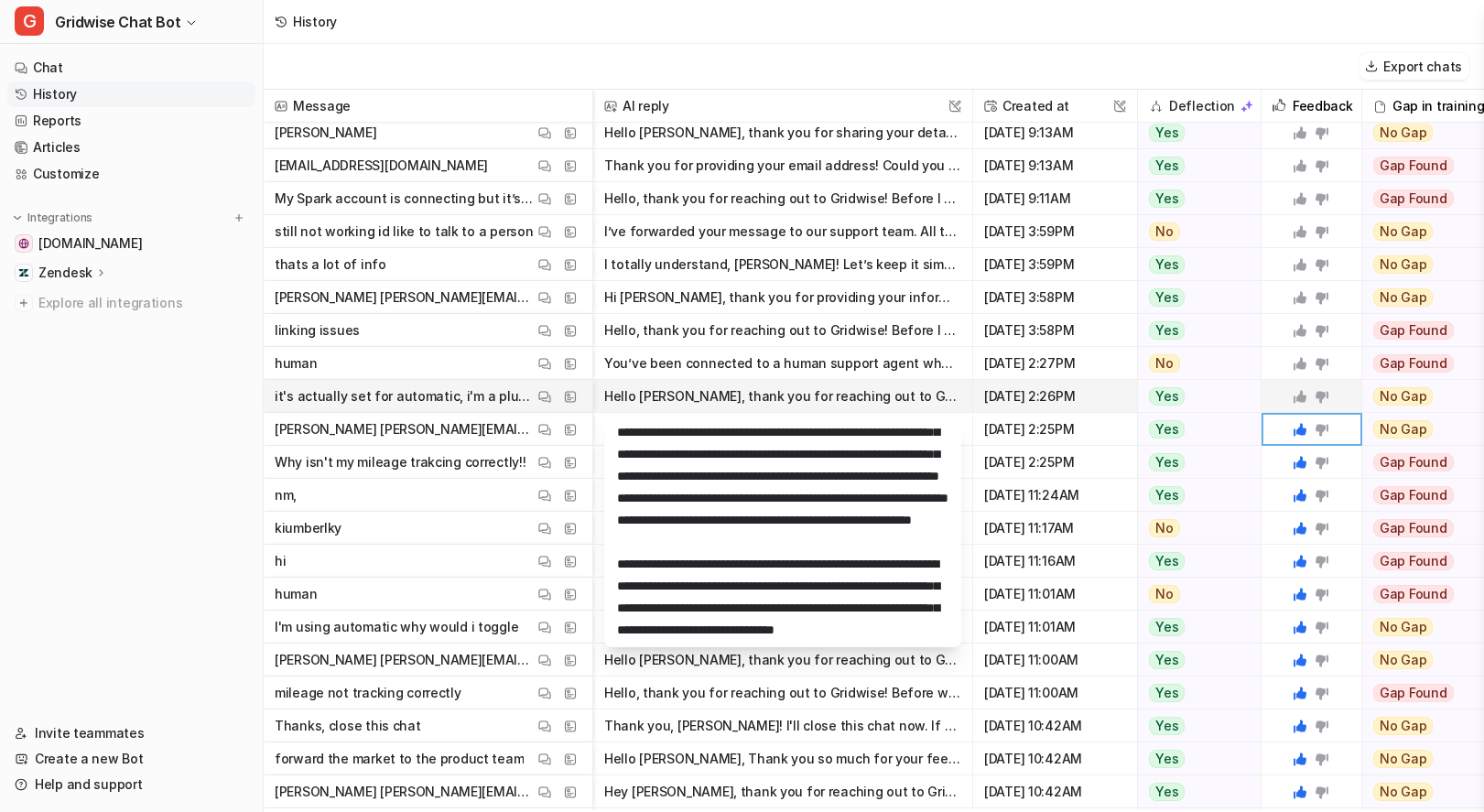 click 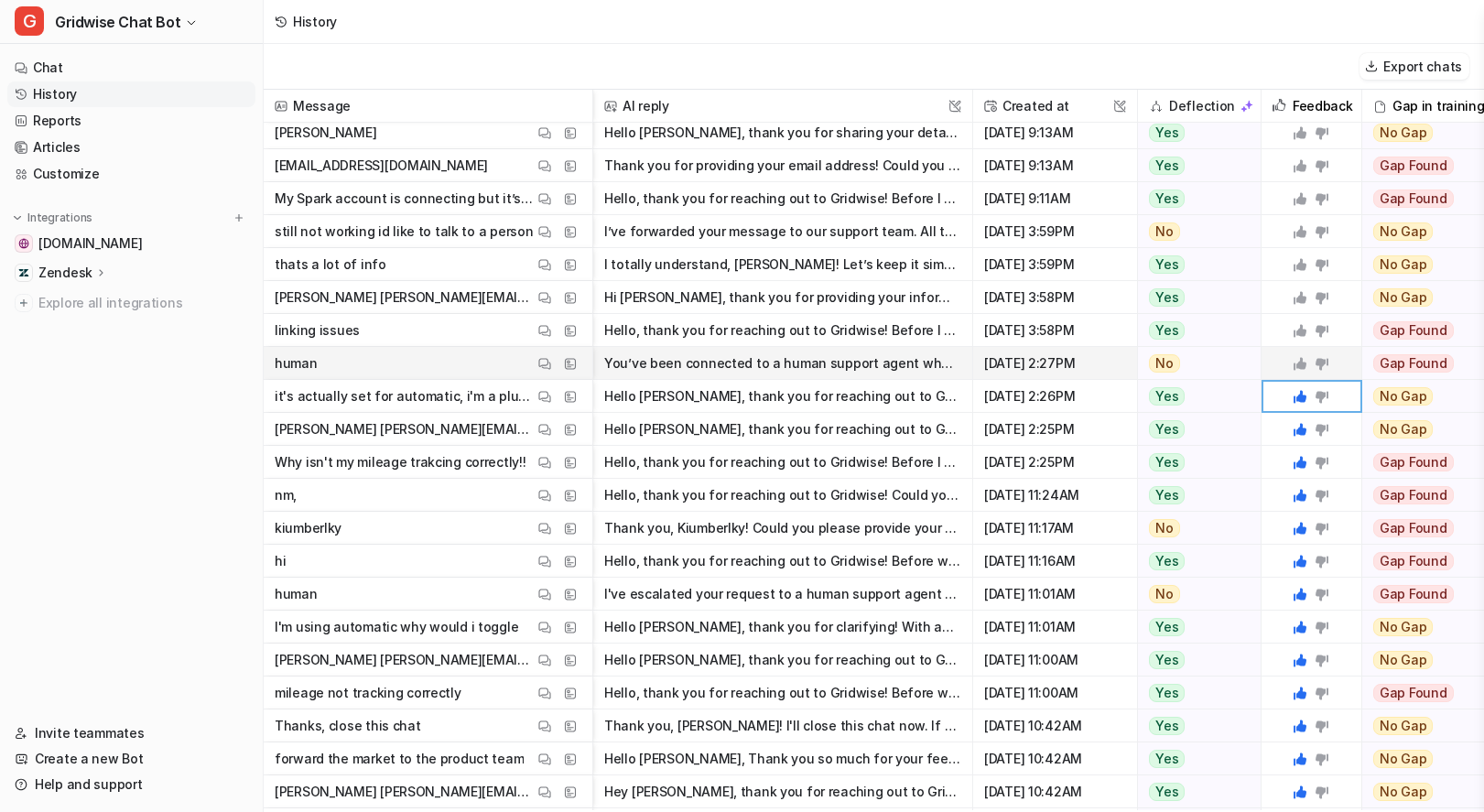 click on "You’ve been connected to a human support agent who can further assist you. Thank you for your patience, Kim!" at bounding box center [783, 363] 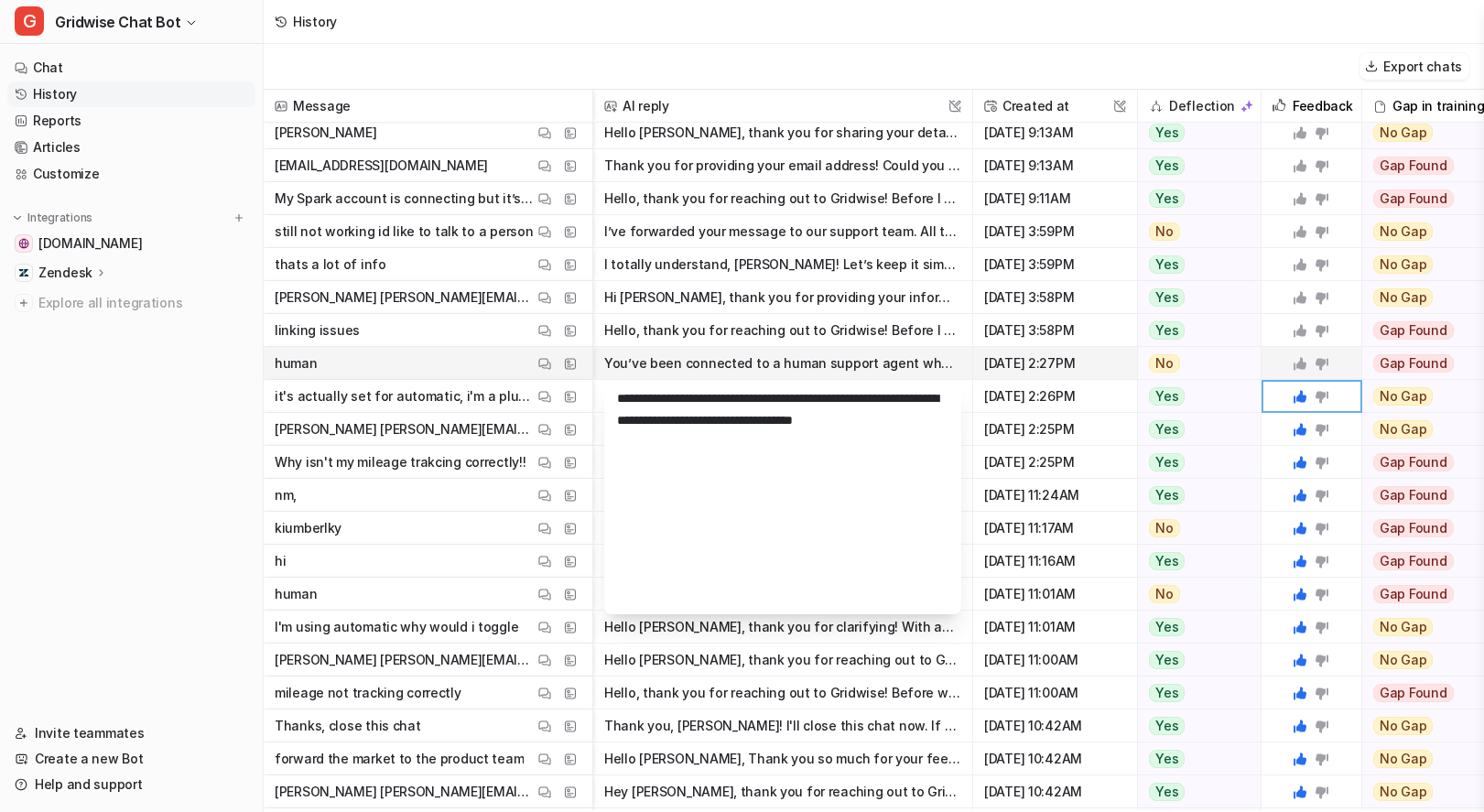 click 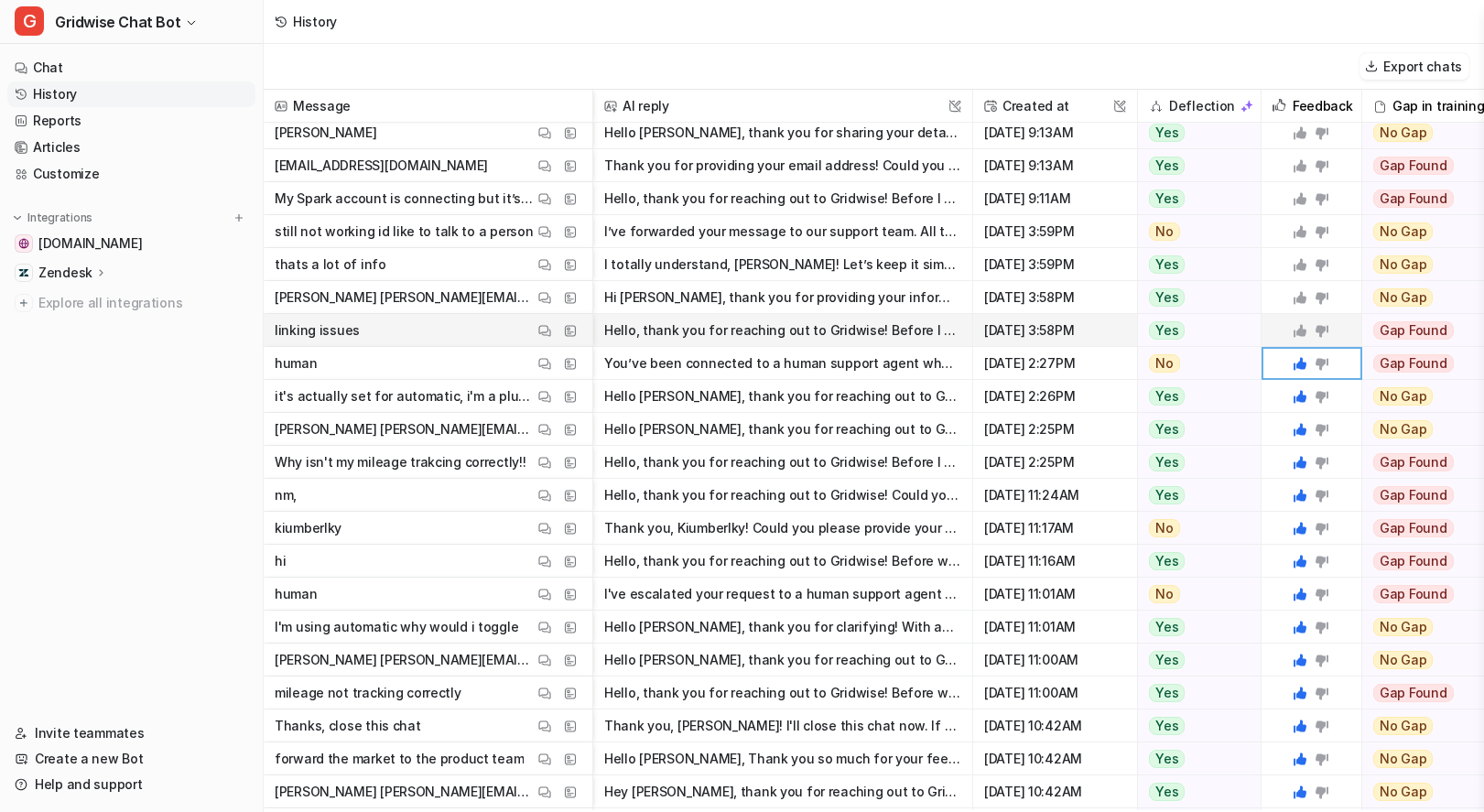 click on "Hello, thank you for reaching out to Gridwise!
Before I assist you with your linking issues, could you please provide your name and email address? This will help me access your account and offer the" at bounding box center (783, 330) 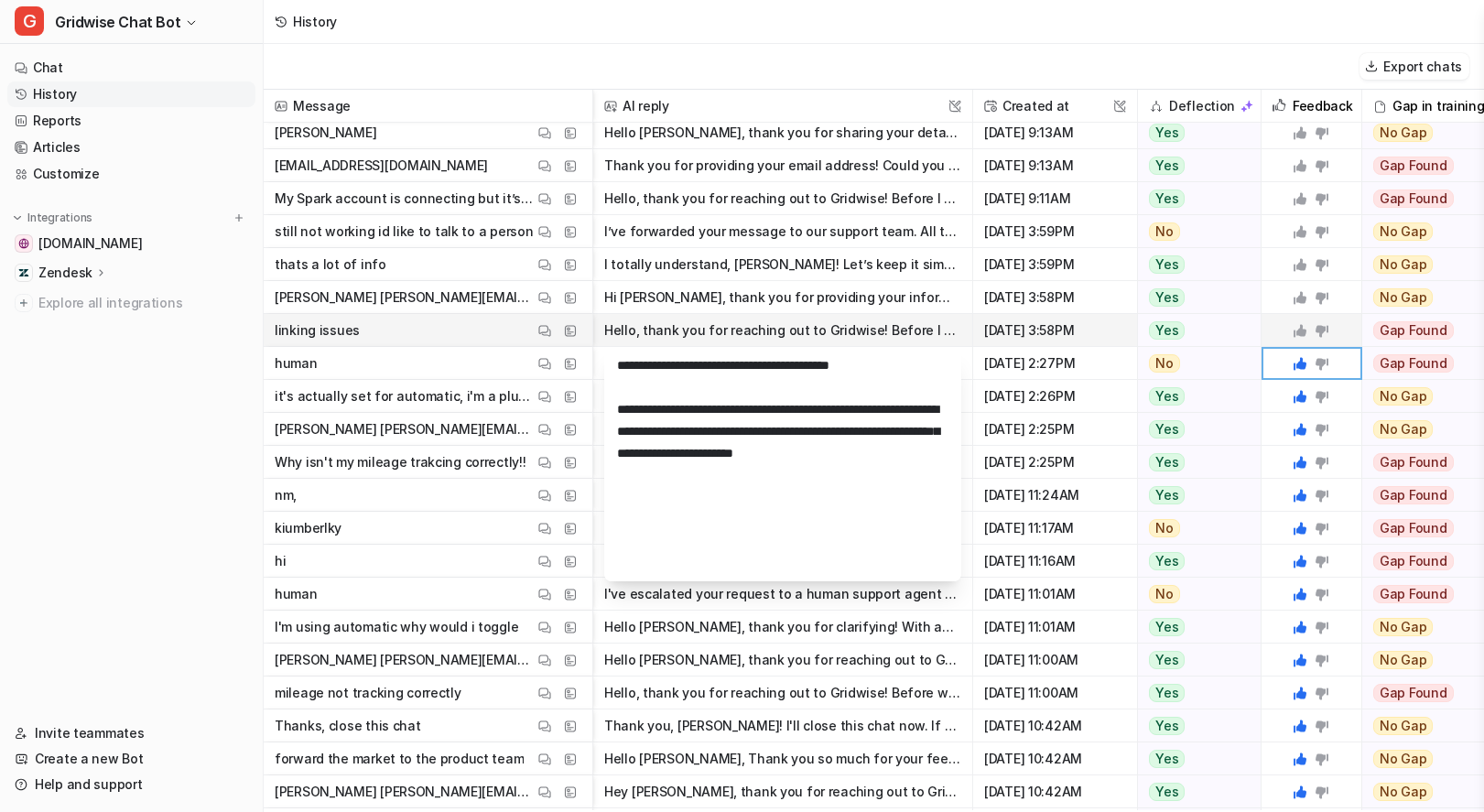 click at bounding box center [1311, 330] 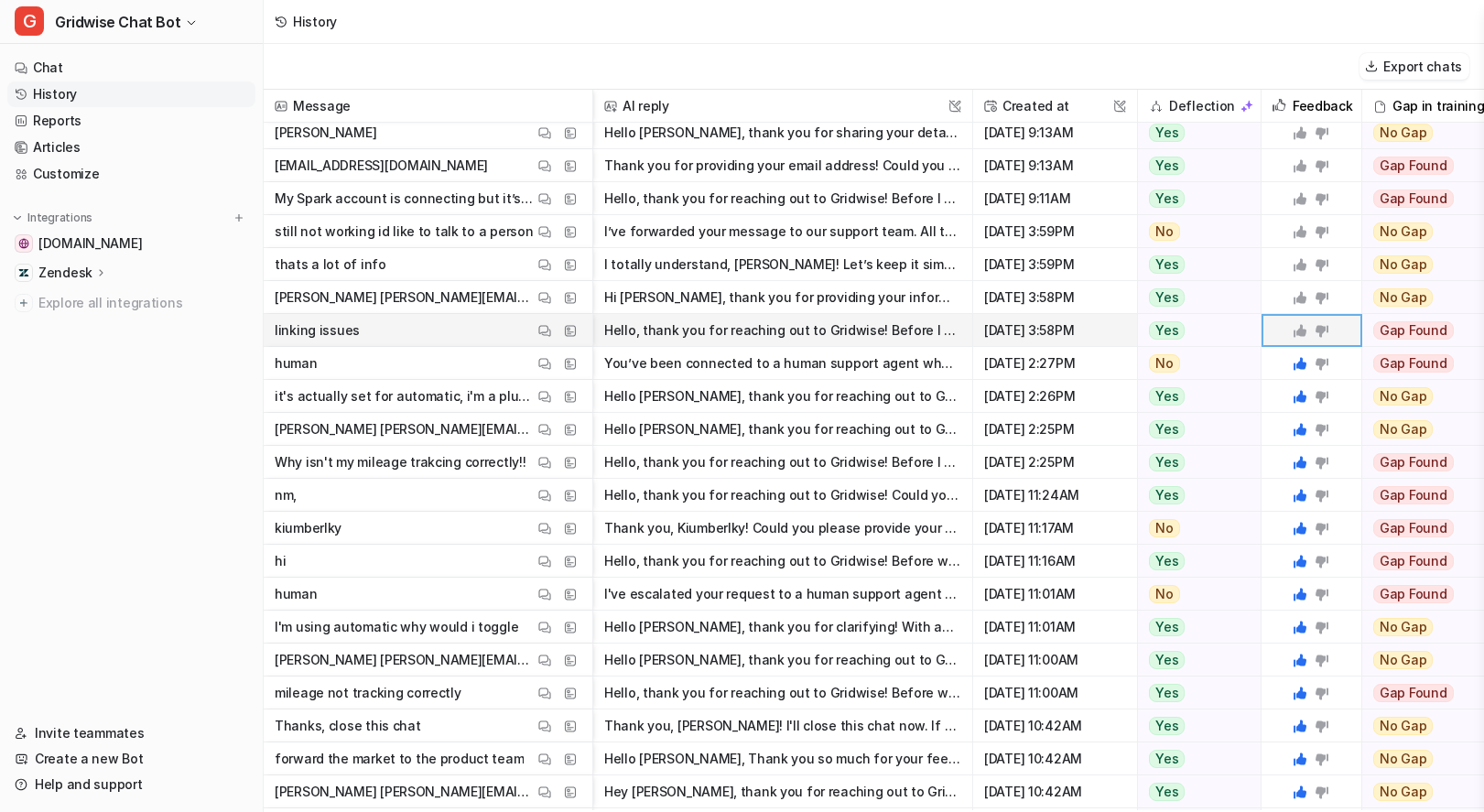 click 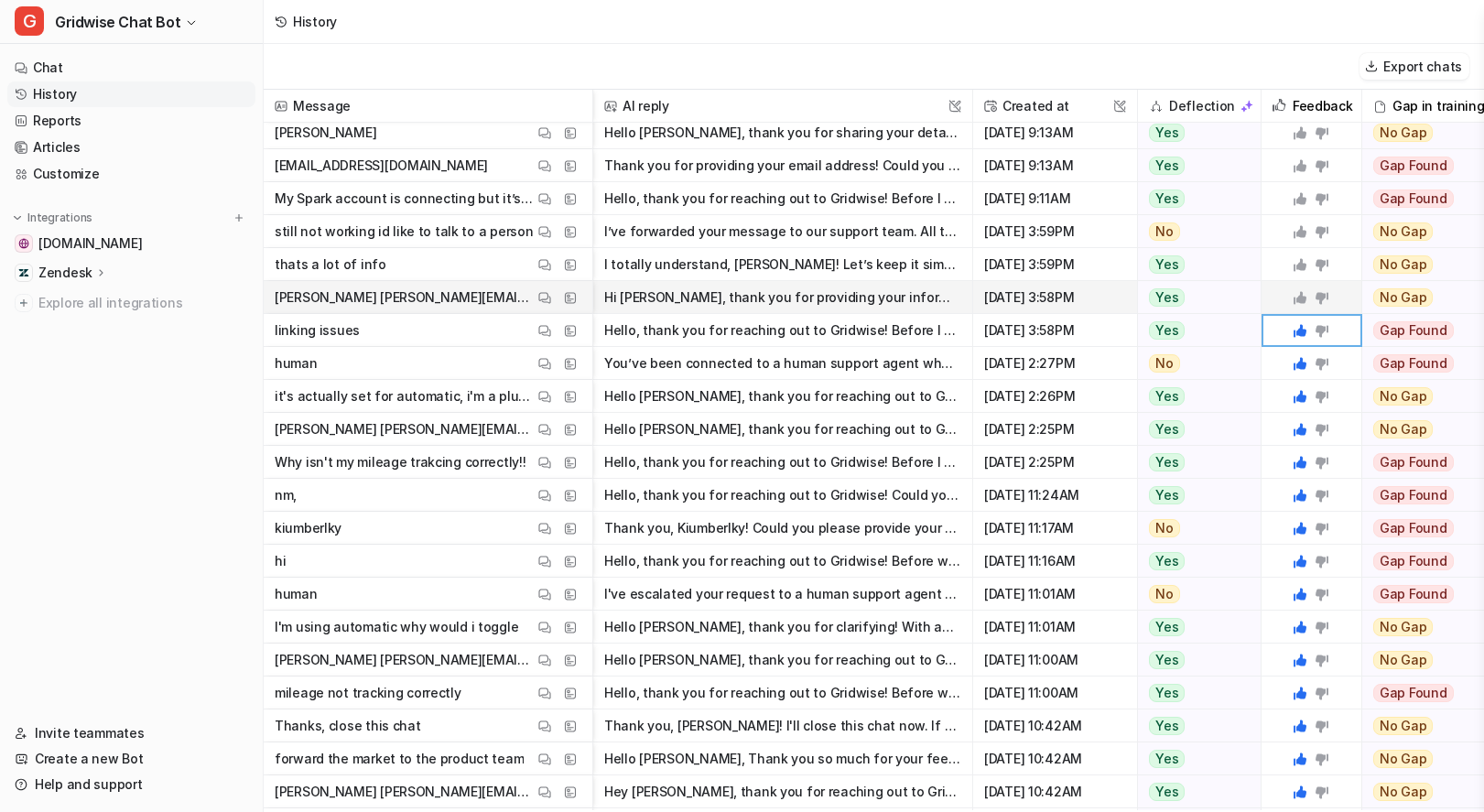 click on "Hi Kim, thank you for providing your information!
I apologize that you’re experiencing issues with linking your accounts. Here are a few steps you can try to resolve the problem:
1. Please double-ch" at bounding box center [783, 298] 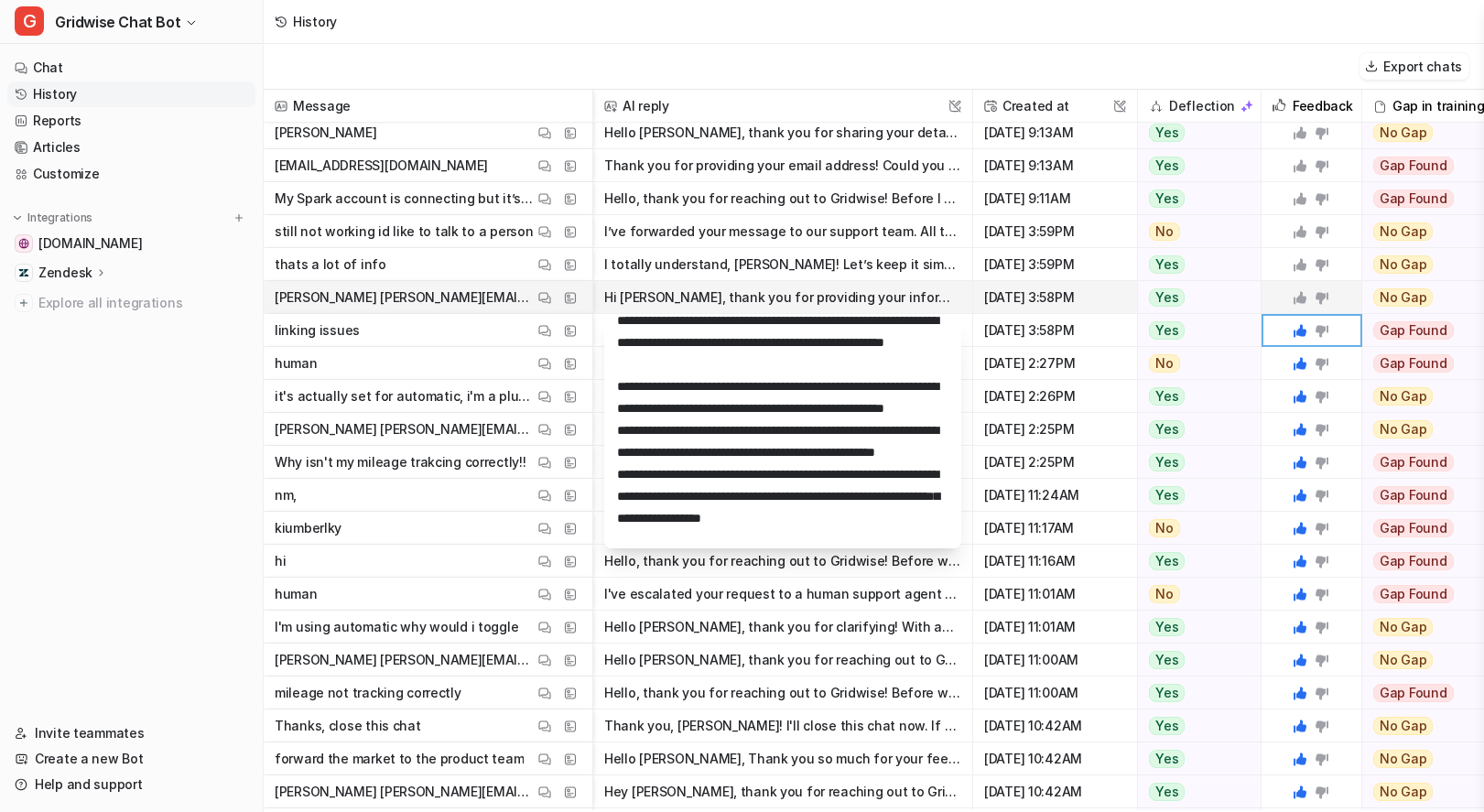 scroll, scrollTop: 149, scrollLeft: 0, axis: vertical 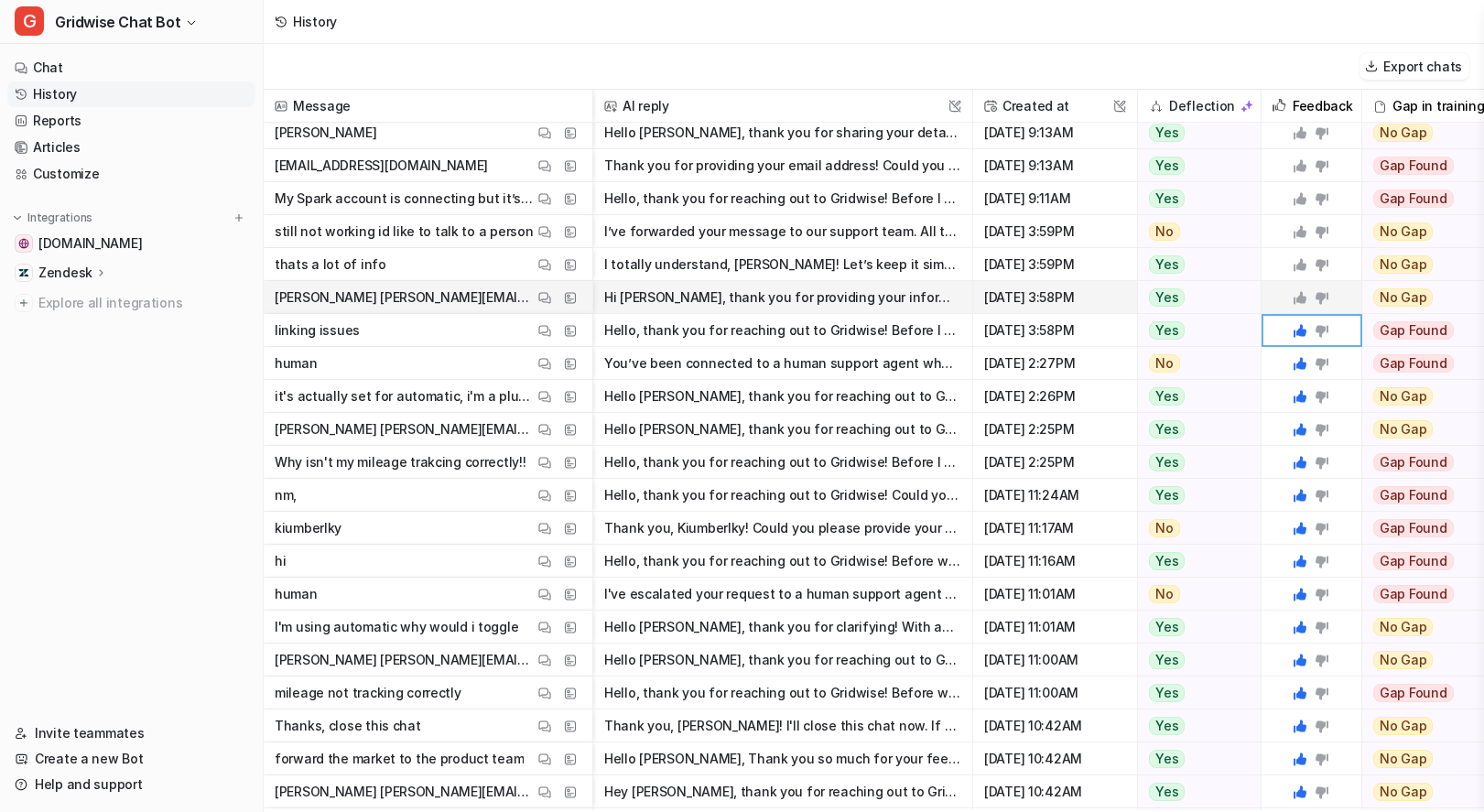 click 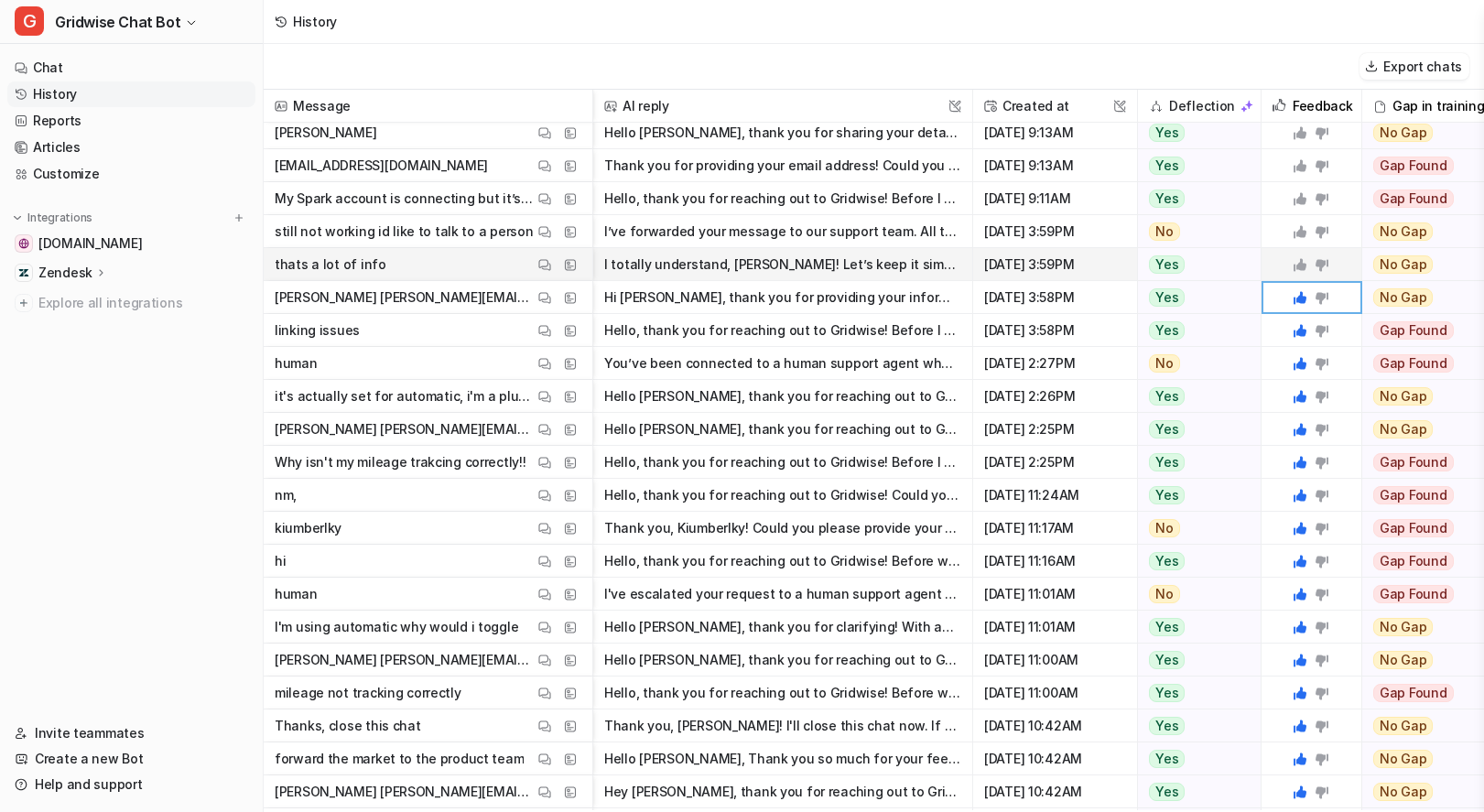 click on "I totally understand, Kim! Let’s keep it simple:
- Go to your profile (top left corner).
- Tap ‘Manage linked services.’
- Select the service giving you trouble and tap ‘Stop Sharing.’
- Then, tap +" at bounding box center (783, 265) 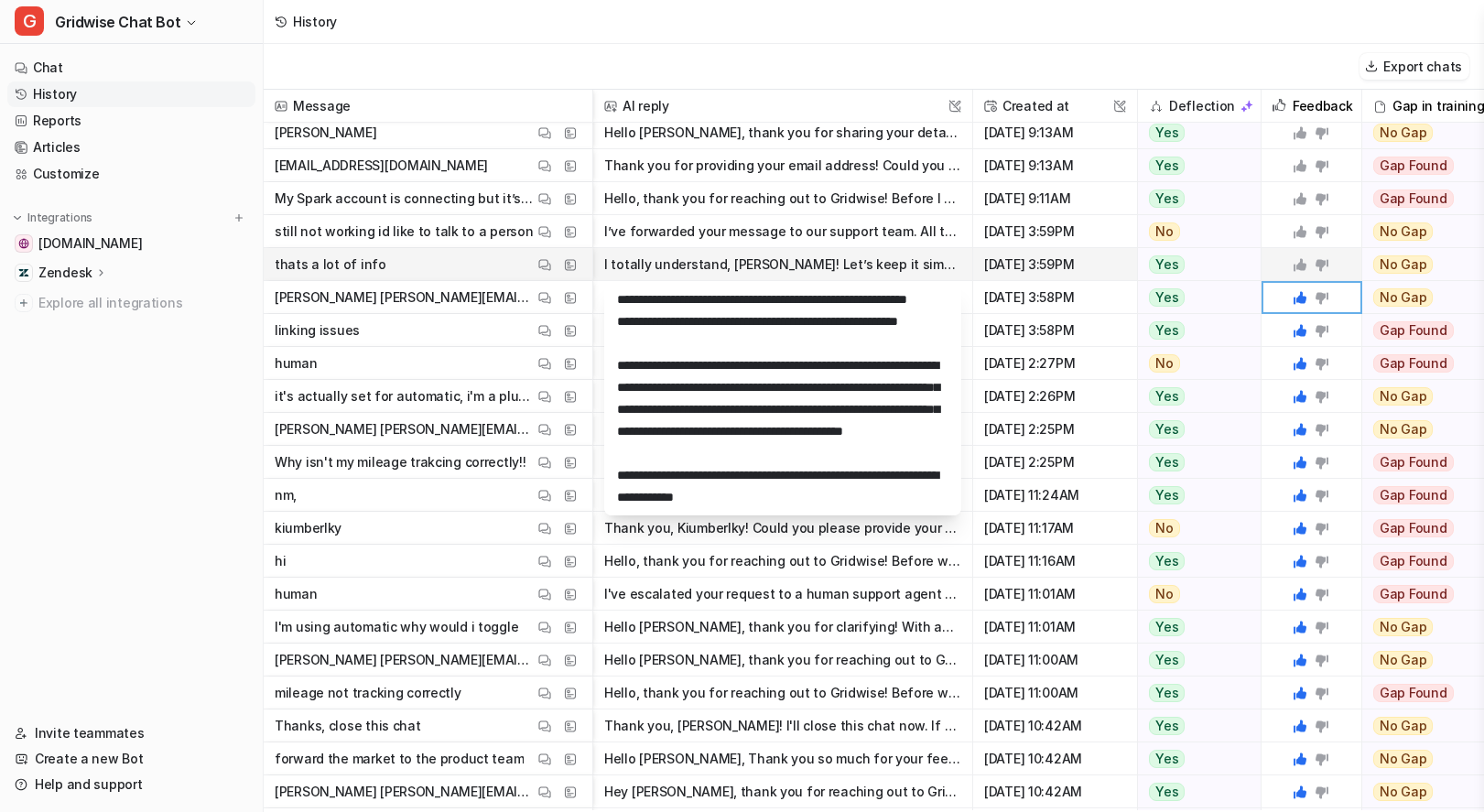 scroll, scrollTop: 0, scrollLeft: 0, axis: both 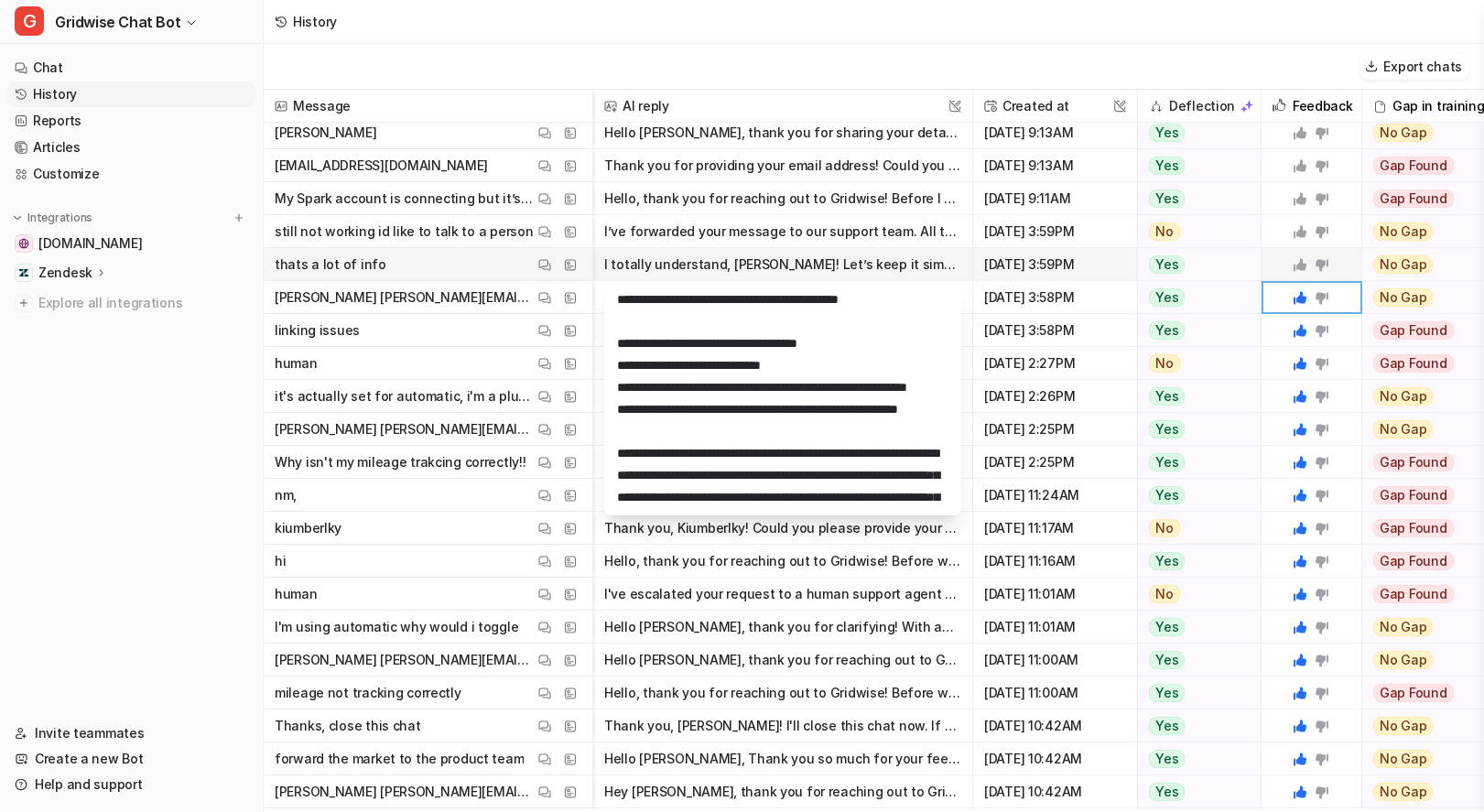 click 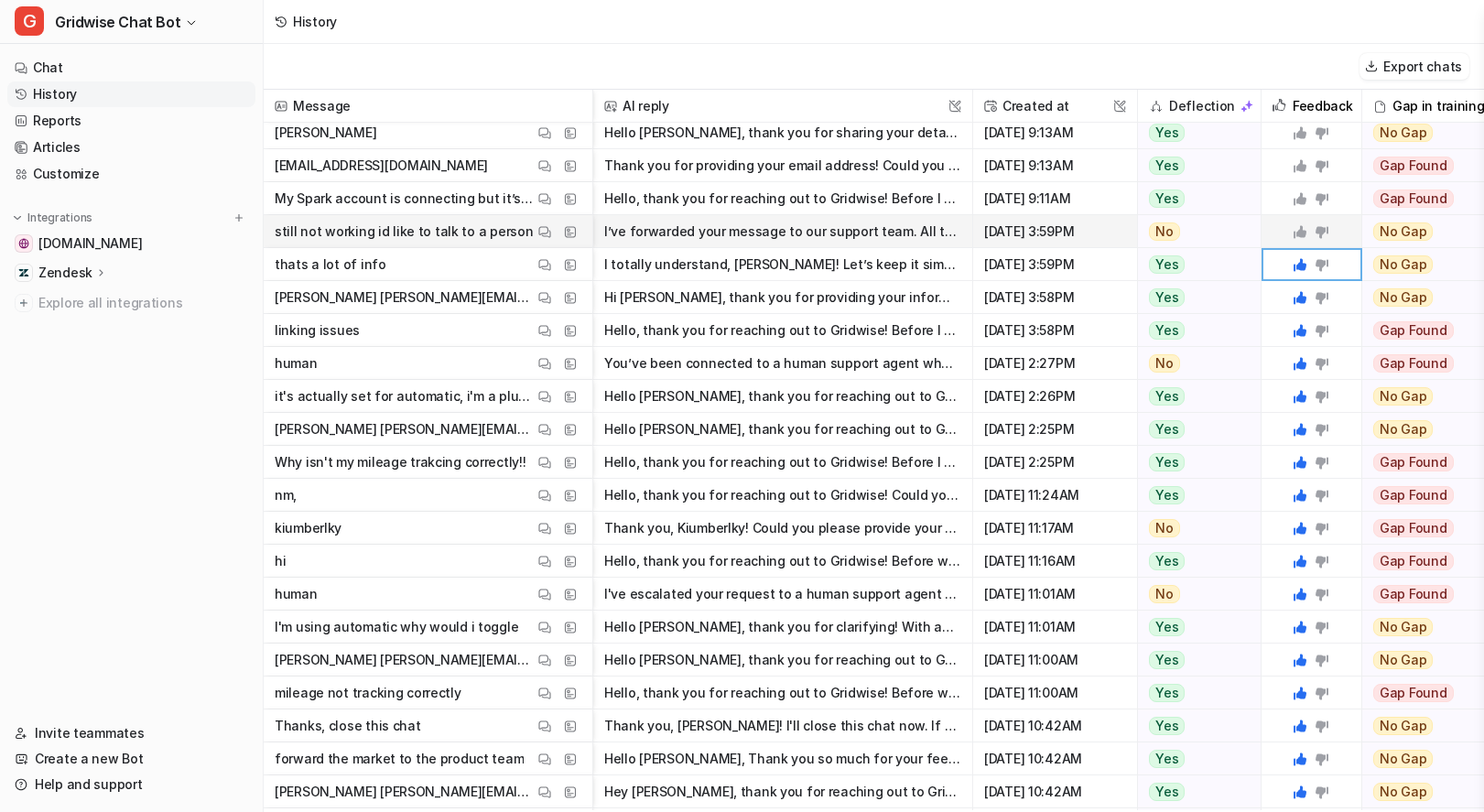 click on "I’ve forwarded your message to our support team. All the details from this conversation have been shared, and a team member will follow up with you by email within 24 hours.
Thank you for your patien" at bounding box center [783, 232] 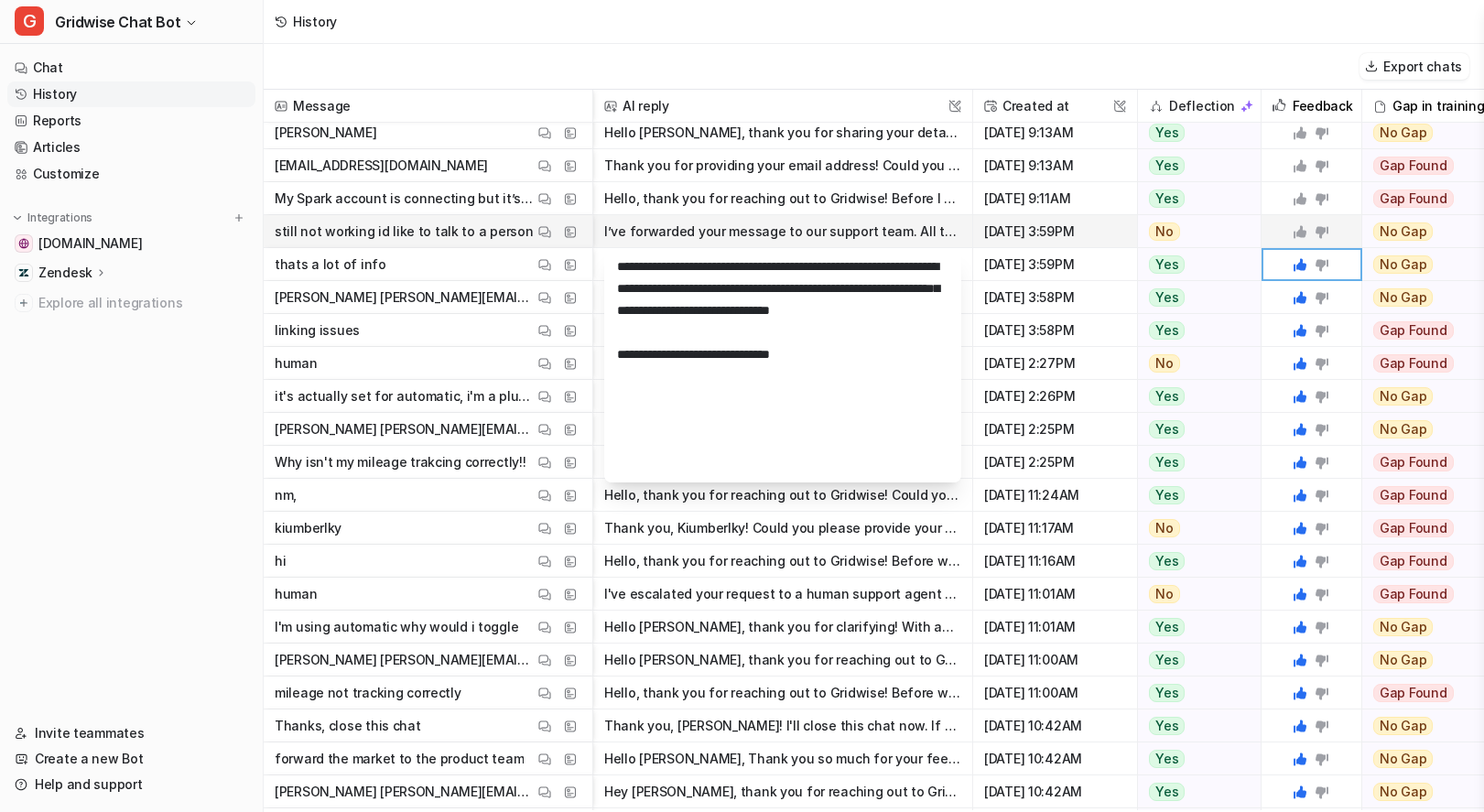 click 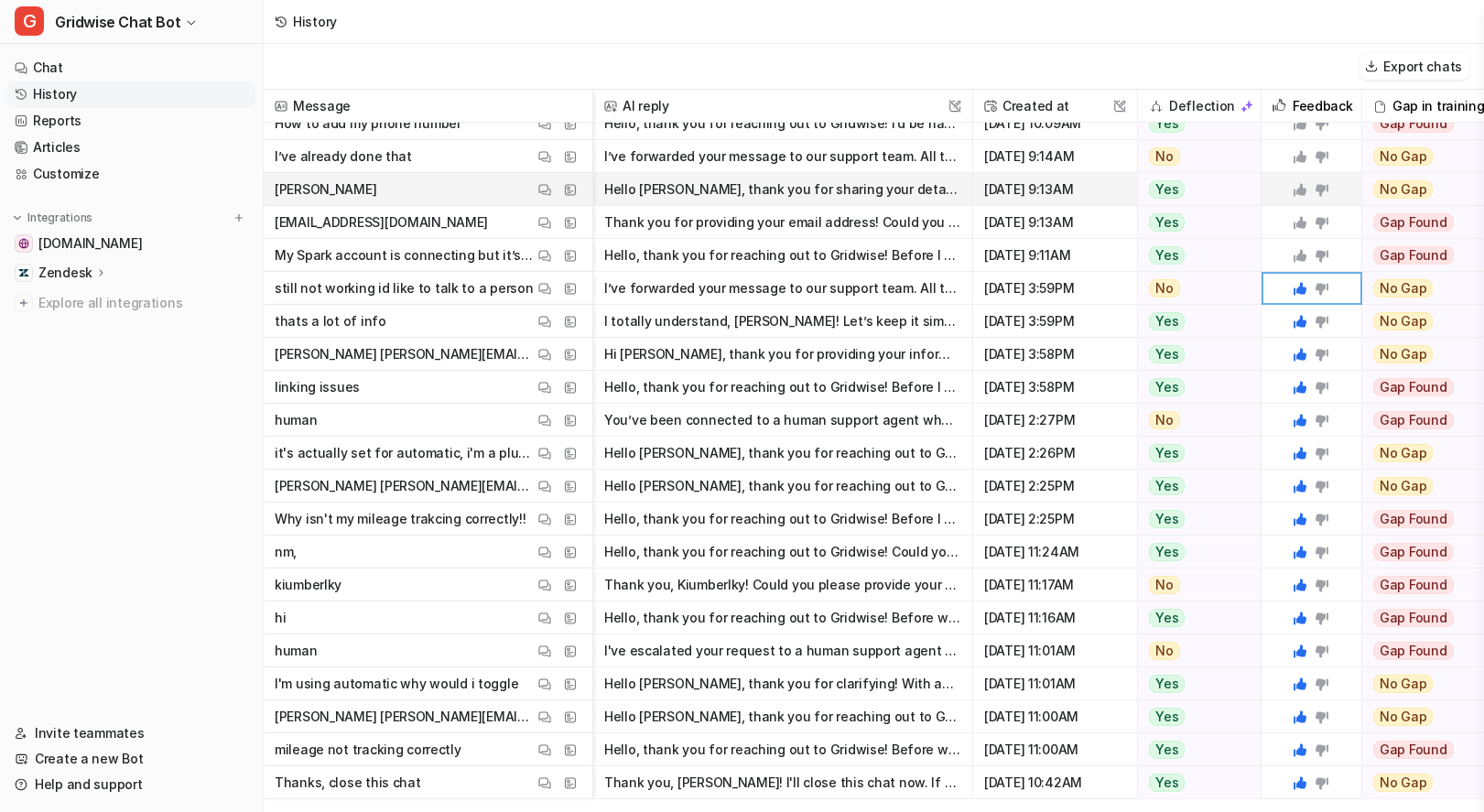scroll, scrollTop: 0, scrollLeft: 0, axis: both 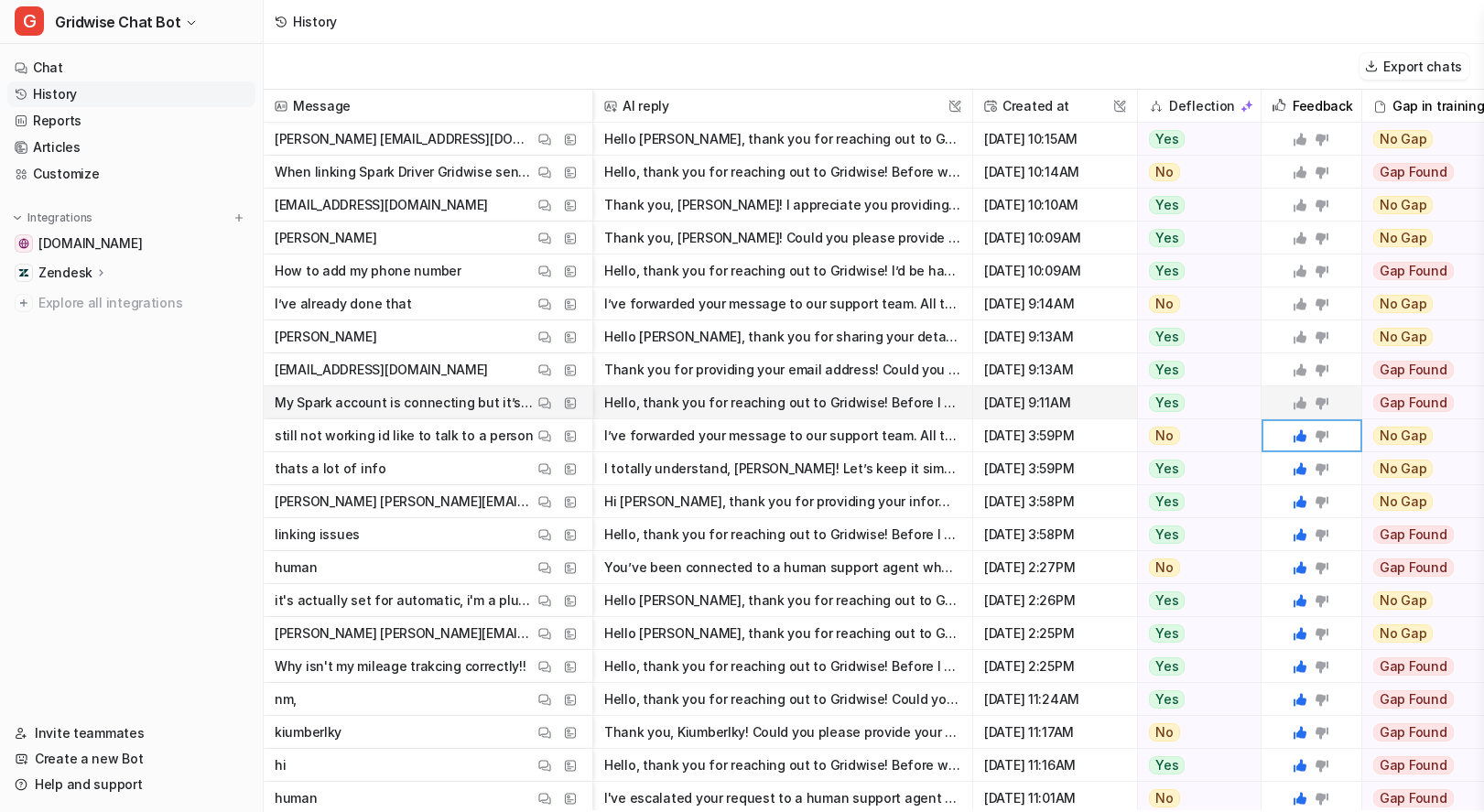 click on "Hello, thank you for reaching out to Gridwise!
Before I assist you further, could you please provide your name and email address? This will help me look into your account and support you more effecti" at bounding box center [783, 403] 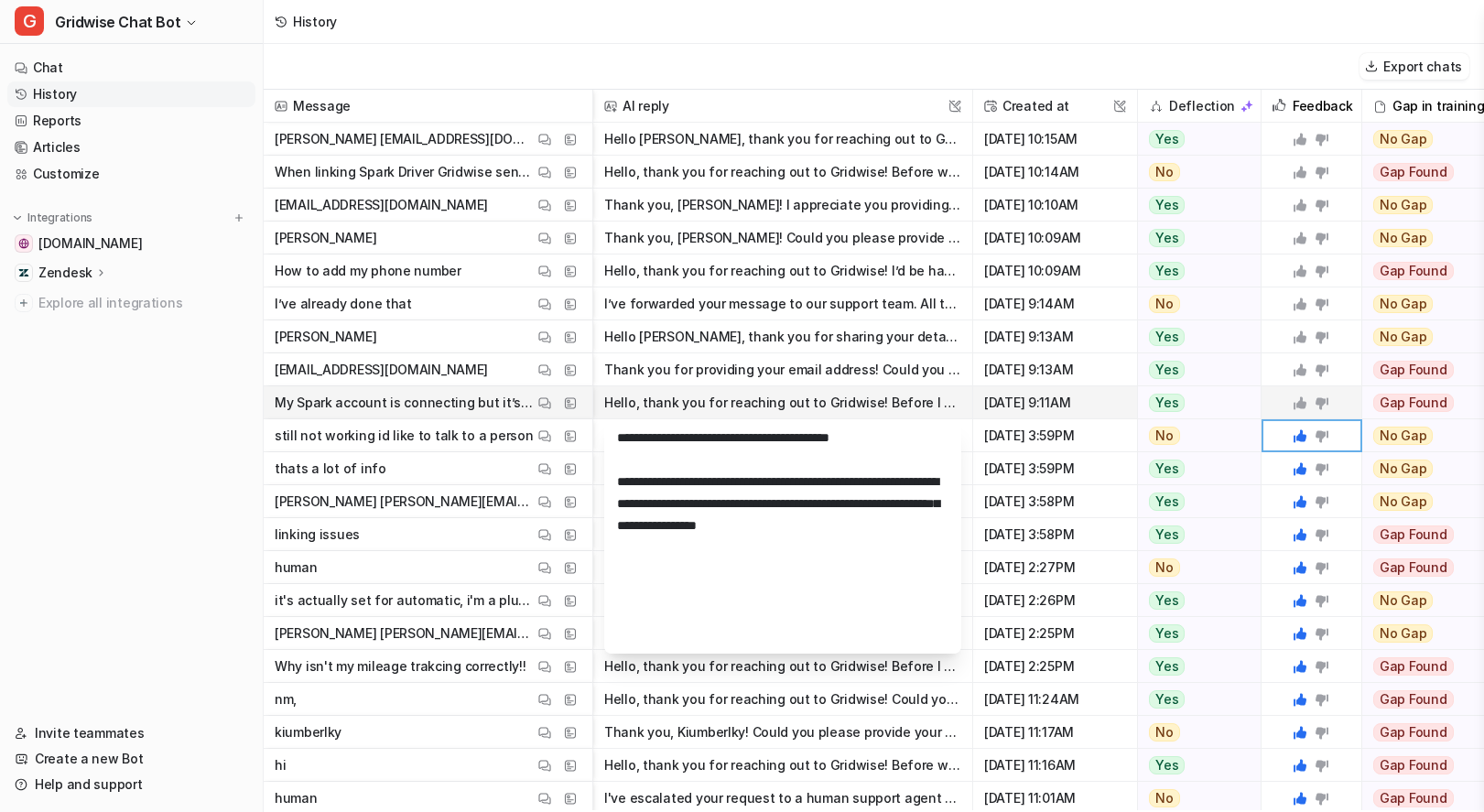 click 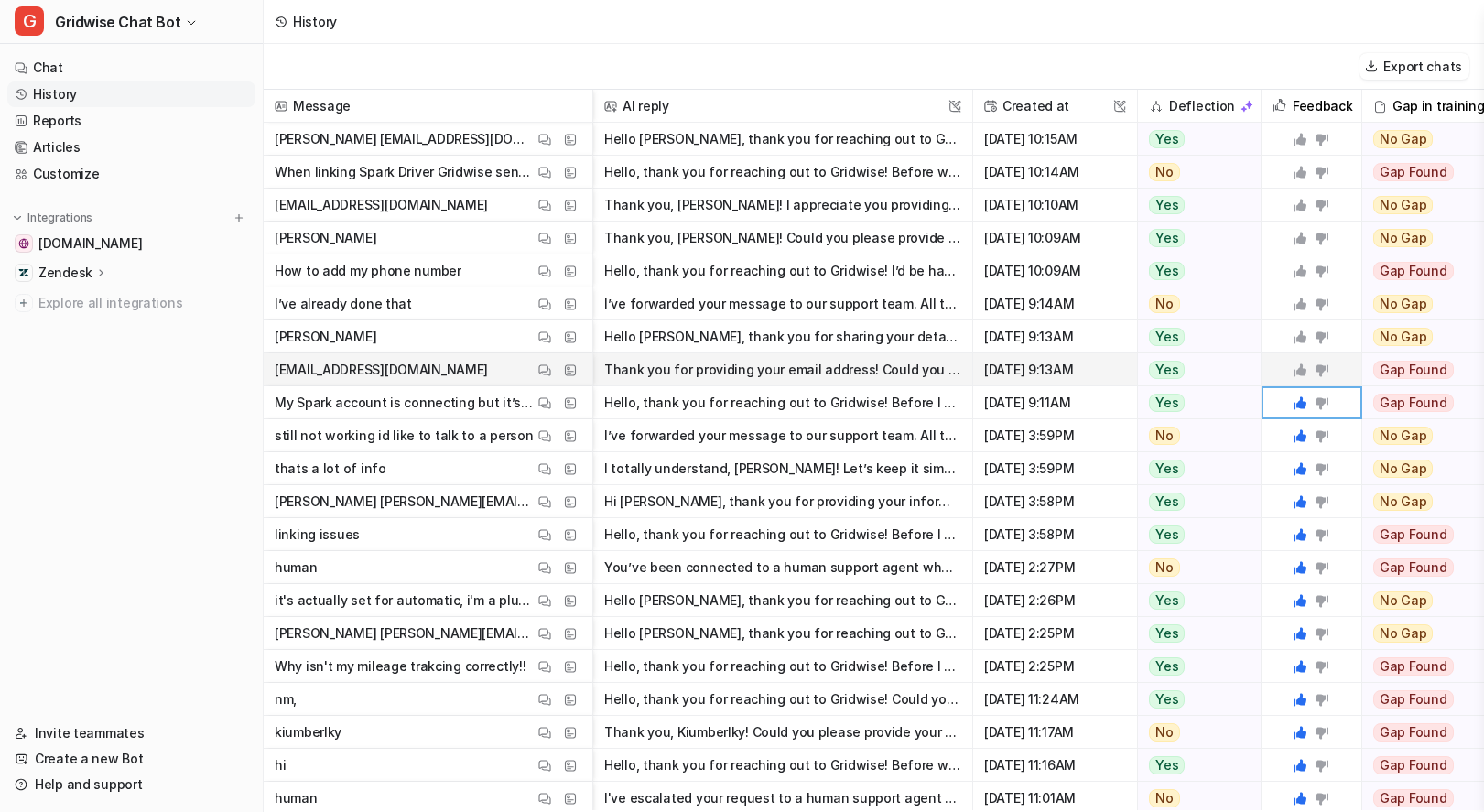 click on "Thank you for providing your email address! Could you please also share your name? This will help me access your account details and assist you with the Spark verification code issue." at bounding box center [783, 370] 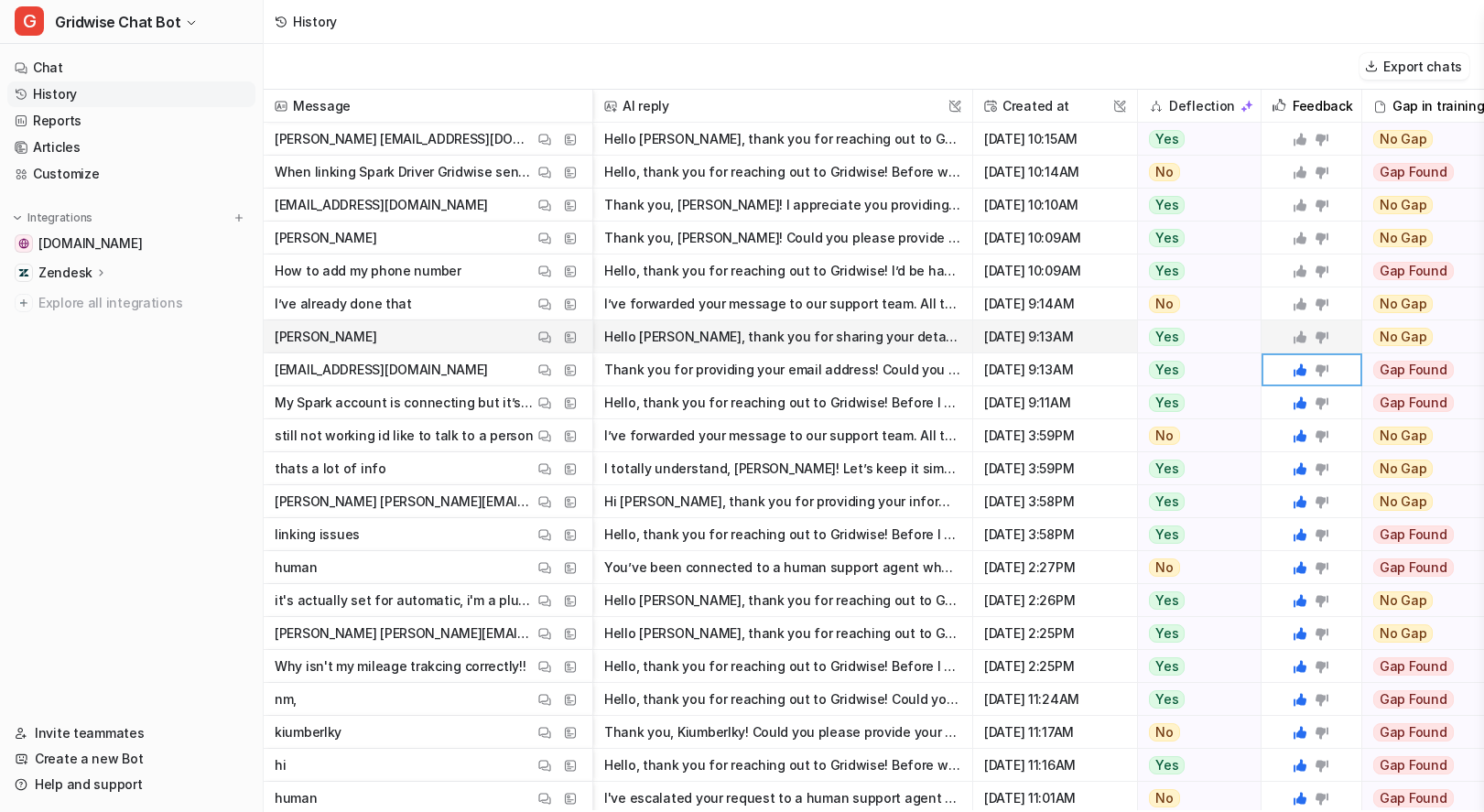 click on "Hello Brandon, thank you for sharing your details!
If your Spark account is connecting but you’re not receiving the verification code, please try these steps:
- Make sure you are completely logged o" at bounding box center [783, 337] 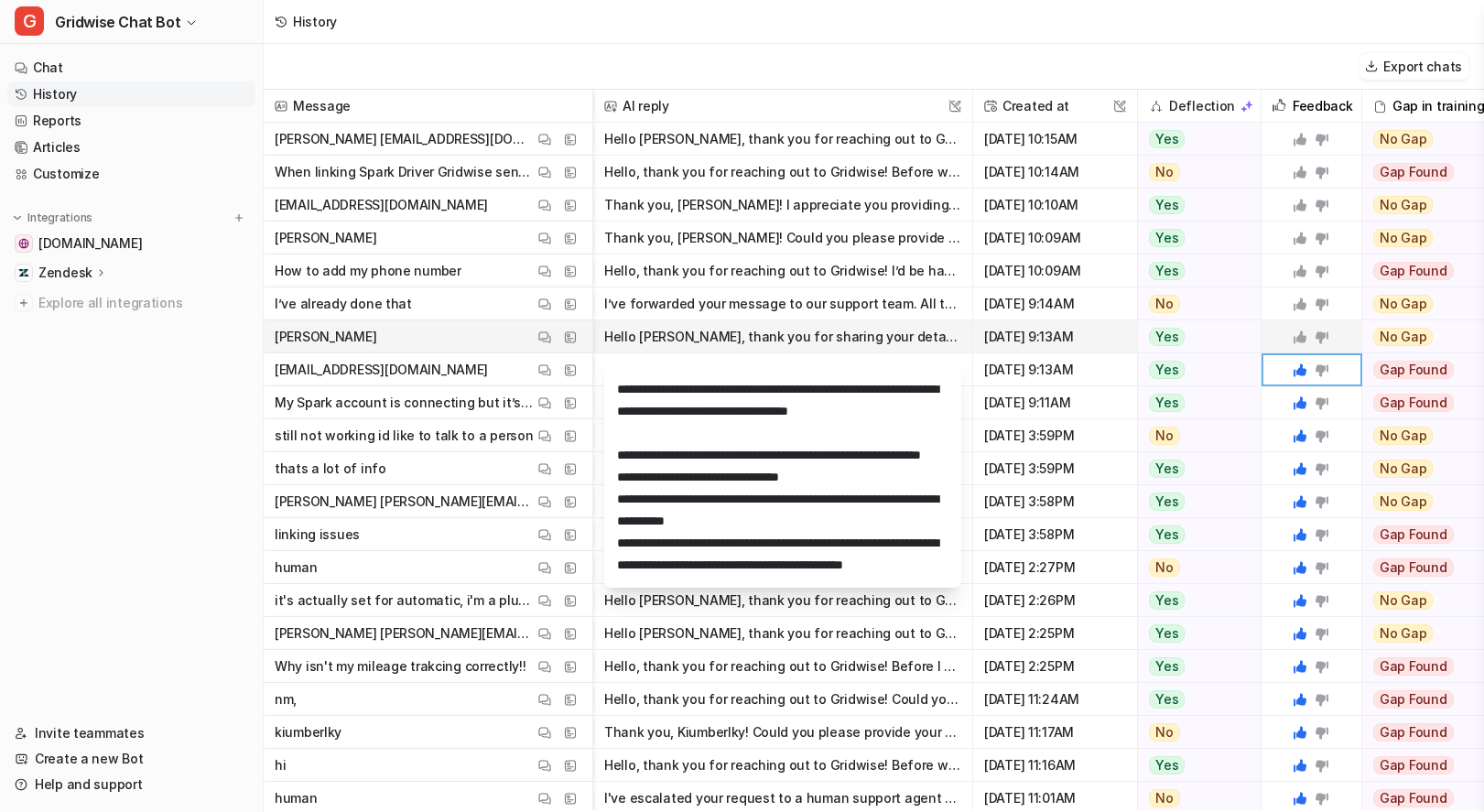 scroll, scrollTop: 111, scrollLeft: 0, axis: vertical 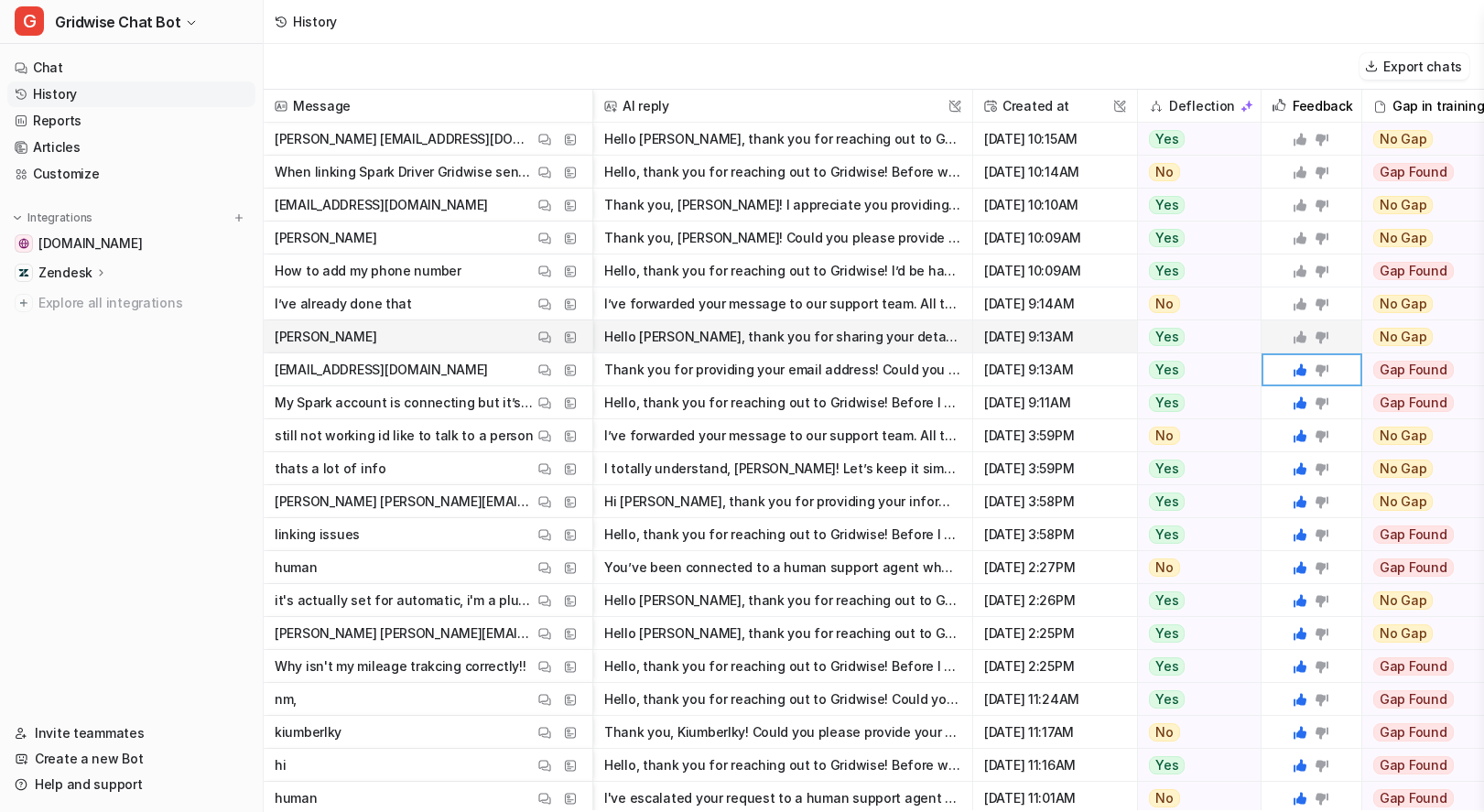 click 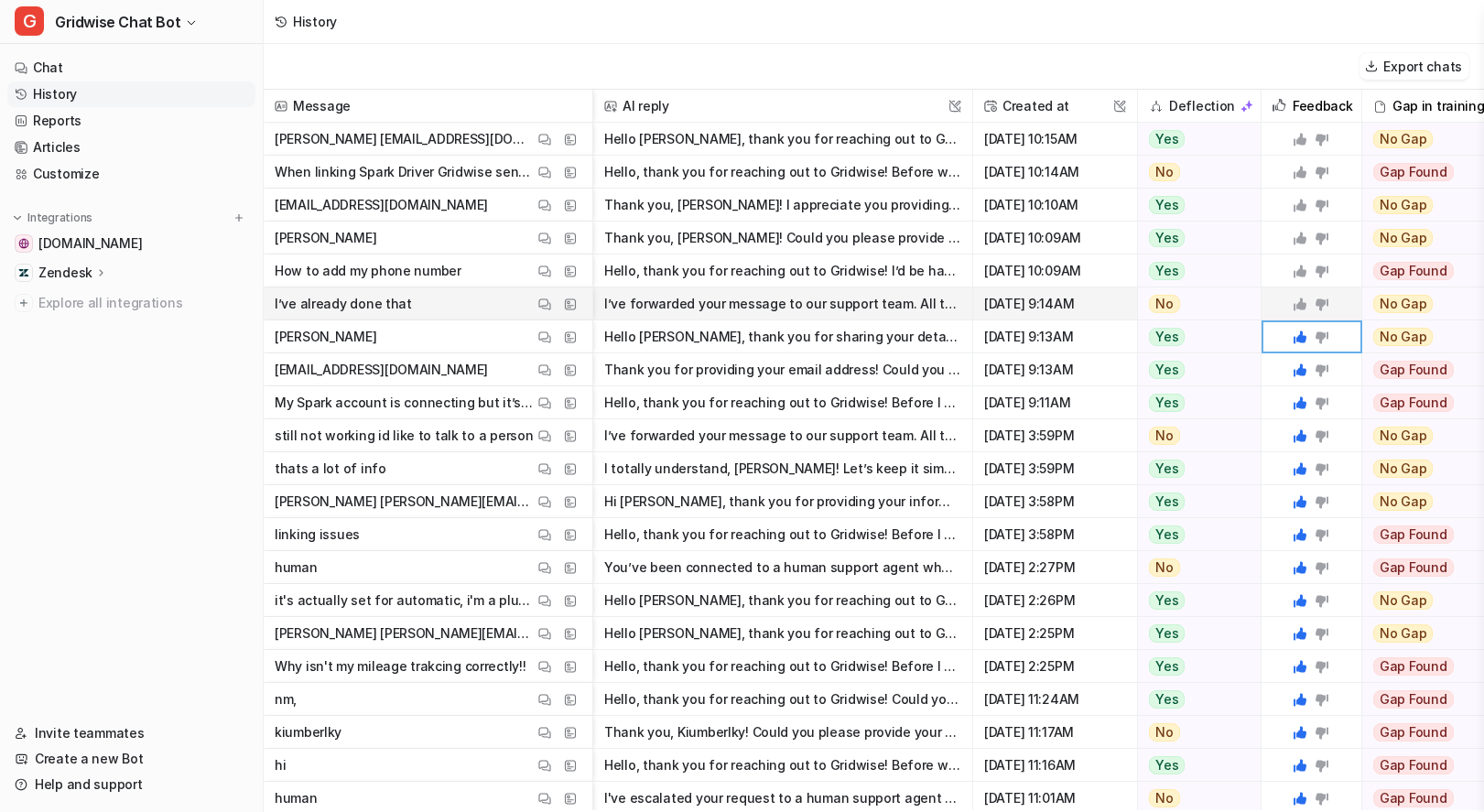 click on "I’ve forwarded your message to our support team. All the details from this conversation have been shared, and a team member will follow up with you by email within 24 hours.
Thank you for your patien" at bounding box center (783, 304) 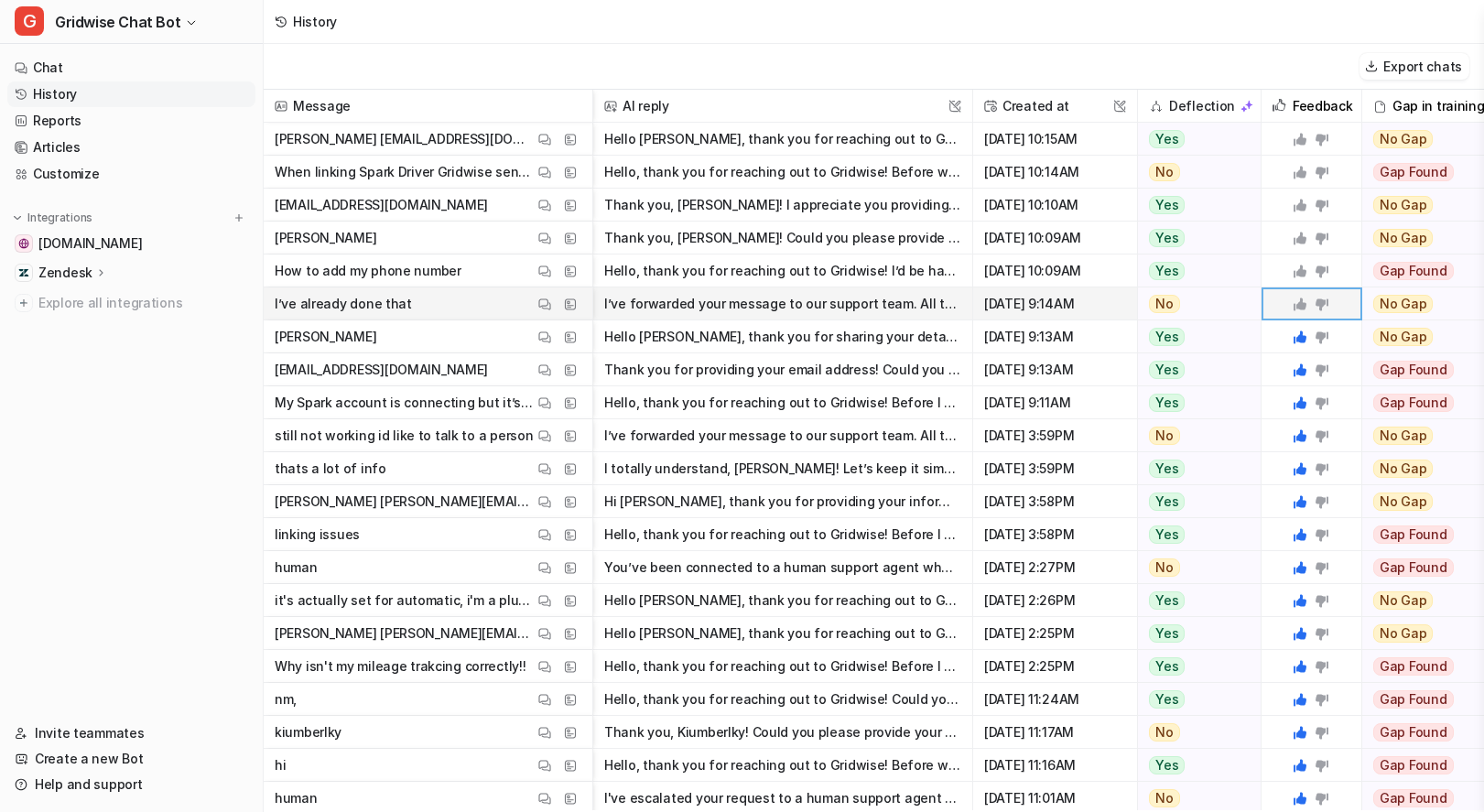click 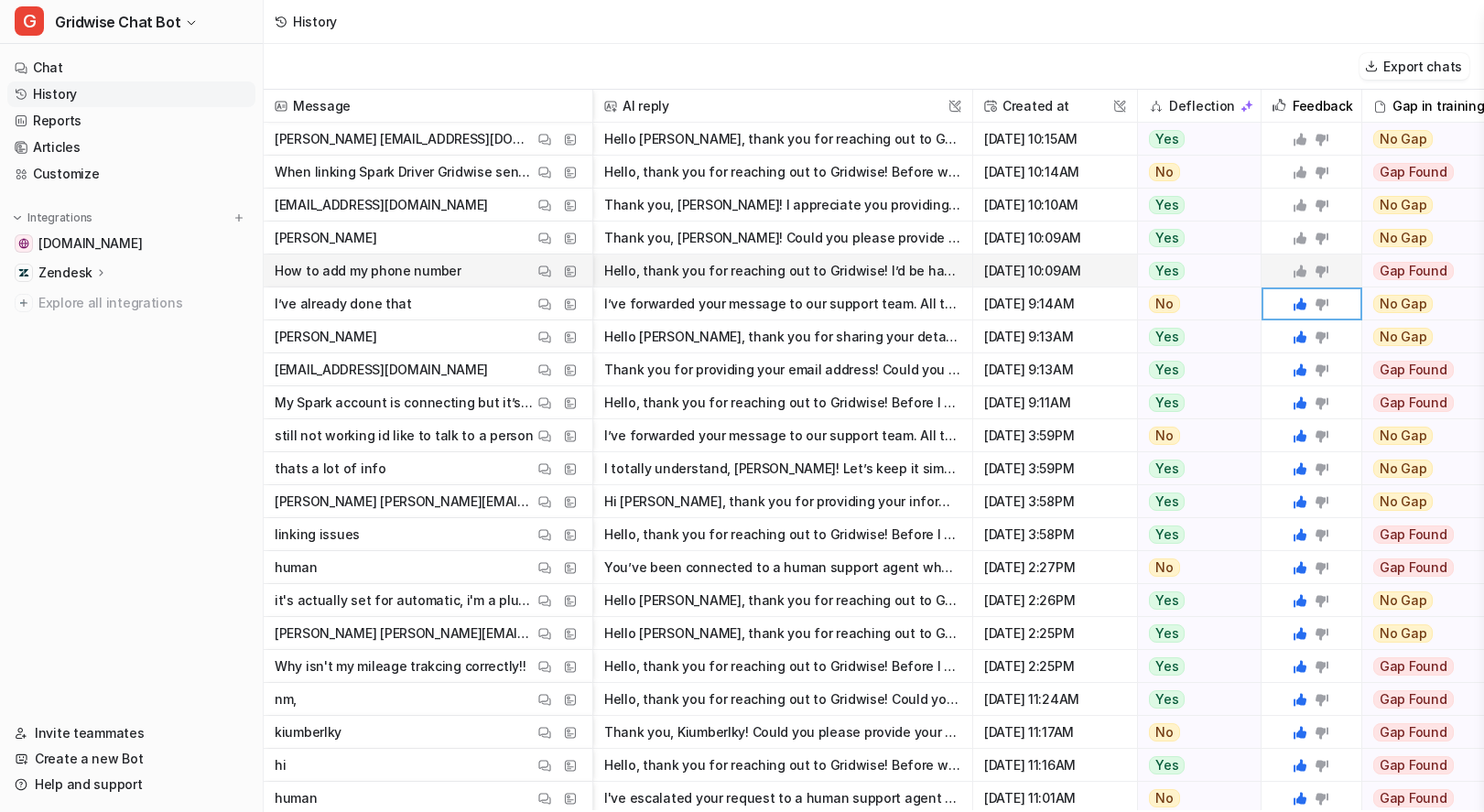 click on "Hello, thank you for reaching out to Gridwise!
I’d be happy to help you add your phone number. Before we get started, could you please provide your name and email address? This will help me assist yo" at bounding box center (783, 271) 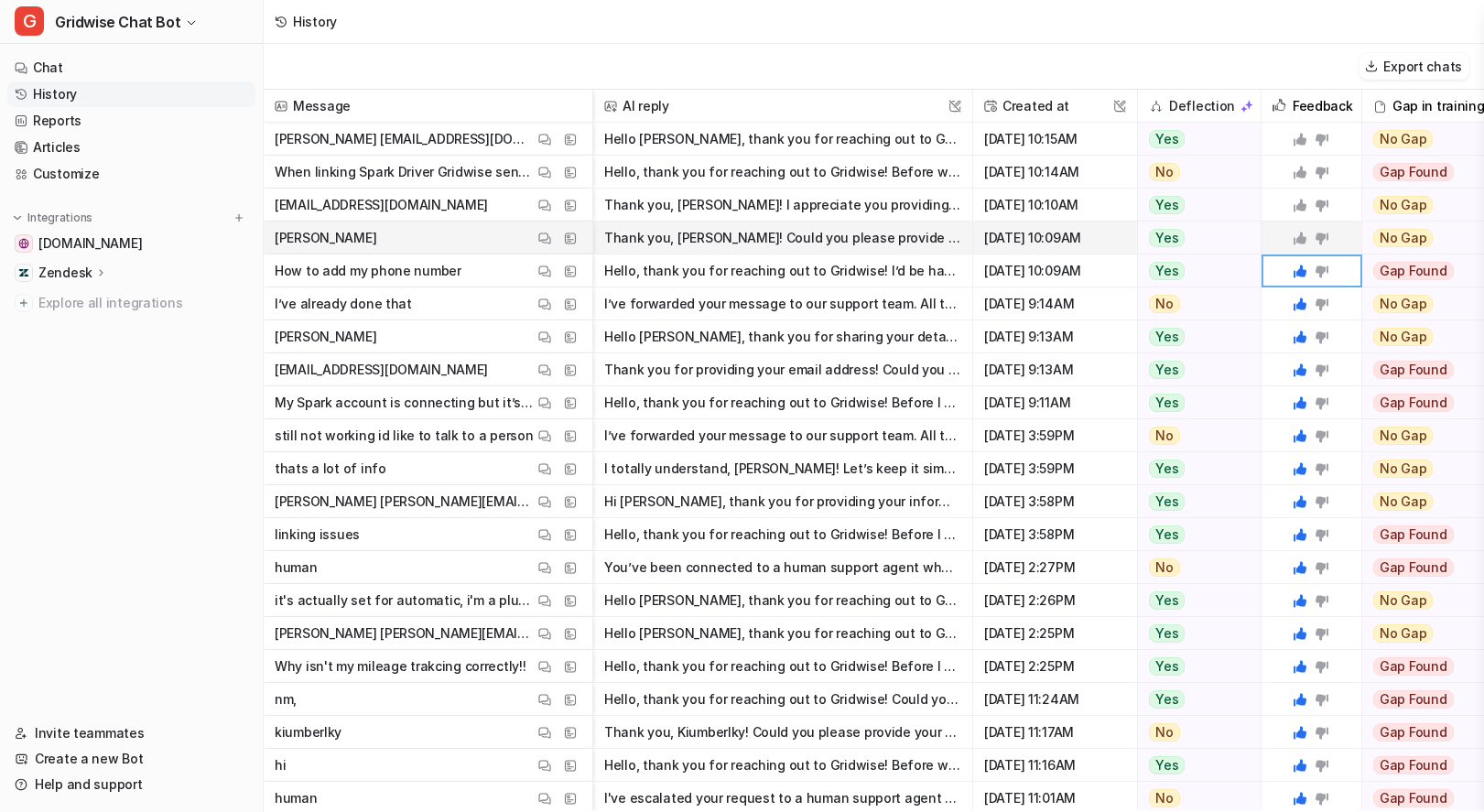click 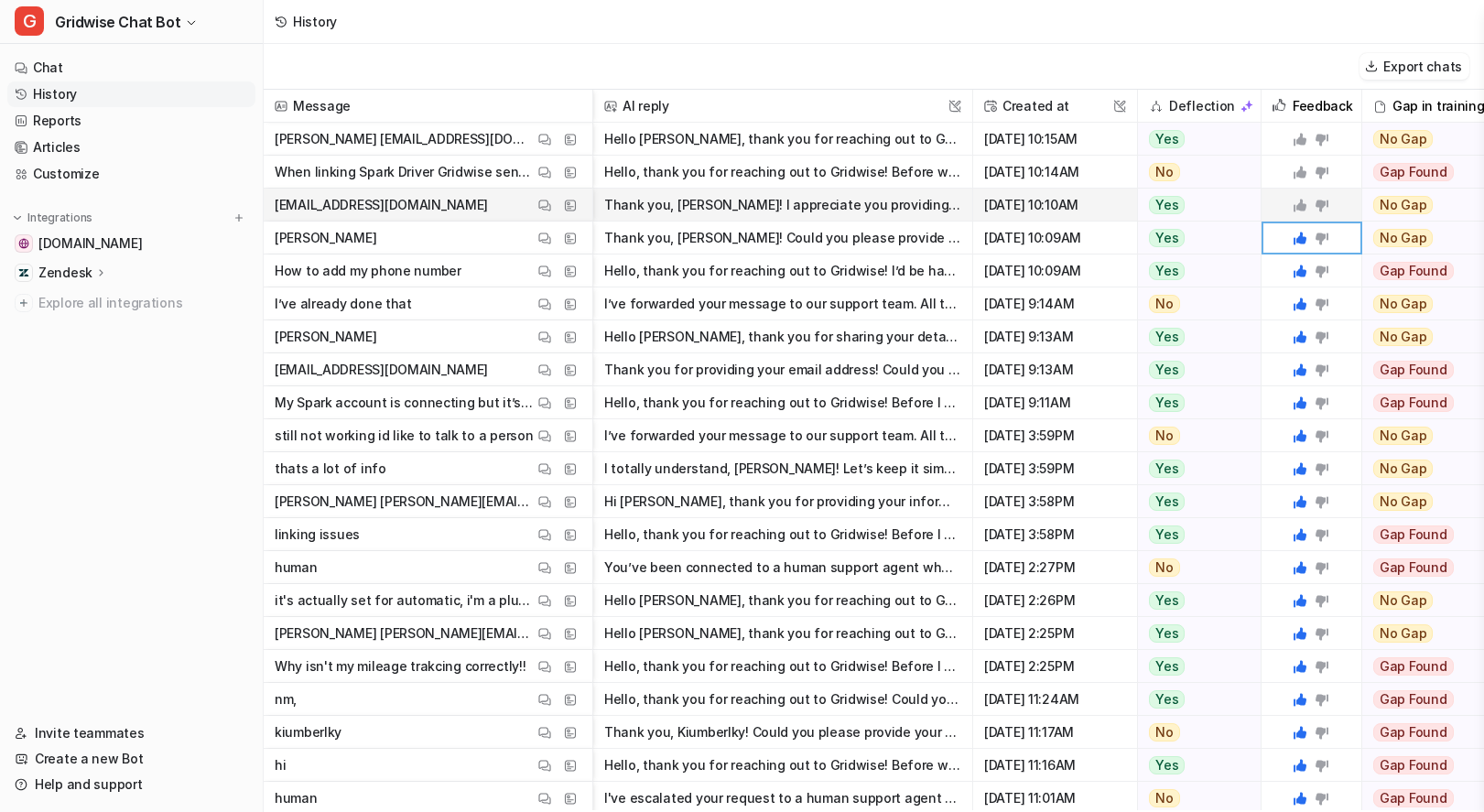 click 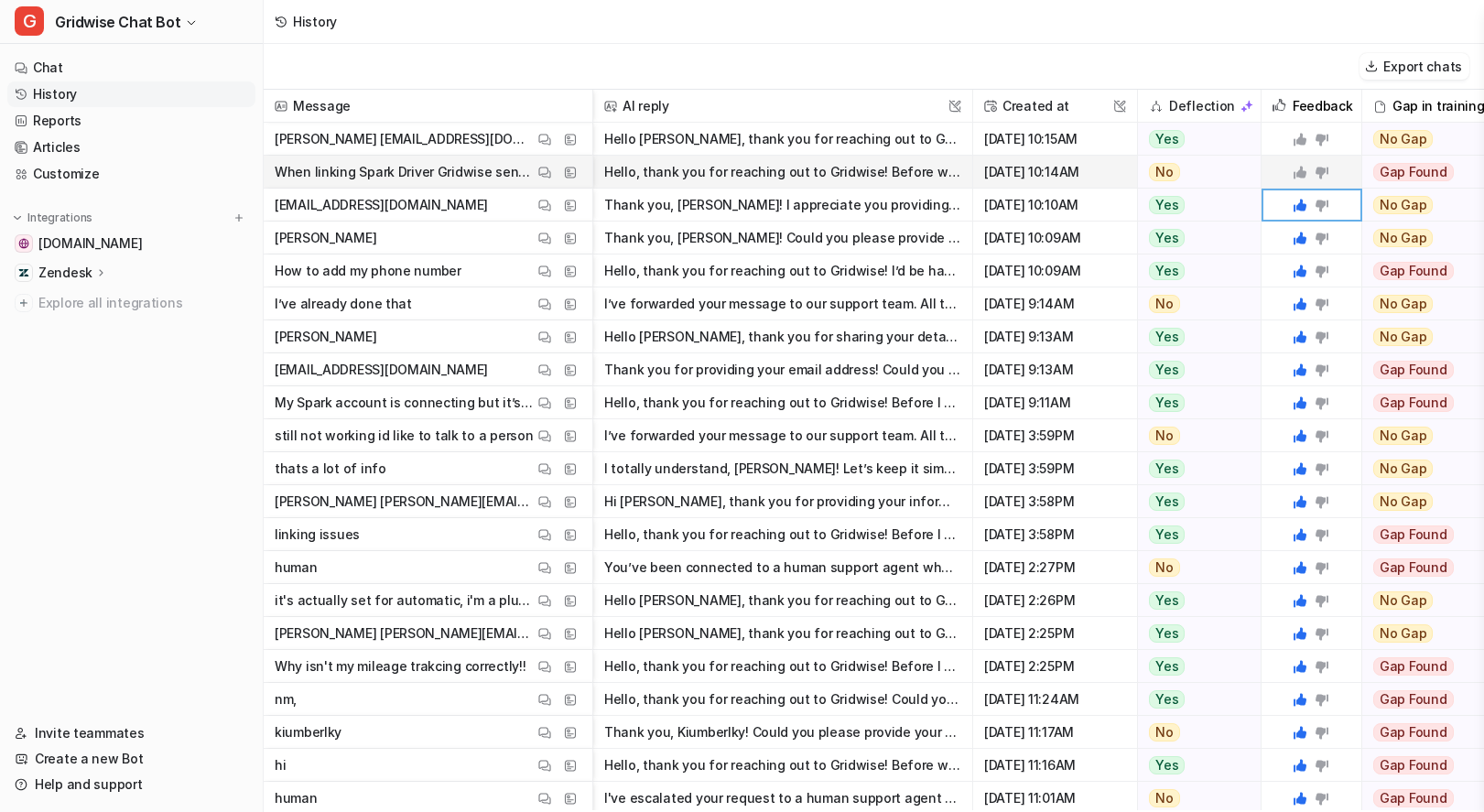 click on "Hello, thank you for reaching out to Gridwise!
Before we get started, could you please provide your name and email address? This will help us assist you faster." at bounding box center [783, 172] 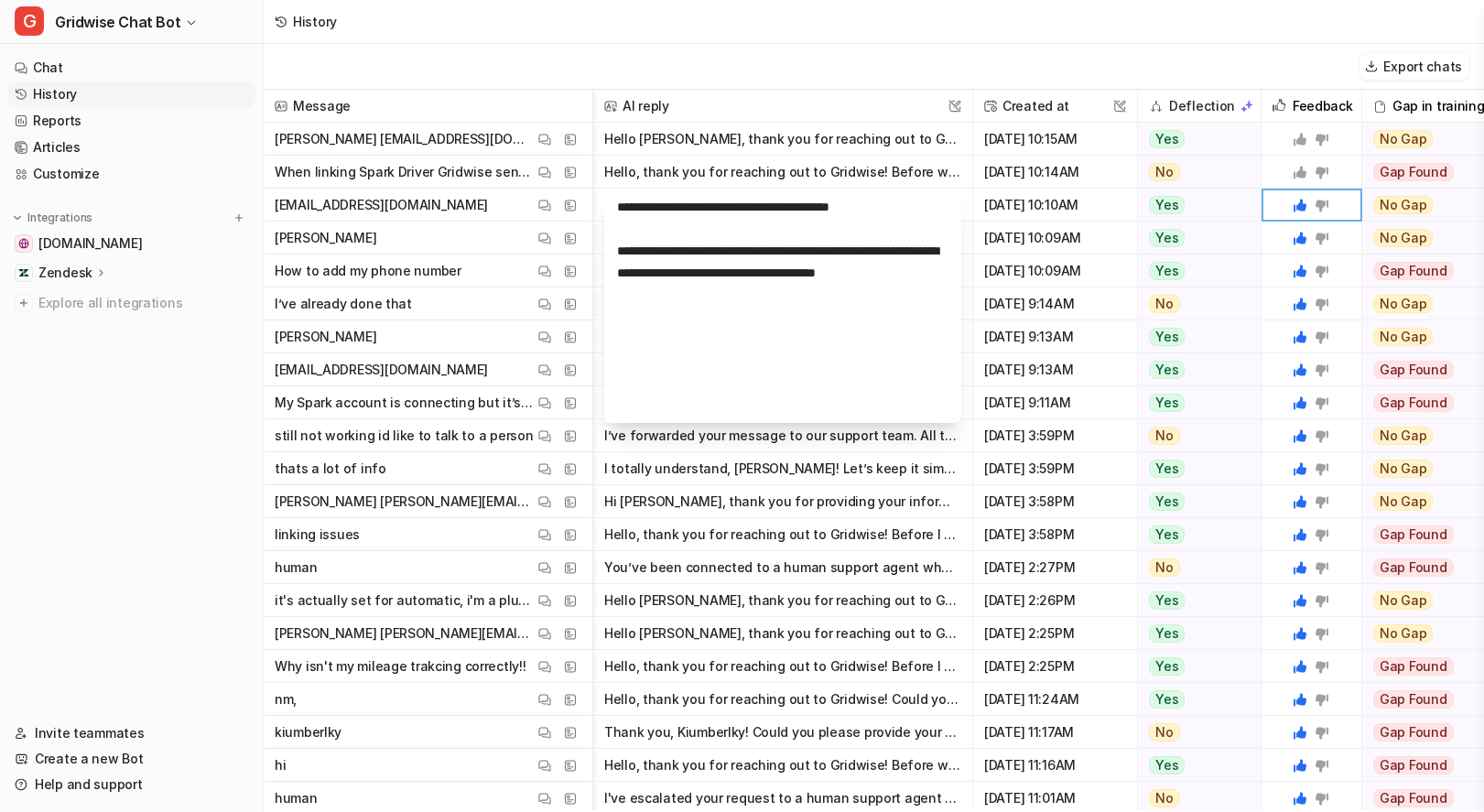click on "Export chats" at bounding box center (873, 67) 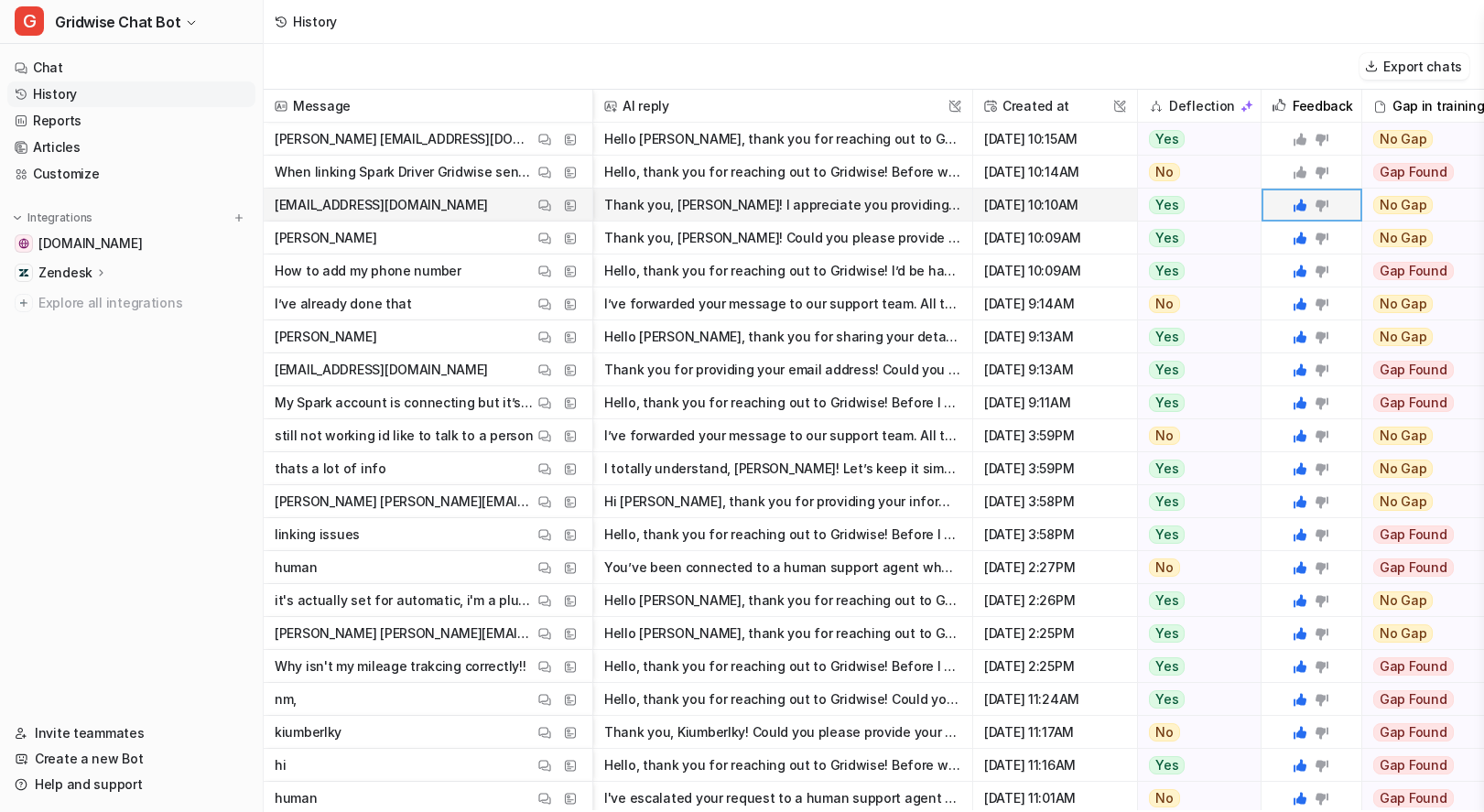 click on "Thank you, Terry! I appreciate you providing your email.
At this time, there isn’t a specific option in the Gridwise app to add or update your phone number directly in your profile. If you’re looking" at bounding box center (783, 205) 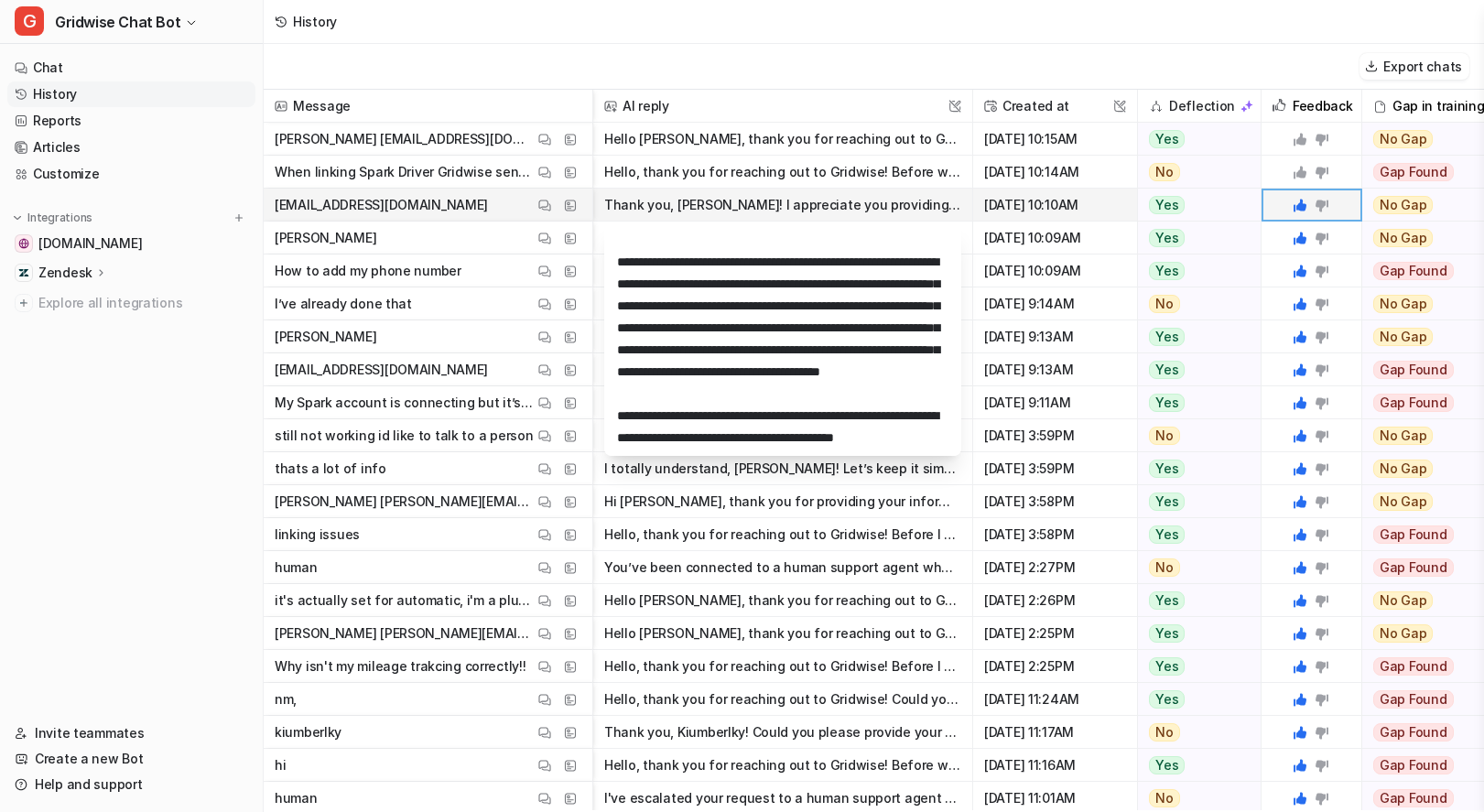 scroll, scrollTop: 290, scrollLeft: 0, axis: vertical 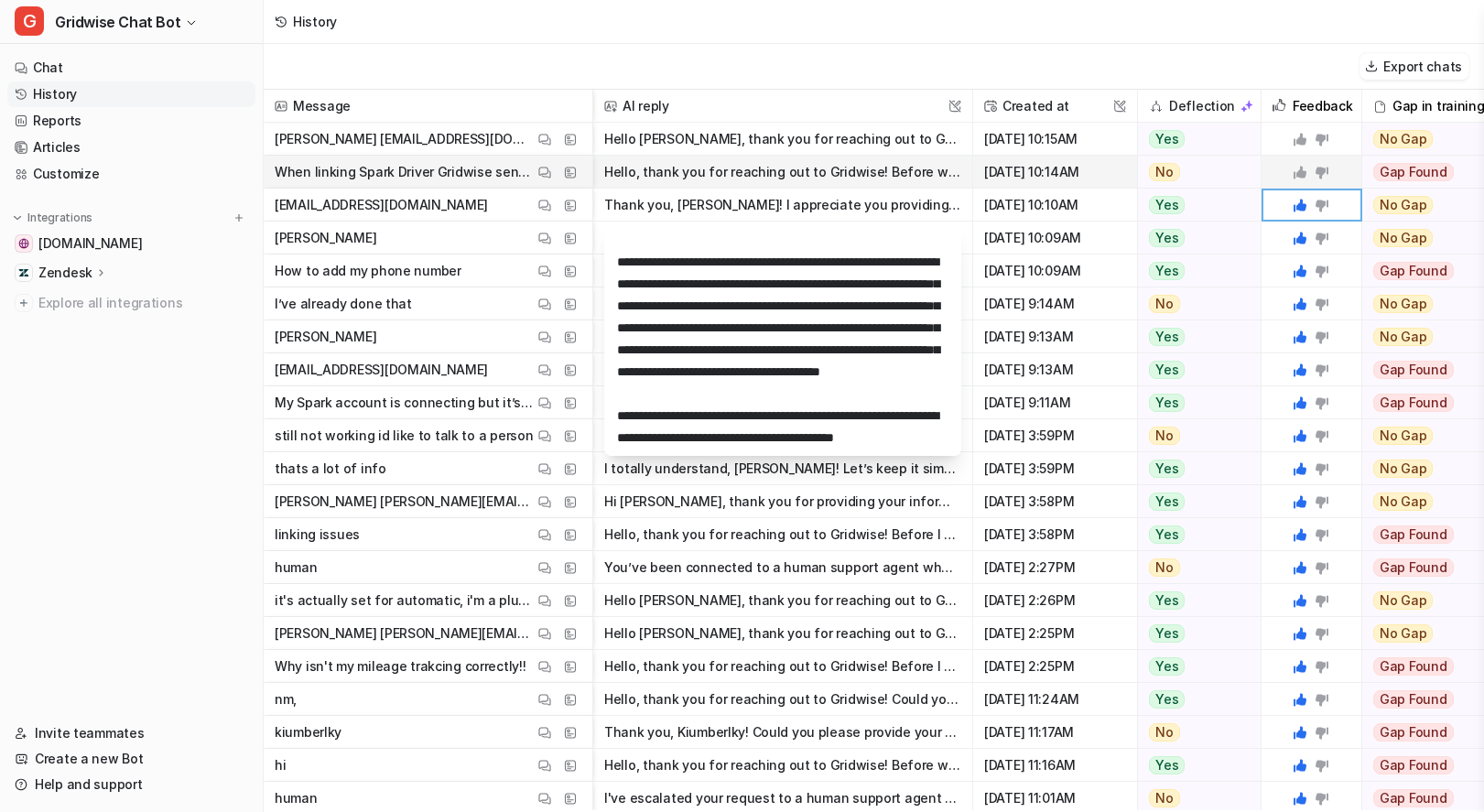 click on "Hello, thank you for reaching out to Gridwise!
Before we get started, could you please provide your name and email address? This will help us assist you faster." at bounding box center [783, 172] 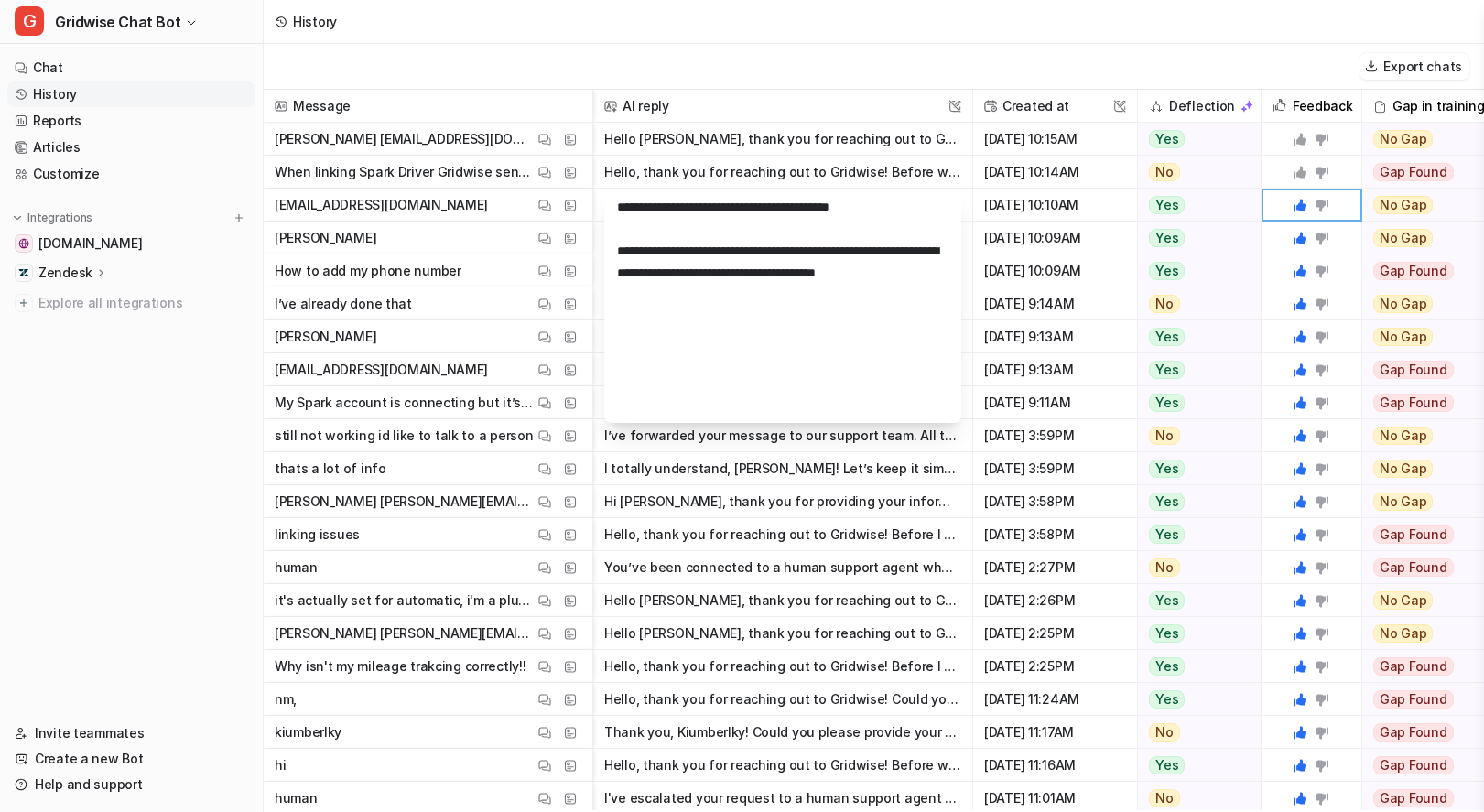 click on "History" at bounding box center (873, 22) 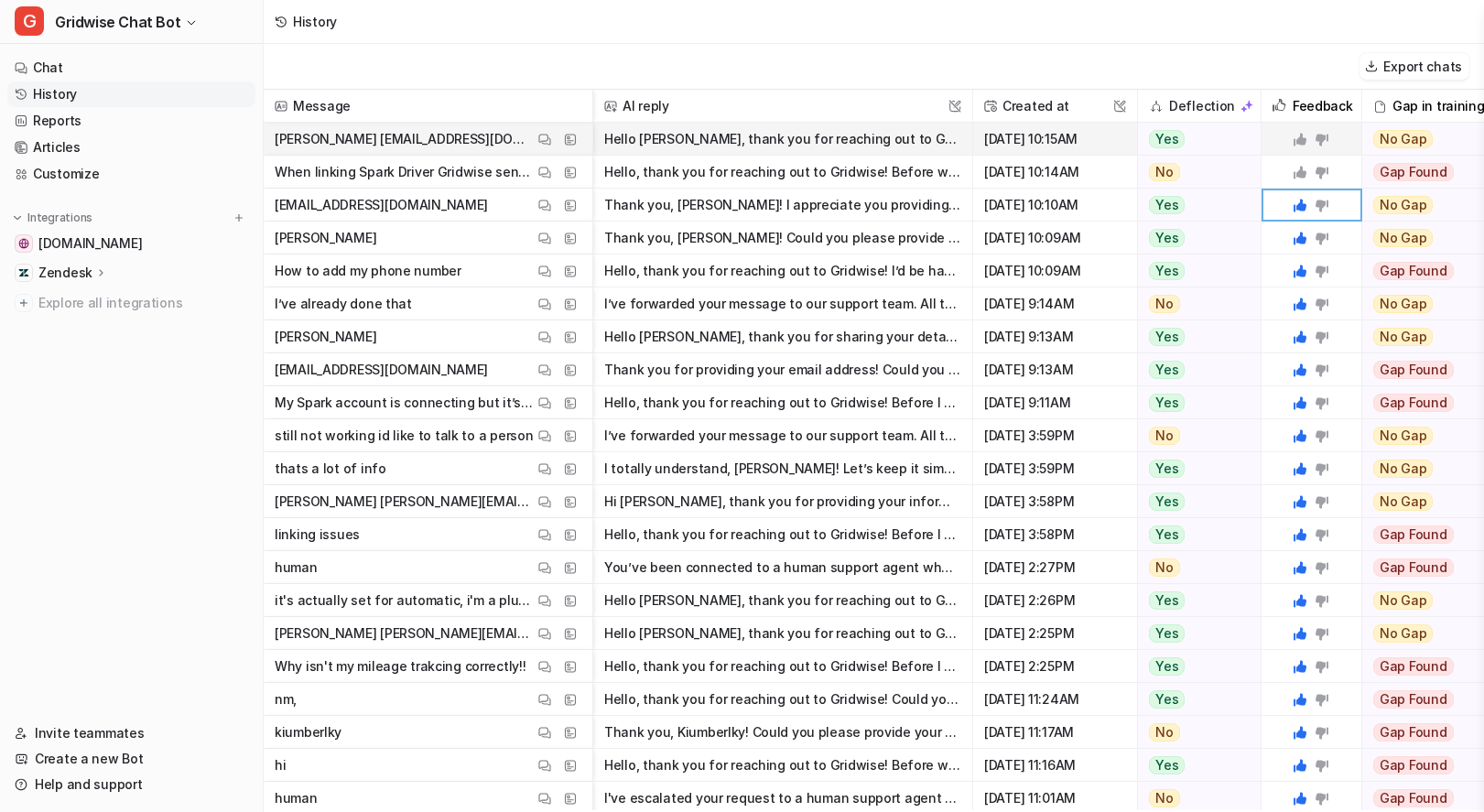 click on "Hello Terry, thank you for reaching out to Gridwise!
We apologize for the inconvenience. Currently, Spark Driver only allows one login at a time. This means you can't be logged into the Spark Driver" at bounding box center [783, 139] 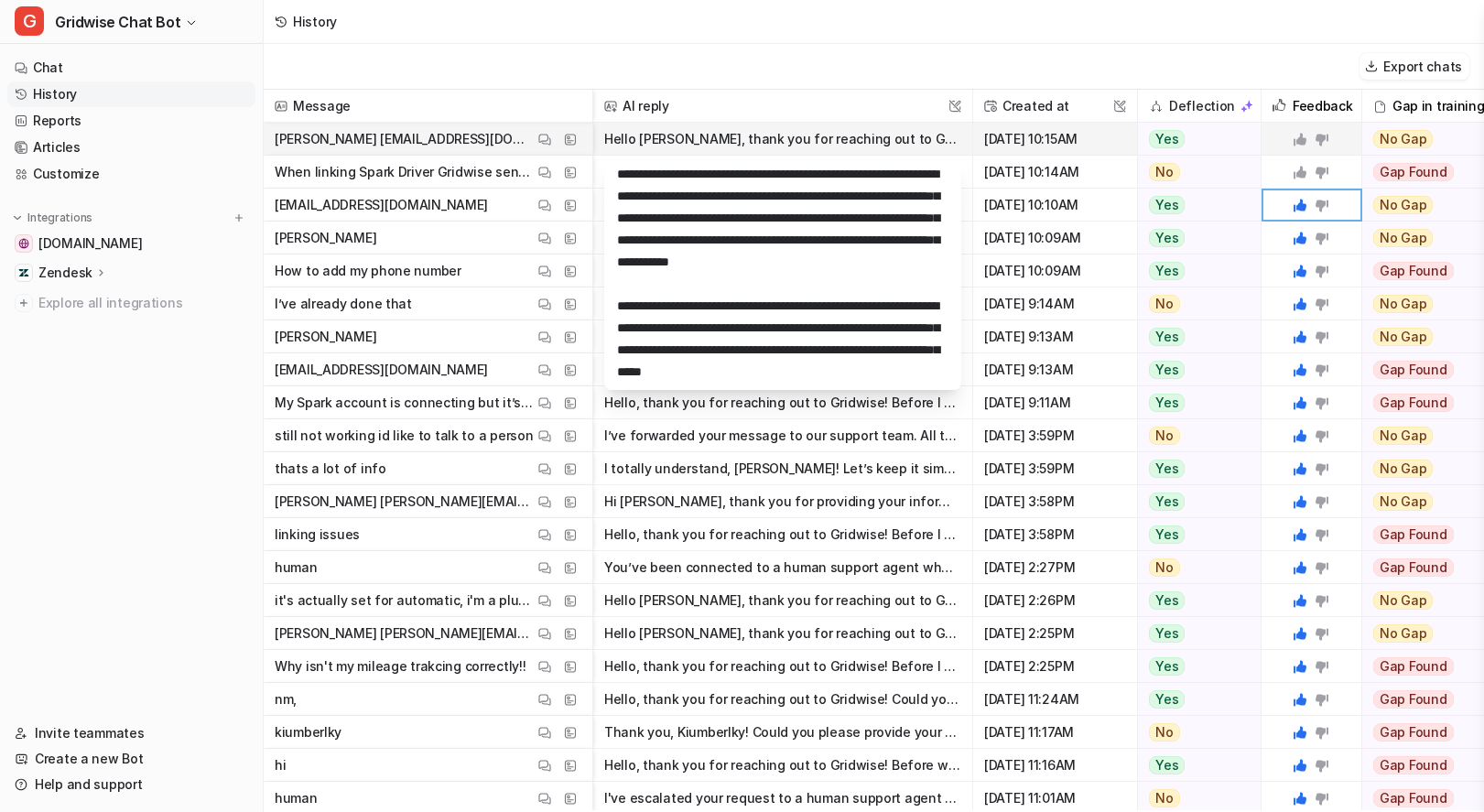 scroll, scrollTop: 0, scrollLeft: 0, axis: both 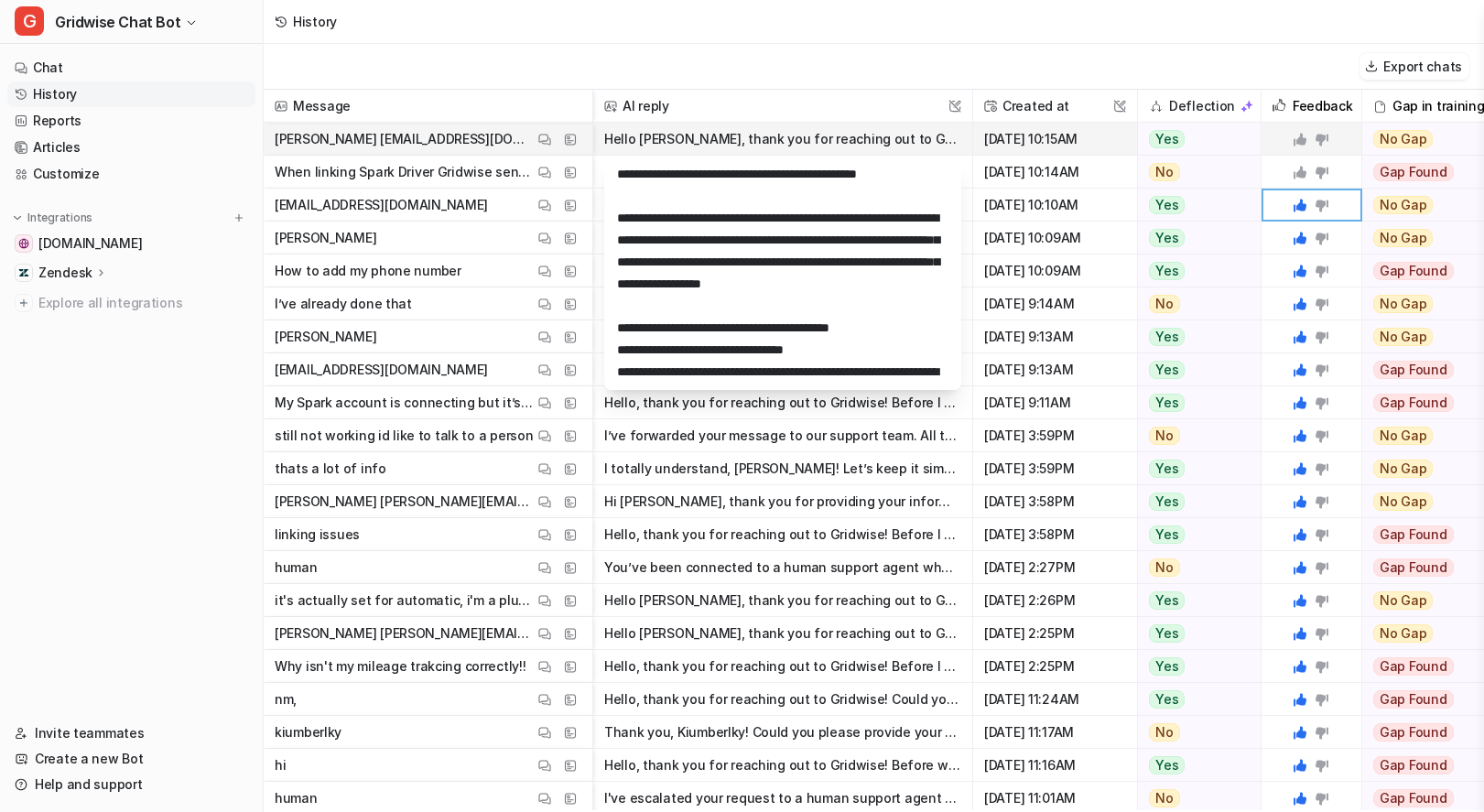 click 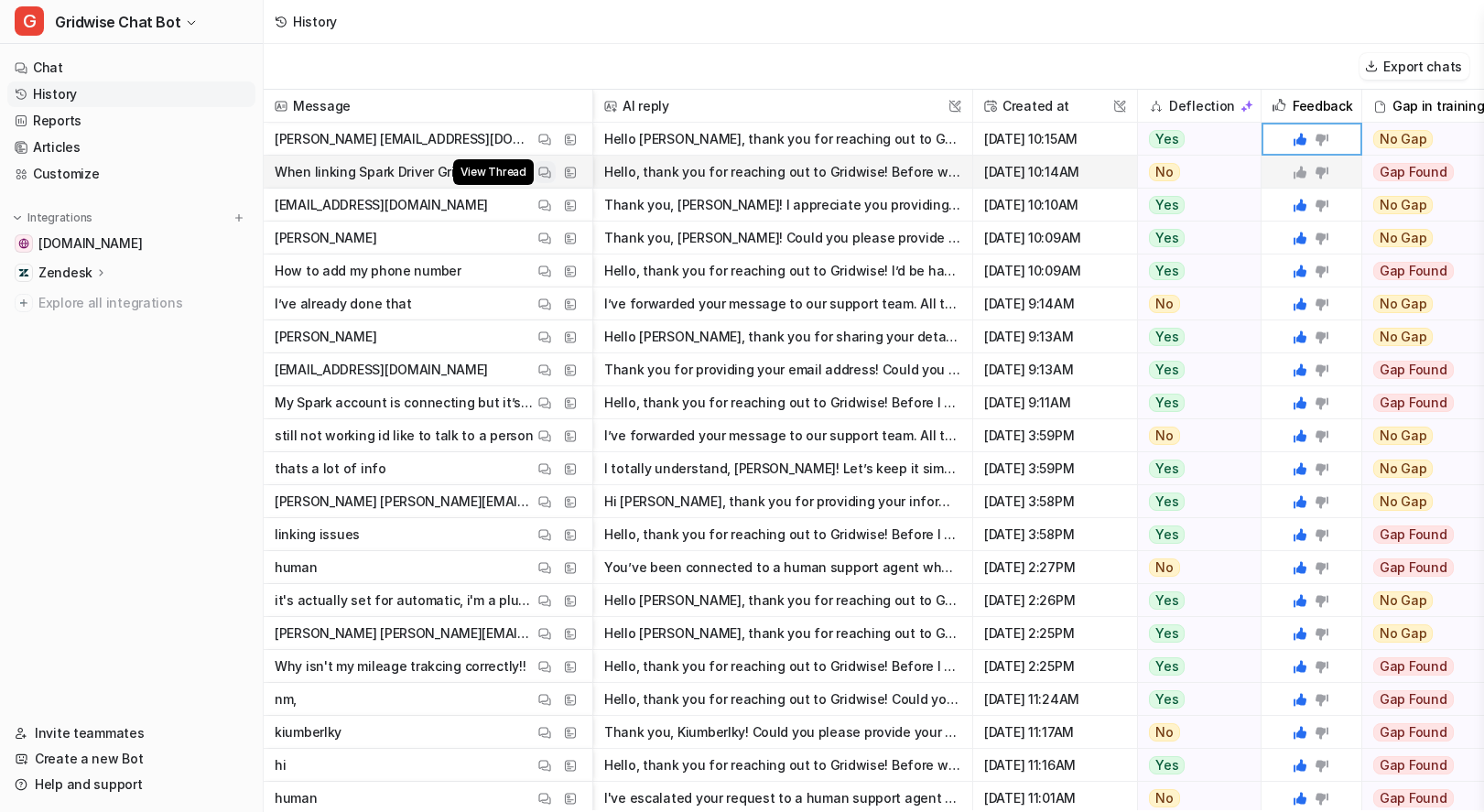 click at bounding box center [545, 172] 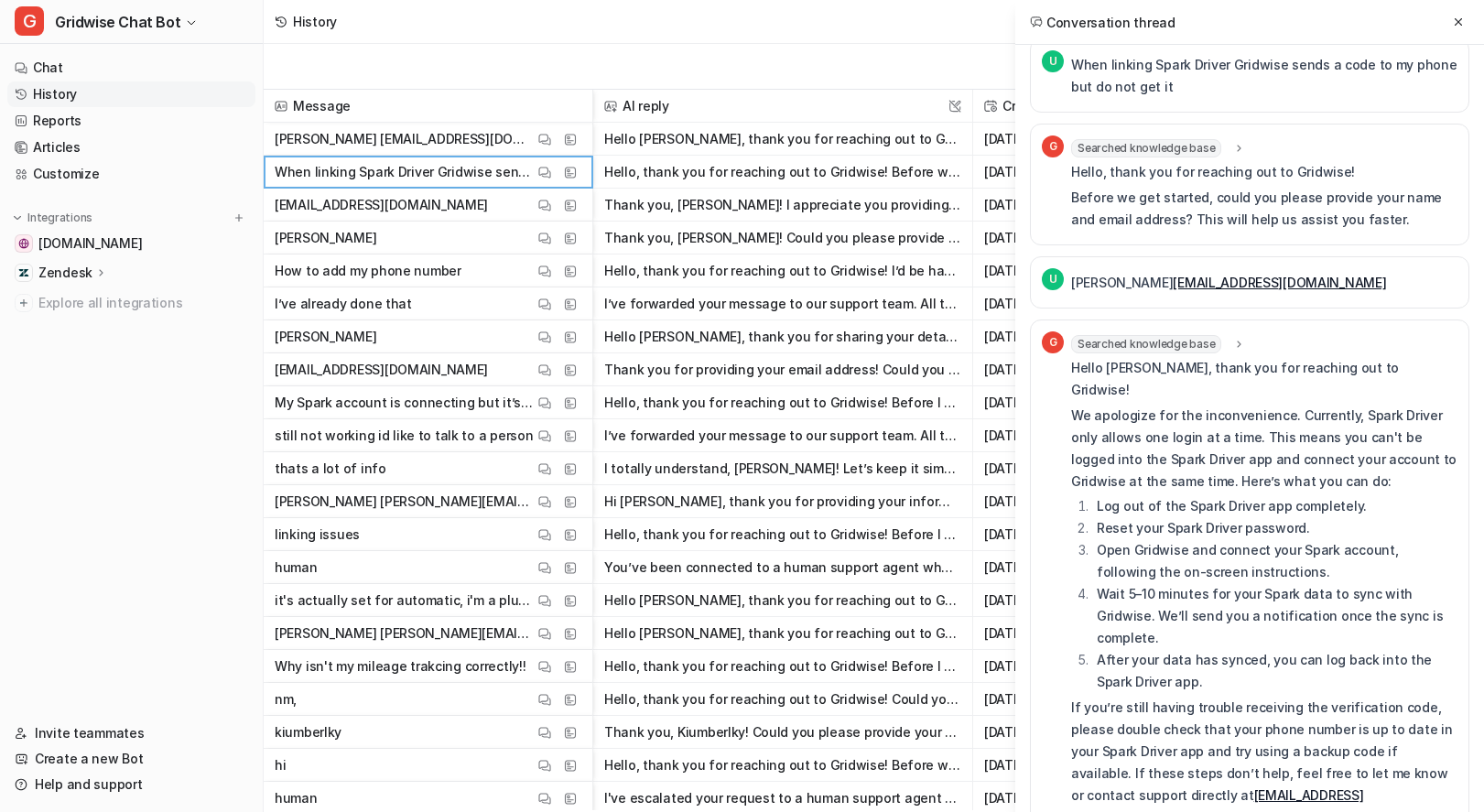 scroll, scrollTop: 0, scrollLeft: 0, axis: both 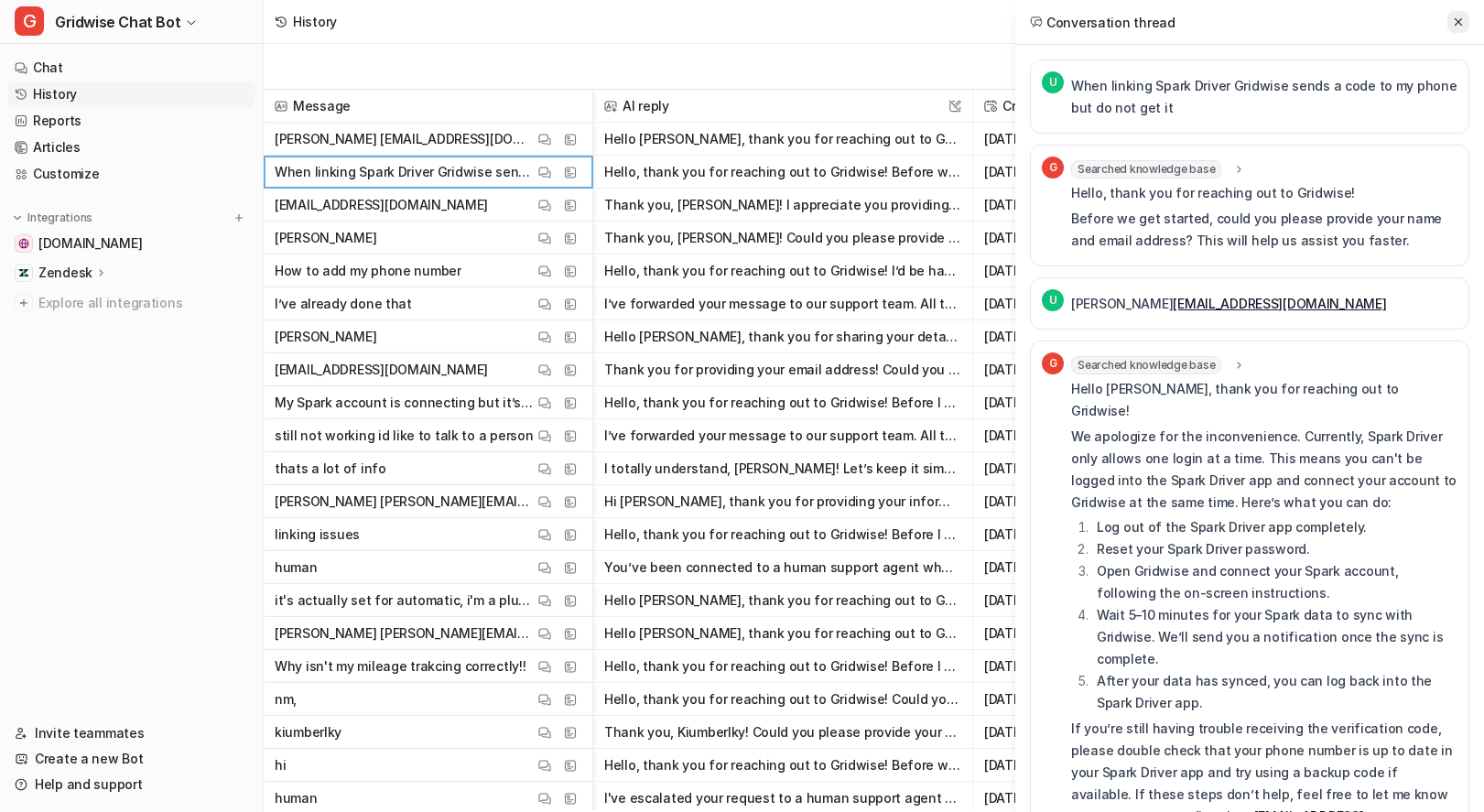 click at bounding box center (1458, 22) 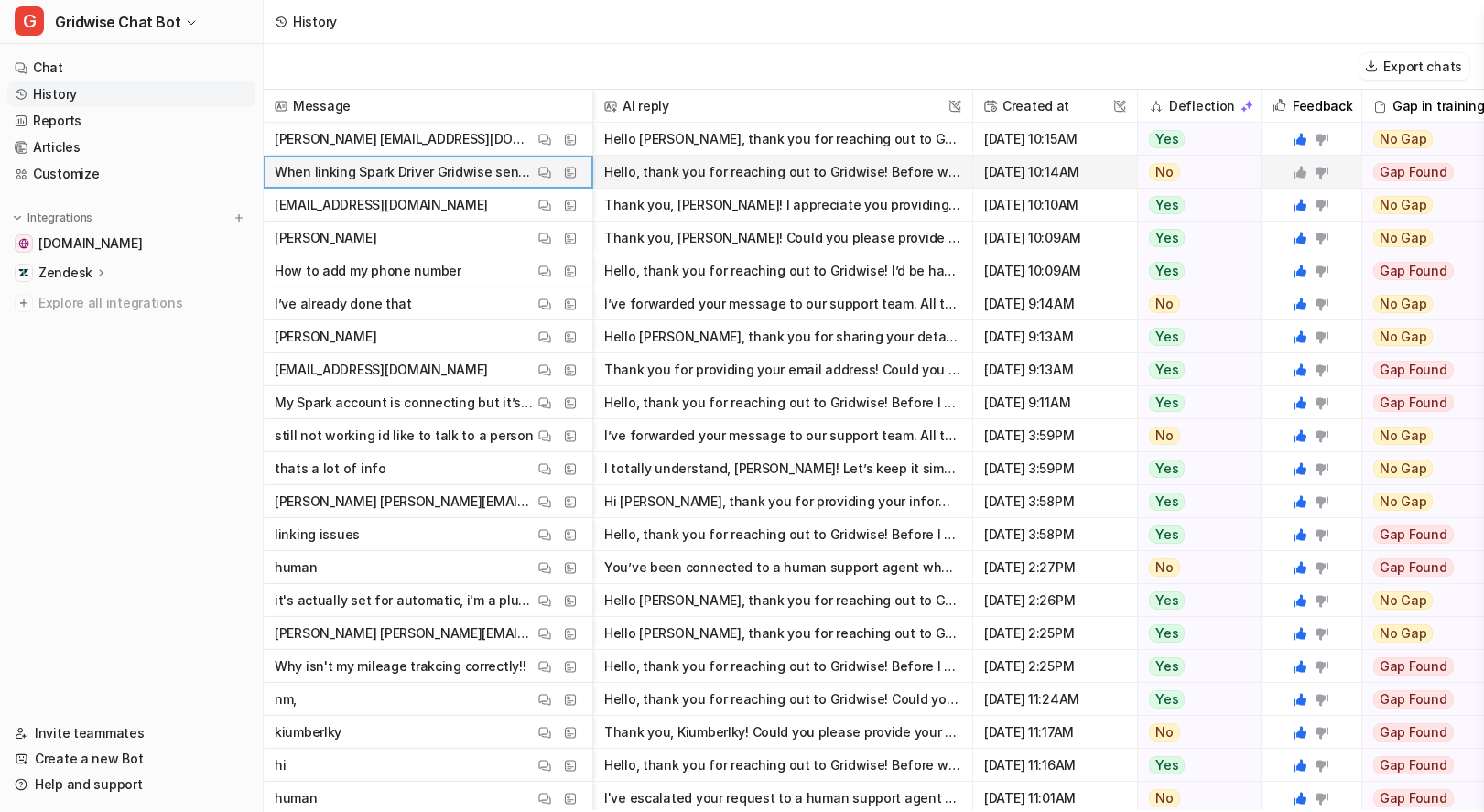 click 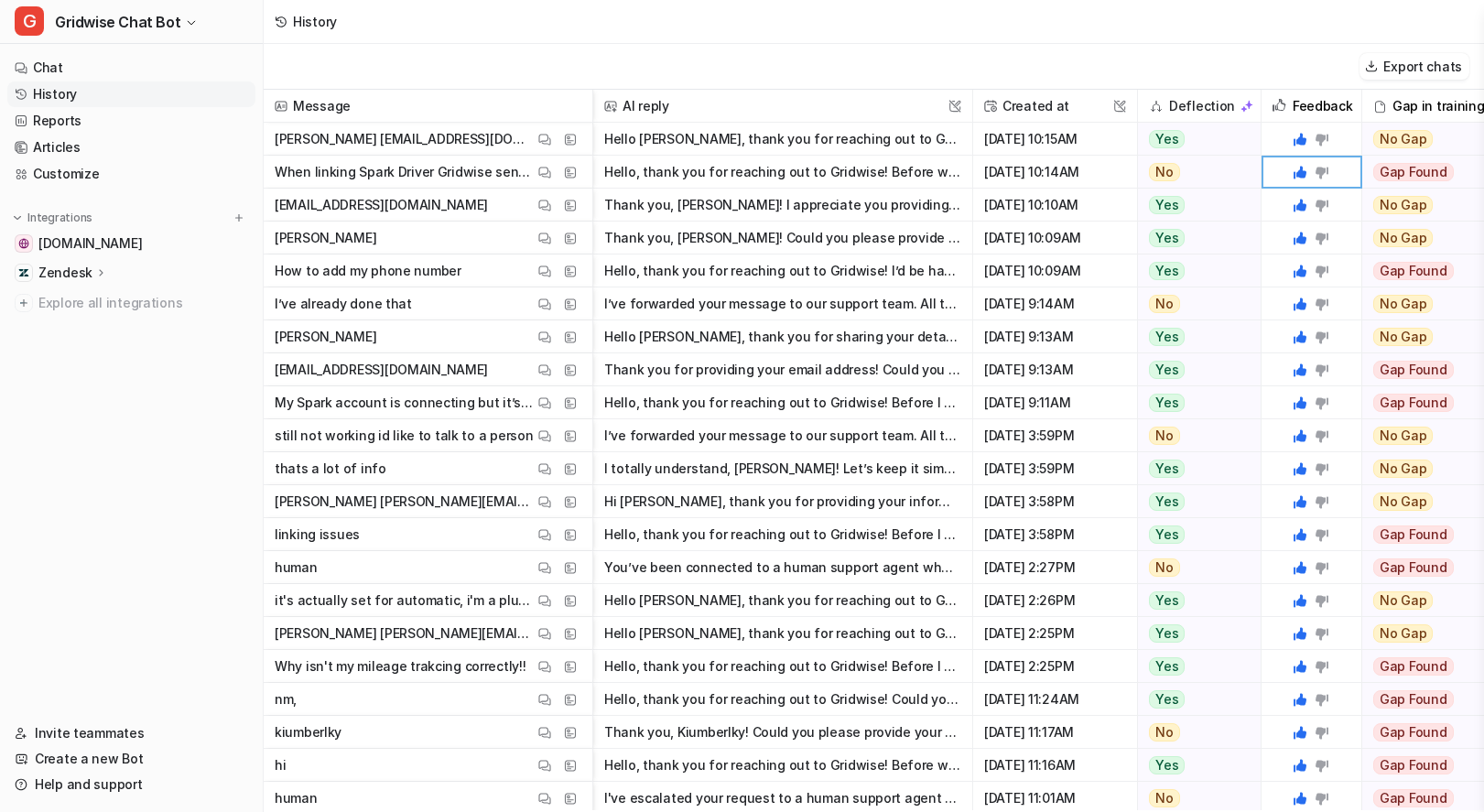 click on "Export chats" at bounding box center [873, 67] 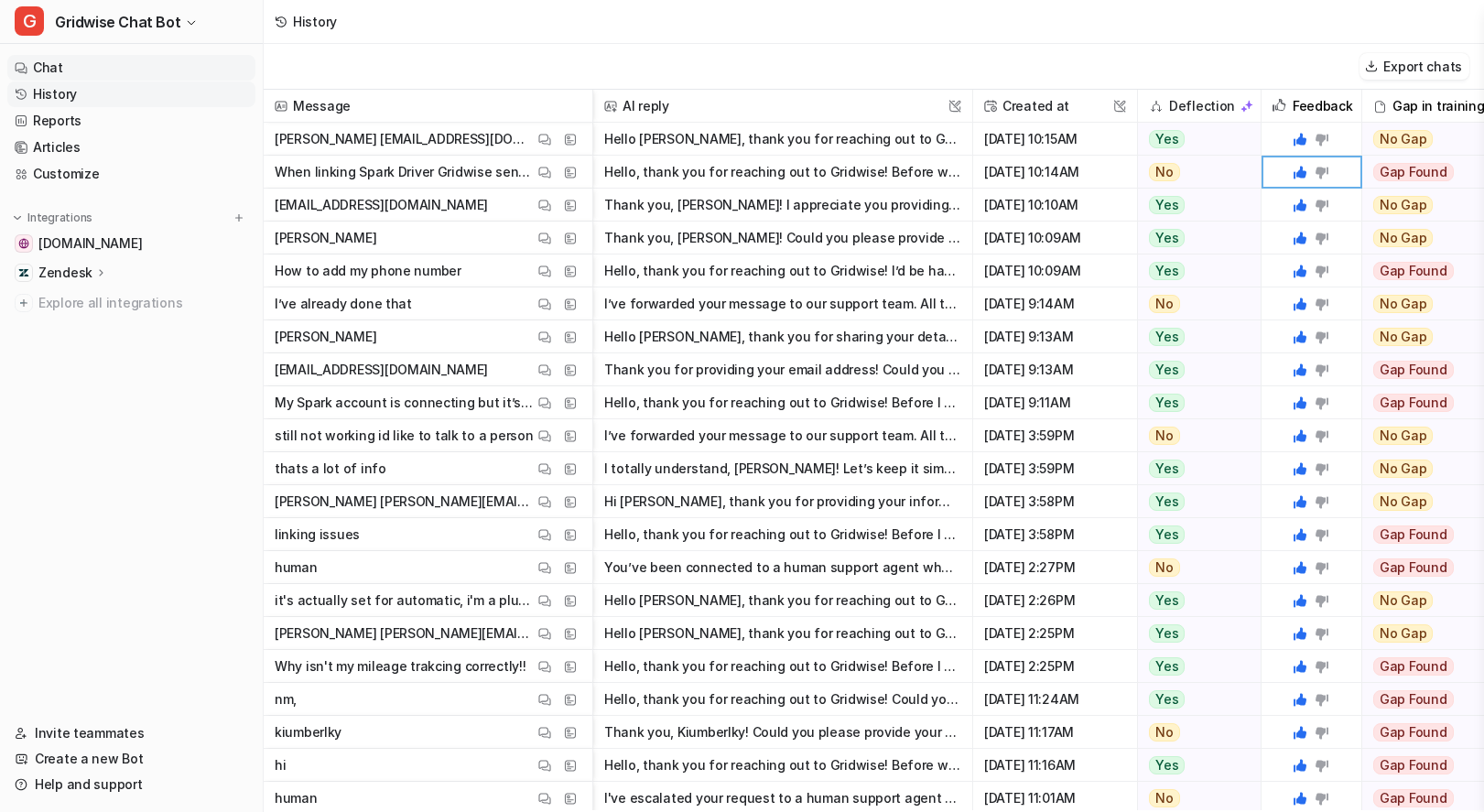click on "Chat" at bounding box center [131, 68] 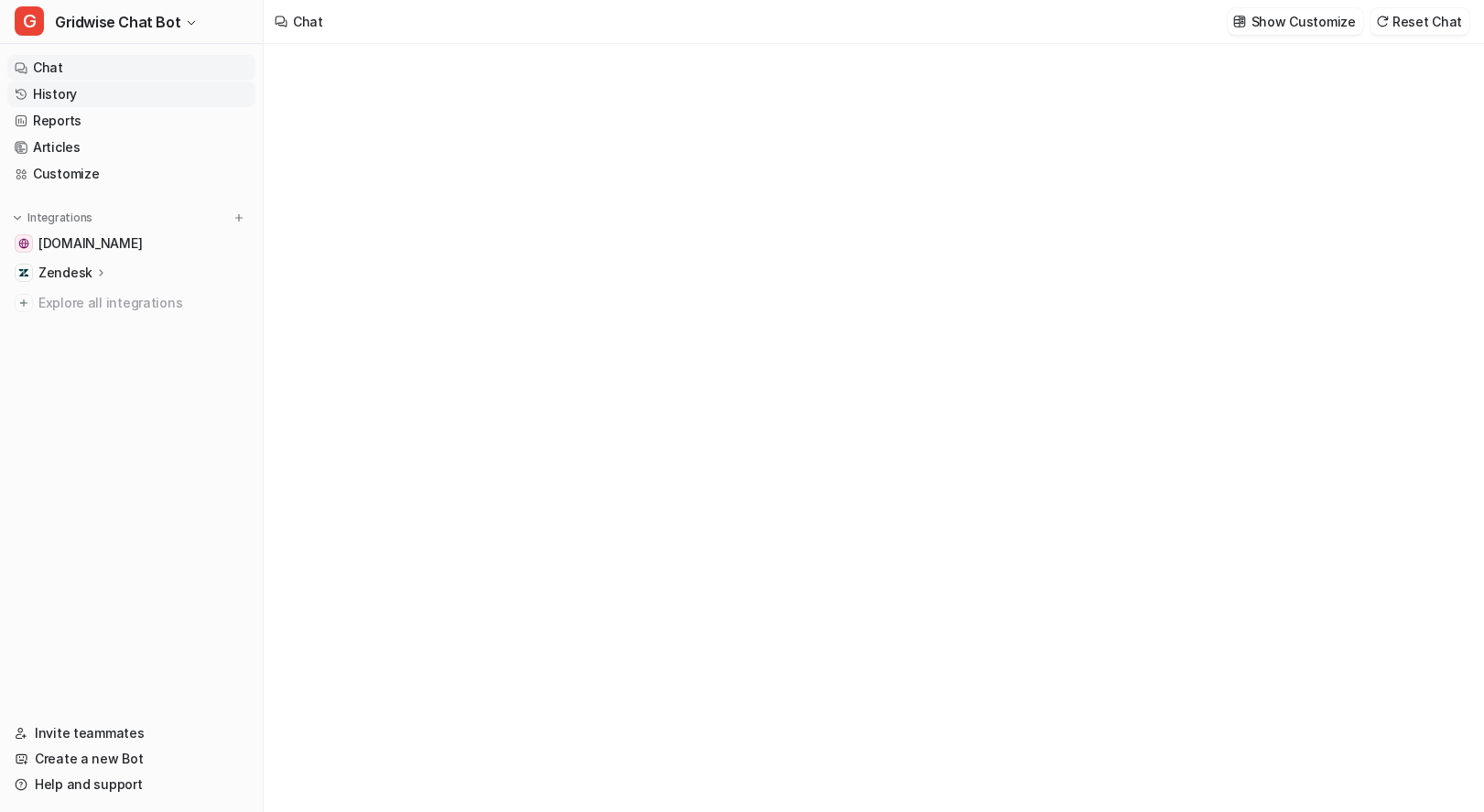click on "History" at bounding box center (131, 94) 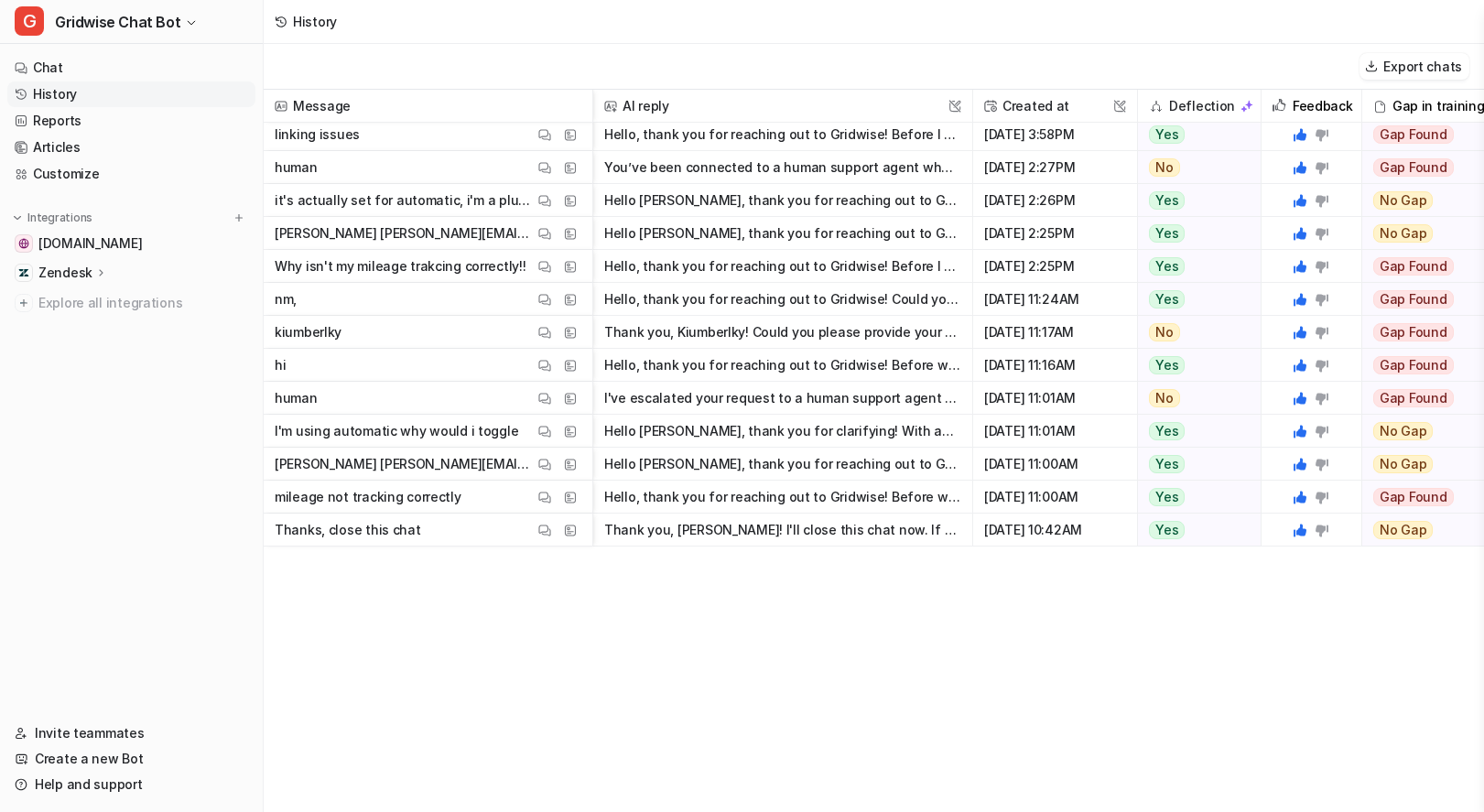 scroll, scrollTop: 0, scrollLeft: 0, axis: both 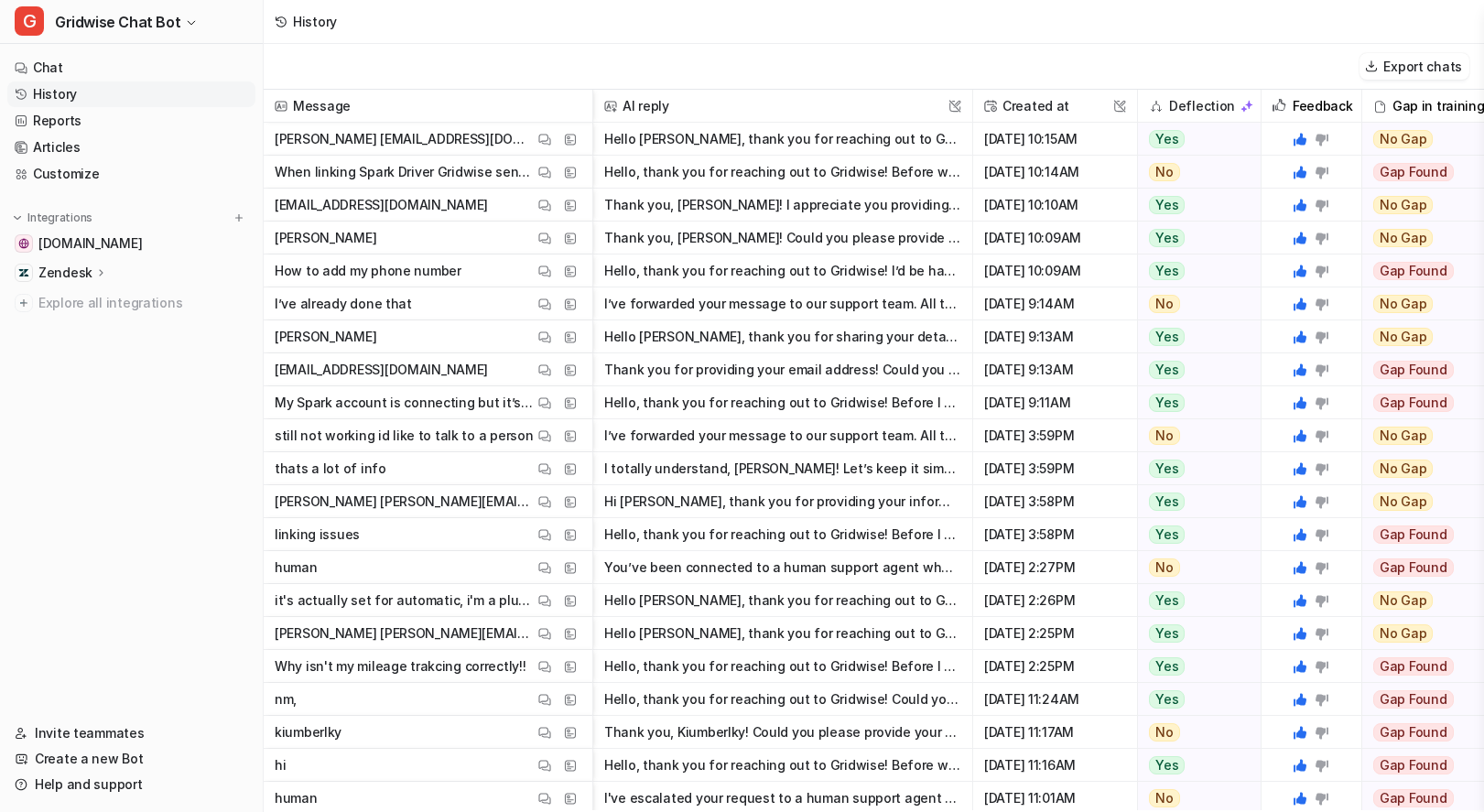 click on "Export chats" at bounding box center (873, 67) 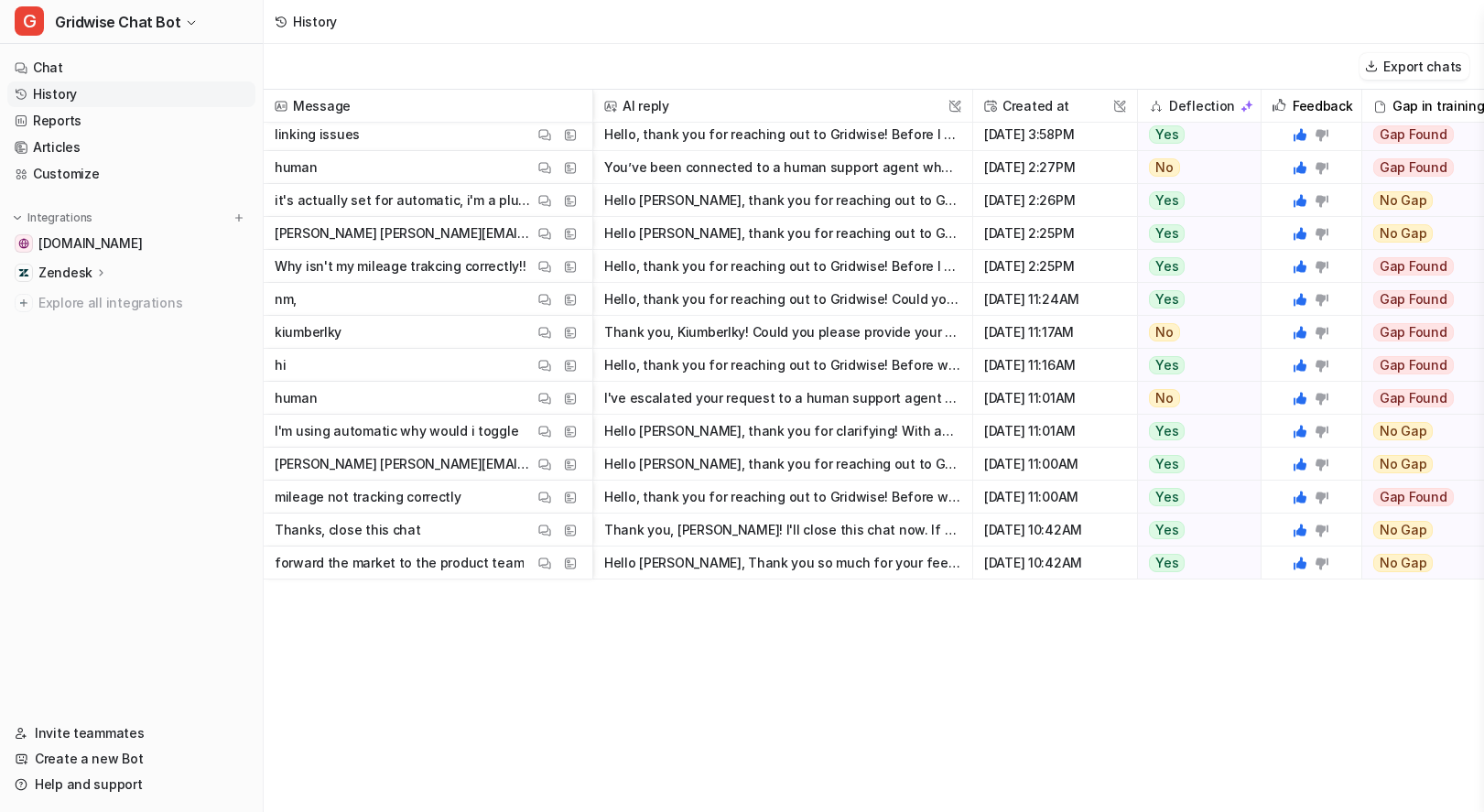 scroll, scrollTop: 0, scrollLeft: 0, axis: both 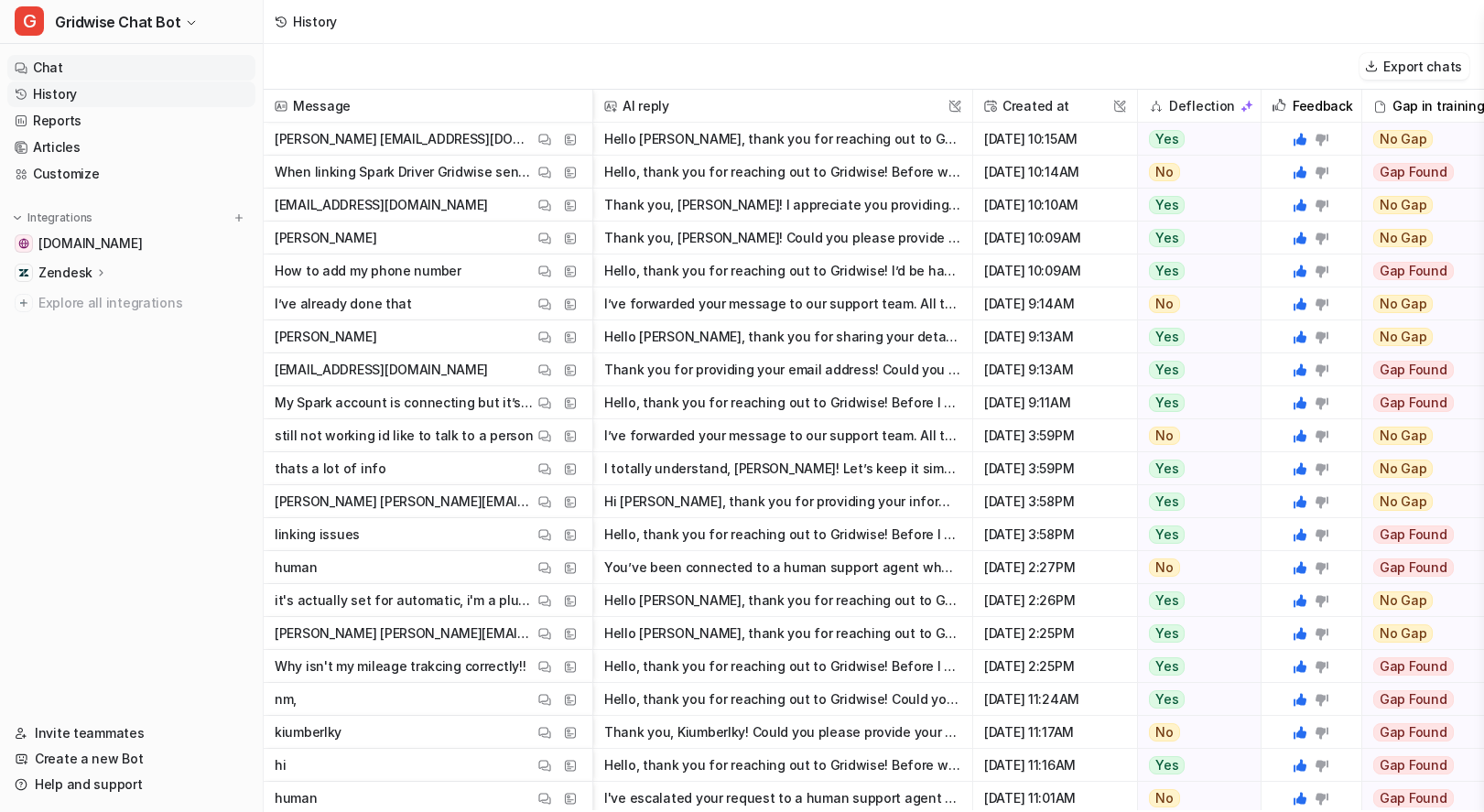 click on "Chat" at bounding box center [131, 68] 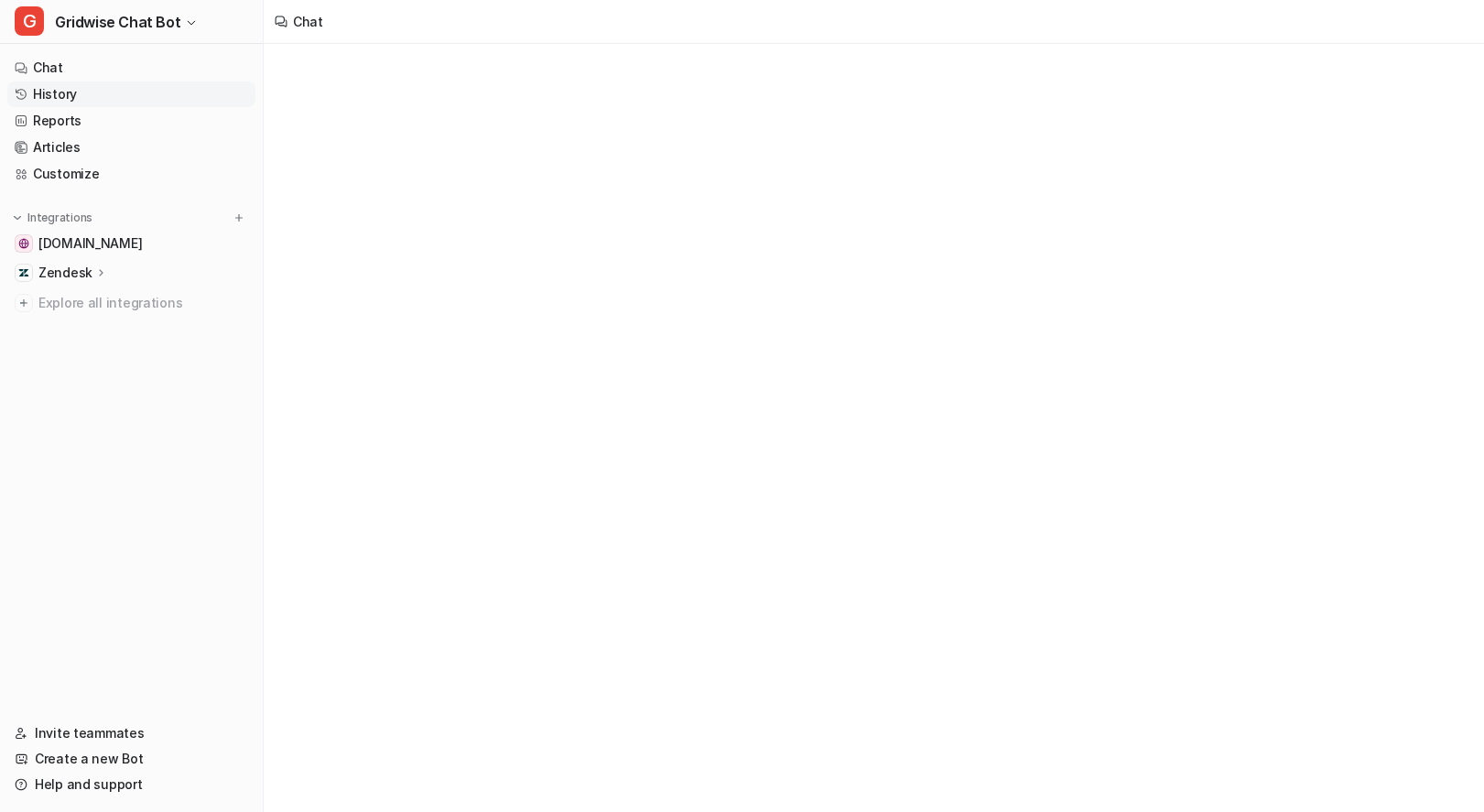 click on "History" at bounding box center (131, 94) 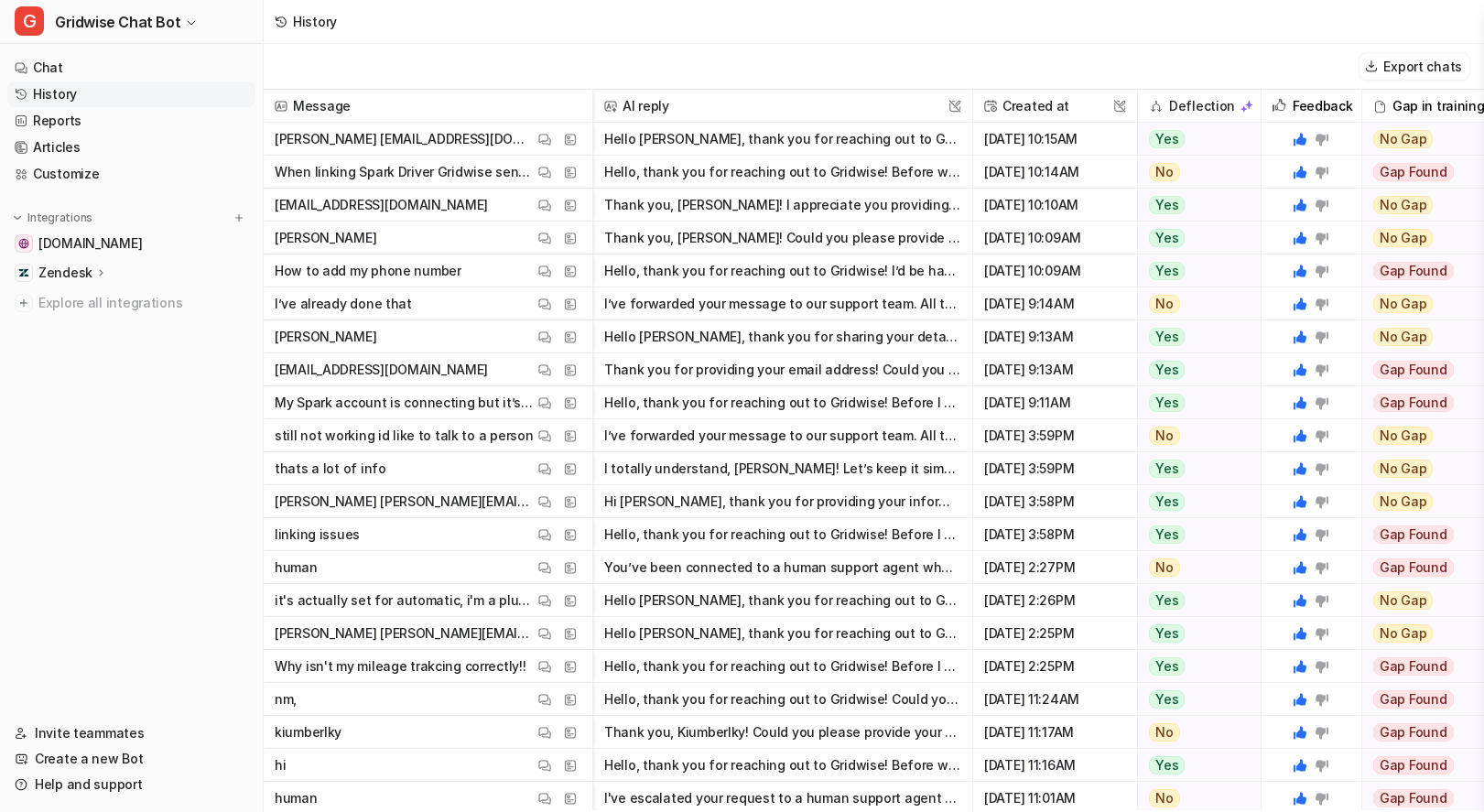 click on "History" at bounding box center (131, 94) 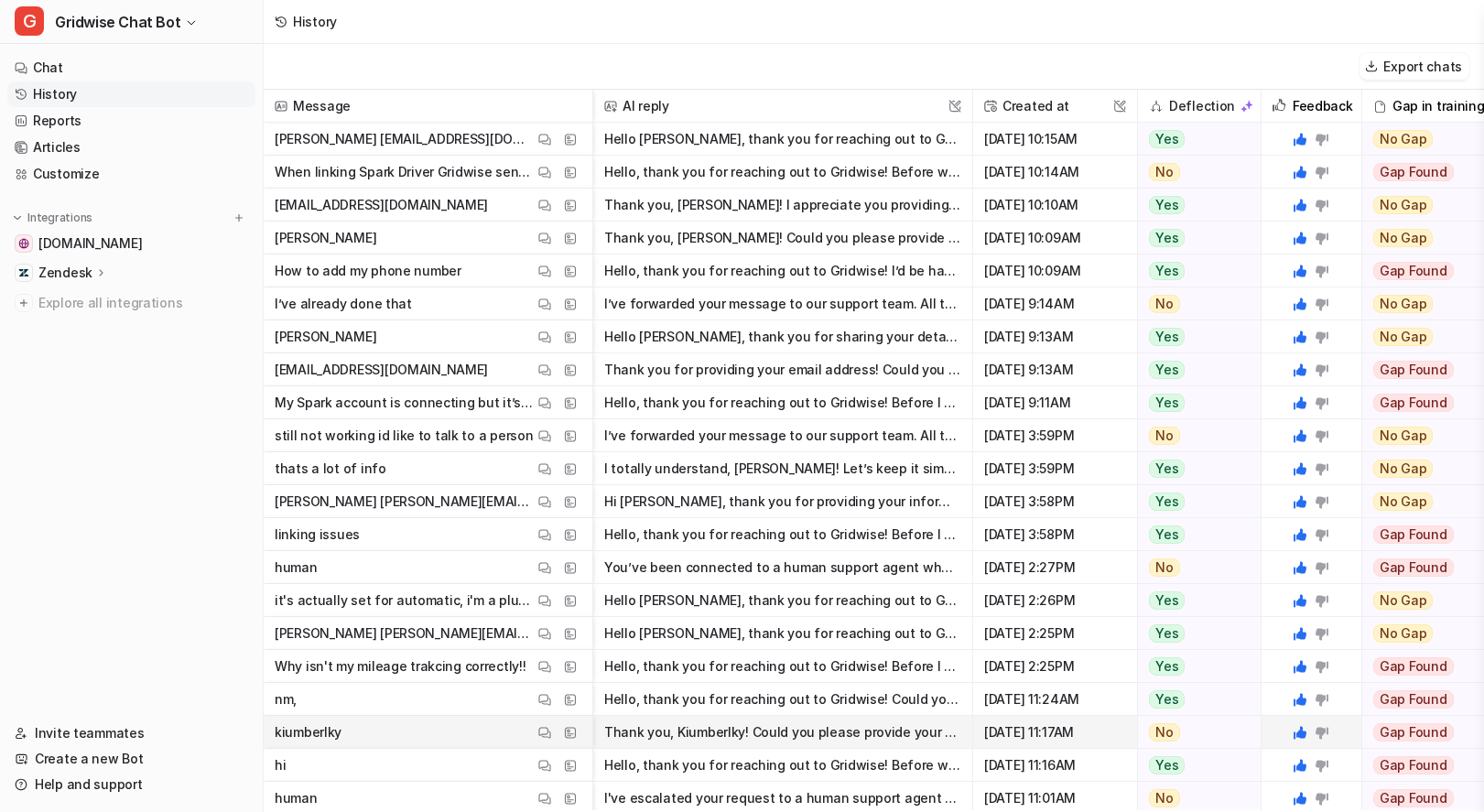 scroll, scrollTop: 0, scrollLeft: 0, axis: both 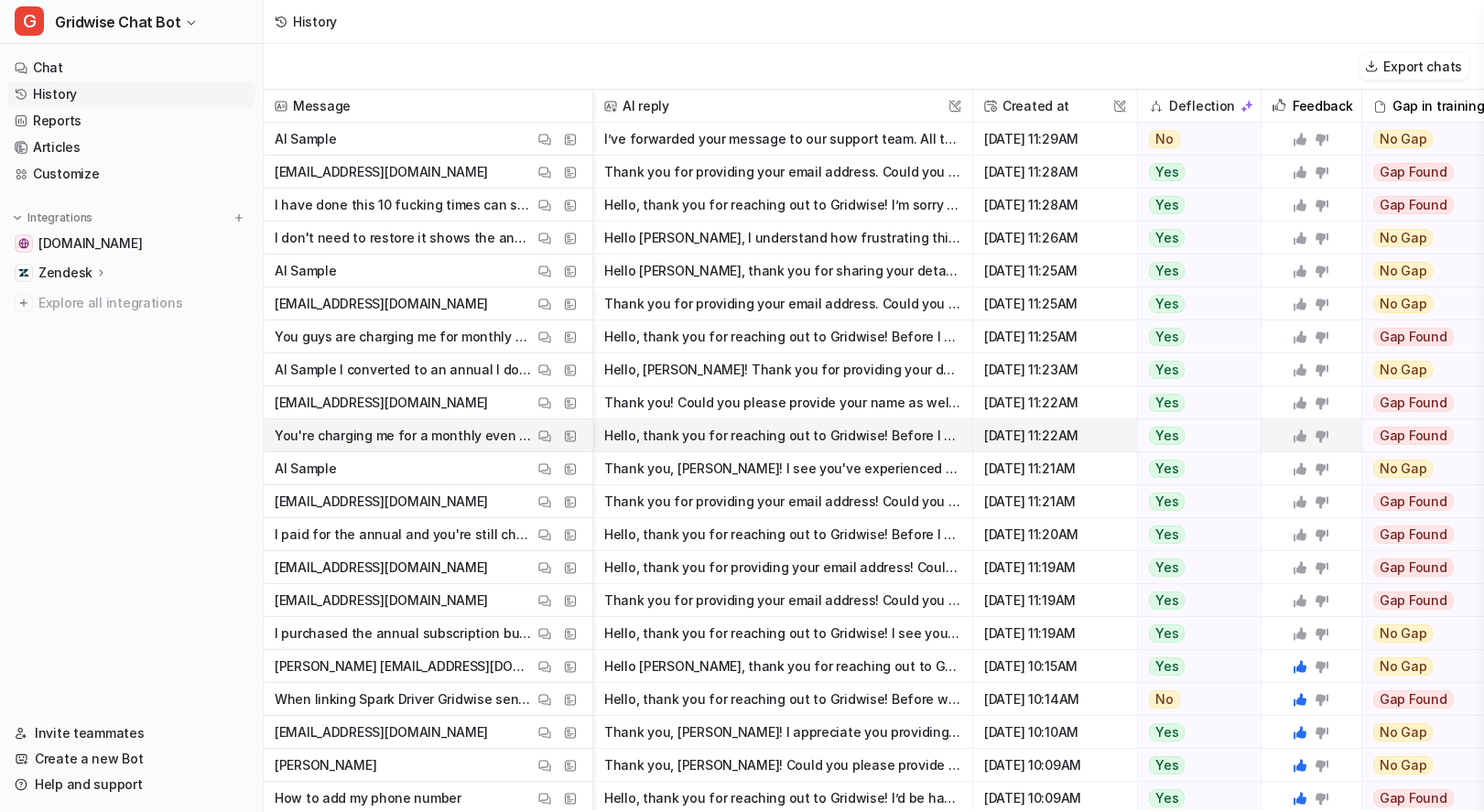 click on "Hello, thank you for reaching out to Gridwise!
Before I assist you with your refund request, could you please provide your name and email address? This will help me locate your account and make sure" at bounding box center (783, 436) 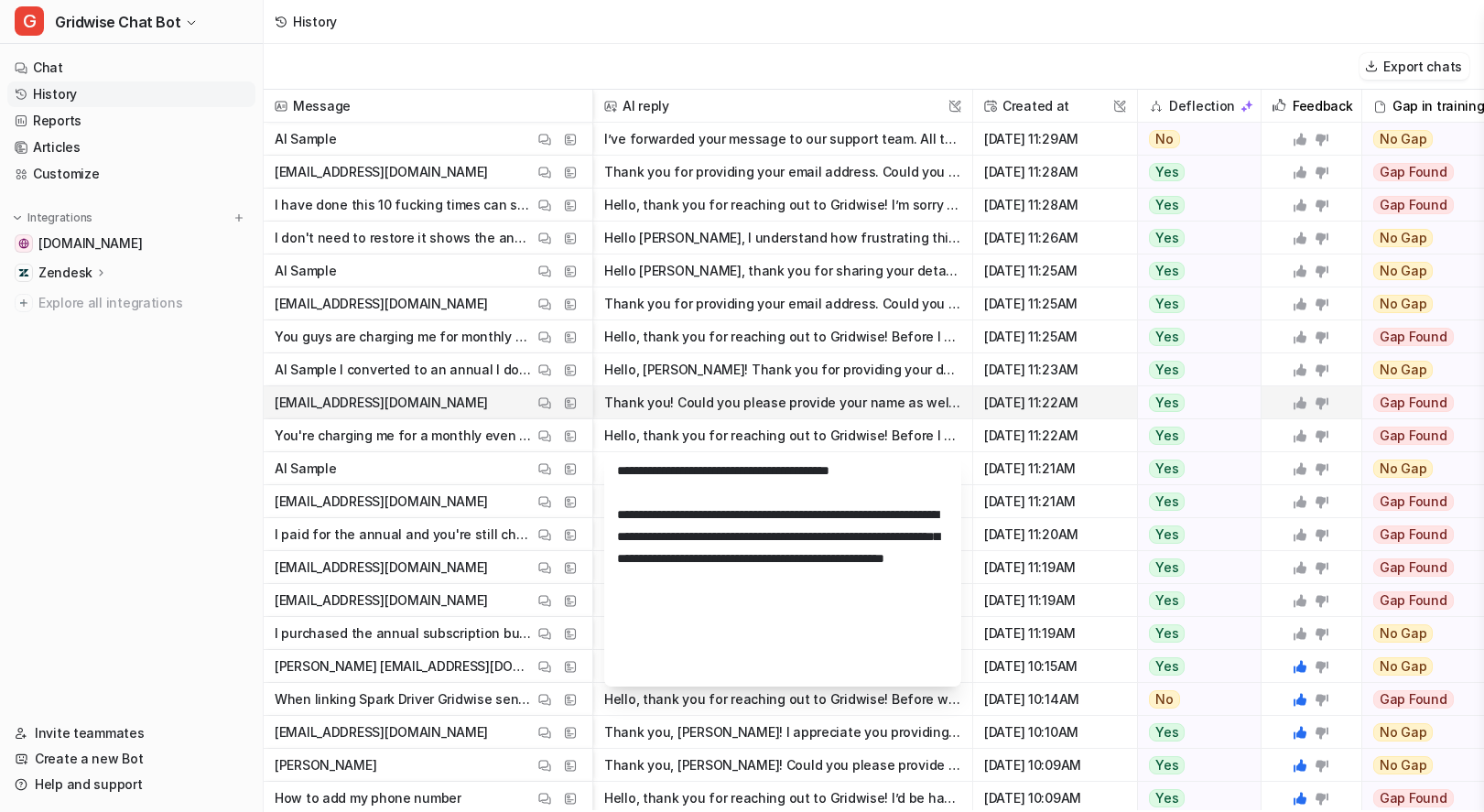click on "Thank you! Could you please provide your name as well? Once I have your name, I can look into your account and help with the refund for the $9.99 charge." at bounding box center (783, 403) 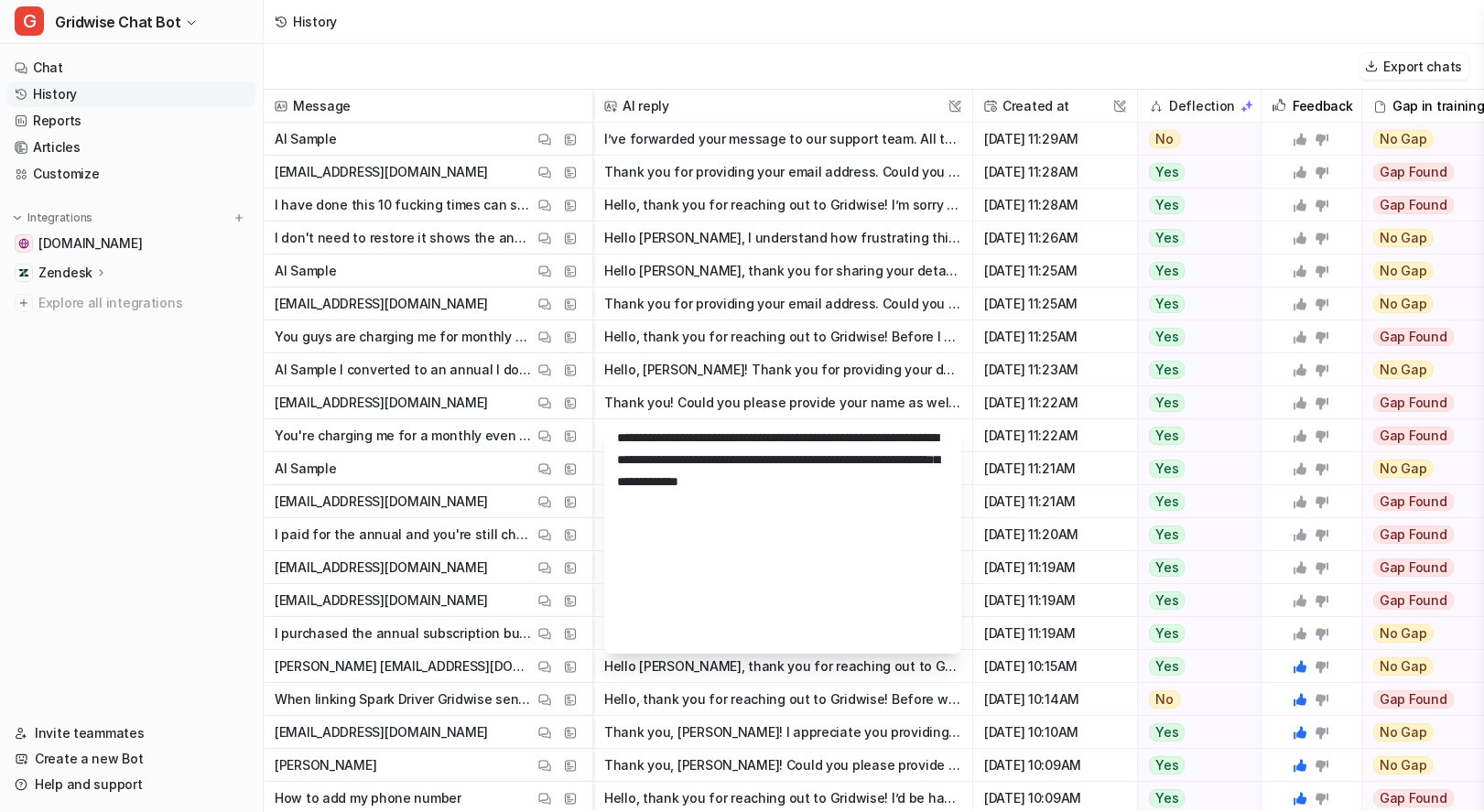 click on "Export chats" at bounding box center (873, 67) 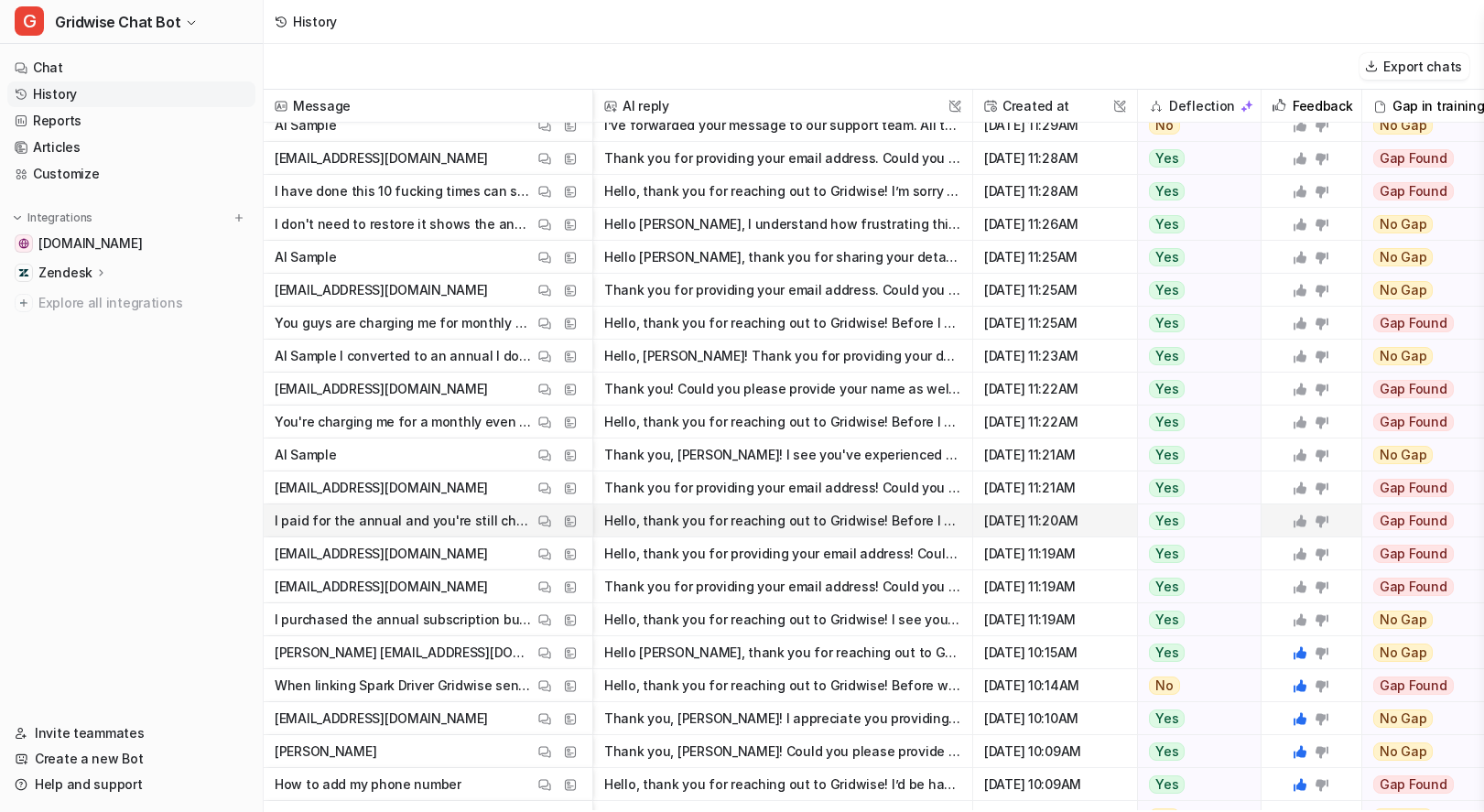 scroll, scrollTop: 0, scrollLeft: 0, axis: both 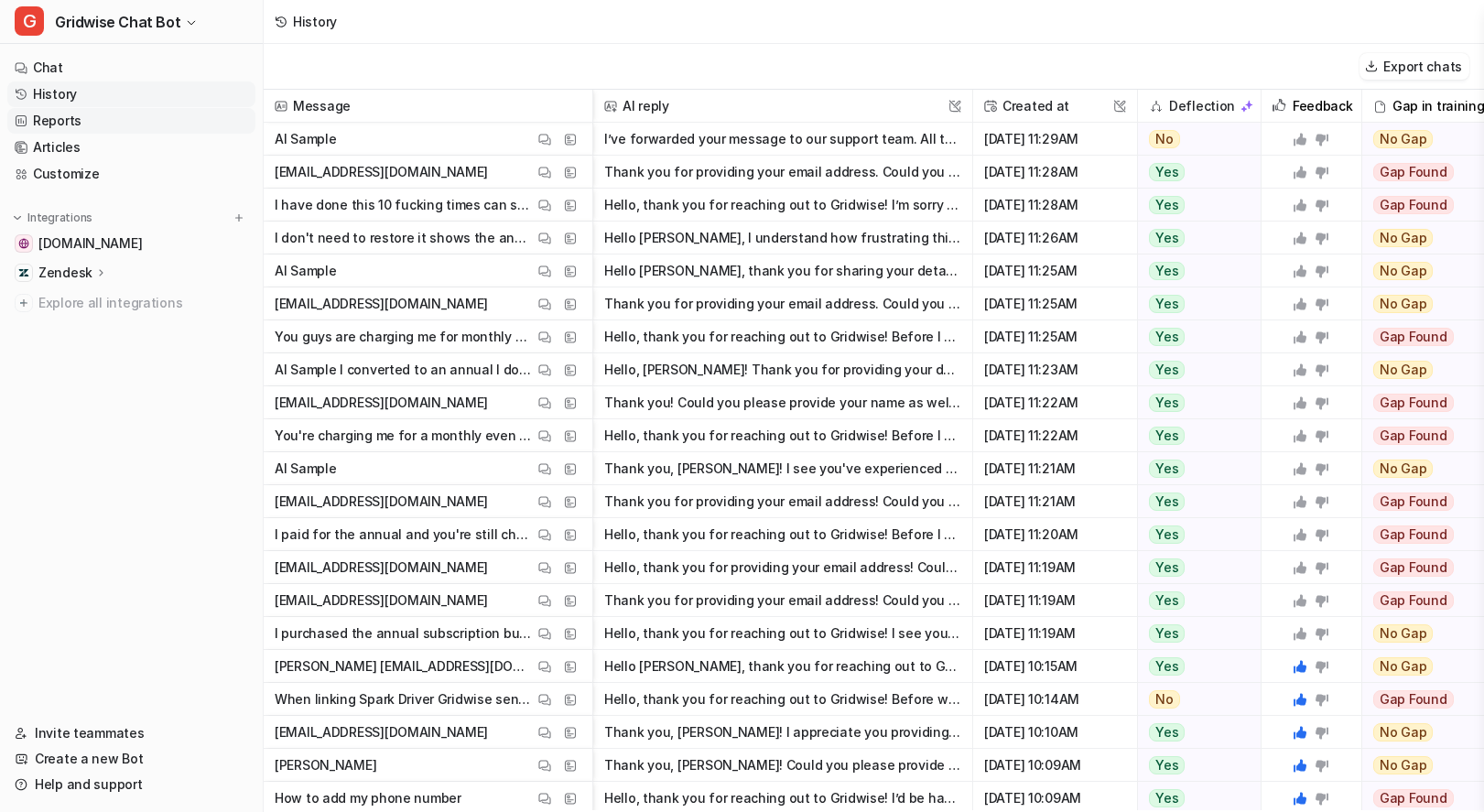 click on "Reports" at bounding box center [131, 121] 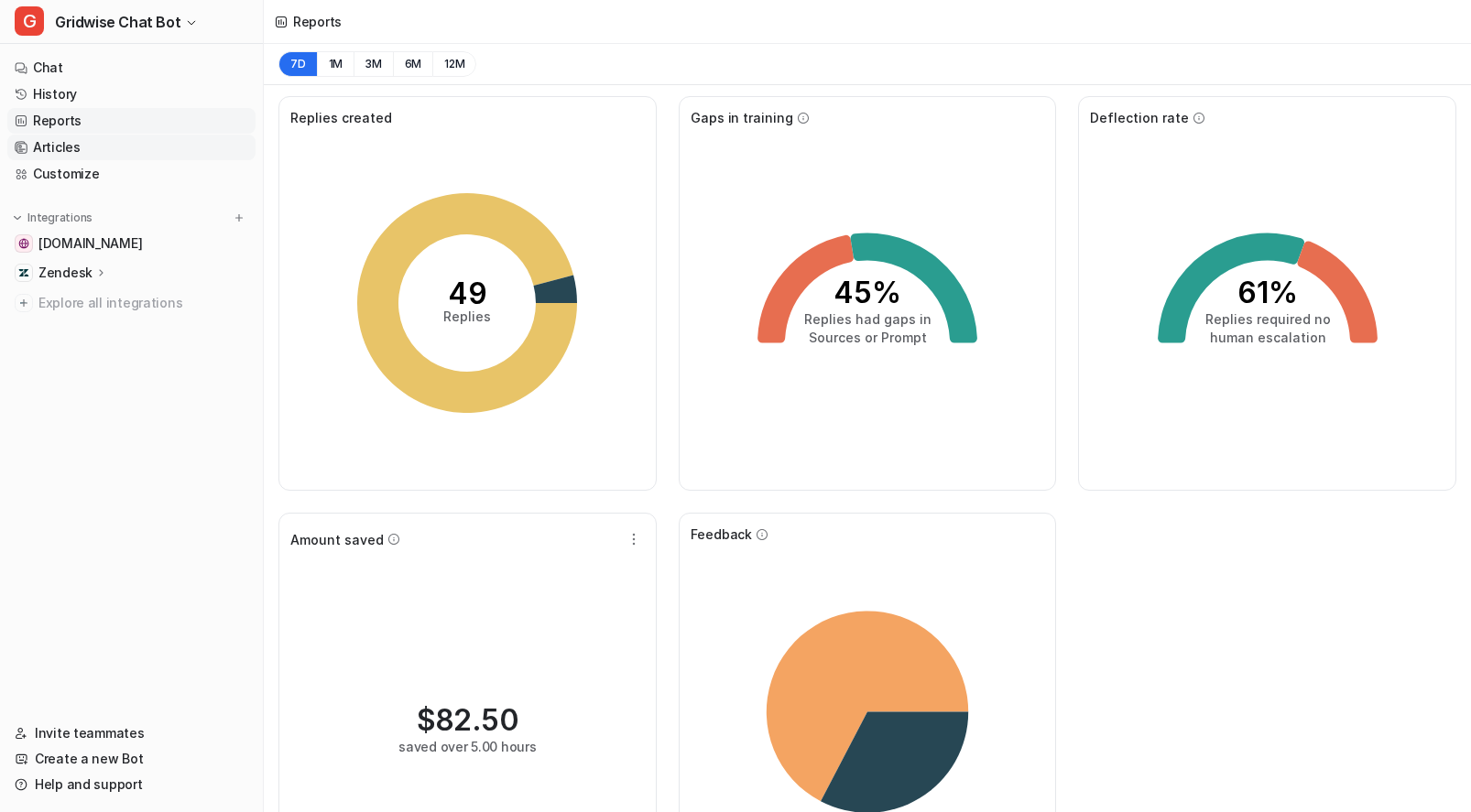 click on "Articles" at bounding box center (131, 147) 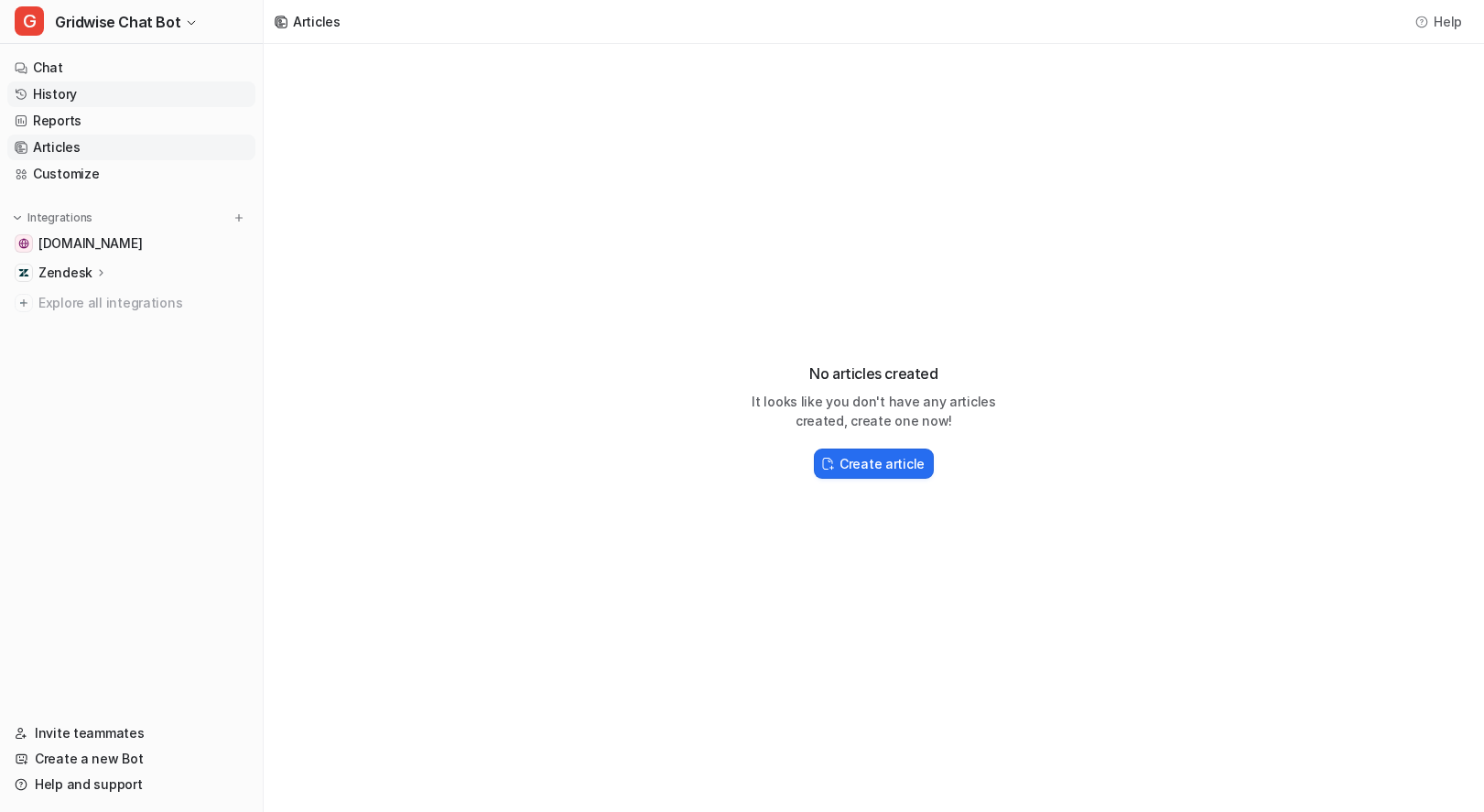 click on "History" at bounding box center (131, 94) 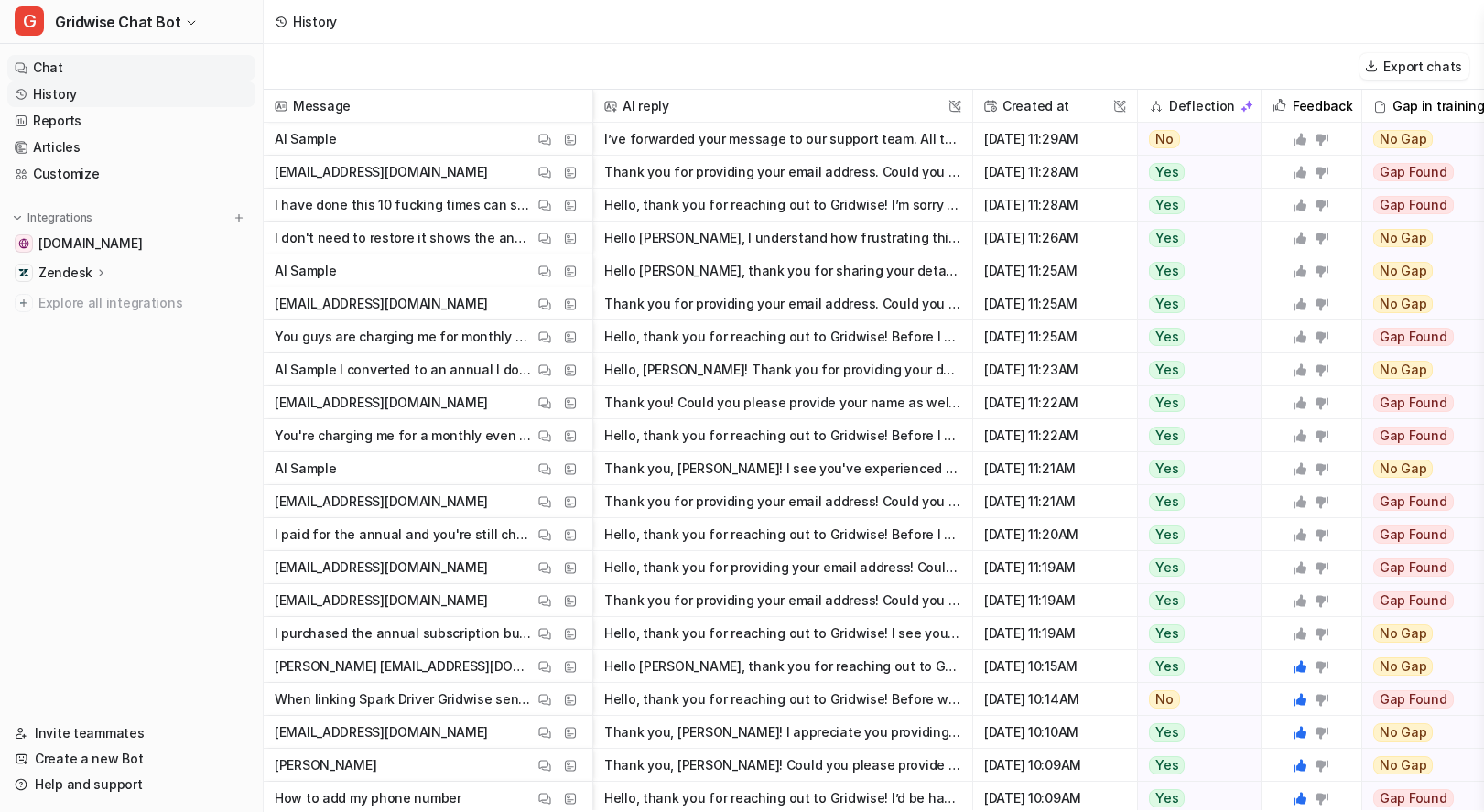 click on "Chat" at bounding box center (131, 68) 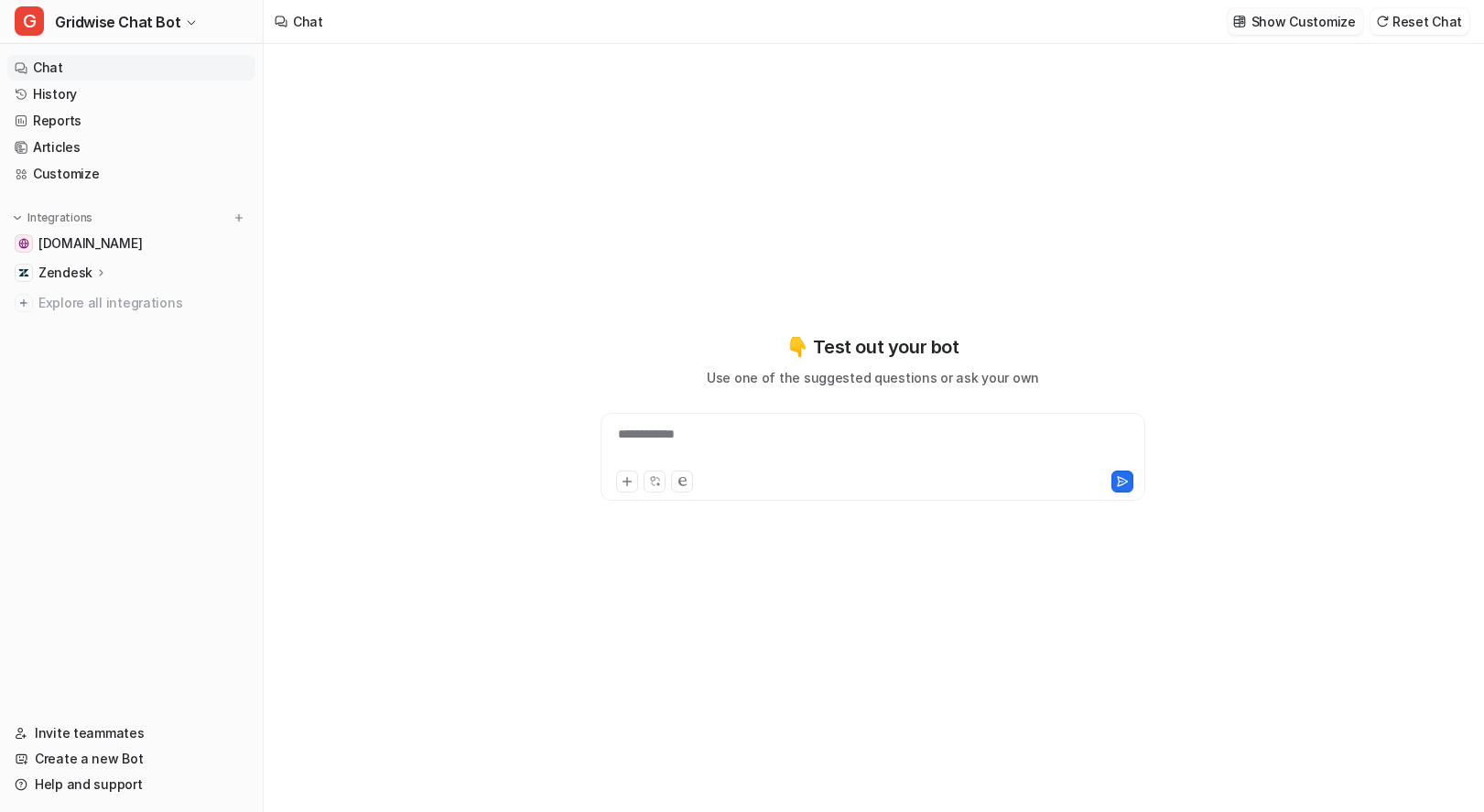 click on "Show Customize" at bounding box center [1304, 21] 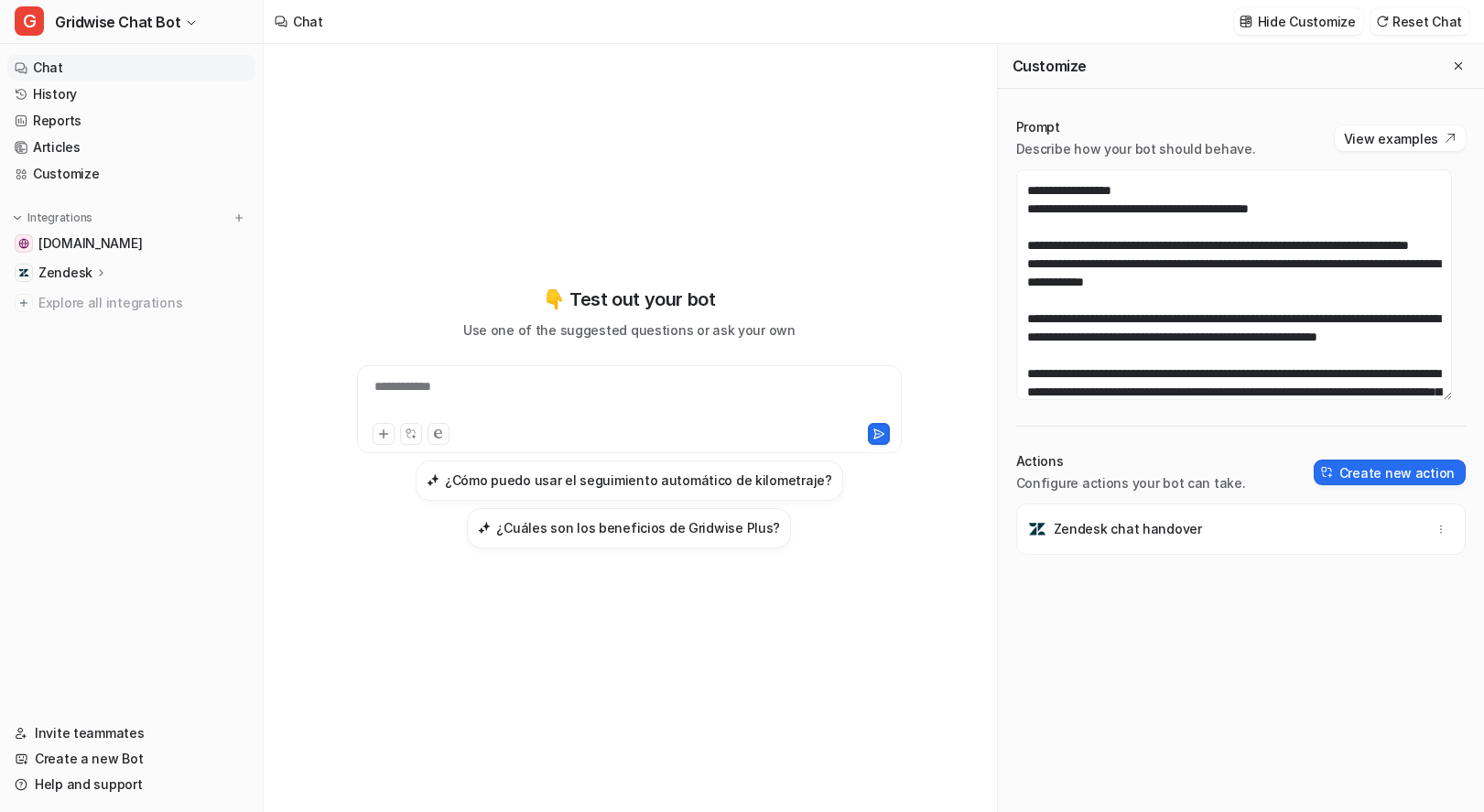 scroll, scrollTop: 160, scrollLeft: 0, axis: vertical 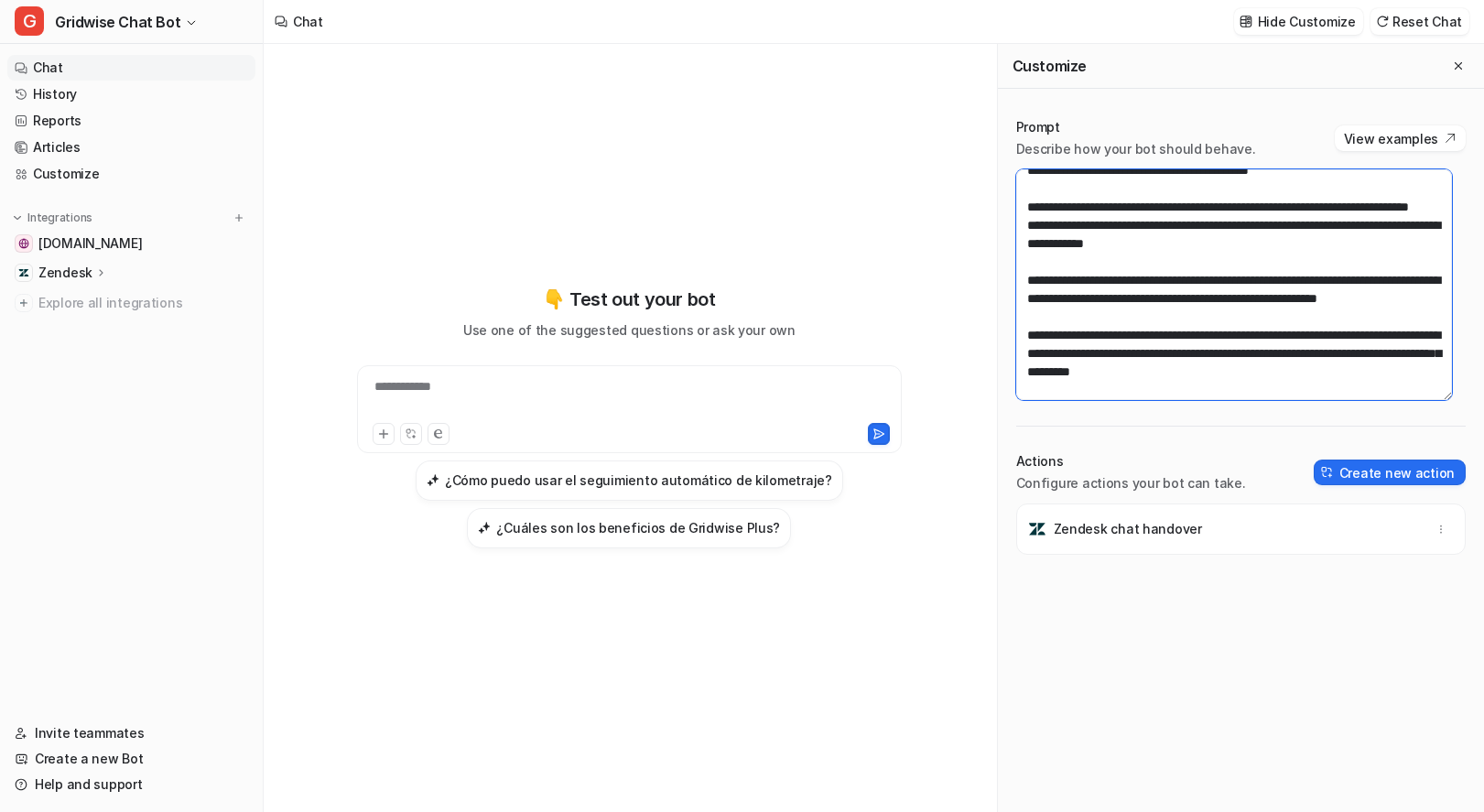 click at bounding box center (1234, 285) 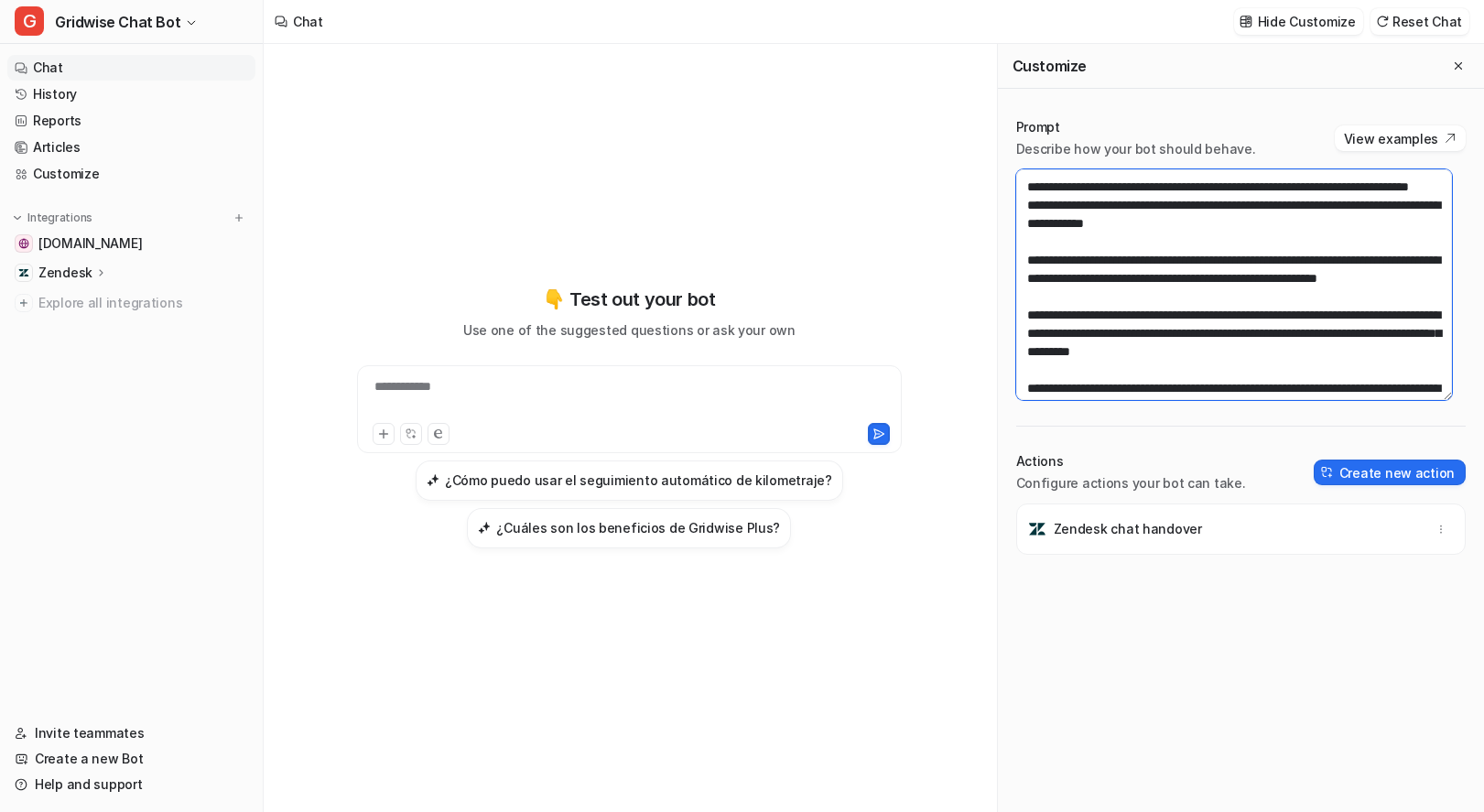 scroll, scrollTop: 197, scrollLeft: 0, axis: vertical 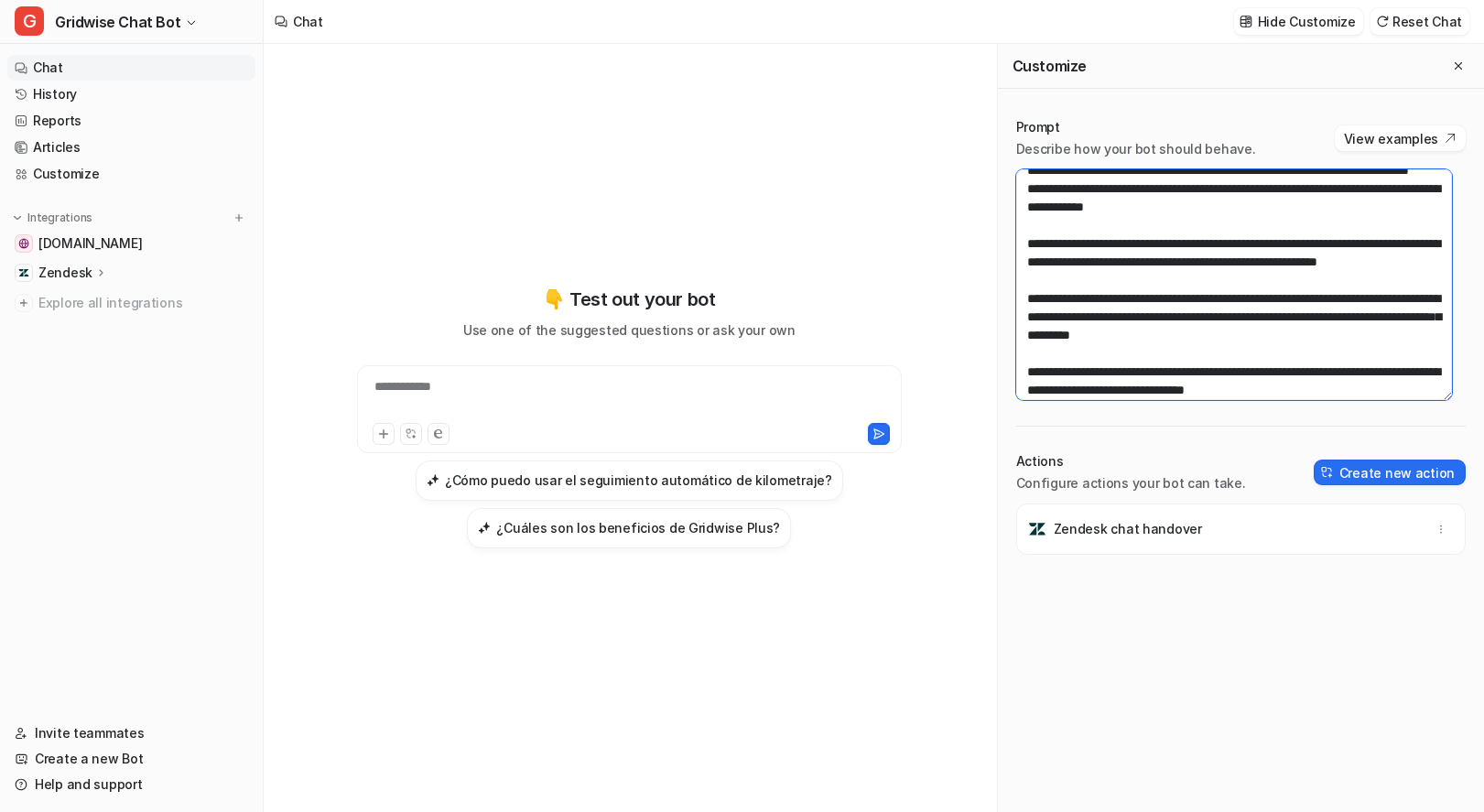 click at bounding box center (1234, 285) 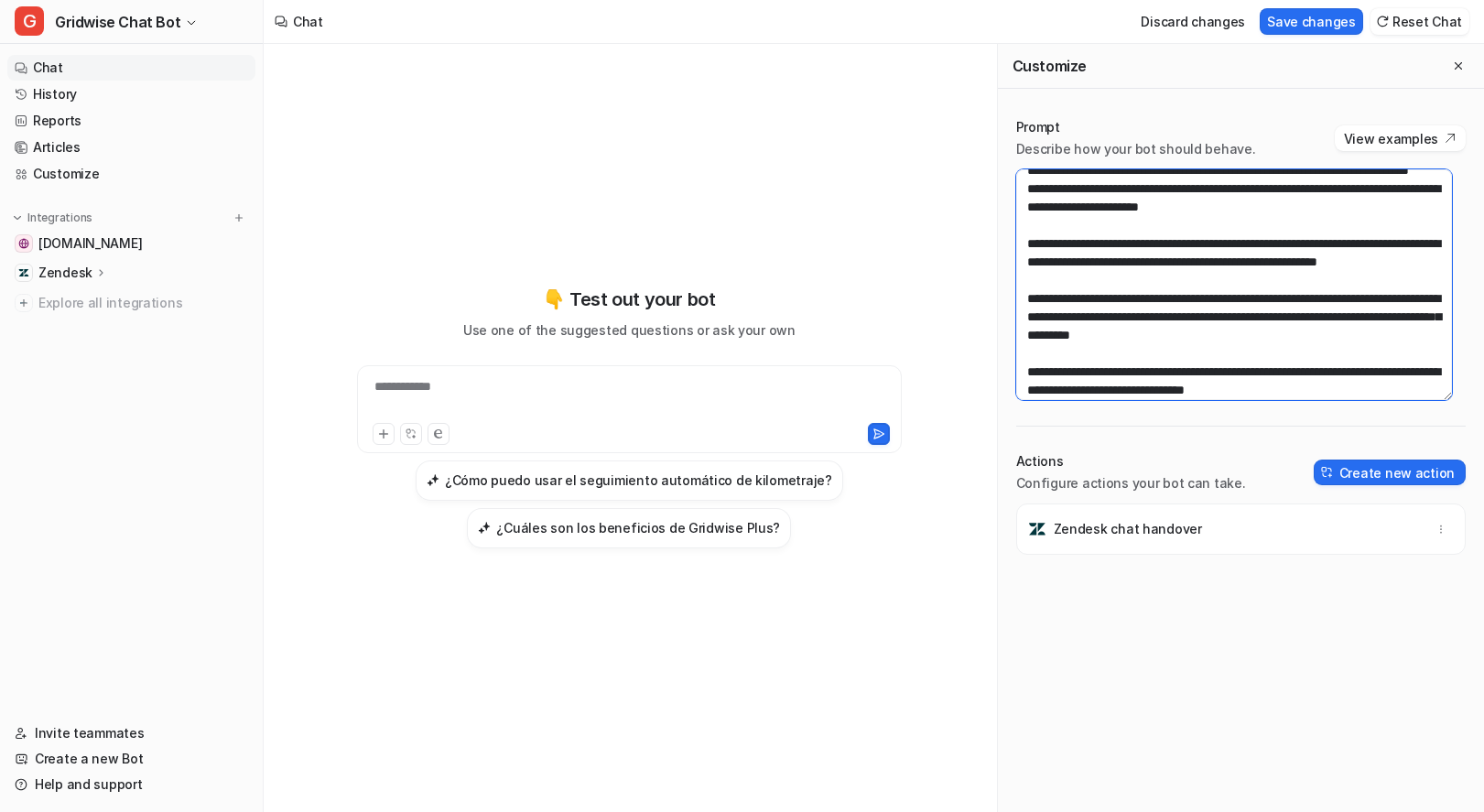 click at bounding box center [1234, 285] 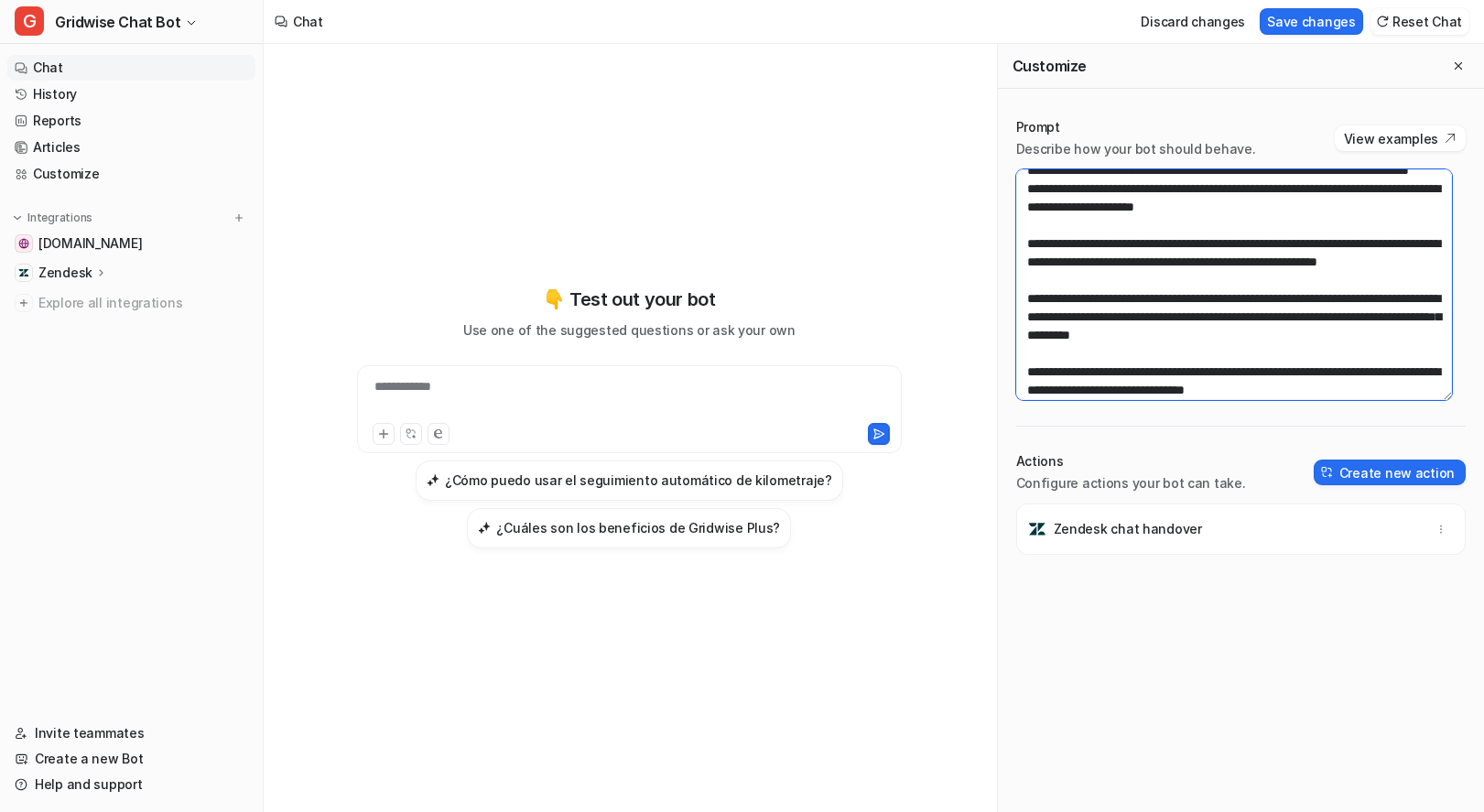 click at bounding box center [1234, 285] 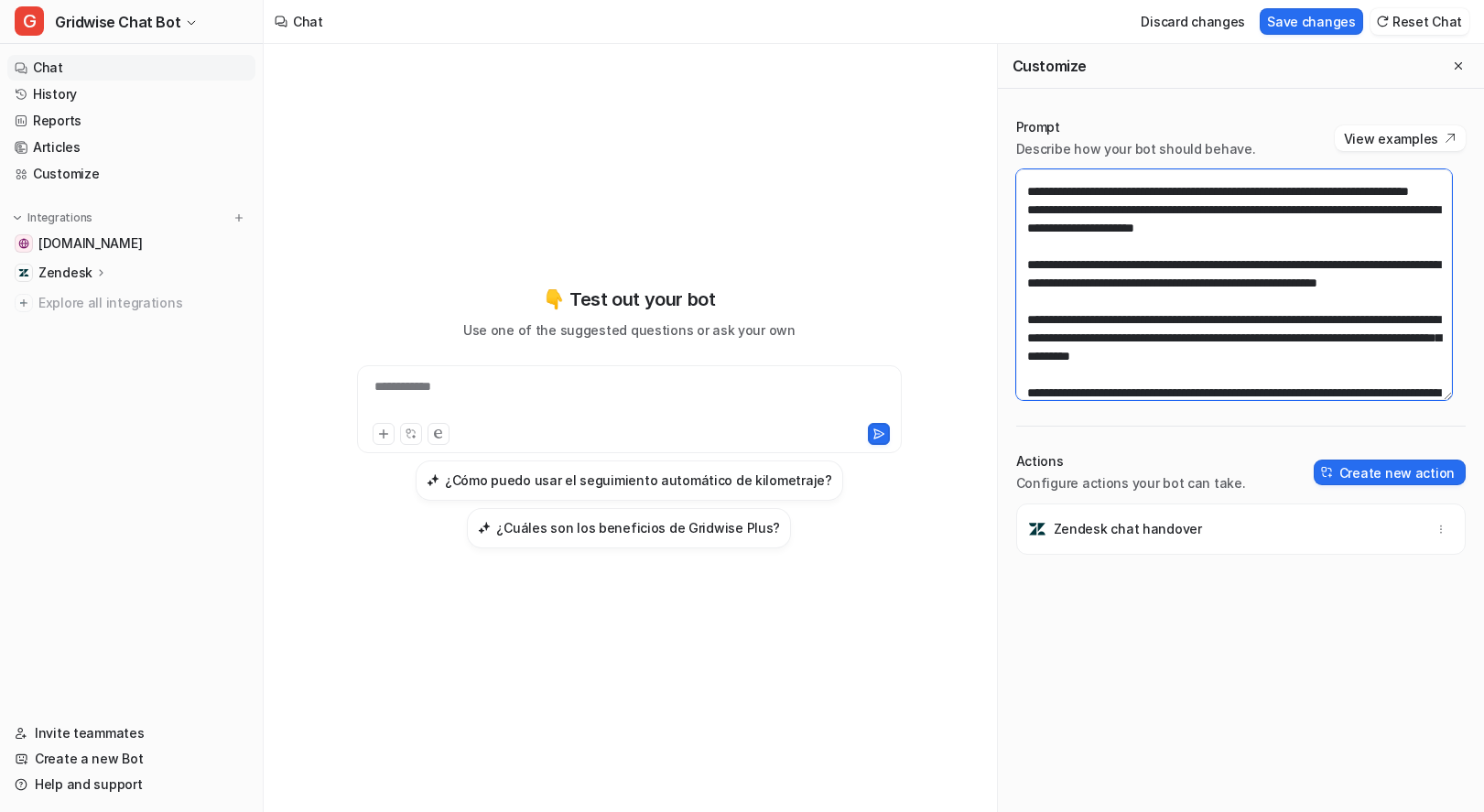 scroll, scrollTop: 175, scrollLeft: 0, axis: vertical 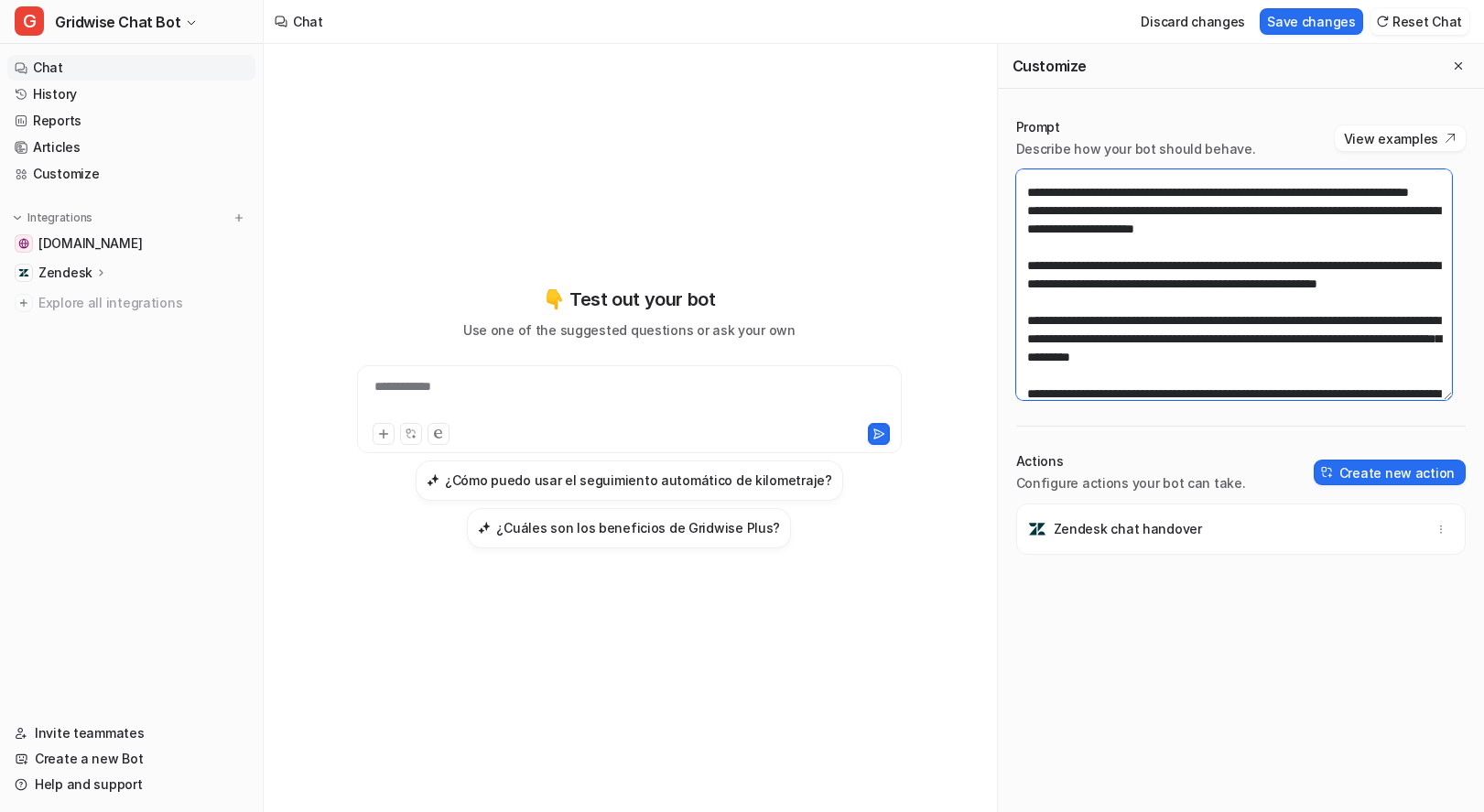 click at bounding box center (1234, 285) 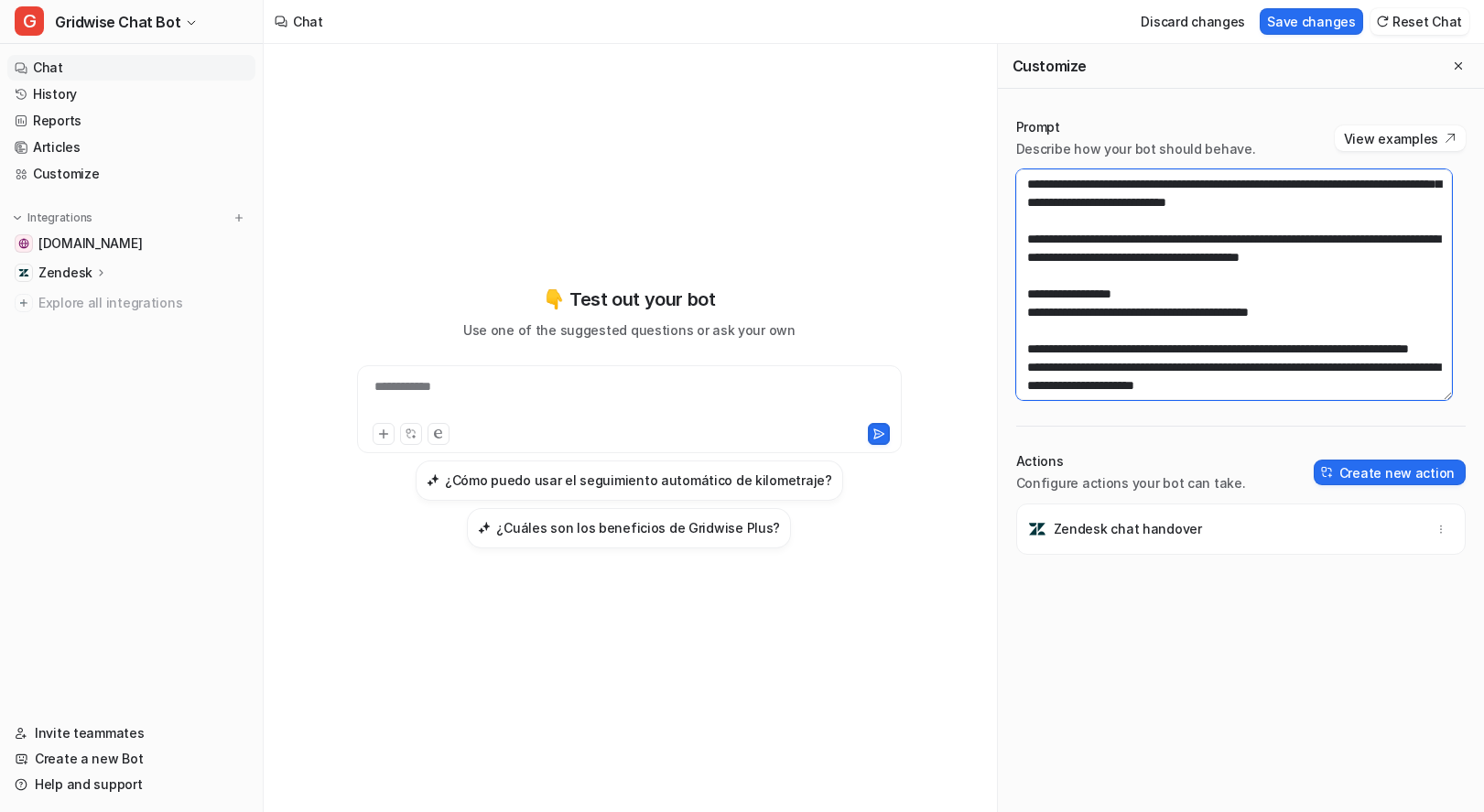 scroll, scrollTop: 19, scrollLeft: 0, axis: vertical 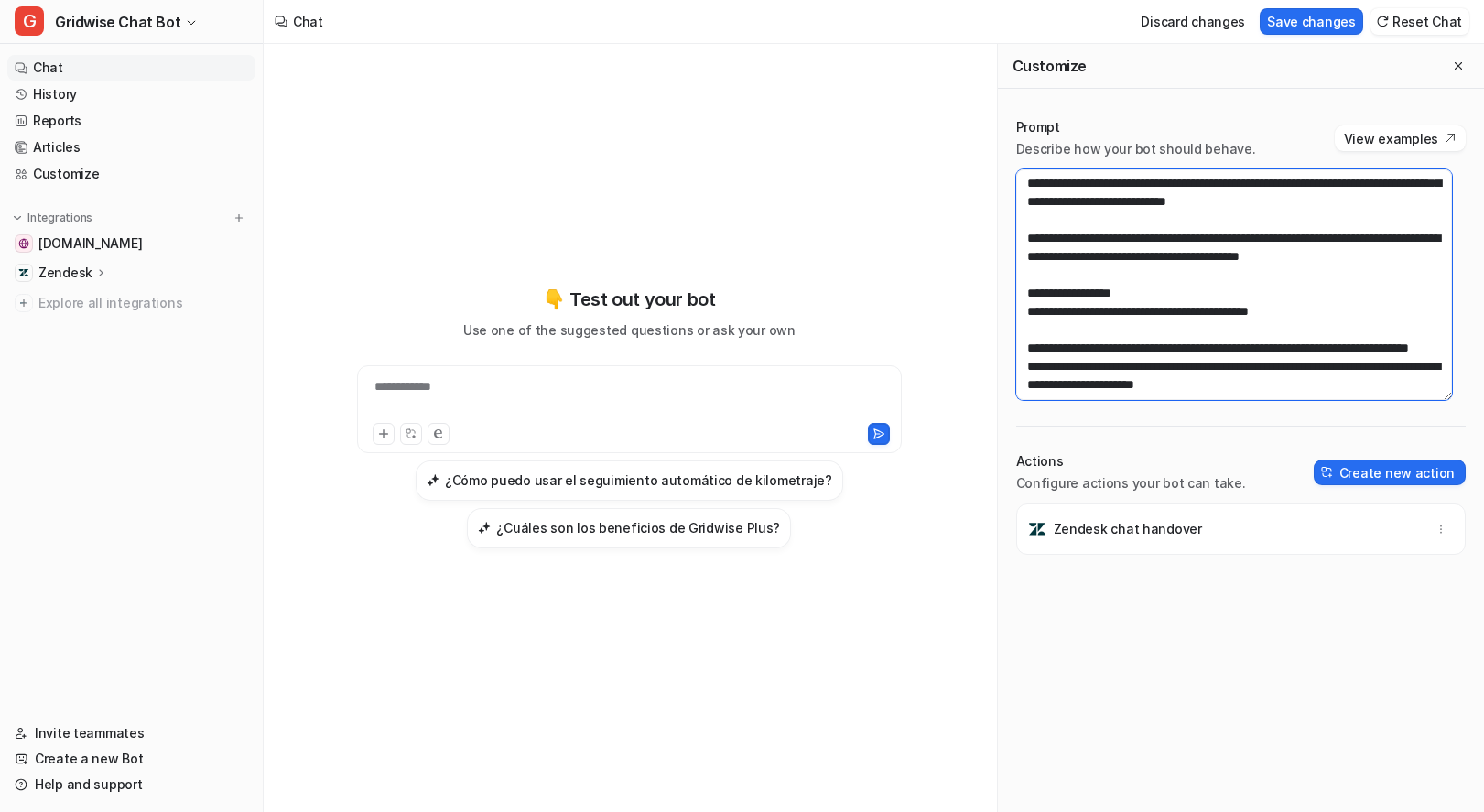 click at bounding box center [1234, 285] 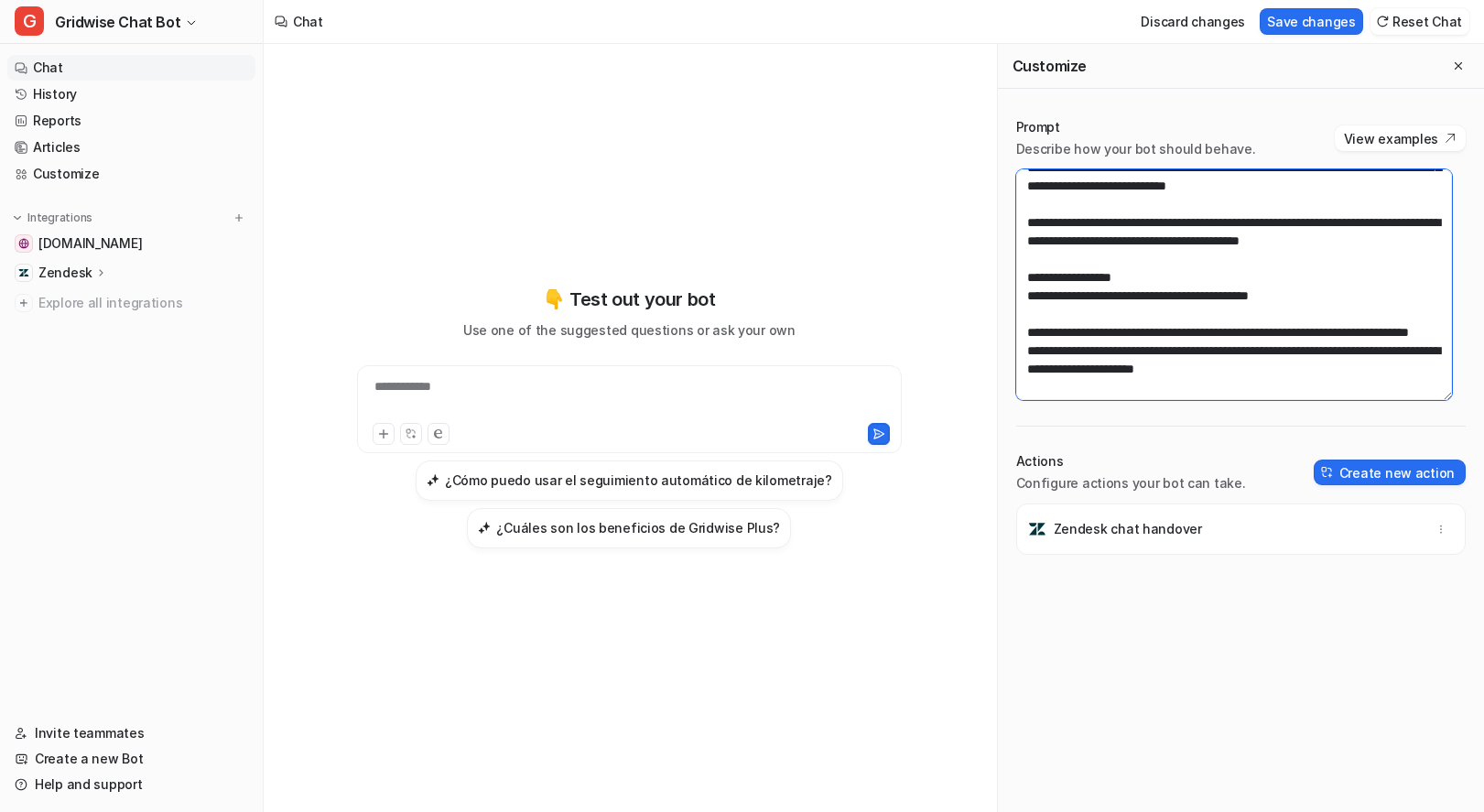 scroll, scrollTop: 35, scrollLeft: 0, axis: vertical 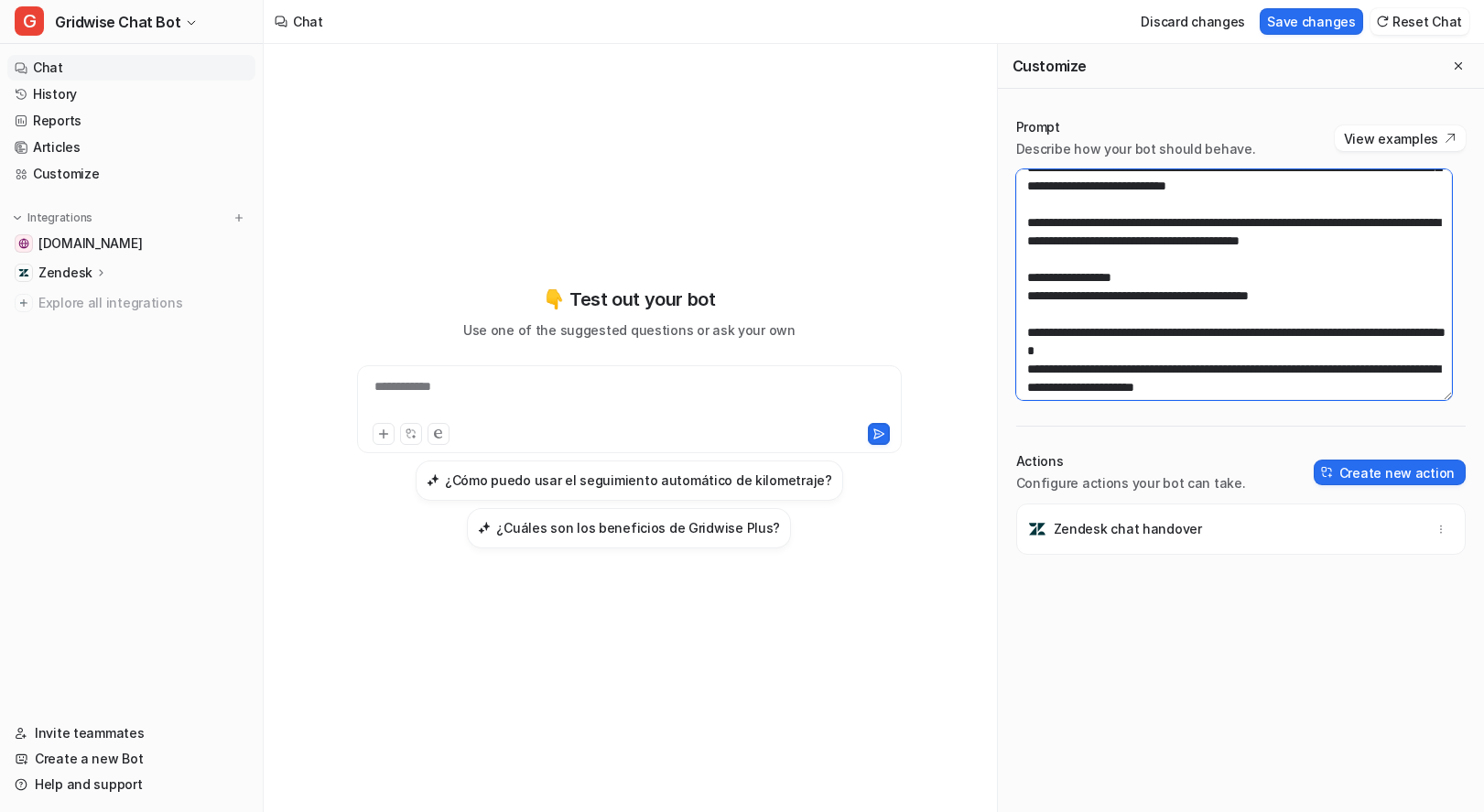 click at bounding box center (1234, 285) 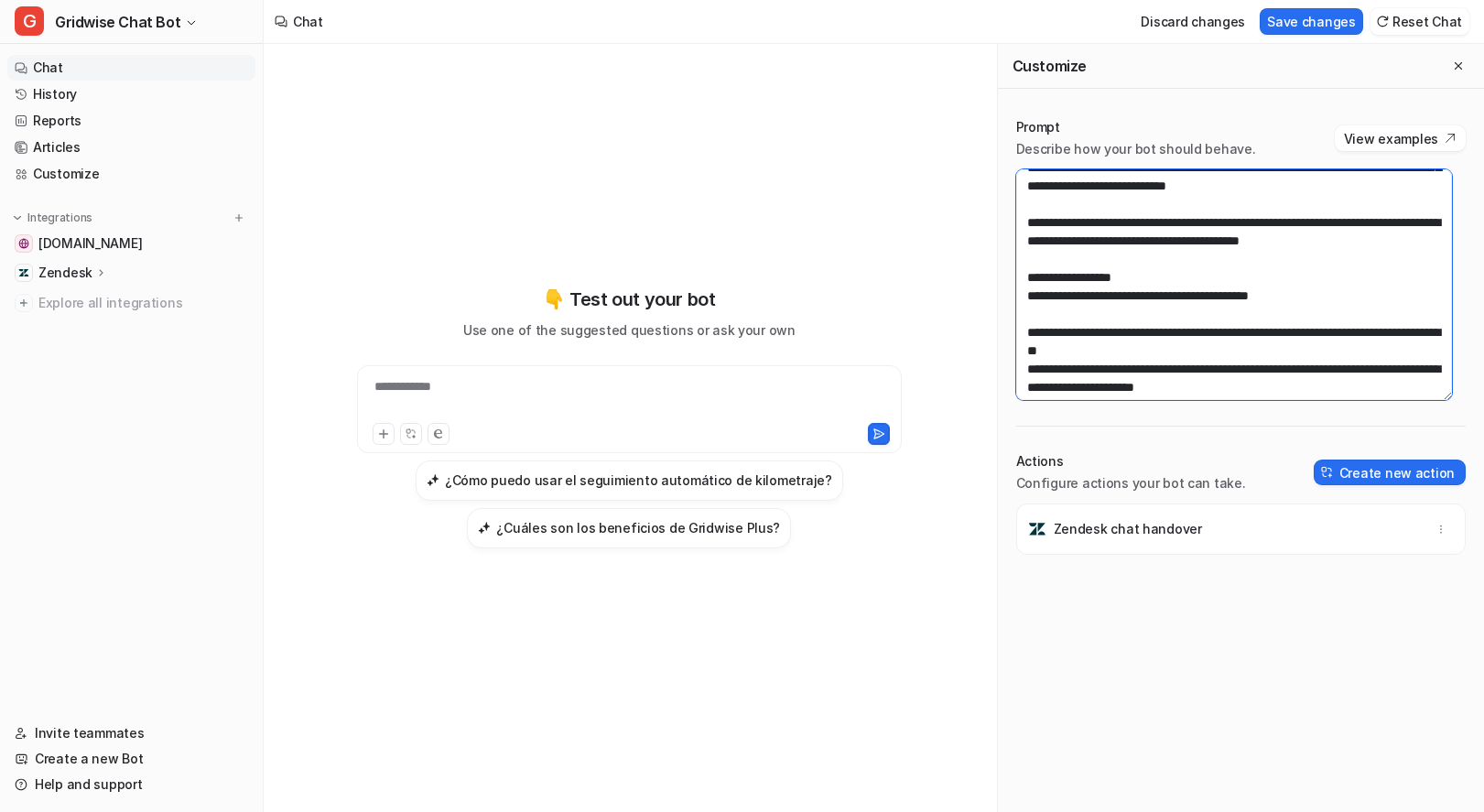 click at bounding box center [1234, 285] 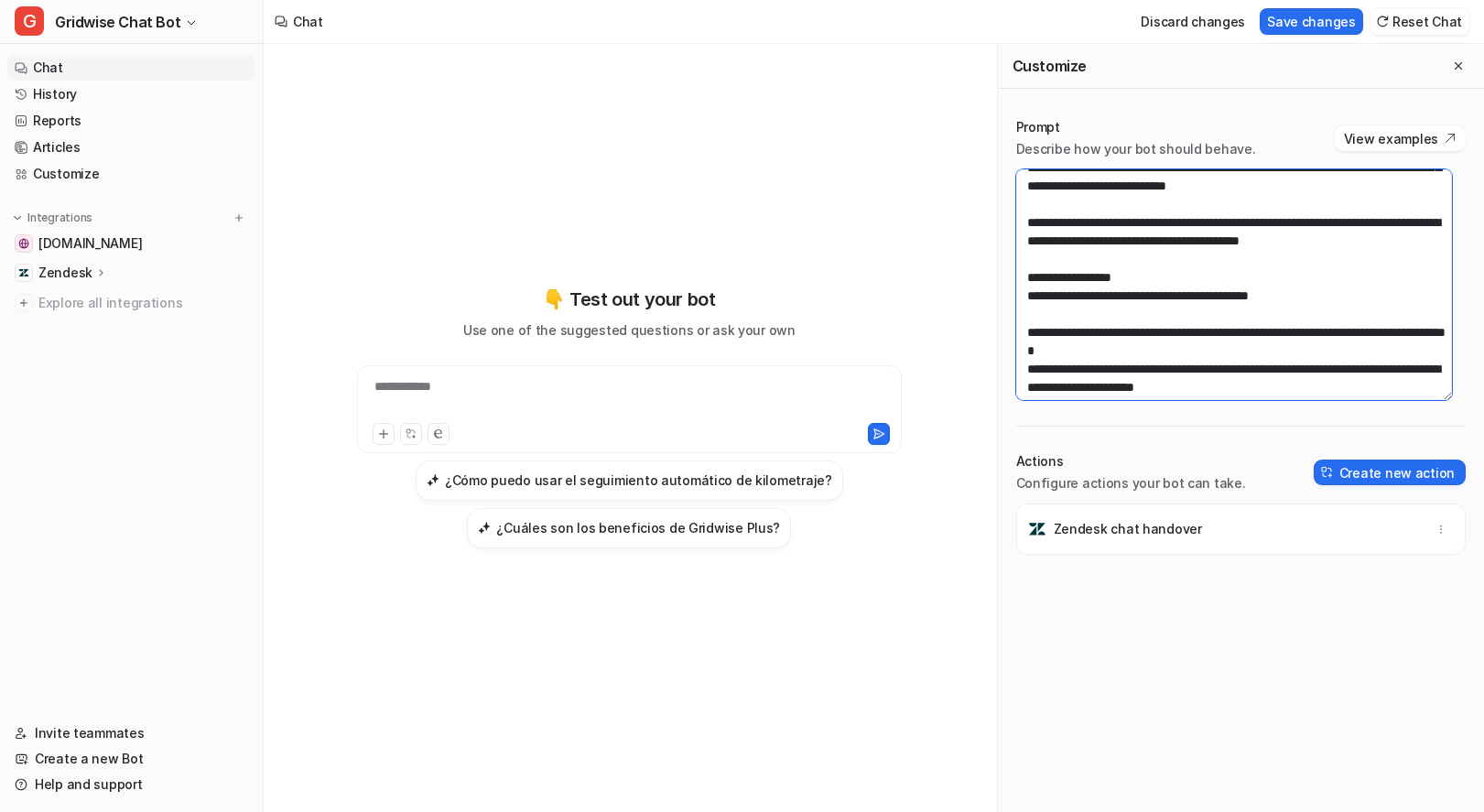 click at bounding box center (1234, 285) 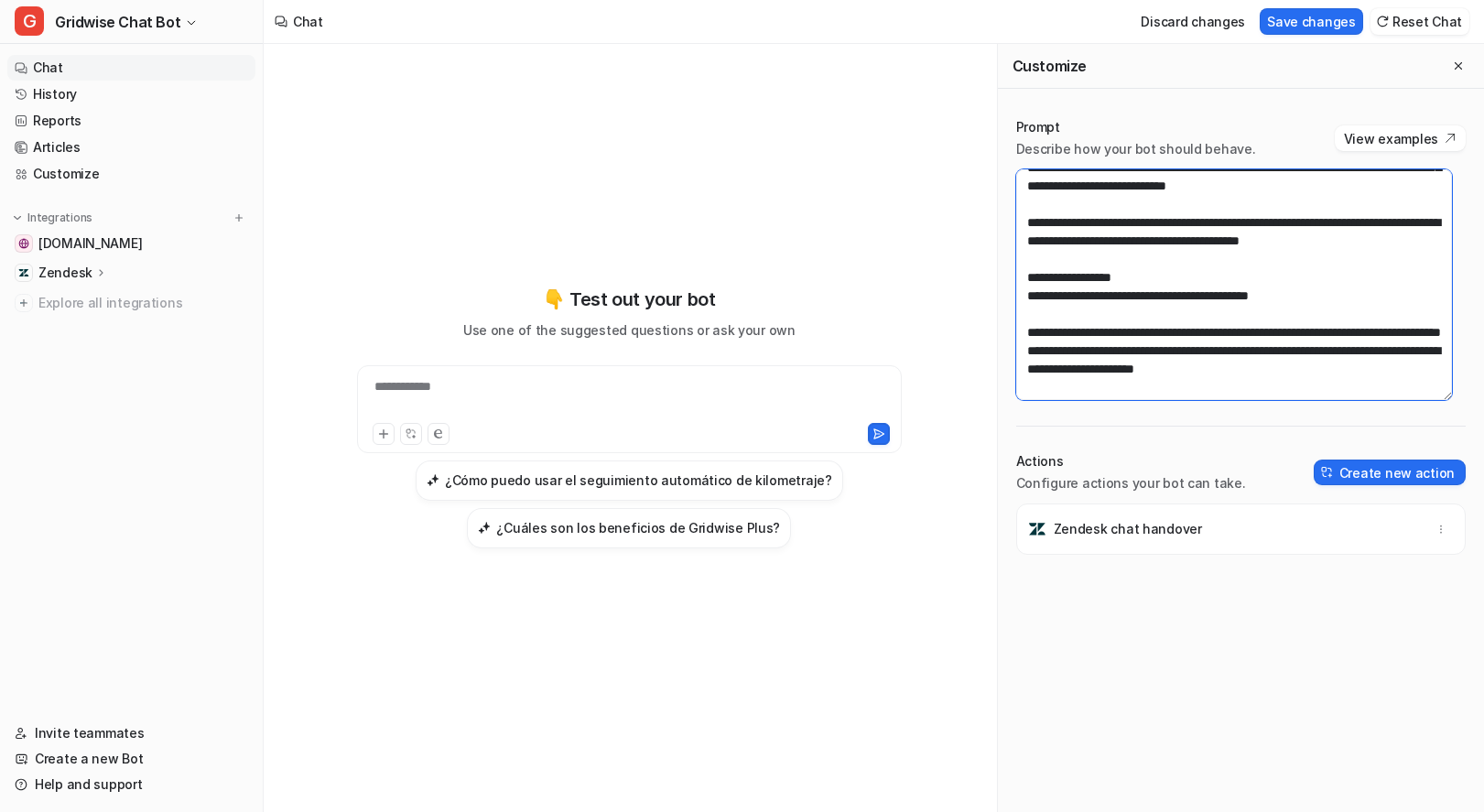 click at bounding box center [1234, 285] 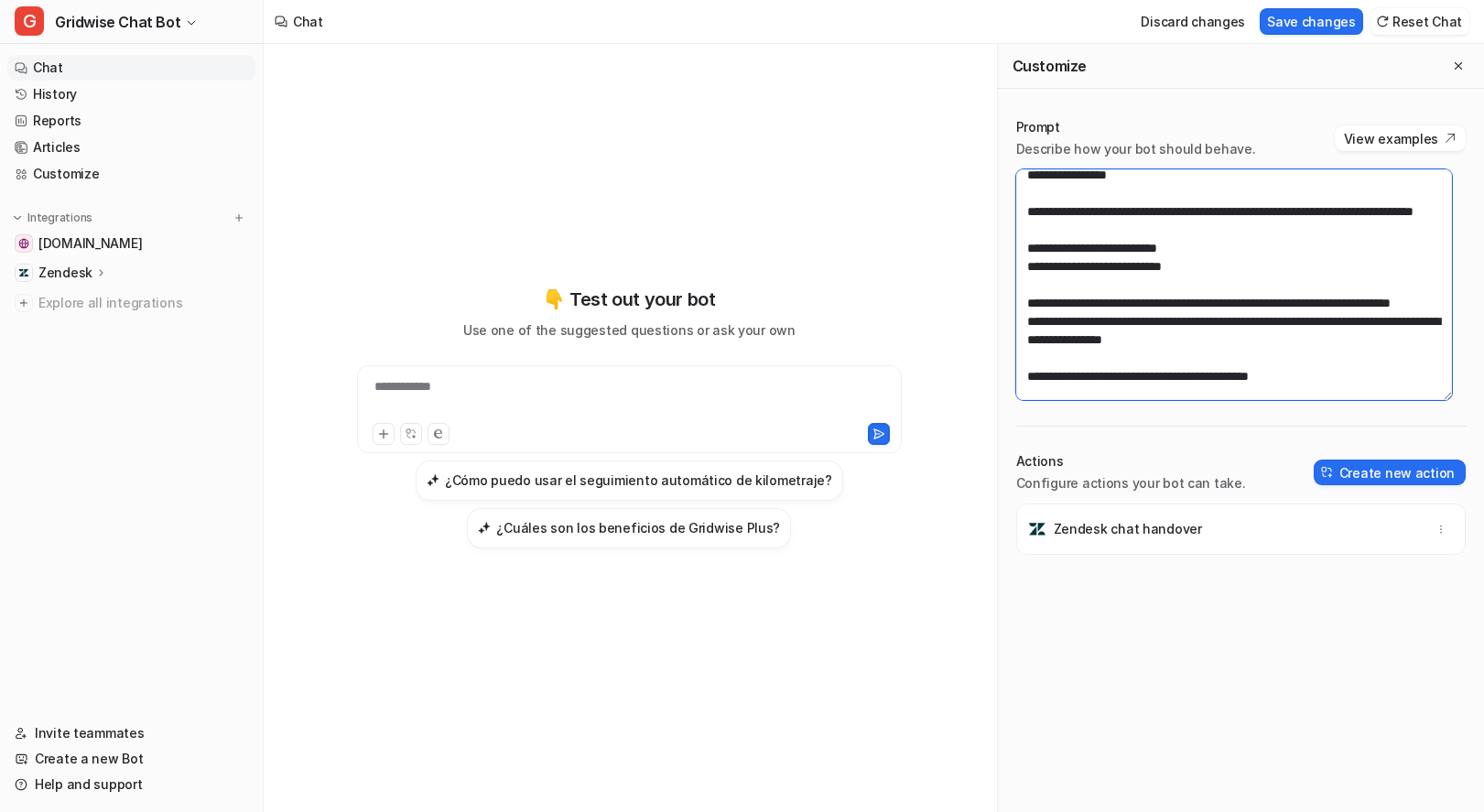 scroll, scrollTop: 806, scrollLeft: 0, axis: vertical 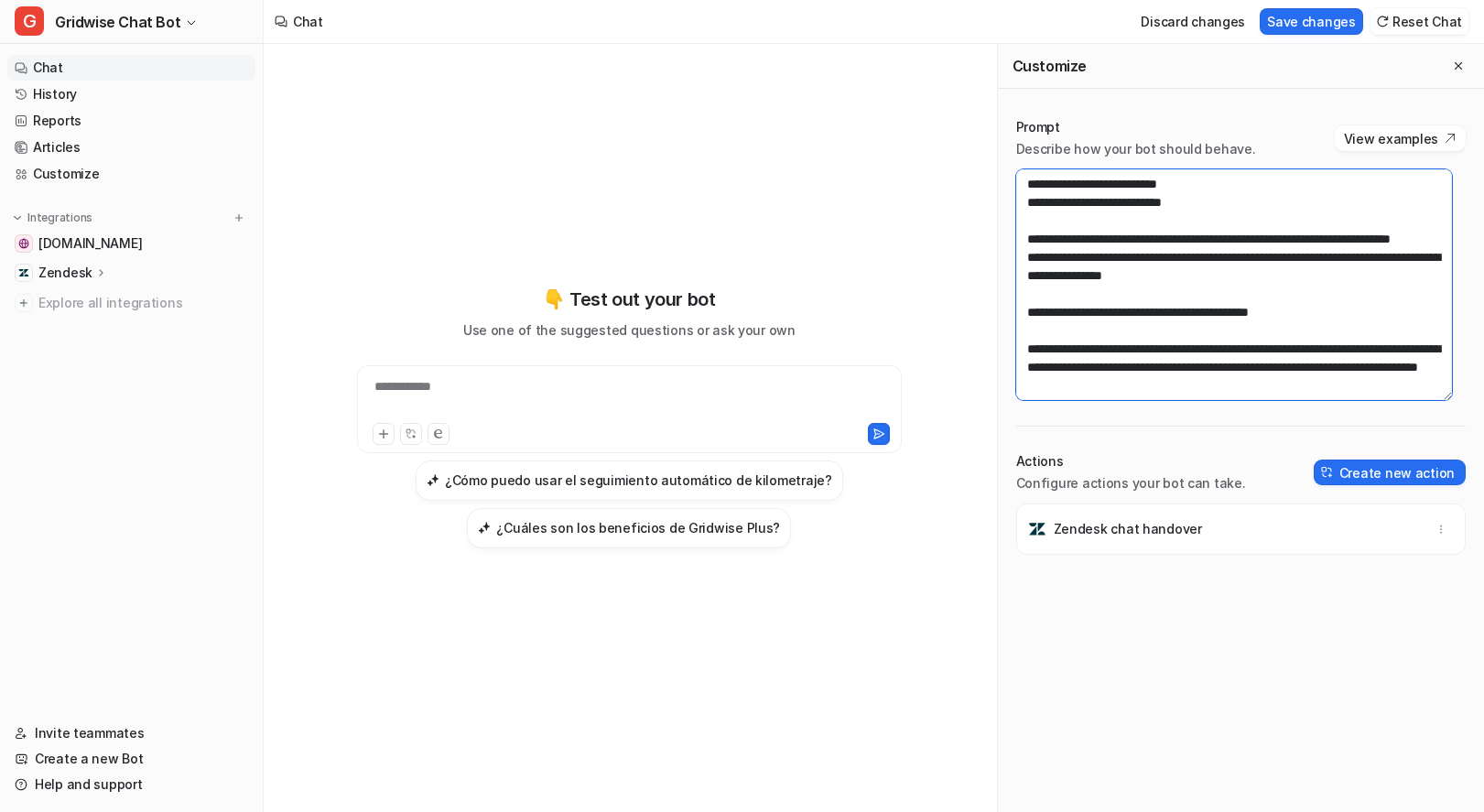click at bounding box center (1234, 285) 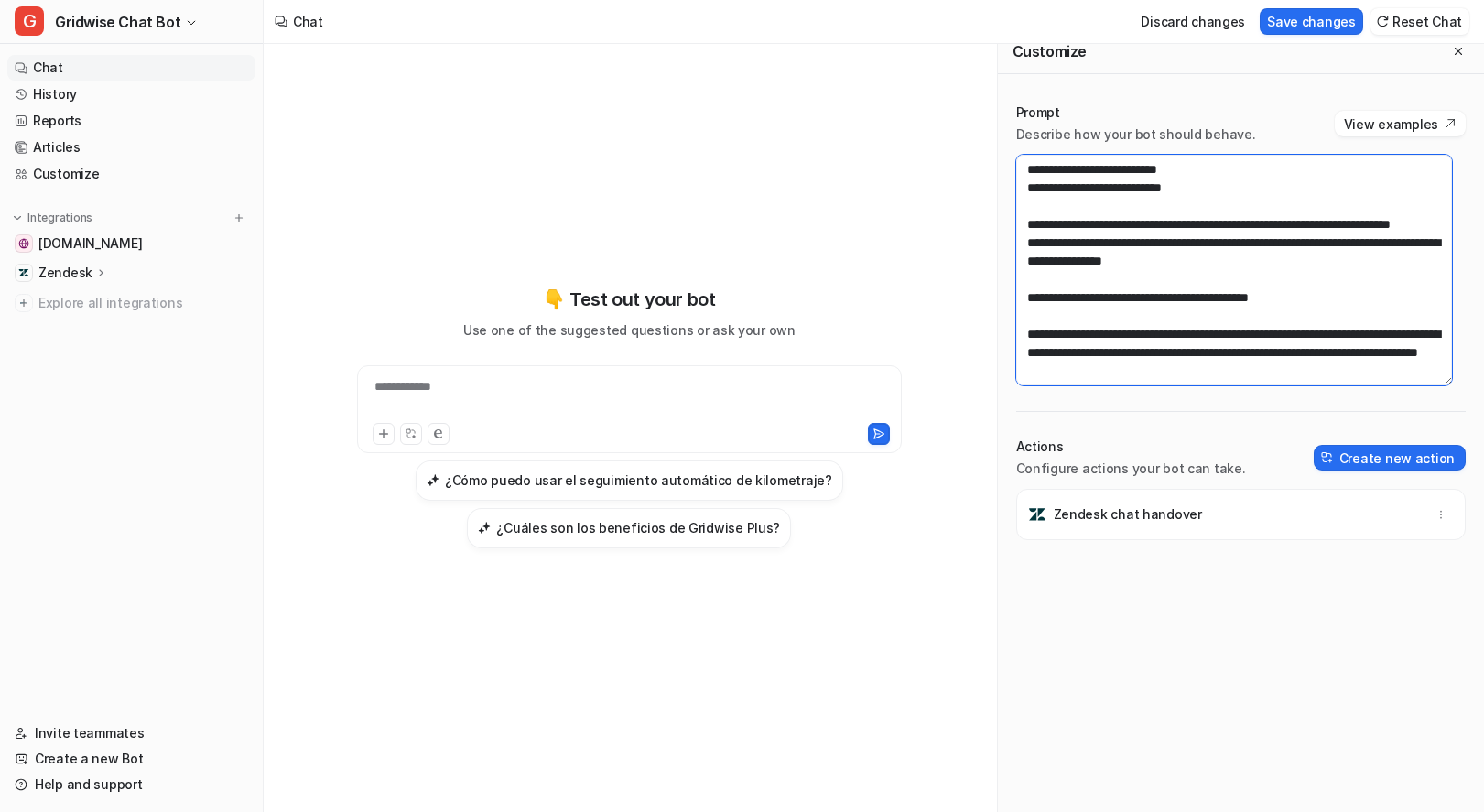 scroll, scrollTop: 0, scrollLeft: 0, axis: both 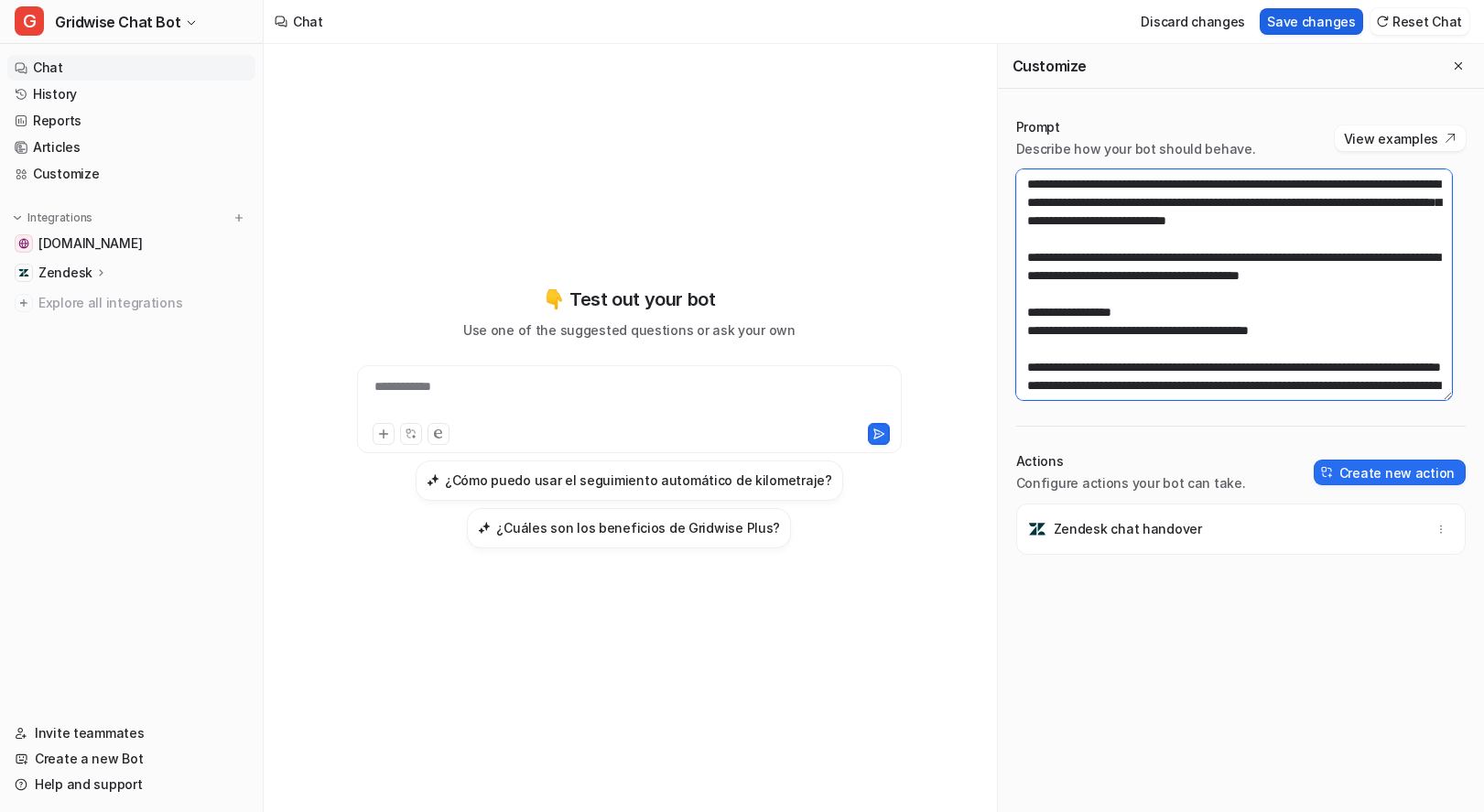 type on "**********" 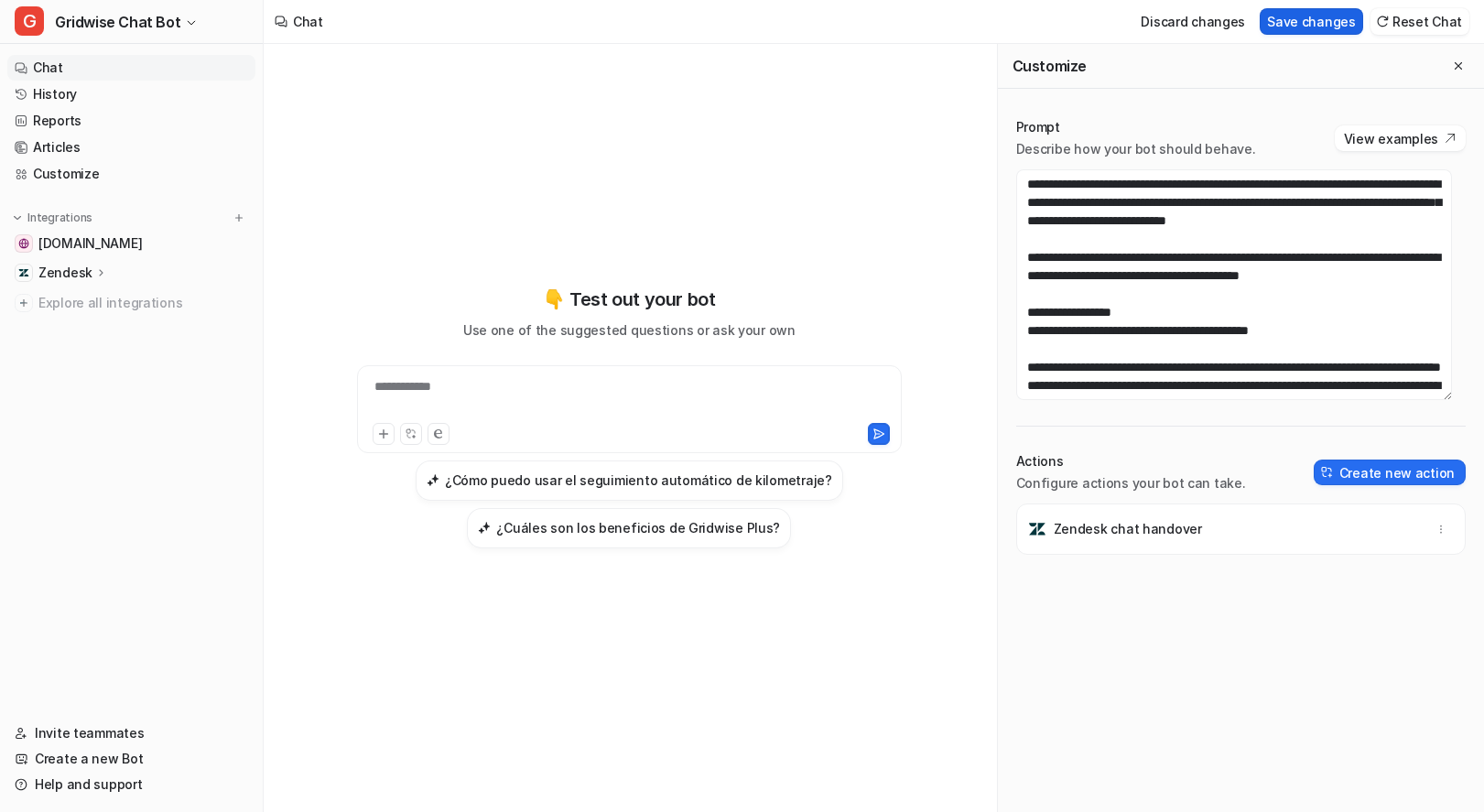 click on "Save changes" at bounding box center [1311, 21] 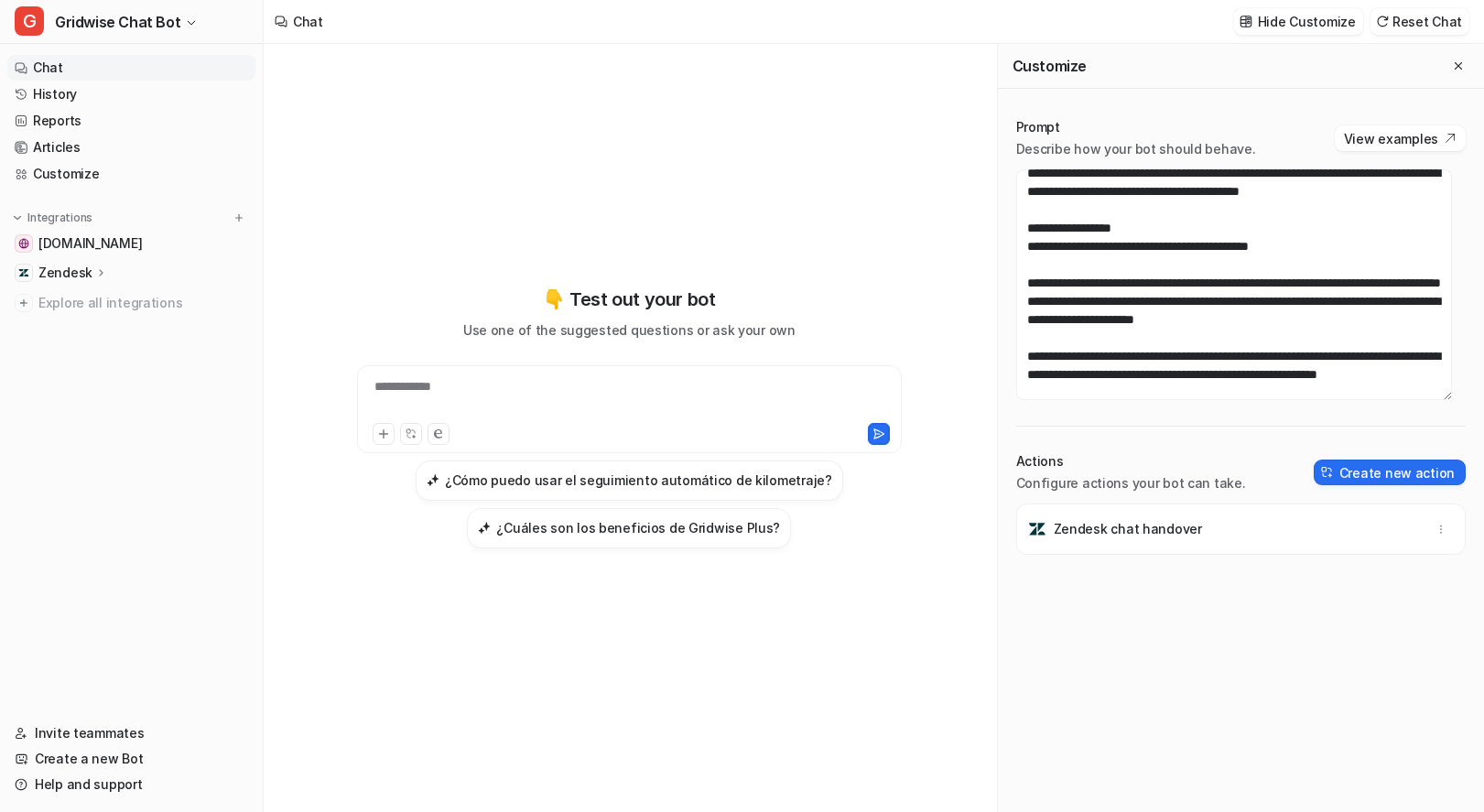 scroll, scrollTop: 84, scrollLeft: 0, axis: vertical 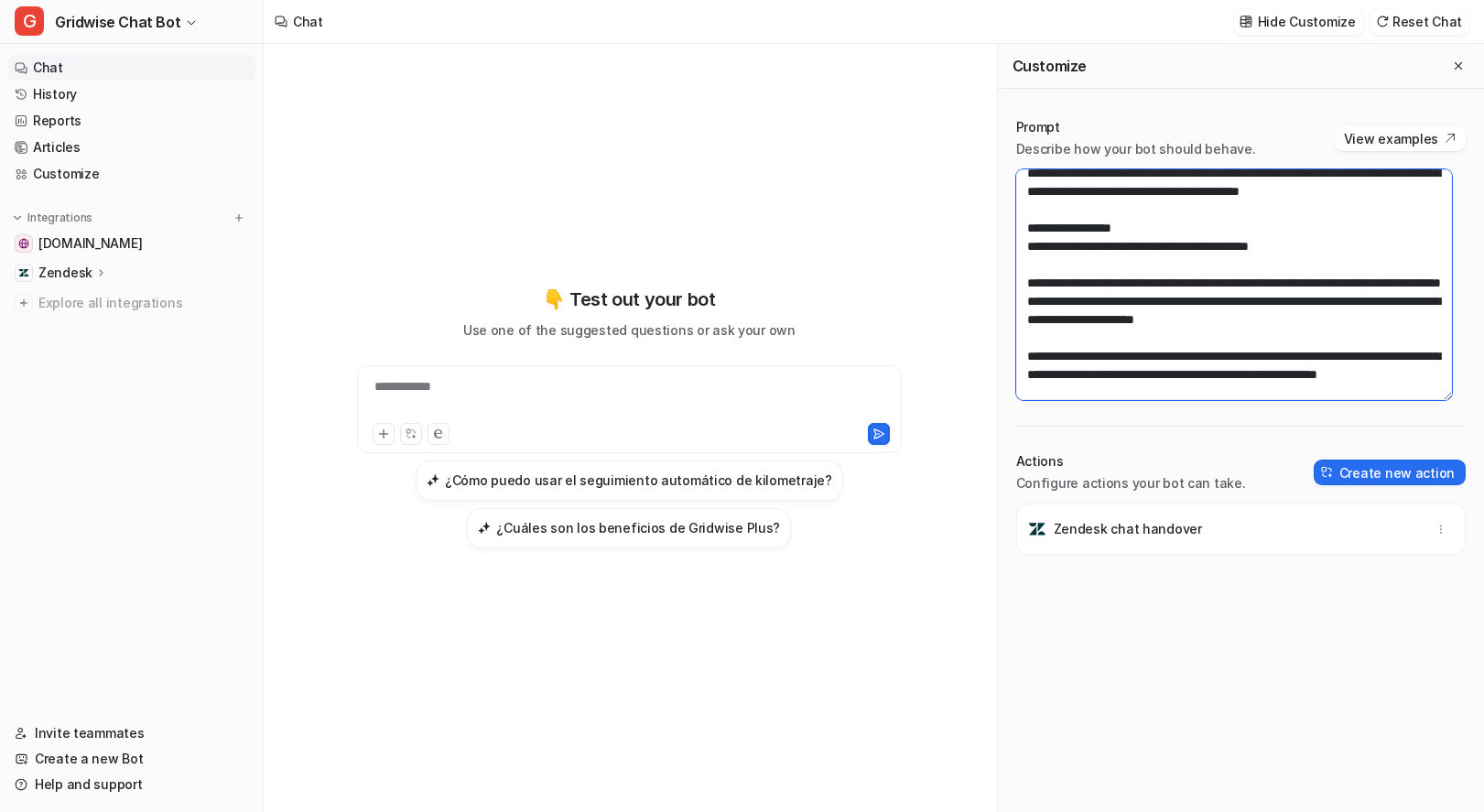 click at bounding box center [1234, 285] 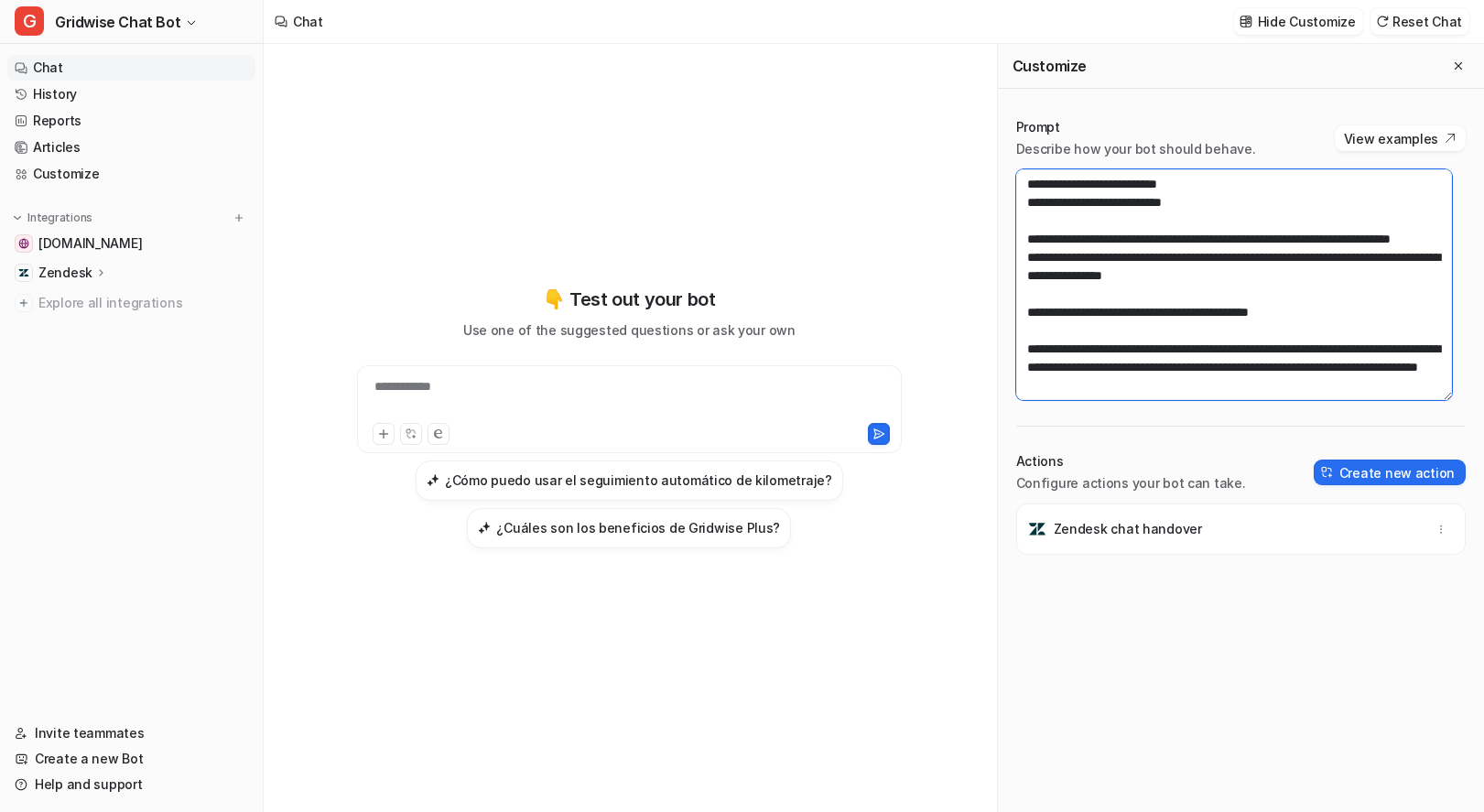 scroll, scrollTop: 806, scrollLeft: 0, axis: vertical 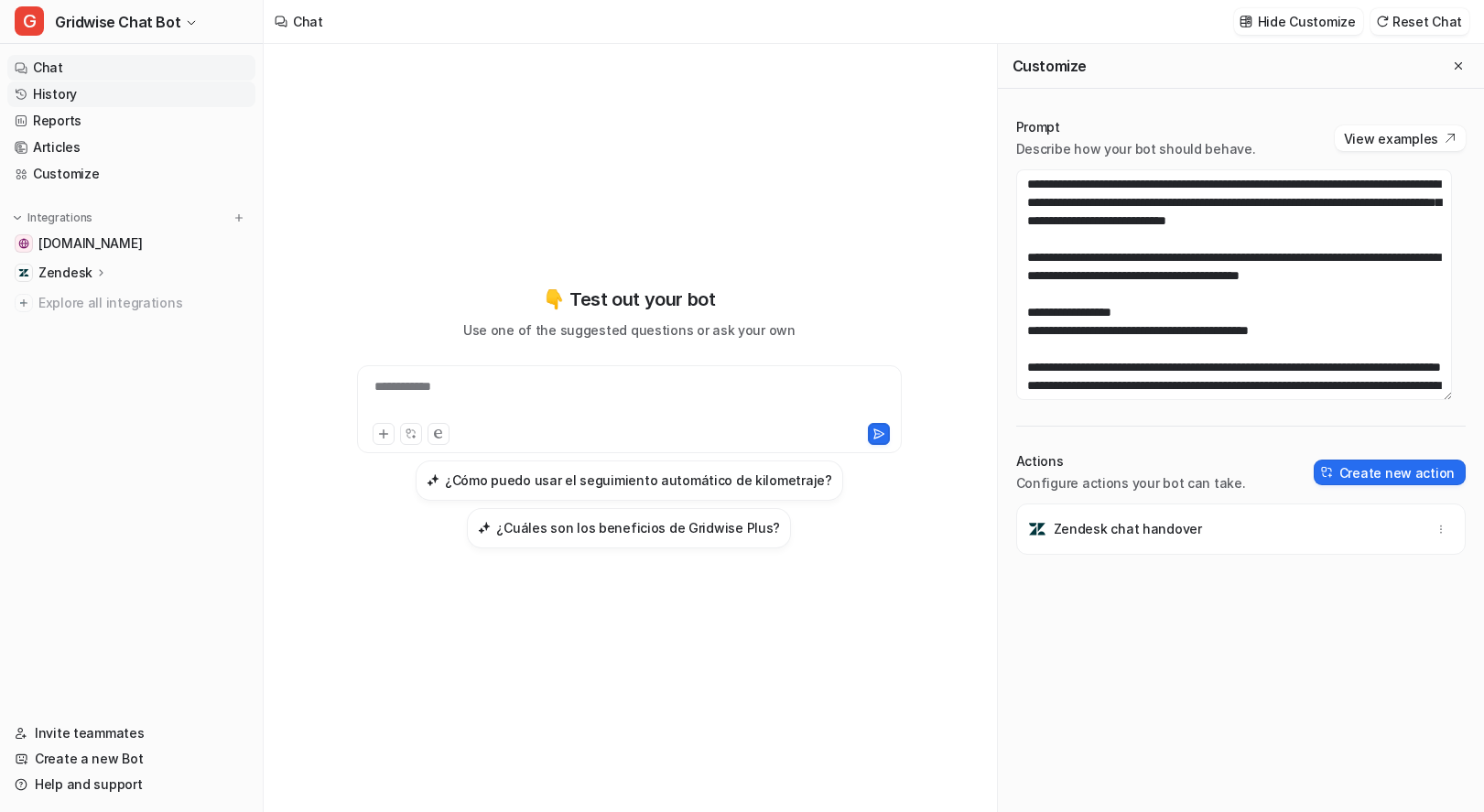 click on "History" at bounding box center (131, 94) 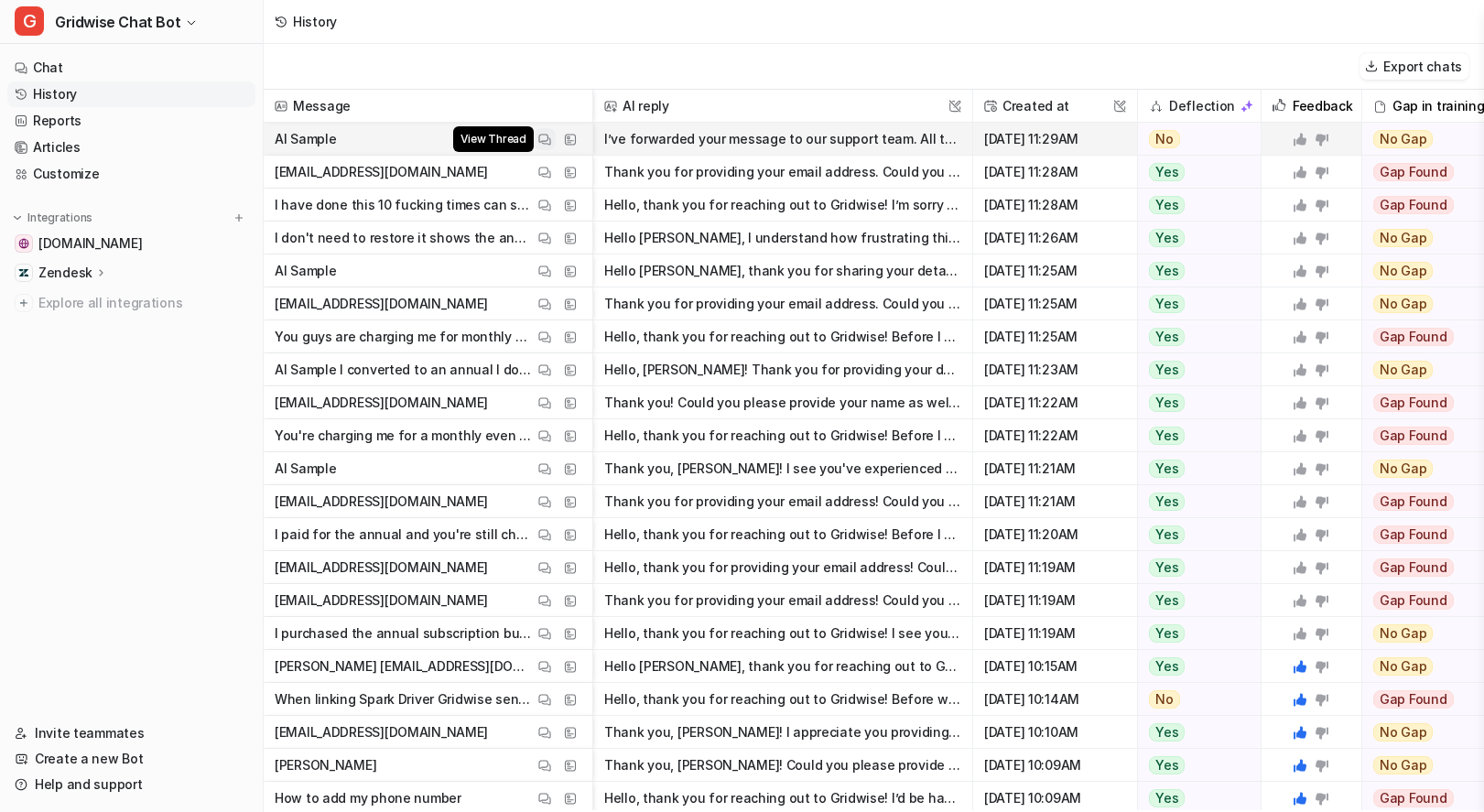 click at bounding box center [545, 139] 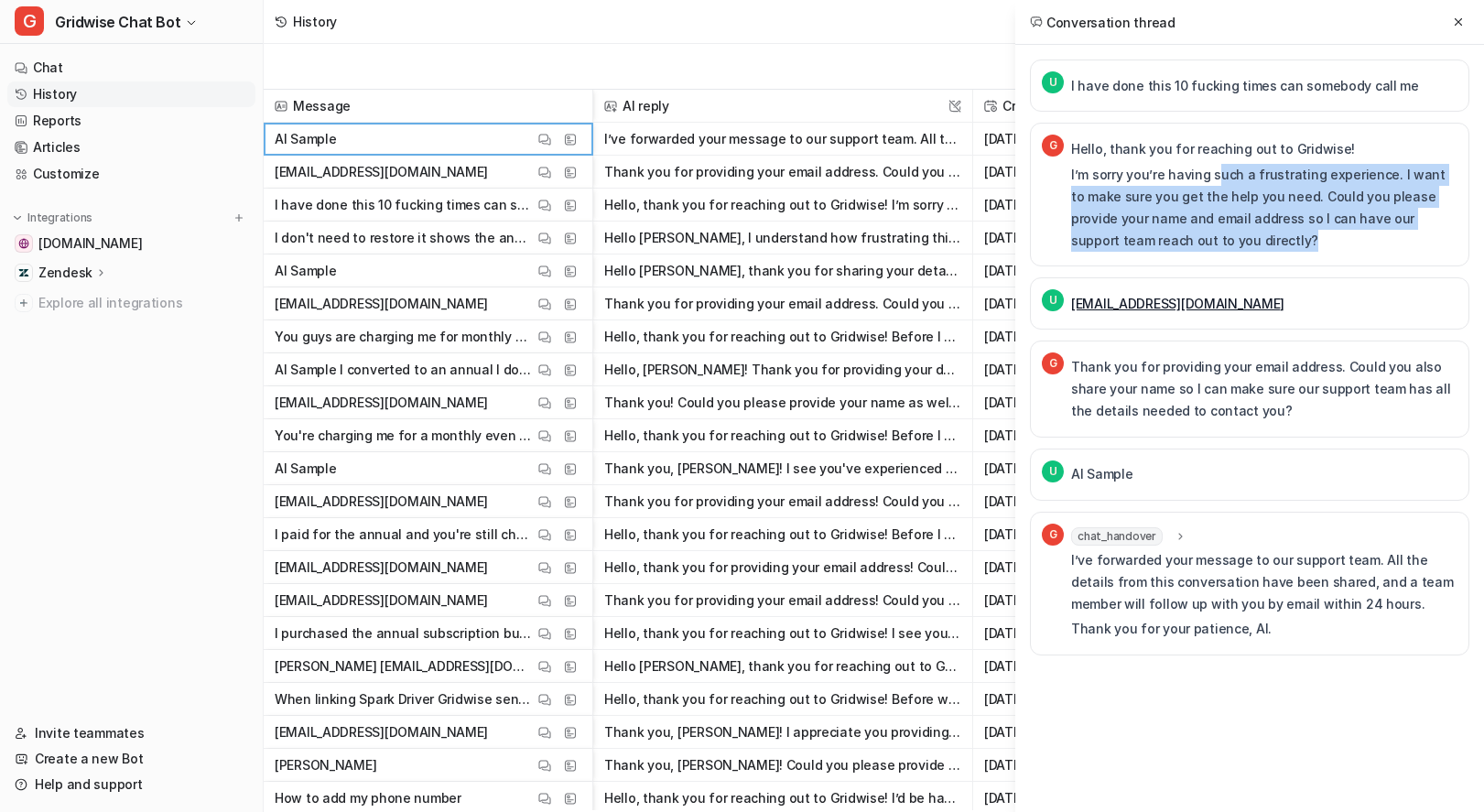 drag, startPoint x: 1212, startPoint y: 184, endPoint x: 1327, endPoint y: 239, distance: 127.47549 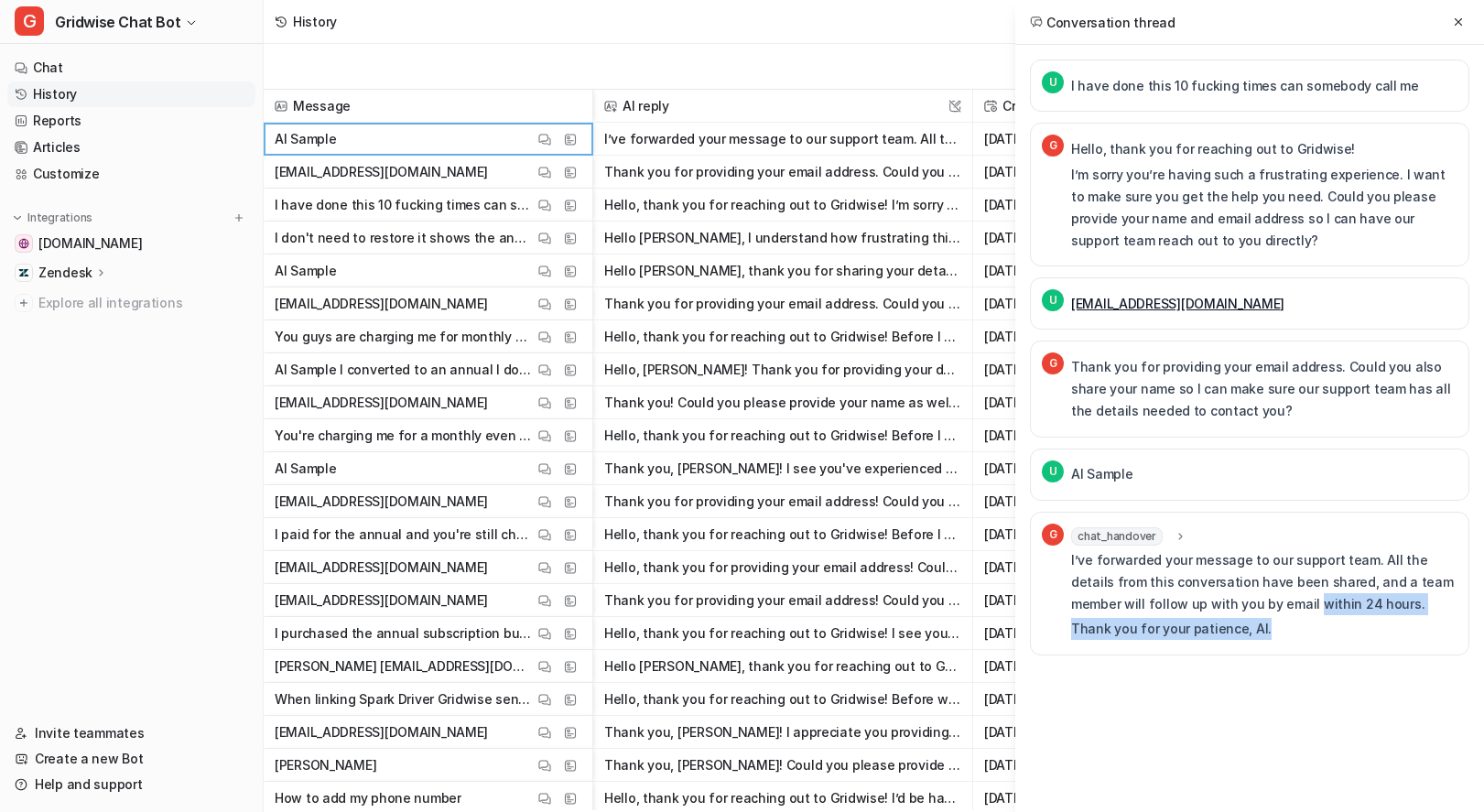 drag, startPoint x: 1330, startPoint y: 641, endPoint x: 1350, endPoint y: 655, distance: 24.413111 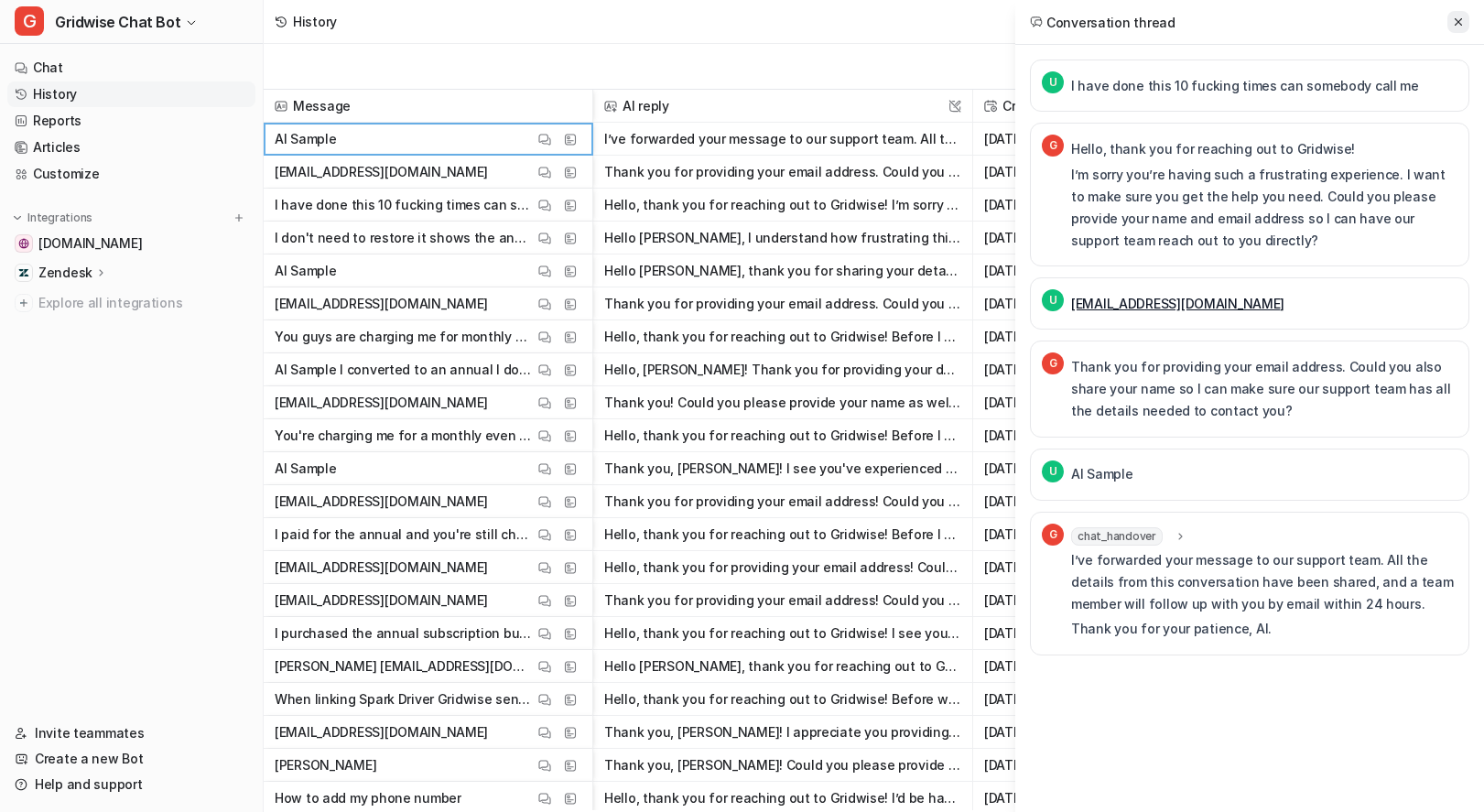 click at bounding box center (1458, 22) 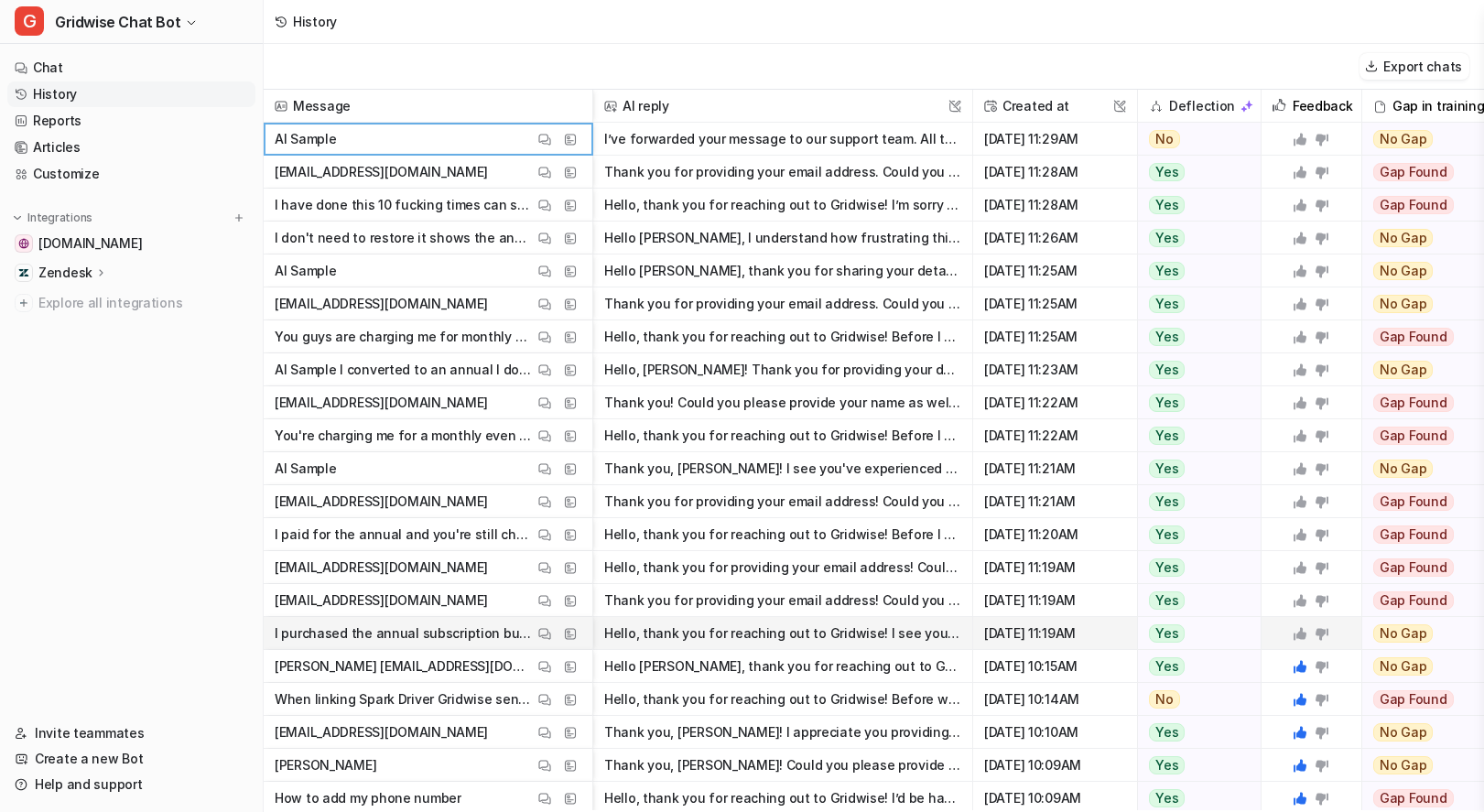 click on "I purchased the annual subscription but you're still charging me for the monthly" at bounding box center [404, 633] 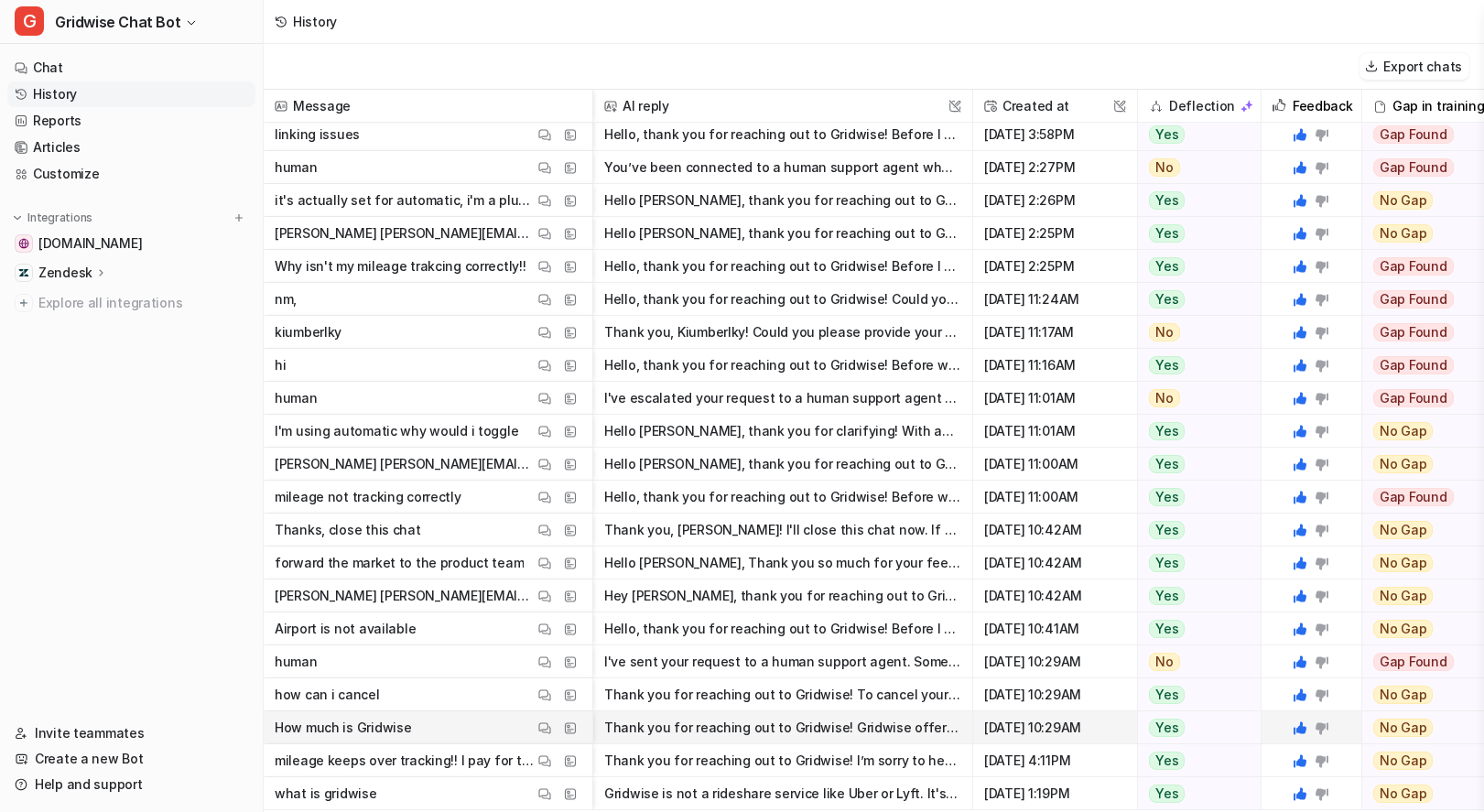 scroll, scrollTop: 0, scrollLeft: 0, axis: both 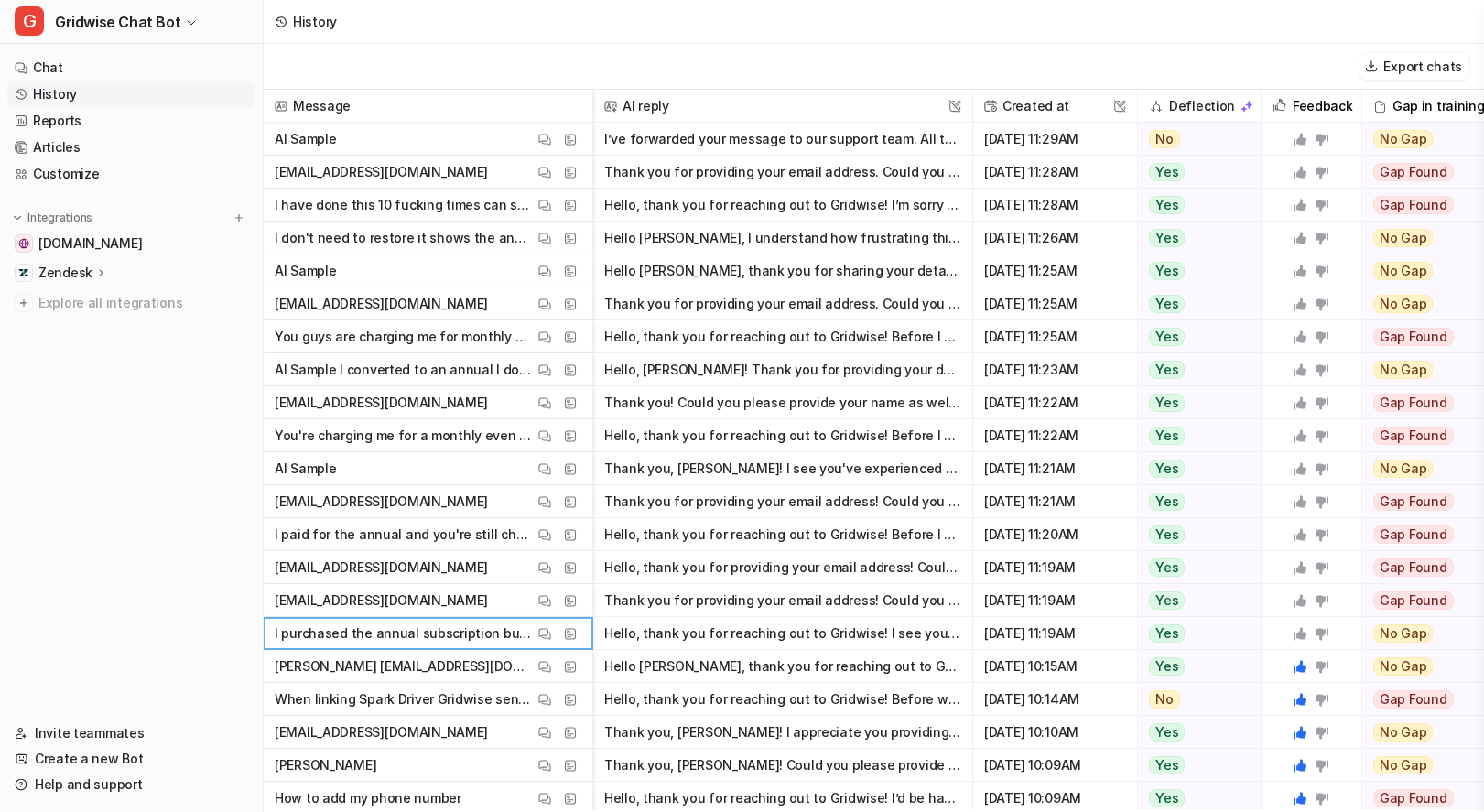 click on "Export chats" at bounding box center (873, 67) 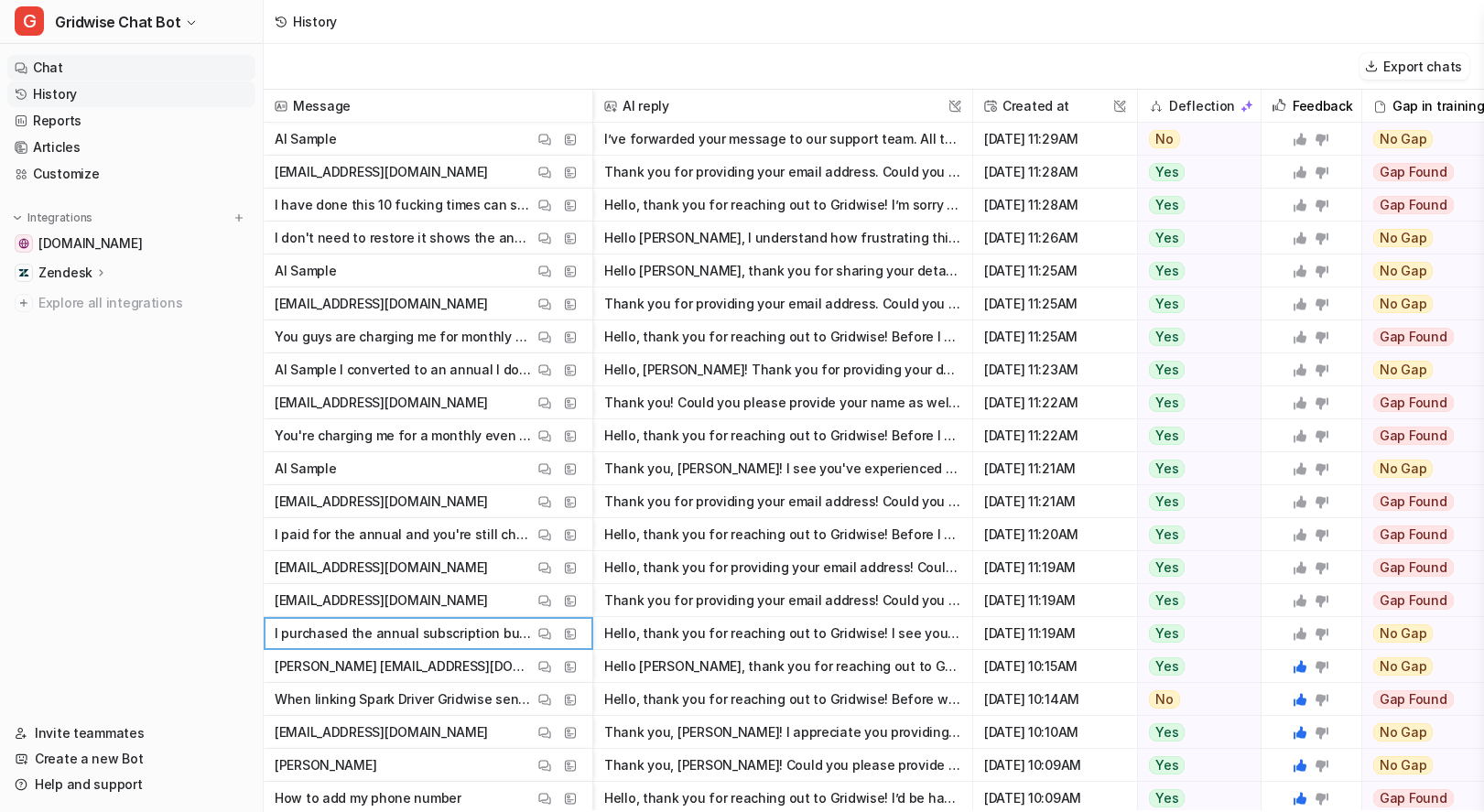 click on "Chat" at bounding box center [131, 68] 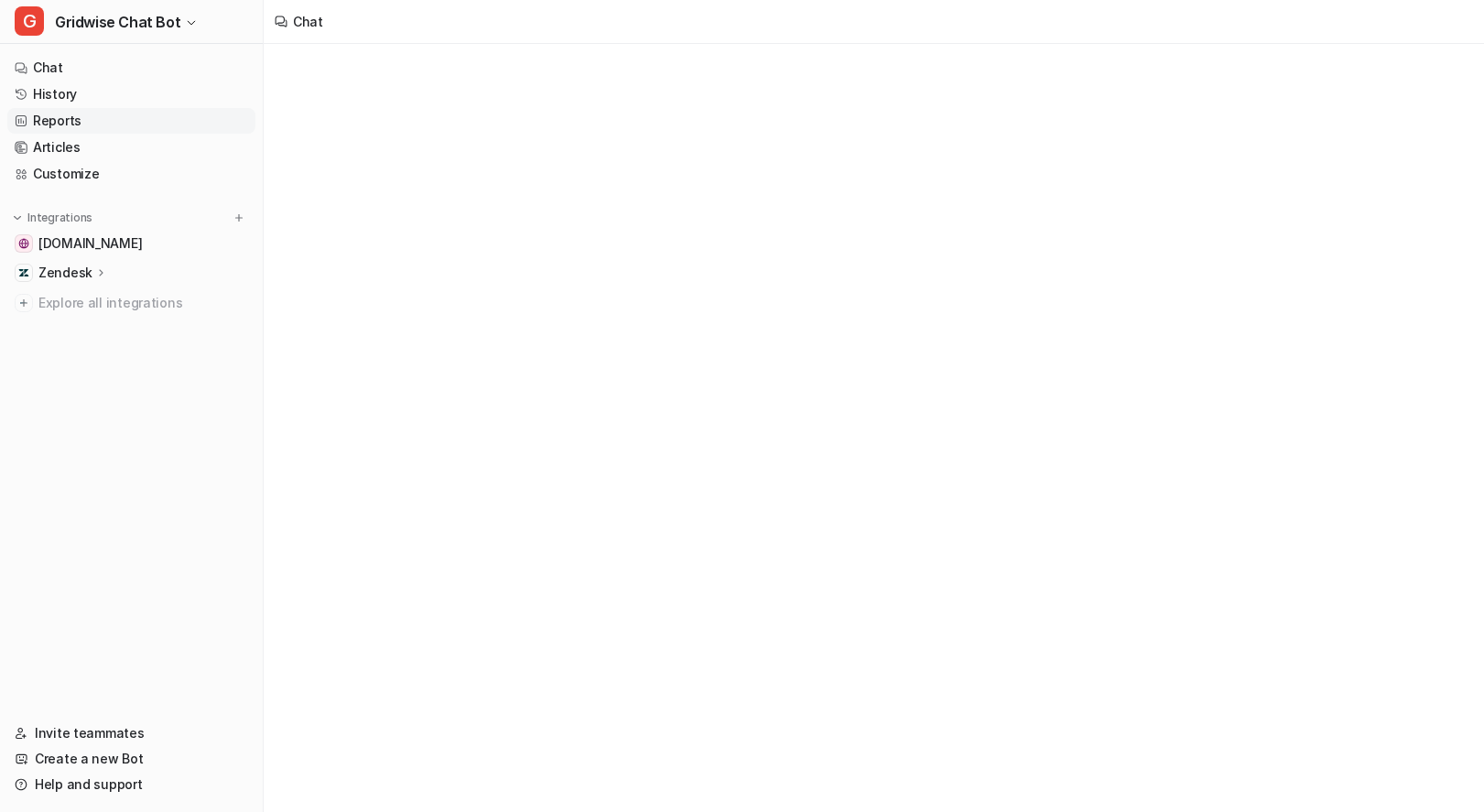 click on "Reports" at bounding box center (131, 121) 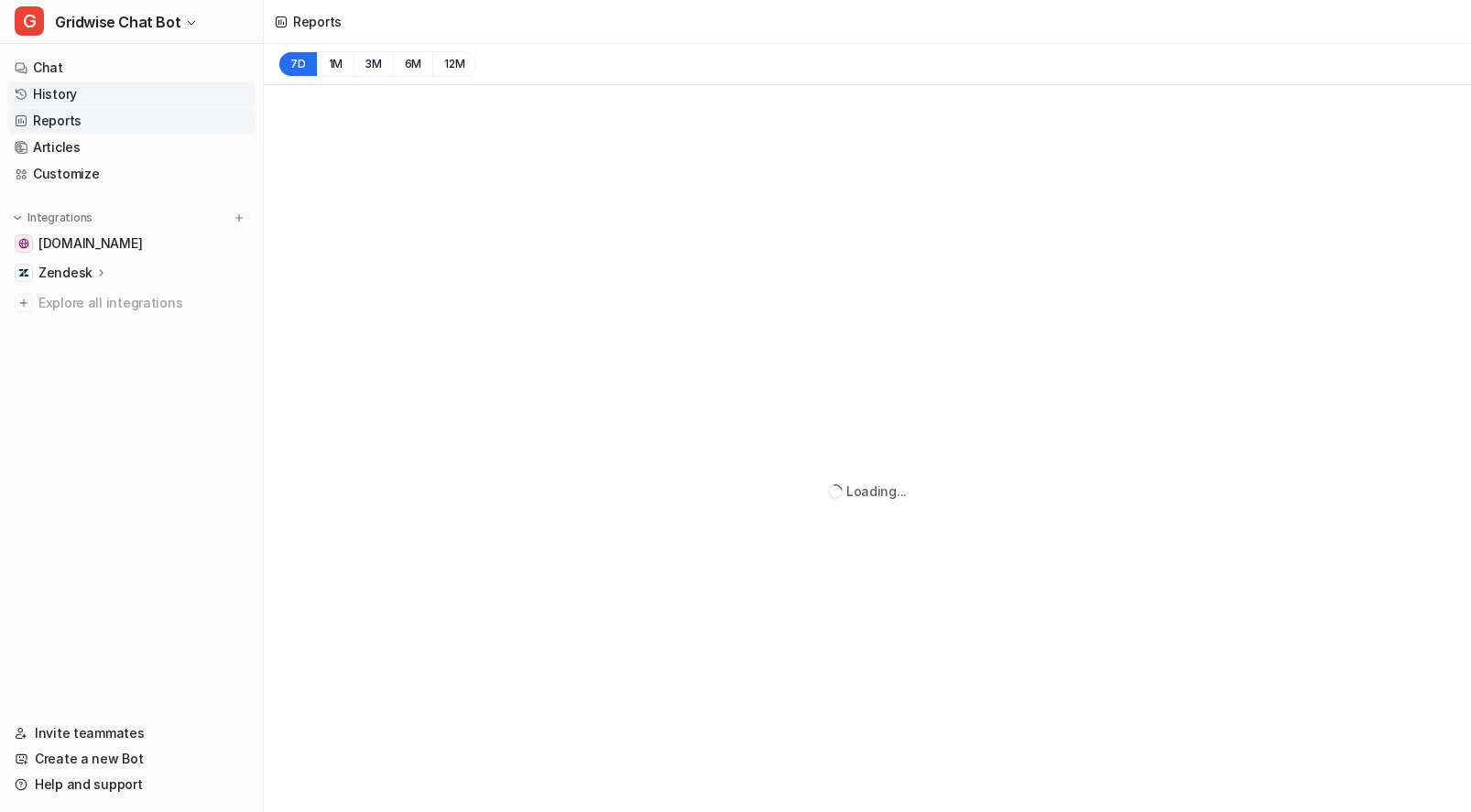 click on "History" at bounding box center [131, 94] 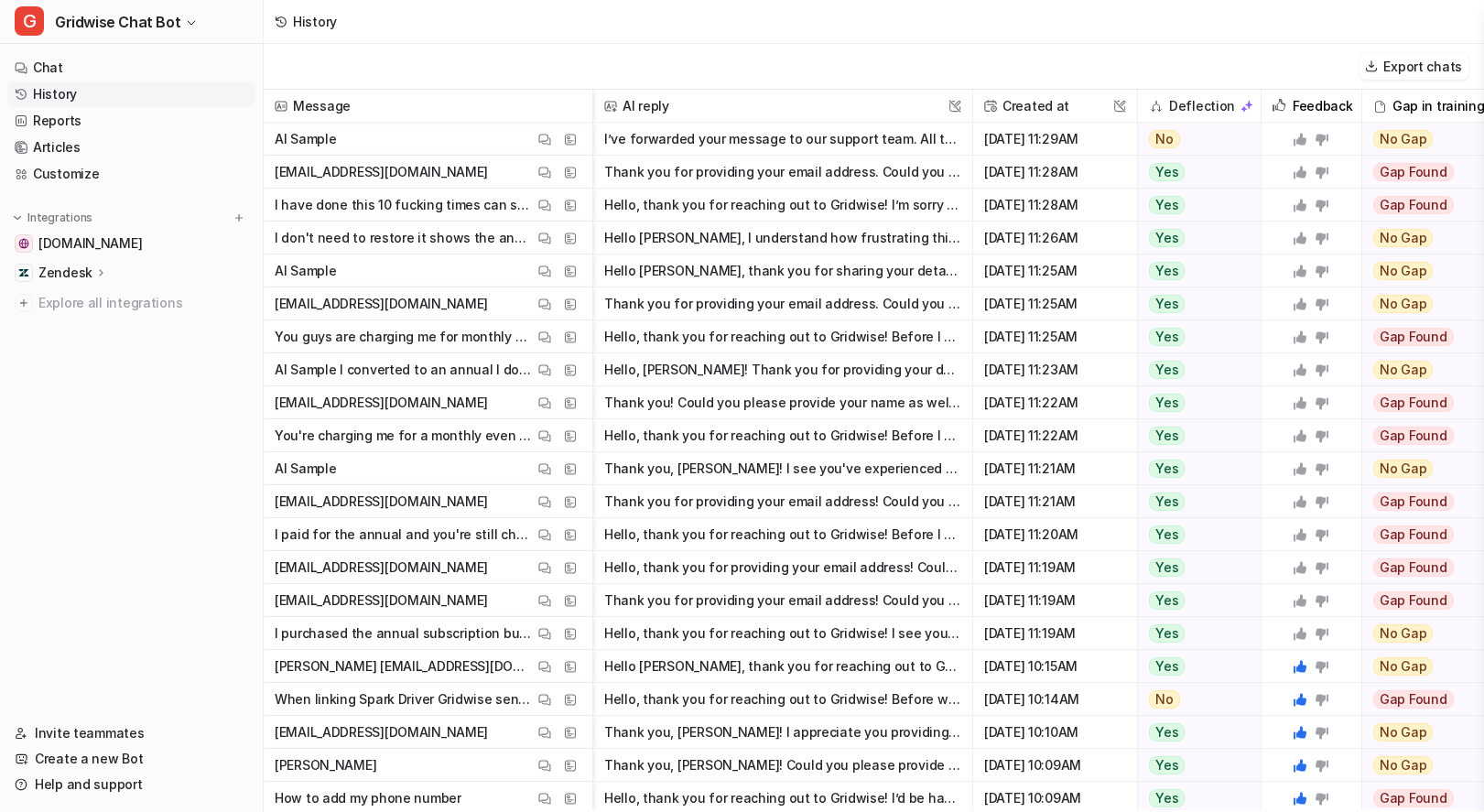 click on "History" at bounding box center (131, 94) 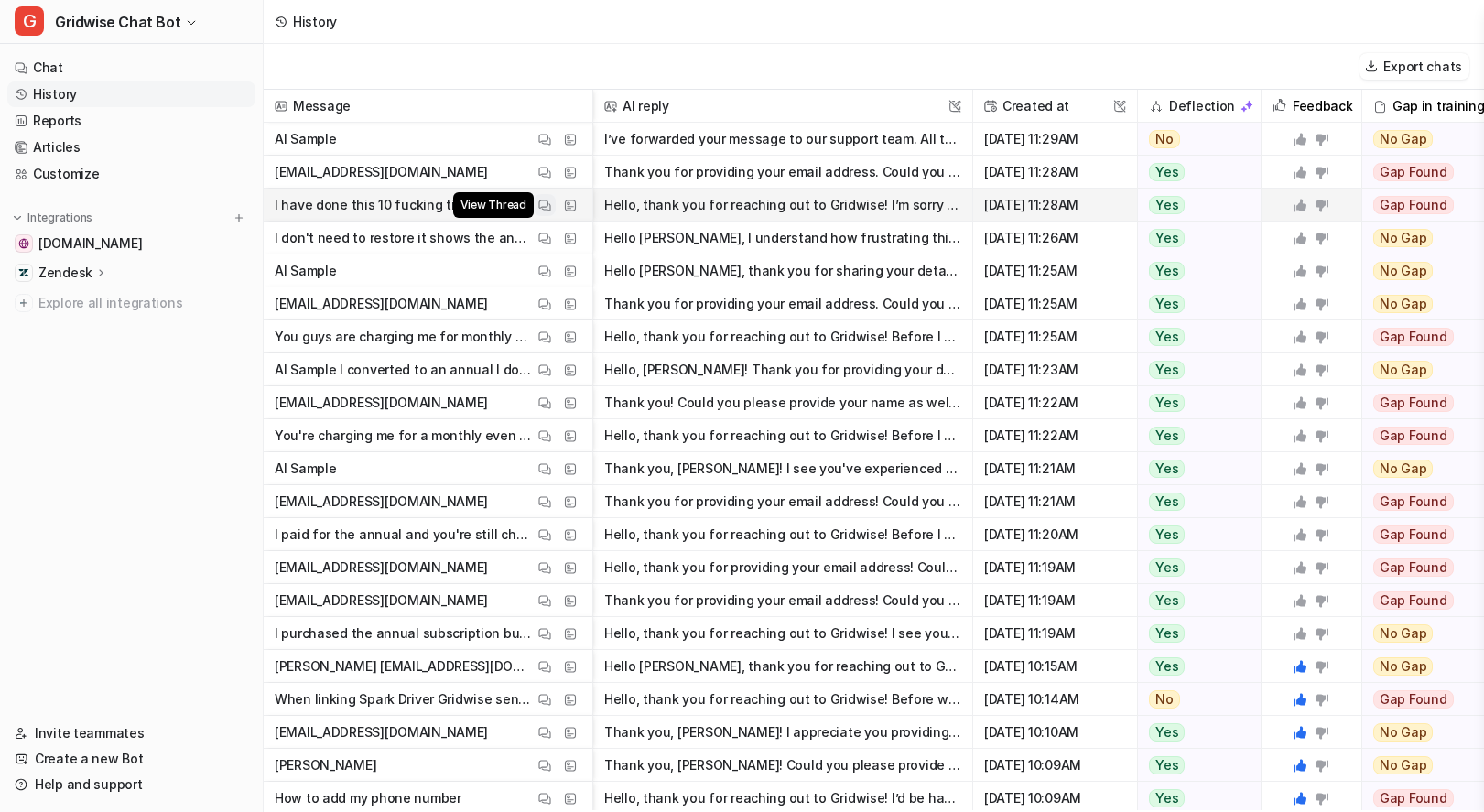 click at bounding box center (545, 205) 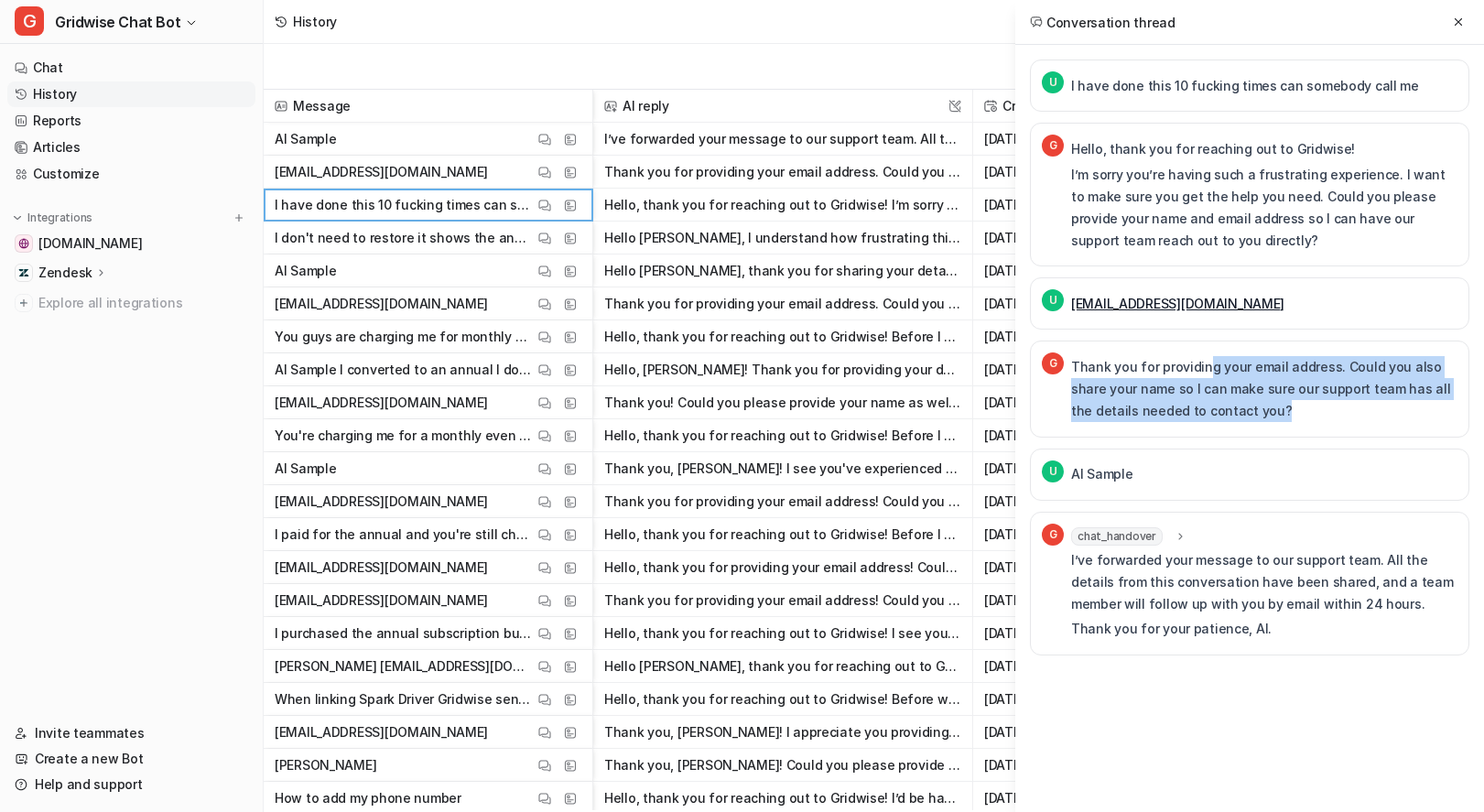 drag, startPoint x: 1294, startPoint y: 392, endPoint x: 1424, endPoint y: 403, distance: 130.46455 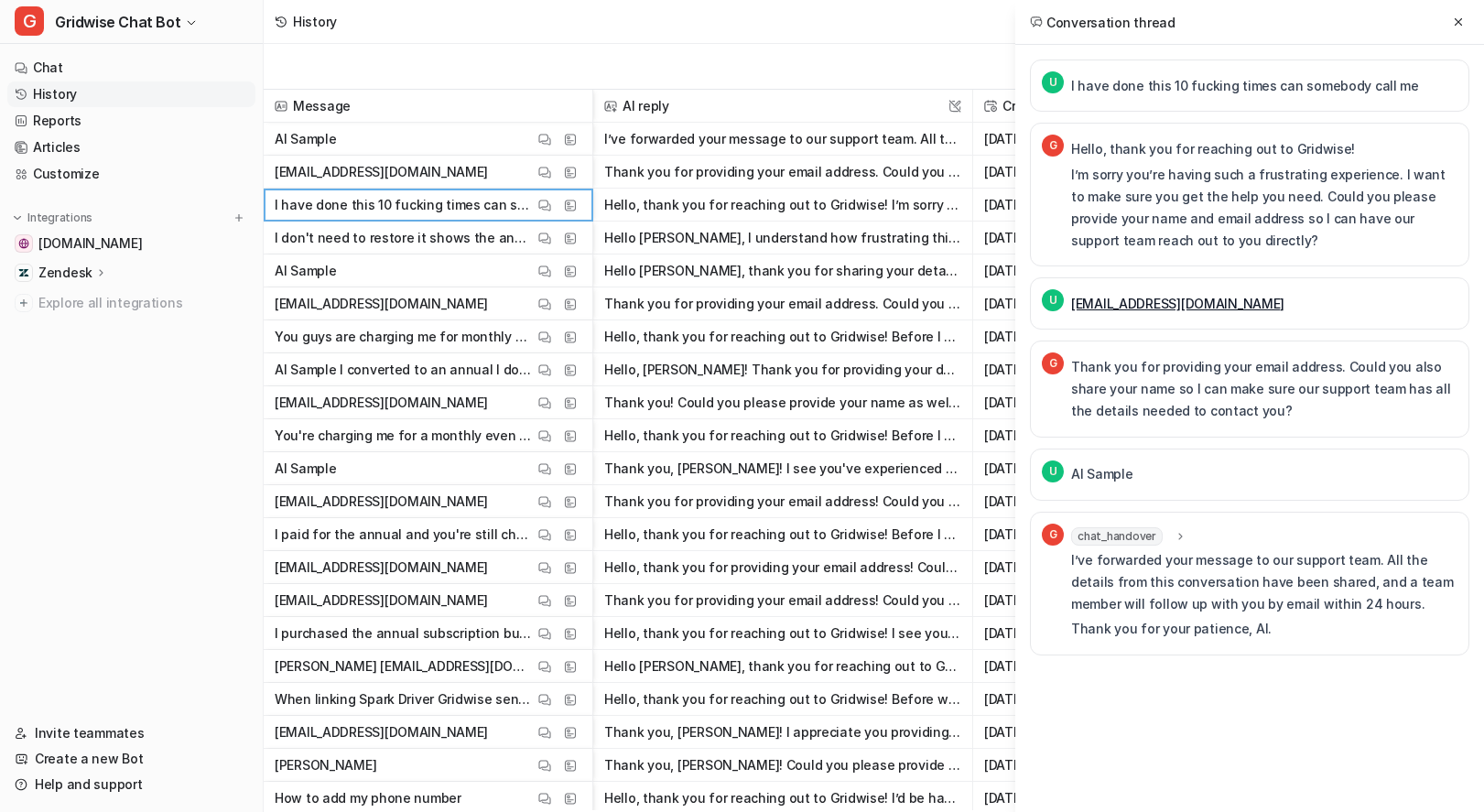 click on "I’ve forwarded your message to our support team. All the details from this conversation have been shared, and a team member will follow up with you by email within 24 hours." at bounding box center (1264, 582) 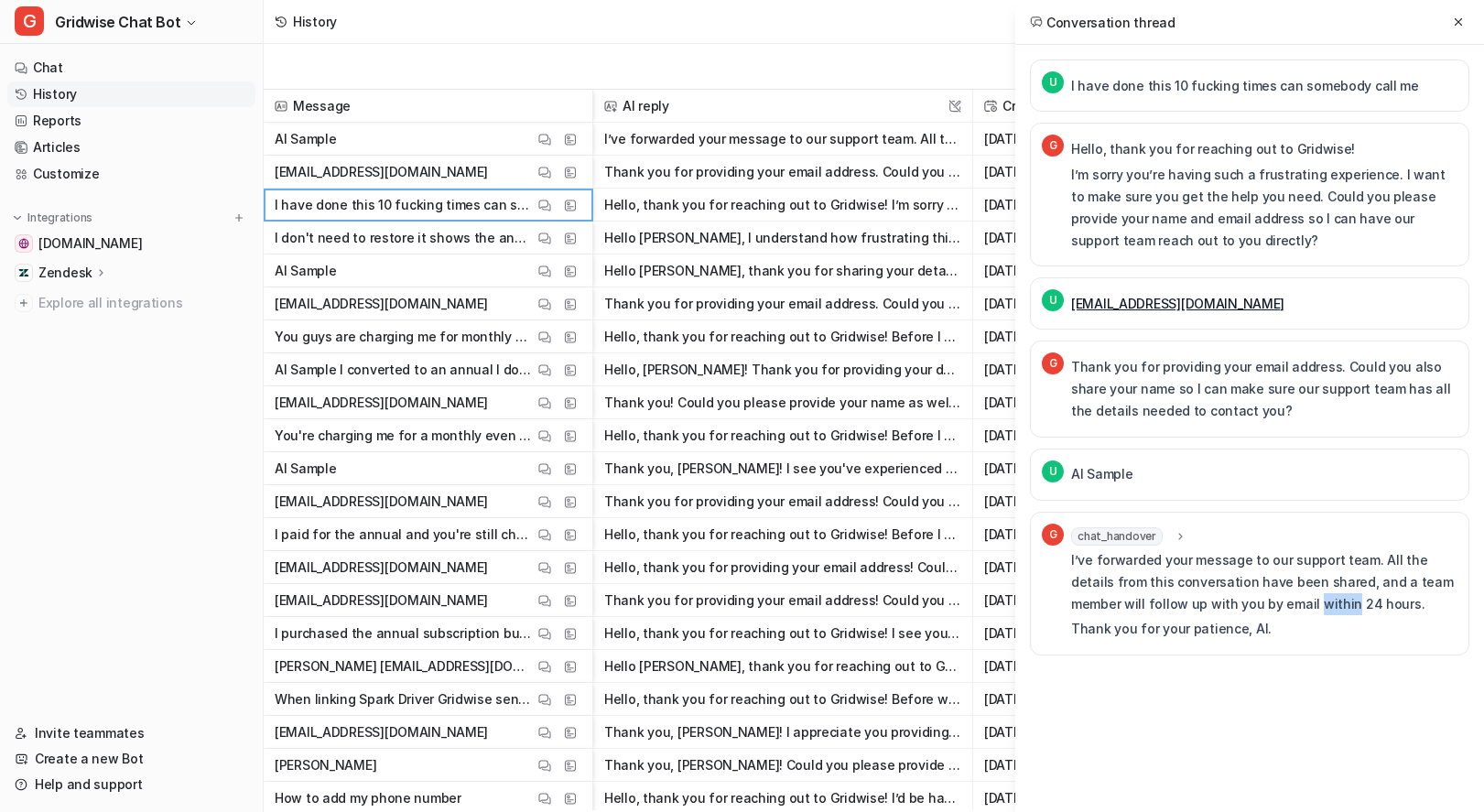 click on "I’ve forwarded your message to our support team. All the details from this conversation have been shared, and a team member will follow up with you by email within 24 hours." at bounding box center (1264, 582) 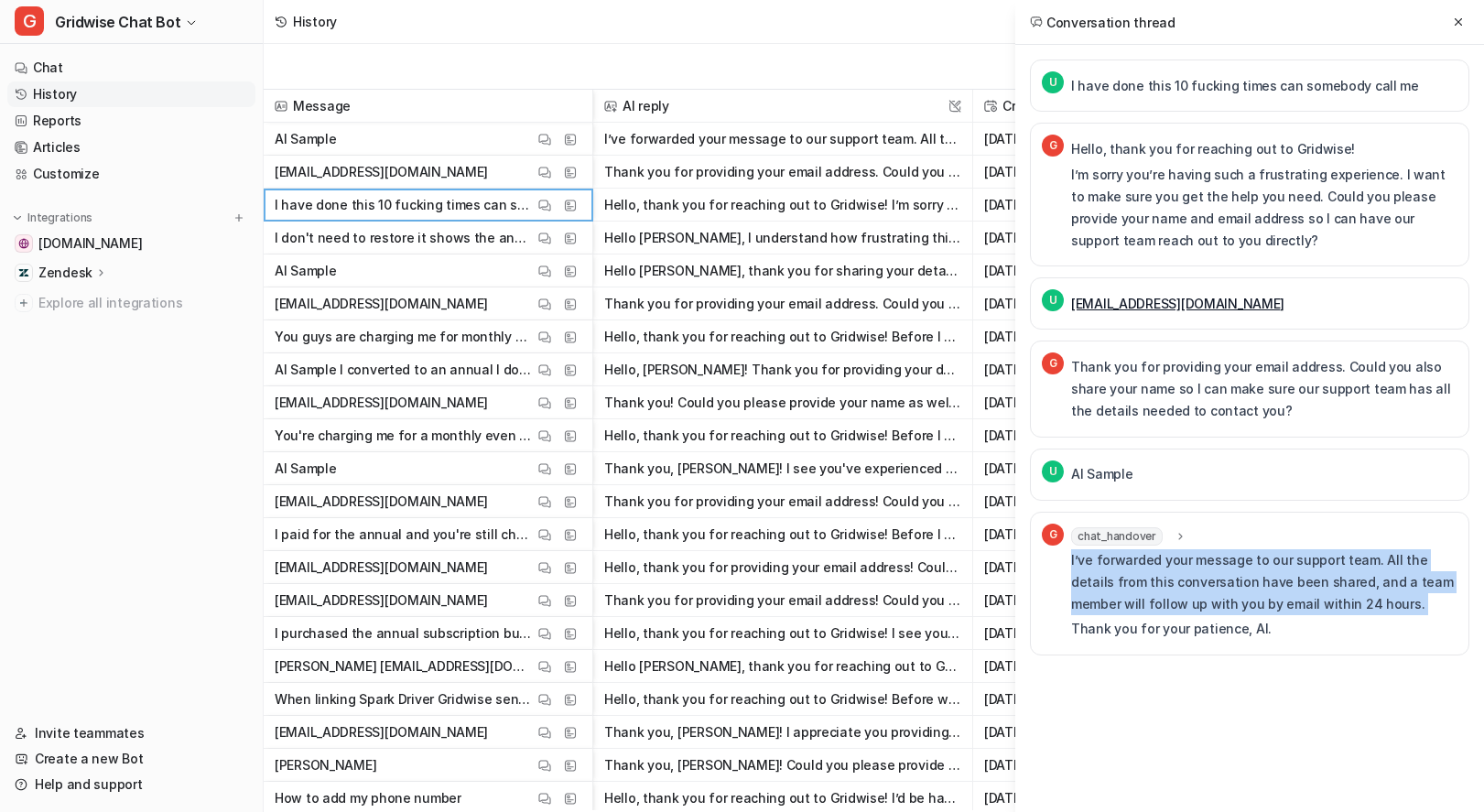 click on "I’ve forwarded your message to our support team. All the details from this conversation have been shared, and a team member will follow up with you by email within 24 hours." at bounding box center [1264, 582] 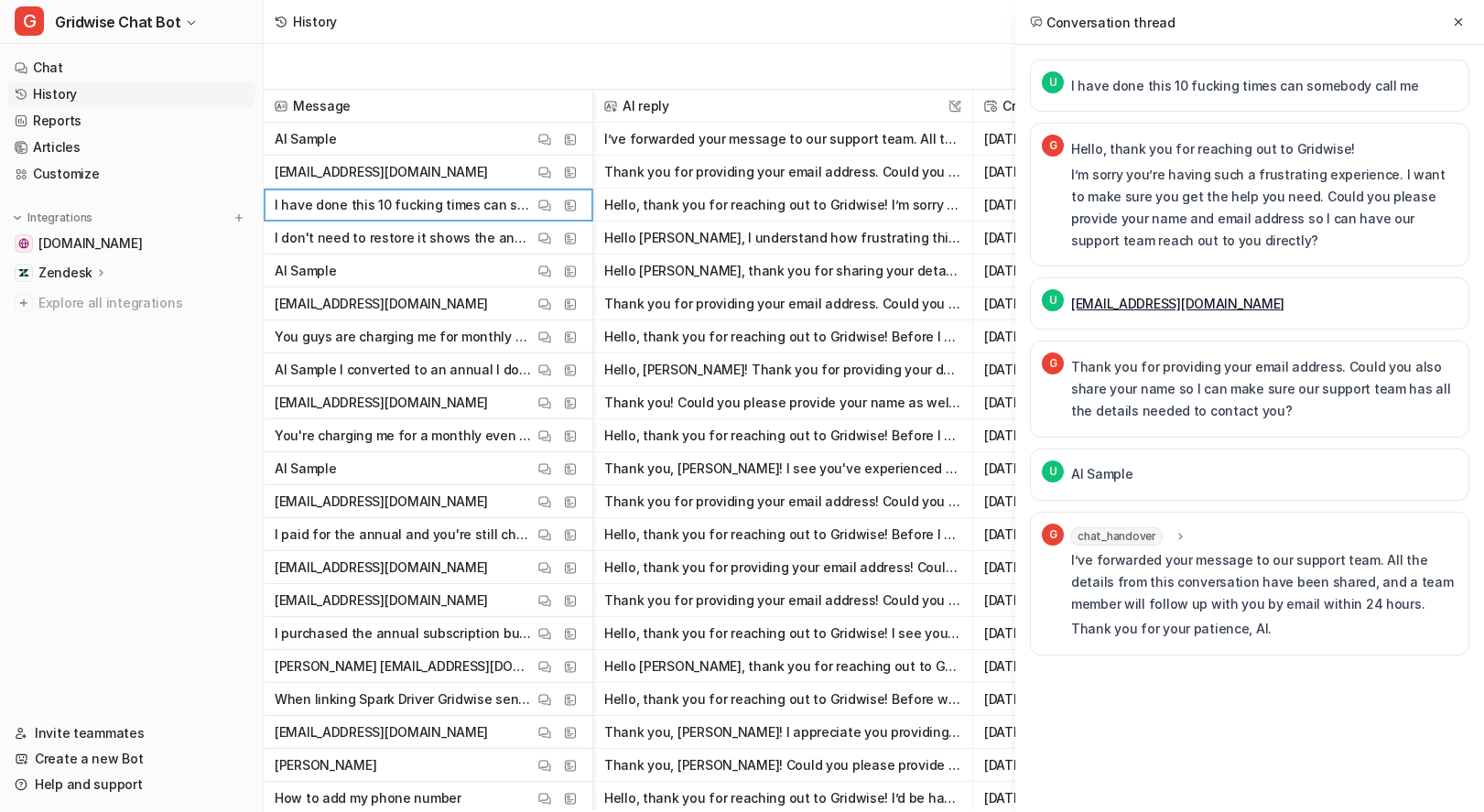 click on "Thank you for your patience, Al." at bounding box center [1264, 629] 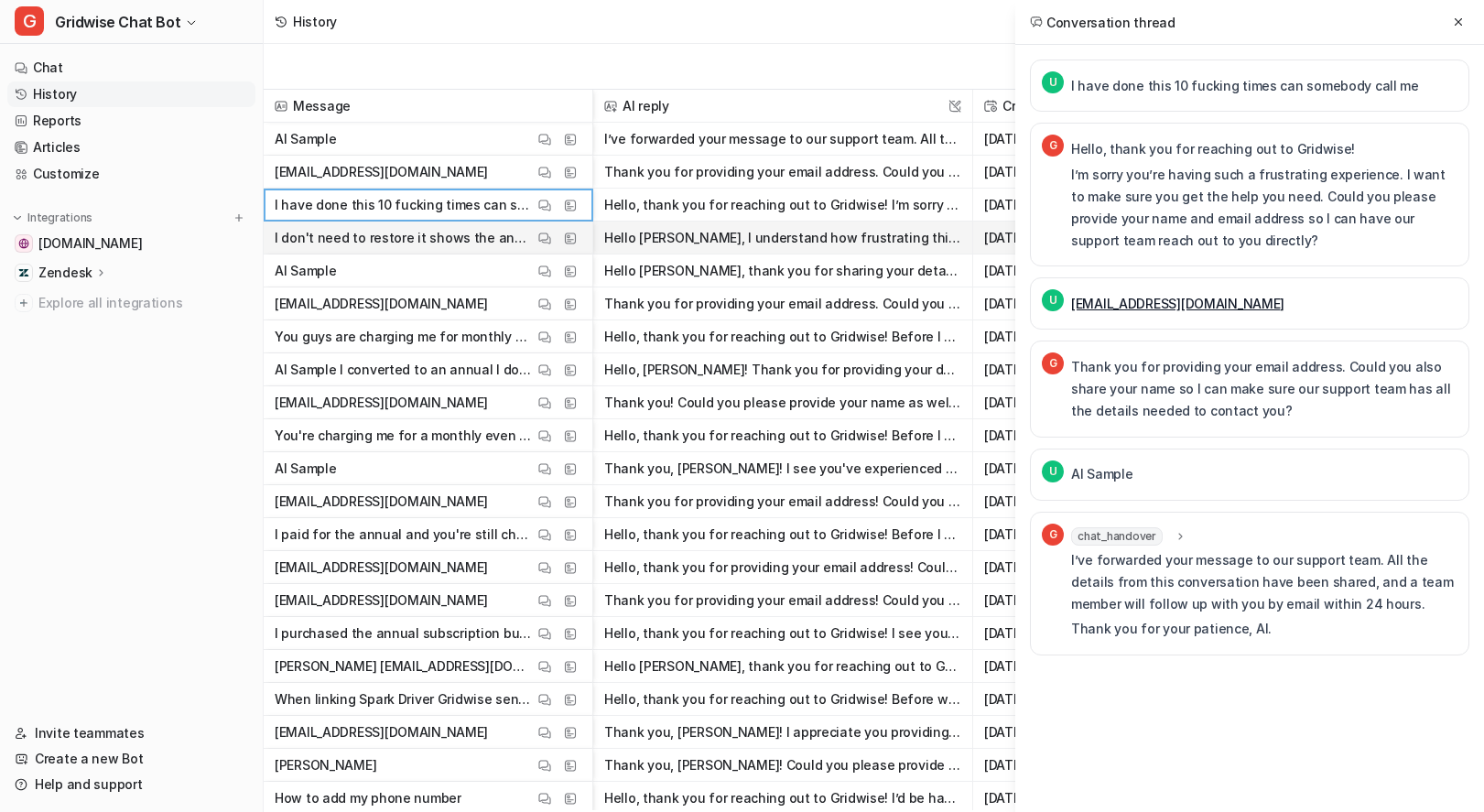 click on "I don't need to restore it shows the annual I need you to stop charging me monthly and refund what you just charged me [DATE]" at bounding box center (404, 238) 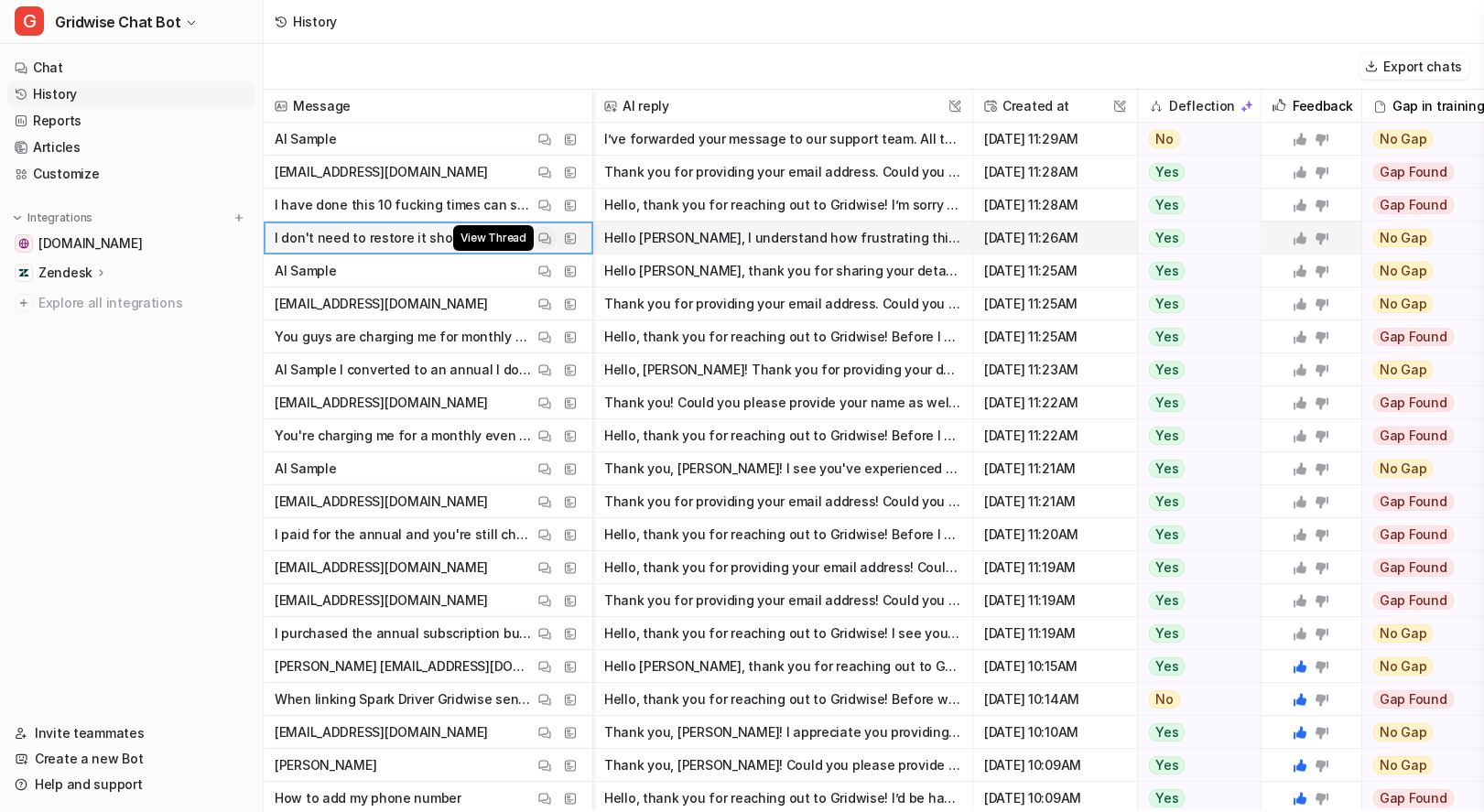 click on "View Thread" at bounding box center (545, 238) 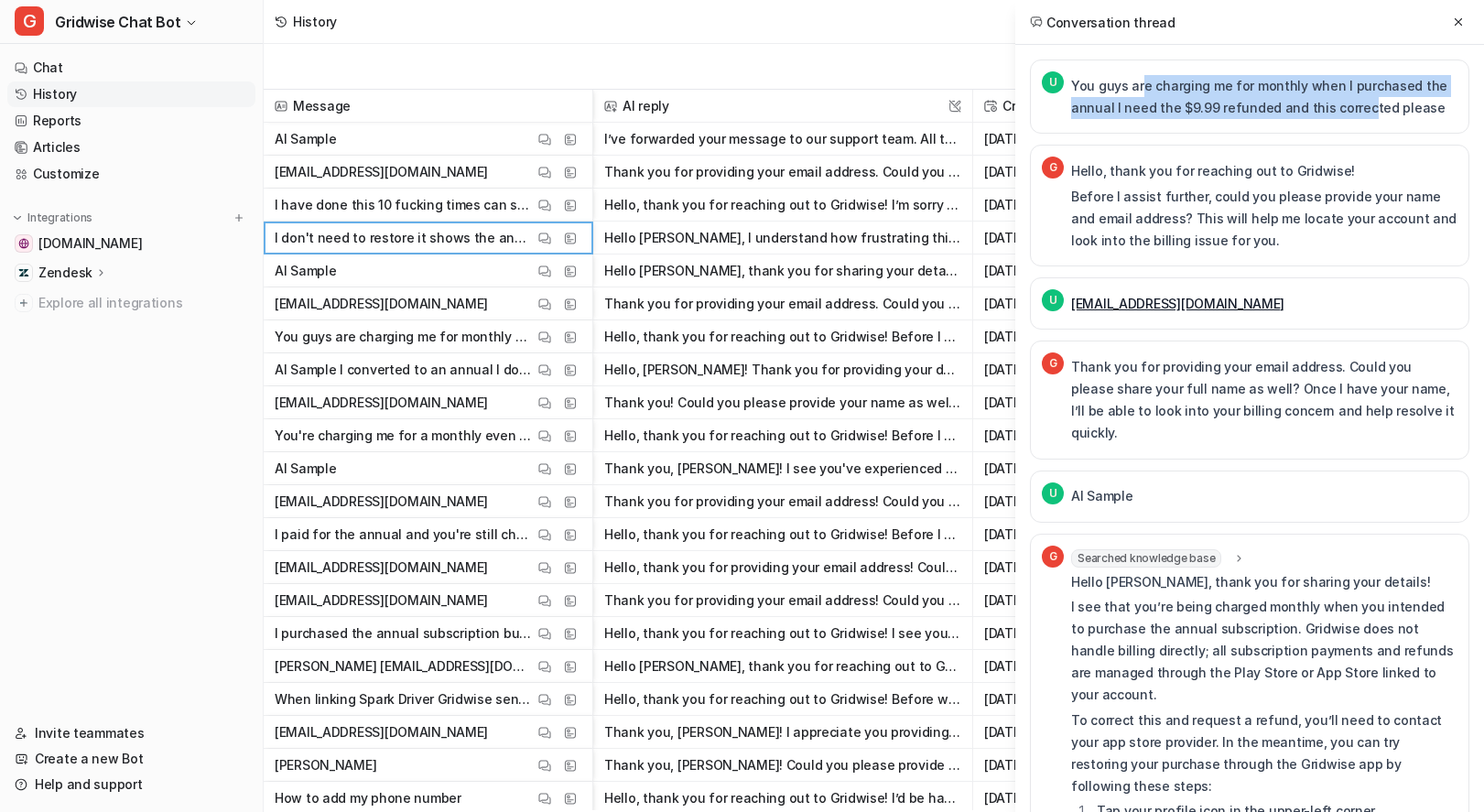drag, startPoint x: 1156, startPoint y: 91, endPoint x: 1355, endPoint y: 115, distance: 200.44201 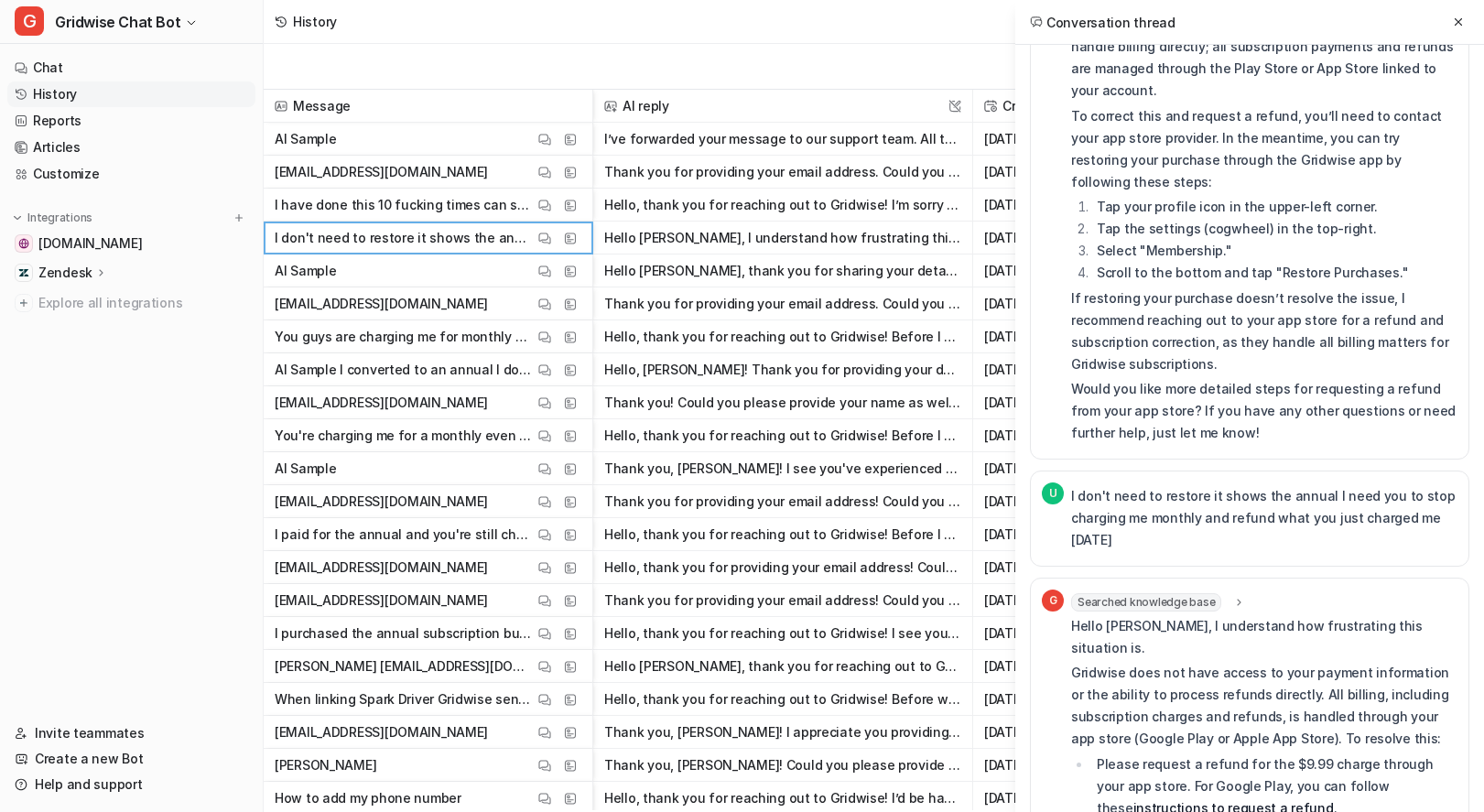 scroll, scrollTop: 625, scrollLeft: 0, axis: vertical 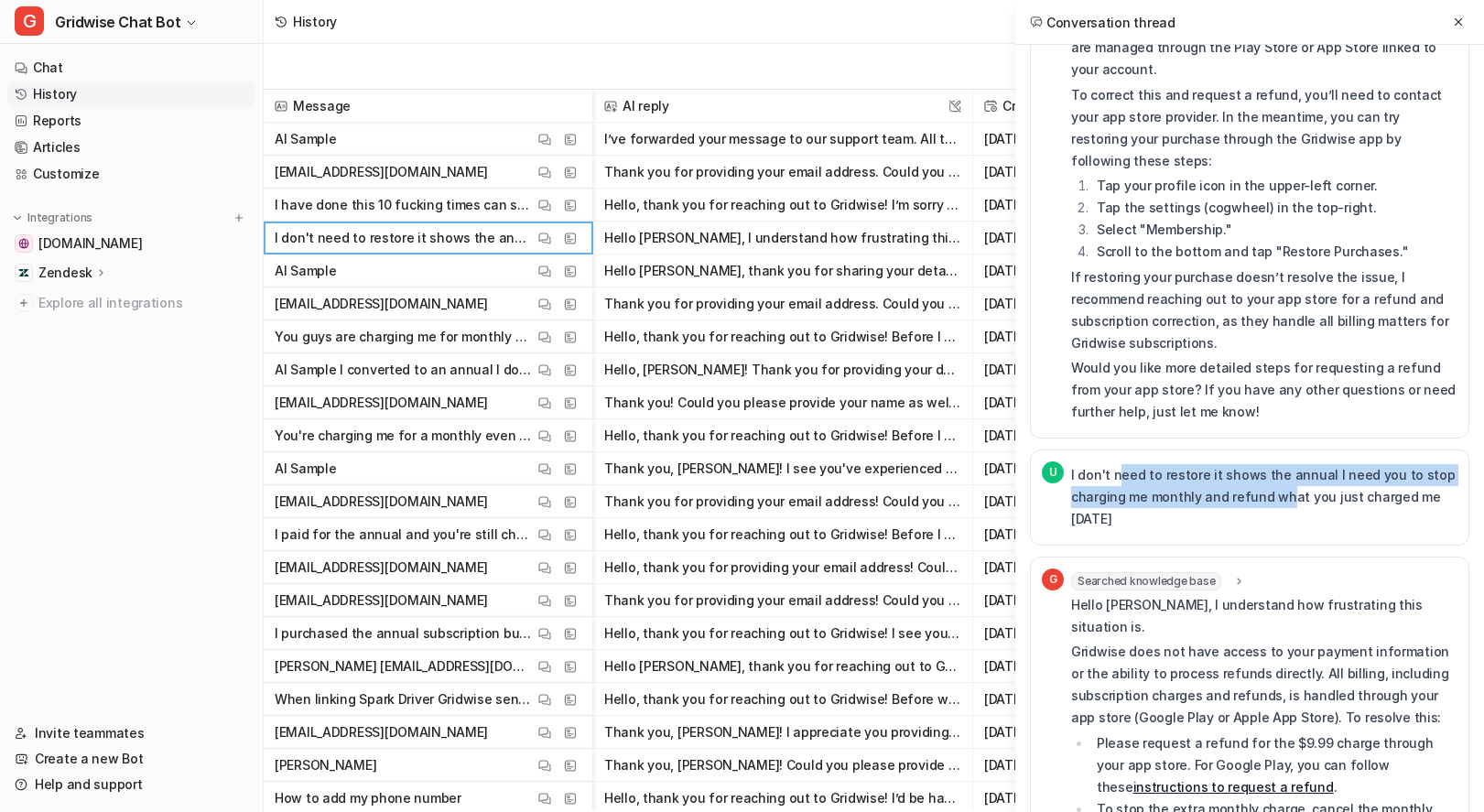 drag, startPoint x: 1120, startPoint y: 428, endPoint x: 1284, endPoint y: 455, distance: 166.2077 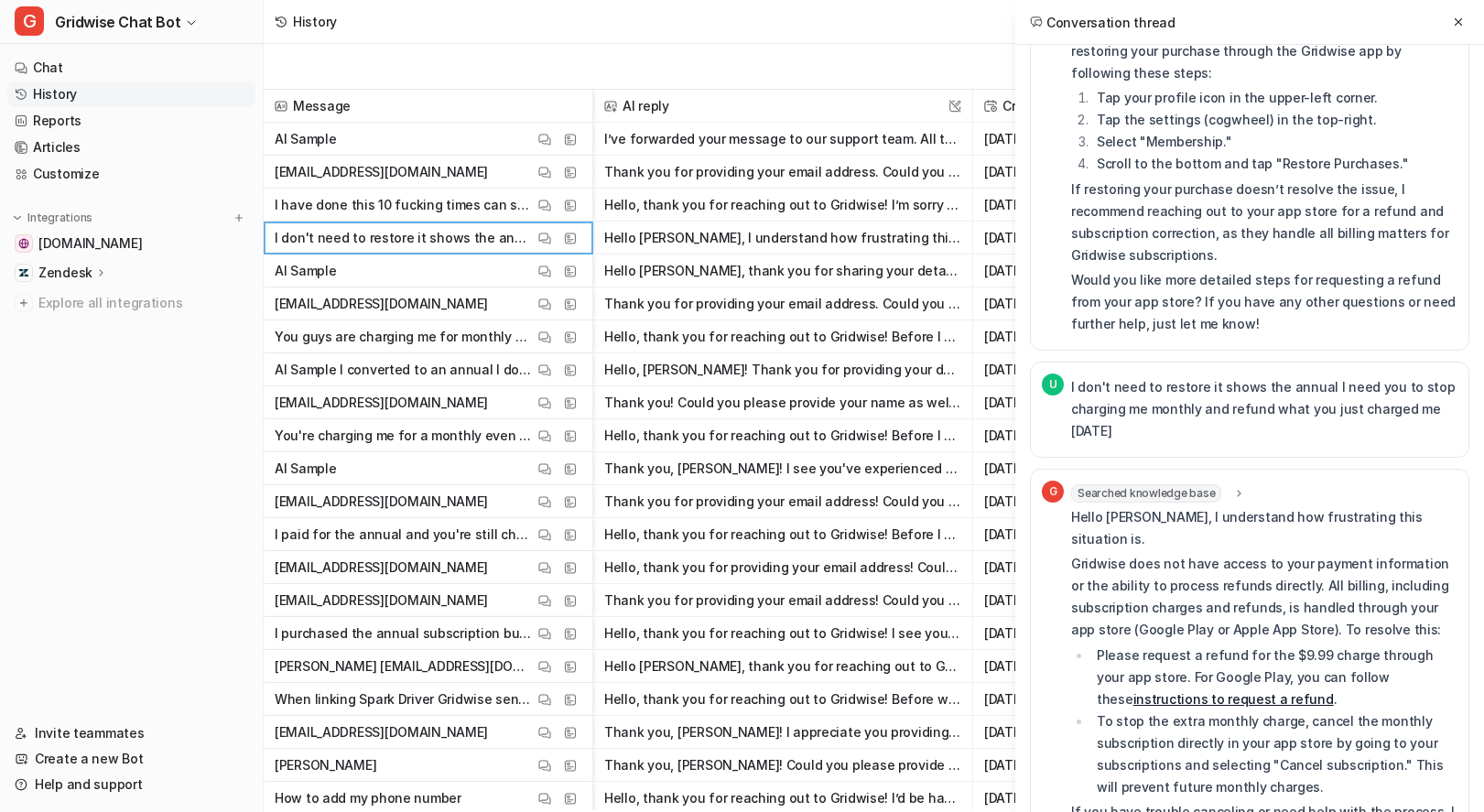 scroll, scrollTop: 716, scrollLeft: 0, axis: vertical 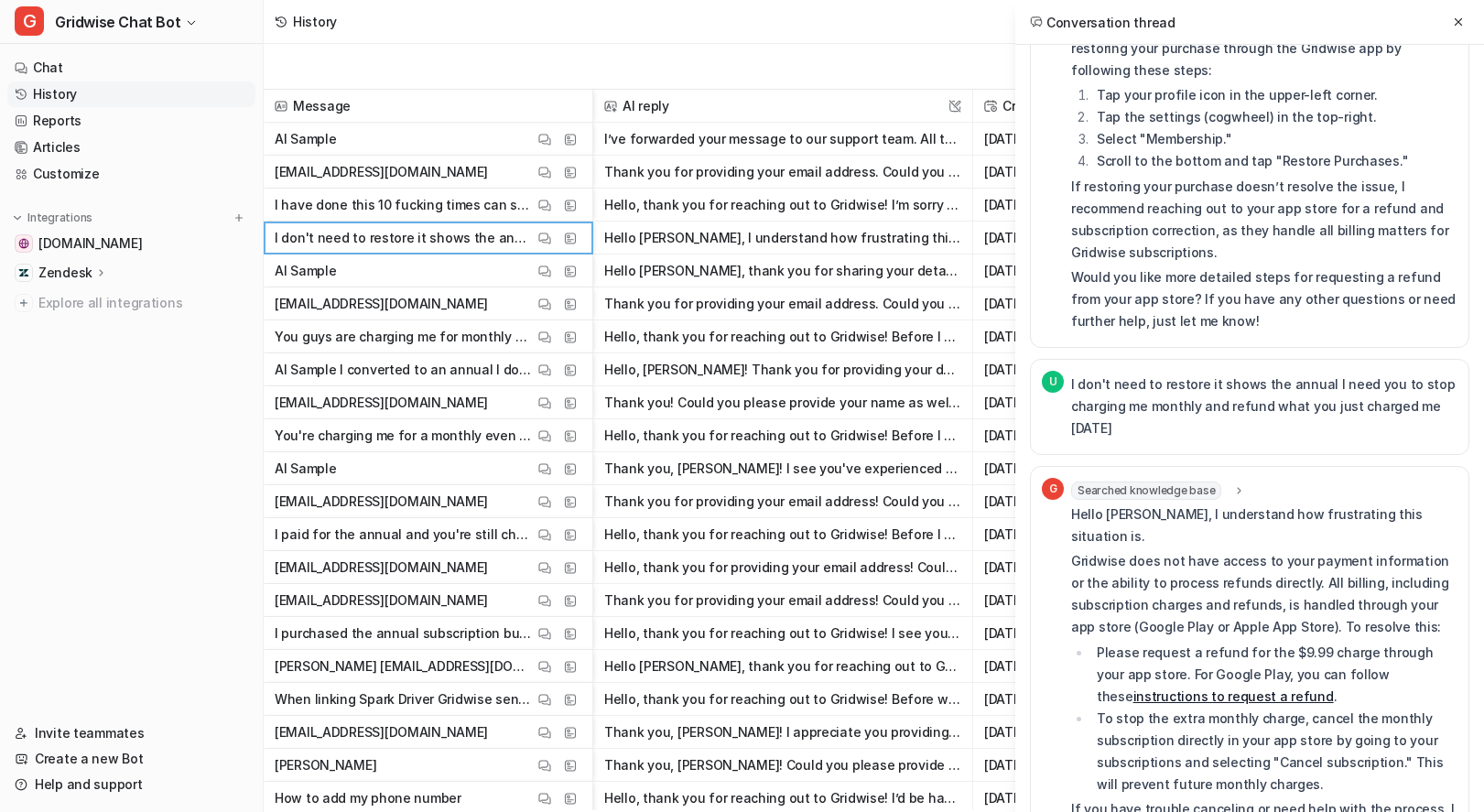 drag, startPoint x: 1324, startPoint y: 738, endPoint x: 1149, endPoint y: 733, distance: 175.07141 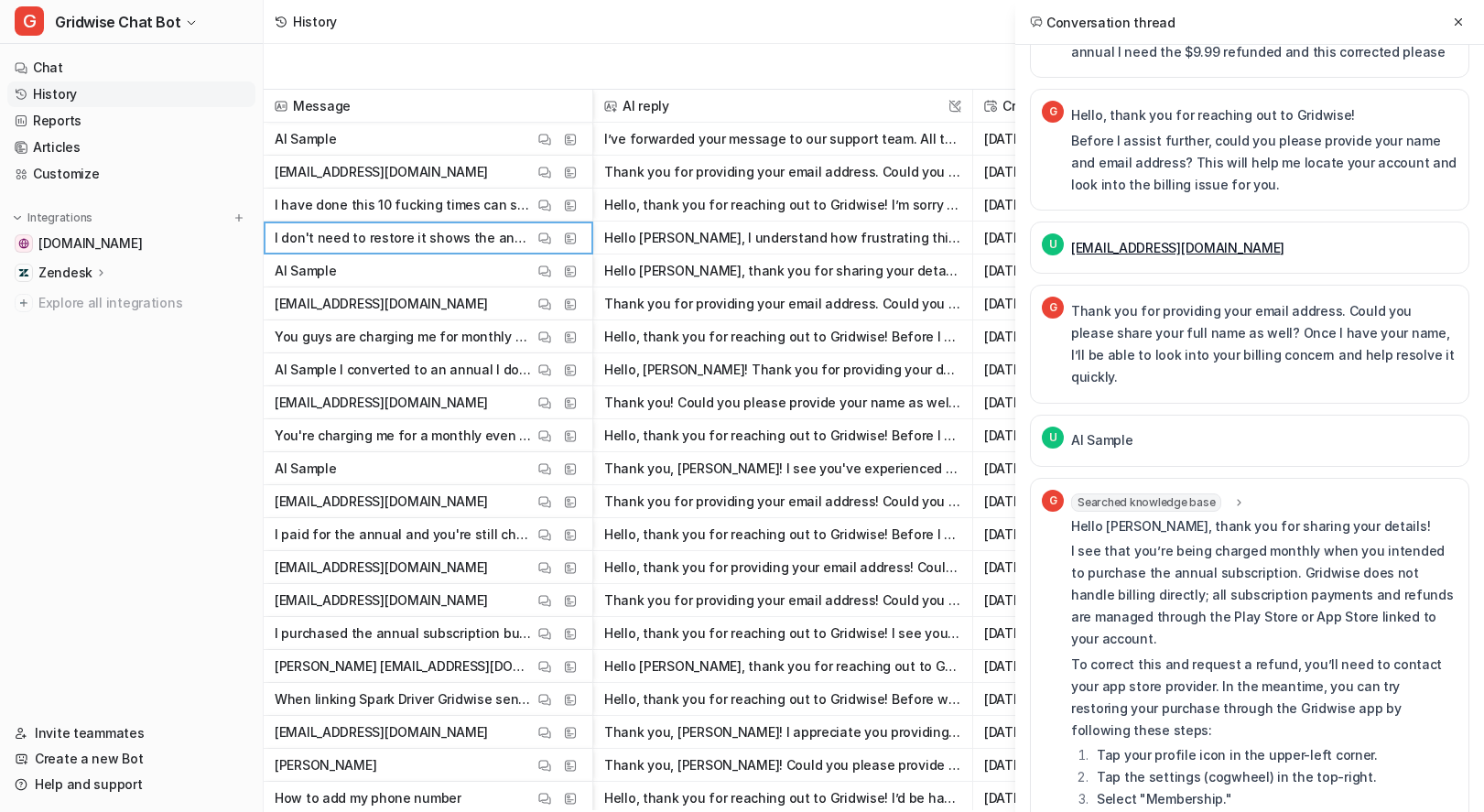 scroll, scrollTop: 0, scrollLeft: 0, axis: both 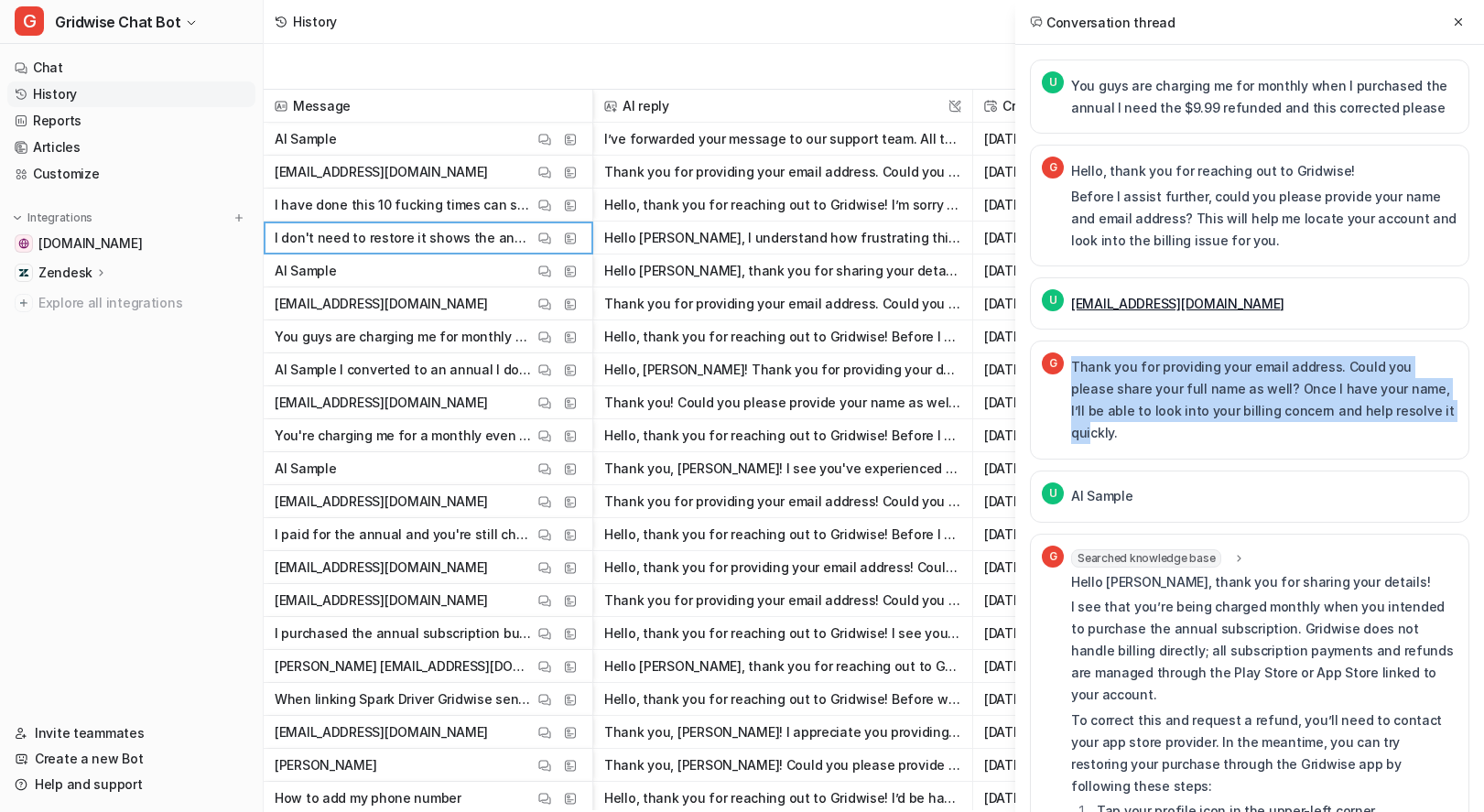 drag, startPoint x: 1229, startPoint y: 351, endPoint x: 1388, endPoint y: 412, distance: 170.29974 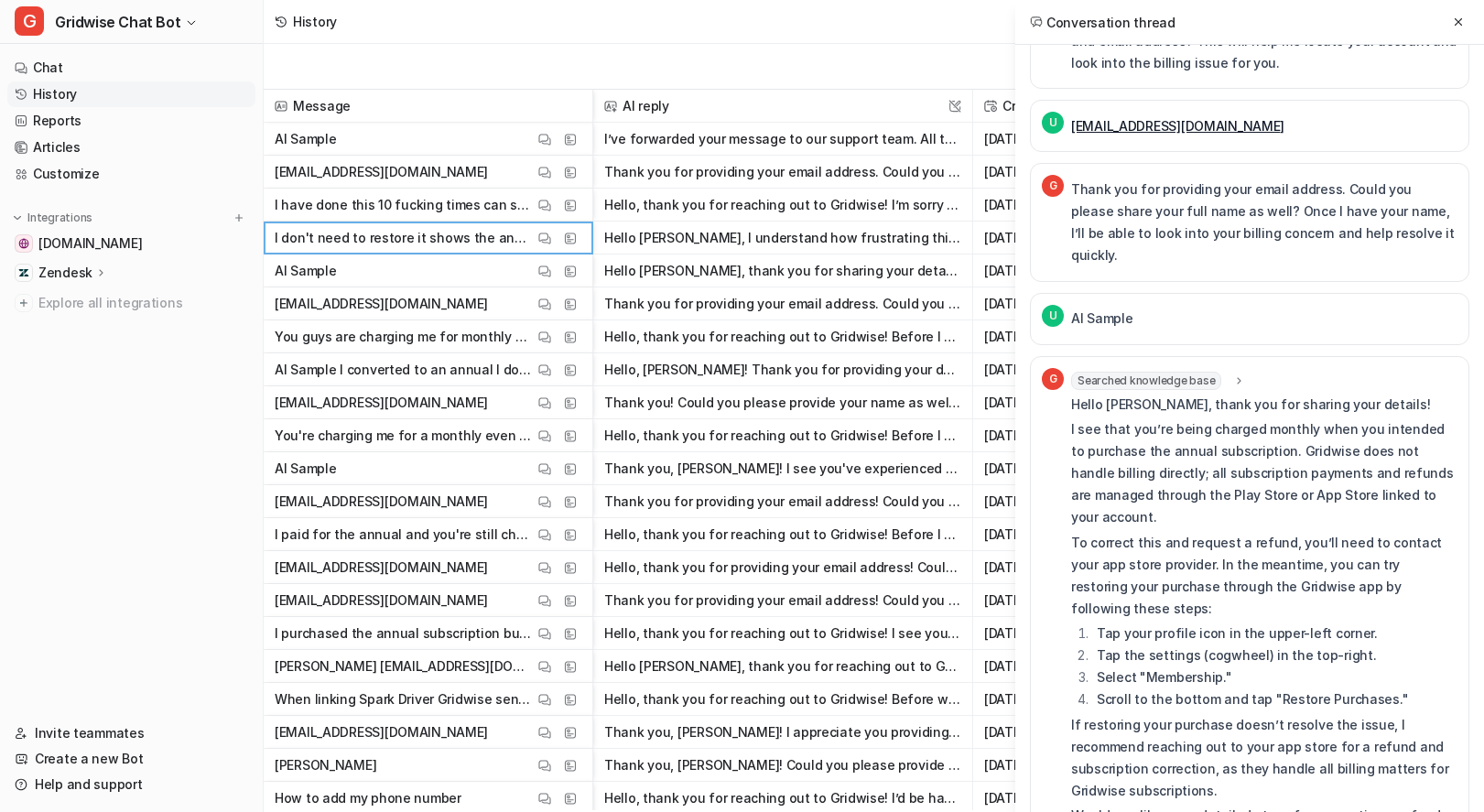 scroll, scrollTop: 235, scrollLeft: 0, axis: vertical 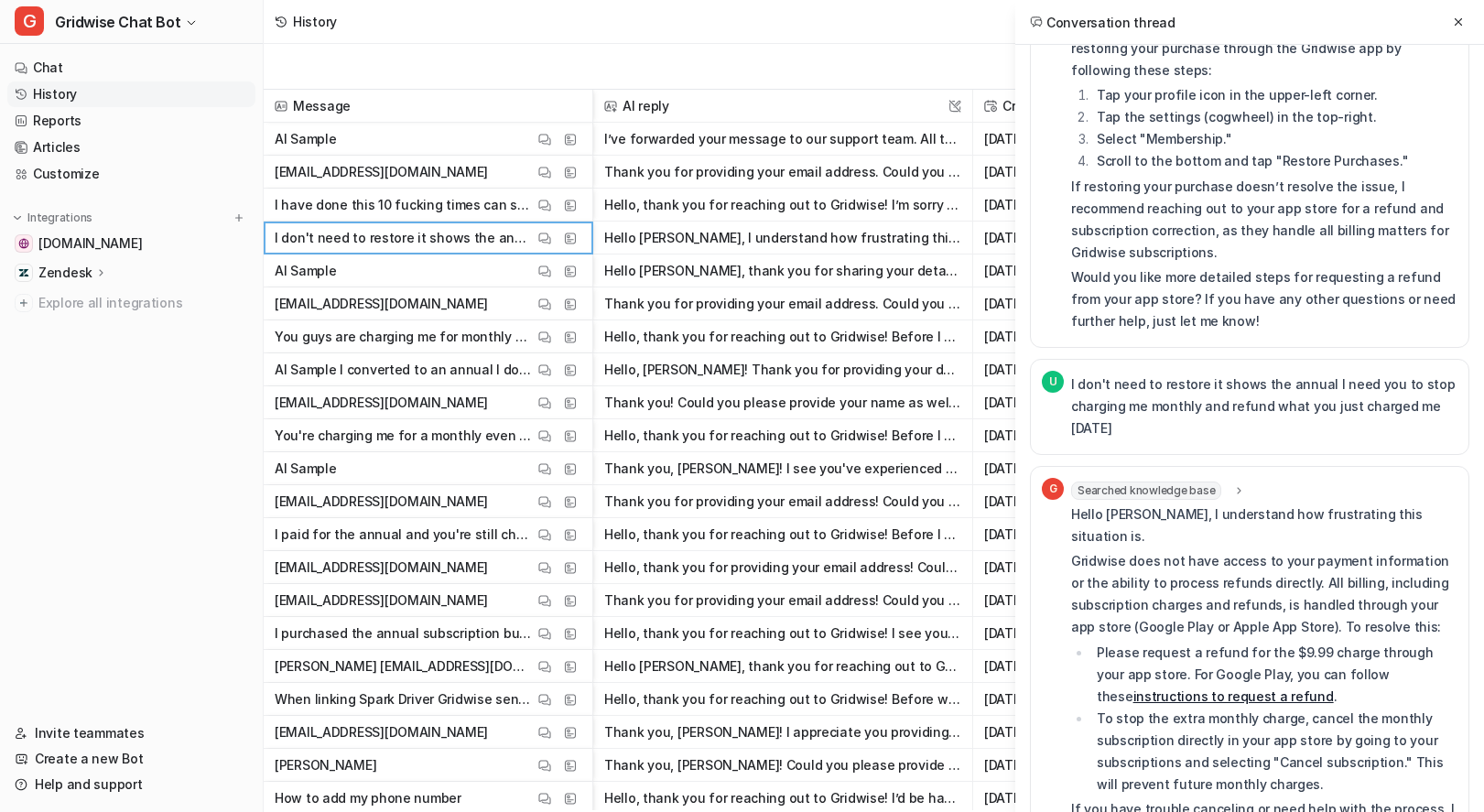 drag, startPoint x: 1164, startPoint y: 73, endPoint x: 0, endPoint y: 499, distance: 1239.5047 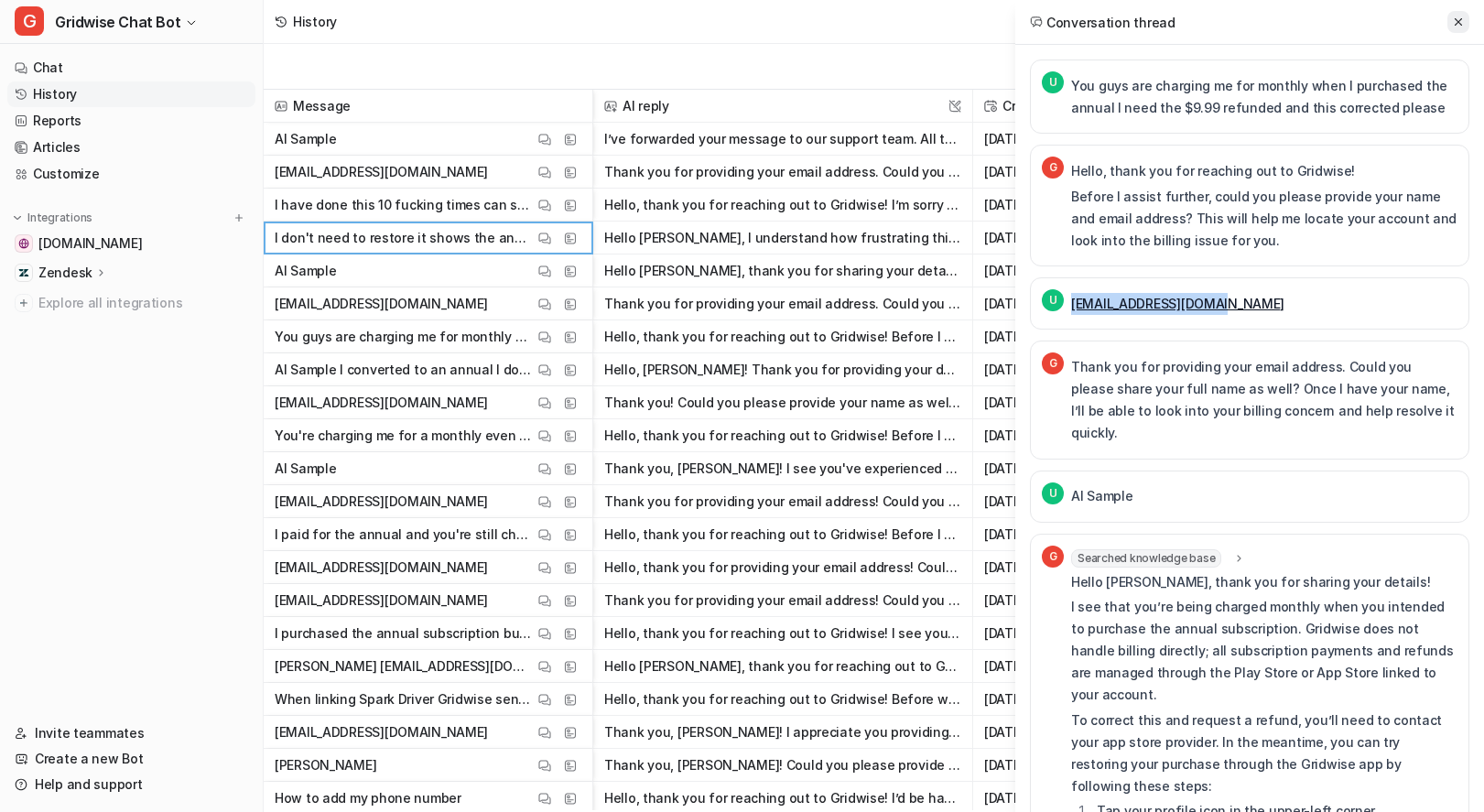 click 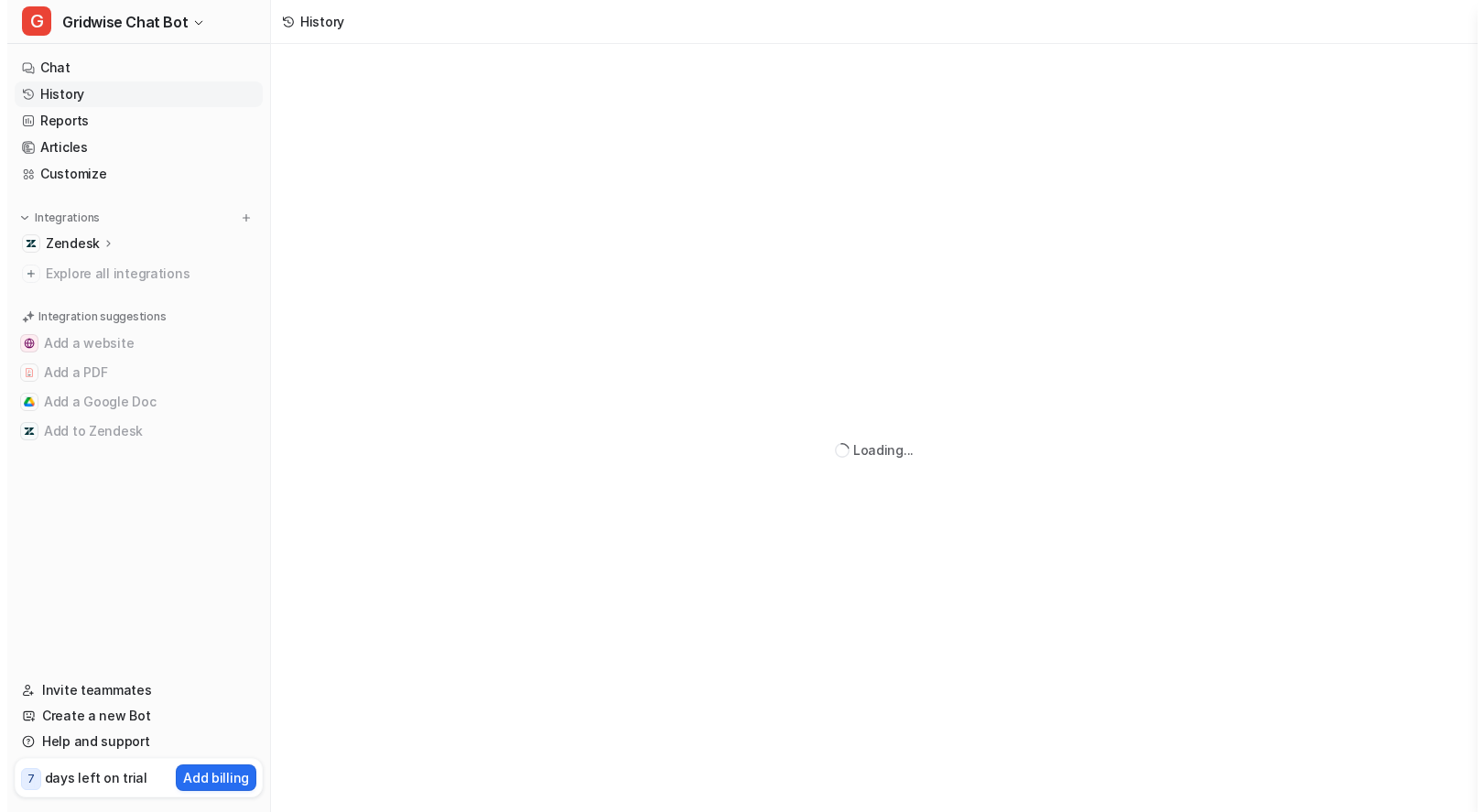 scroll, scrollTop: 0, scrollLeft: 0, axis: both 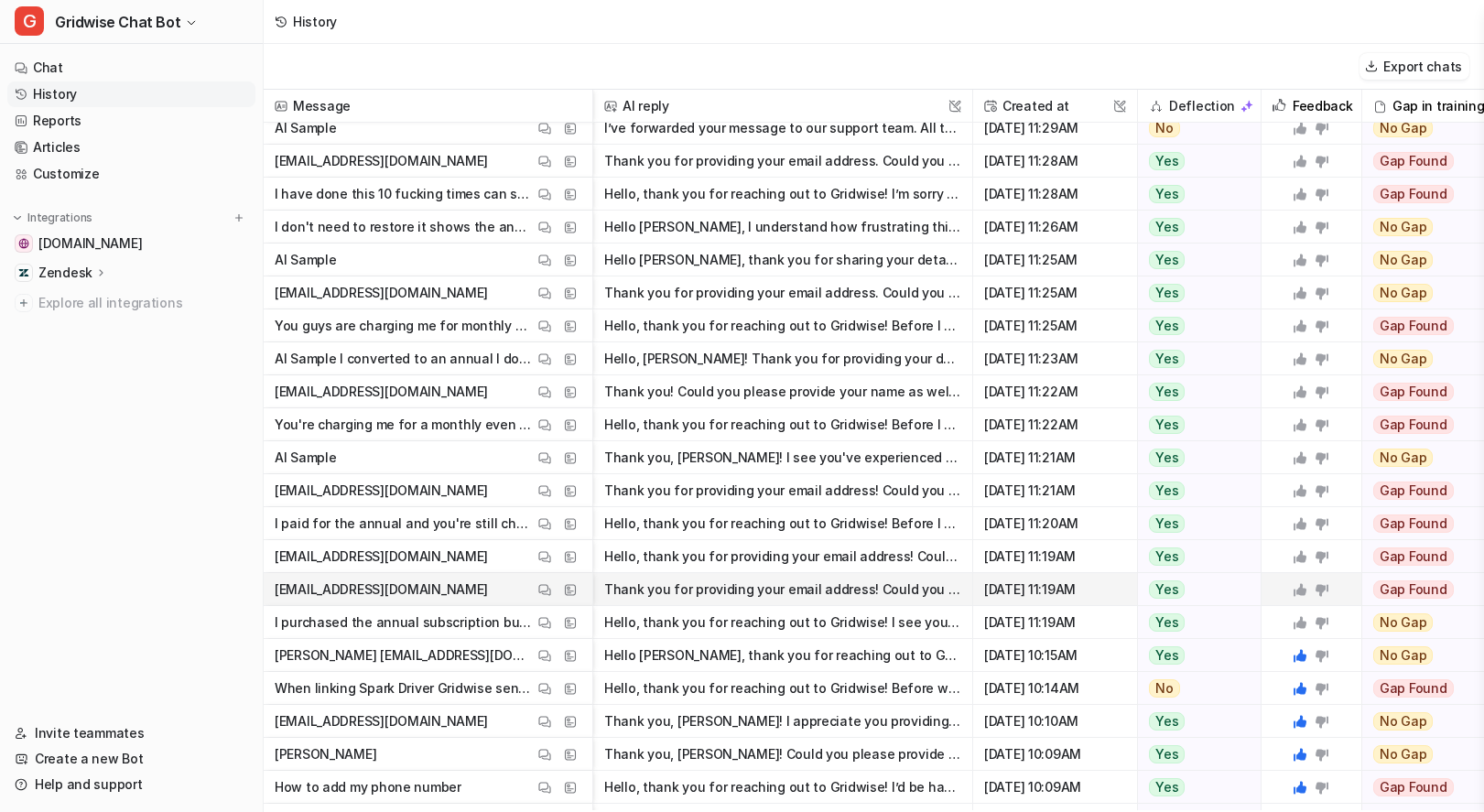 click on "Galenabiker@yahoo.com" at bounding box center (381, 590) 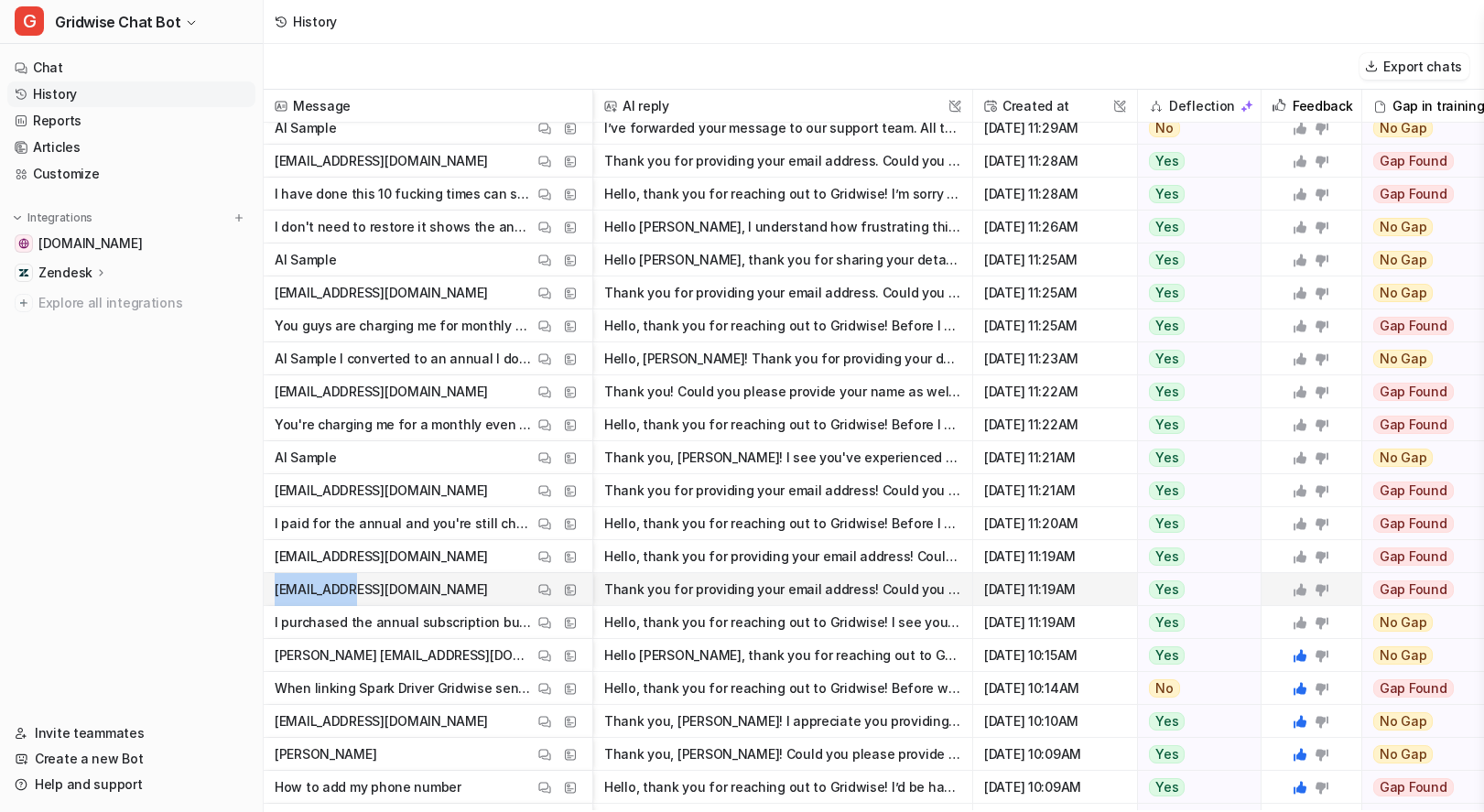 click on "Galenabiker@yahoo.com" at bounding box center [381, 590] 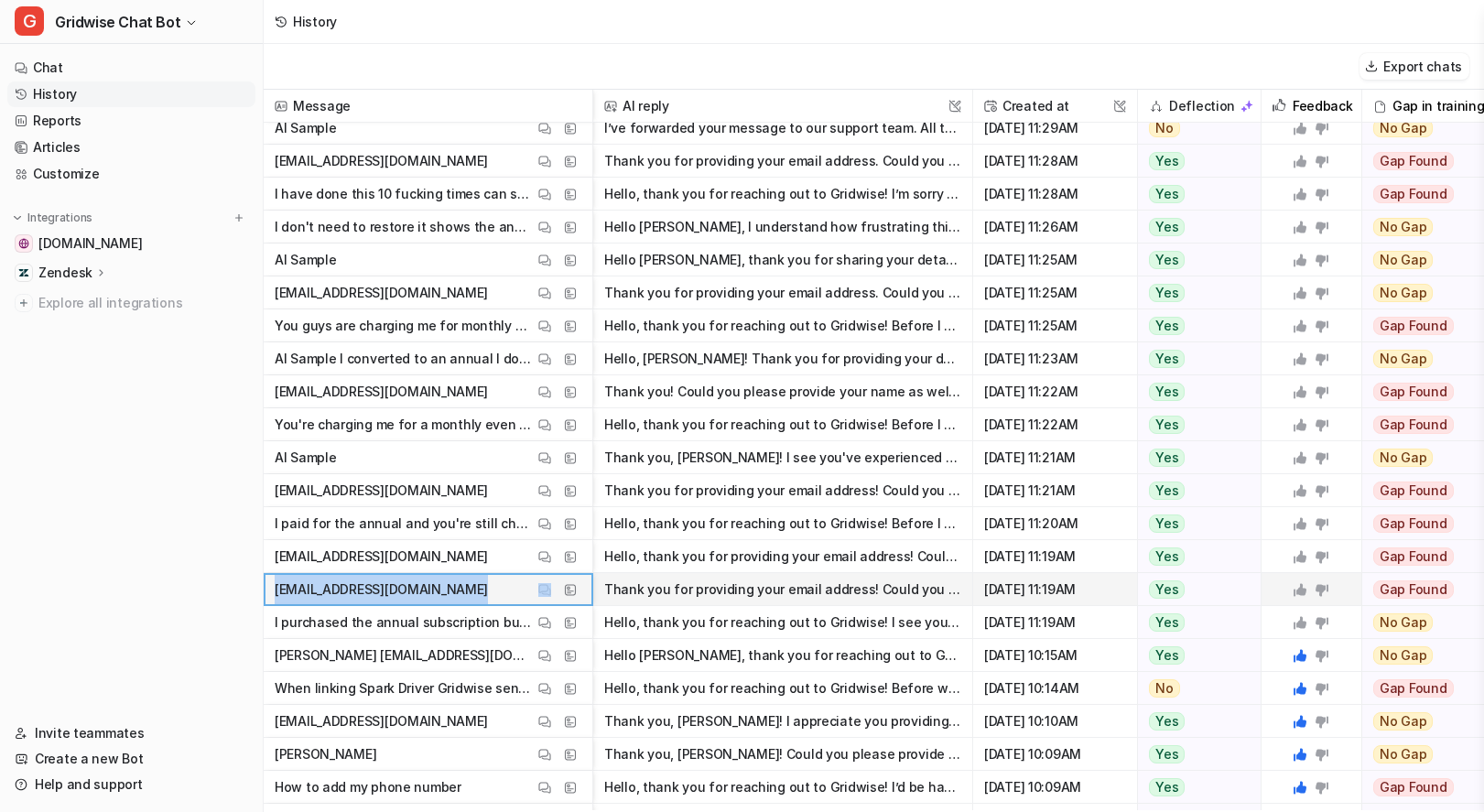 click on "Galenabiker@yahoo.com" at bounding box center [381, 590] 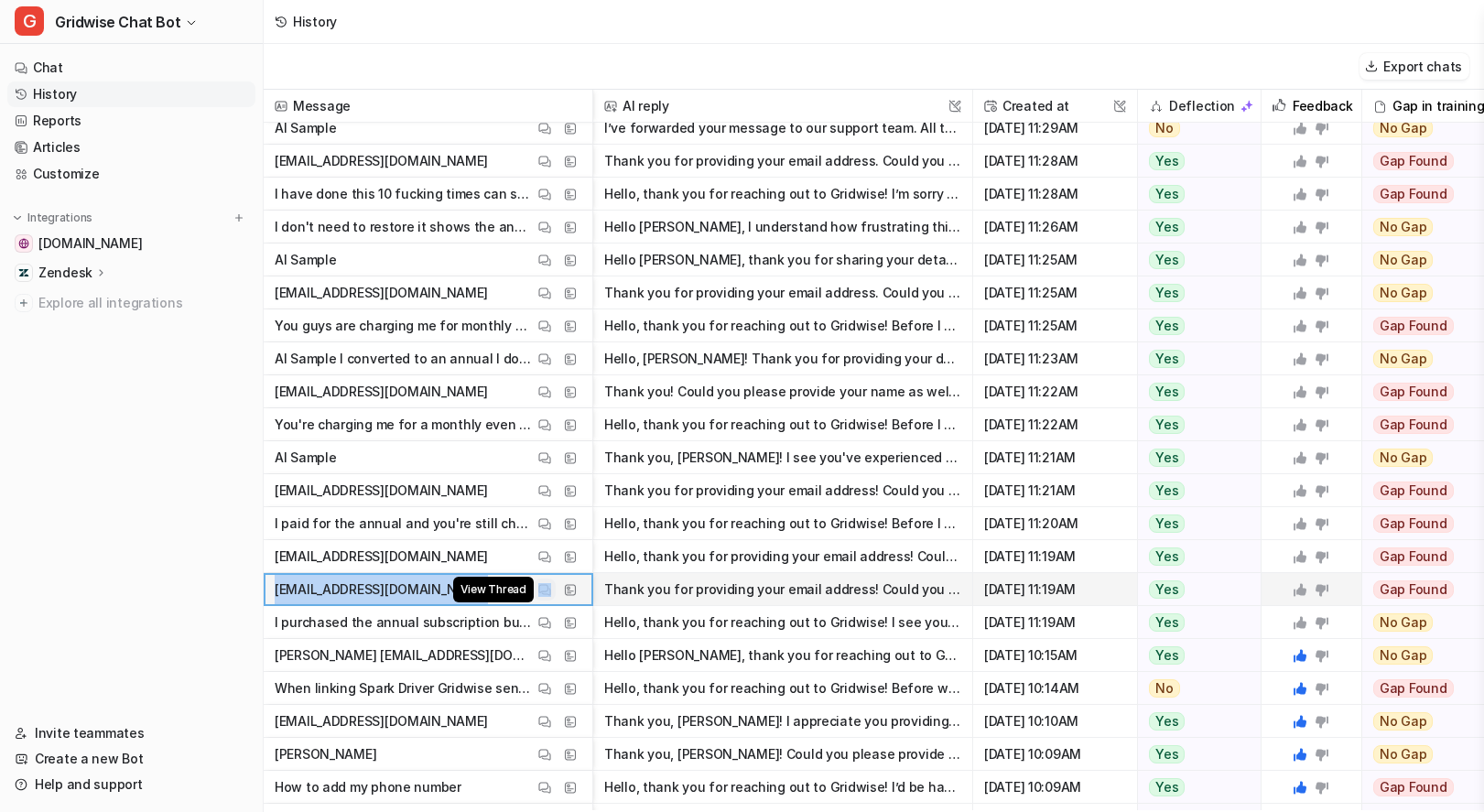 click at bounding box center [545, 590] 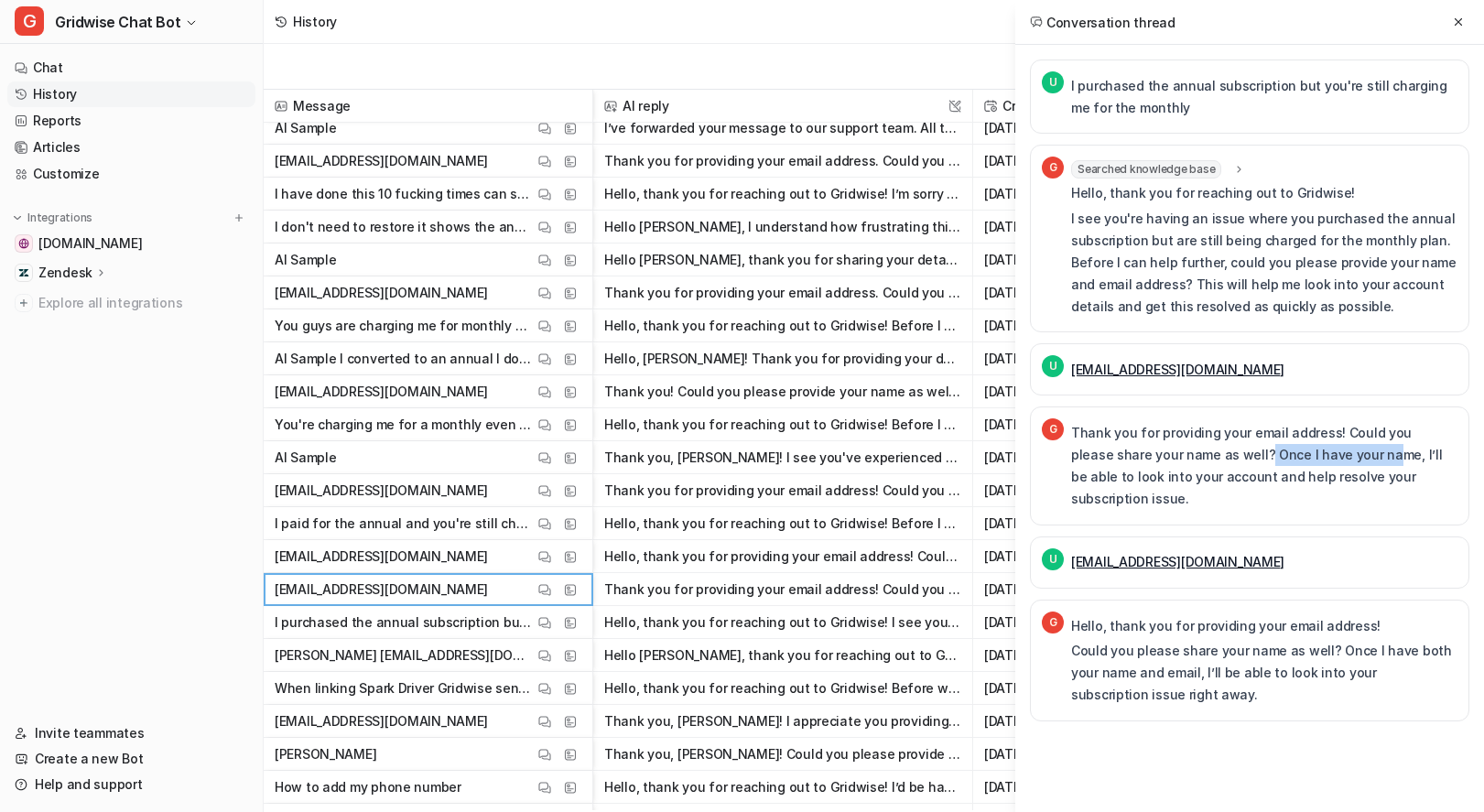 drag, startPoint x: 1220, startPoint y: 460, endPoint x: 1338, endPoint y: 460, distance: 118 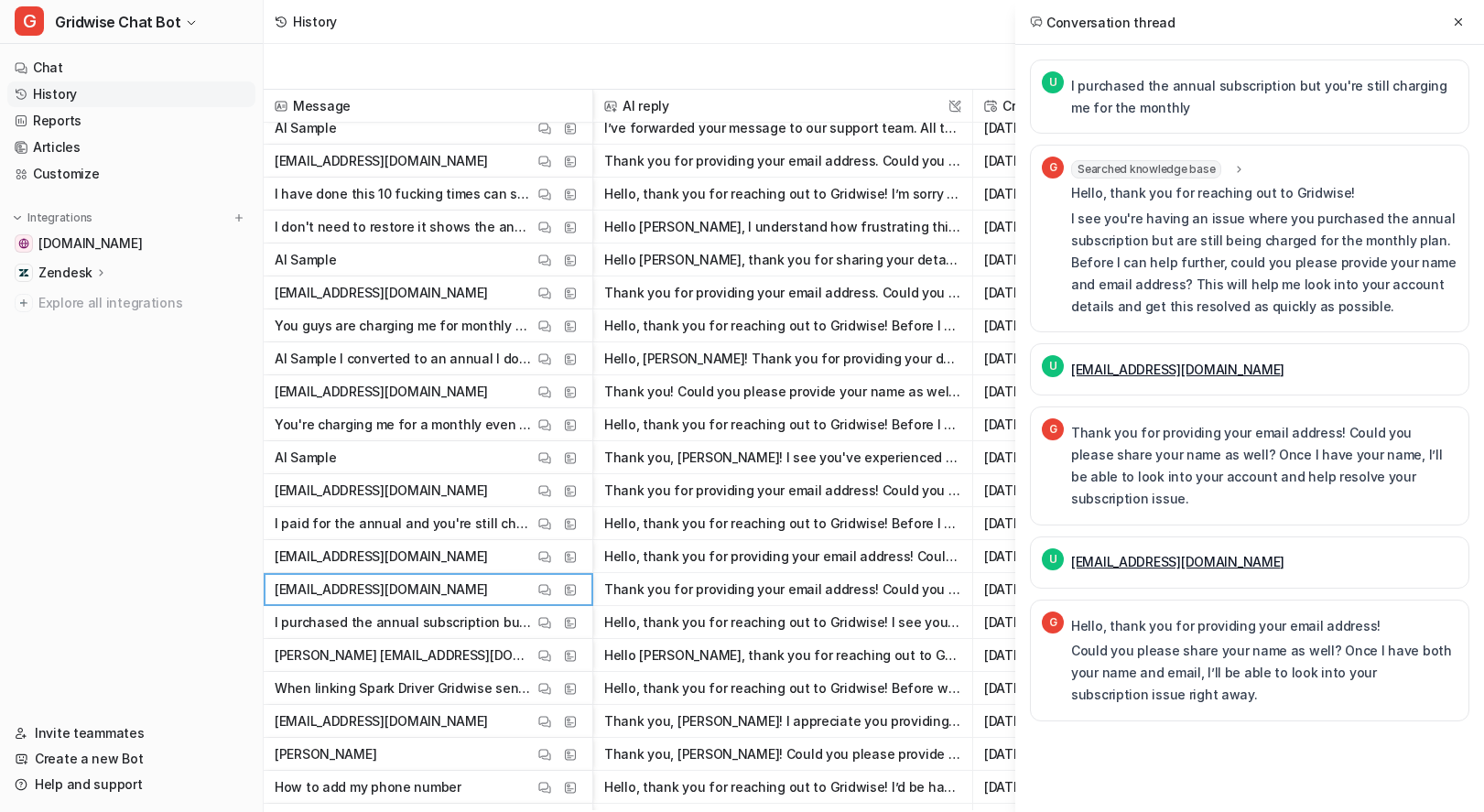 click on "U I purchased the annual subscription but you're still charging me for the monthly
G Searched knowledge base search_queries :  "annual subscription charged monthly,double charging subscription,subscription billing issue annual and monthly" Hello, thank you for reaching out to Gridwise!
I see you're having an issue where you purchased the annual subscription but are still being charged for the monthly plan. Before I can help further, could you please provide your name and email address? This will help me look into your account details and get this resolved as quickly as possible.
U Galenabiker@yahoo.com
G Thank you for providing your email address! Could you please share your name as well? Once I have your name, I’ll be able to look into your account and help resolve your subscription issue.
U Asamplefrkc@gmail.com
G Hello, thank you for providing your email address!" at bounding box center (1250, 427) 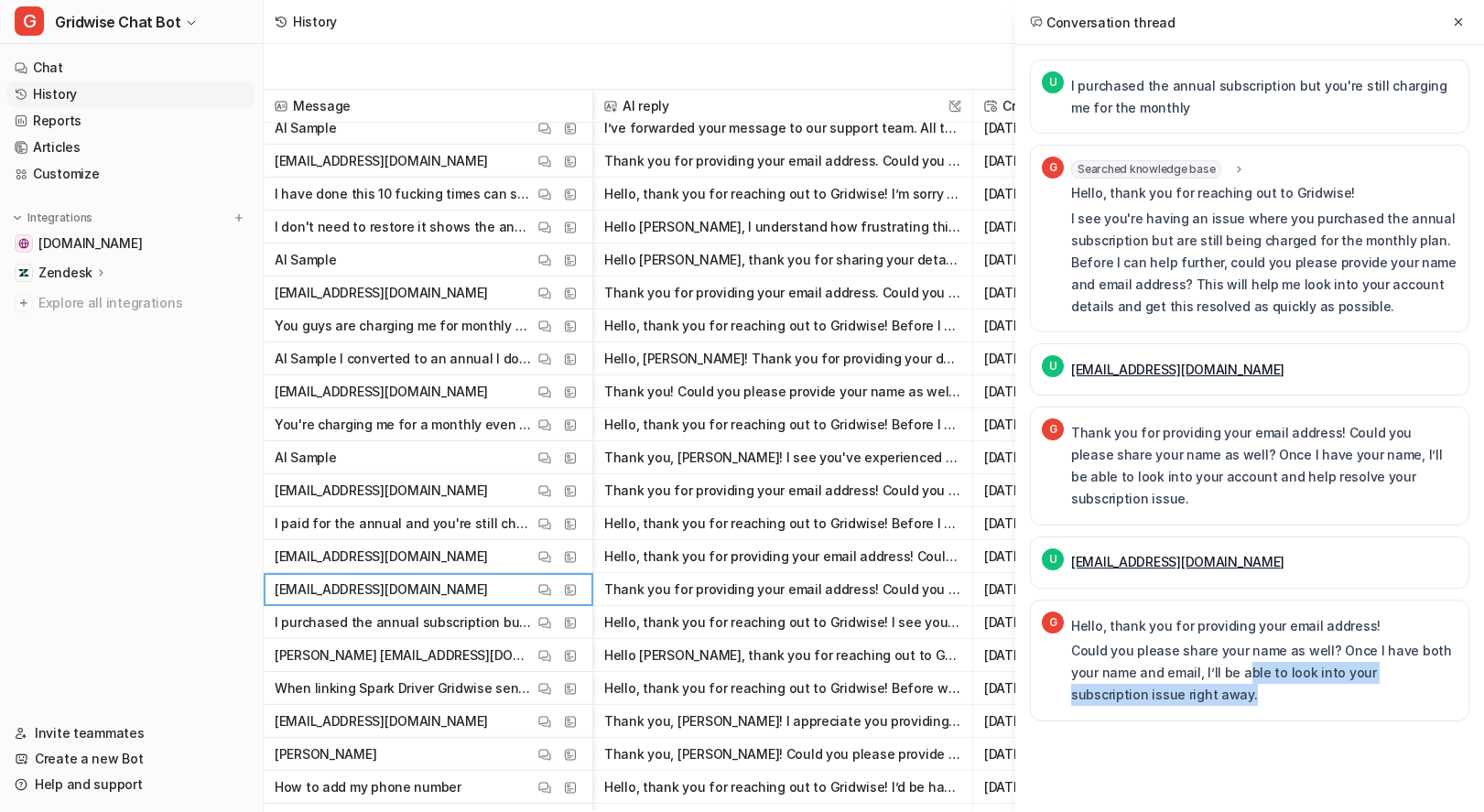 drag, startPoint x: 1254, startPoint y: 677, endPoint x: 1305, endPoint y: 687, distance: 51.971146 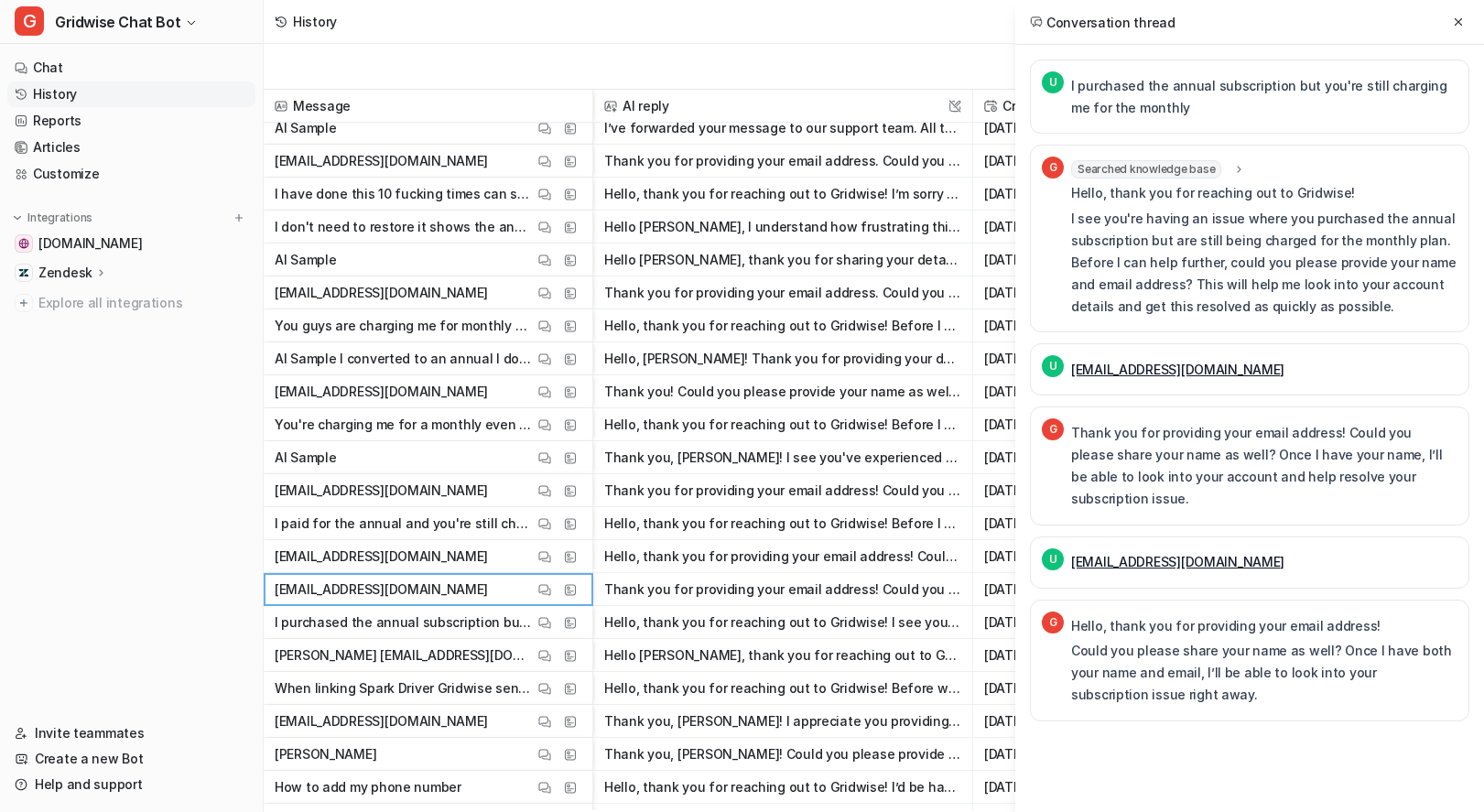 click on "U Asamplefrkc@gmail.com" at bounding box center (1250, 562) 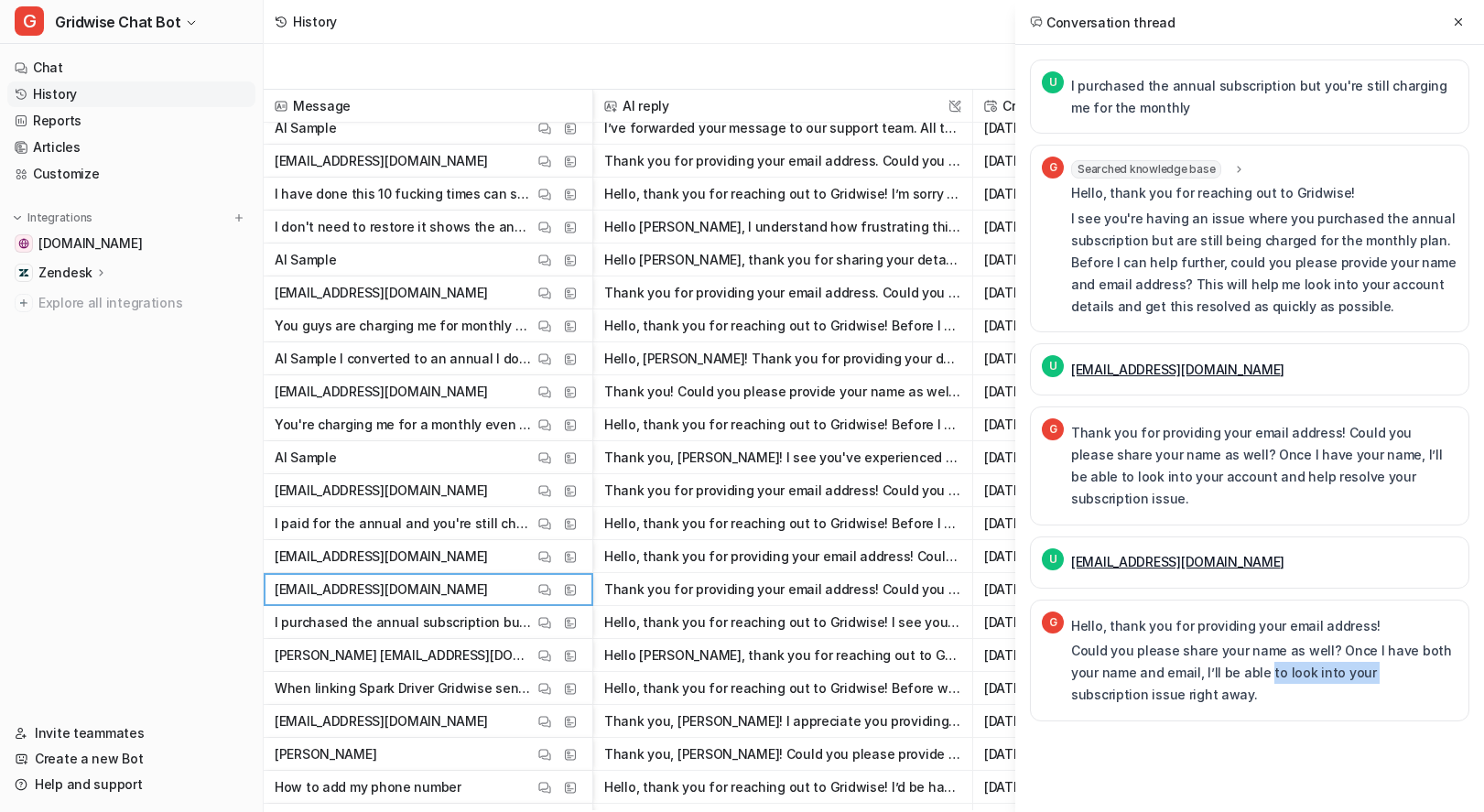 drag, startPoint x: 1329, startPoint y: 655, endPoint x: 1230, endPoint y: 647, distance: 99.32271 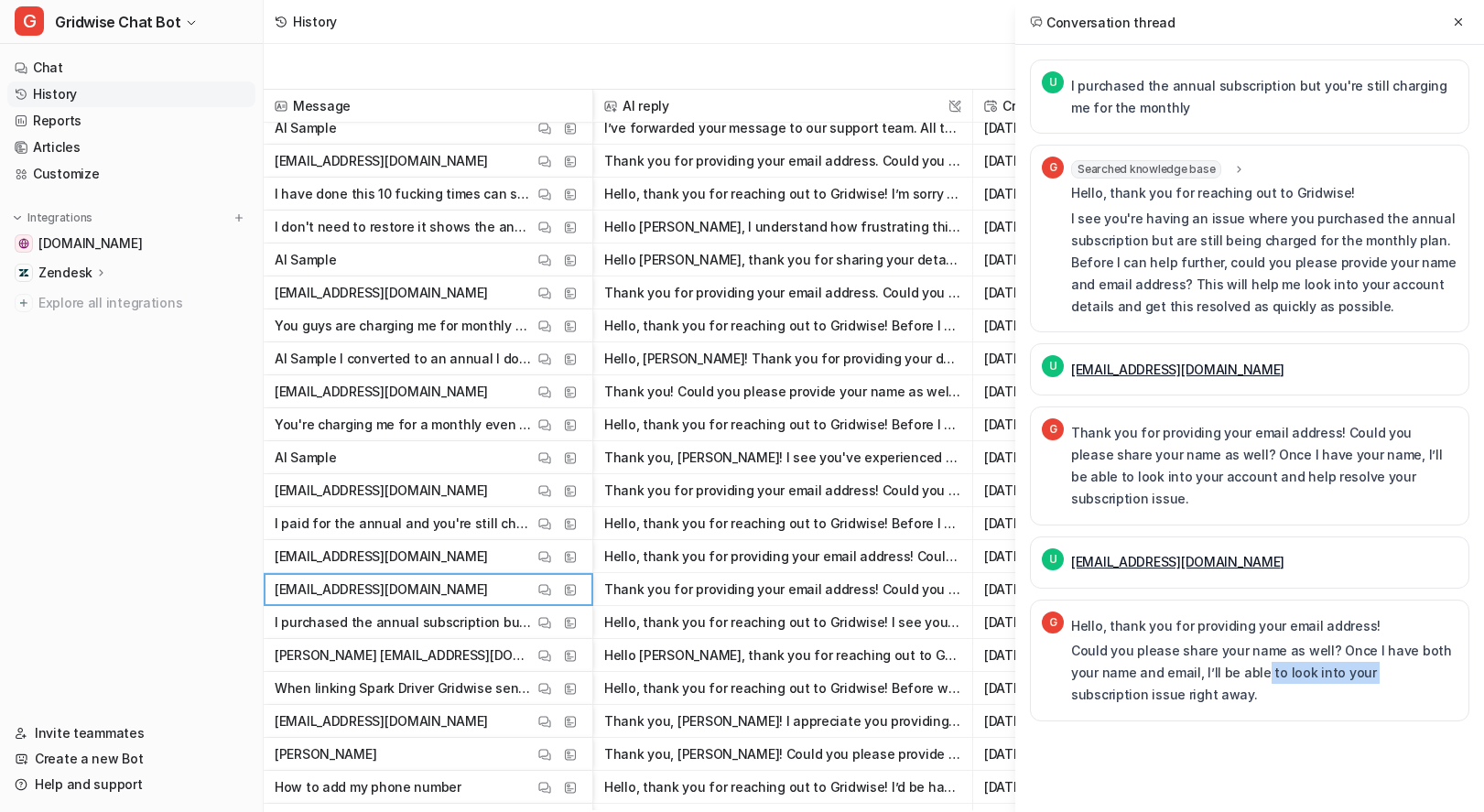 click on "Could you please share your name as well? Once I have both your name and email, I’ll be able to look into your subscription issue right away." at bounding box center (1264, 673) 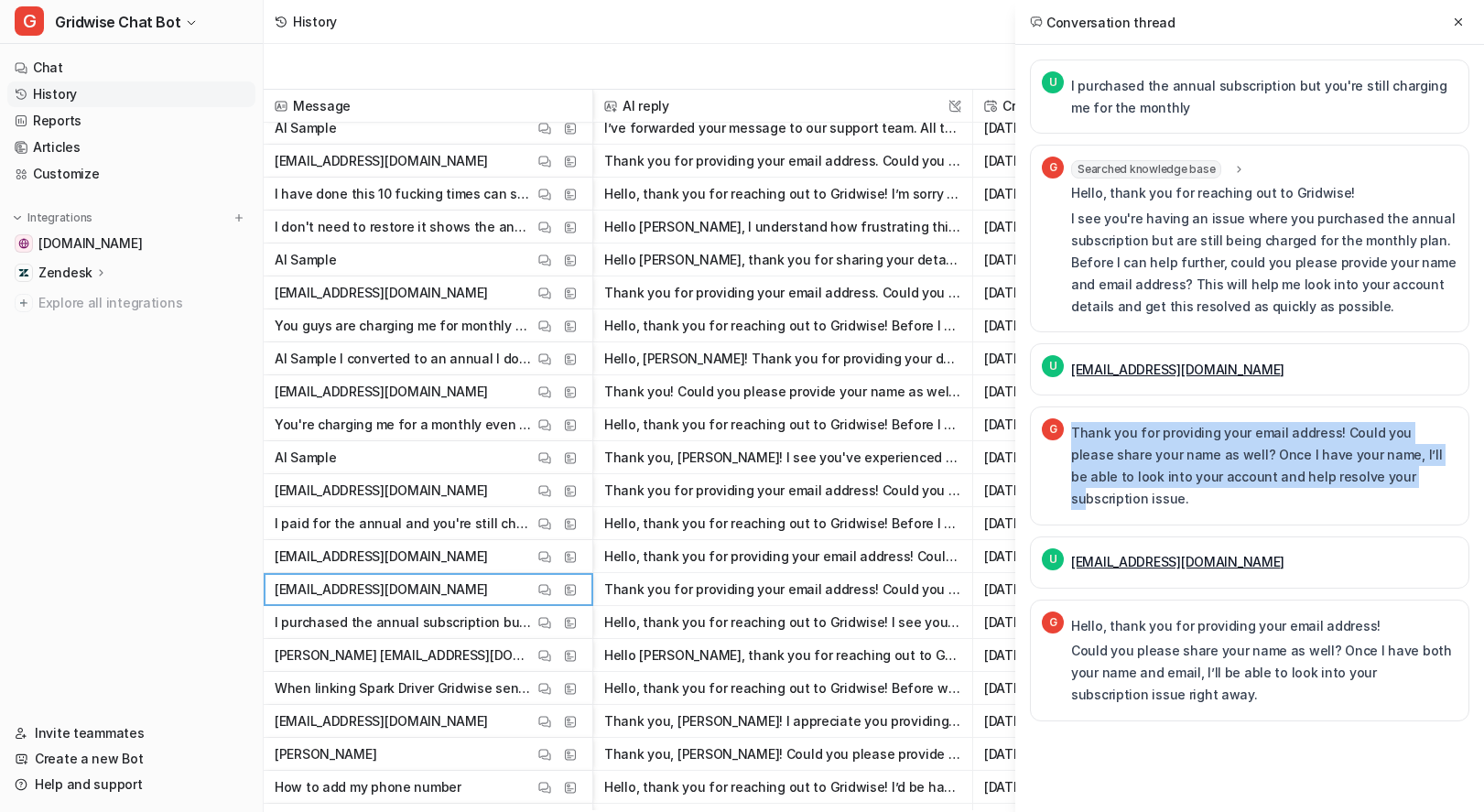 drag, startPoint x: 1323, startPoint y: 457, endPoint x: 1345, endPoint y: 472, distance: 26.627054 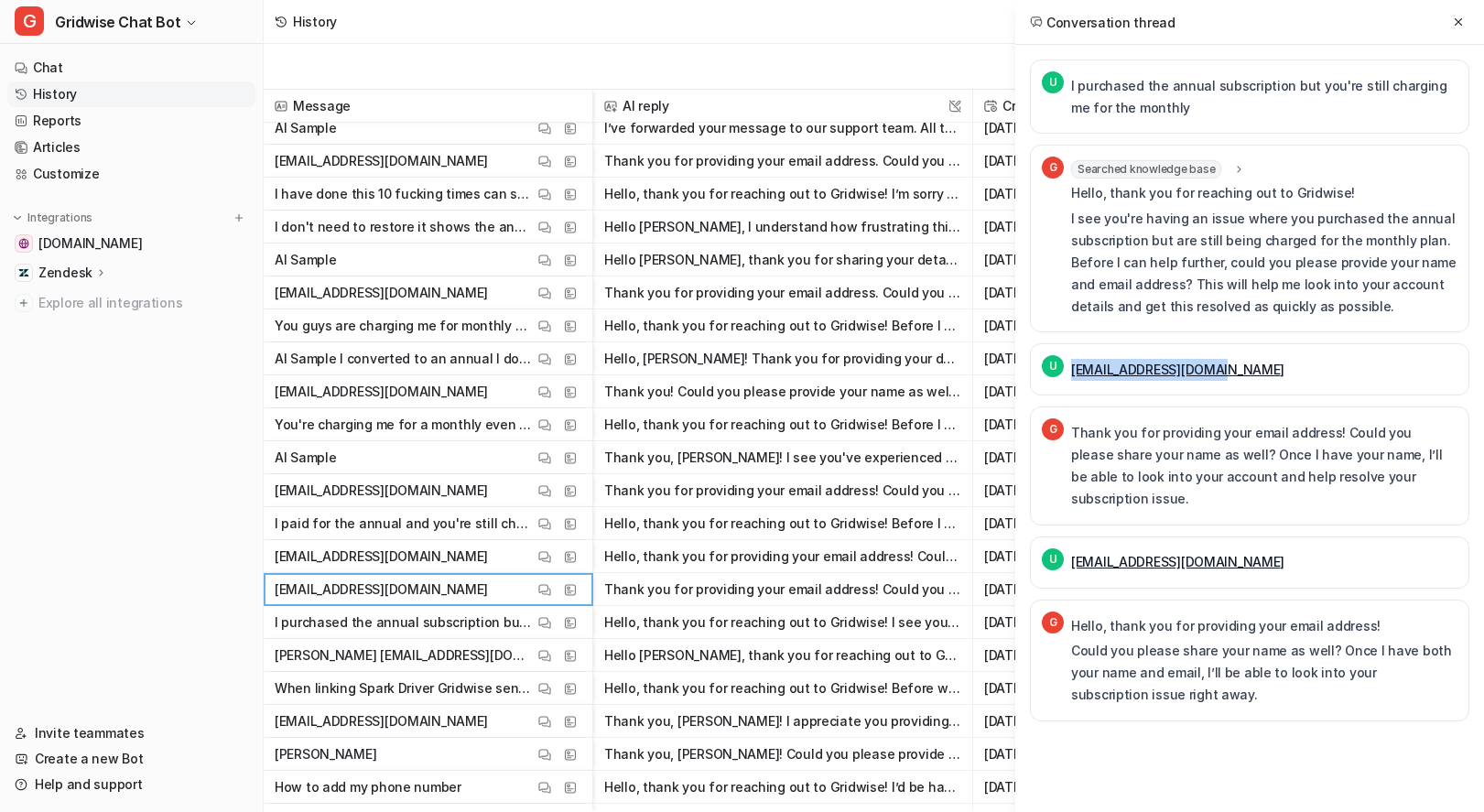 drag, startPoint x: 1245, startPoint y: 370, endPoint x: 1034, endPoint y: 363, distance: 211.11608 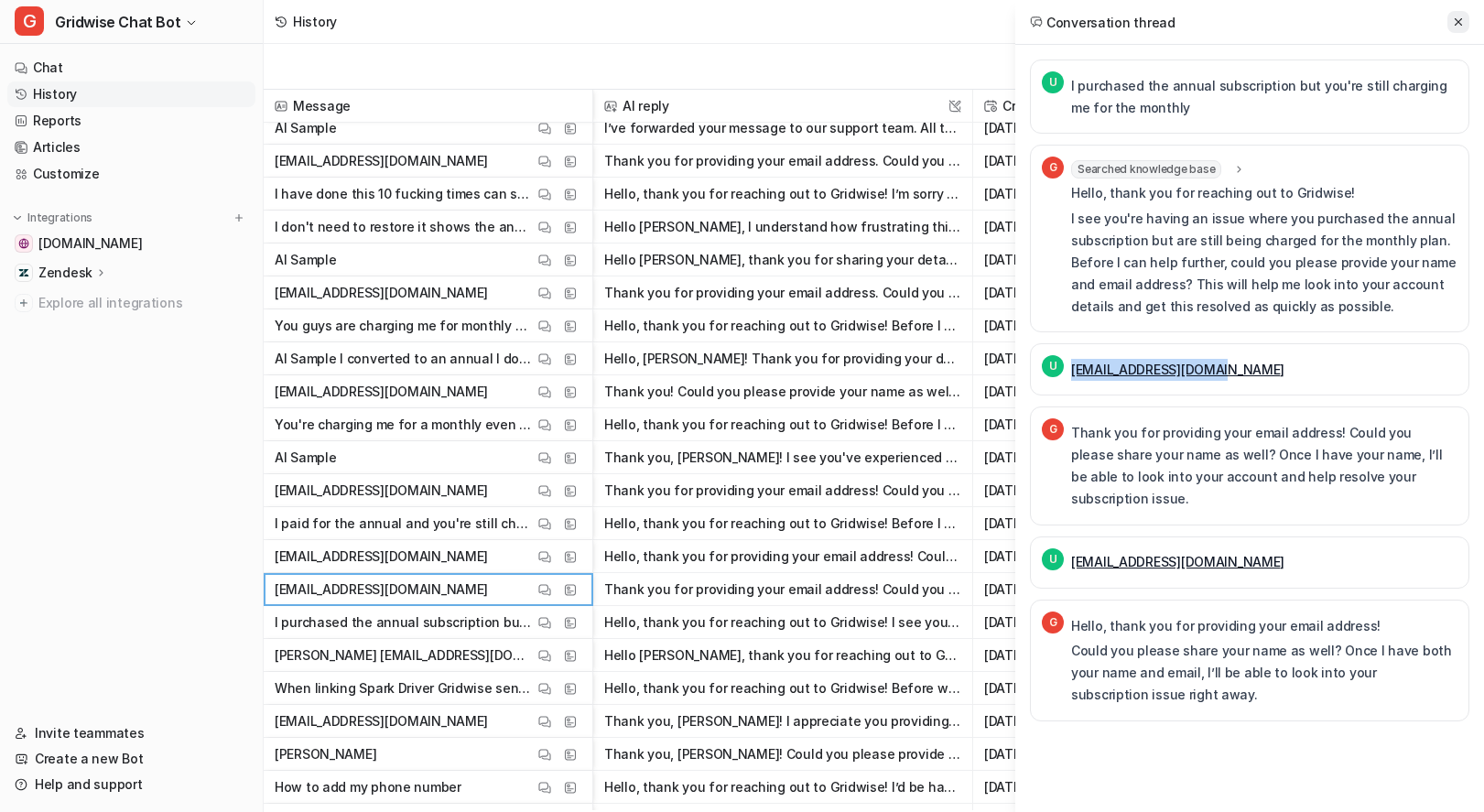 click 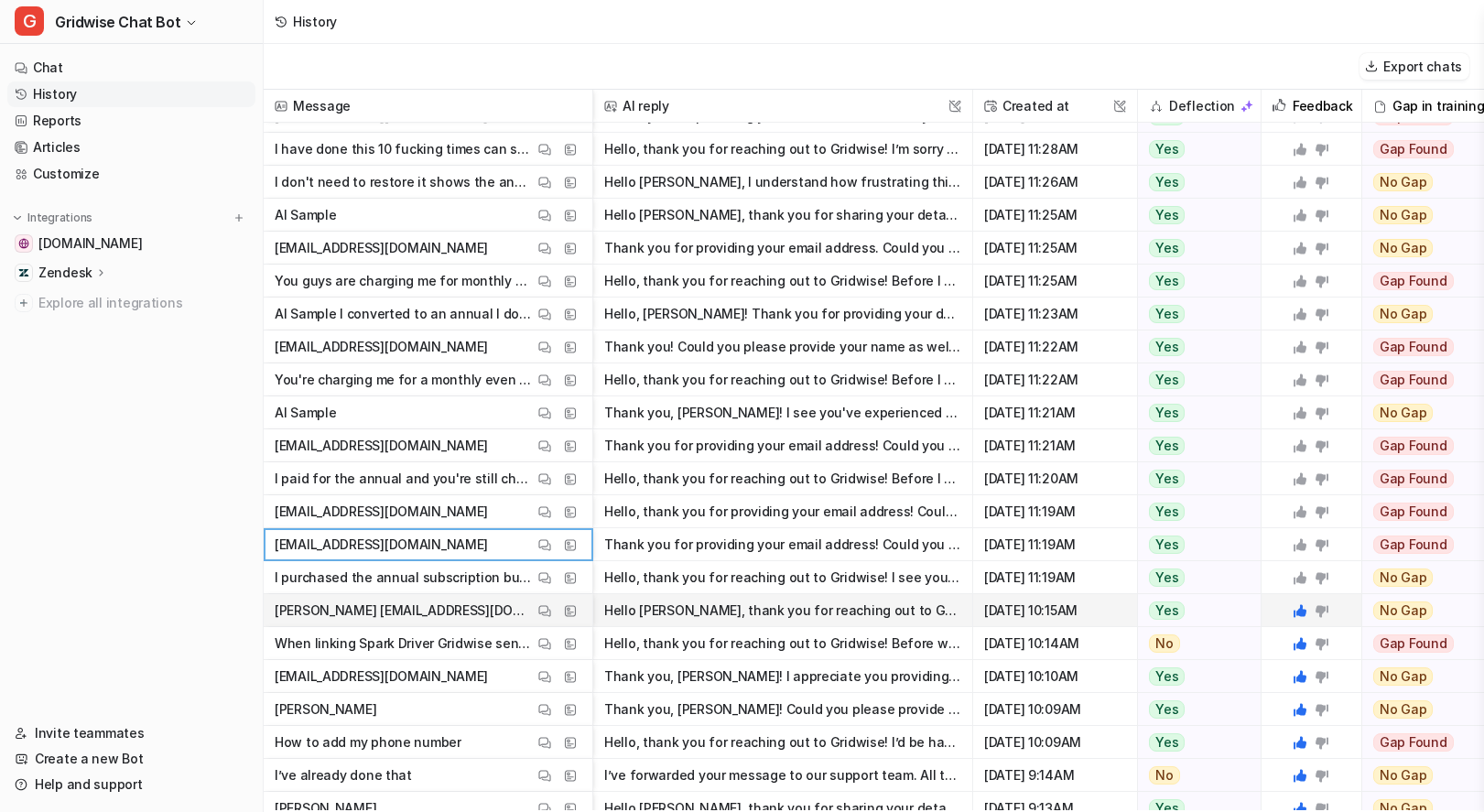 scroll, scrollTop: 60, scrollLeft: 0, axis: vertical 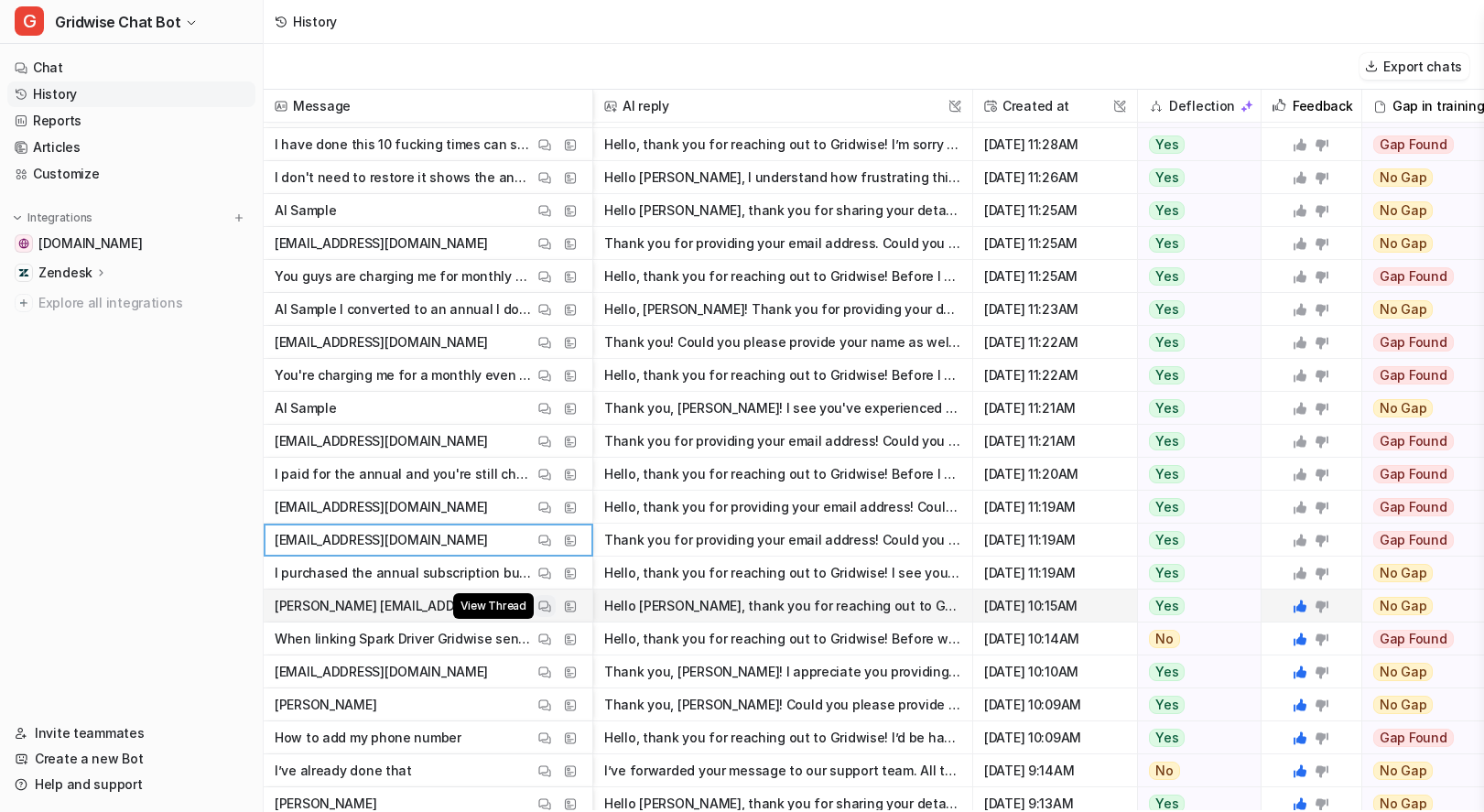click at bounding box center (545, 606) 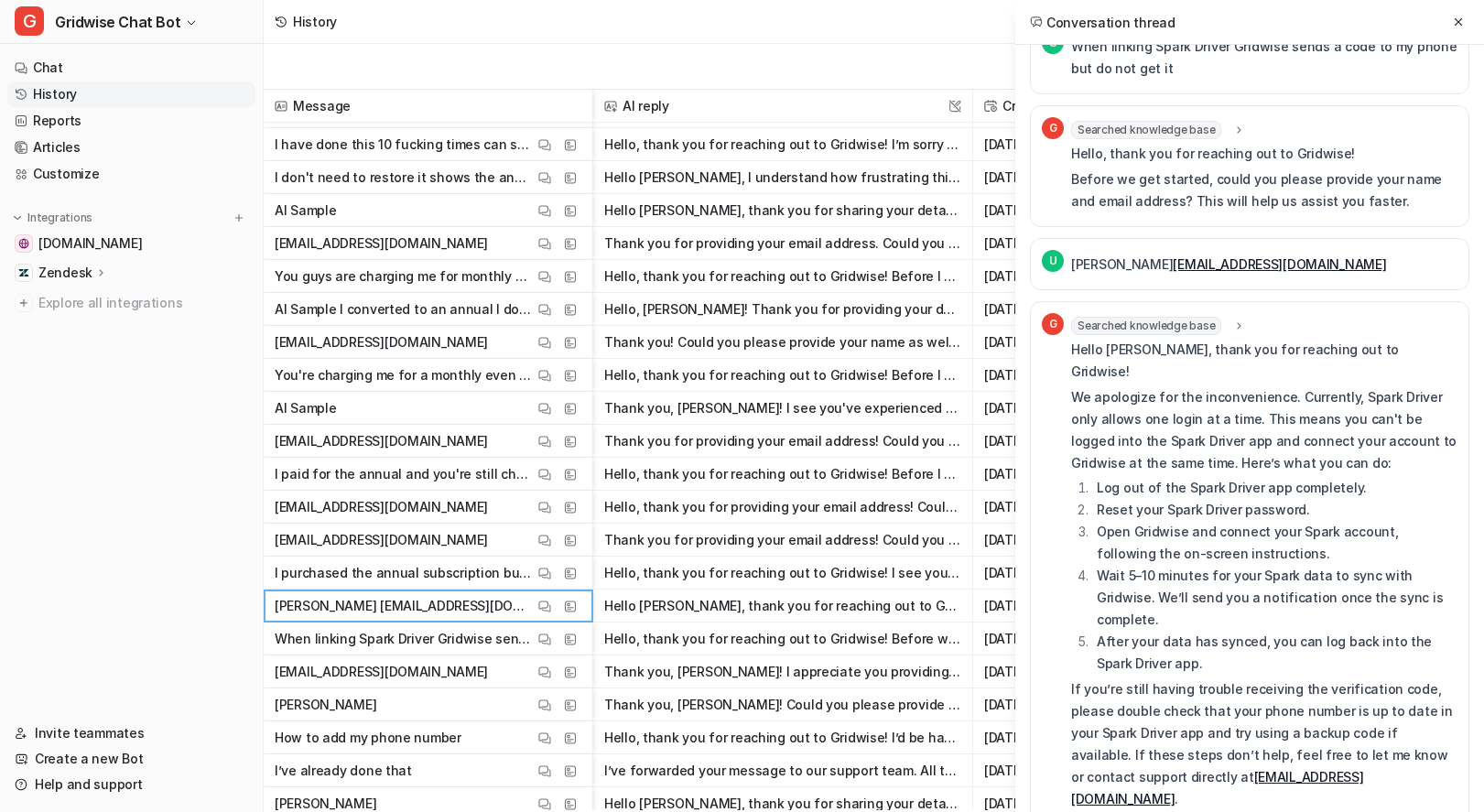 scroll, scrollTop: 0, scrollLeft: 0, axis: both 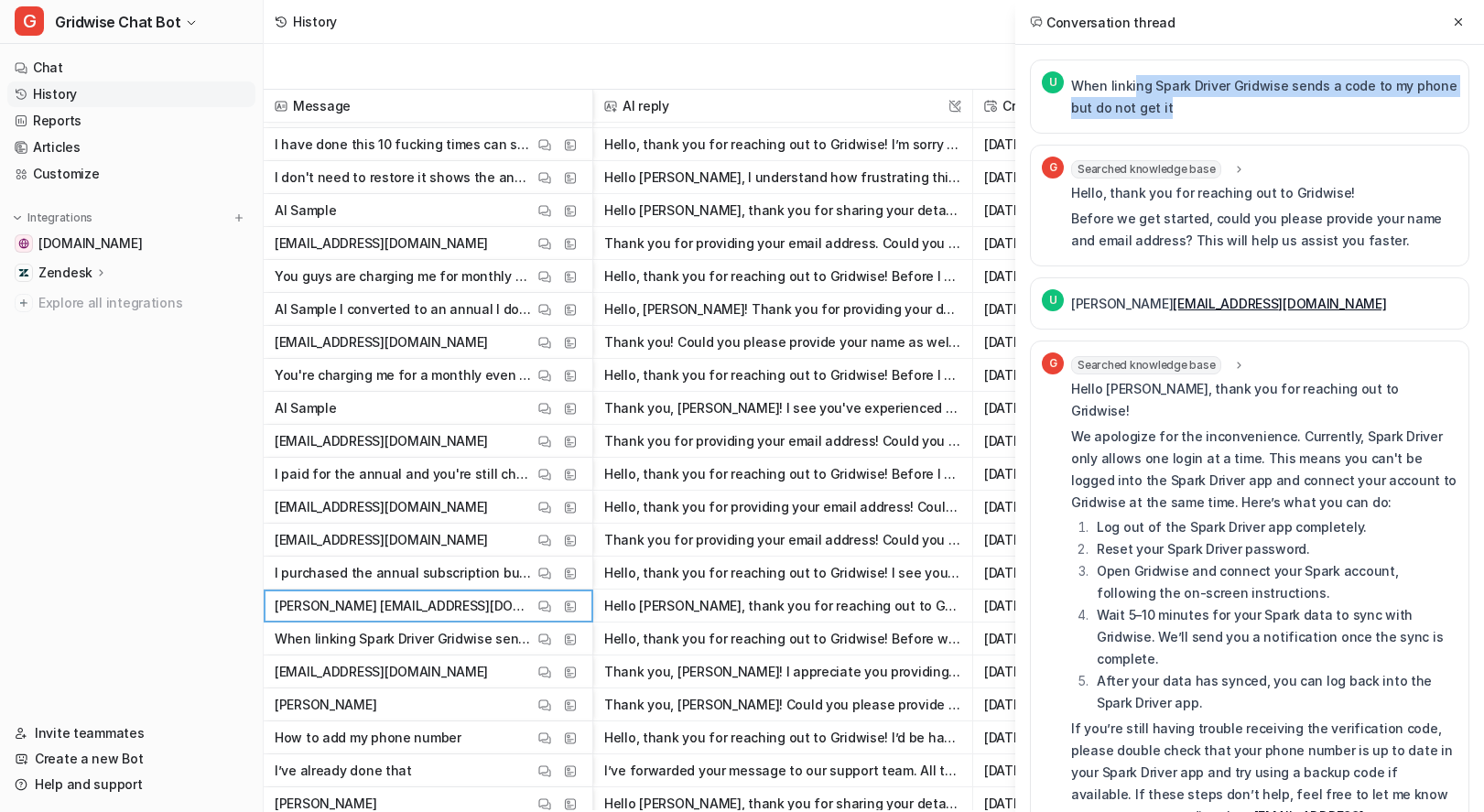 drag, startPoint x: 1150, startPoint y: 102, endPoint x: 1245, endPoint y: 126, distance: 97.98469 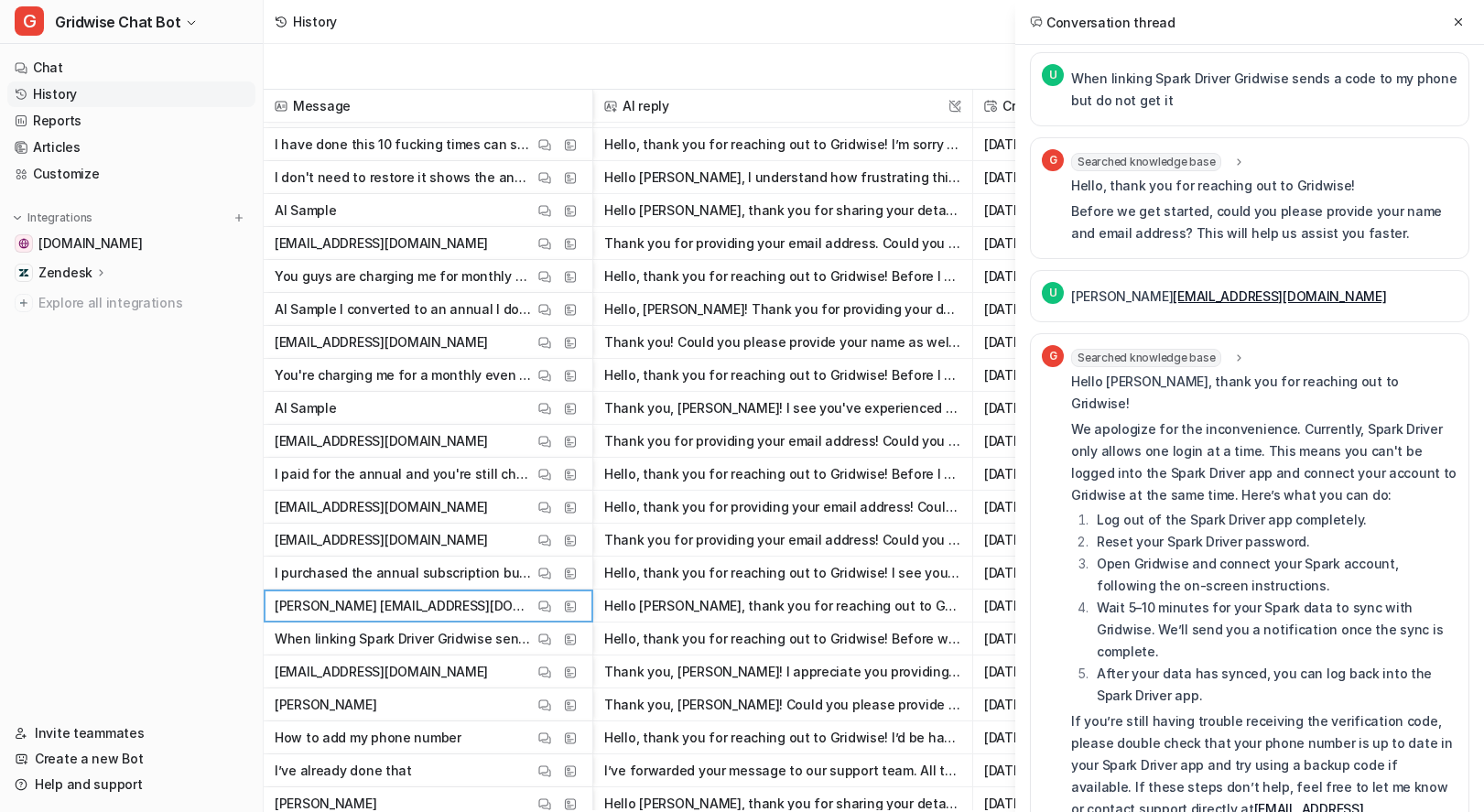 scroll, scrollTop: 0, scrollLeft: 0, axis: both 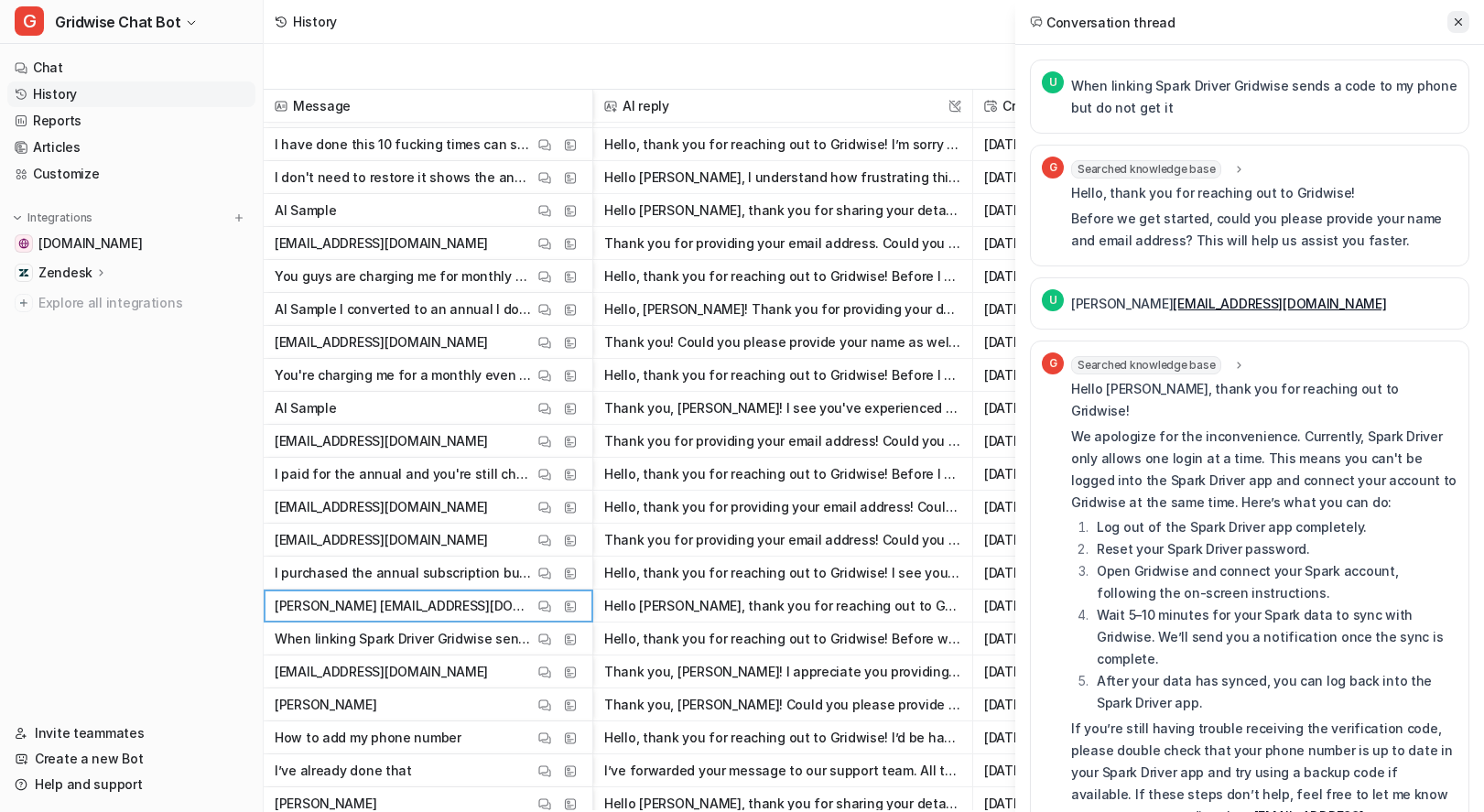 click at bounding box center [1458, 22] 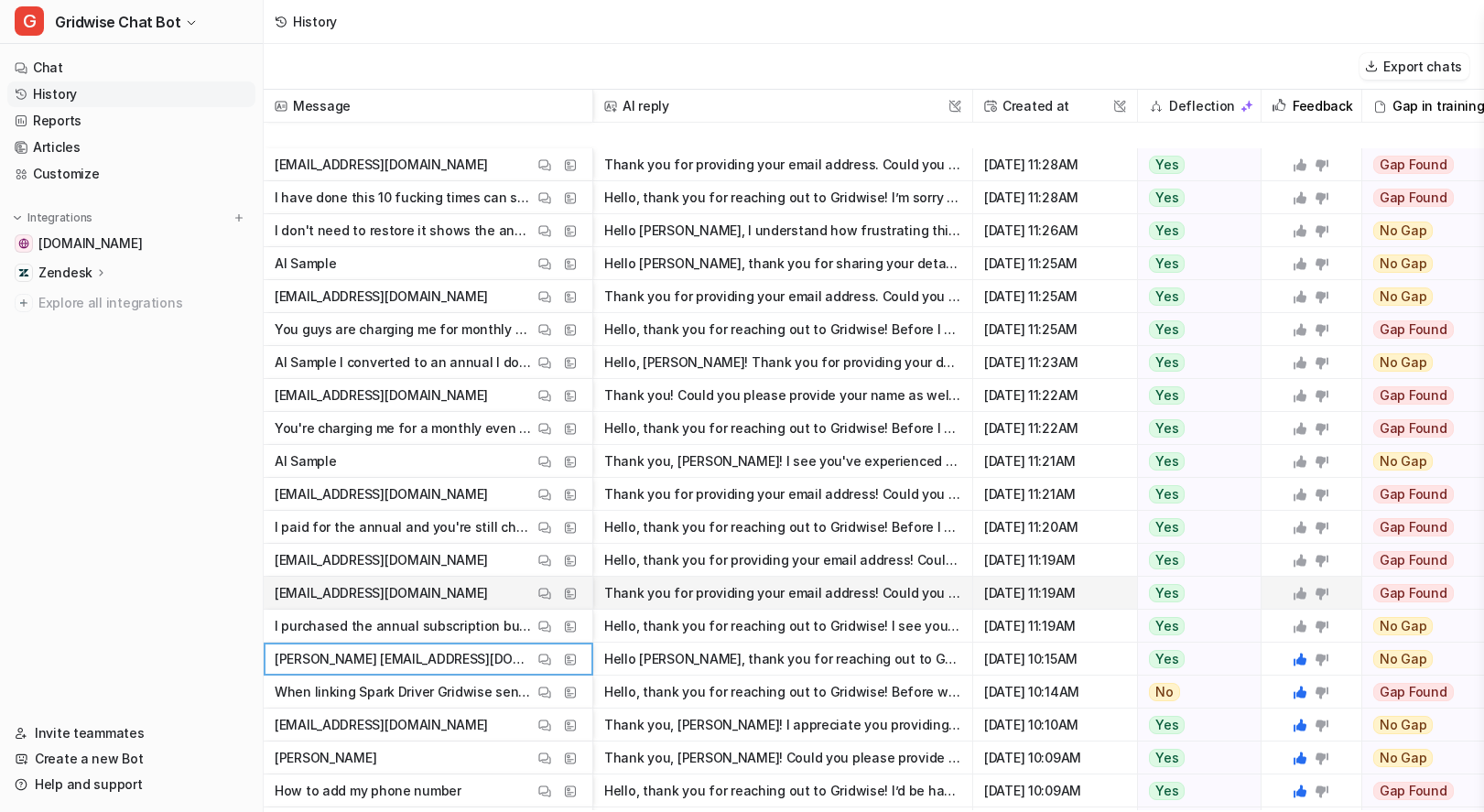 scroll, scrollTop: 0, scrollLeft: 0, axis: both 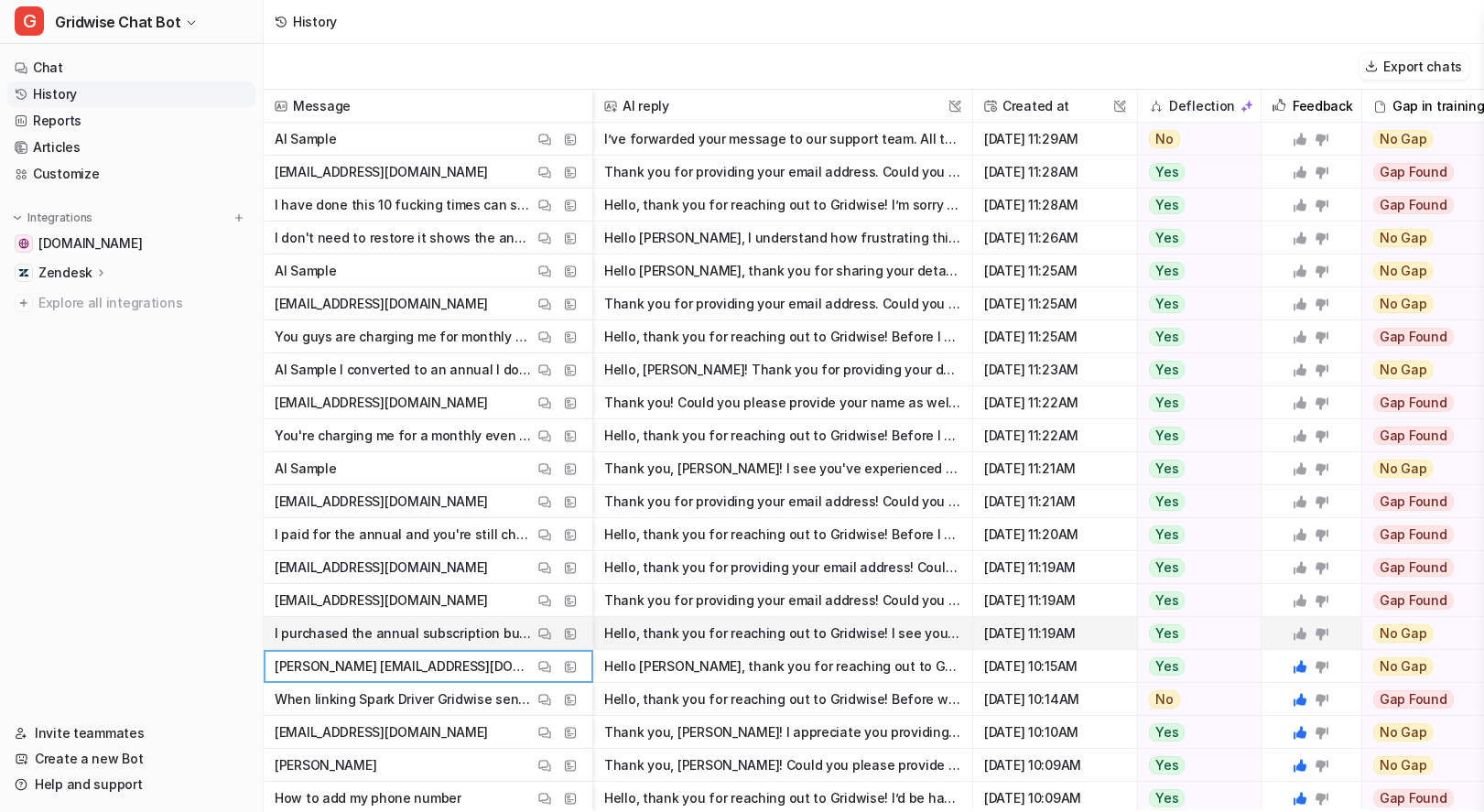 click on "I purchased the annual subscription but you're still charging me for the monthly" at bounding box center [404, 633] 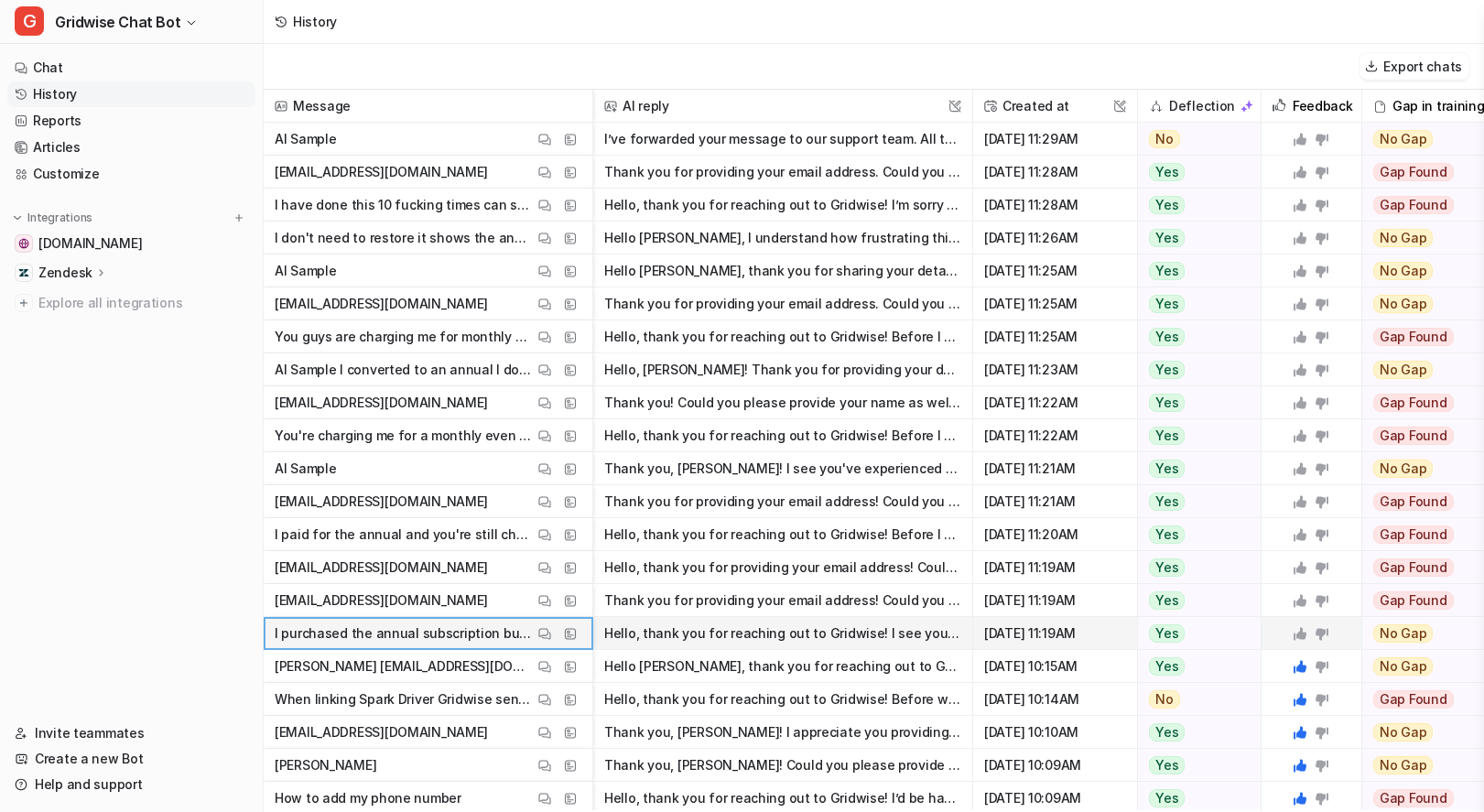 click on "Hello, thank you for reaching out to Gridwise!
I see you're having an issue where you purchased the annual subscription but are still being charged for the monthly plan. Before I can help further, co" at bounding box center [783, 633] 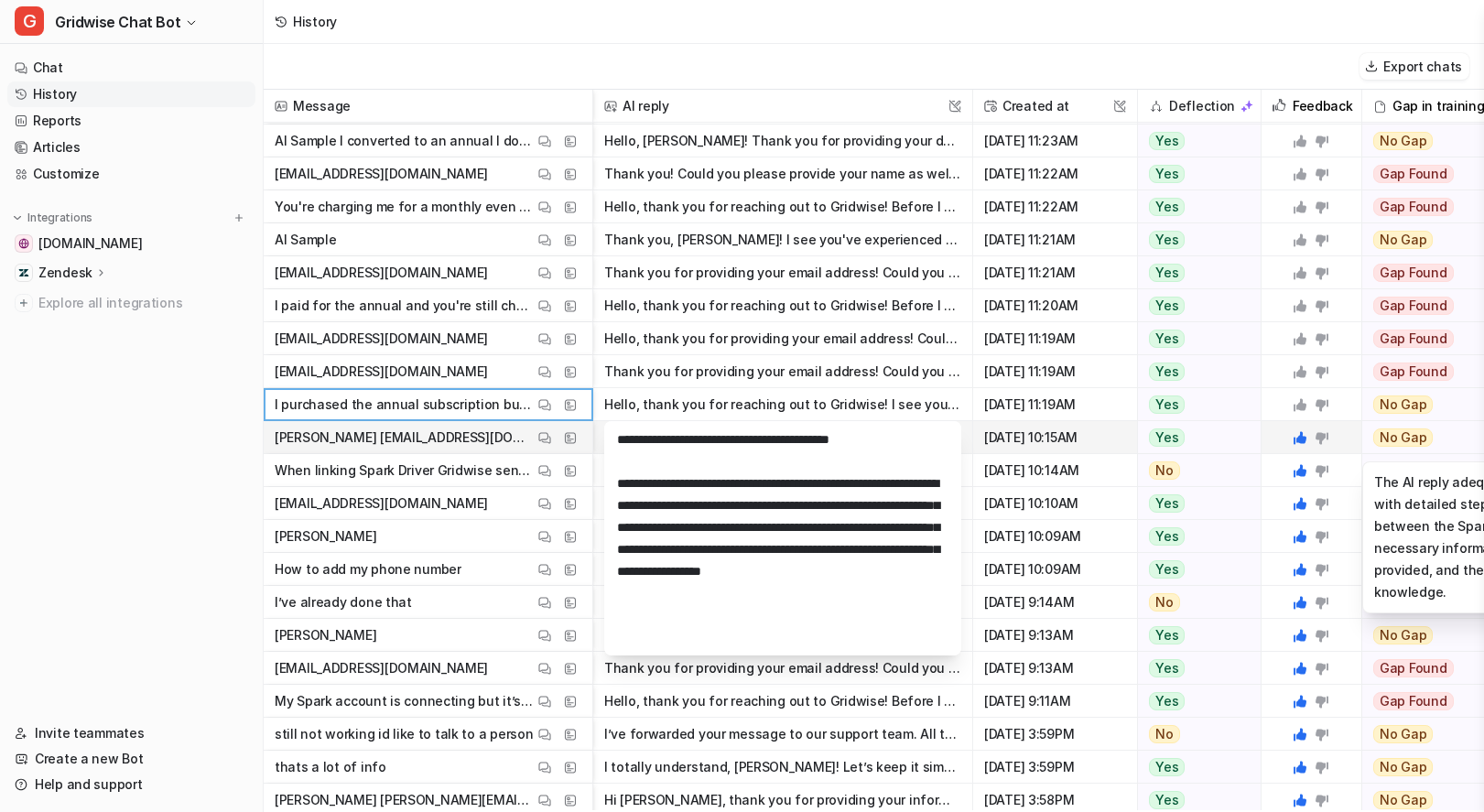 scroll, scrollTop: 122, scrollLeft: 0, axis: vertical 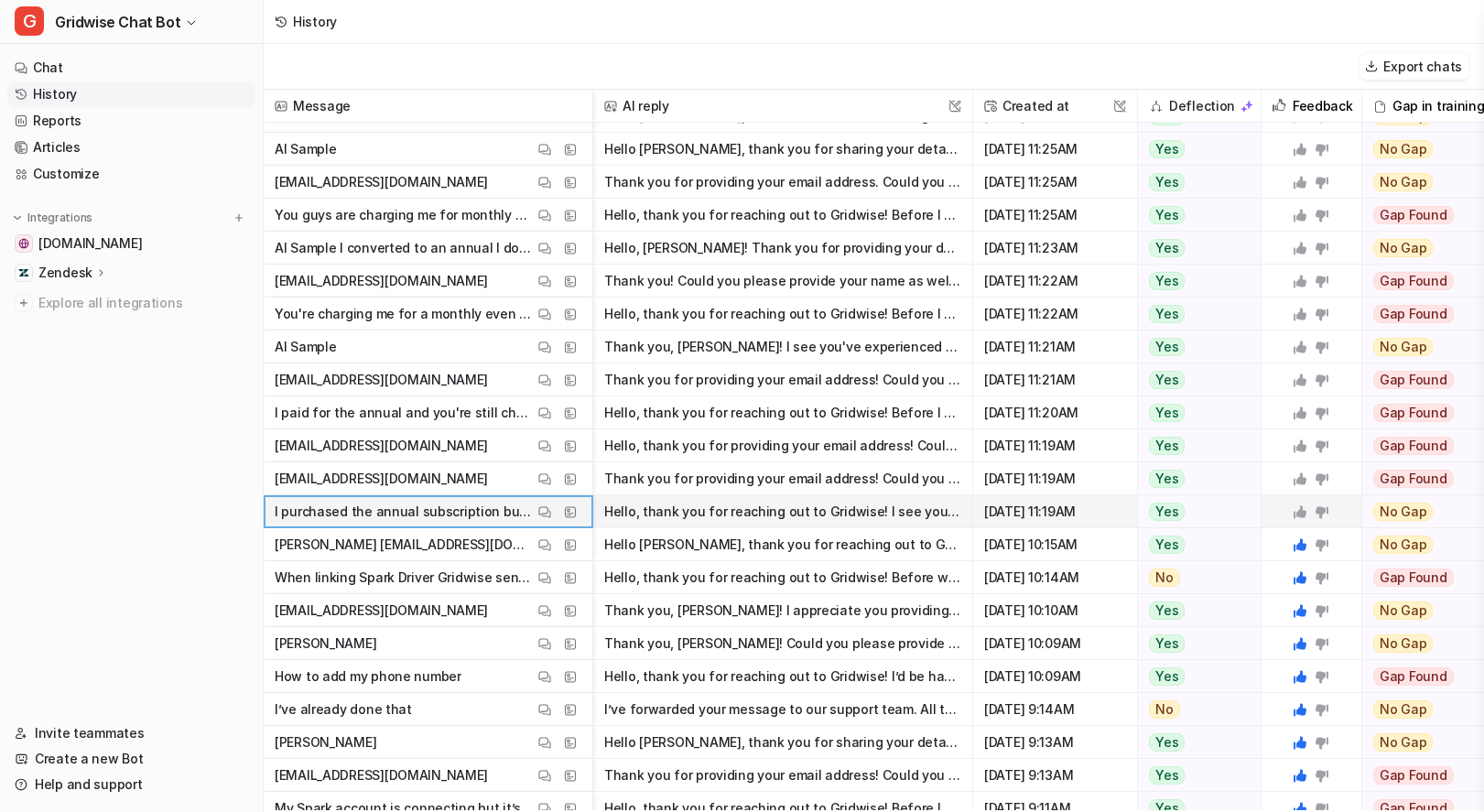 click 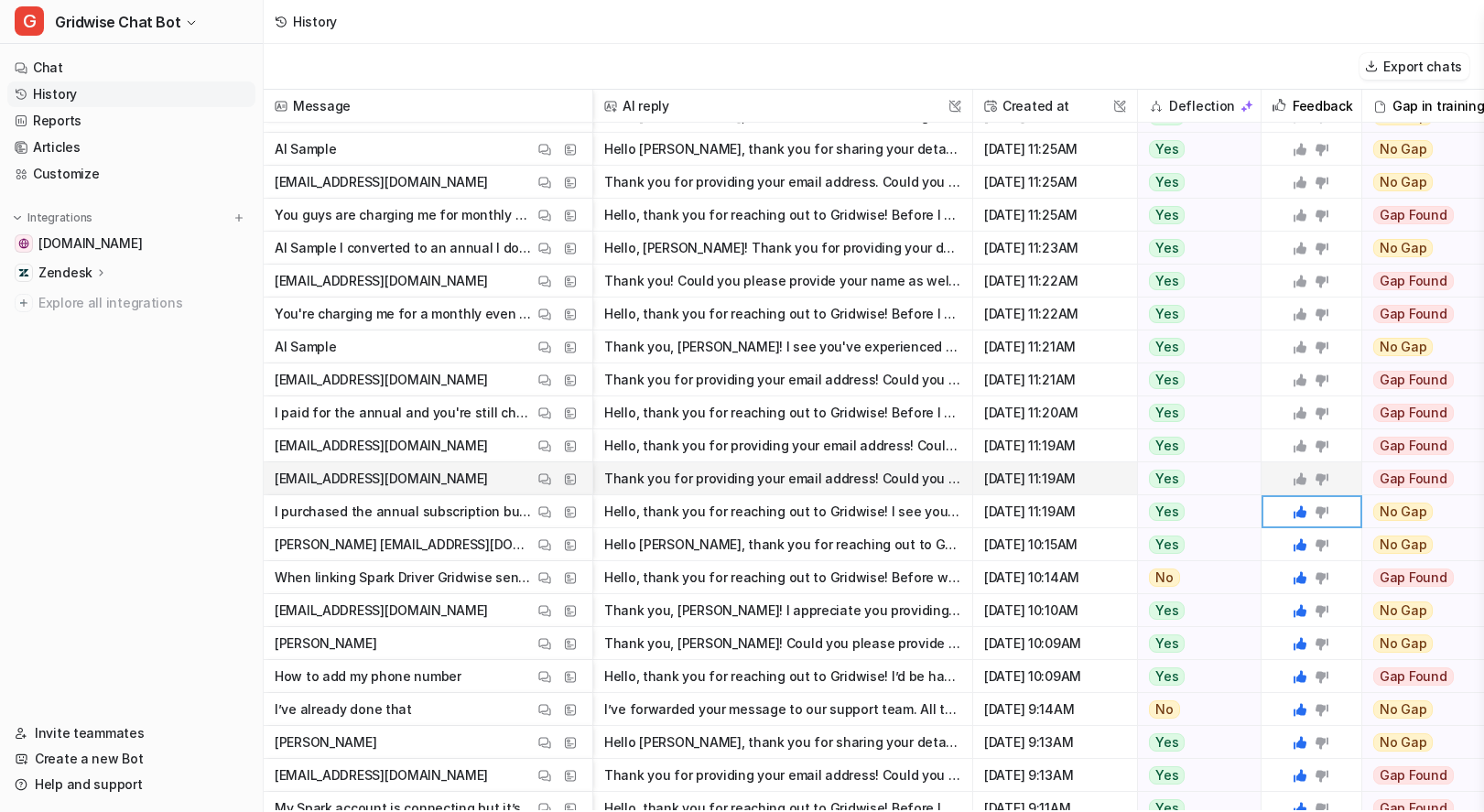 click on "Thank you for providing your email address! Could you please share your name as well? Once I have your name, I’ll be able to look into your account and help resolve your subscription issue." at bounding box center [783, 479] 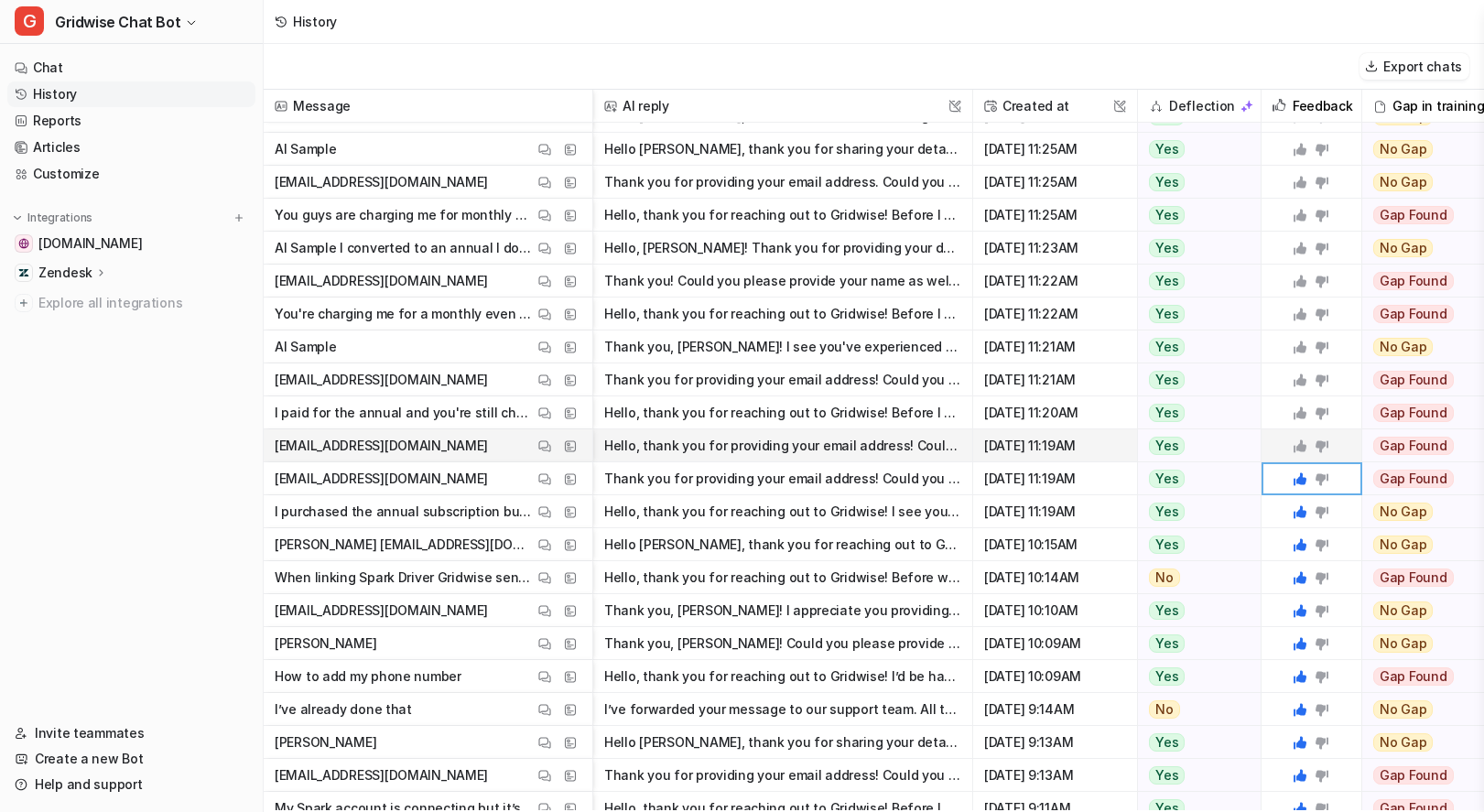 click on "Hello, thank you for providing your email address!
Could you please share your name as well? Once I have both your name and email, I’ll be able to look into your subscription issue right away." at bounding box center (783, 446) 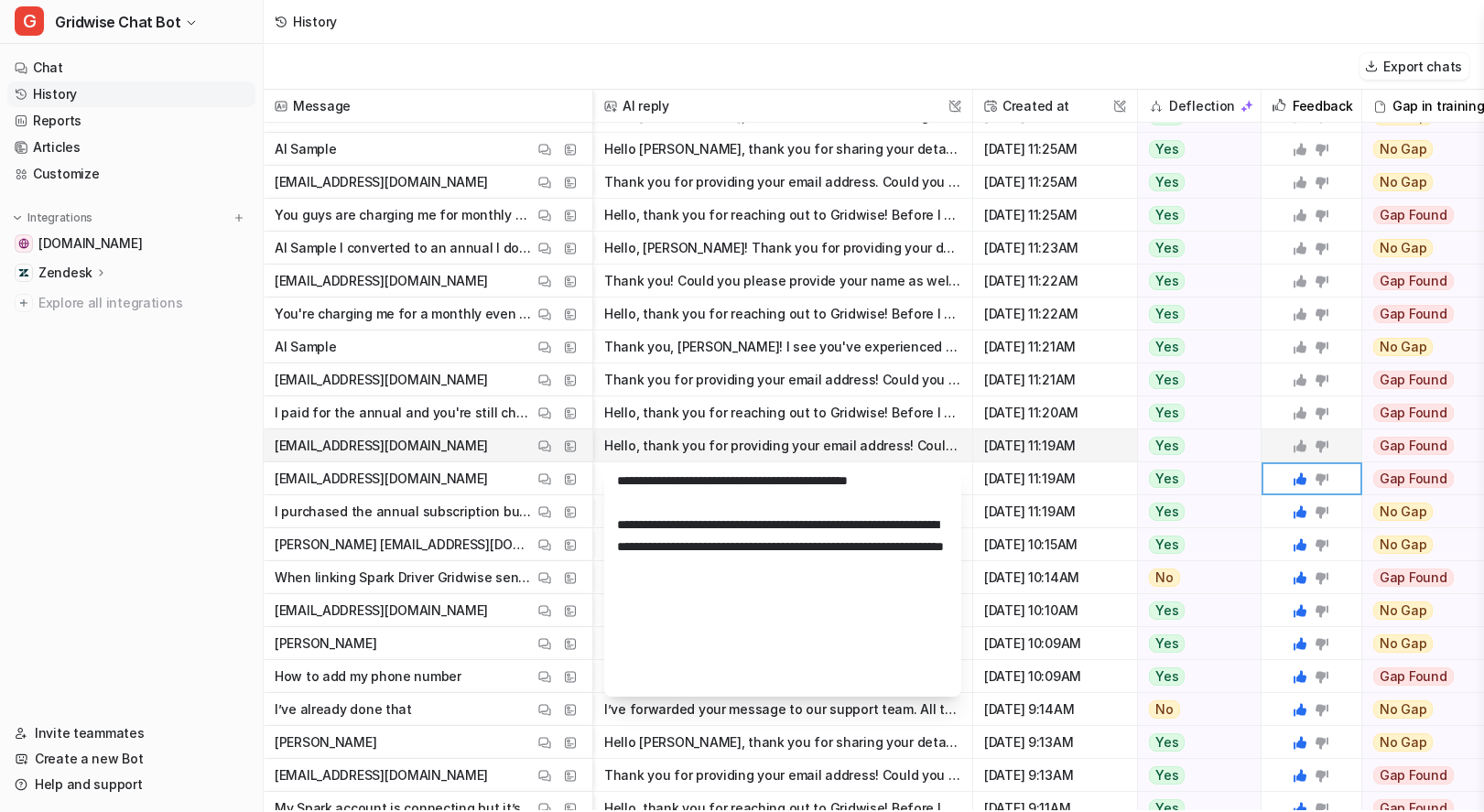 click 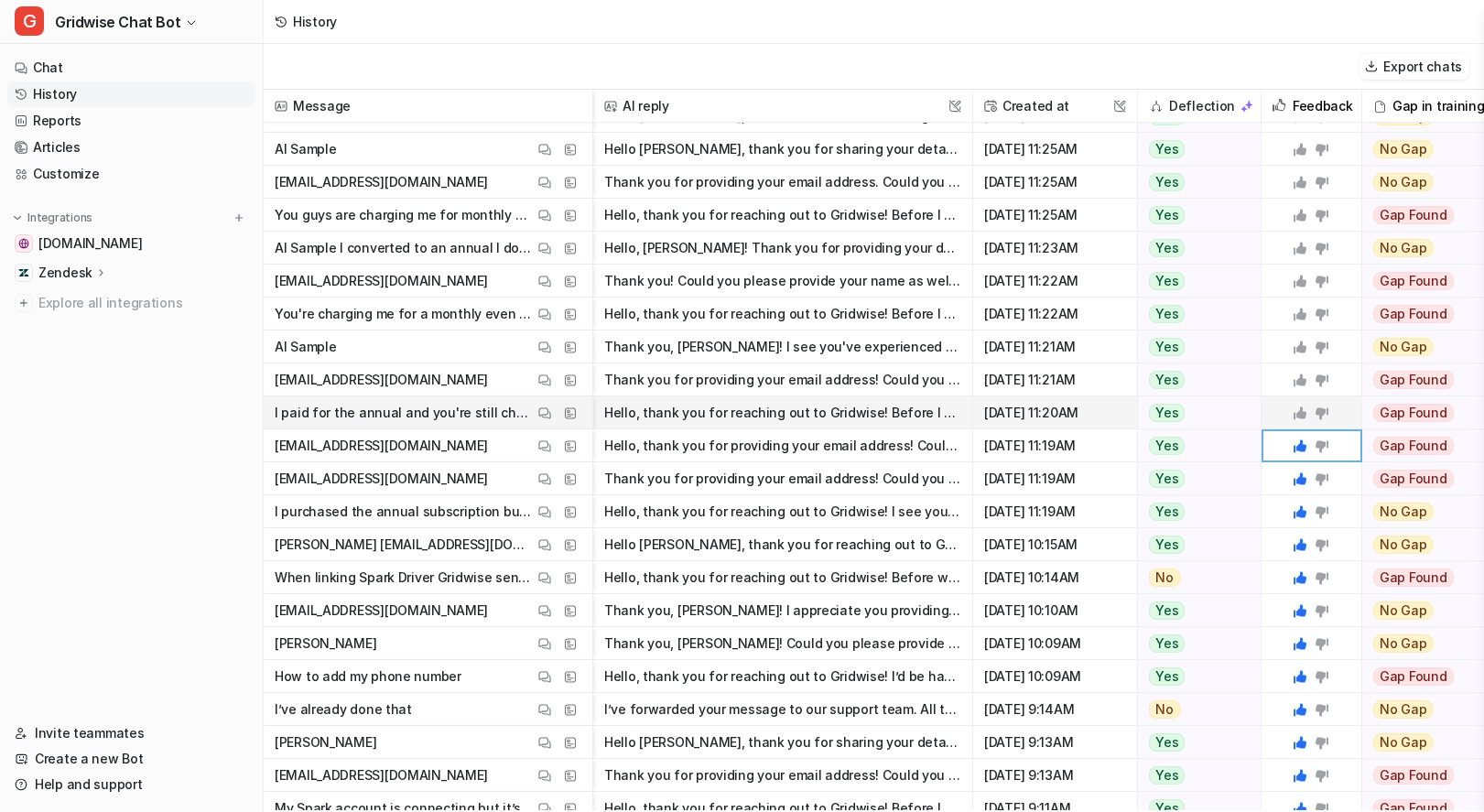 click on "Hello, thank you for reaching out to Gridwise!
Before I can assist you with your billing issue, could you please provide your name and email address? This will help me look up your account and resolv" at bounding box center (783, 413) 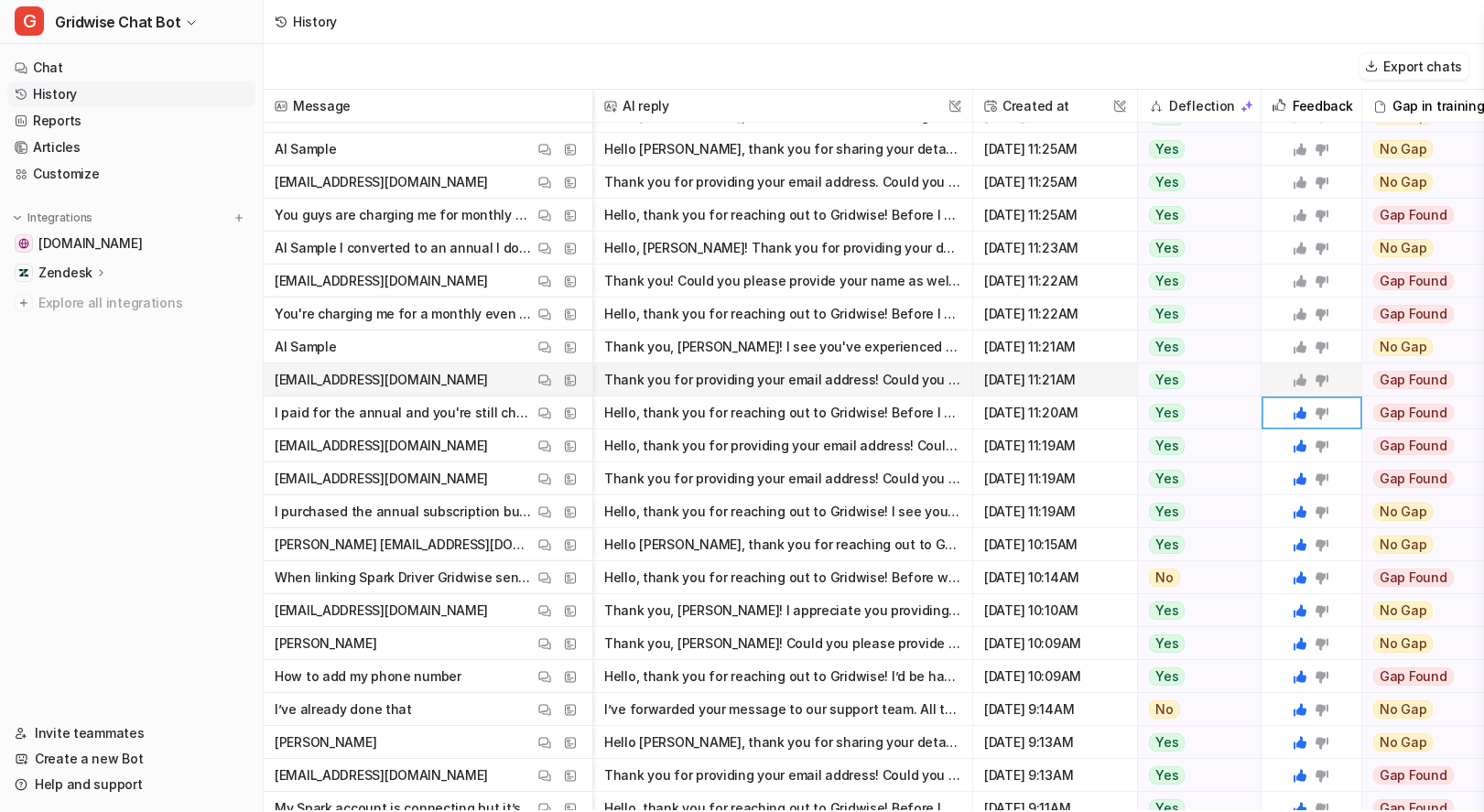 click 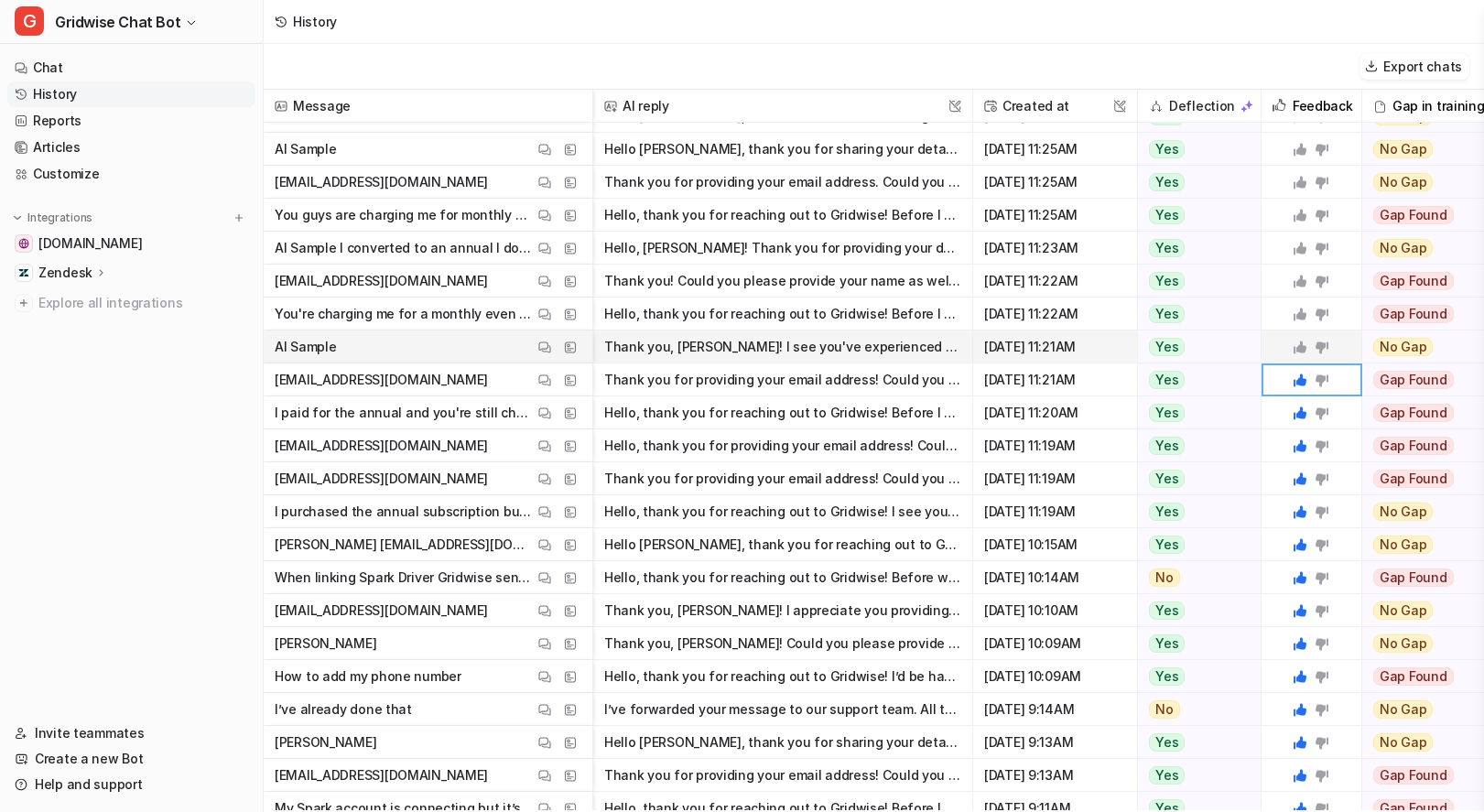 click on "Thank you, Al! I see you've experienced an issue where you paid for the annual subscription but are still being charged monthly.
Gridwise offers both monthly and annual subscription options, and pay" at bounding box center [783, 347] 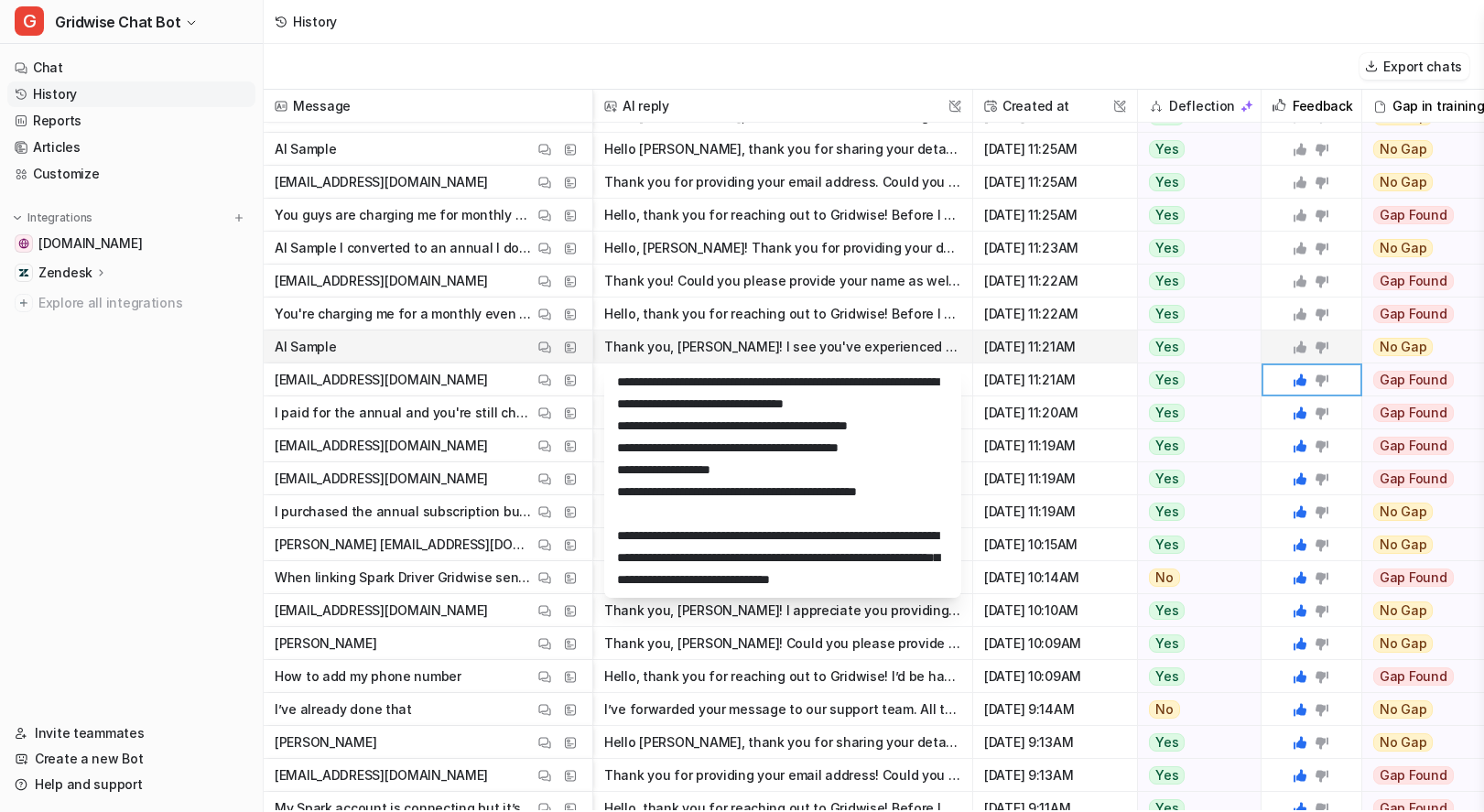 scroll, scrollTop: 264, scrollLeft: 0, axis: vertical 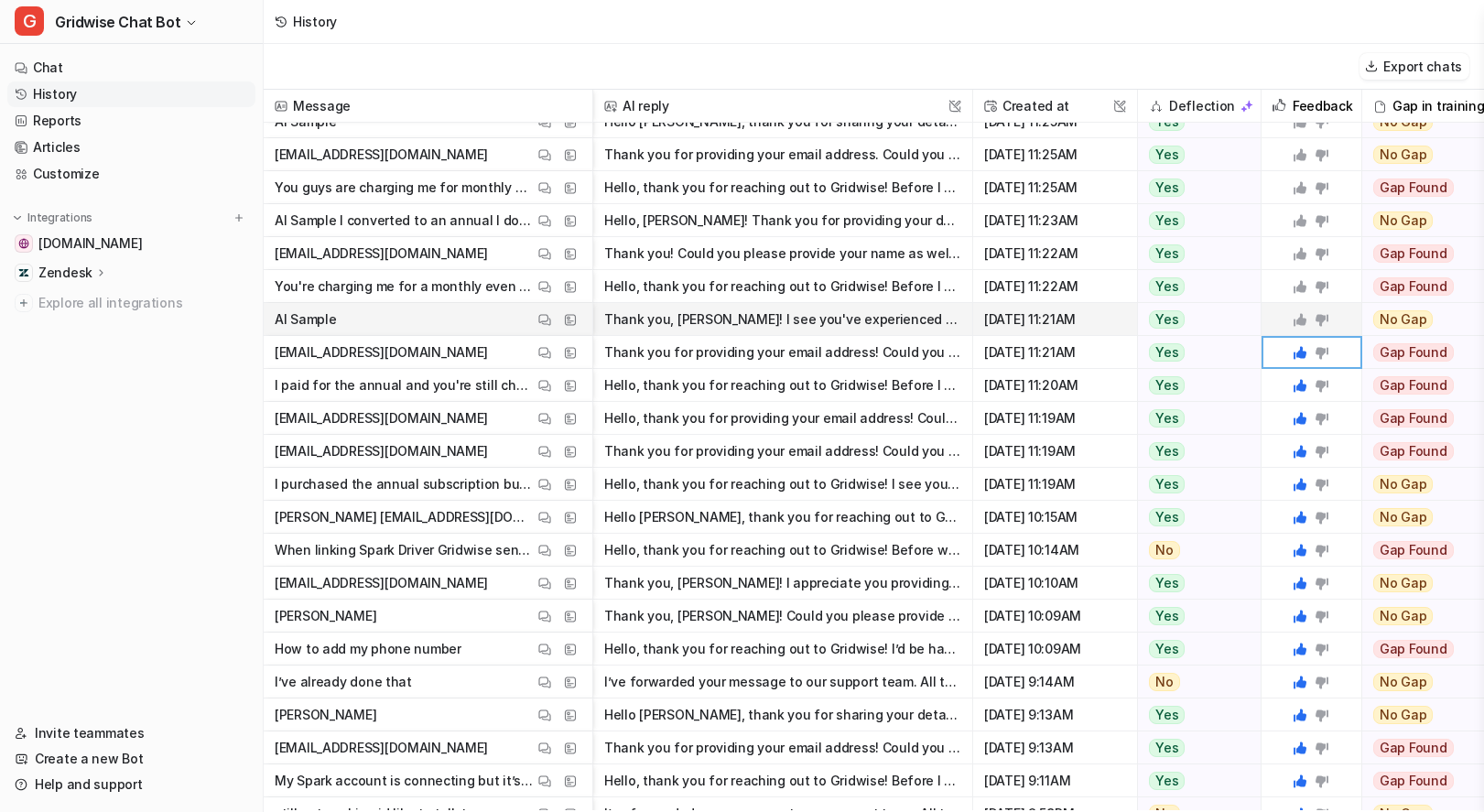 click 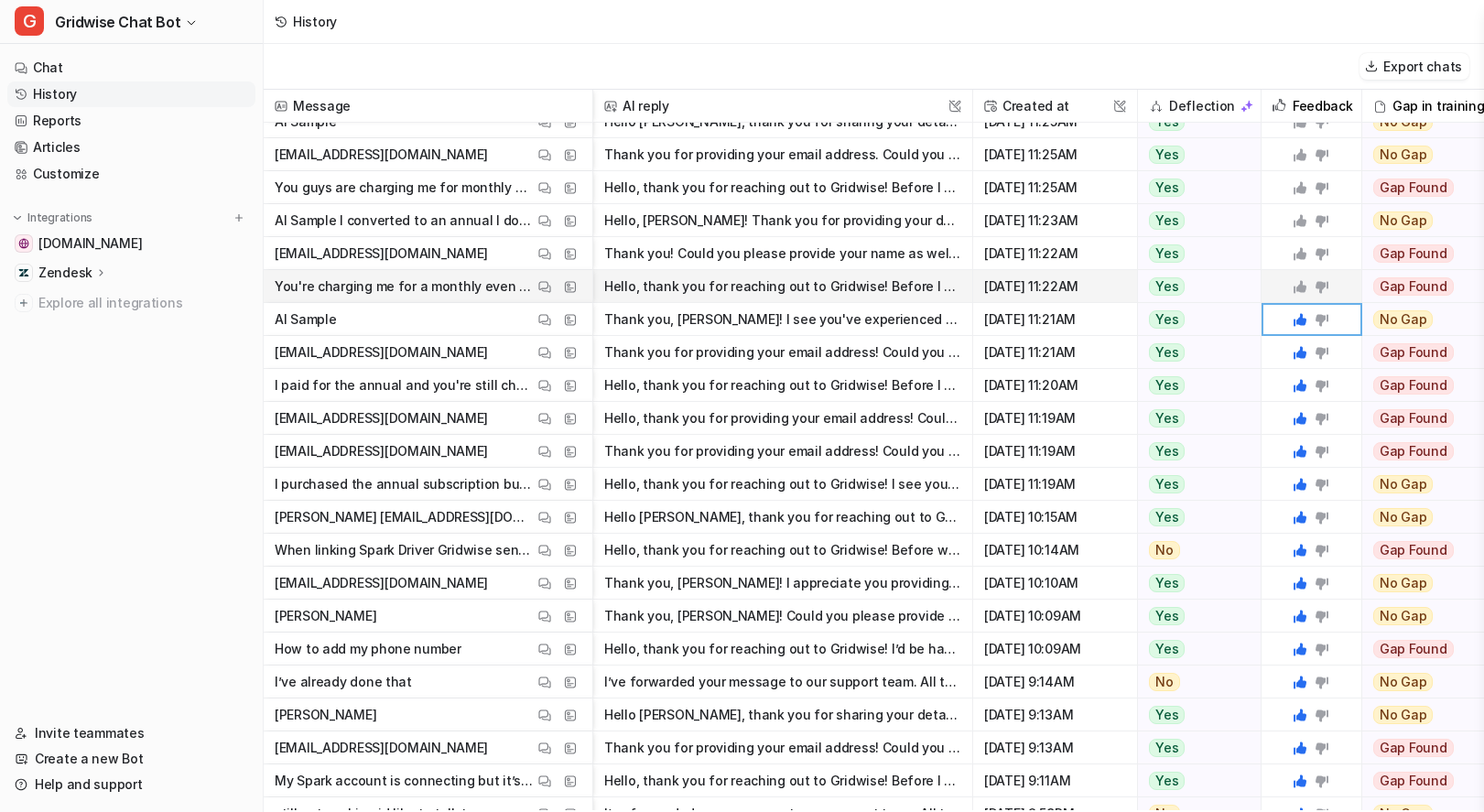 click on "Hello, thank you for reaching out to Gridwise!
Before I assist you with your refund request, could you please provide your name and email address? This will help me locate your account and make sure" at bounding box center [783, 287] 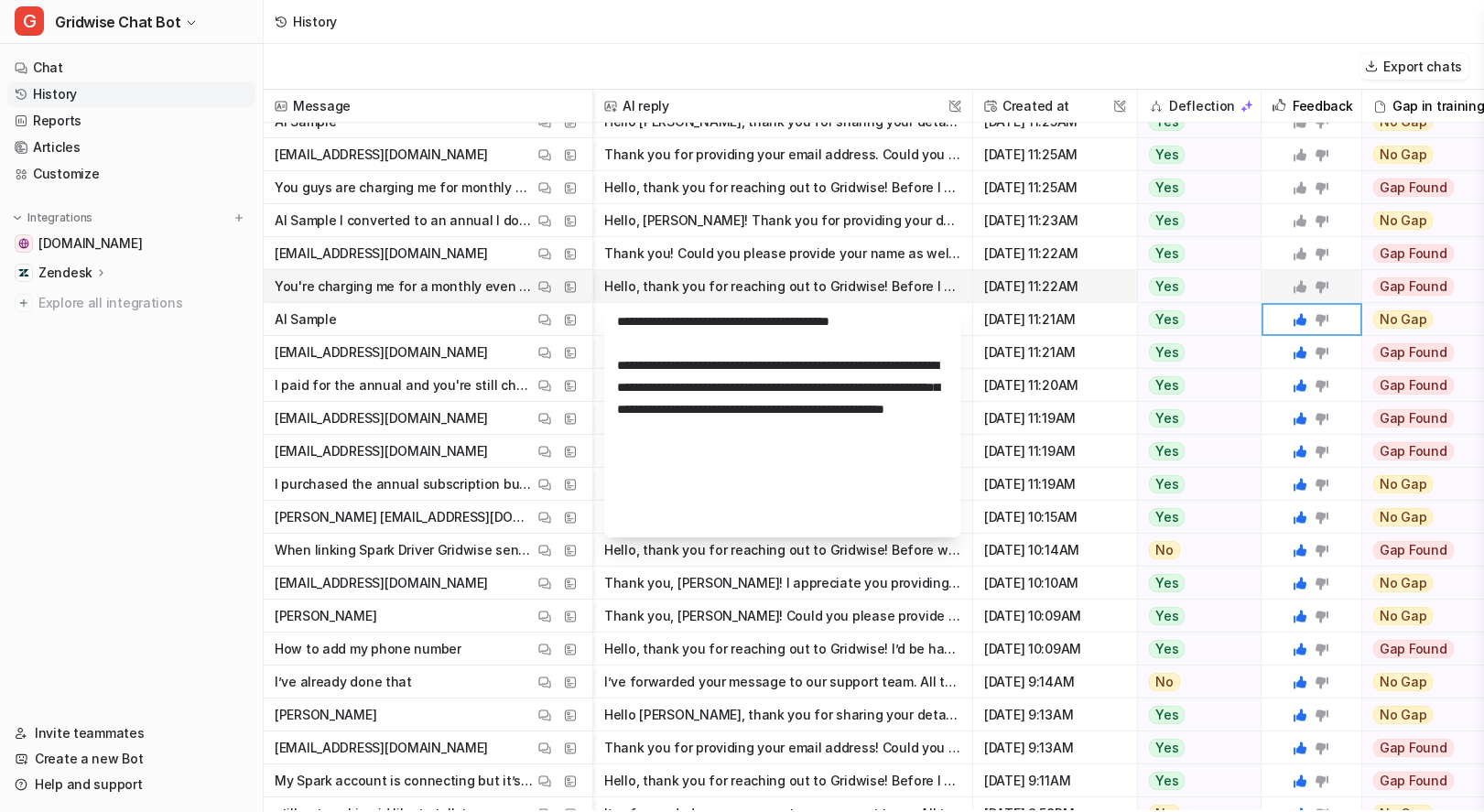click 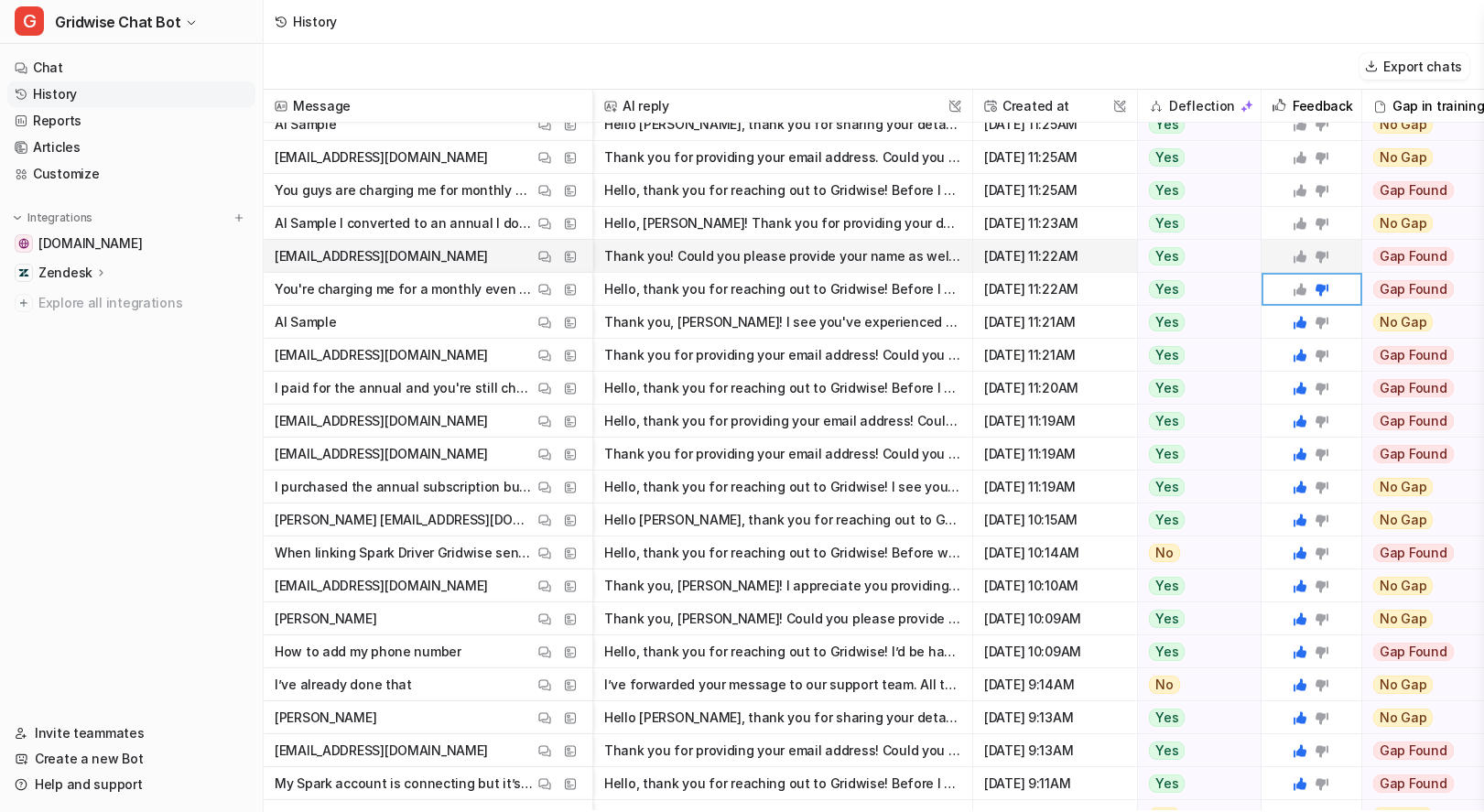 scroll, scrollTop: 146, scrollLeft: 0, axis: vertical 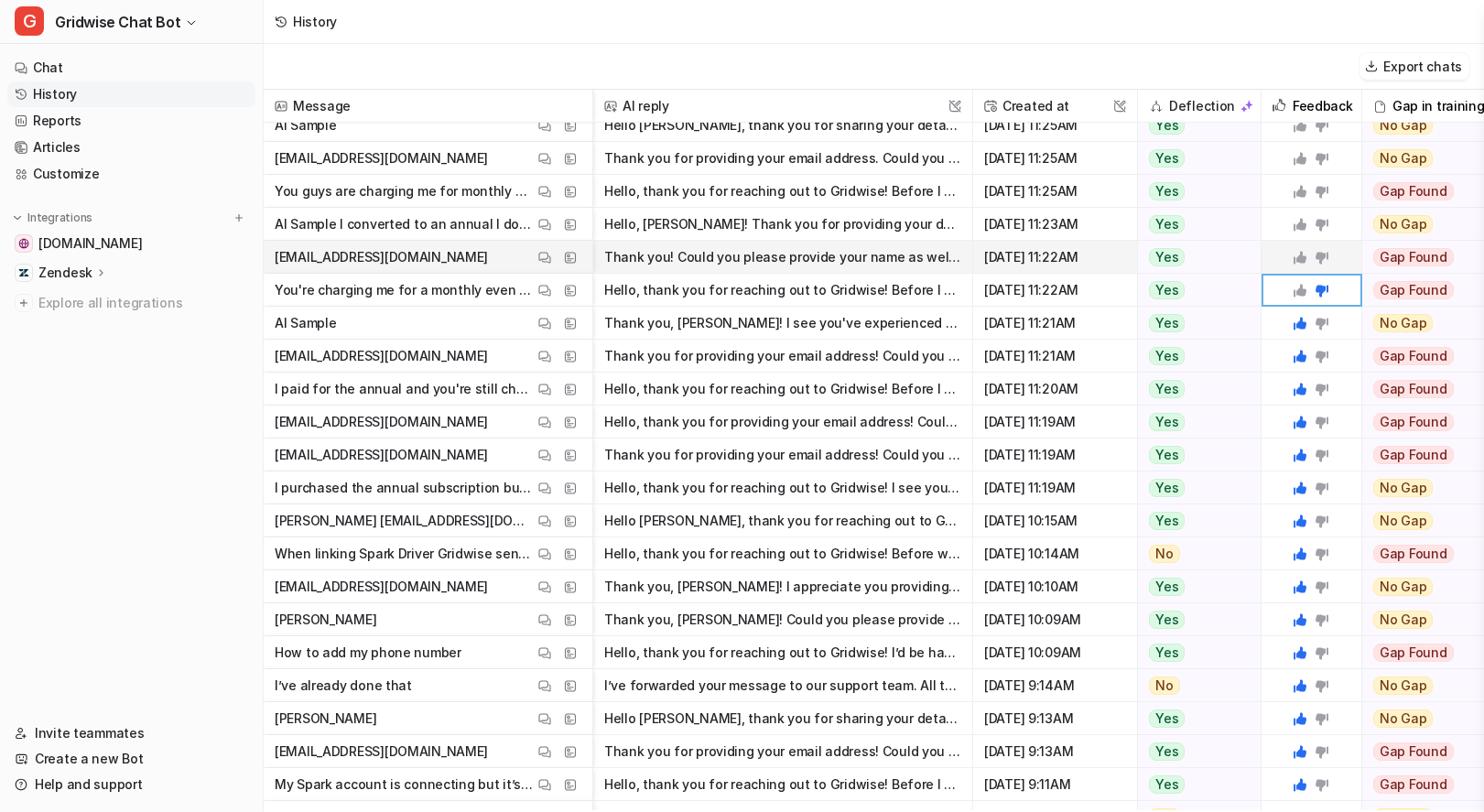 click on "Thank you! Could you please provide your name as well? Once I have your name, I can look into your account and help with the refund for the $9.99 charge." at bounding box center [783, 257] 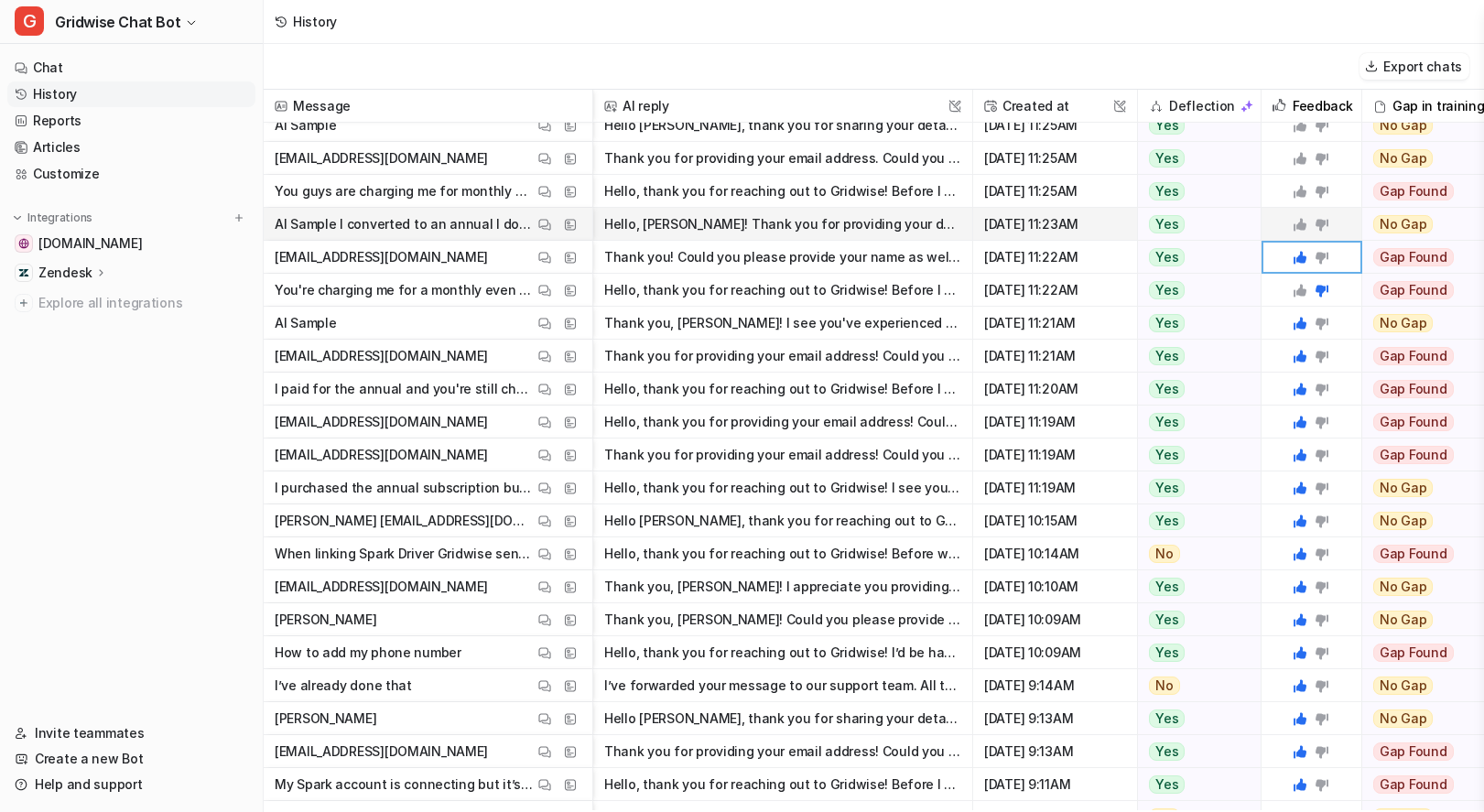 click on "Hello, Al! Thank you for providing your details.
I understand your concern about being charged for a monthly plan after switching to an annual plan, and wanting to ensure your data stays safe. Gridwi" at bounding box center (783, 224) 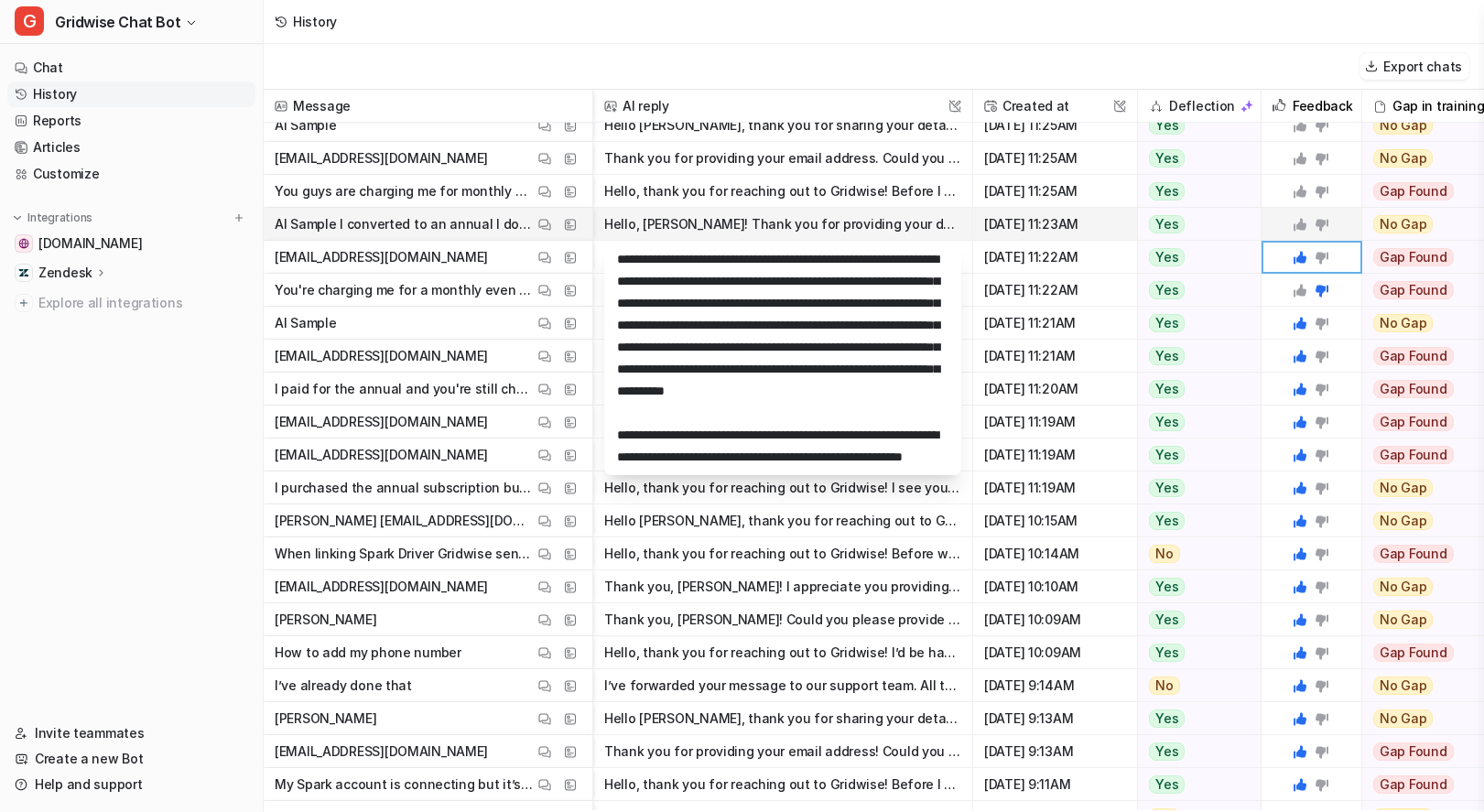 scroll, scrollTop: 417, scrollLeft: 0, axis: vertical 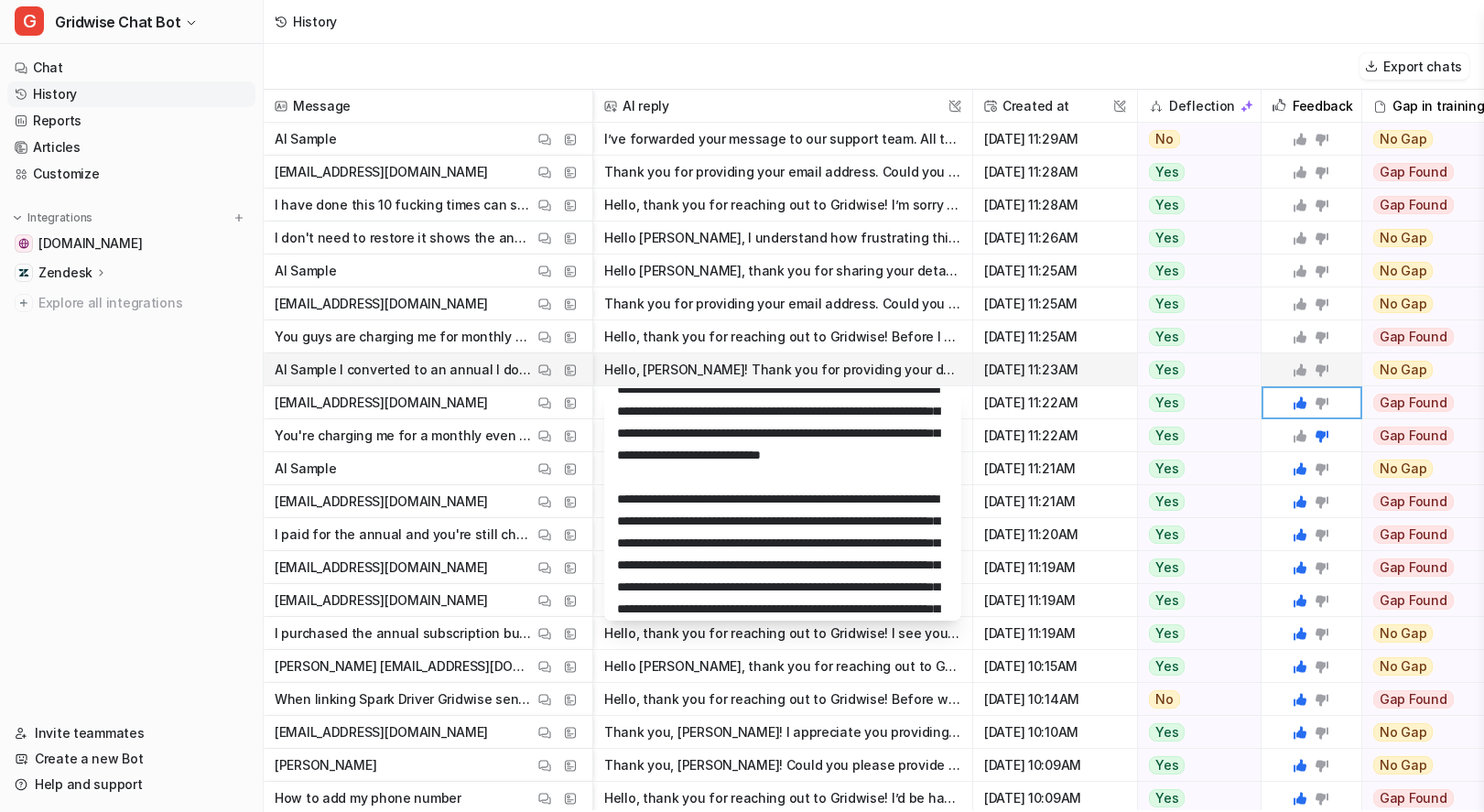 click 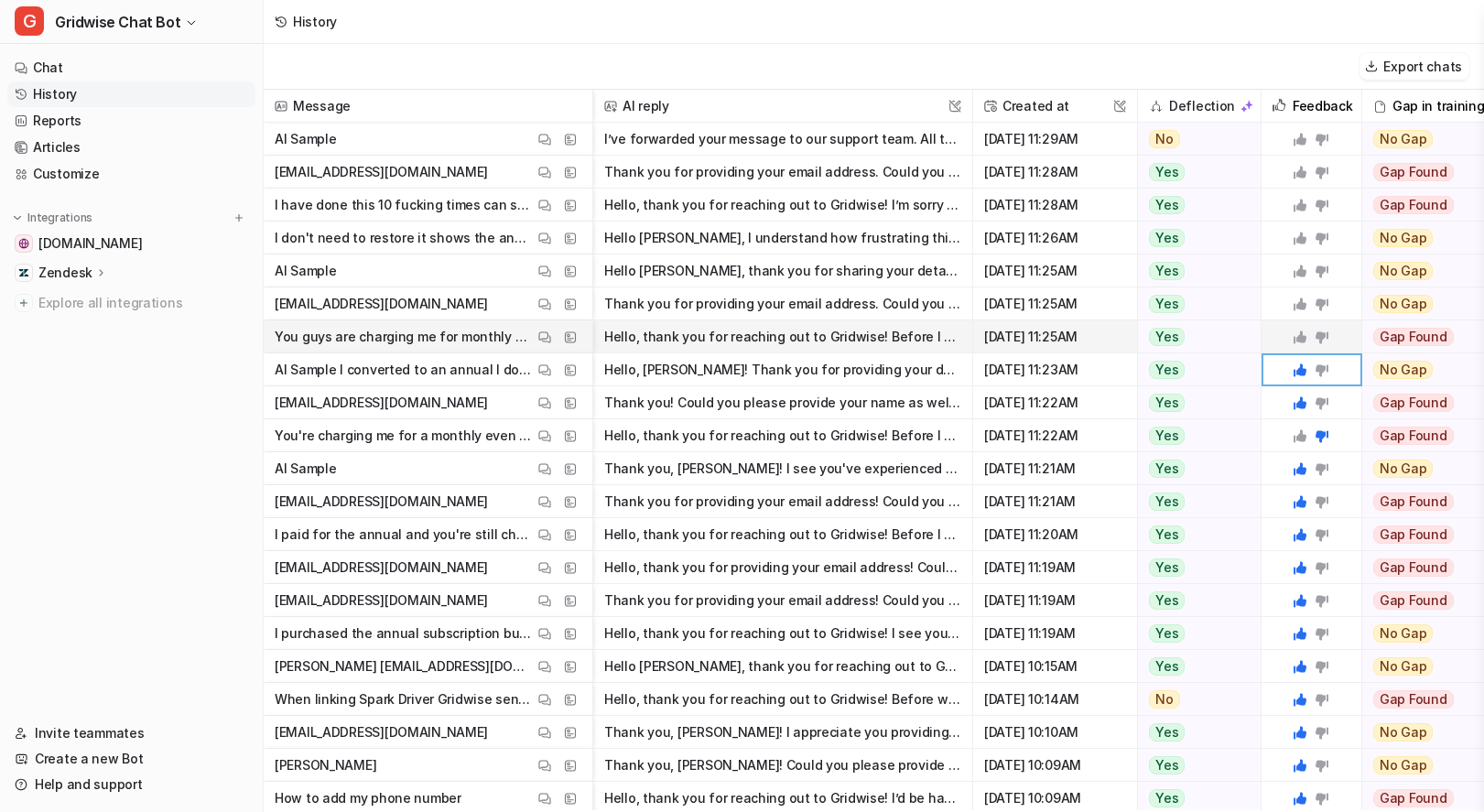 click on "Hello, thank you for reaching out to Gridwise!
Before I assist further, could you please provide your name and email address? This will help me locate your account and look into the billing issue for" at bounding box center [783, 337] 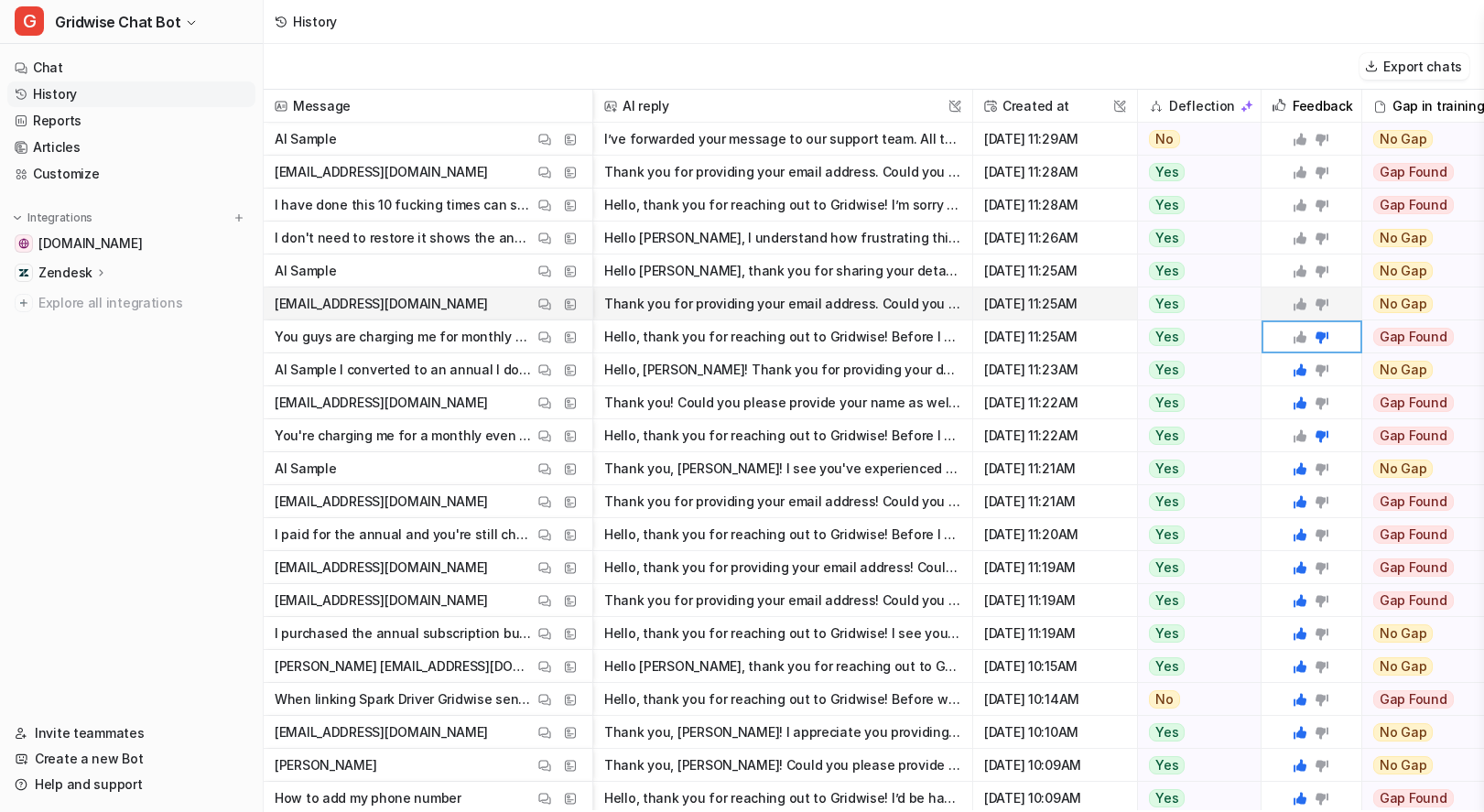 click on "Thank you for providing your email address. Could you please share your full name as well? Once I have your name, I’ll be able to look into your billing concern and help resolve it quickly." at bounding box center [783, 304] 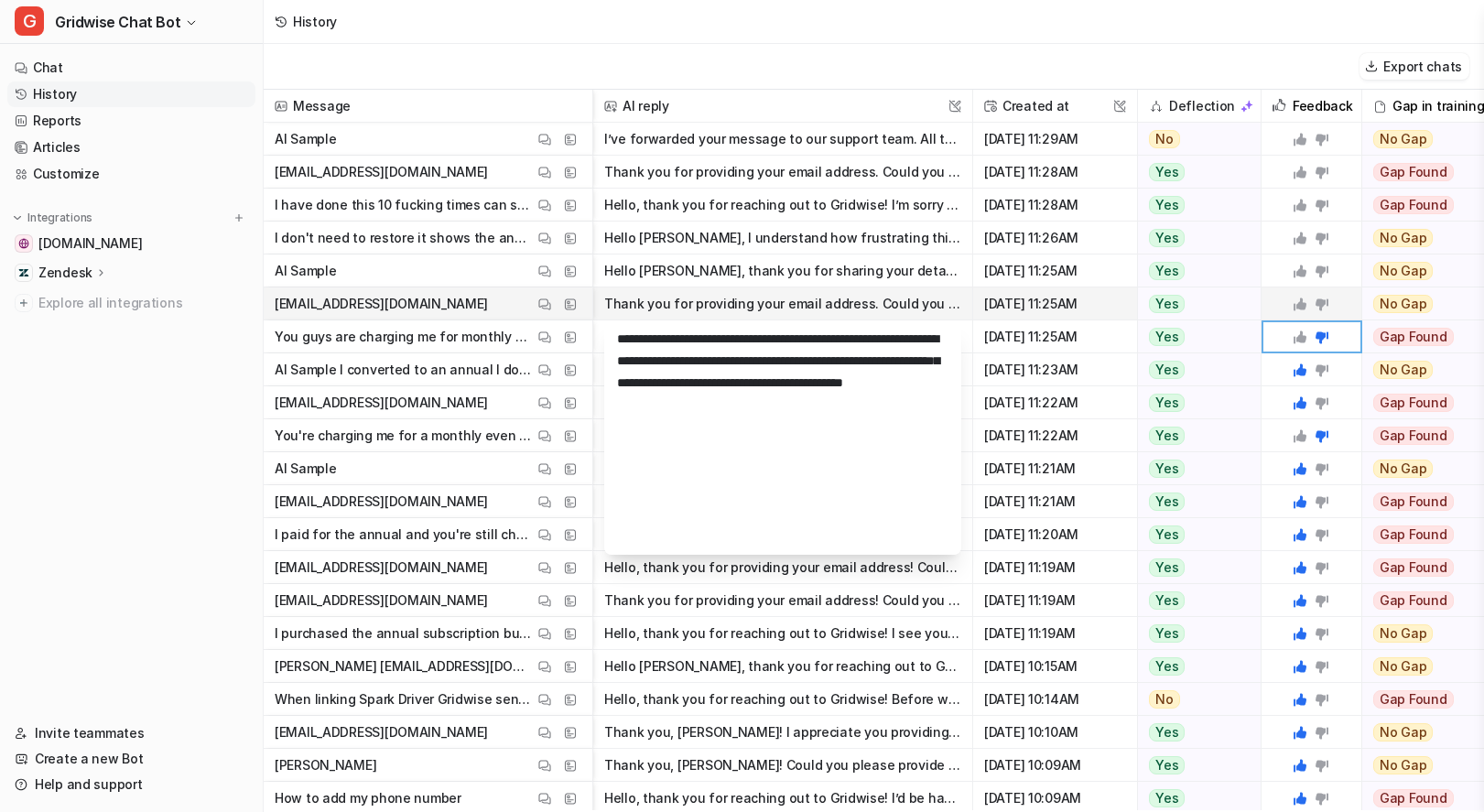 click 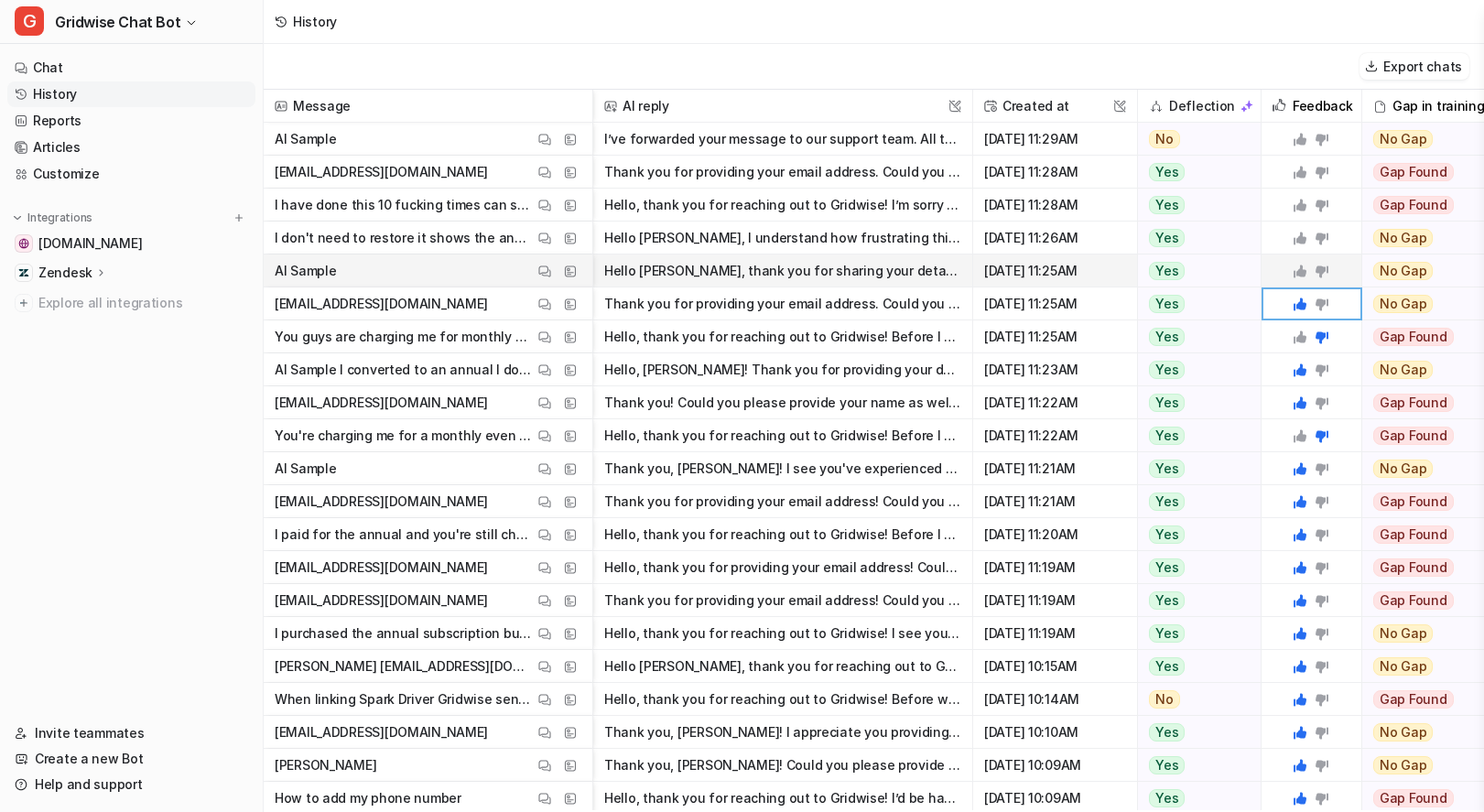 click 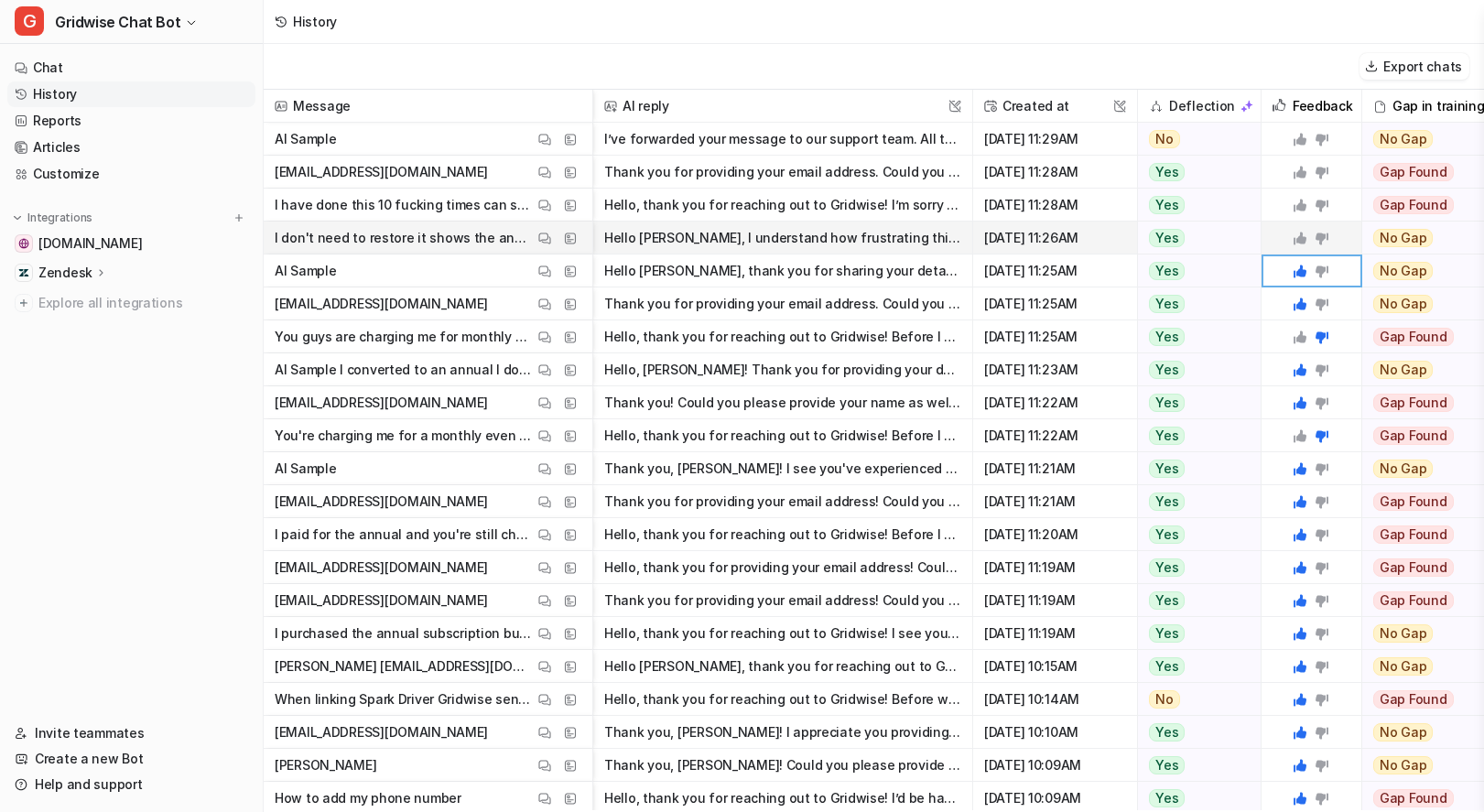 click on "Hello Al, I understand how frustrating this situation is.
Gridwise does not have access to your payment information or the ability to process refunds directly. All billing, including subscription cha" at bounding box center (783, 238) 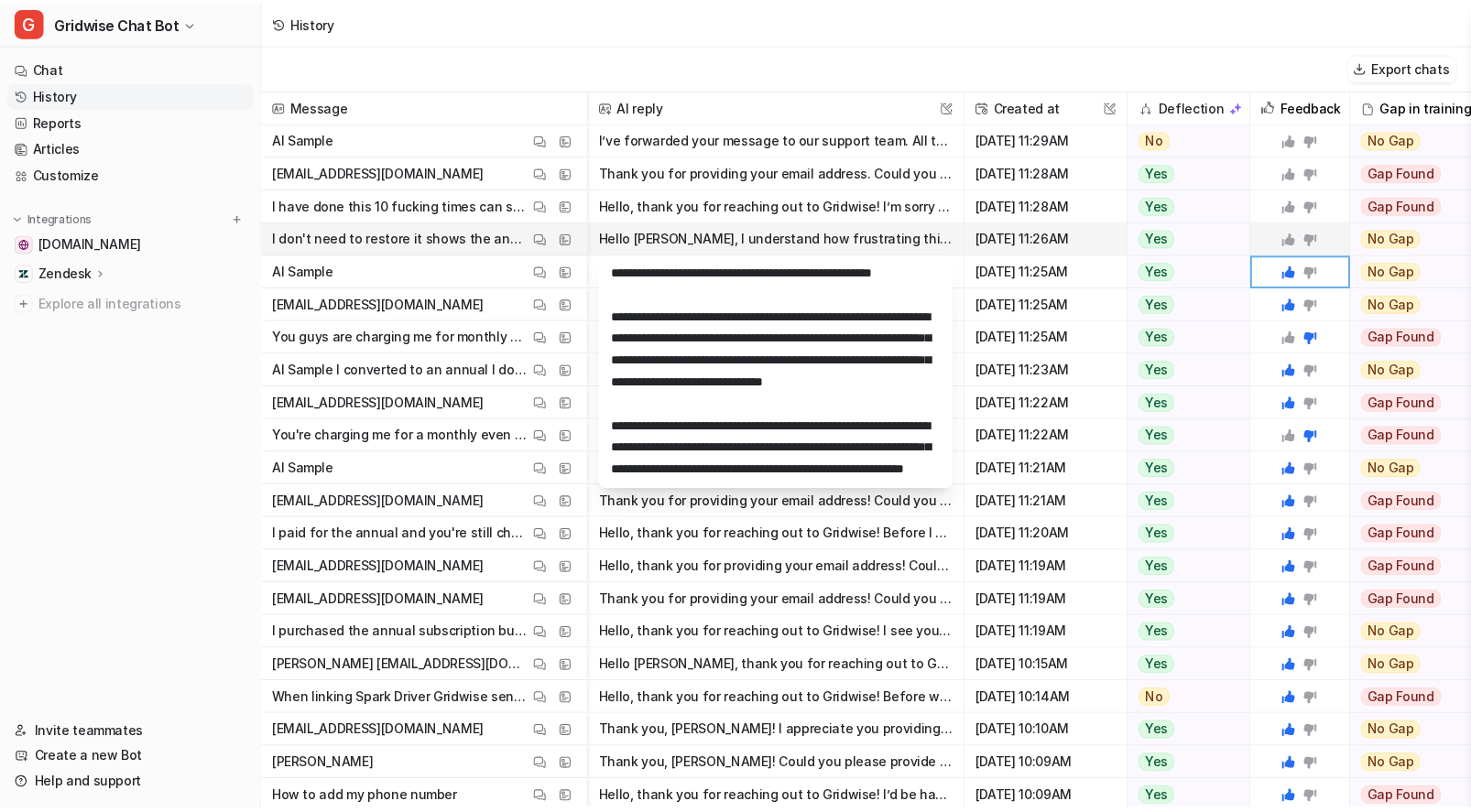 scroll, scrollTop: 0, scrollLeft: 0, axis: both 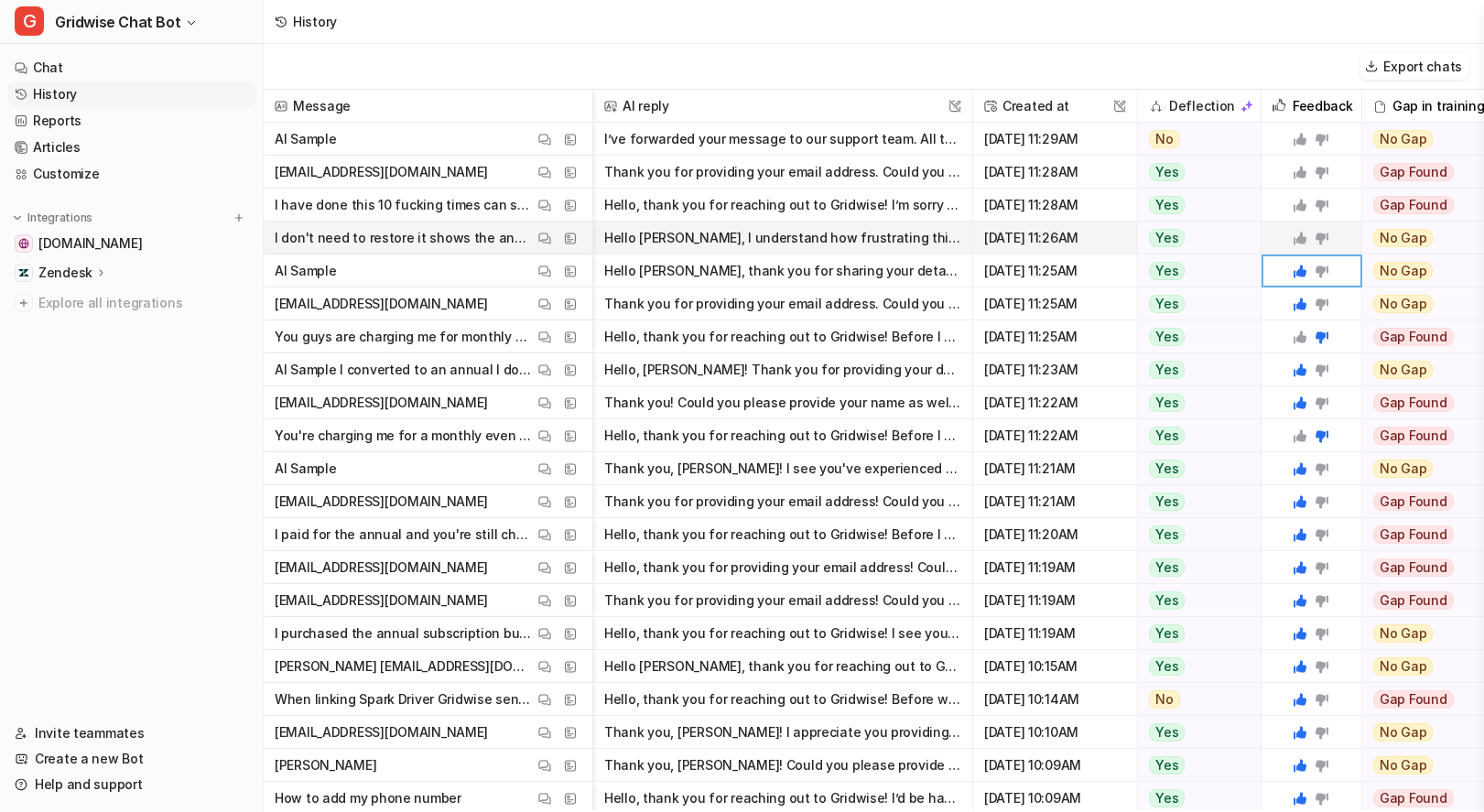 click 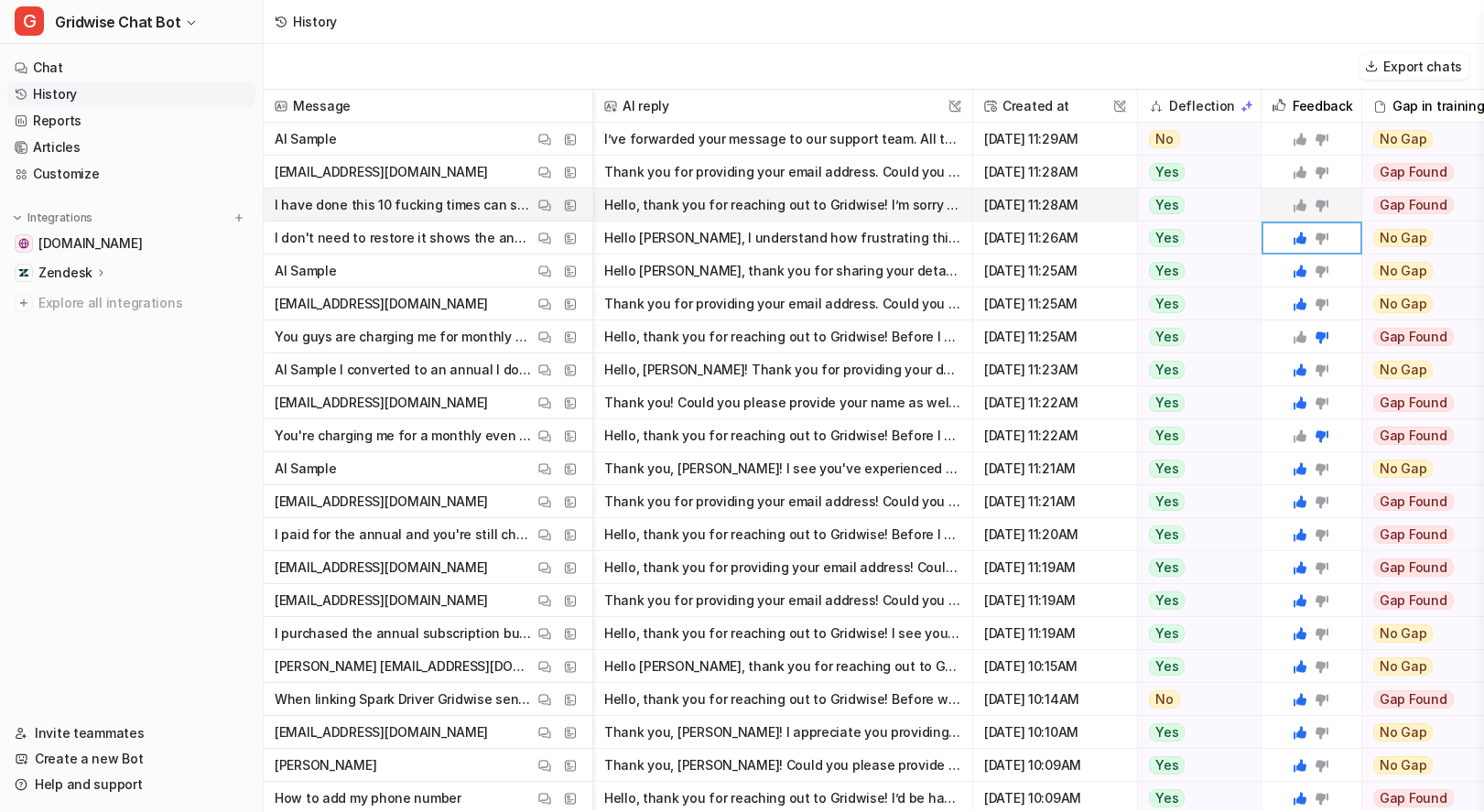 click on "Hello, thank you for reaching out to Gridwise!
I’m sorry you’re having such a frustrating experience. I want to make sure you get the help you need. Could you please provide your name and email addre" at bounding box center [783, 205] 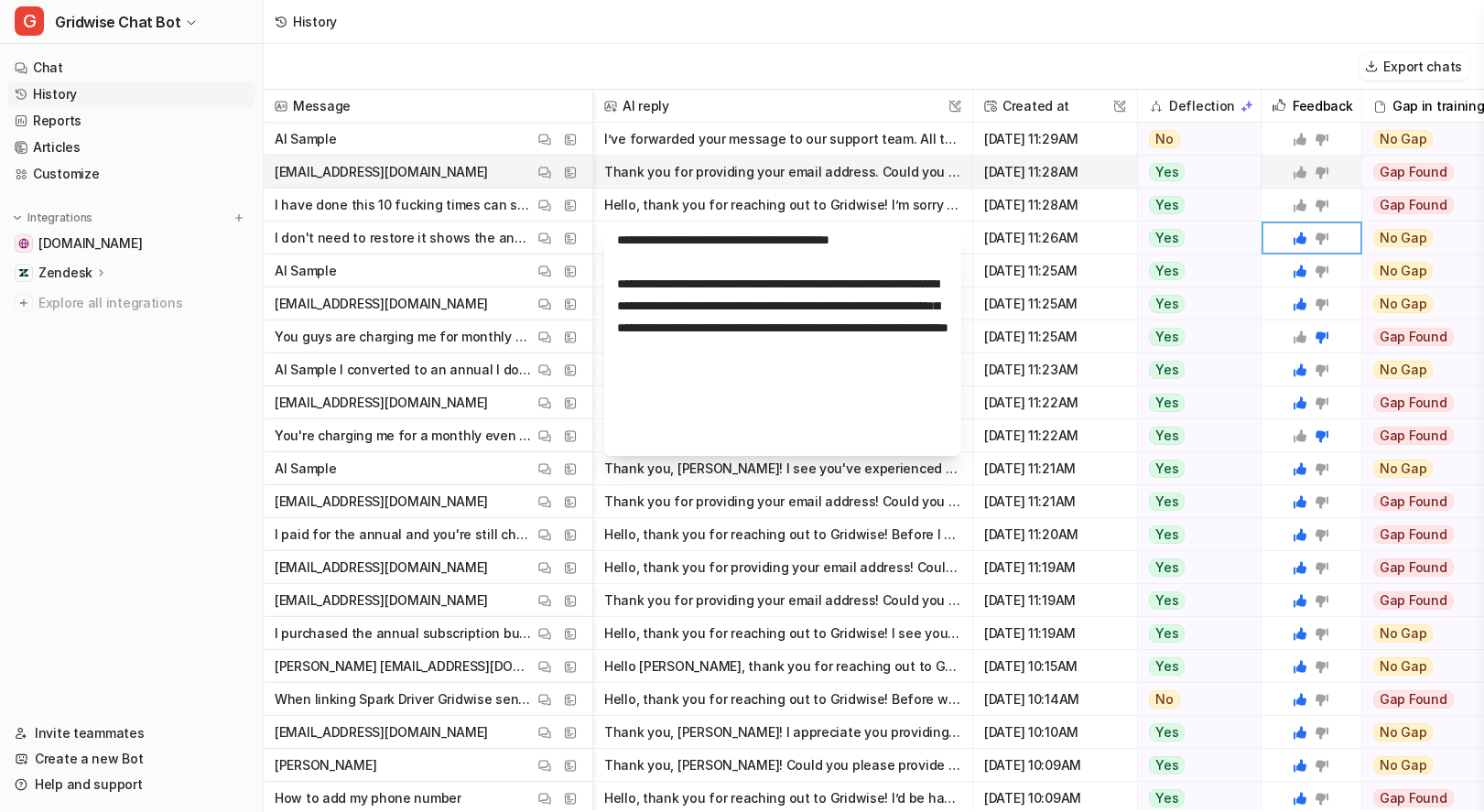 click on "Thank you for providing your email address. Could you also share your name so I can make sure our support team has all the details needed to contact you?" at bounding box center [783, 172] 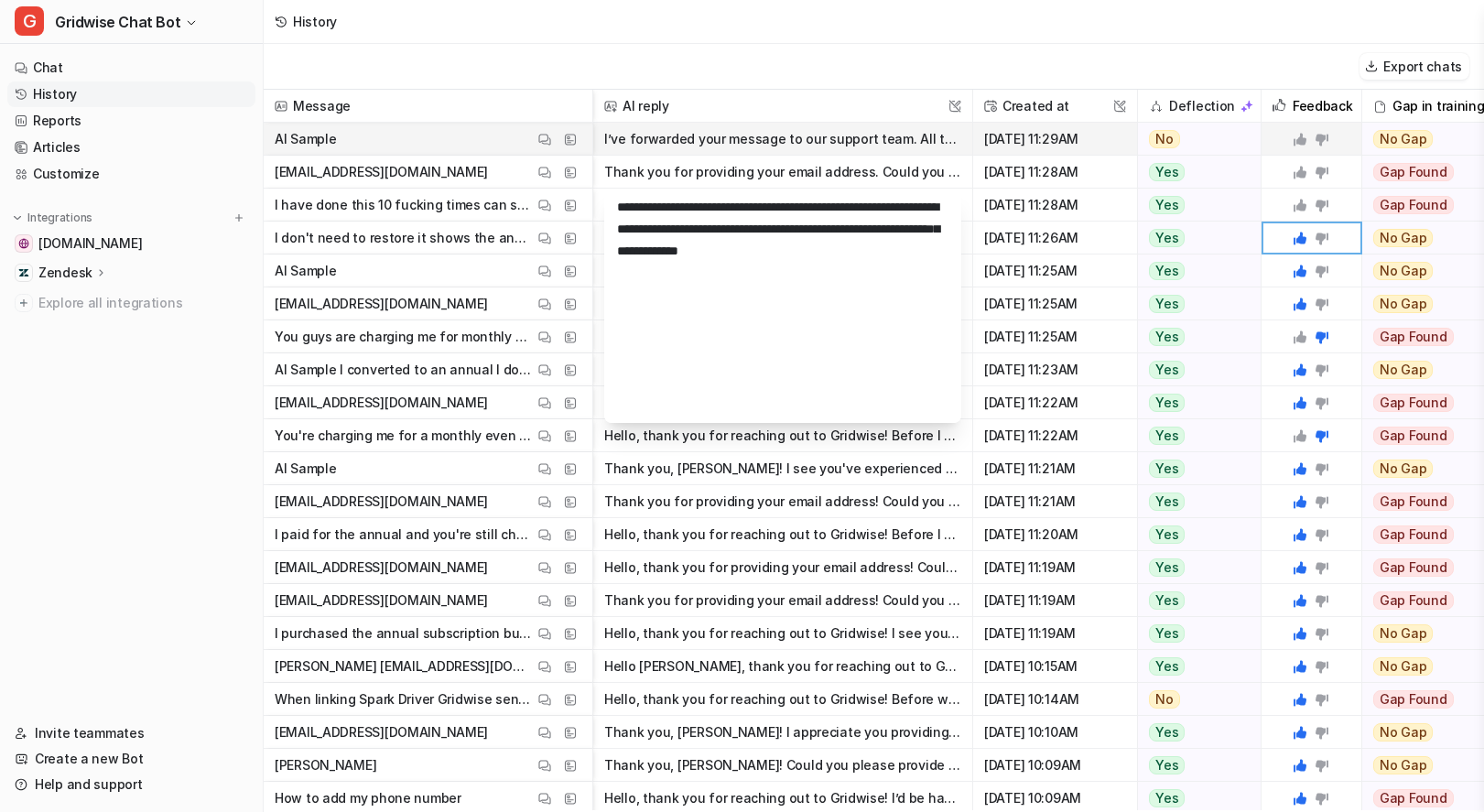 click 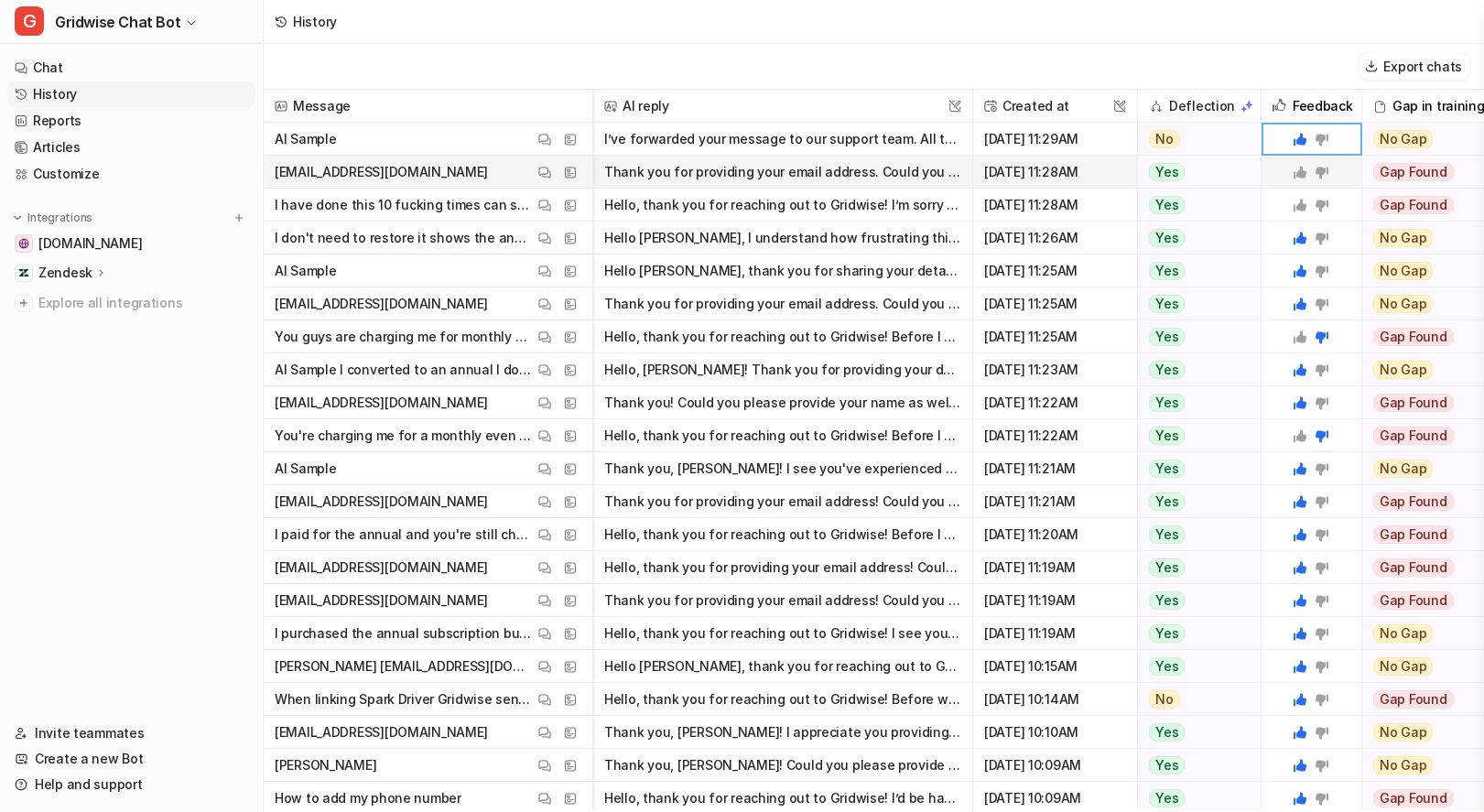 click on "Thank you for providing your email address. Could you also share your name so I can make sure our support team has all the details needed to contact you?" at bounding box center [783, 172] 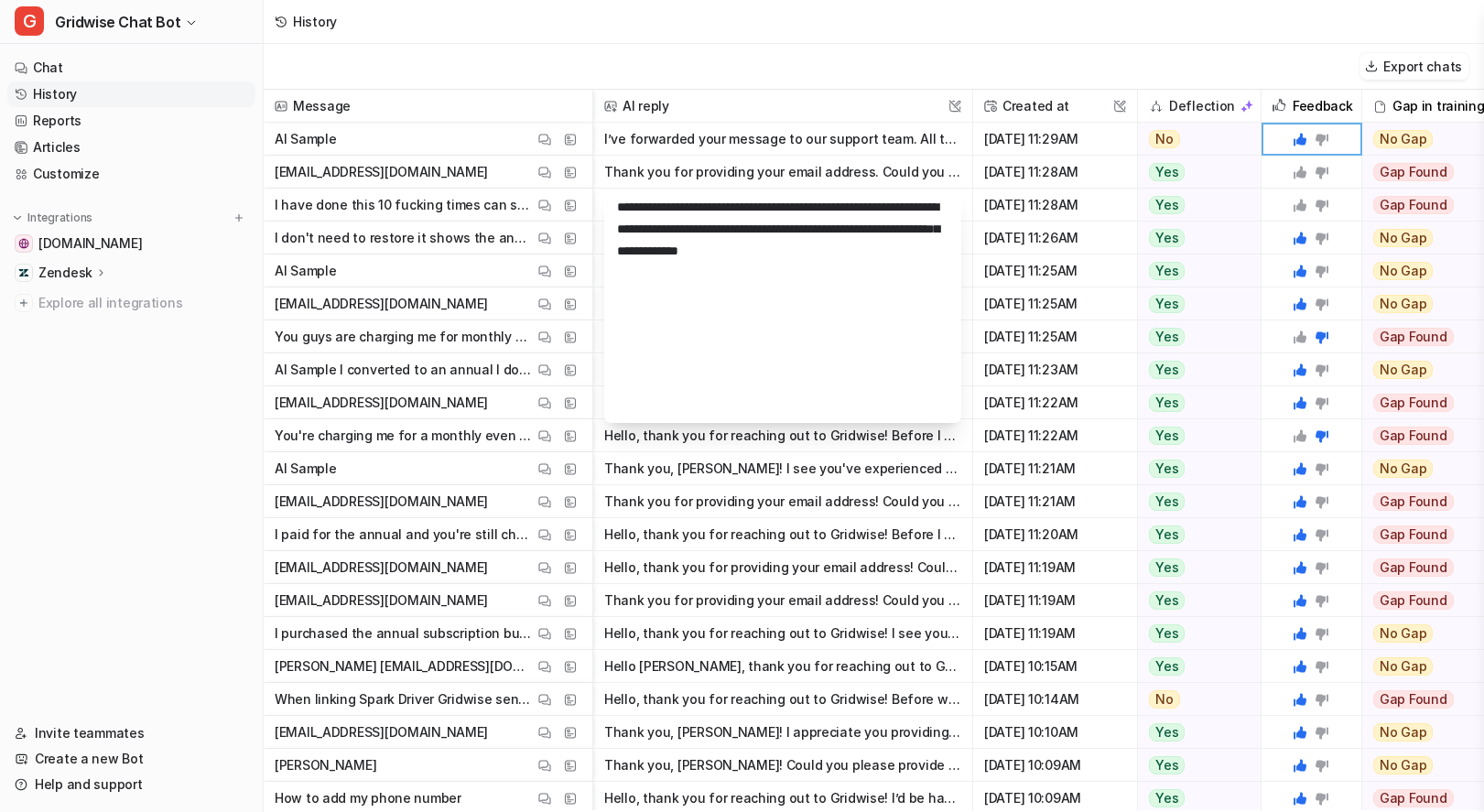 click on "Export chats" at bounding box center (873, 67) 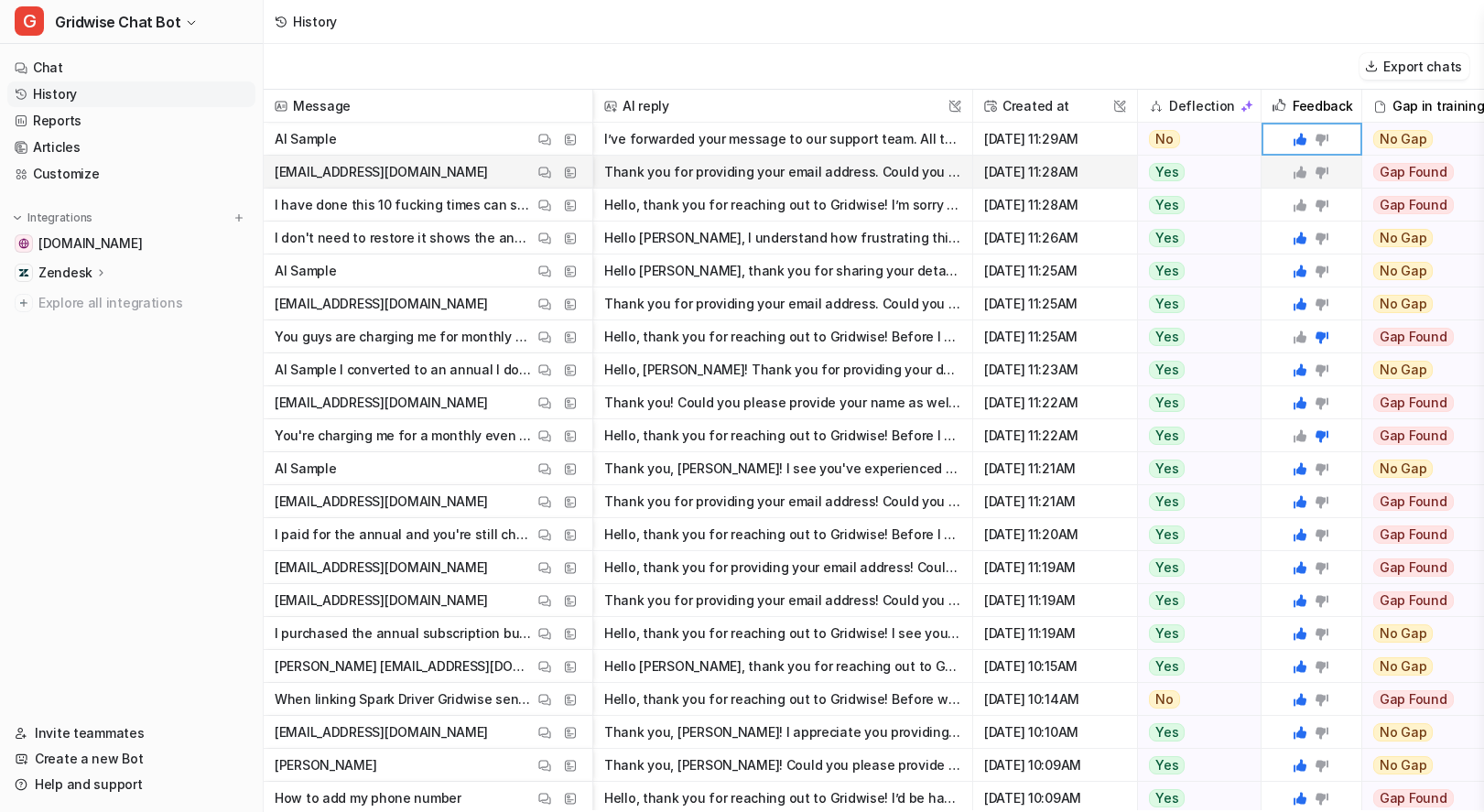 click 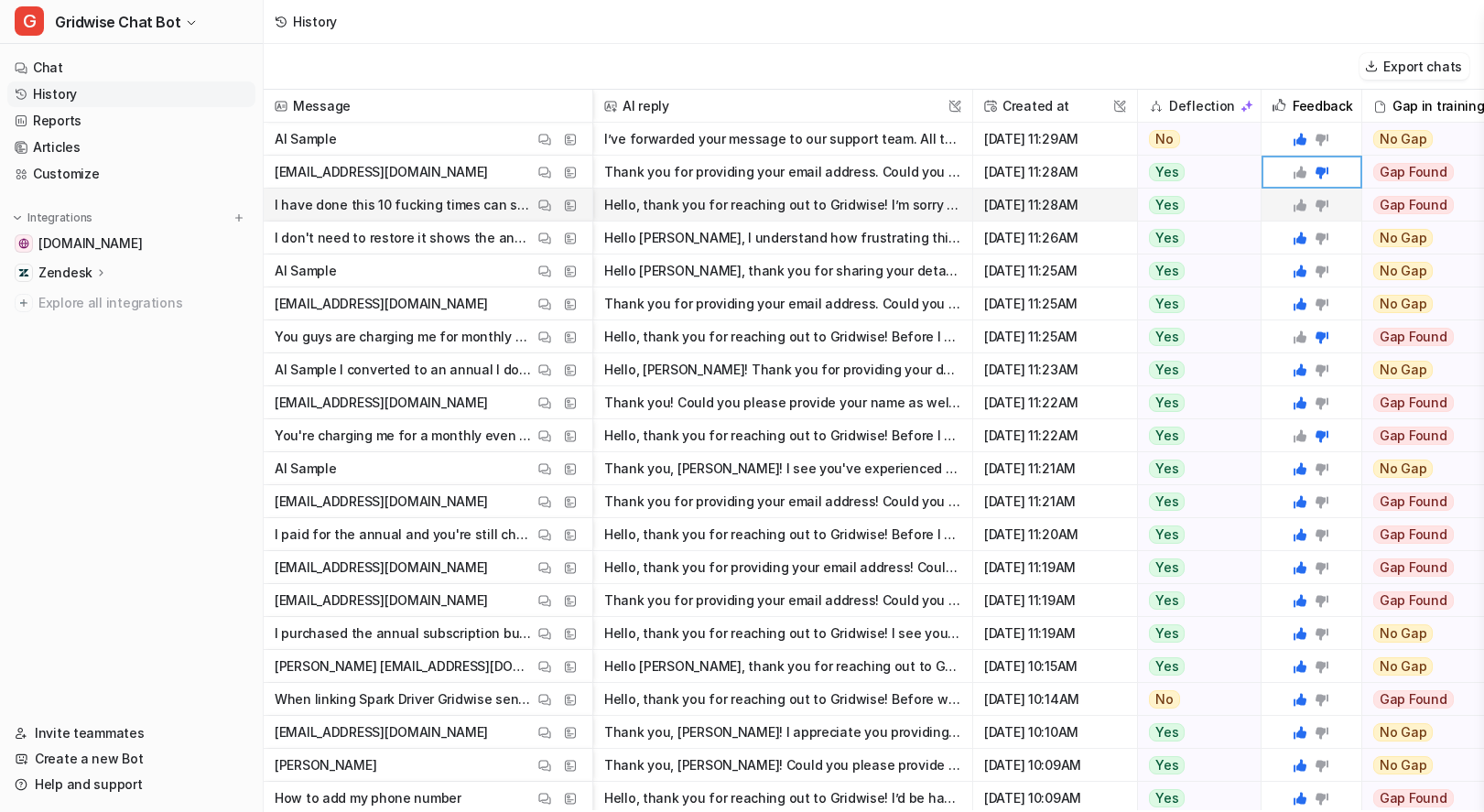 click 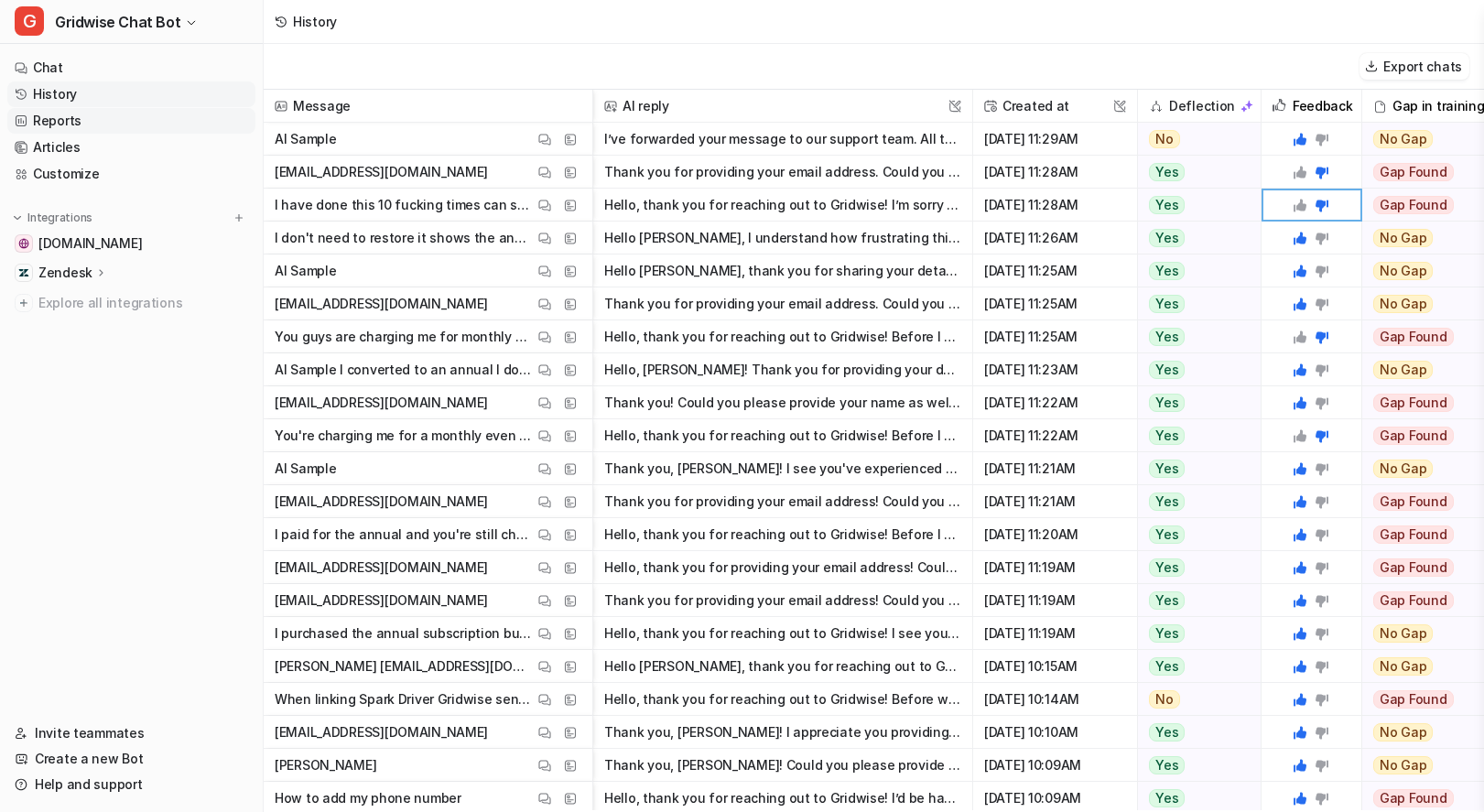 click on "Reports" at bounding box center [131, 121] 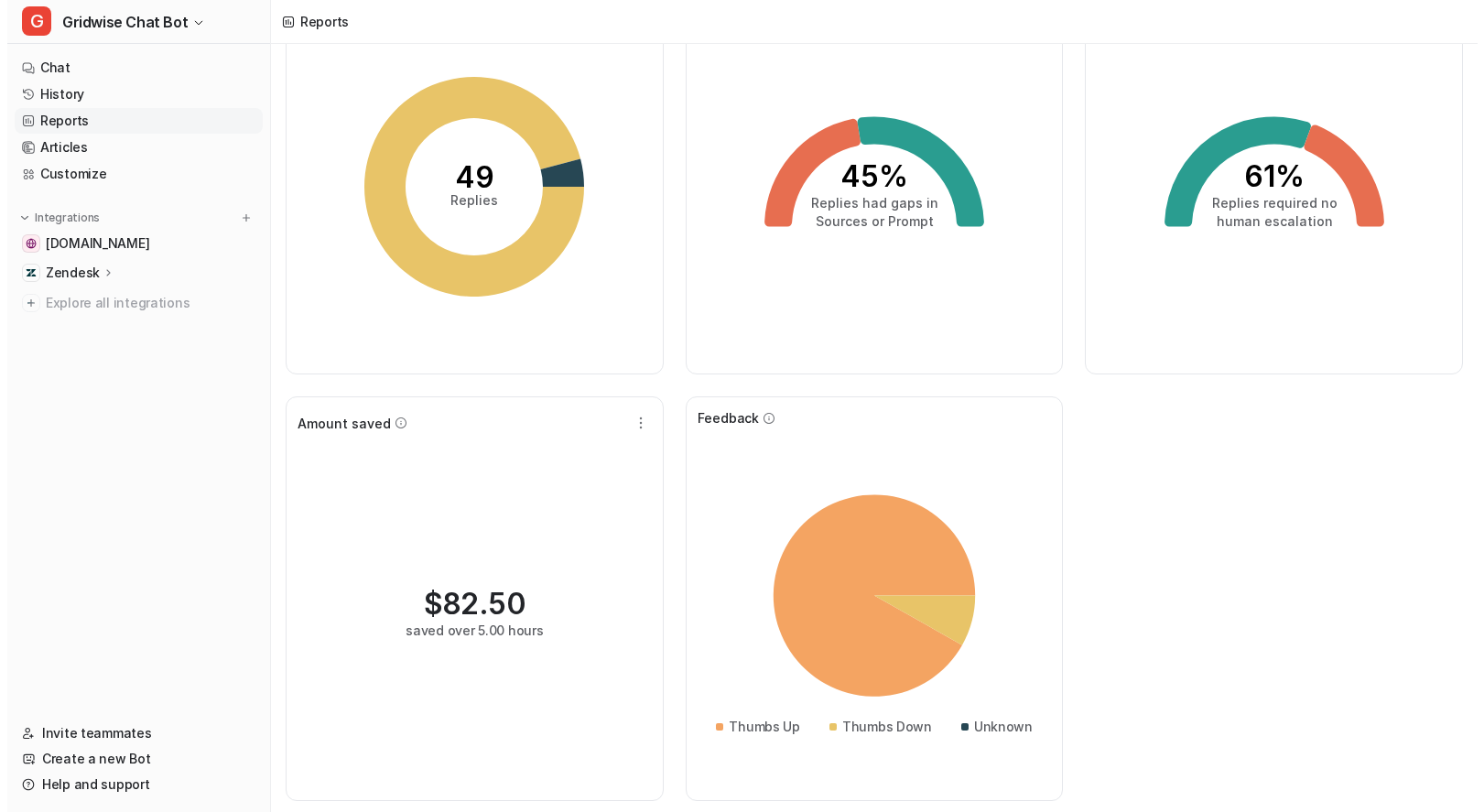 scroll, scrollTop: 0, scrollLeft: 0, axis: both 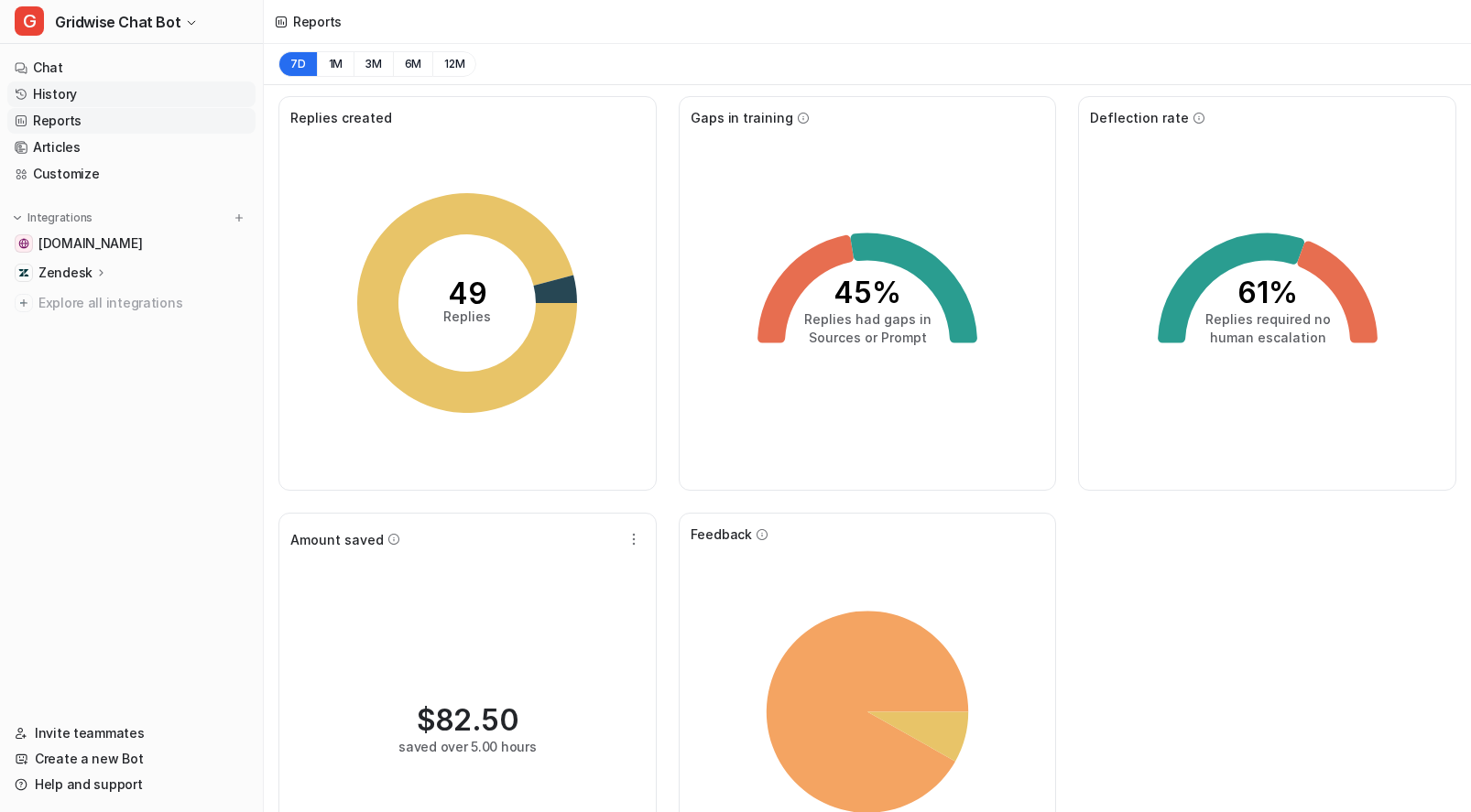 click on "History" at bounding box center (131, 94) 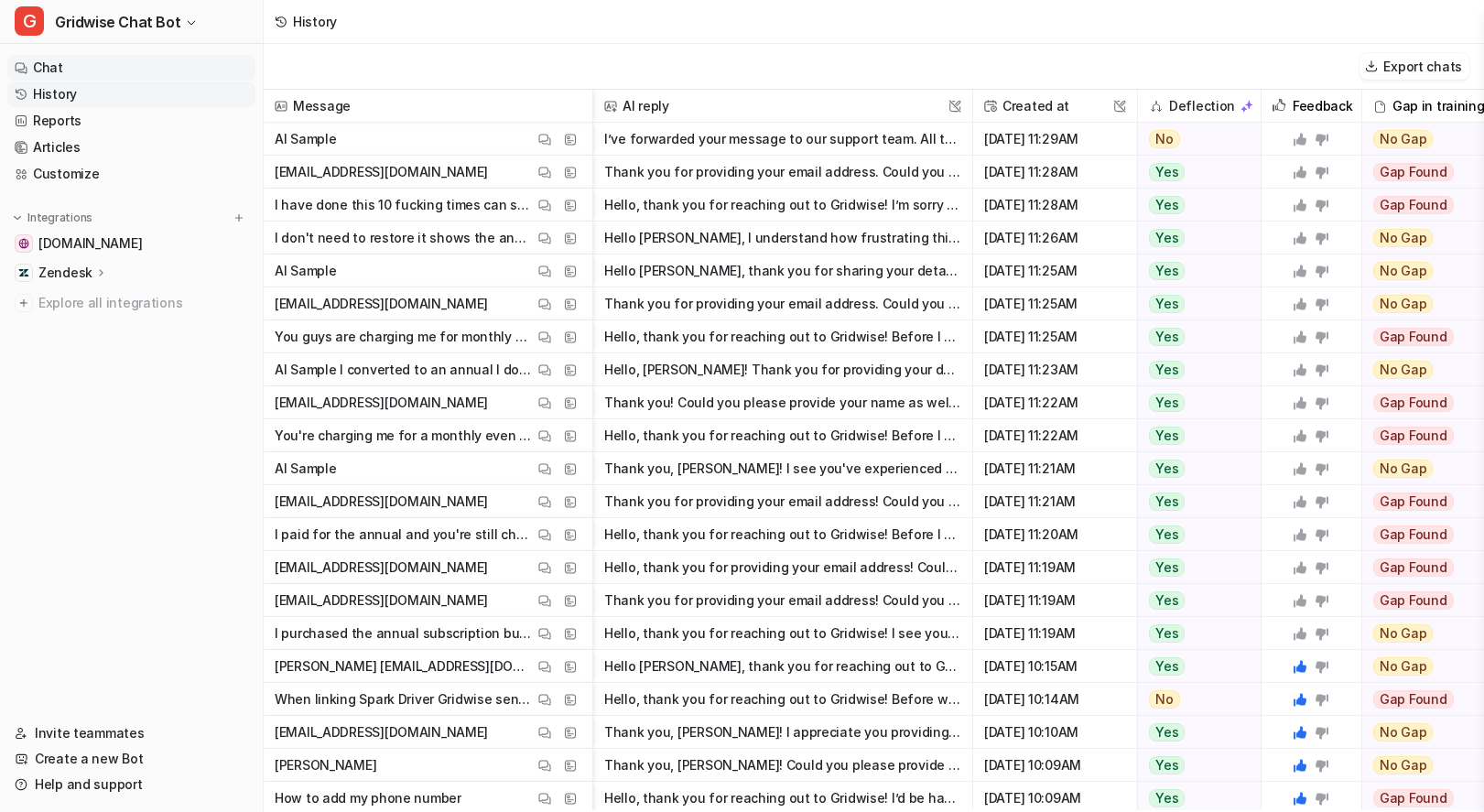 click on "Chat" at bounding box center [131, 68] 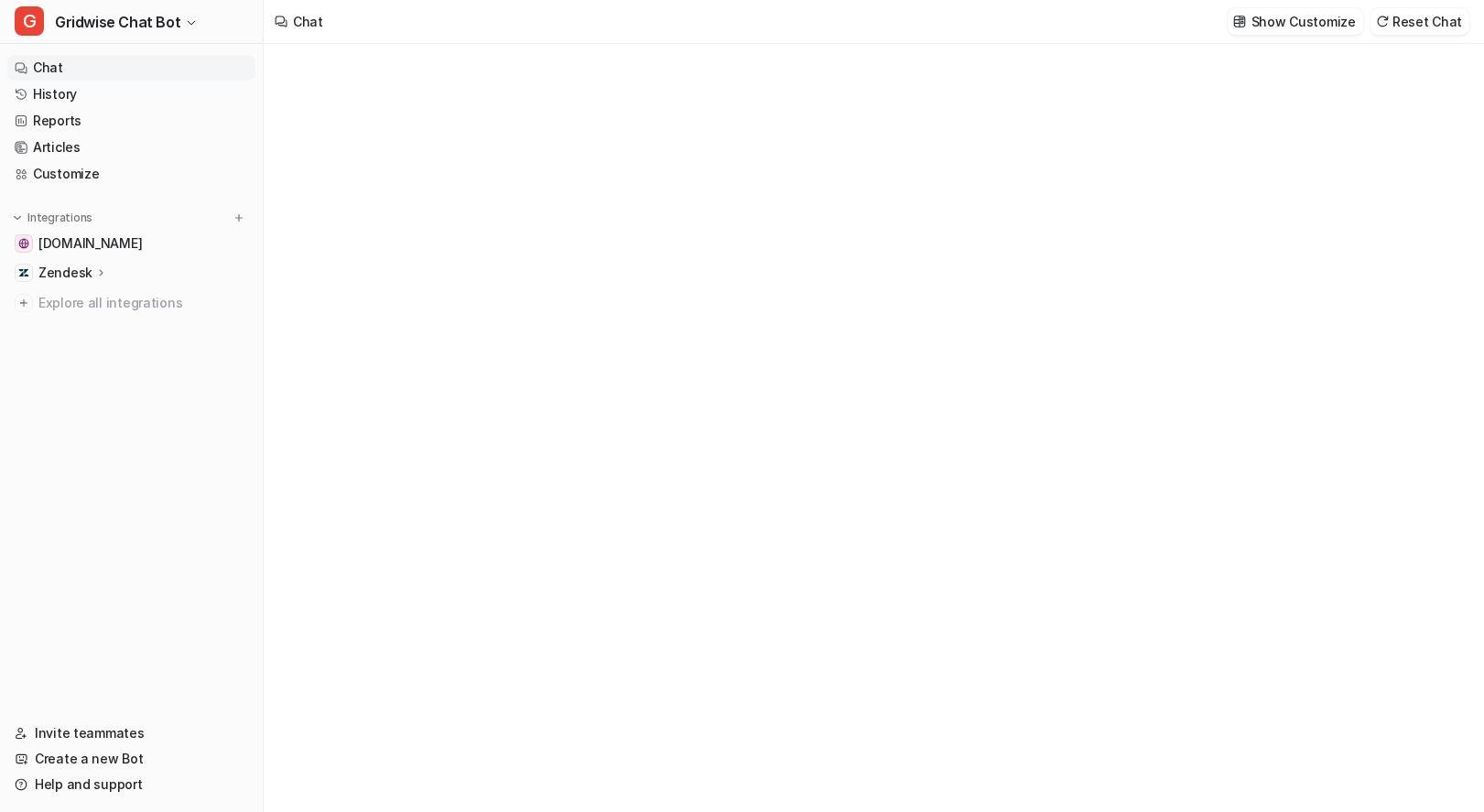 type on "**********" 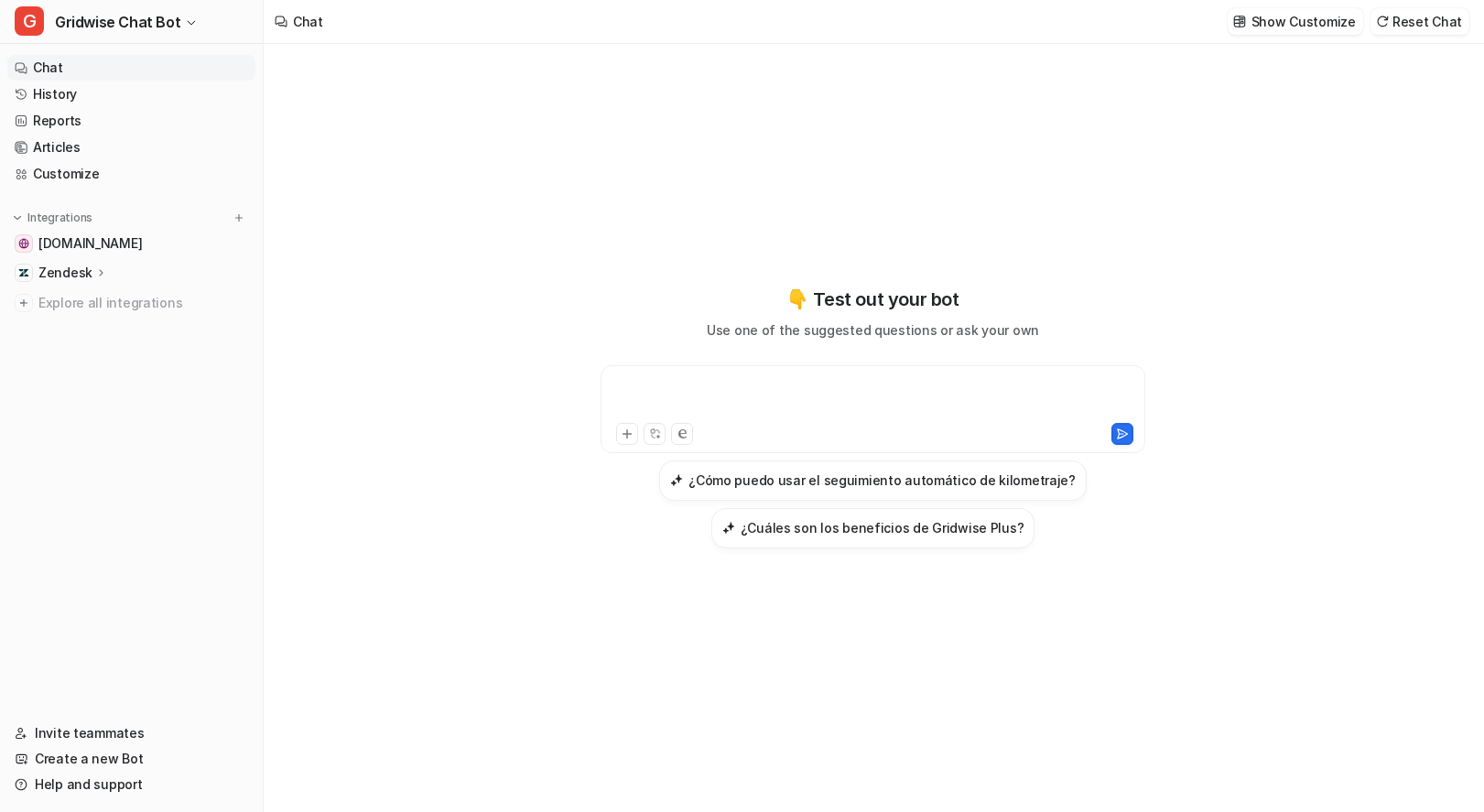 click at bounding box center [872, 398] 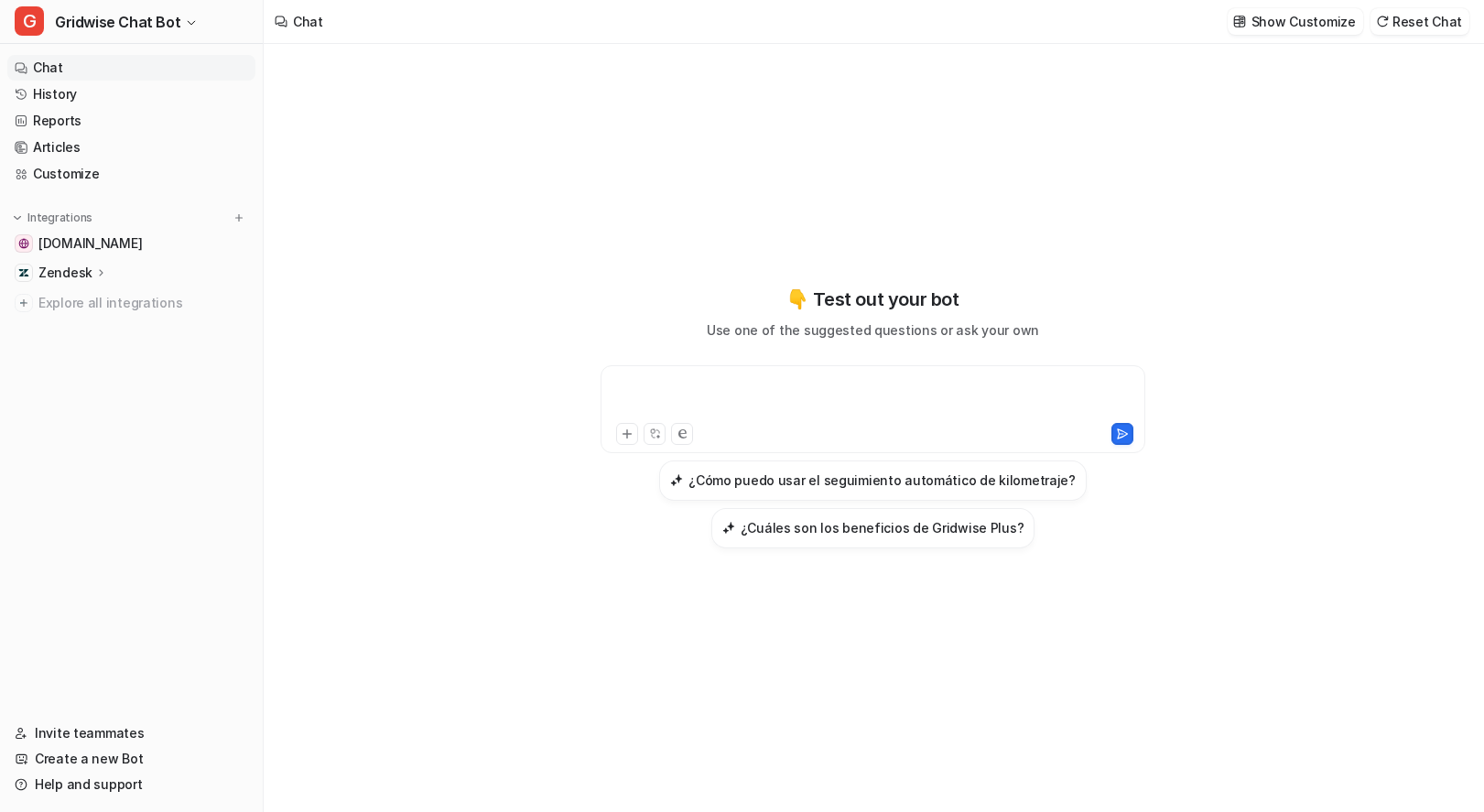 click on "👇 Test out your bot Use one of the suggested questions or ask your own ¿Cómo puedo usar el seguimiento automático de kilometraje? ¿Cuáles son los beneficios de Gridwise Plus?" at bounding box center [873, 417] 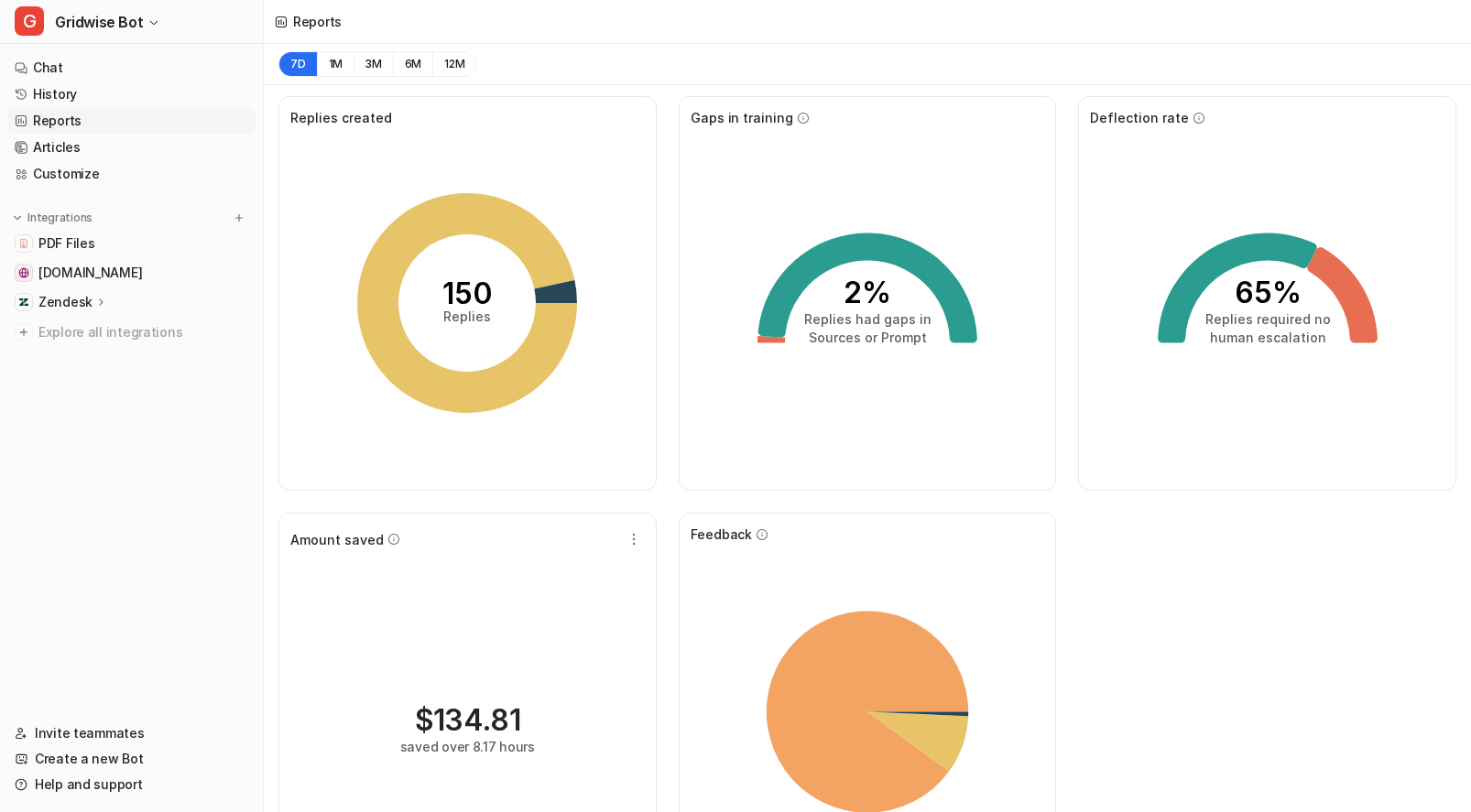 scroll, scrollTop: 0, scrollLeft: 0, axis: both 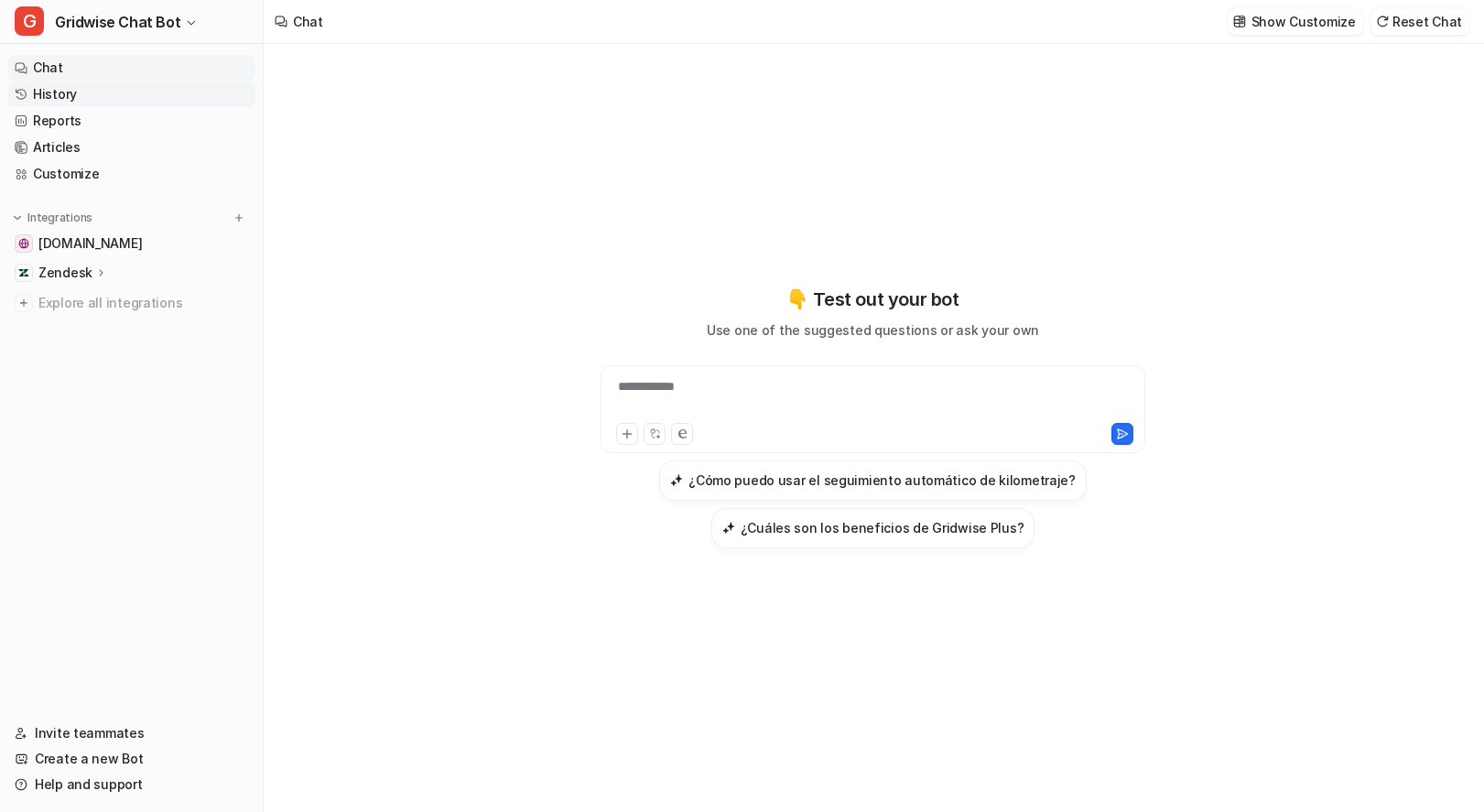 click on "History" at bounding box center (131, 94) 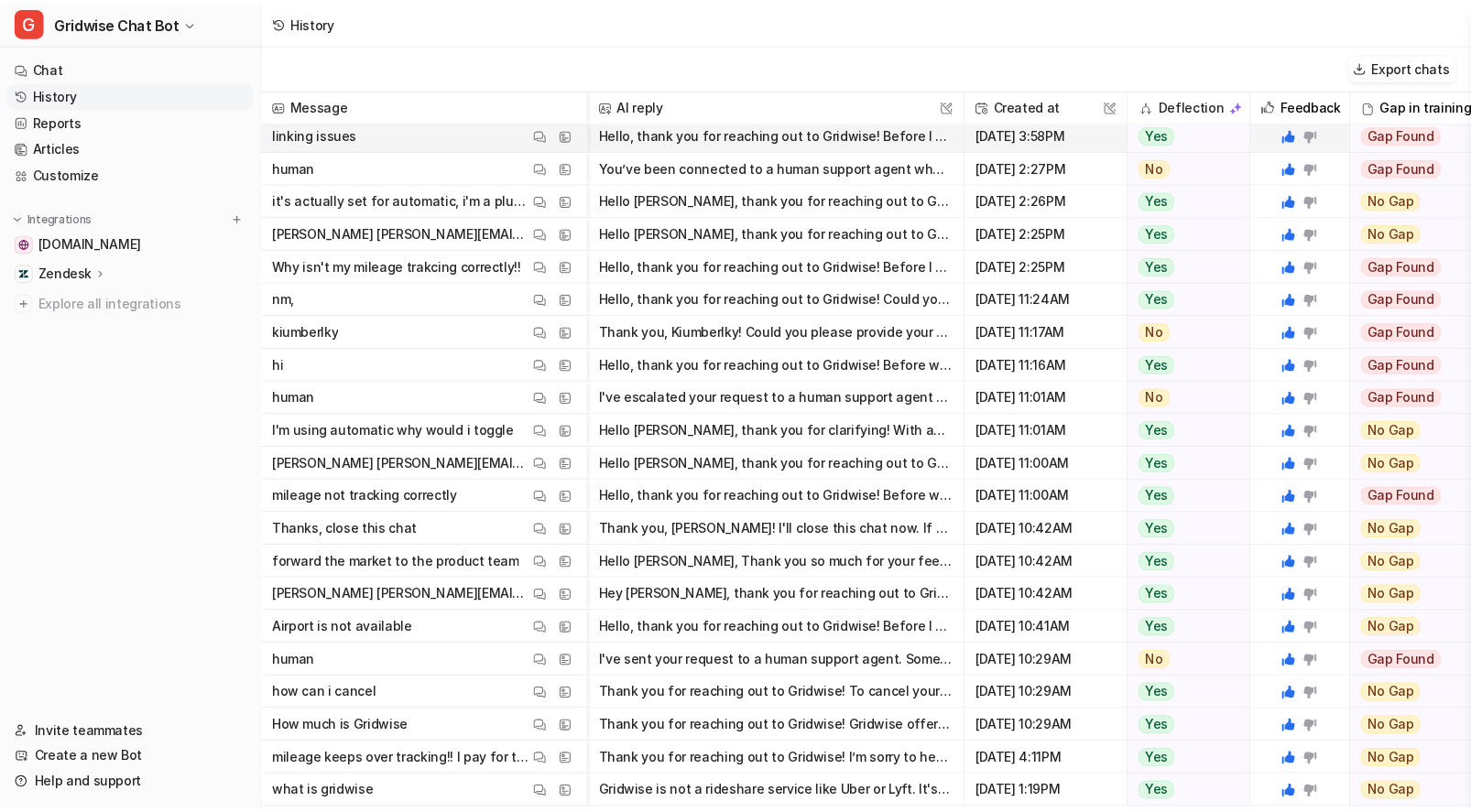 scroll, scrollTop: 0, scrollLeft: 0, axis: both 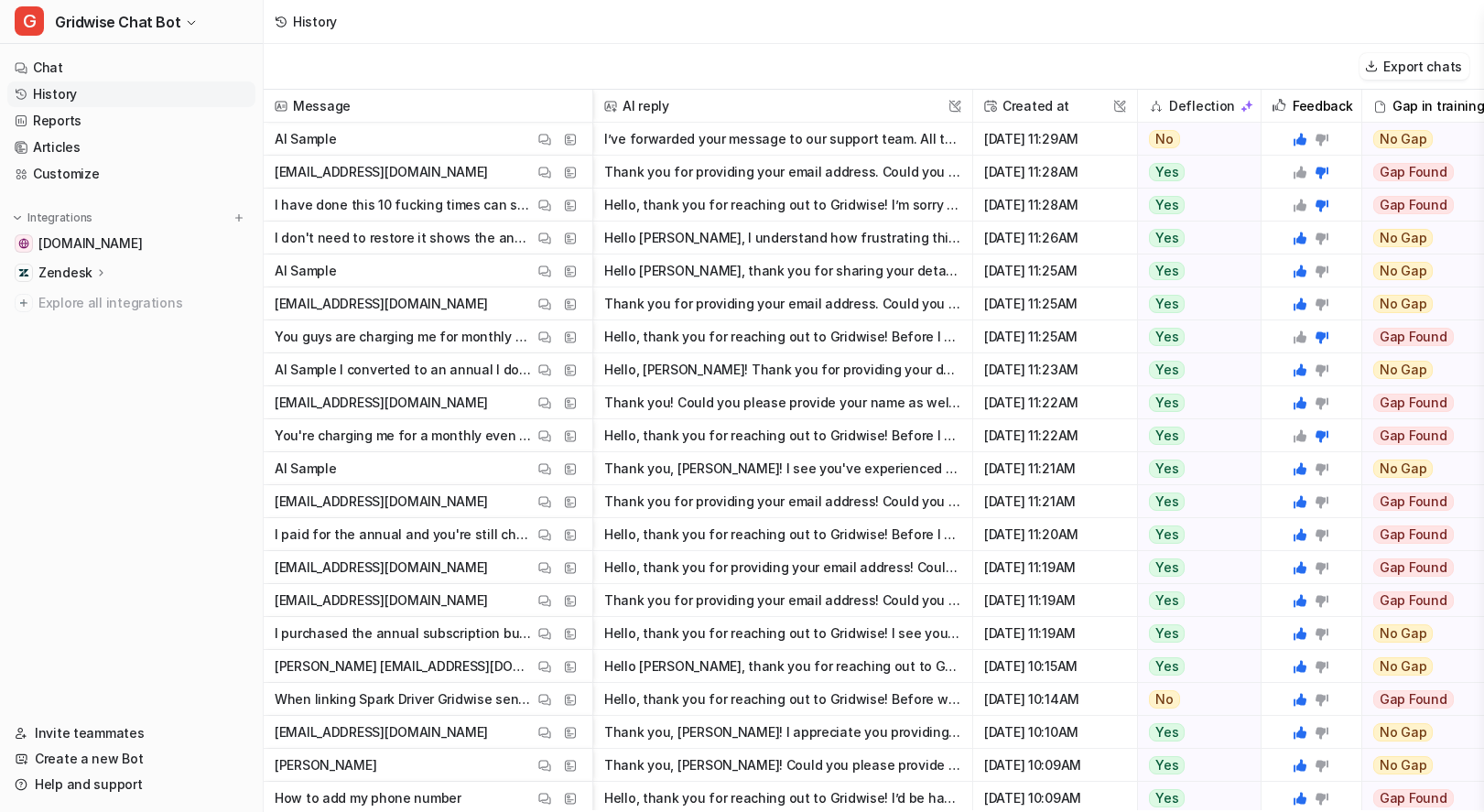 click on "History" at bounding box center (873, 22) 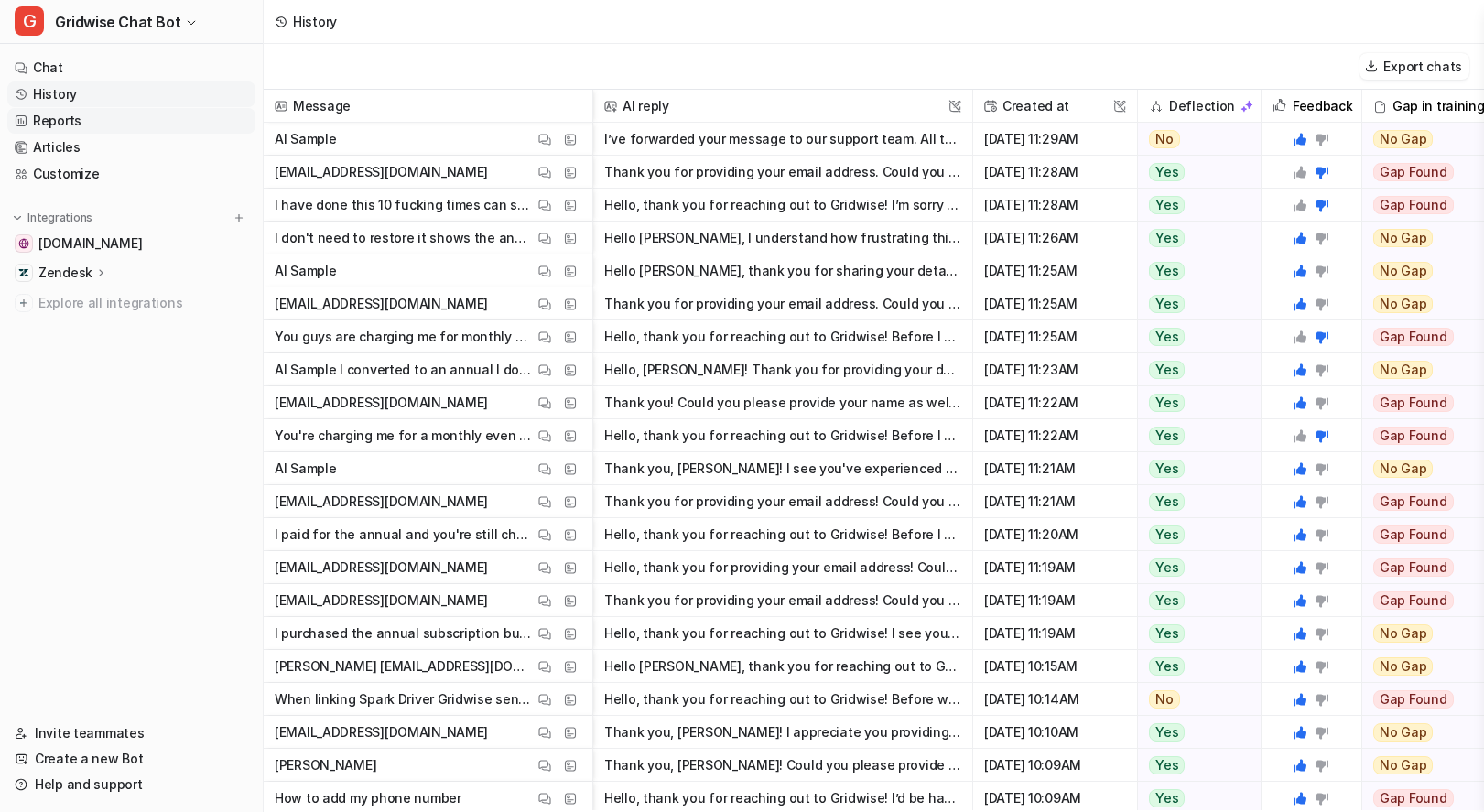 click on "Reports" at bounding box center (131, 121) 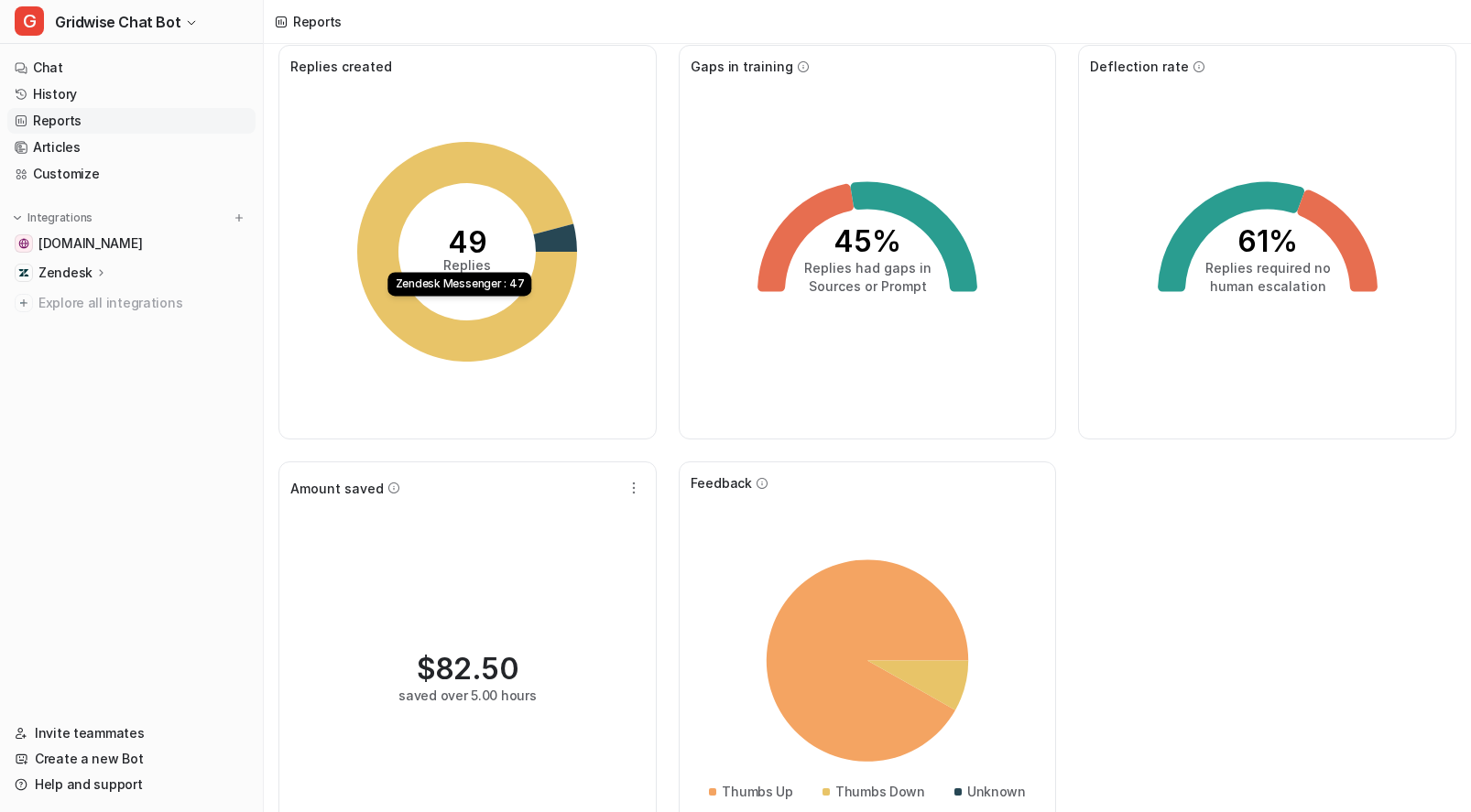 scroll, scrollTop: 87, scrollLeft: 0, axis: vertical 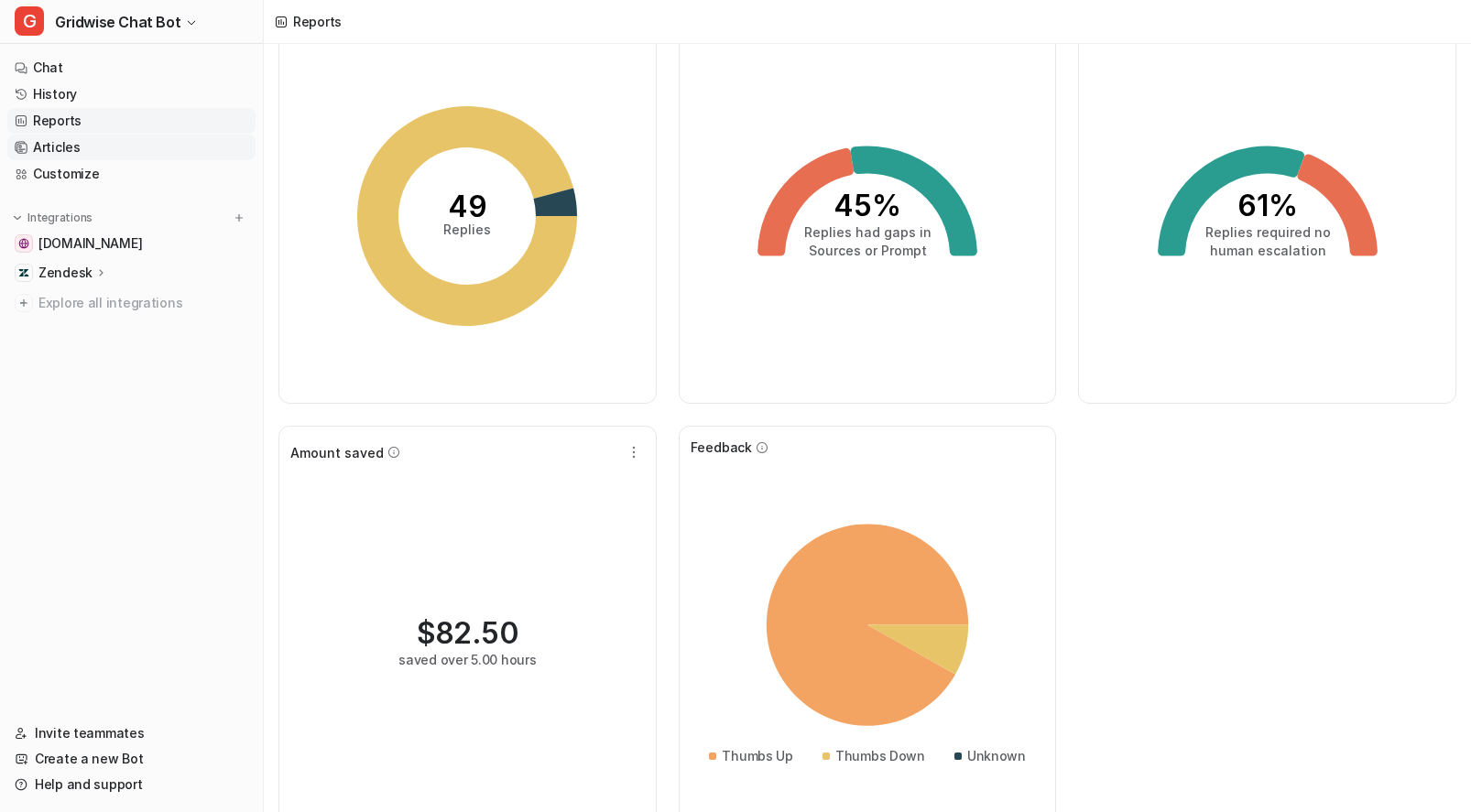 click on "Articles" at bounding box center (131, 147) 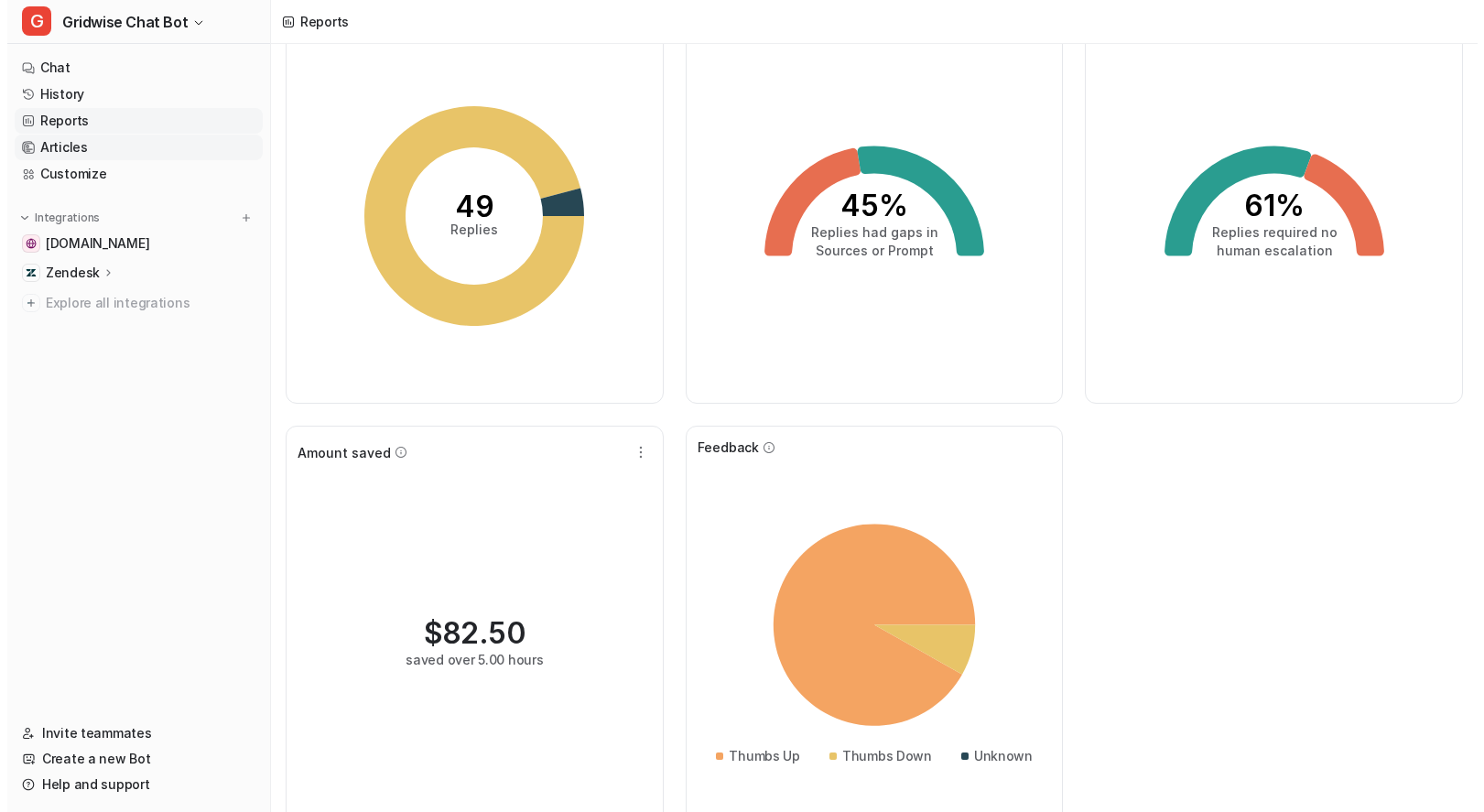 scroll, scrollTop: 0, scrollLeft: 0, axis: both 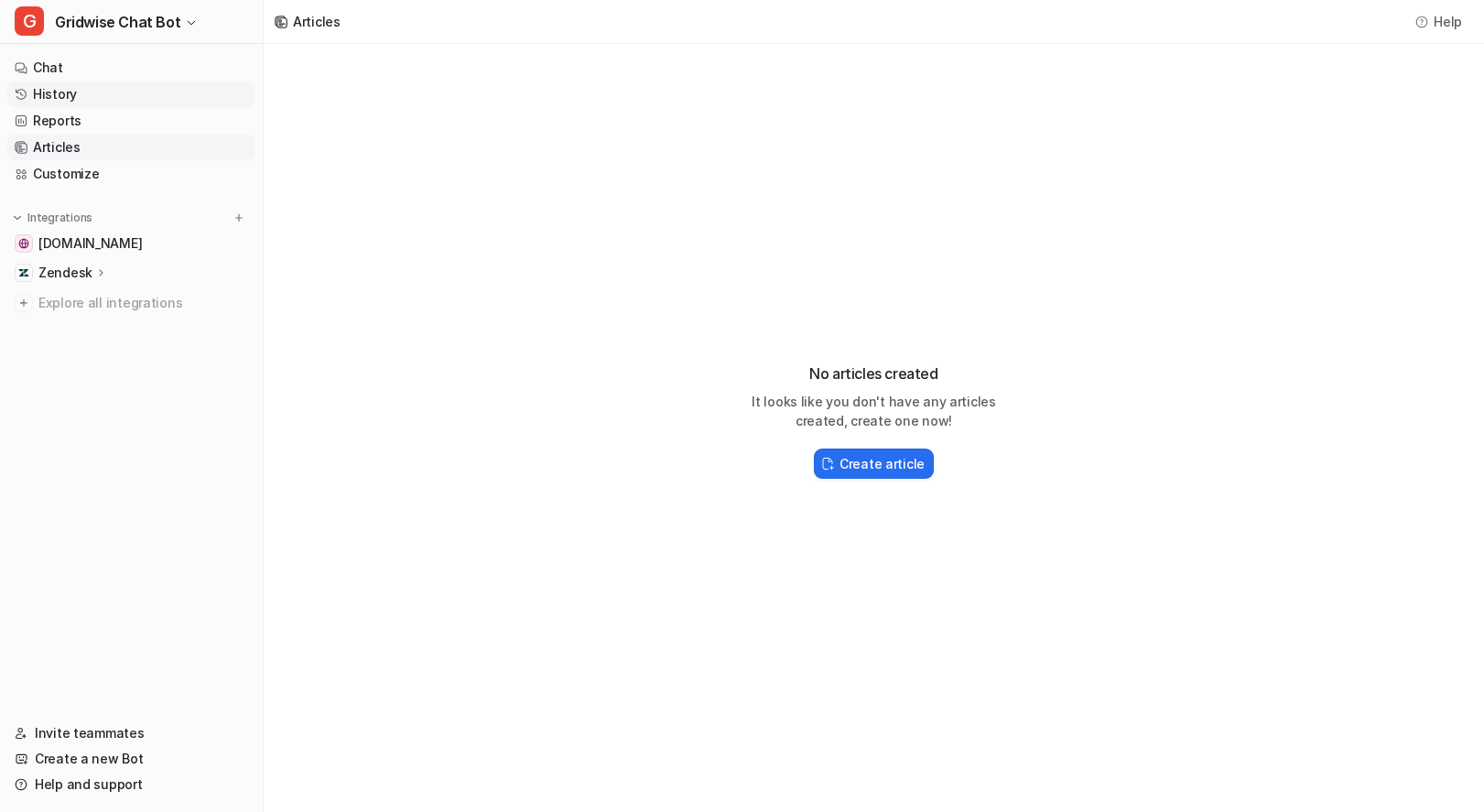click on "History" at bounding box center (131, 94) 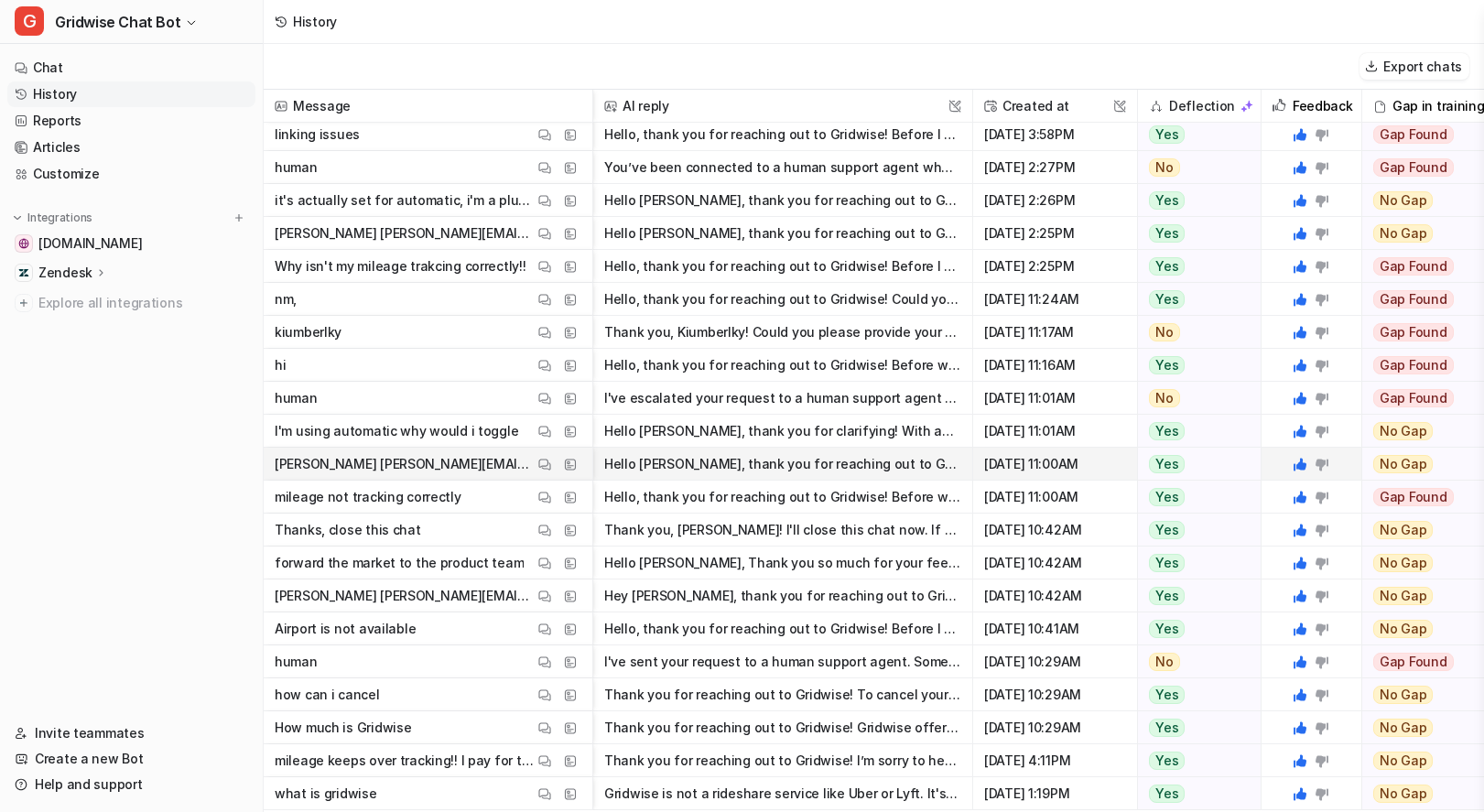 scroll, scrollTop: 0, scrollLeft: 0, axis: both 